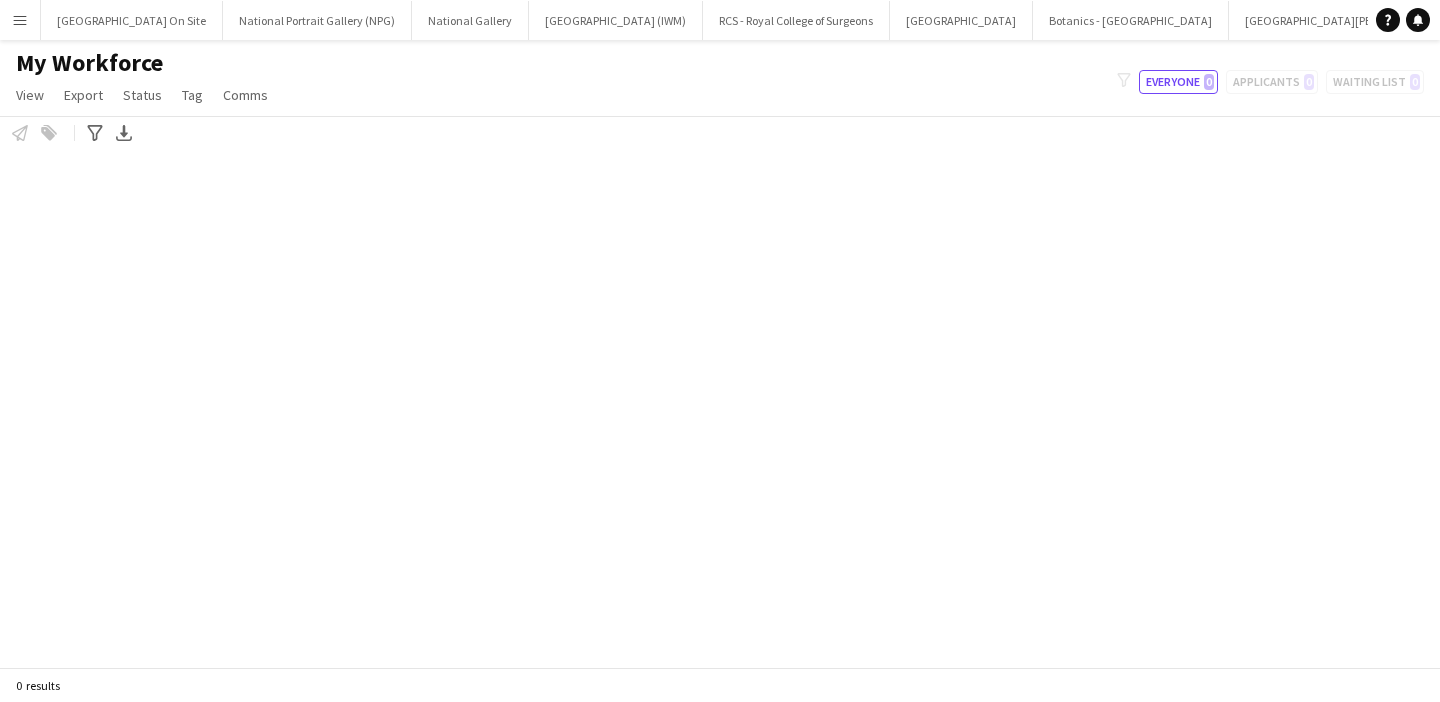 scroll, scrollTop: 0, scrollLeft: 0, axis: both 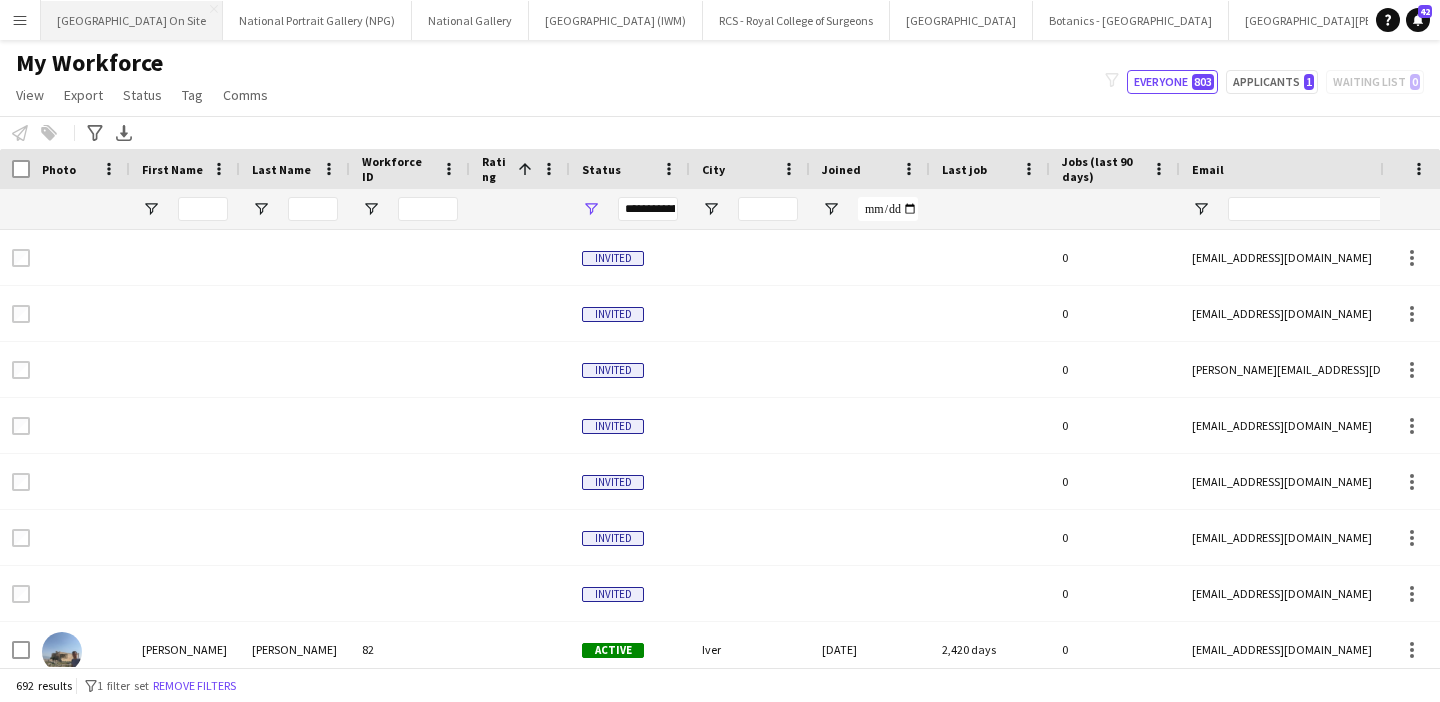 click on "[GEOGRAPHIC_DATA] On Site
Close" at bounding box center (132, 20) 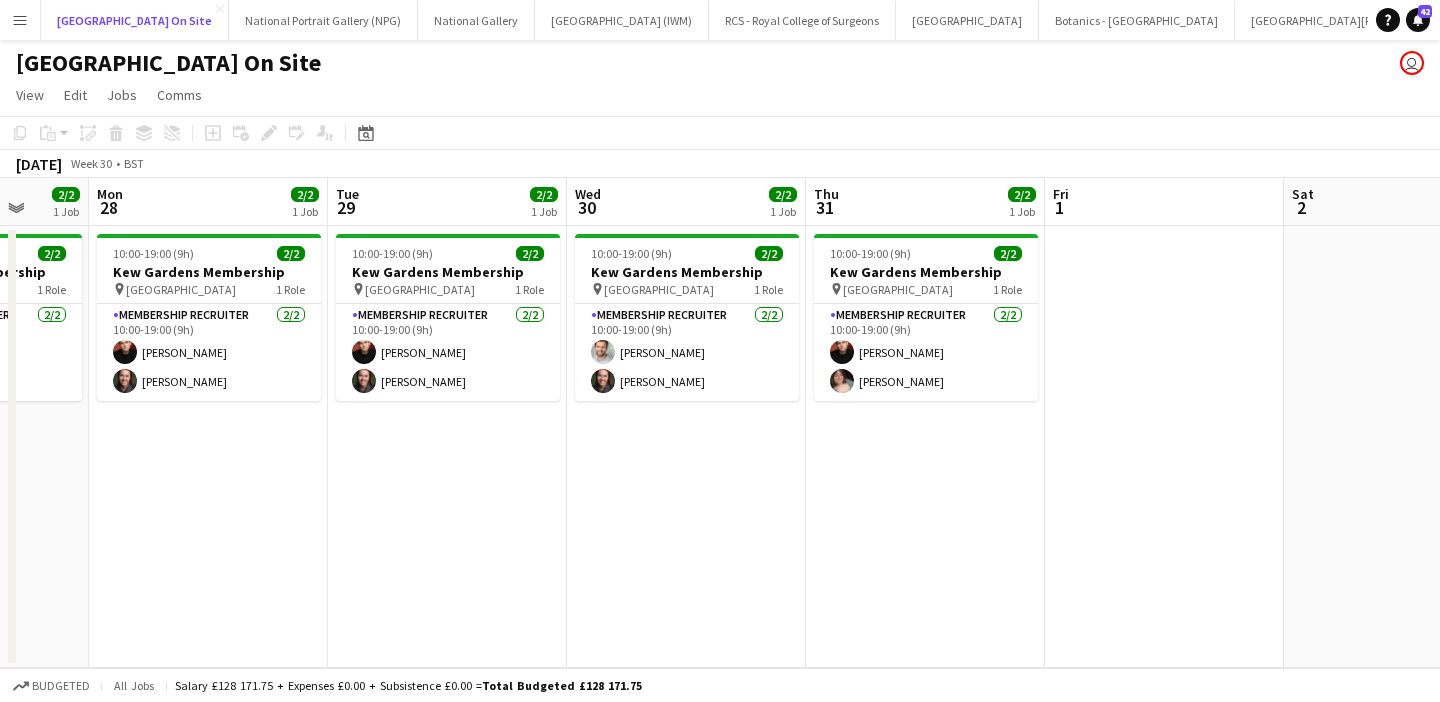 scroll, scrollTop: 0, scrollLeft: 531, axis: horizontal 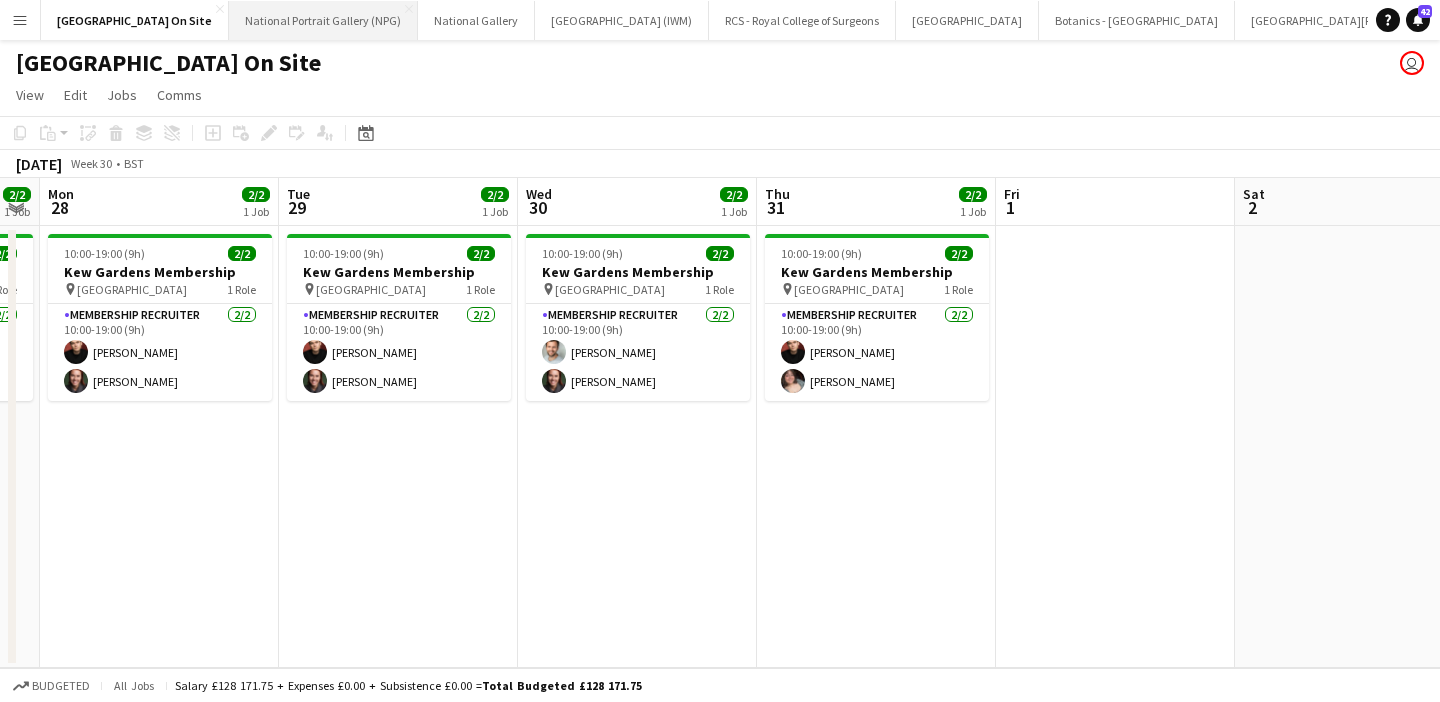 click on "National Portrait Gallery (NPG)
Close" at bounding box center (323, 20) 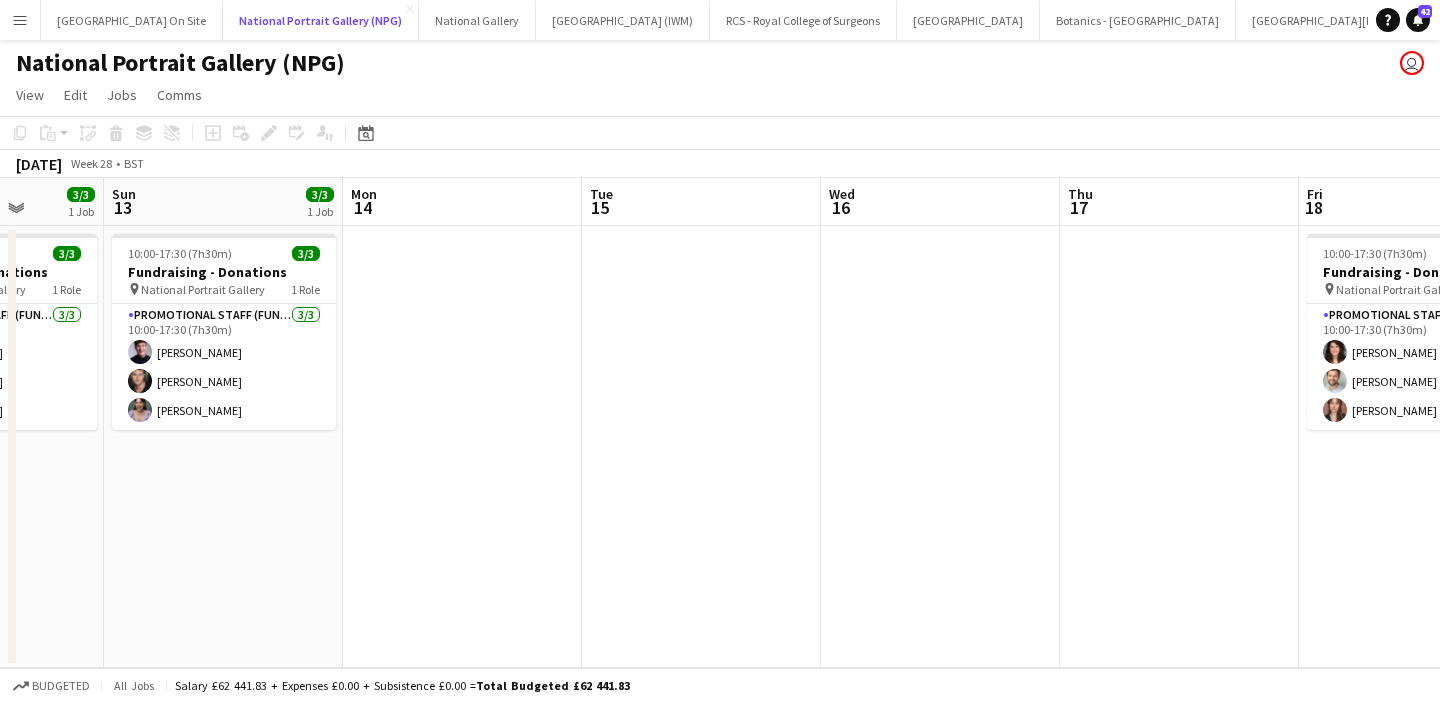 scroll, scrollTop: 0, scrollLeft: 842, axis: horizontal 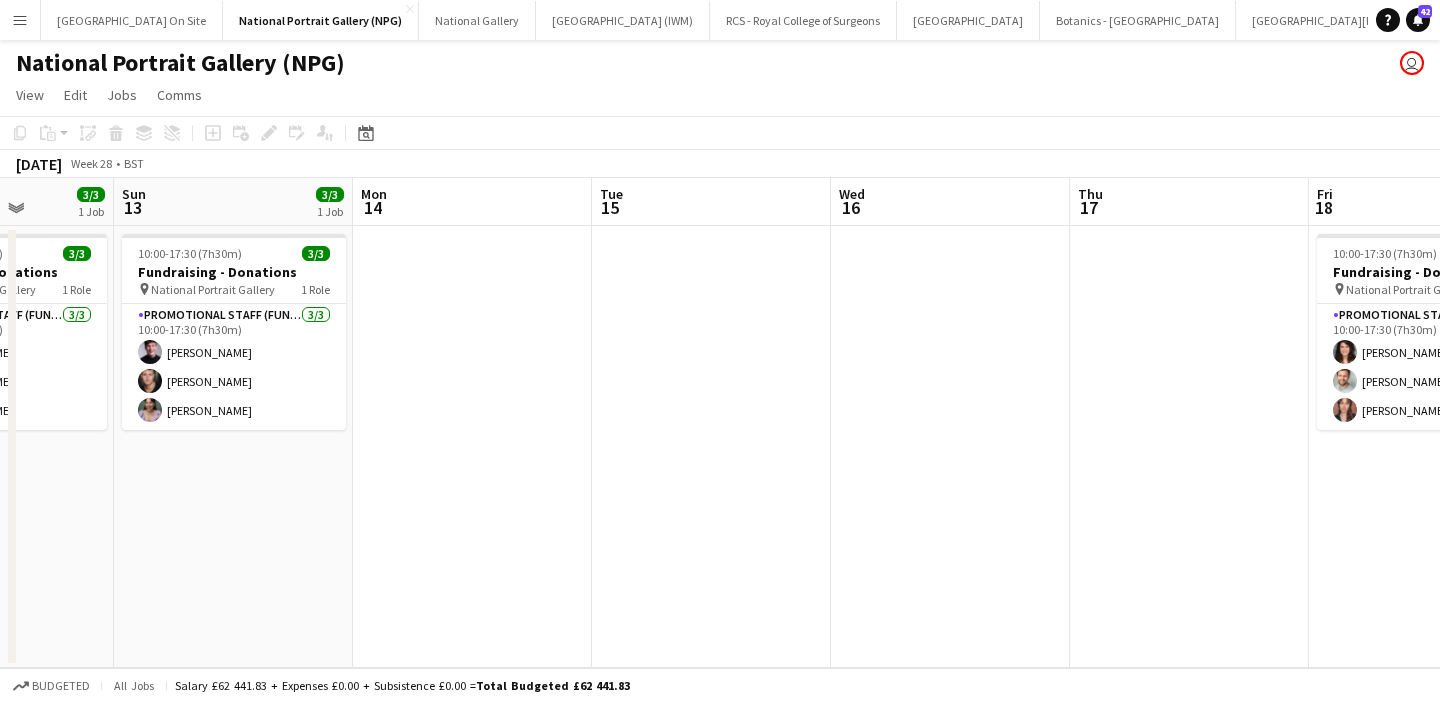 click at bounding box center (472, 447) 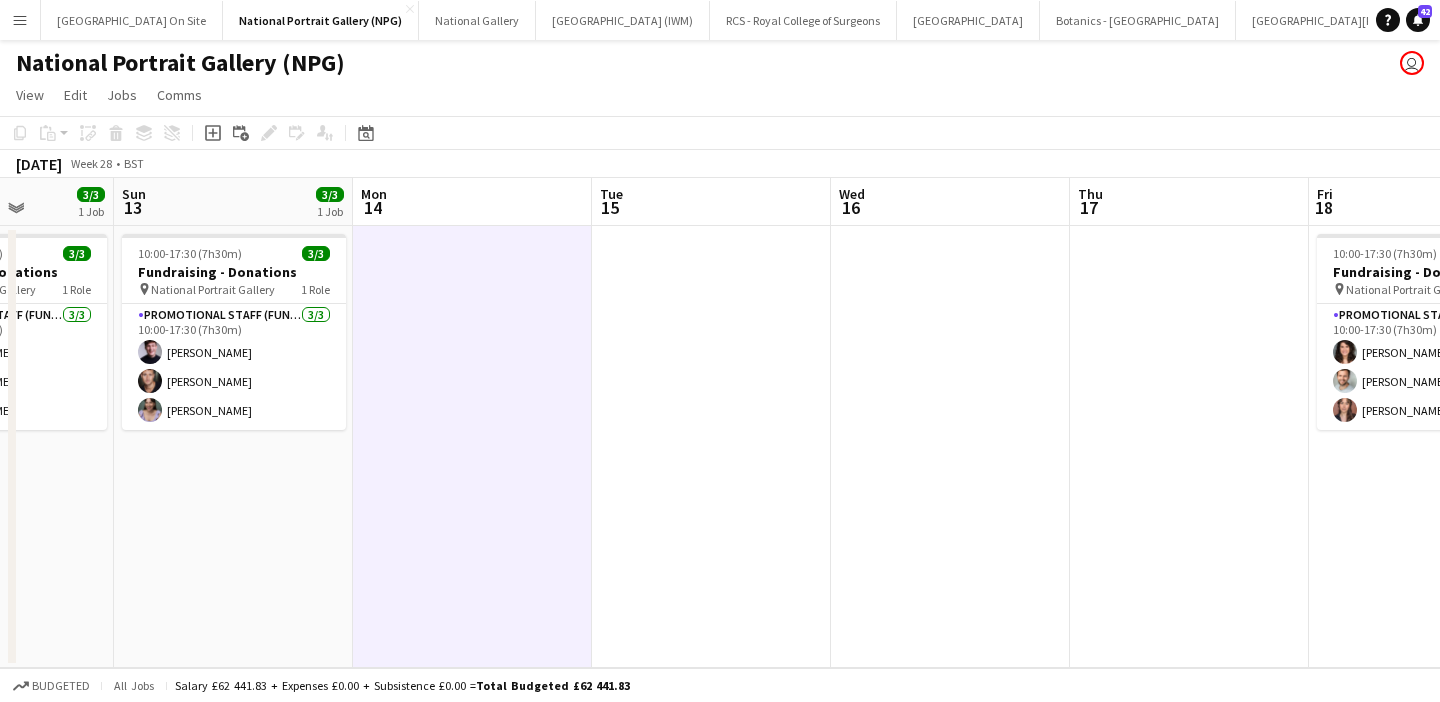 click at bounding box center [472, 447] 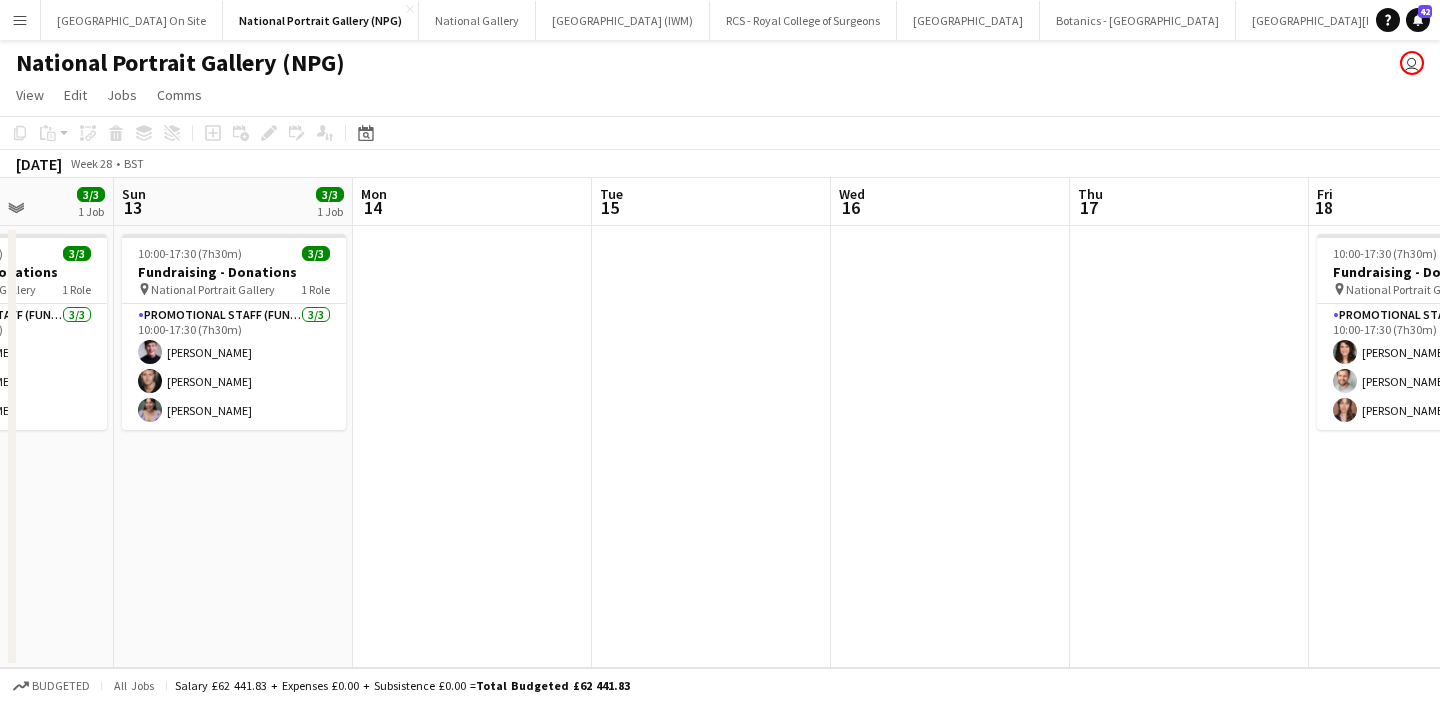 click at bounding box center (472, 447) 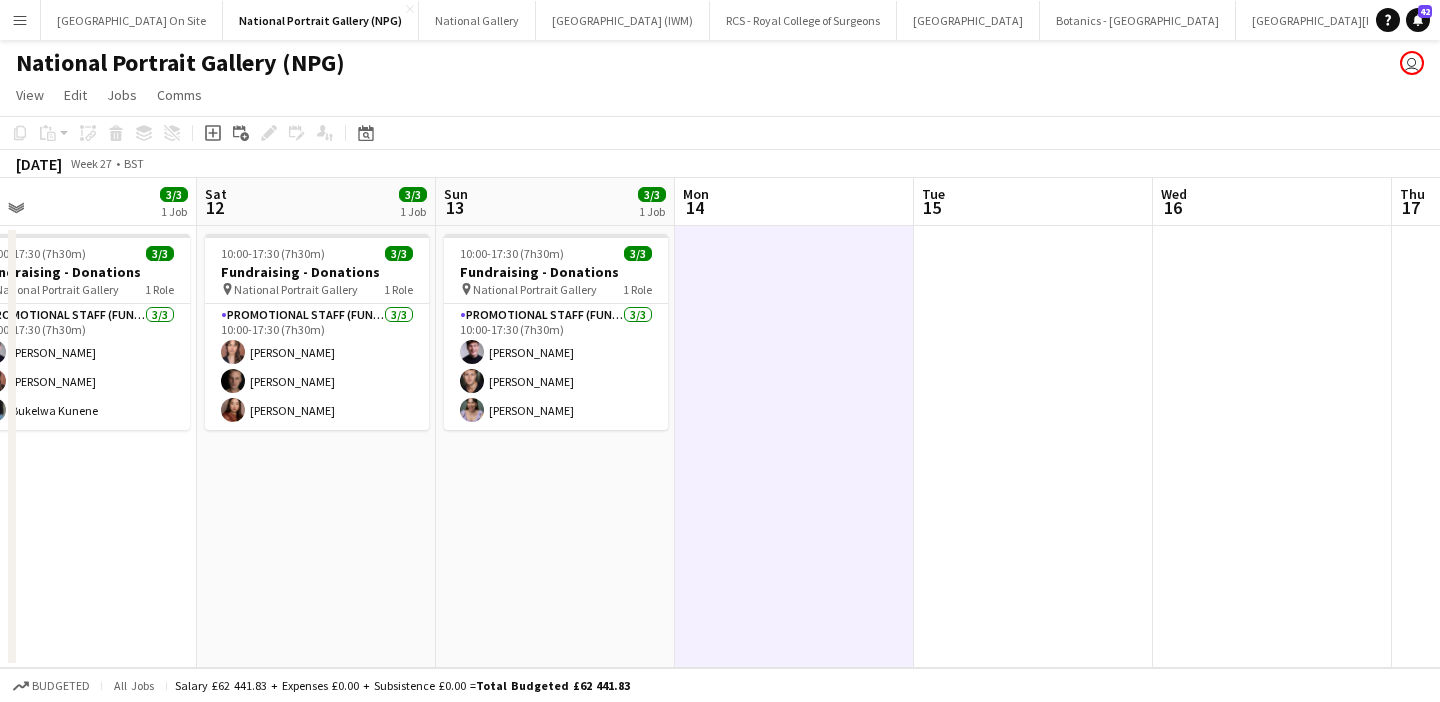 scroll, scrollTop: 0, scrollLeft: 598, axis: horizontal 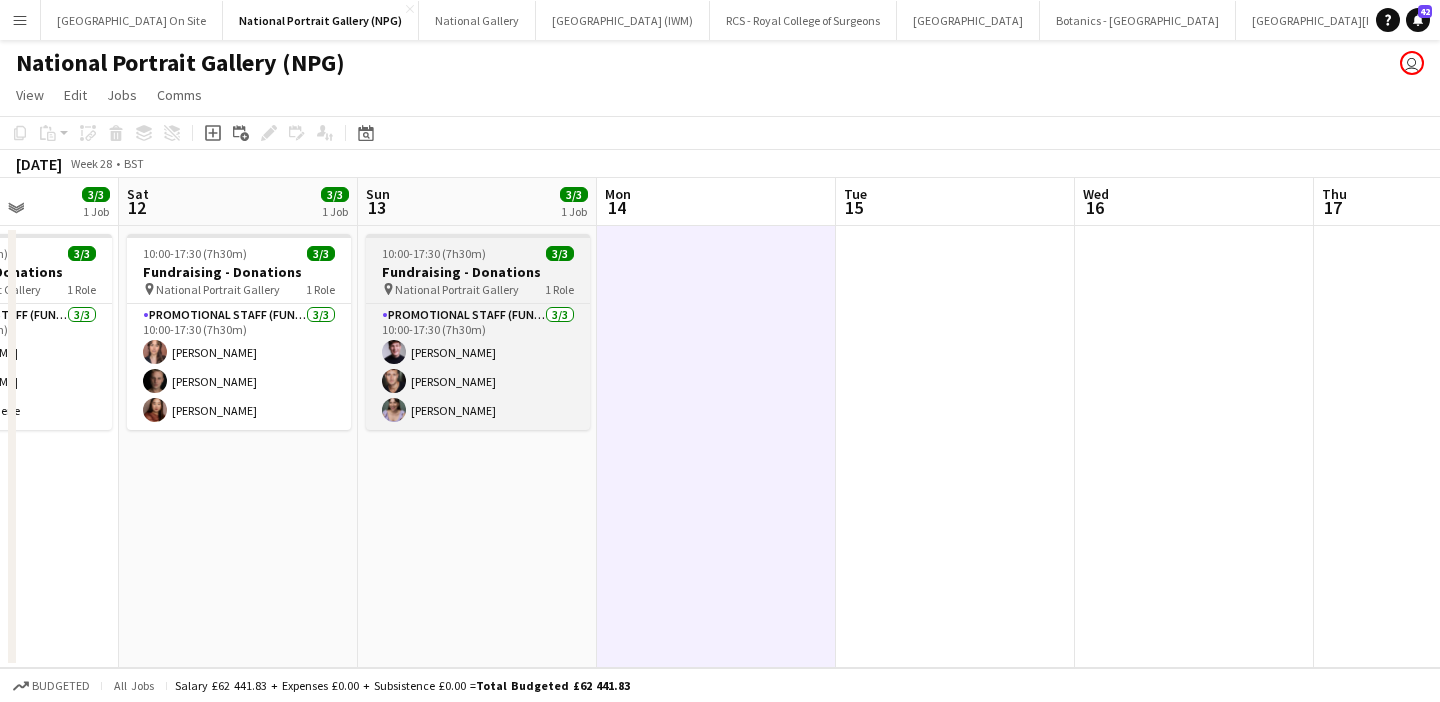 click on "Fundraising - Donations" at bounding box center [478, 272] 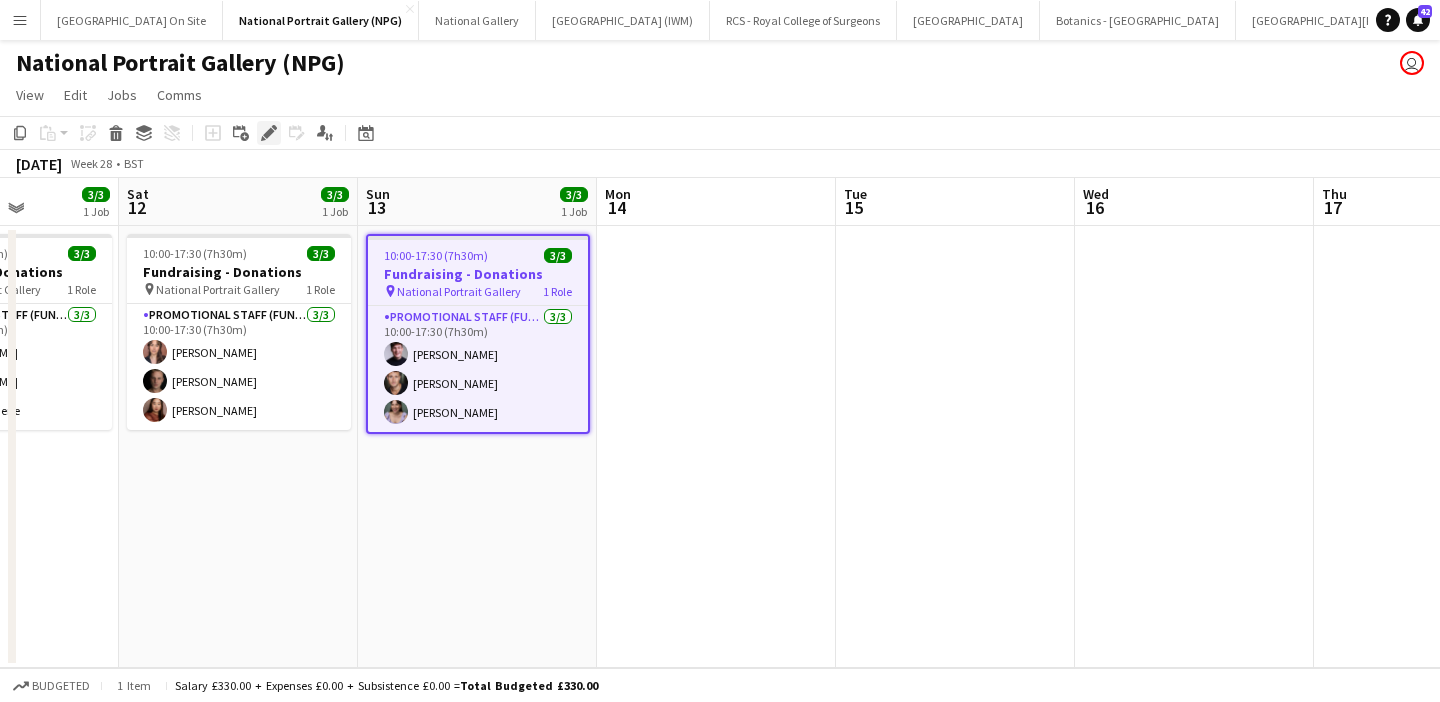 click on "Edit" 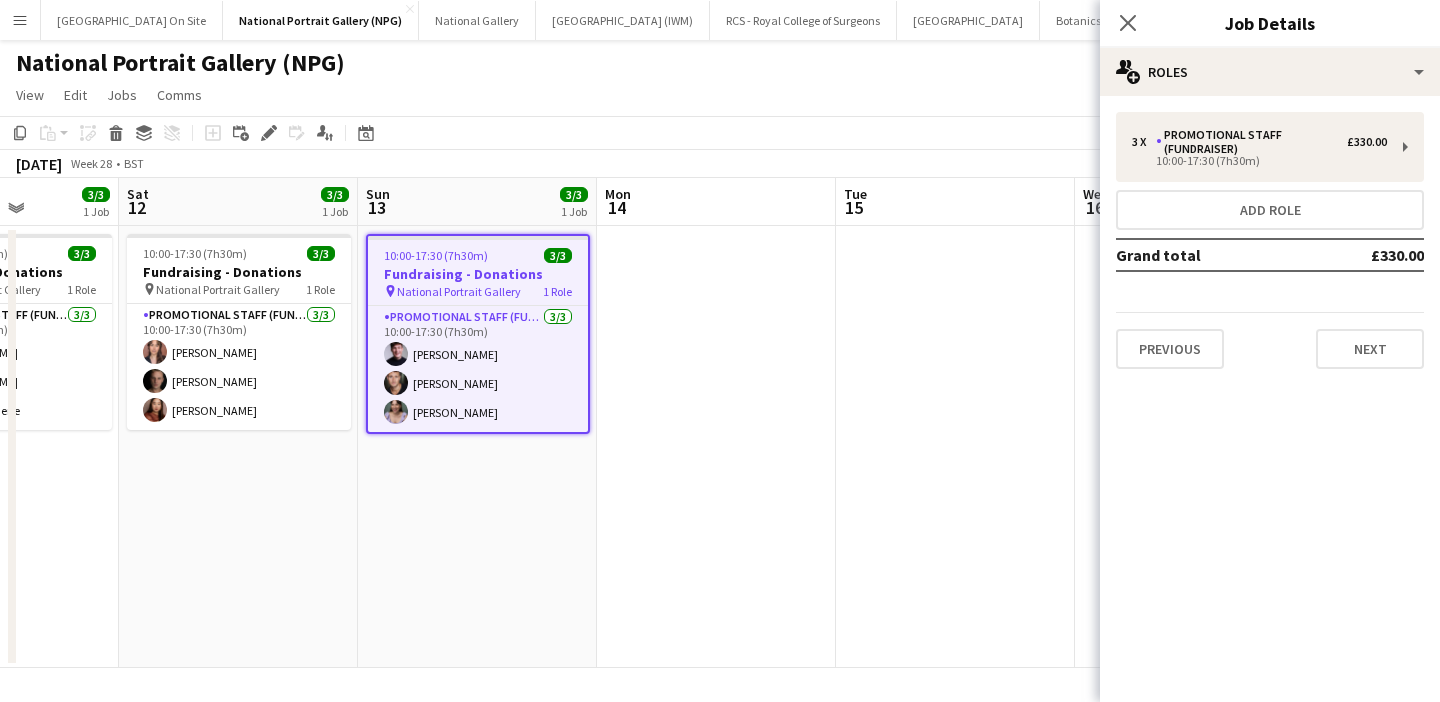 click at bounding box center [955, 447] 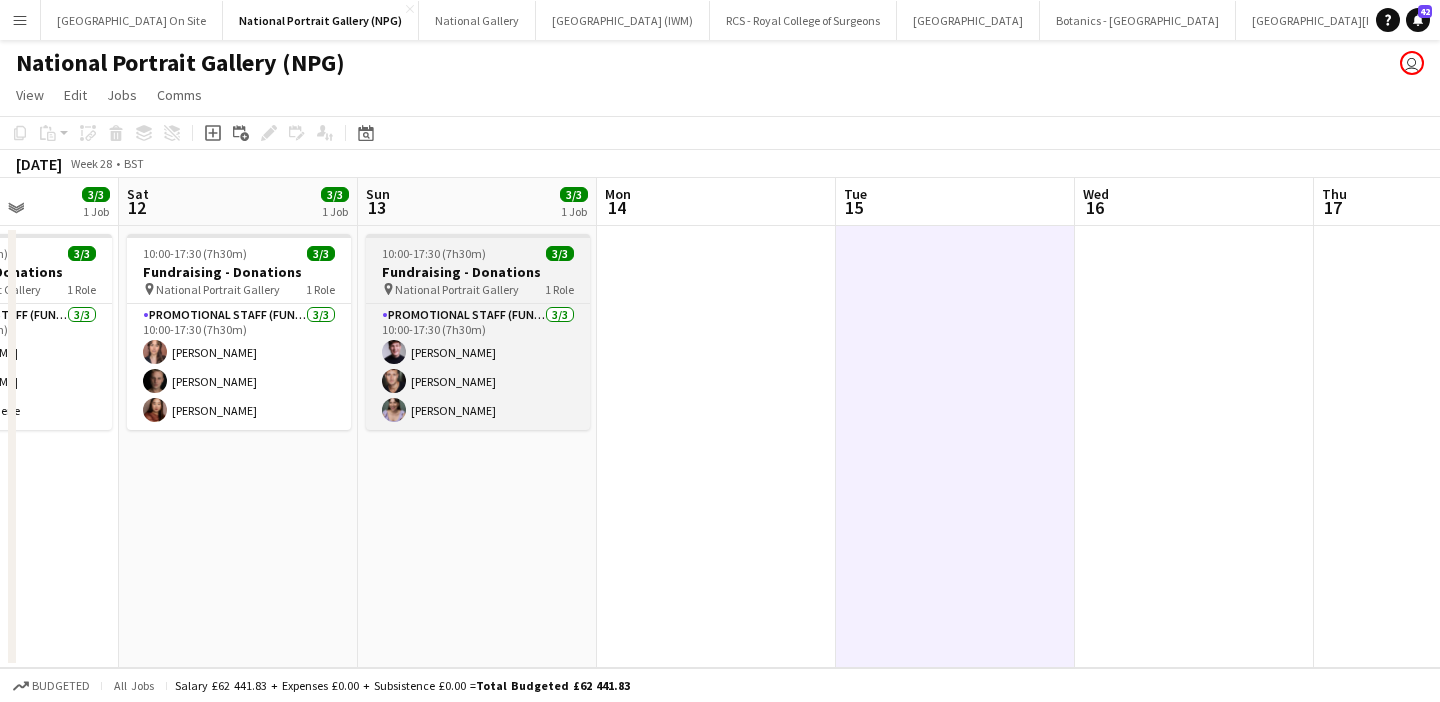 click on "pin
National Portrait Gallery   1 Role" at bounding box center (478, 289) 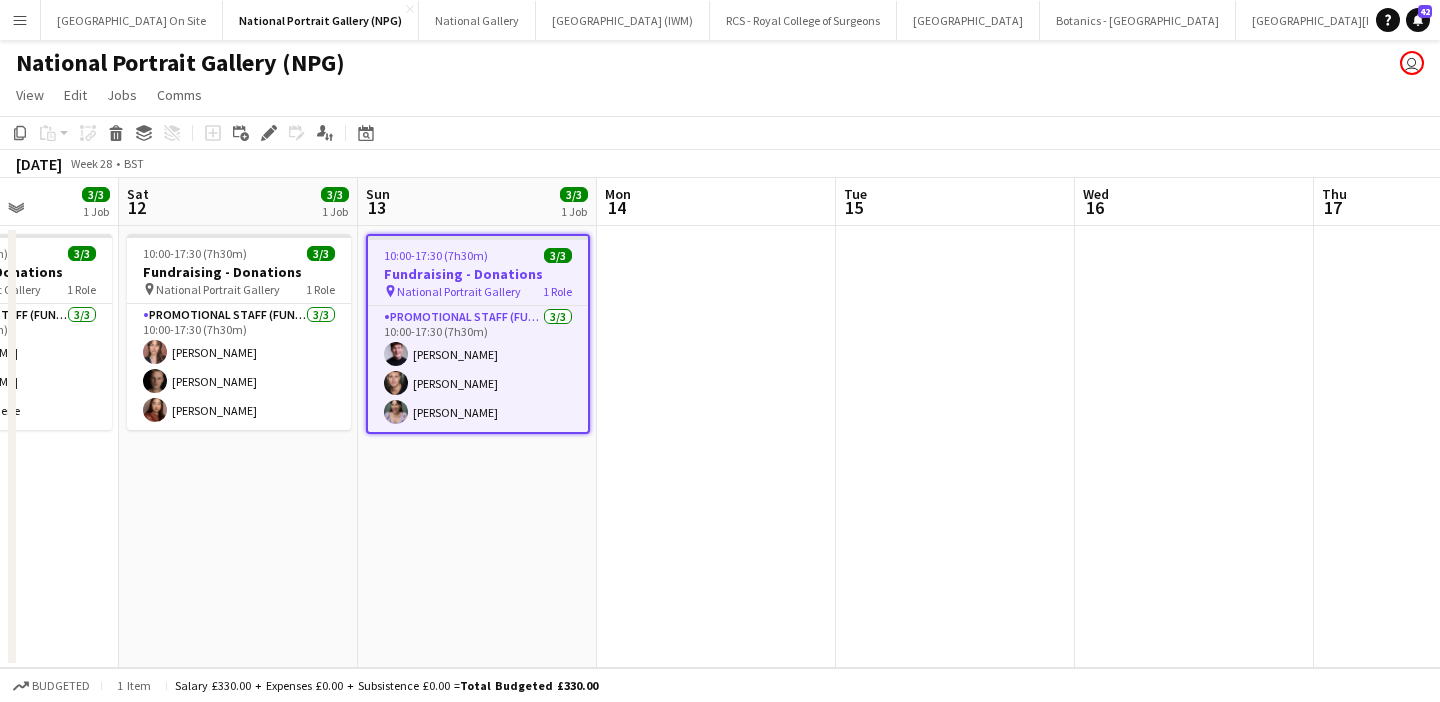 click at bounding box center [716, 447] 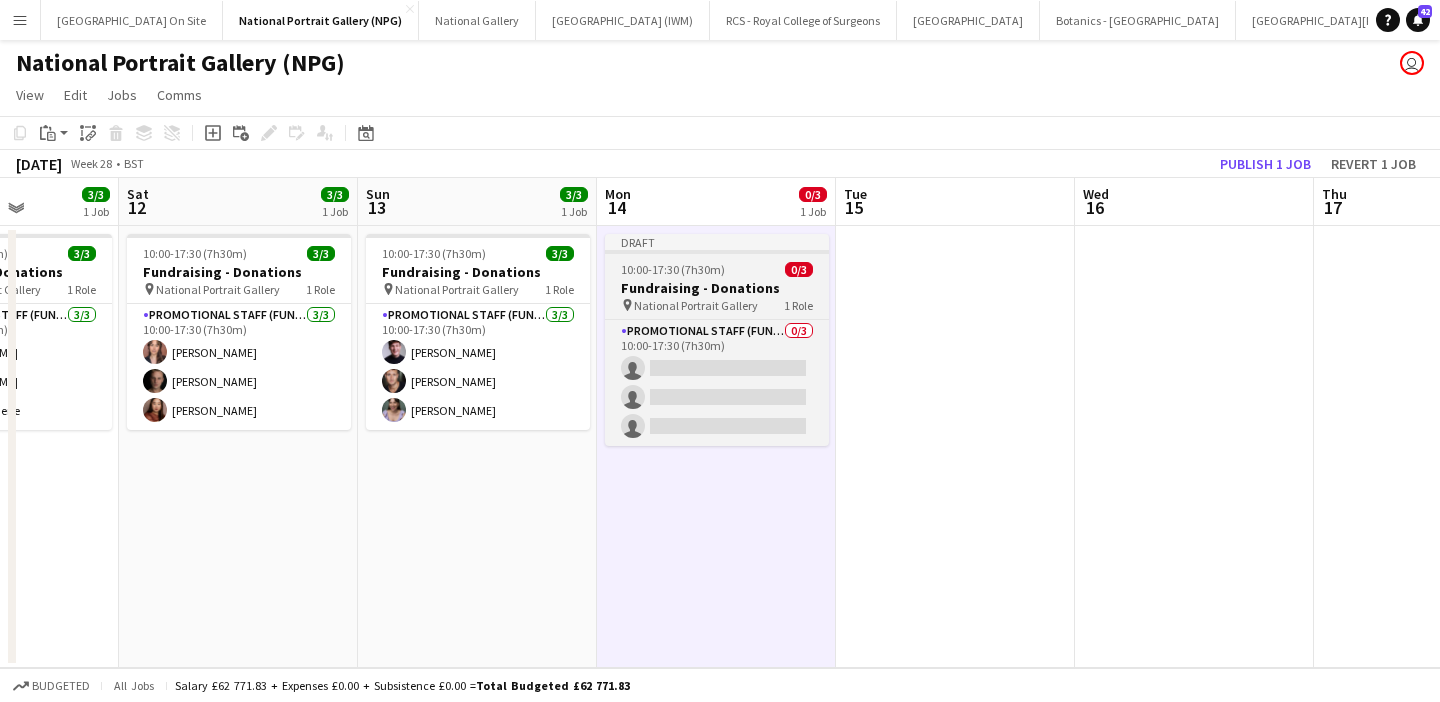 click on "Fundraising - Donations" at bounding box center (717, 288) 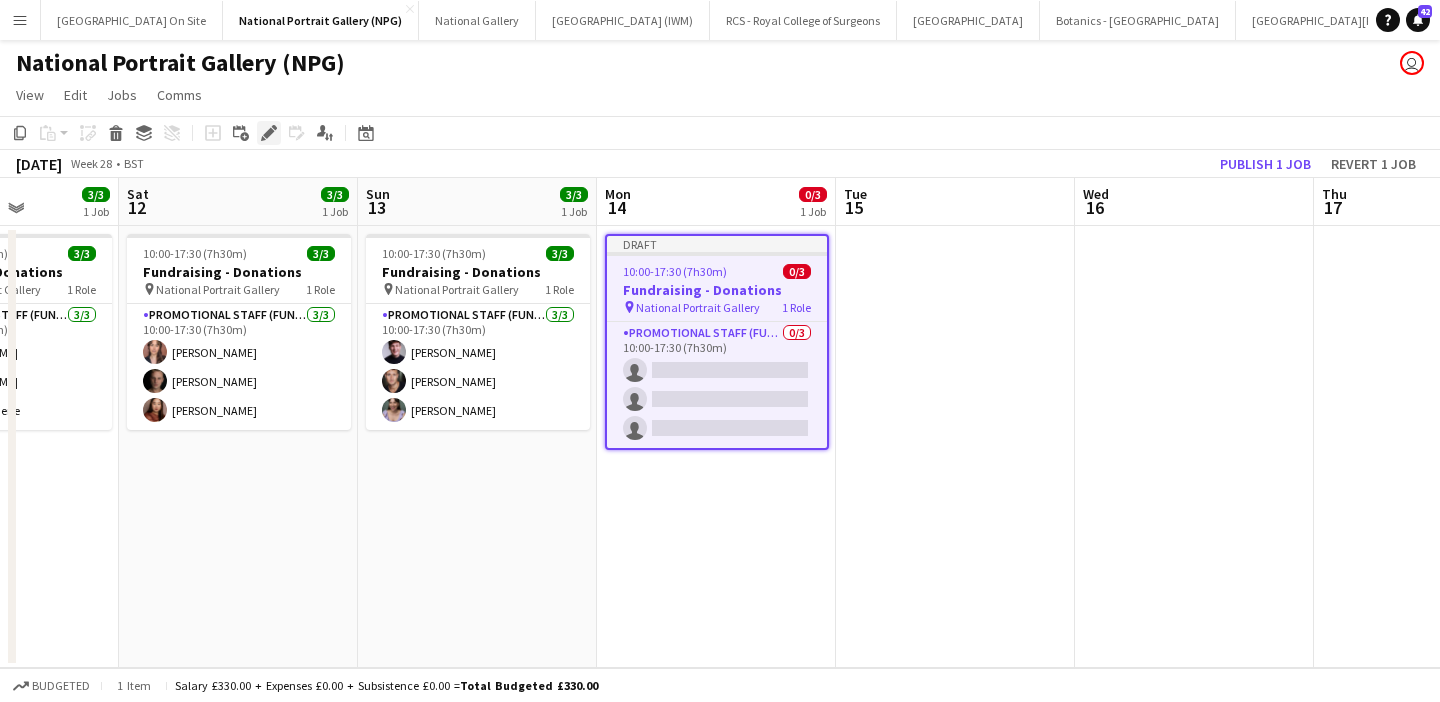 click on "Edit" at bounding box center (269, 133) 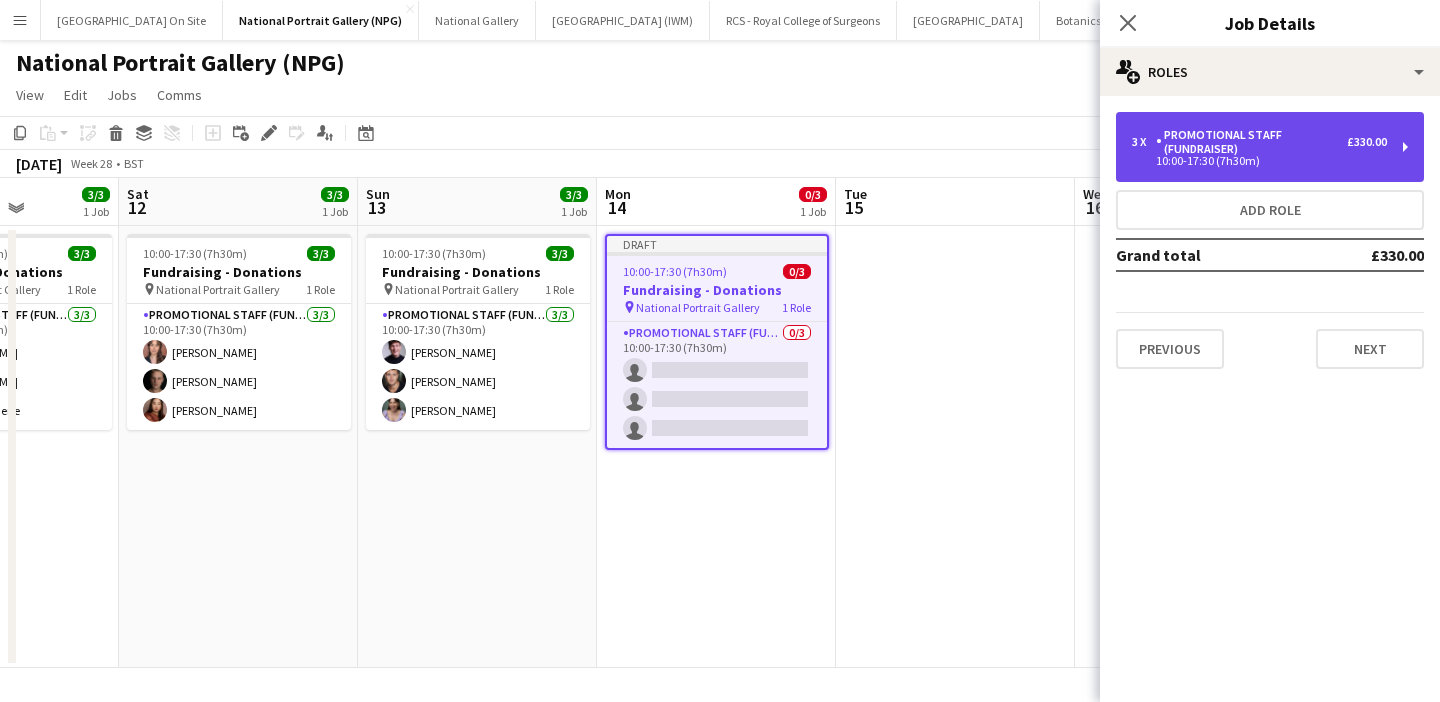 click on "3 x   Promotional Staff (Fundraiser)   £330.00" at bounding box center [1259, 142] 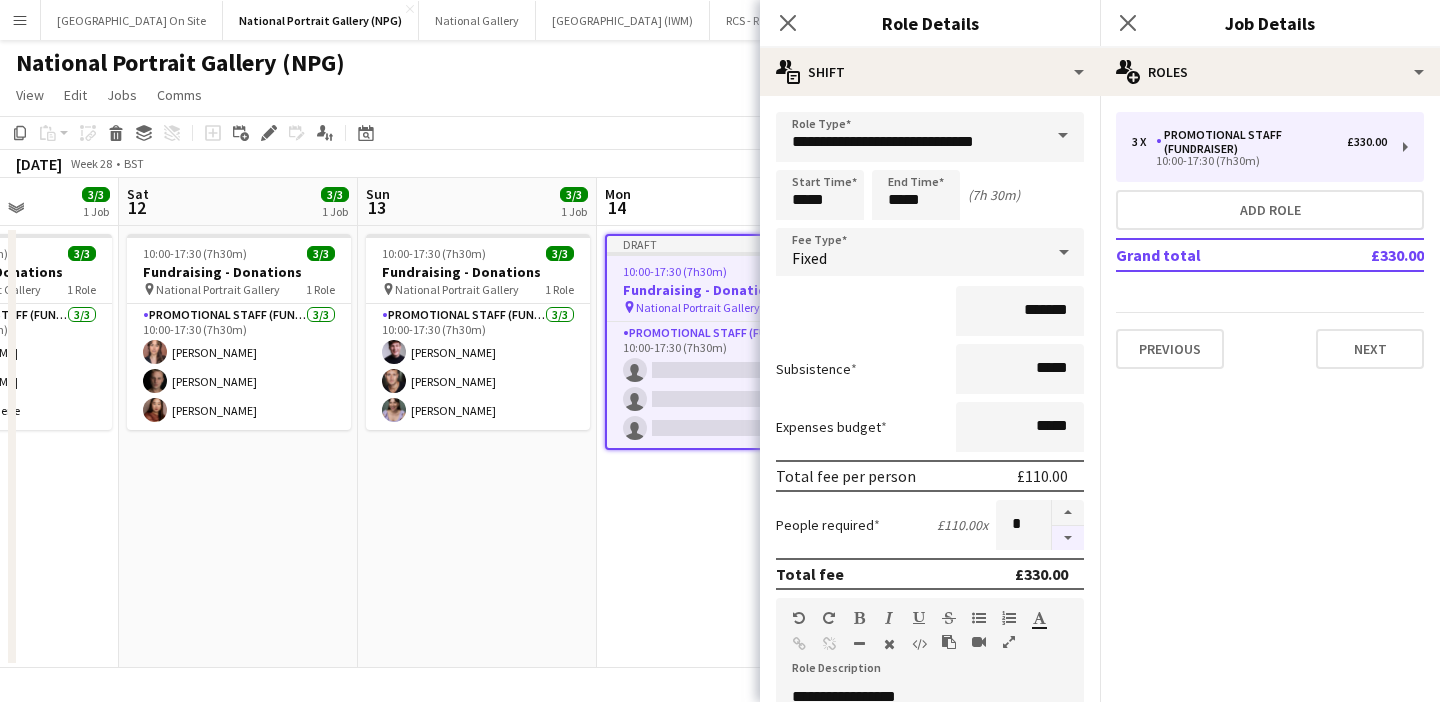 click at bounding box center (1068, 538) 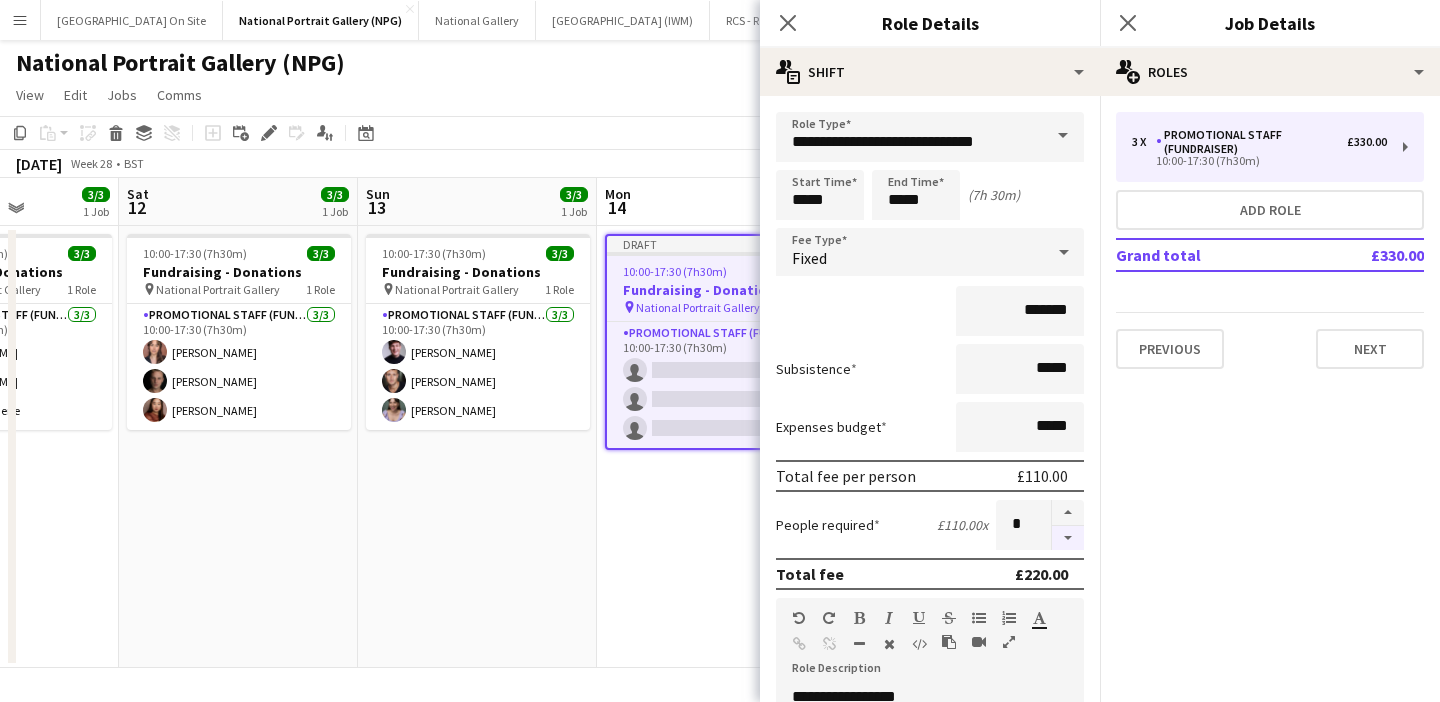click at bounding box center (1068, 538) 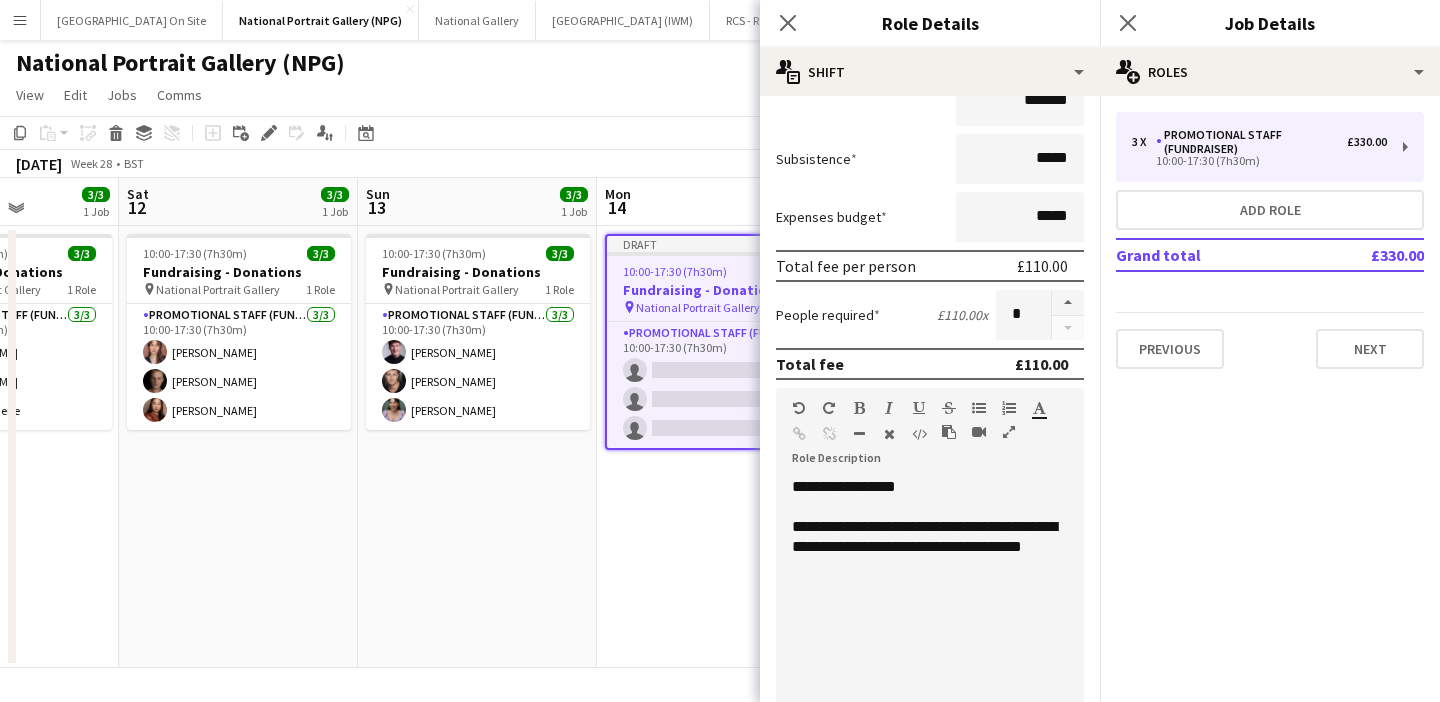 scroll, scrollTop: 222, scrollLeft: 0, axis: vertical 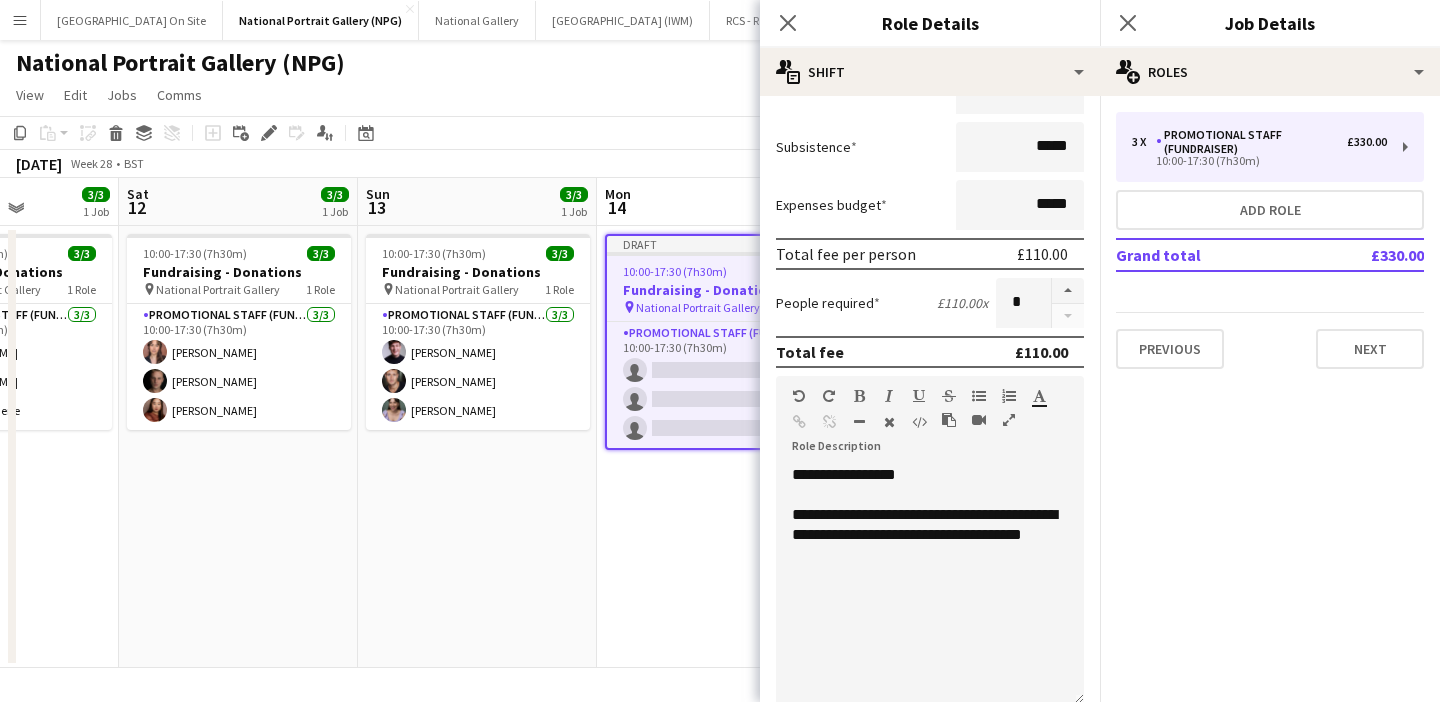 click on "**********" at bounding box center (930, 585) 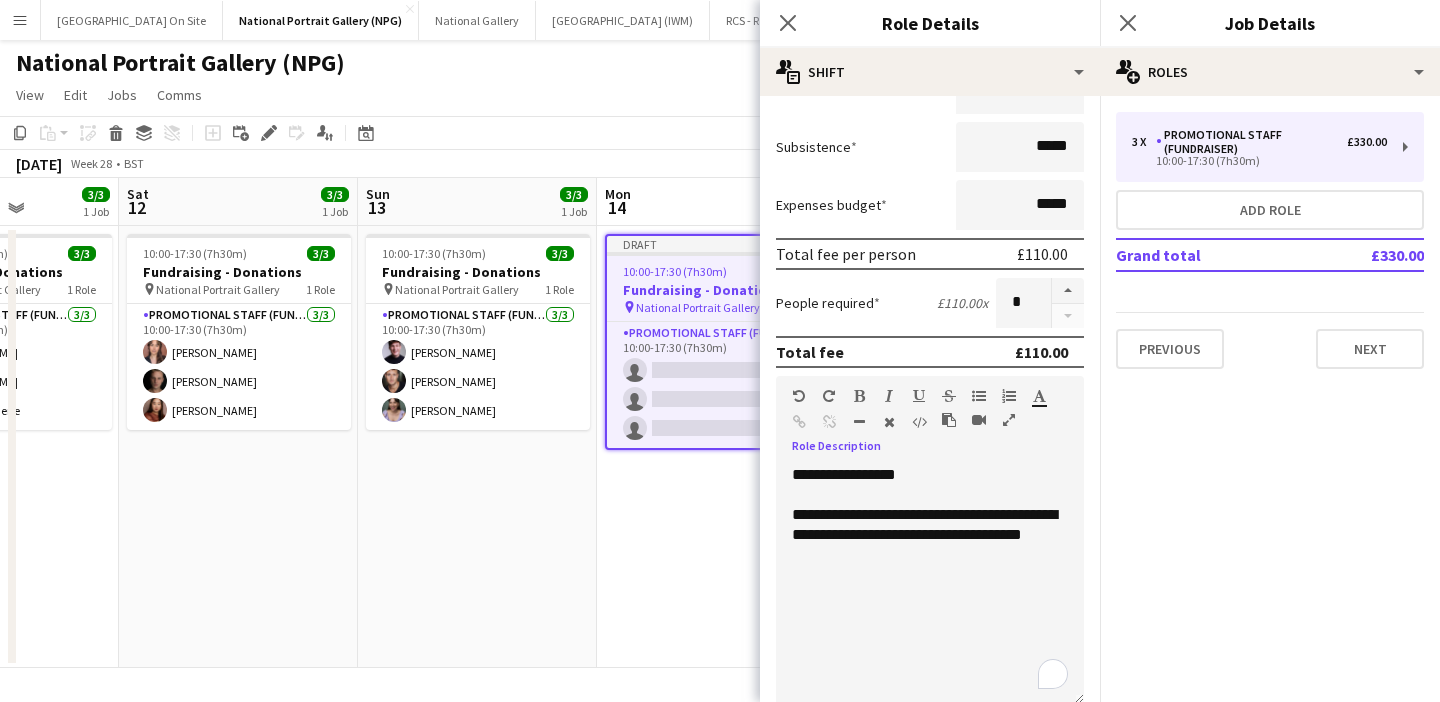 type 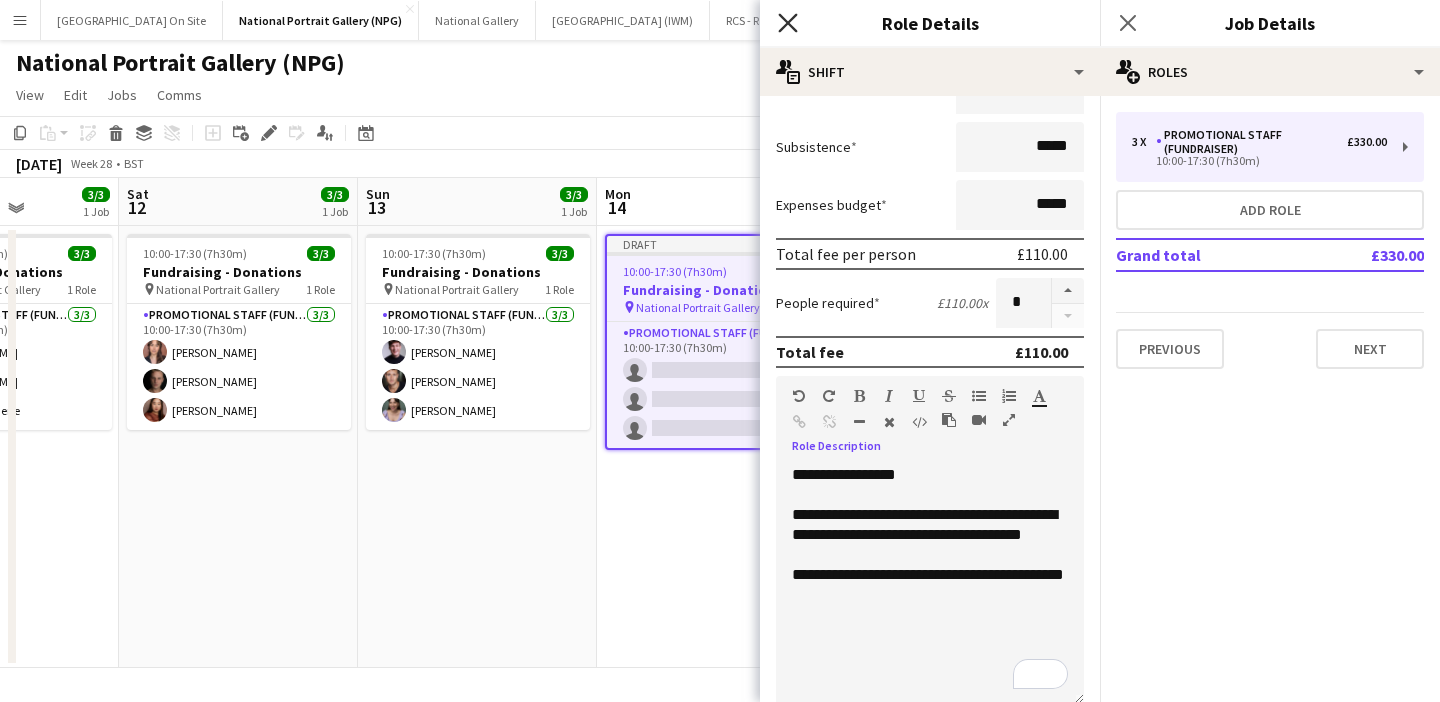 click on "Close pop-in" 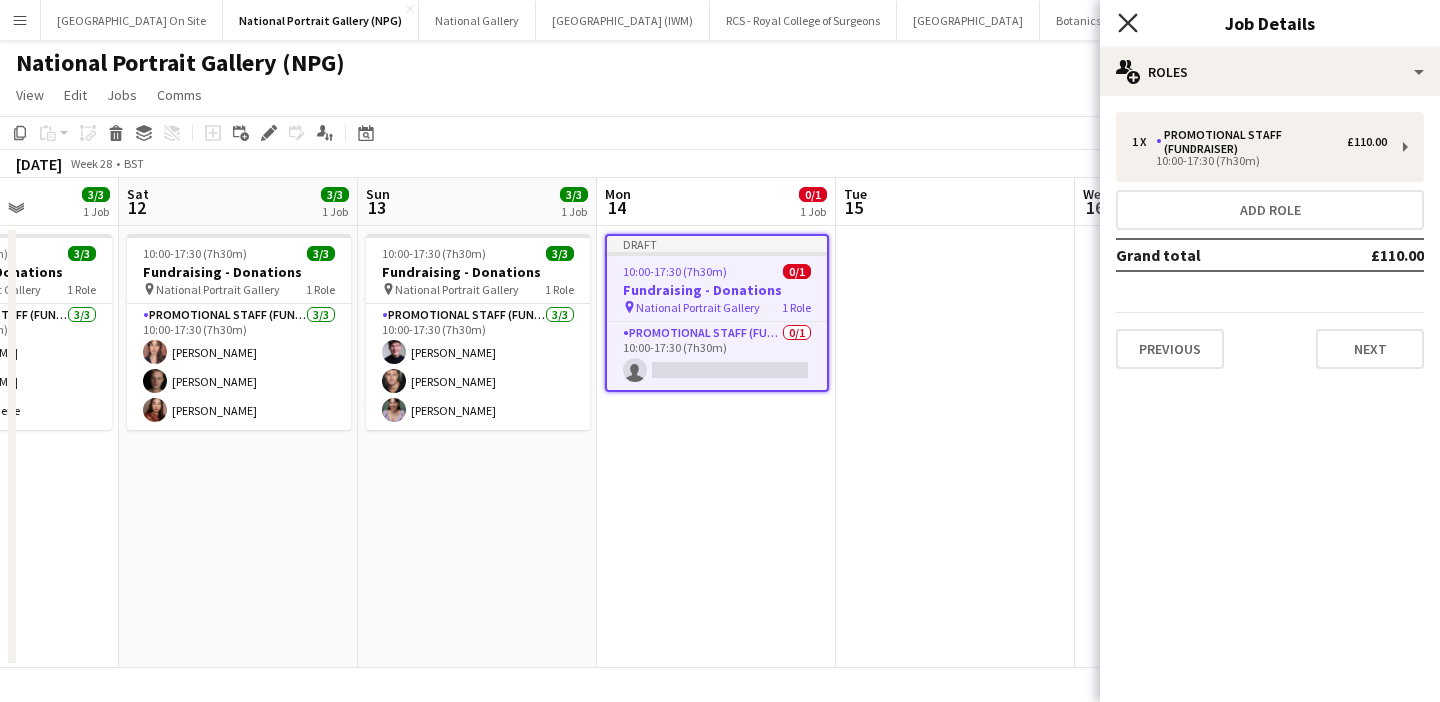 click on "Close pop-in" 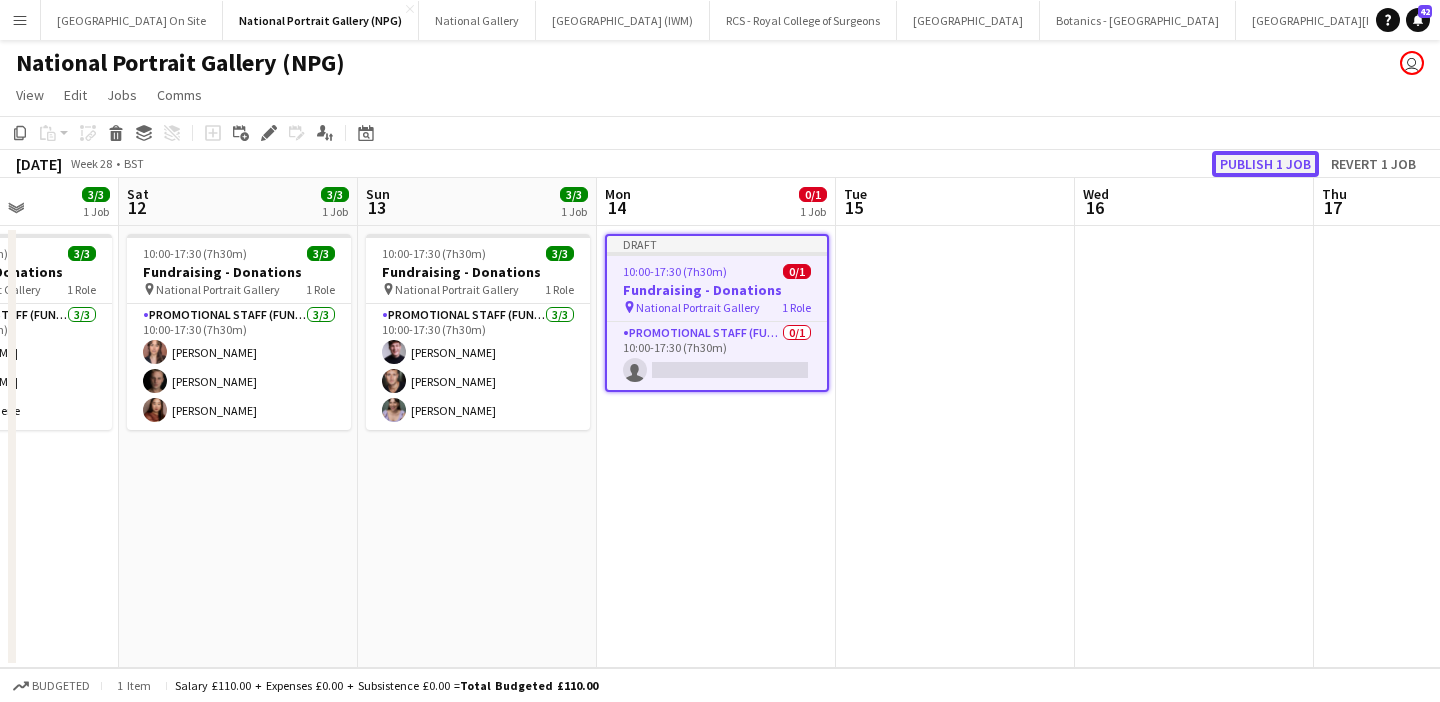 click on "Publish 1 job" 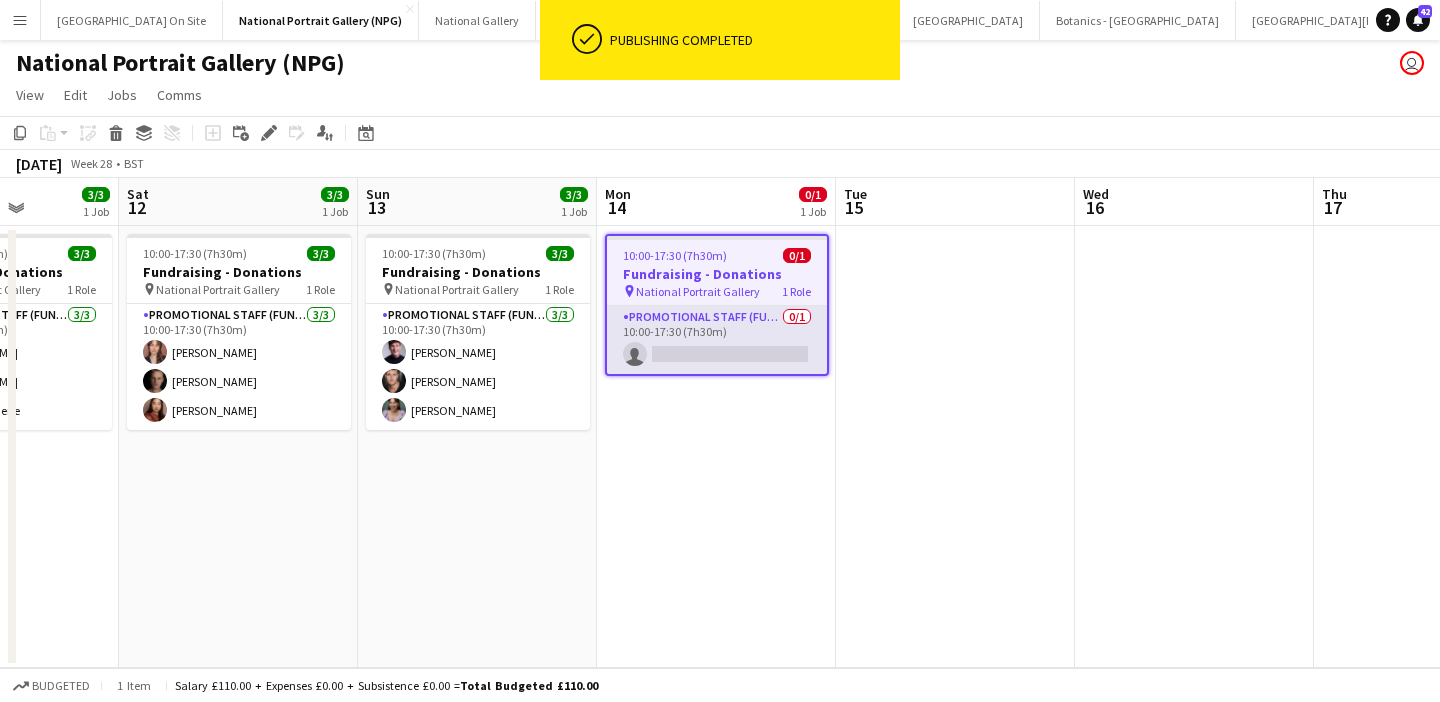 click on "Promotional Staff (Fundraiser)   0/1   10:00-17:30 (7h30m)
single-neutral-actions" at bounding box center (717, 340) 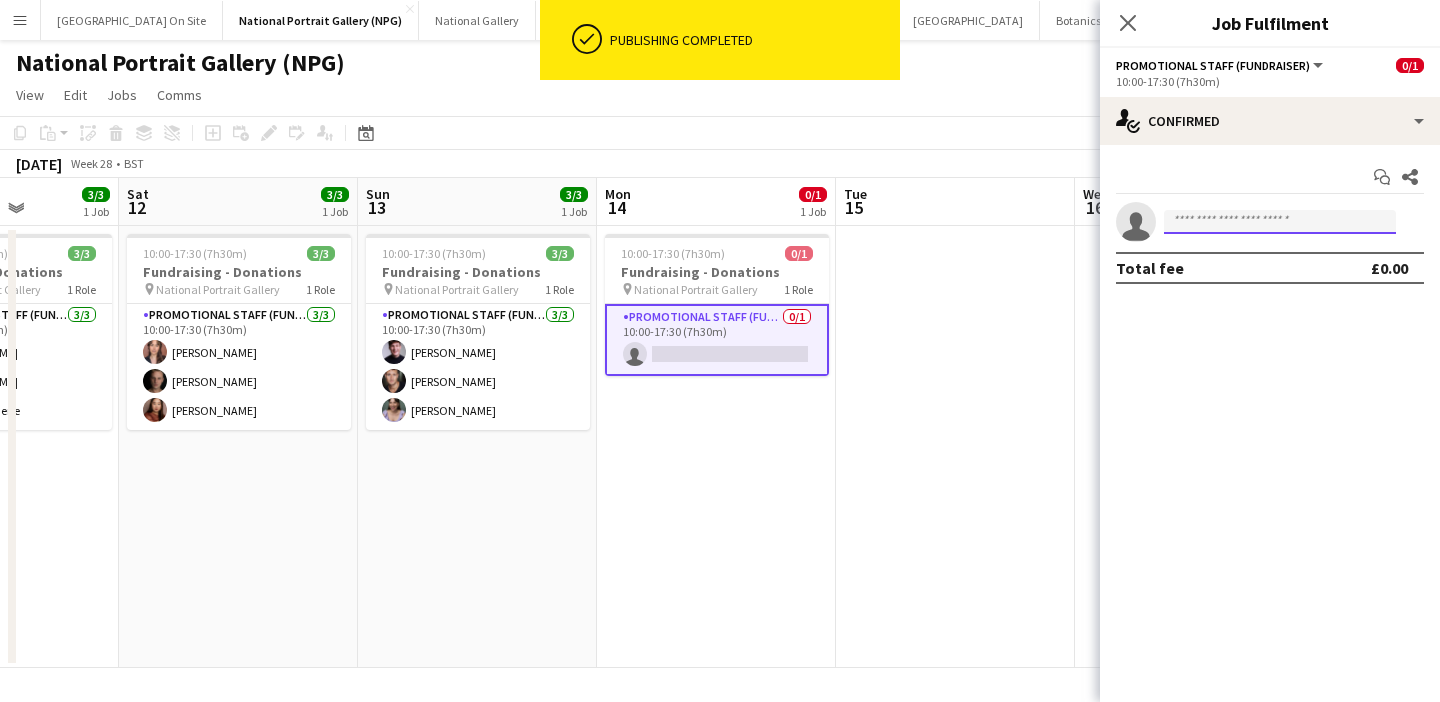 click at bounding box center (1280, 222) 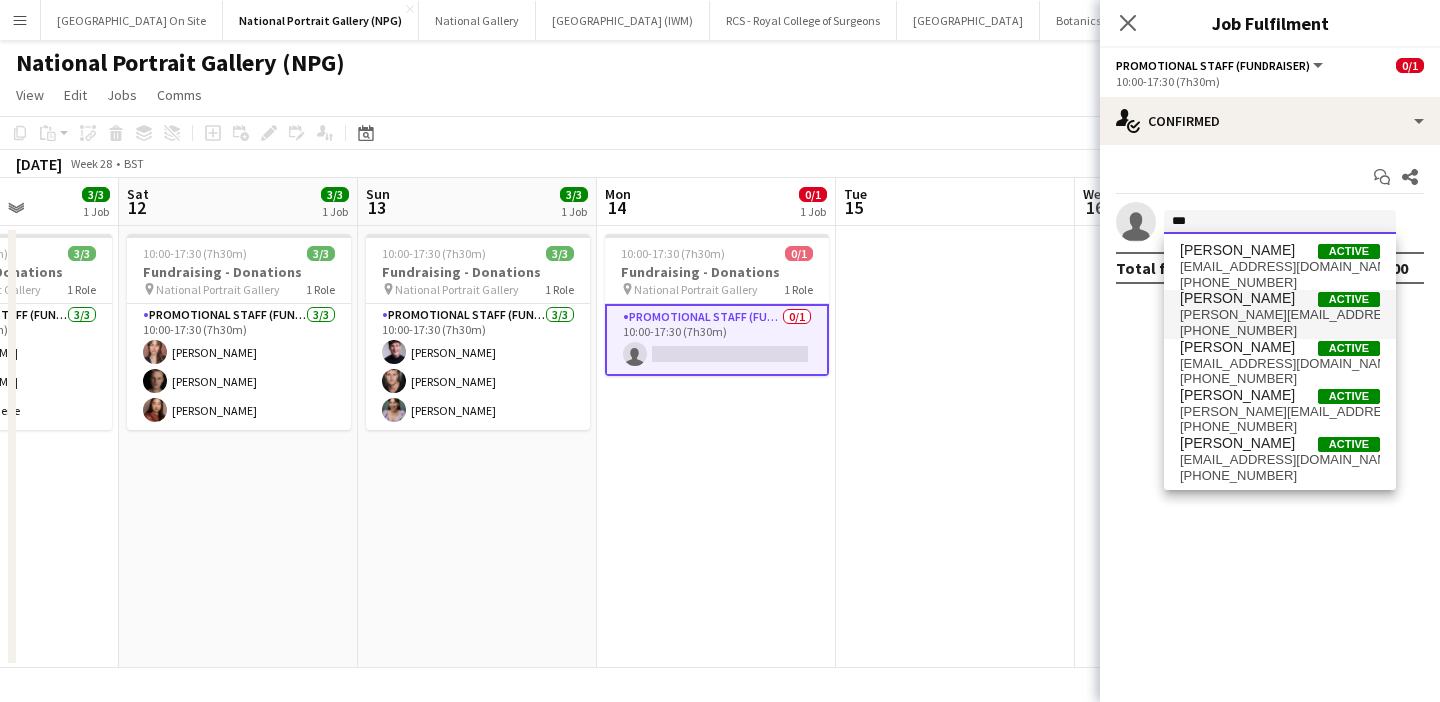 type on "***" 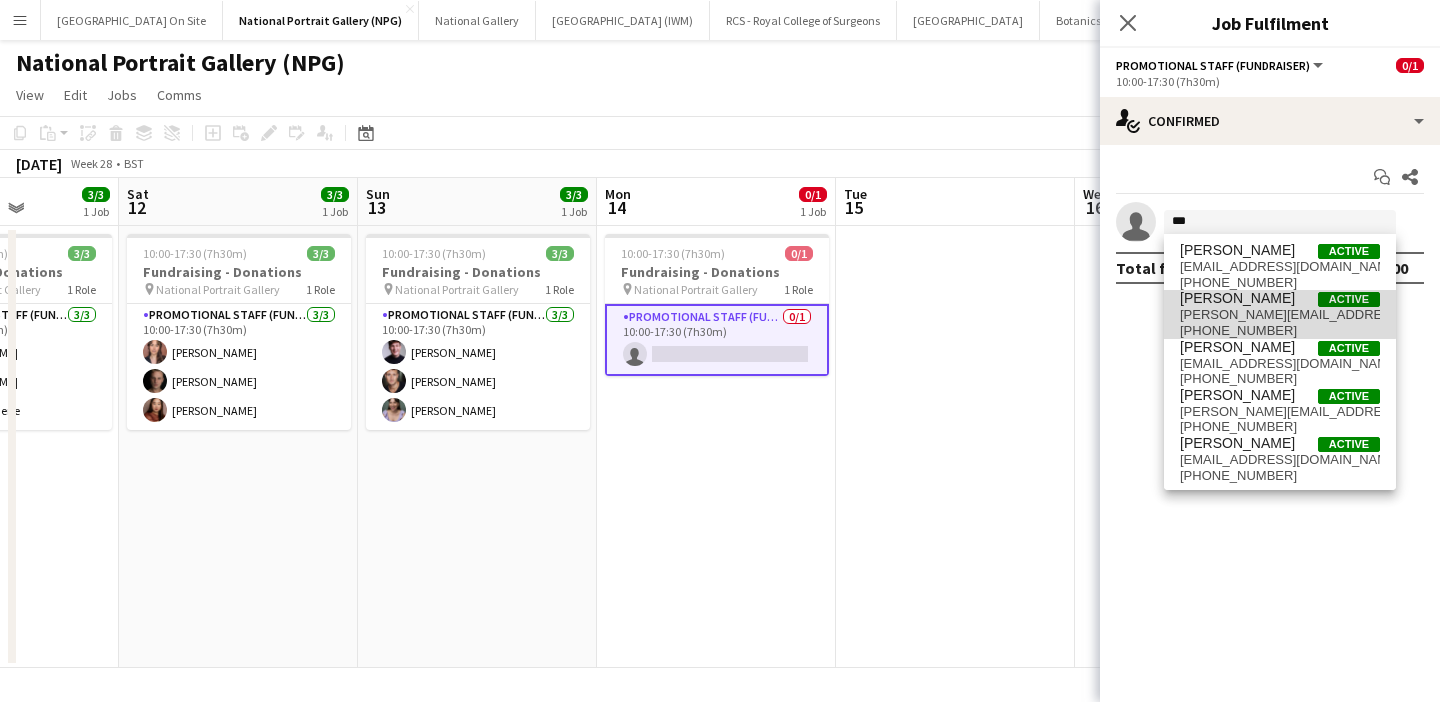 click on "Tom Canton  Active" at bounding box center [1280, 298] 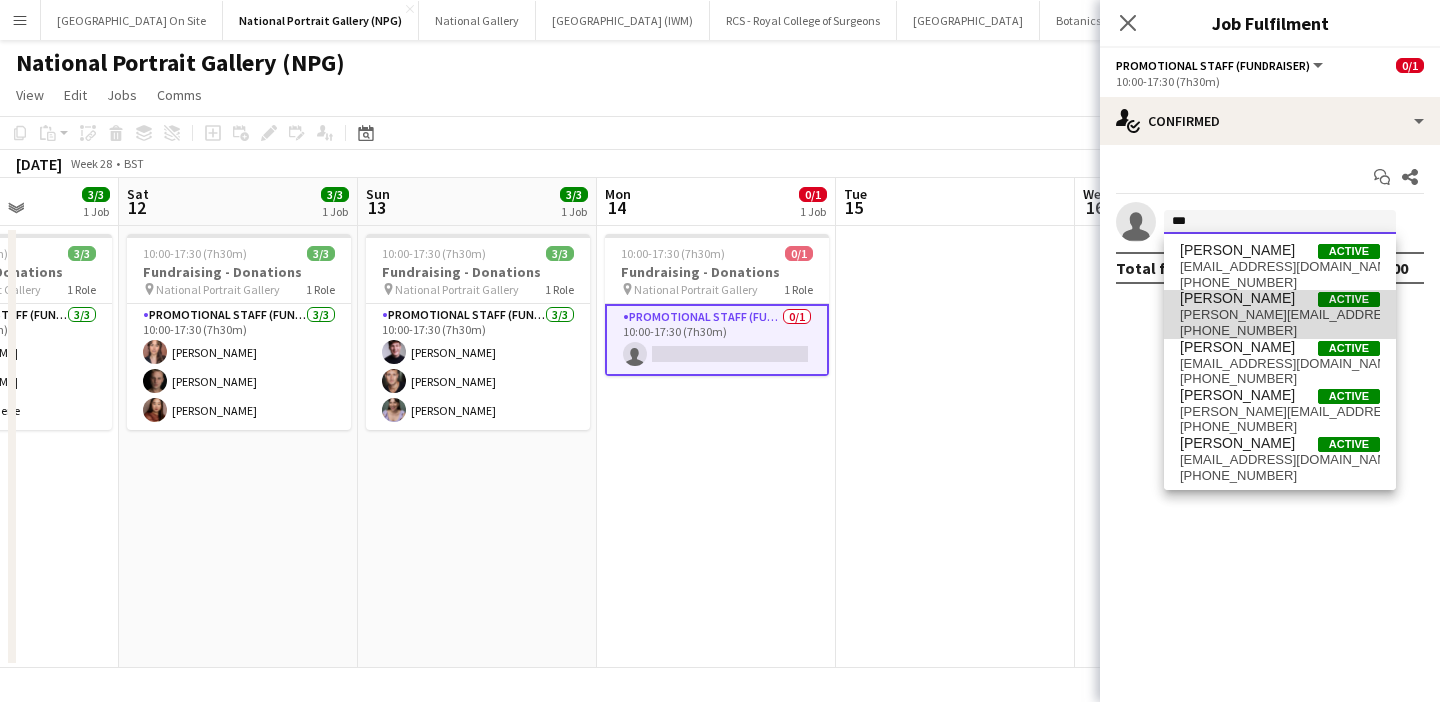 type 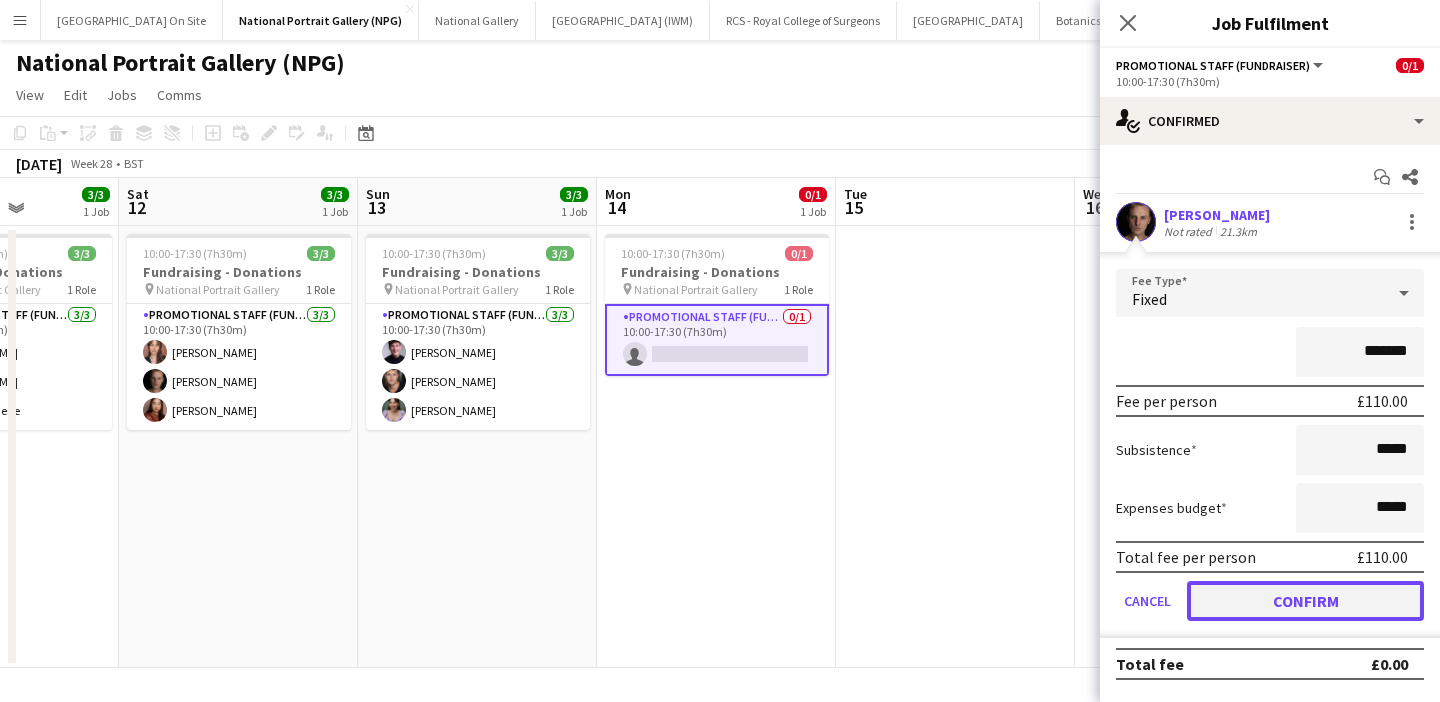 click on "Confirm" at bounding box center (1305, 601) 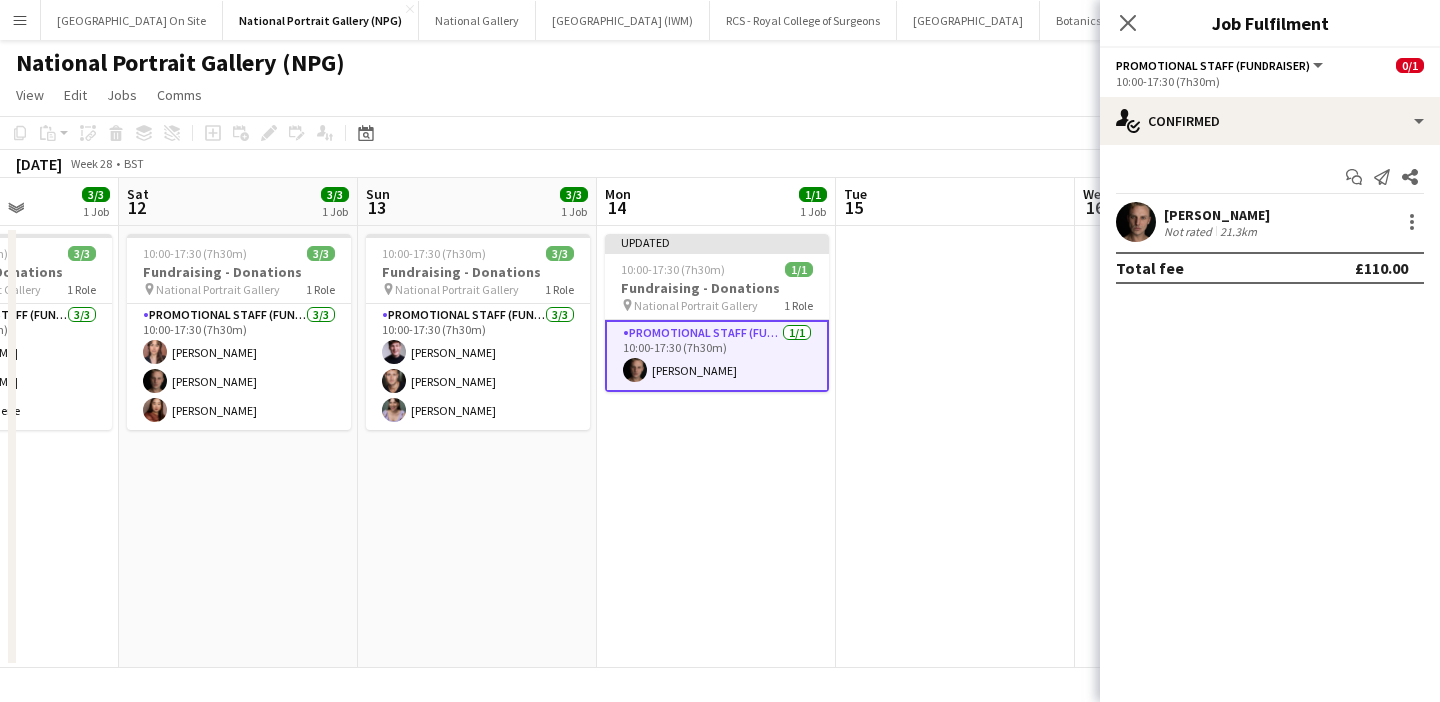 click on "Updated   10:00-17:30 (7h30m)    1/1   Fundraising - Donations
pin
National Portrait Gallery   1 Role   Promotional Staff (Fundraiser)   1/1   10:00-17:30 (7h30m)
Tom Canton" at bounding box center [716, 447] 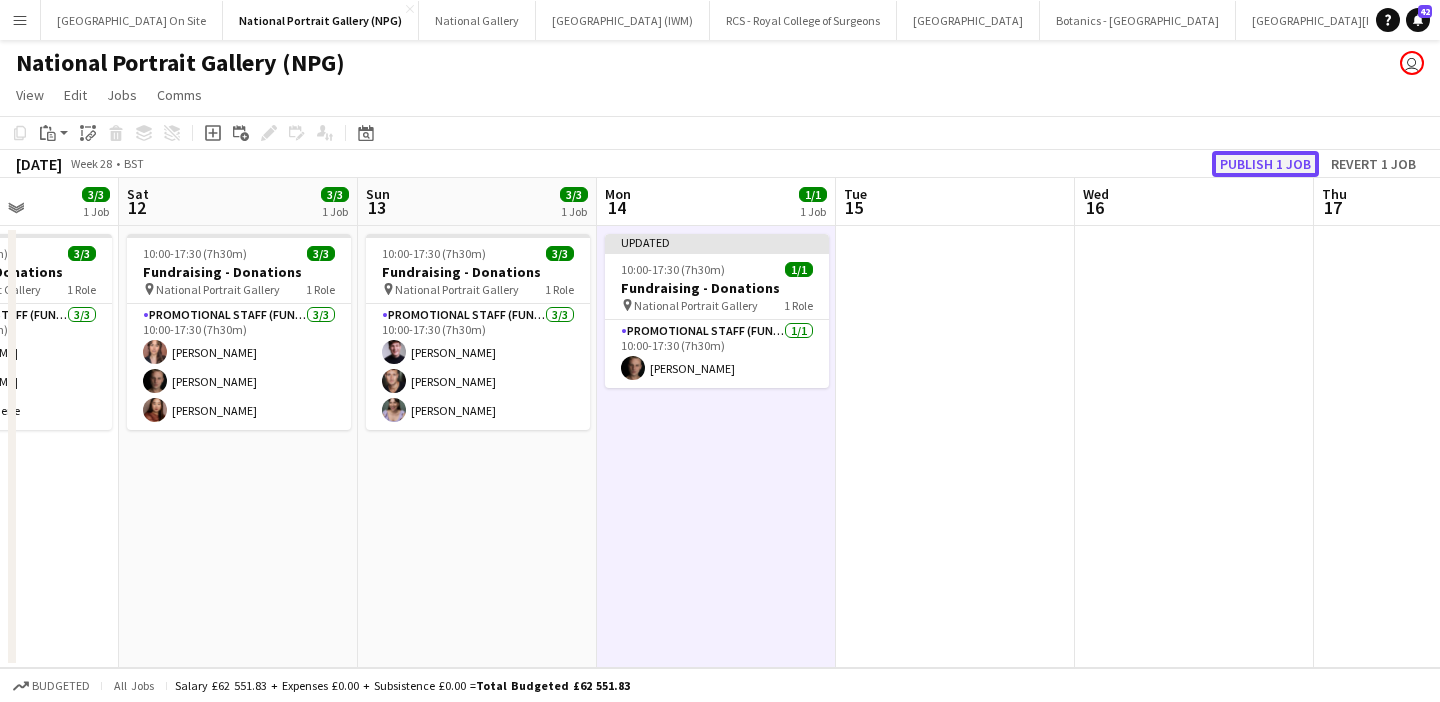 click on "Publish 1 job" 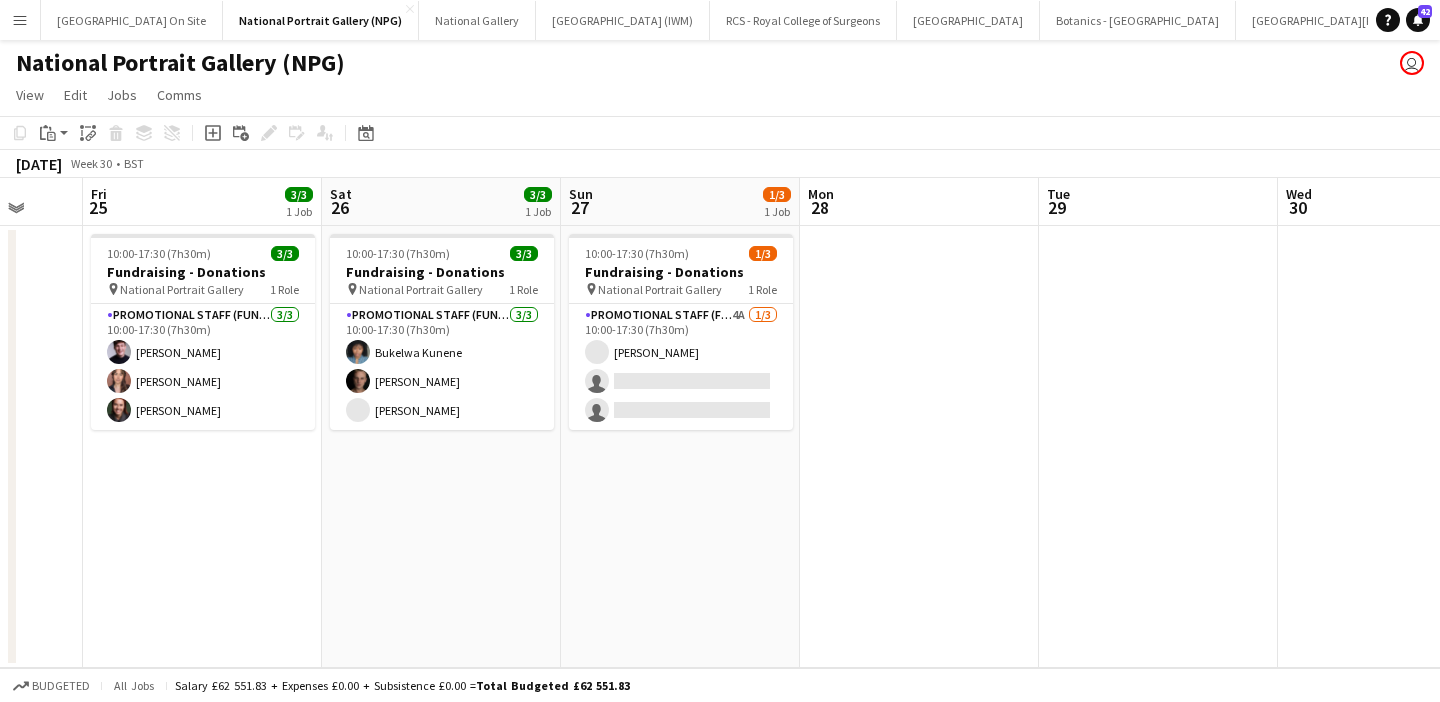 scroll, scrollTop: 0, scrollLeft: 904, axis: horizontal 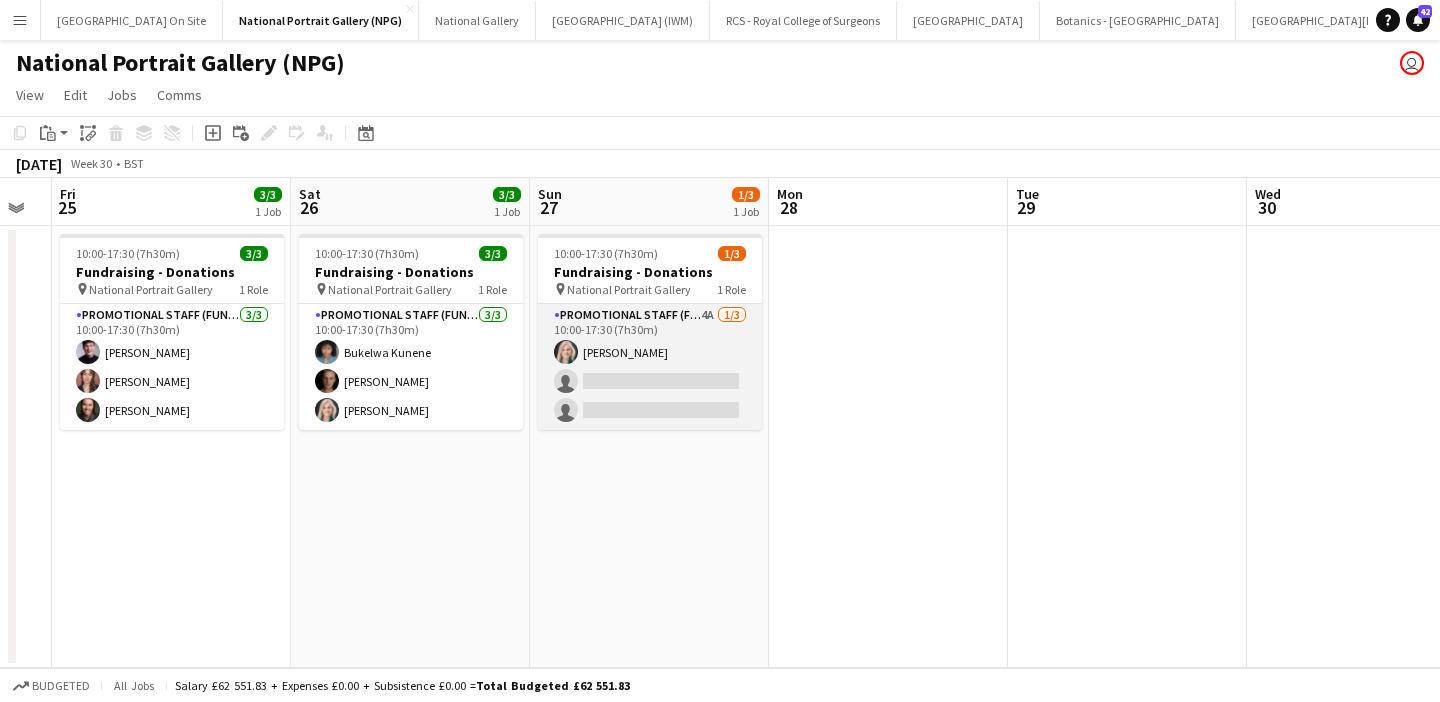click on "Promotional Staff (Fundraiser)   4A   1/3   10:00-17:30 (7h30m)
Isabella Stevenson-Olds
single-neutral-actions
single-neutral-actions" at bounding box center [650, 367] 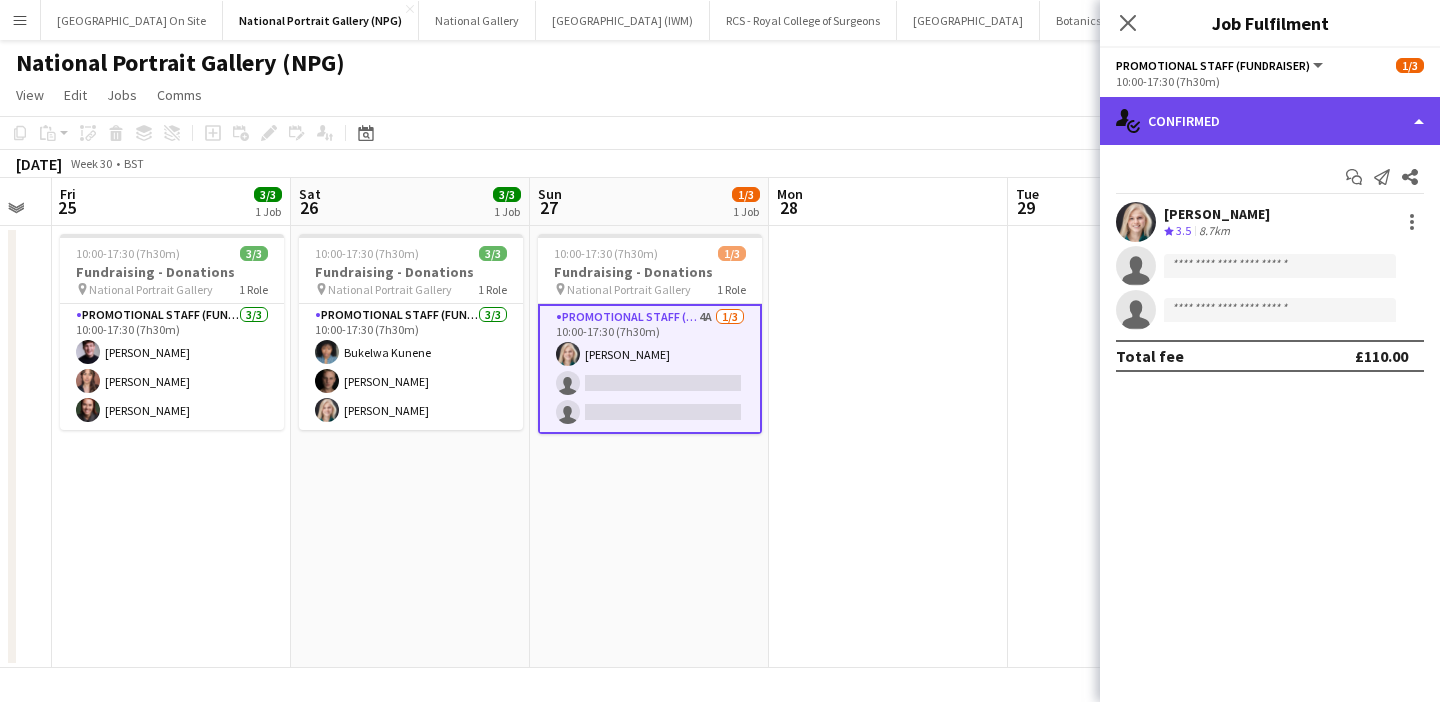 click on "single-neutral-actions-check-2
Confirmed" 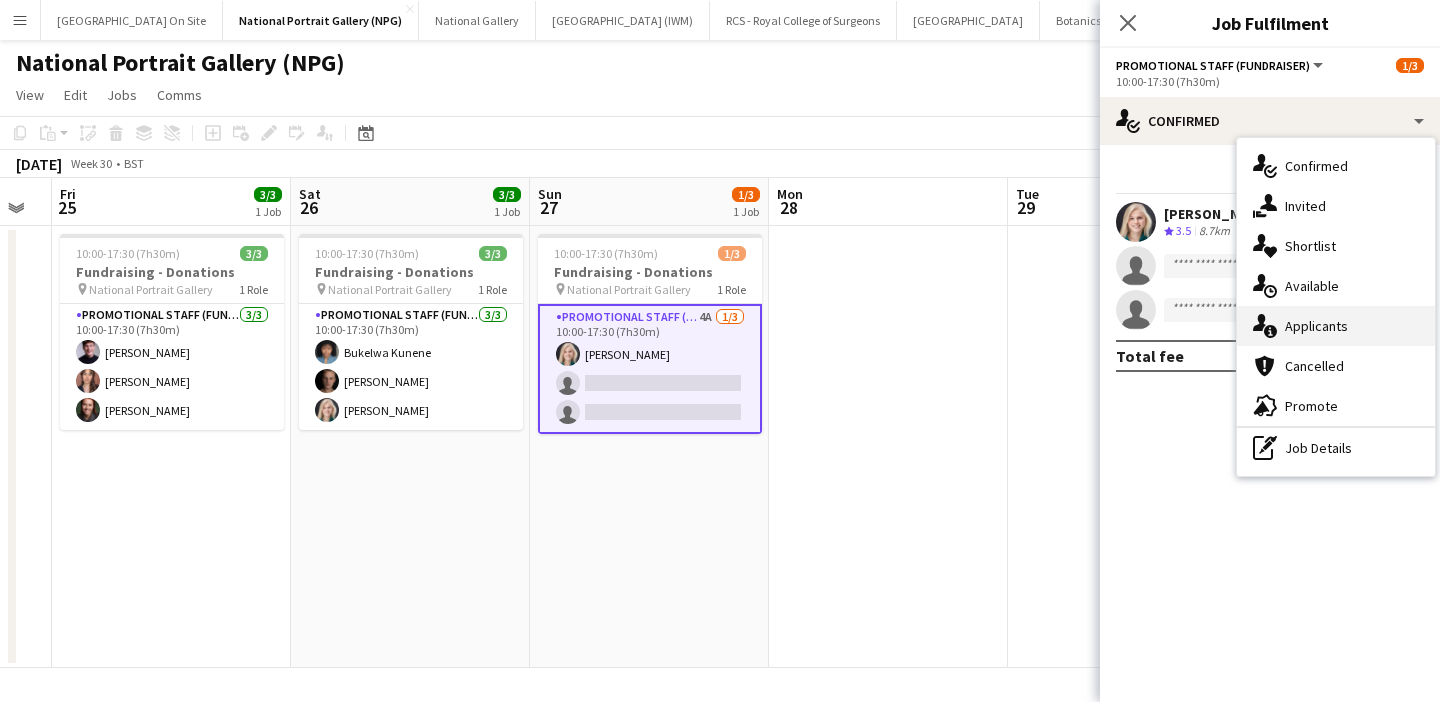 click on "single-neutral-actions-information
Applicants" at bounding box center (1336, 326) 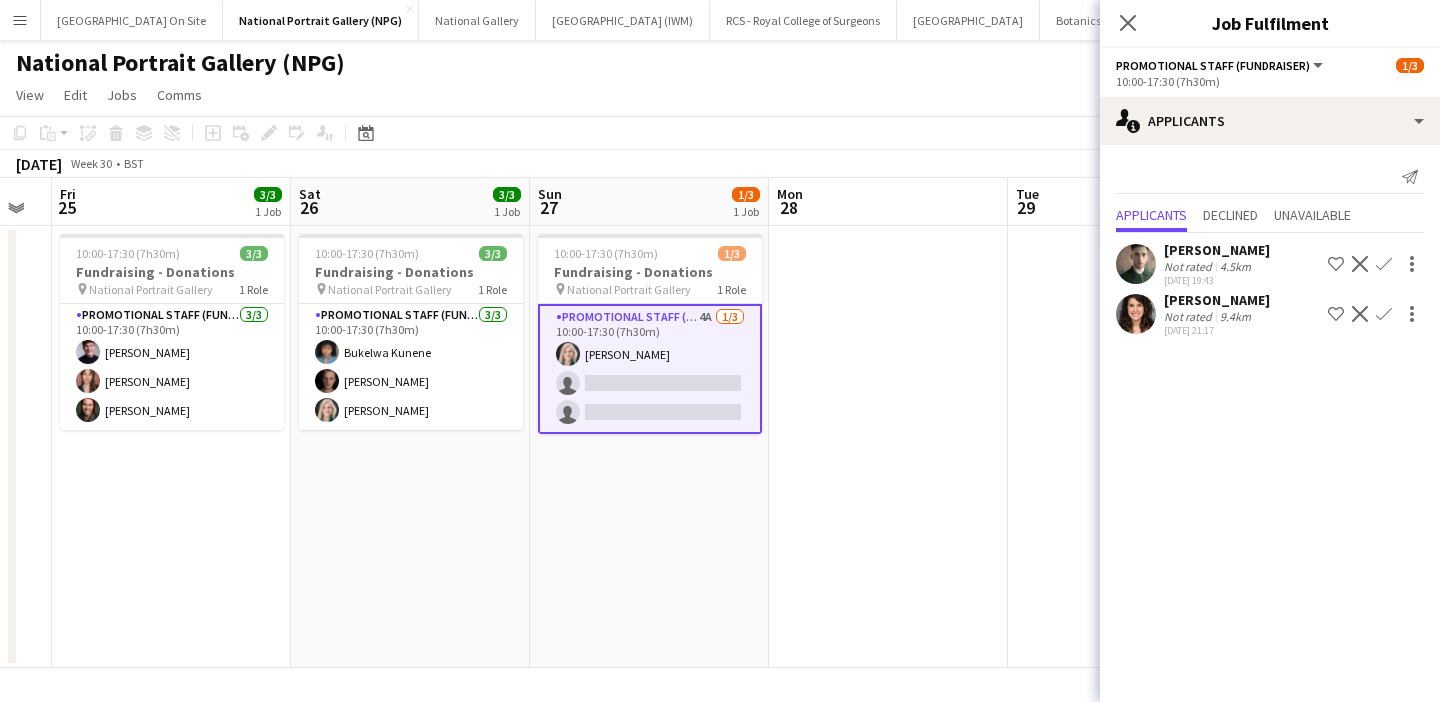 click on "Confirm" 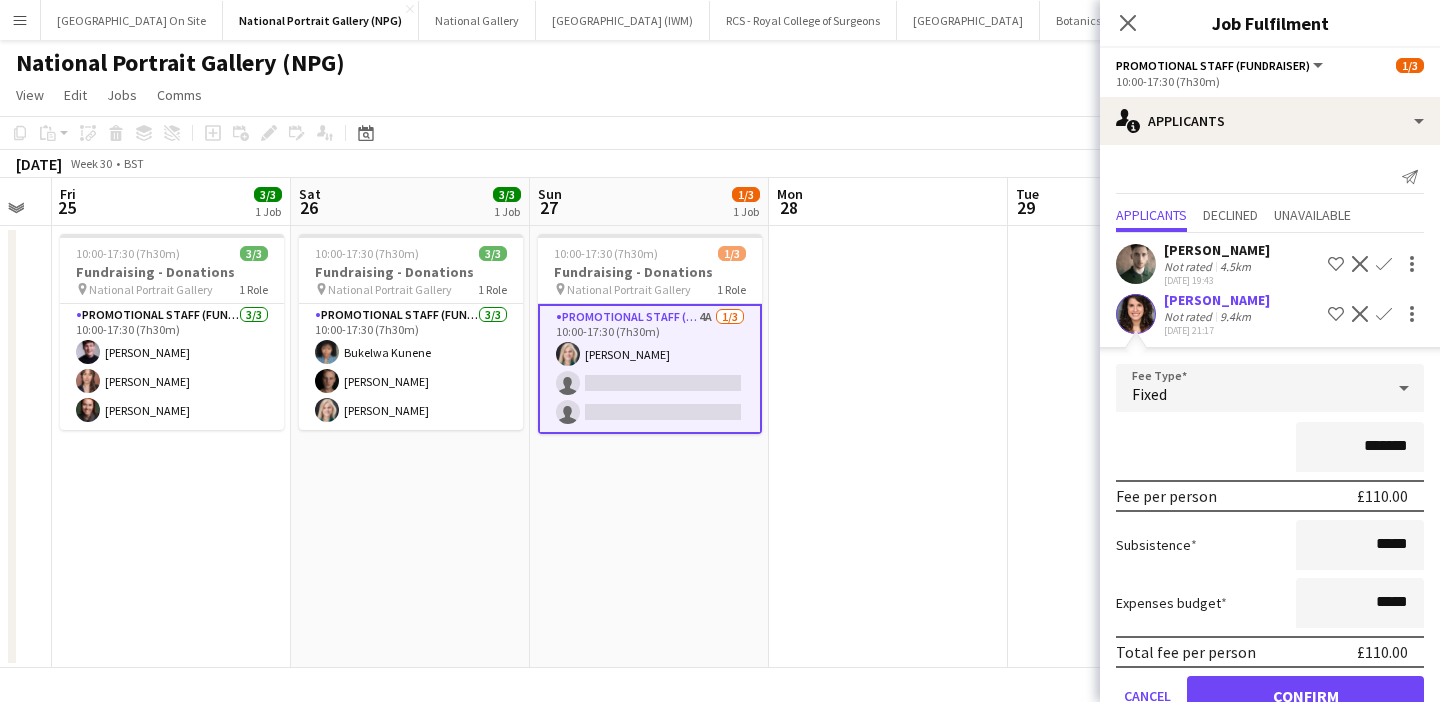 scroll, scrollTop: 51, scrollLeft: 0, axis: vertical 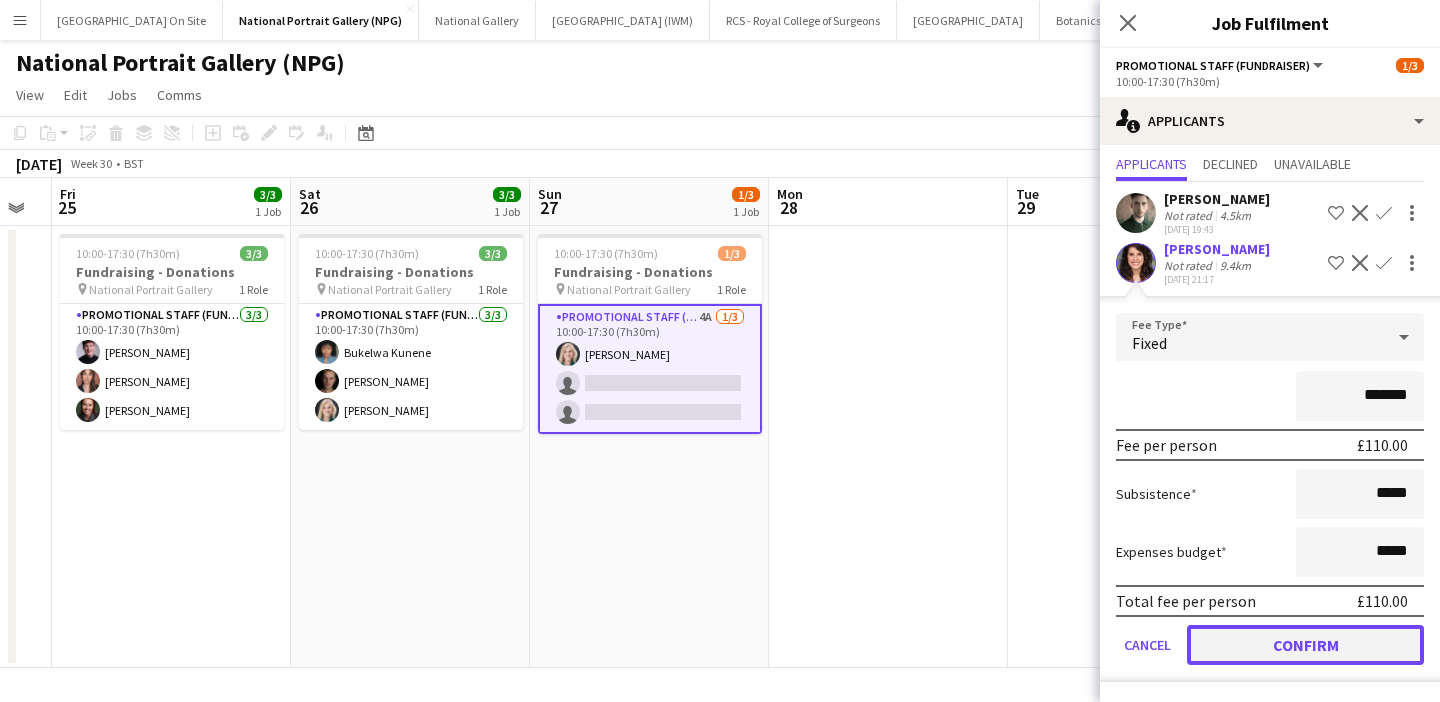 click on "Confirm" 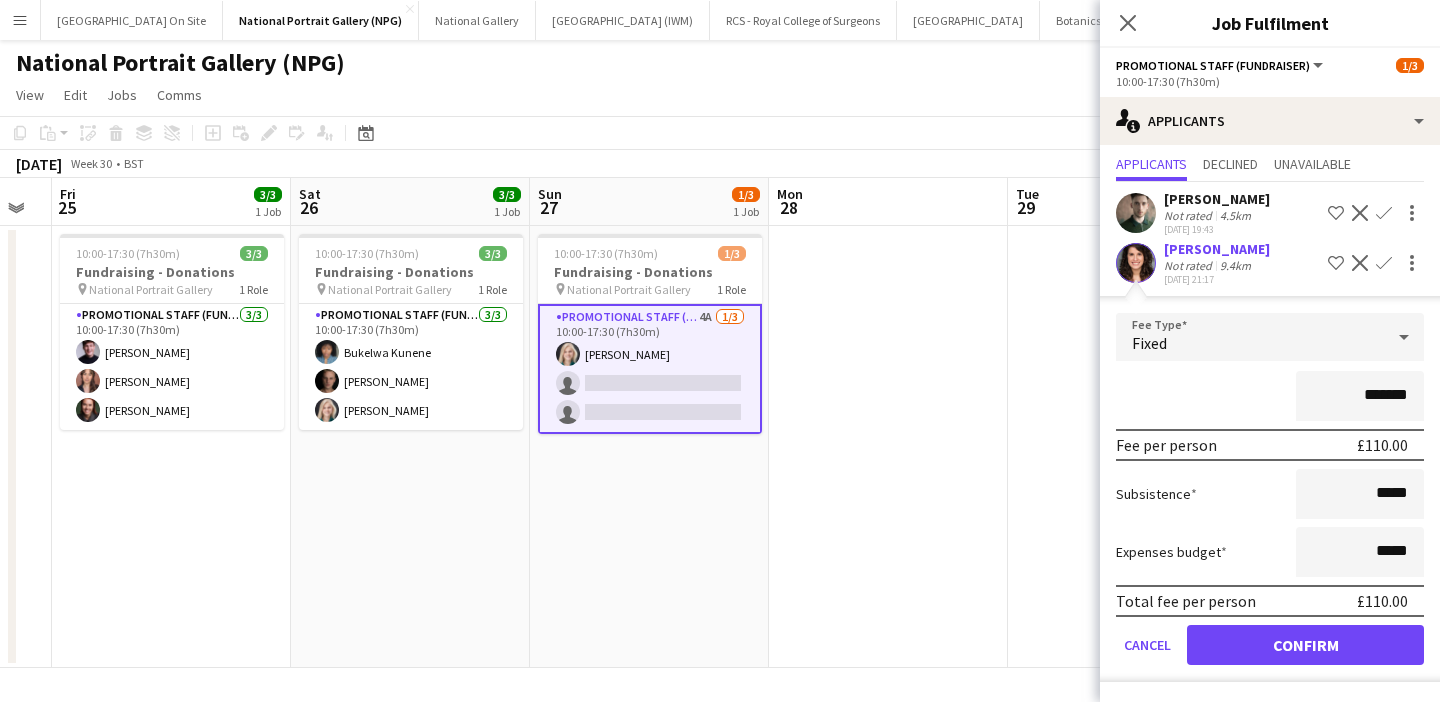 scroll, scrollTop: 0, scrollLeft: 0, axis: both 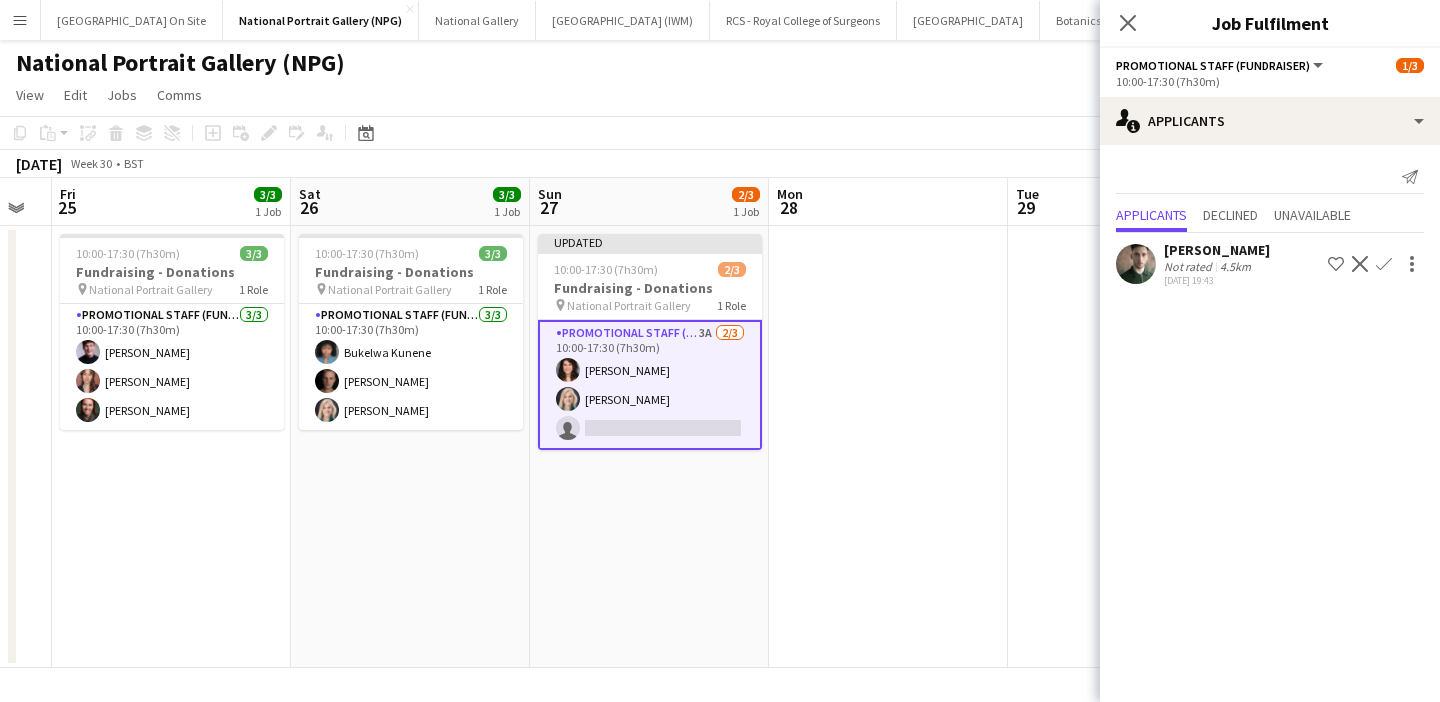 click on "Updated   10:00-17:30 (7h30m)    2/3   Fundraising - Donations
pin
National Portrait Gallery   1 Role   Promotional Staff (Fundraiser)   3A   2/3   10:00-17:30 (7h30m)
Olivia Smith Isabella Stevenson-Olds
single-neutral-actions" at bounding box center [649, 447] 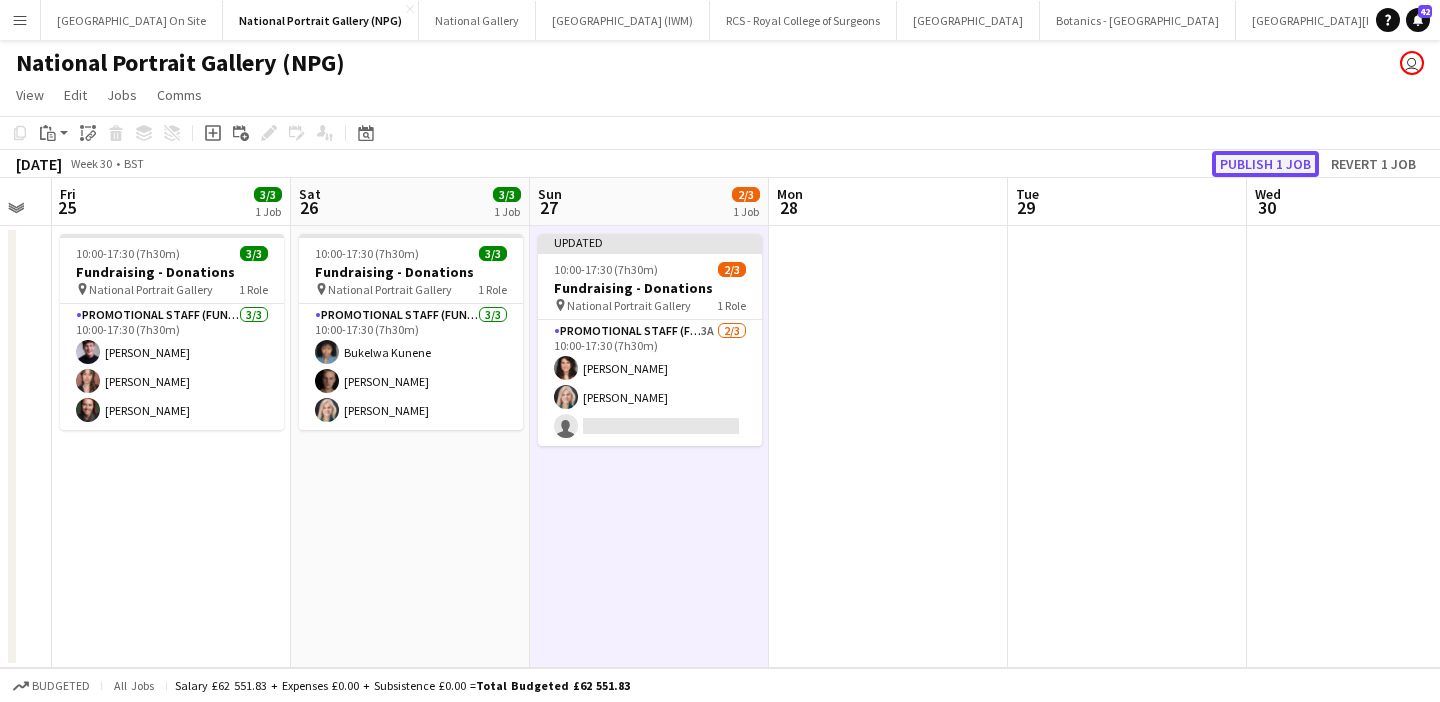 click on "Publish 1 job" 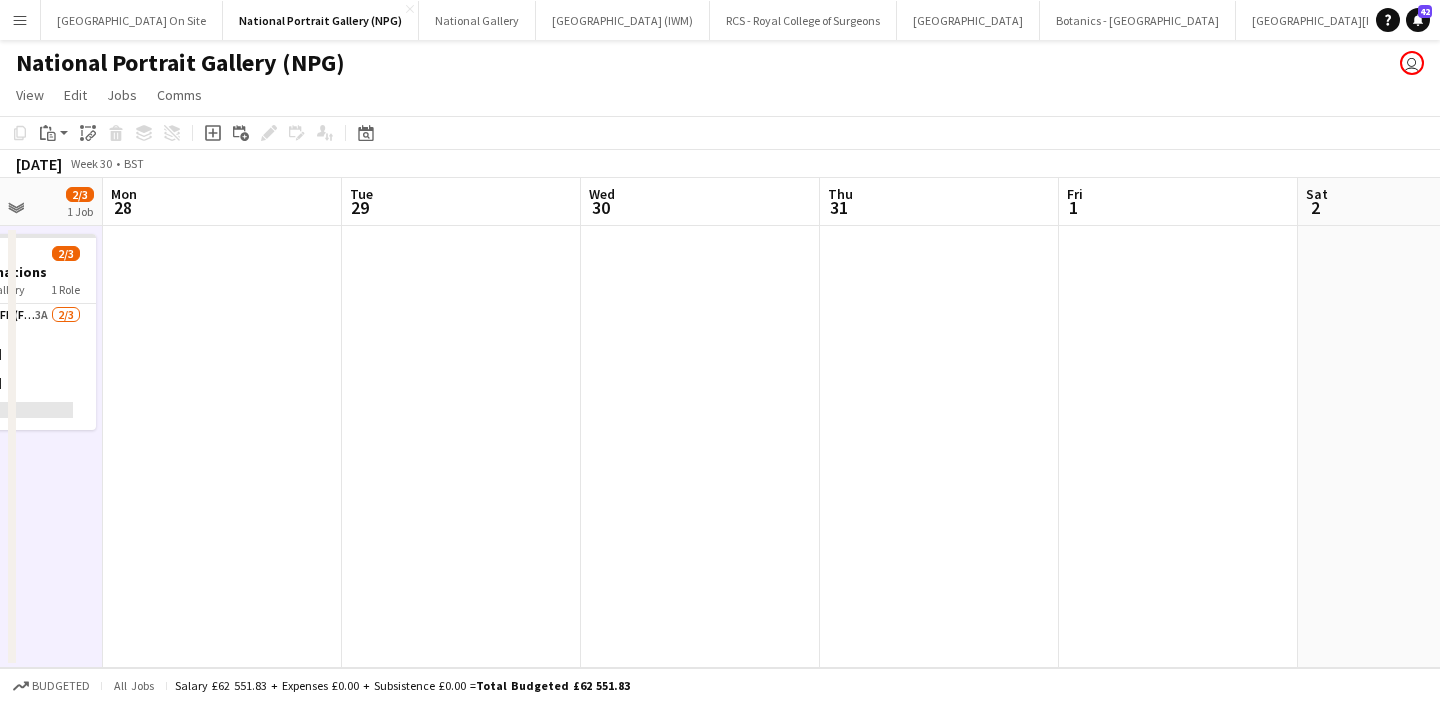 scroll, scrollTop: 0, scrollLeft: 557, axis: horizontal 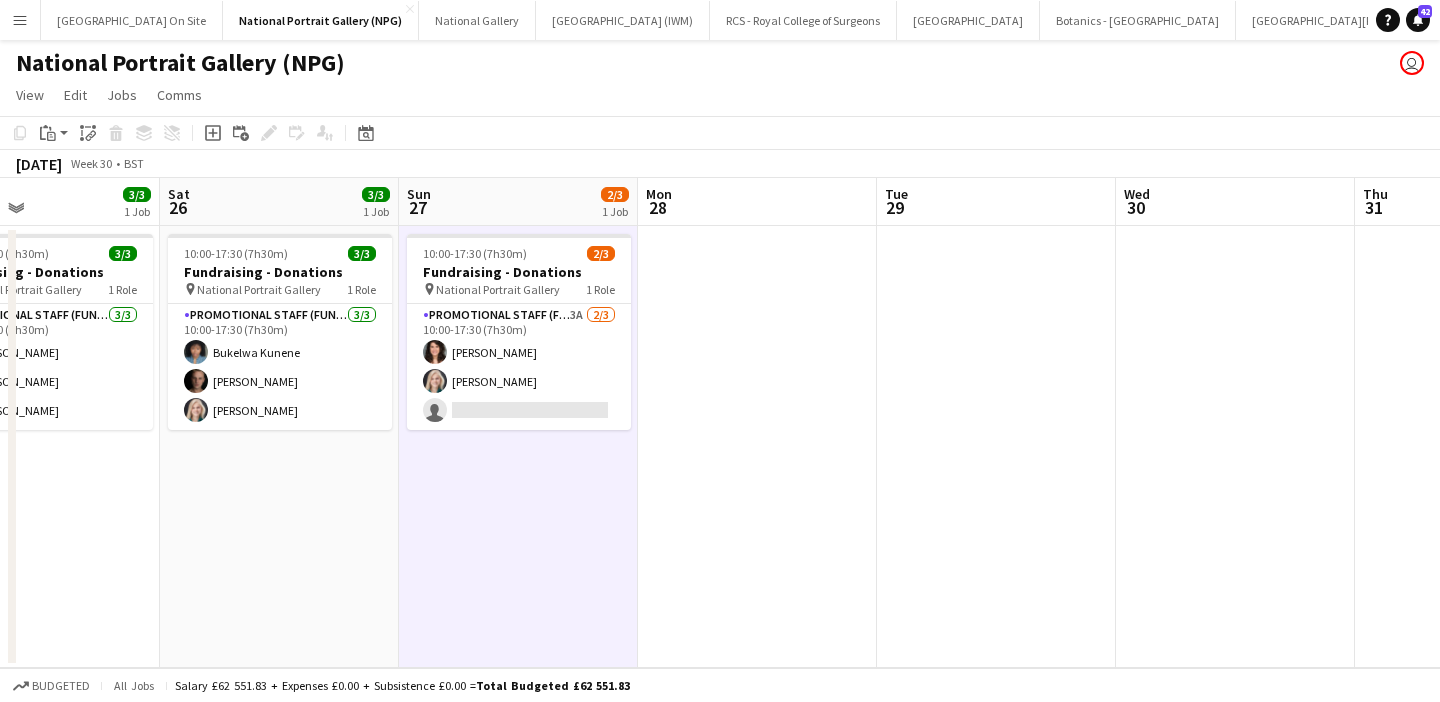 click at bounding box center [757, 447] 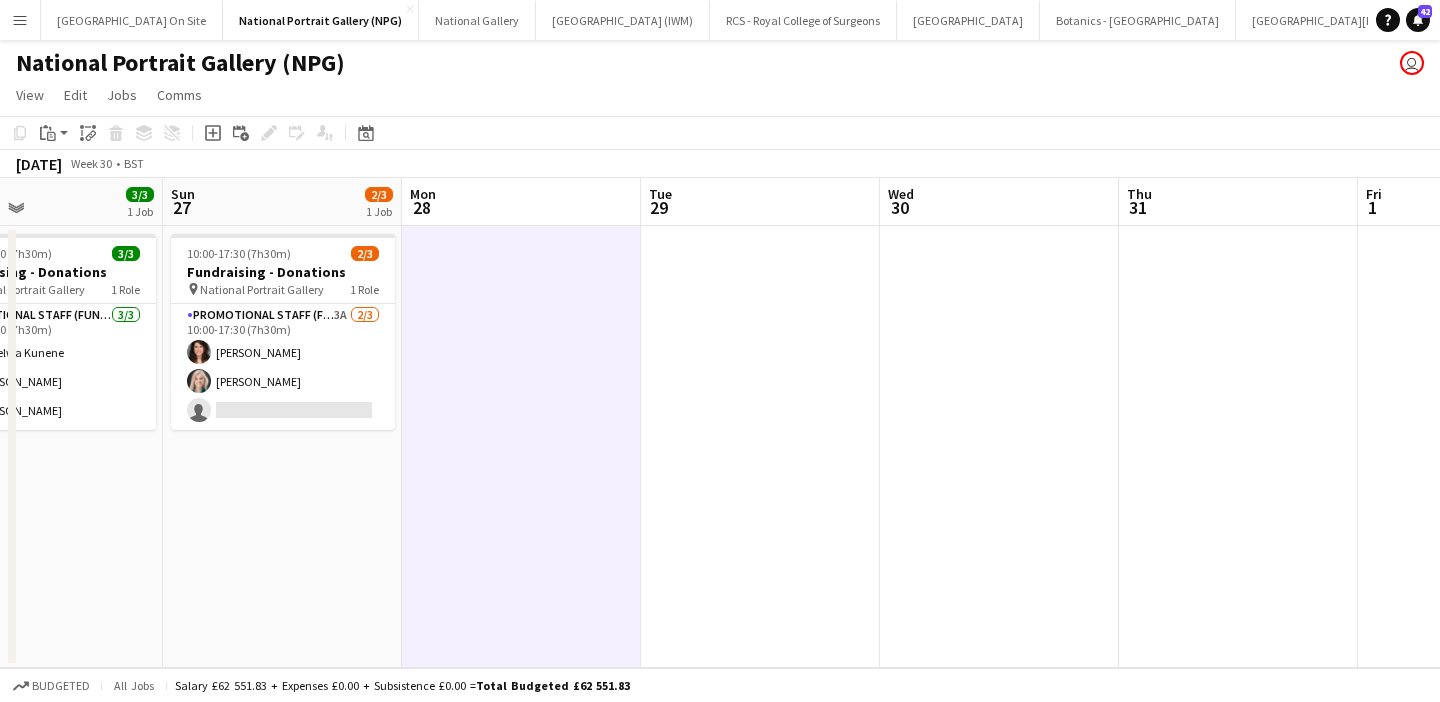 scroll, scrollTop: 0, scrollLeft: 790, axis: horizontal 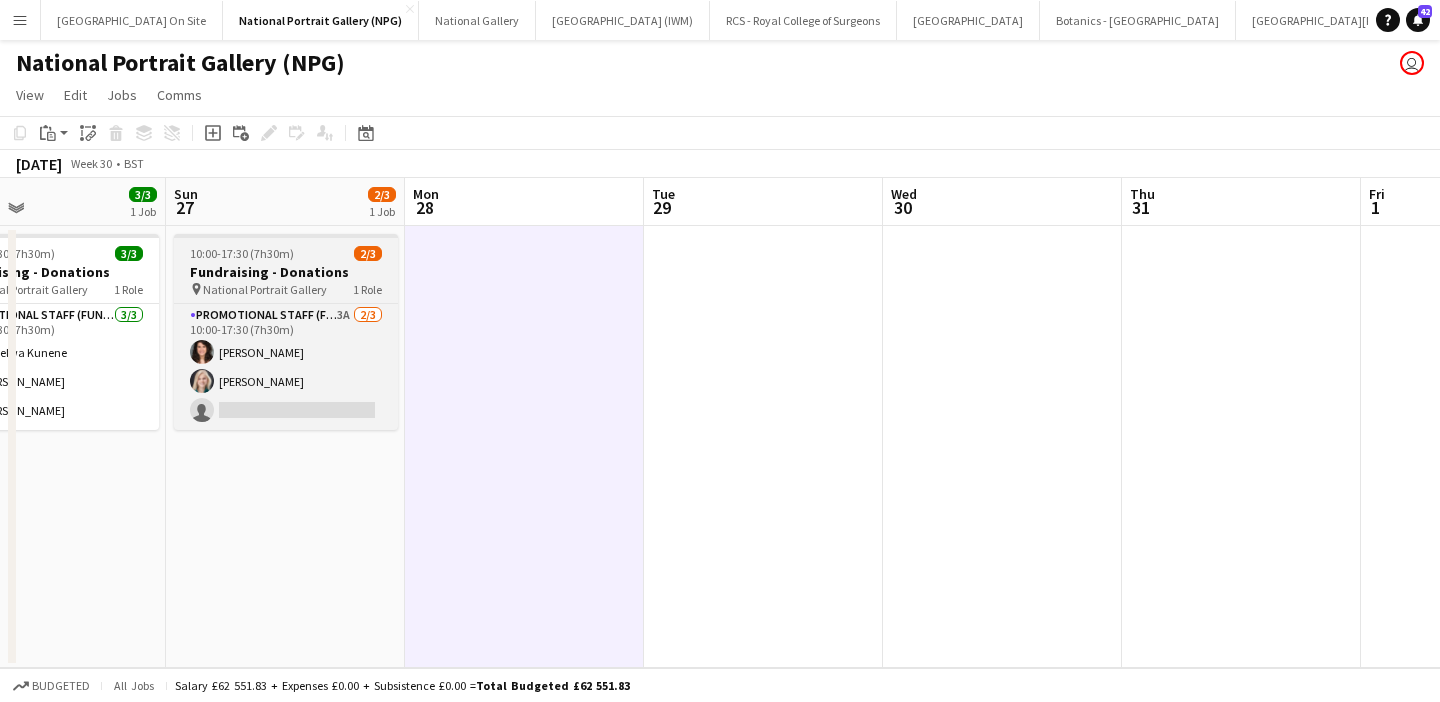 click on "Fundraising - Donations" at bounding box center (286, 272) 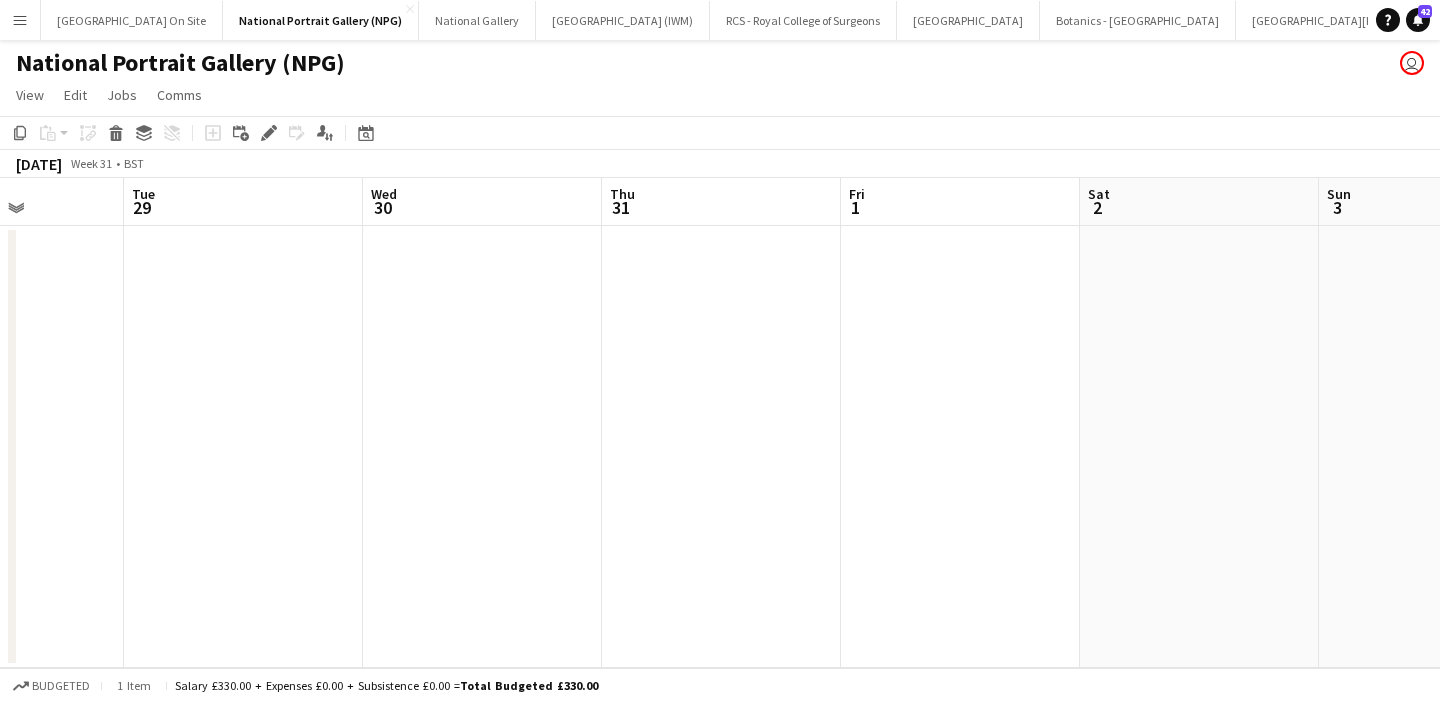 click at bounding box center (960, 447) 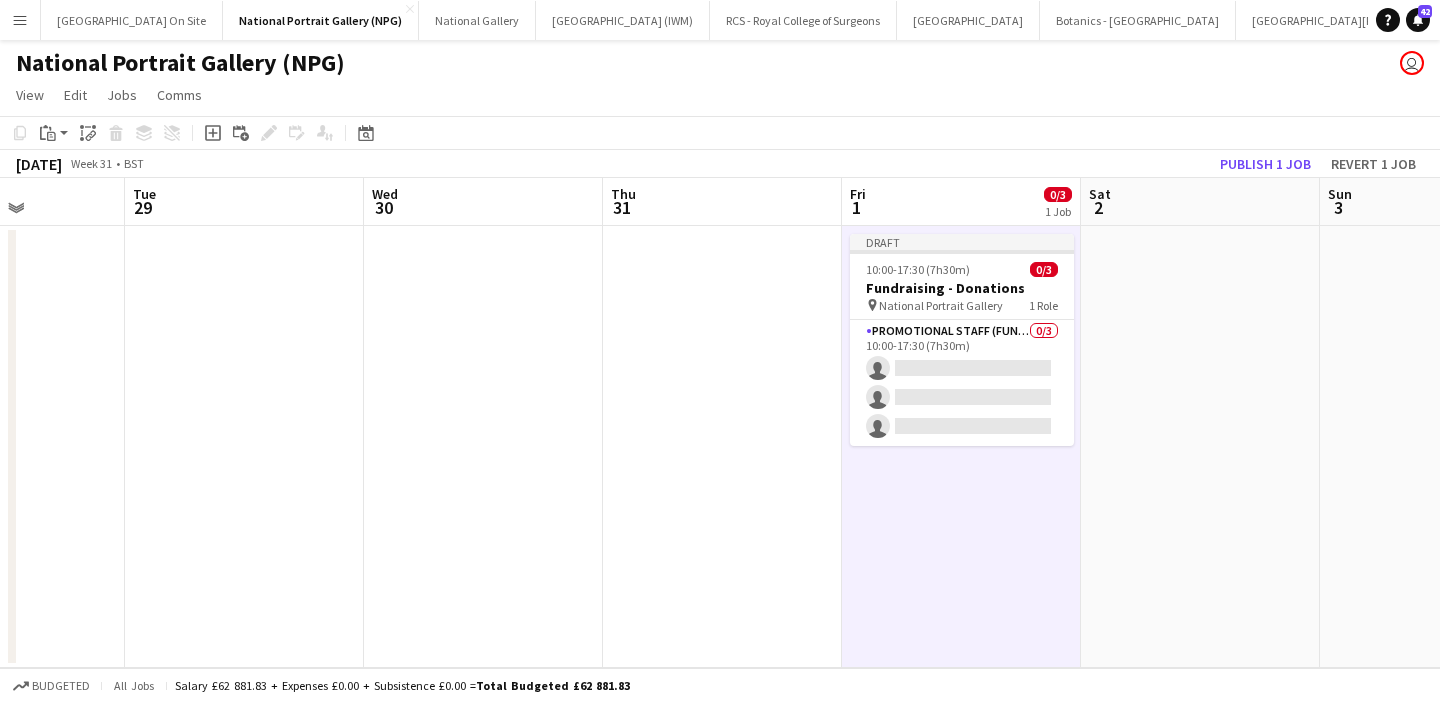 click at bounding box center (1200, 447) 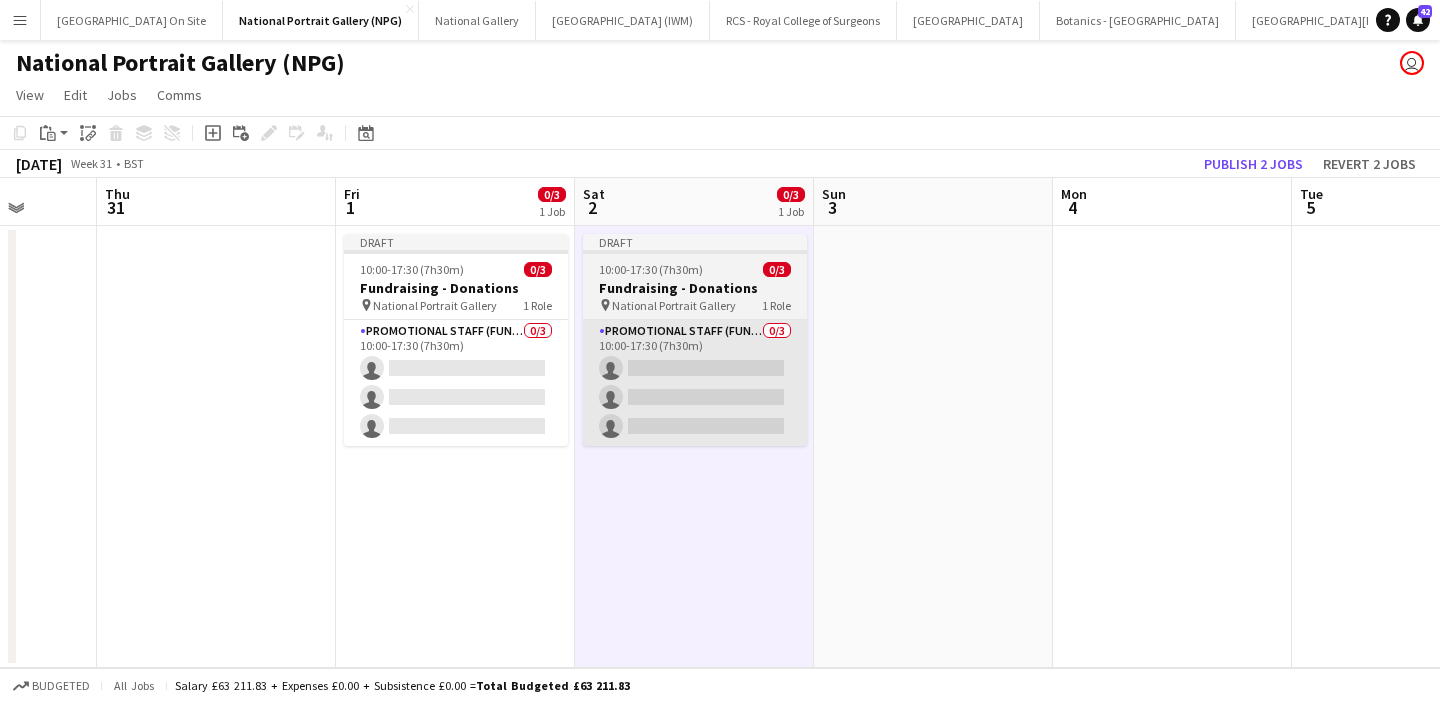 scroll, scrollTop: 0, scrollLeft: 742, axis: horizontal 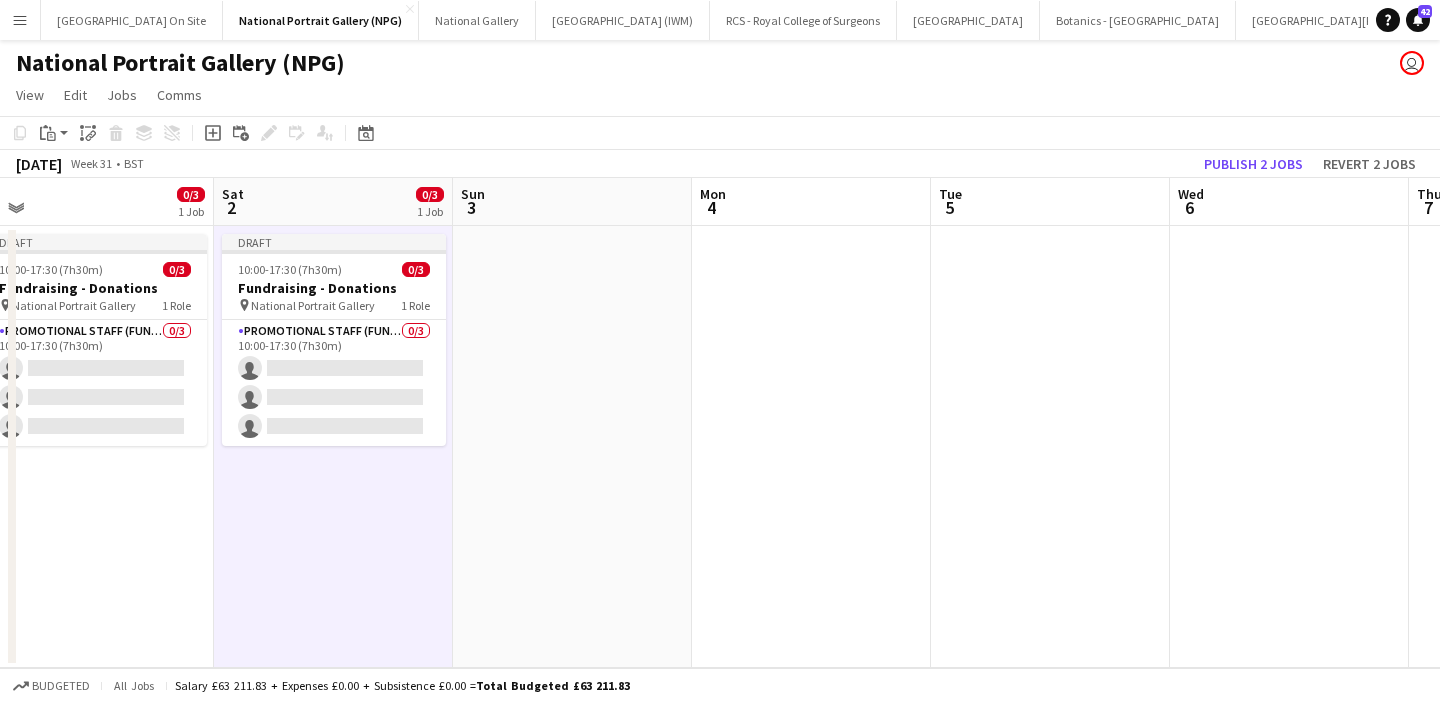 click at bounding box center [572, 447] 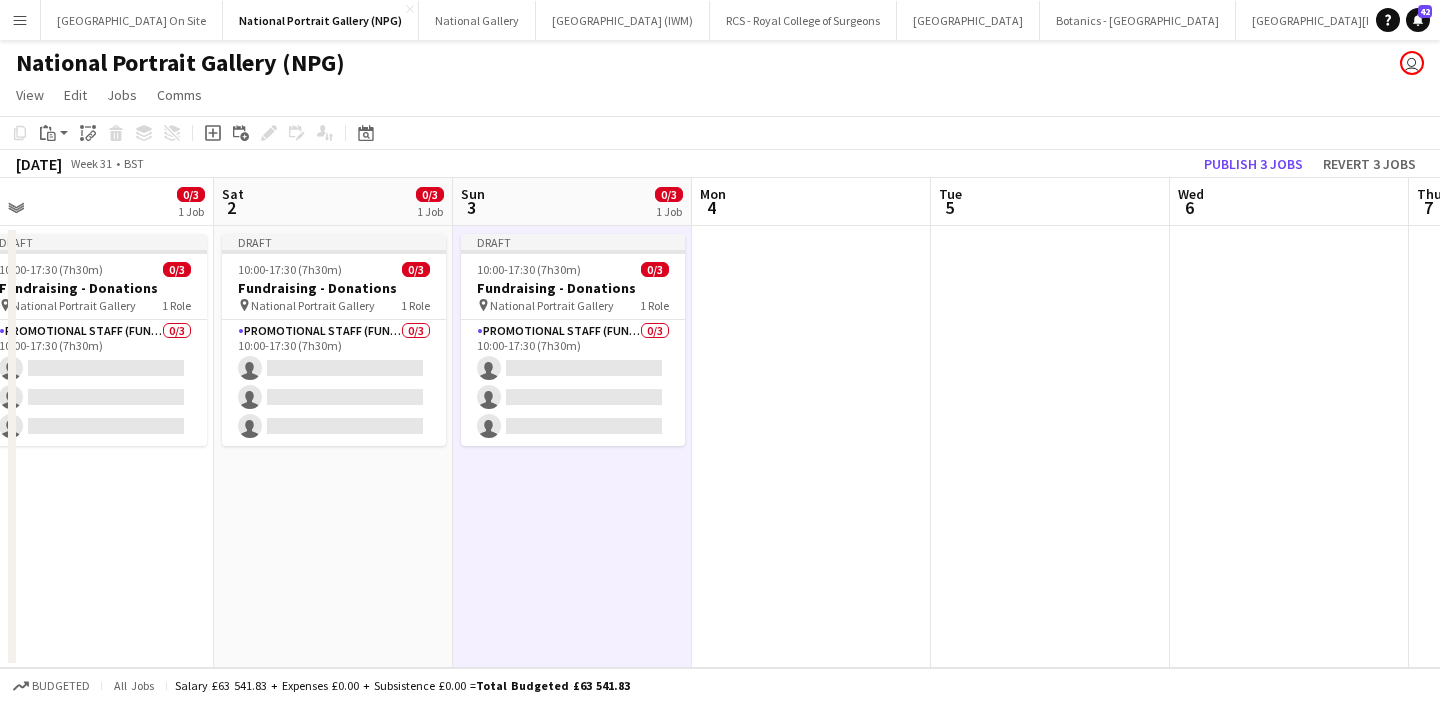 click at bounding box center [811, 447] 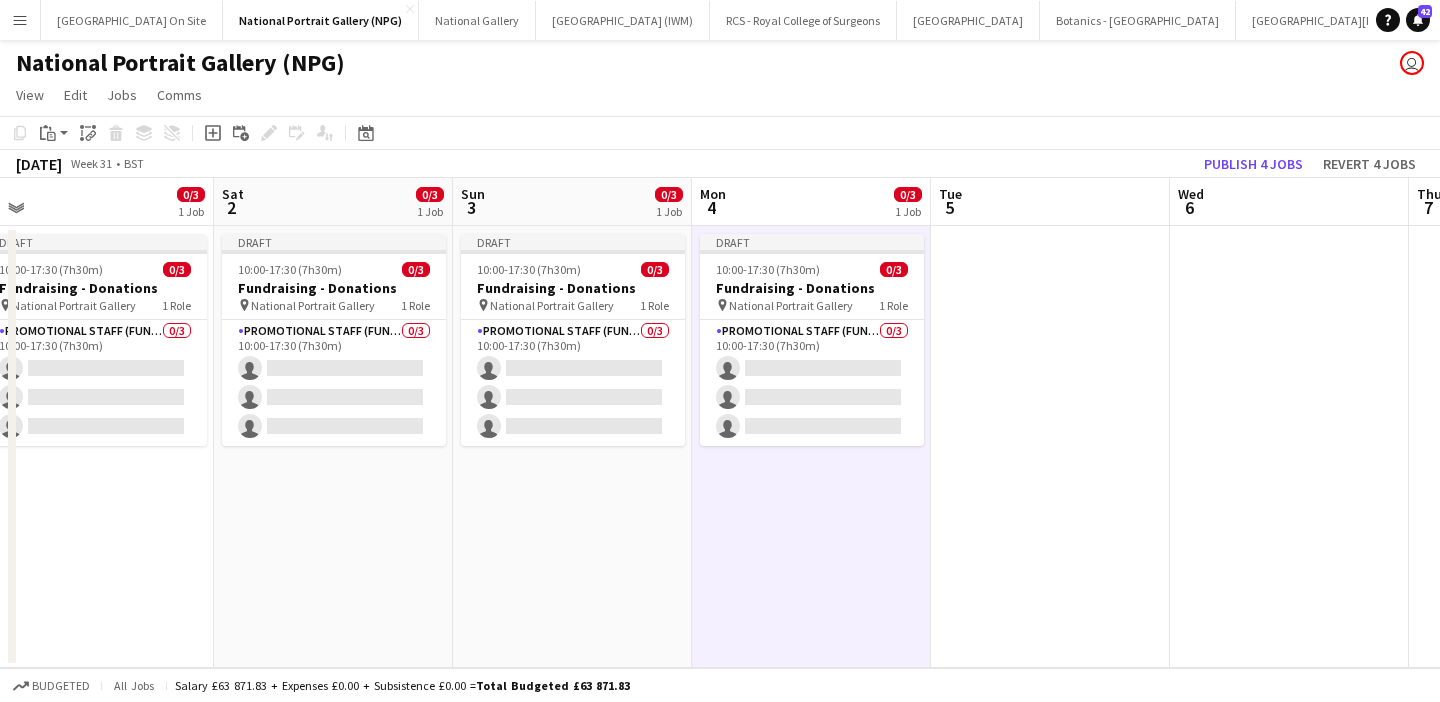 click at bounding box center (1050, 447) 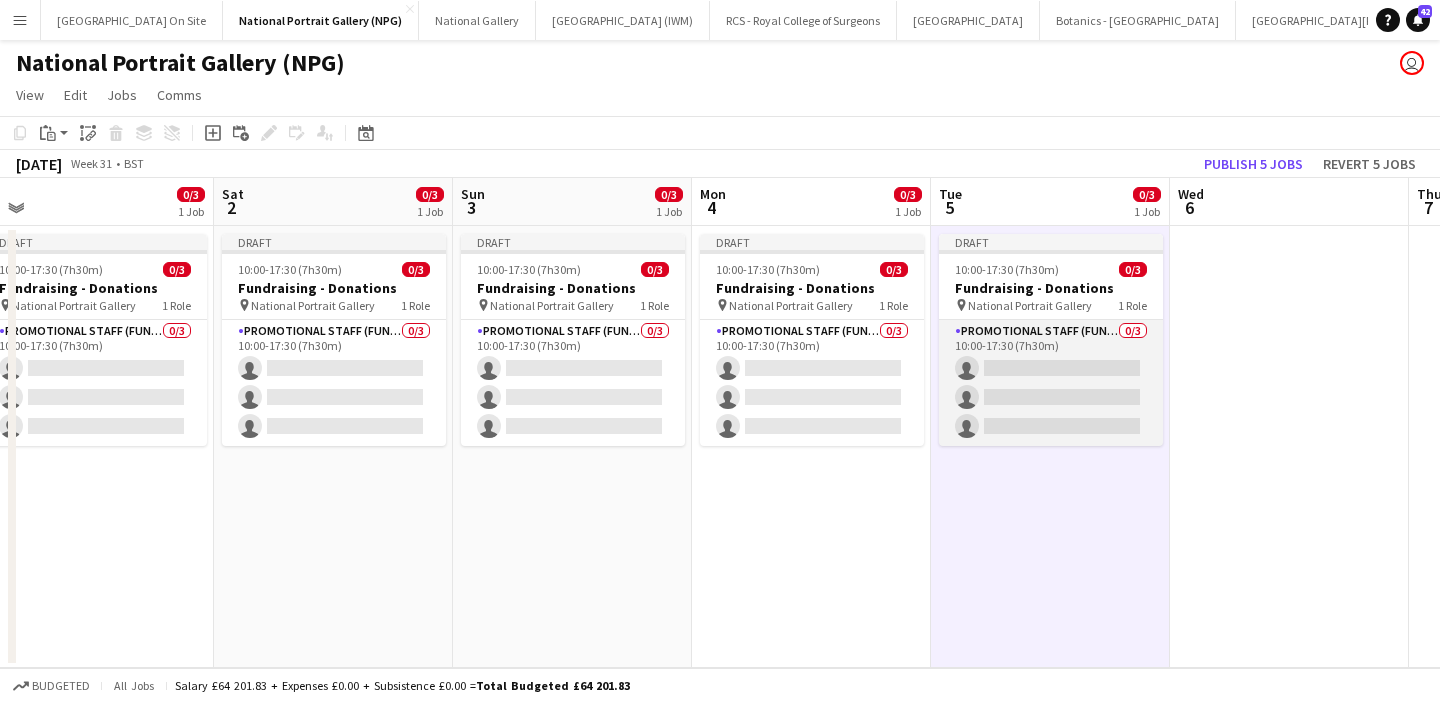 scroll, scrollTop: 0, scrollLeft: 687, axis: horizontal 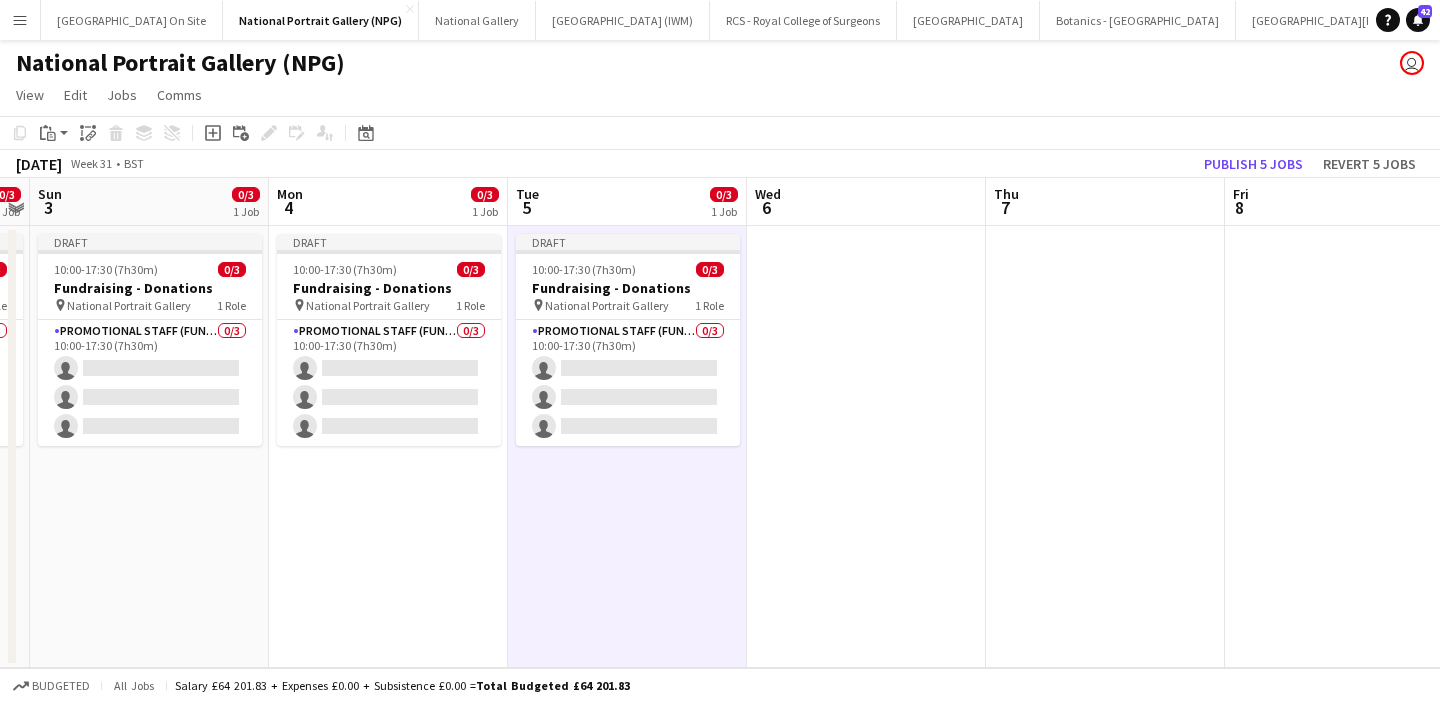 click at bounding box center (866, 447) 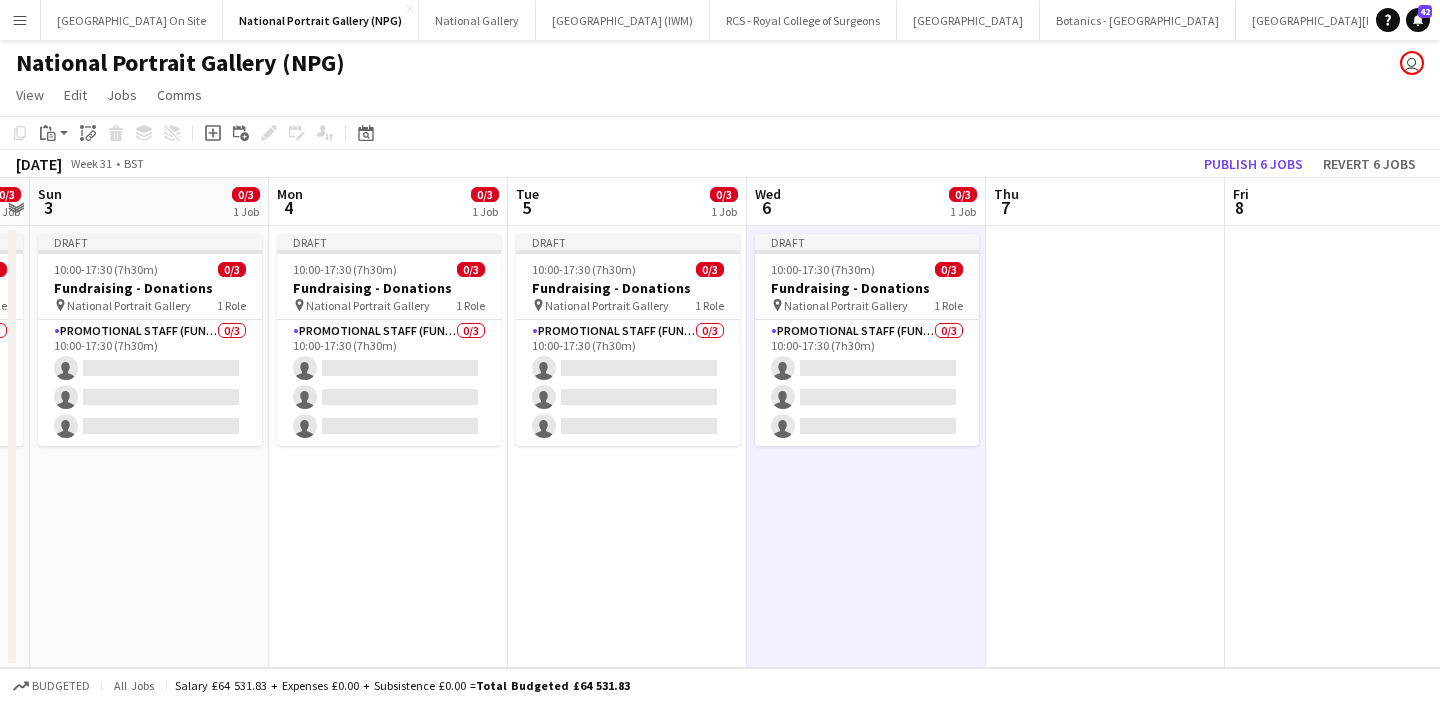 click at bounding box center [1105, 447] 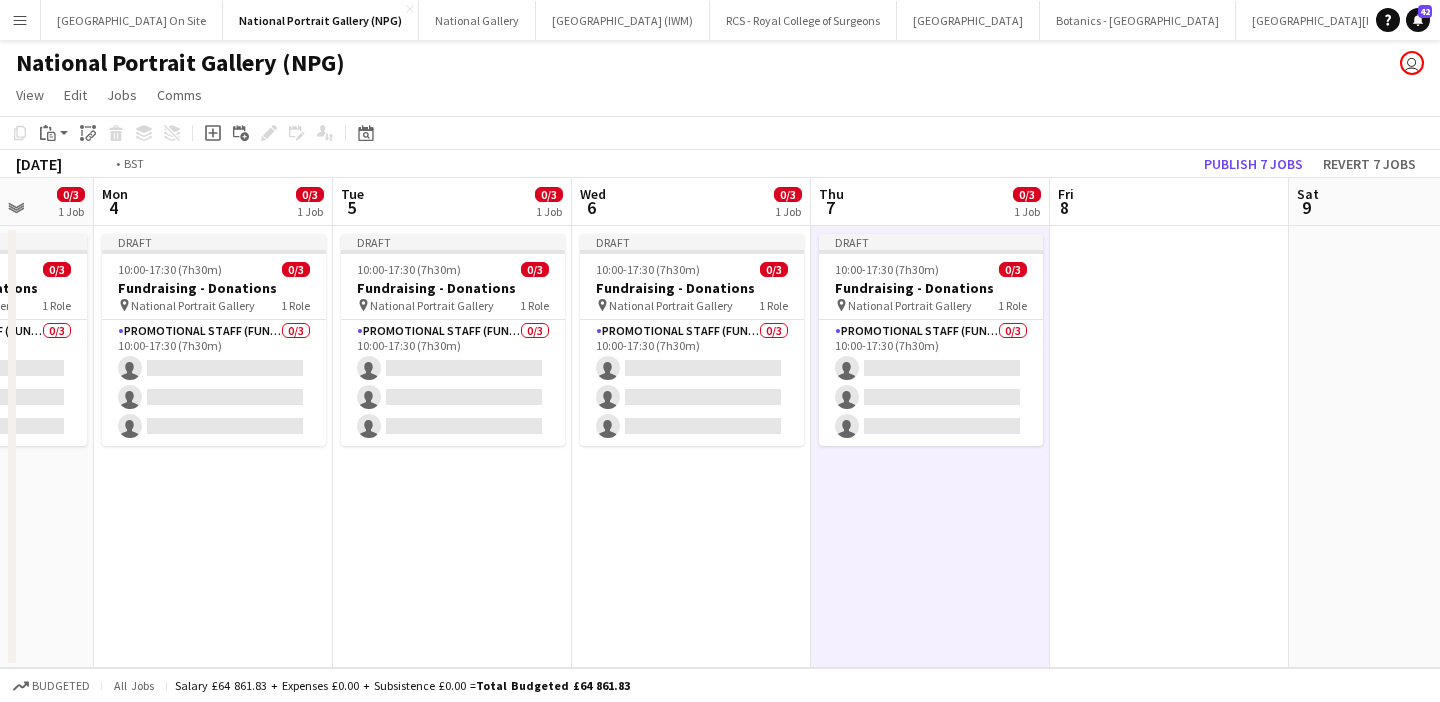 scroll, scrollTop: 0, scrollLeft: 635, axis: horizontal 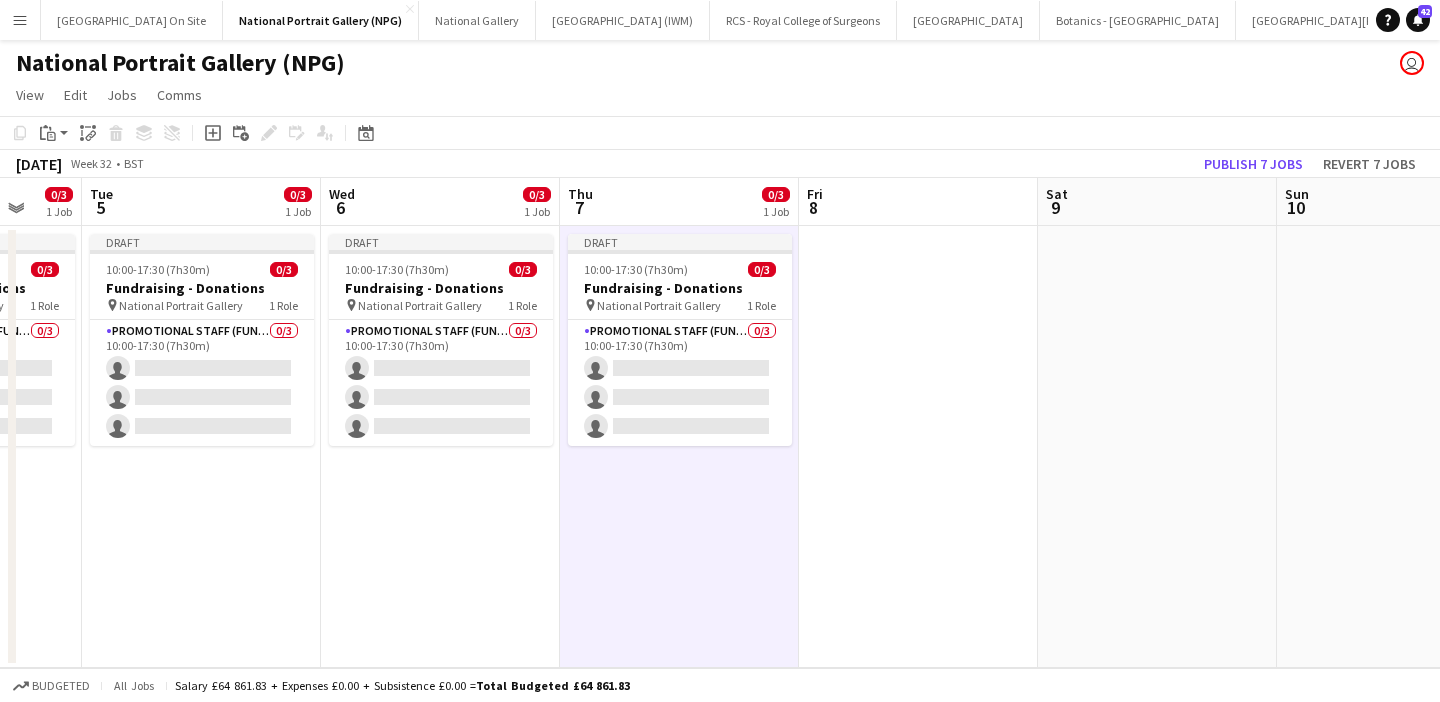 click at bounding box center (918, 447) 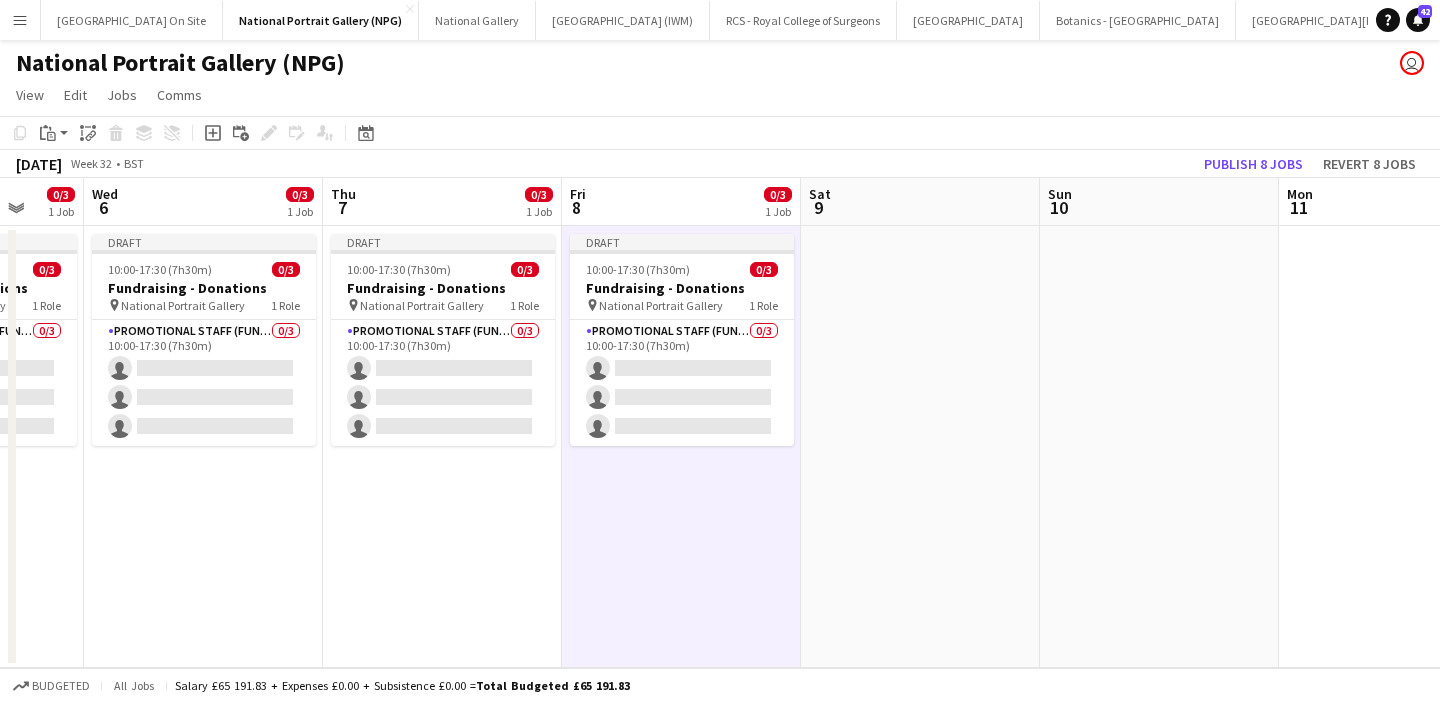 scroll, scrollTop: 0, scrollLeft: 931, axis: horizontal 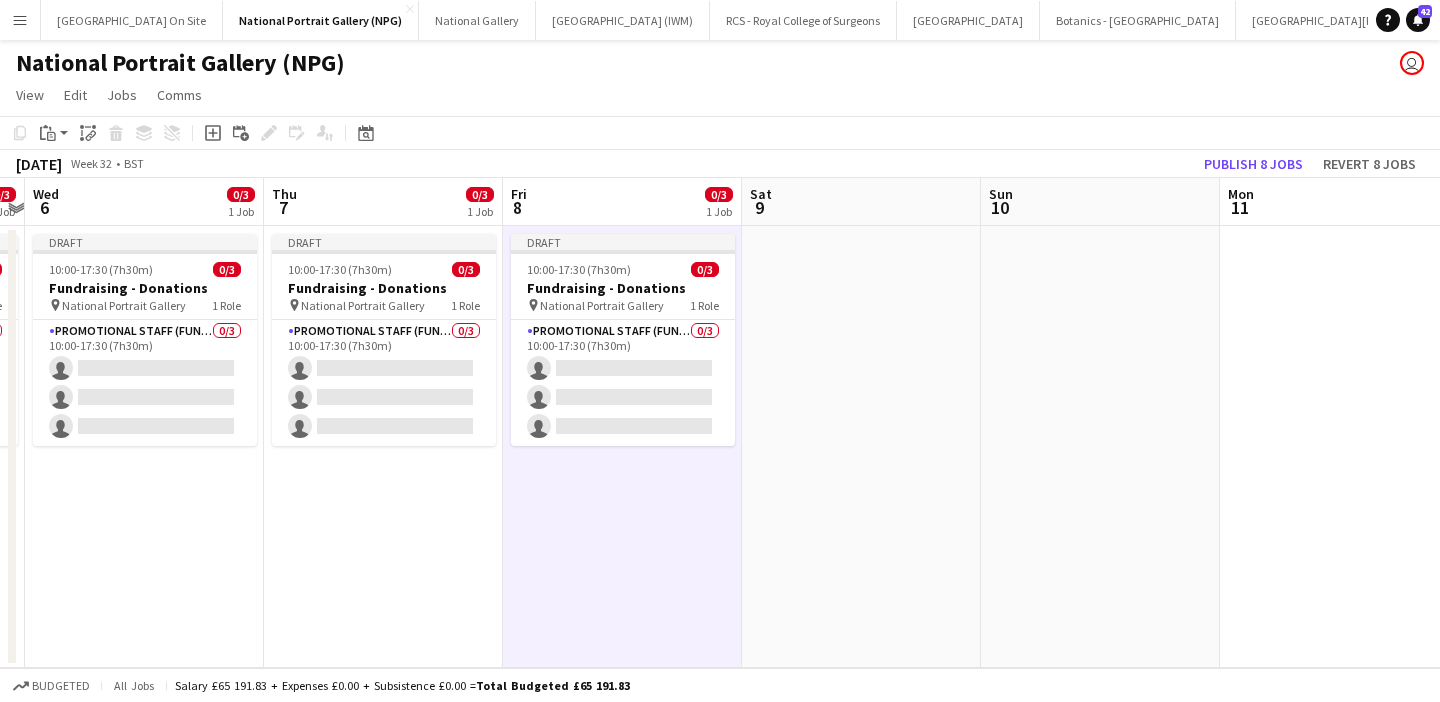 click at bounding box center (861, 447) 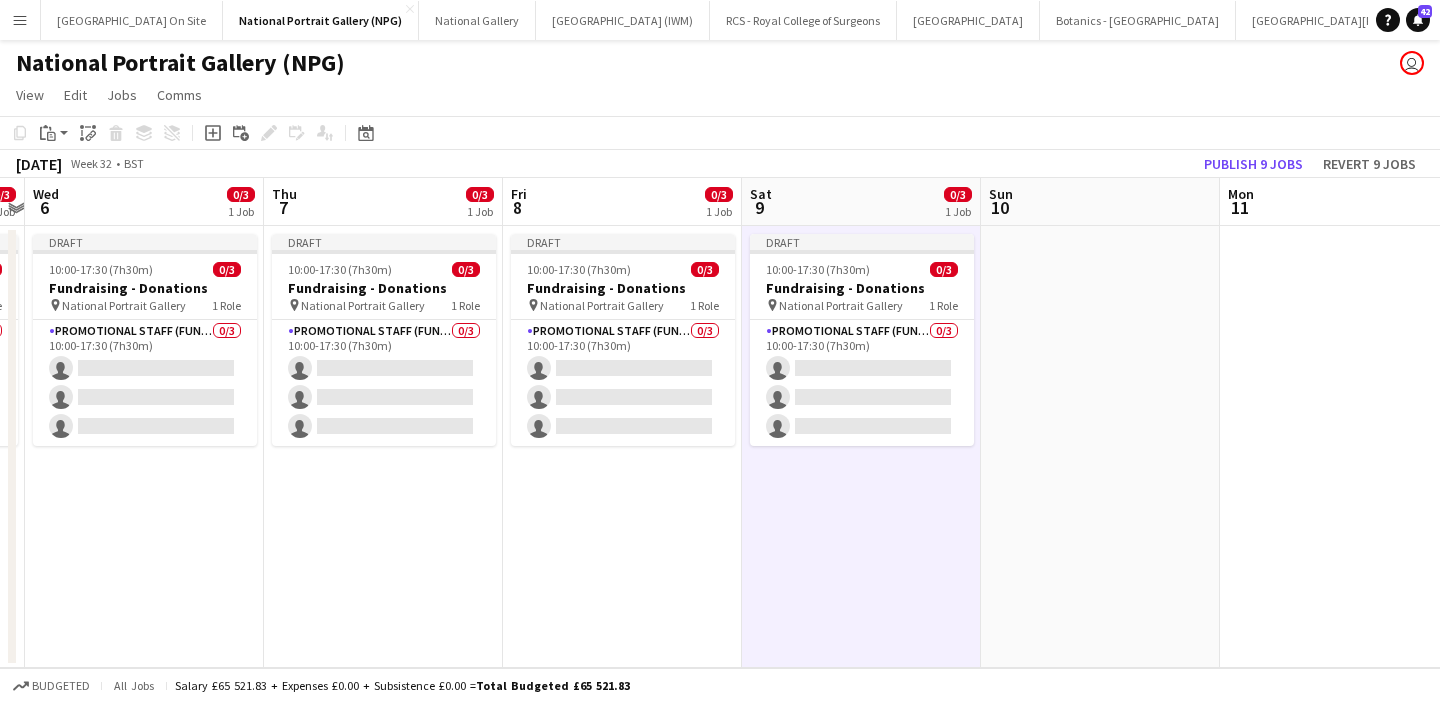 click at bounding box center (1100, 447) 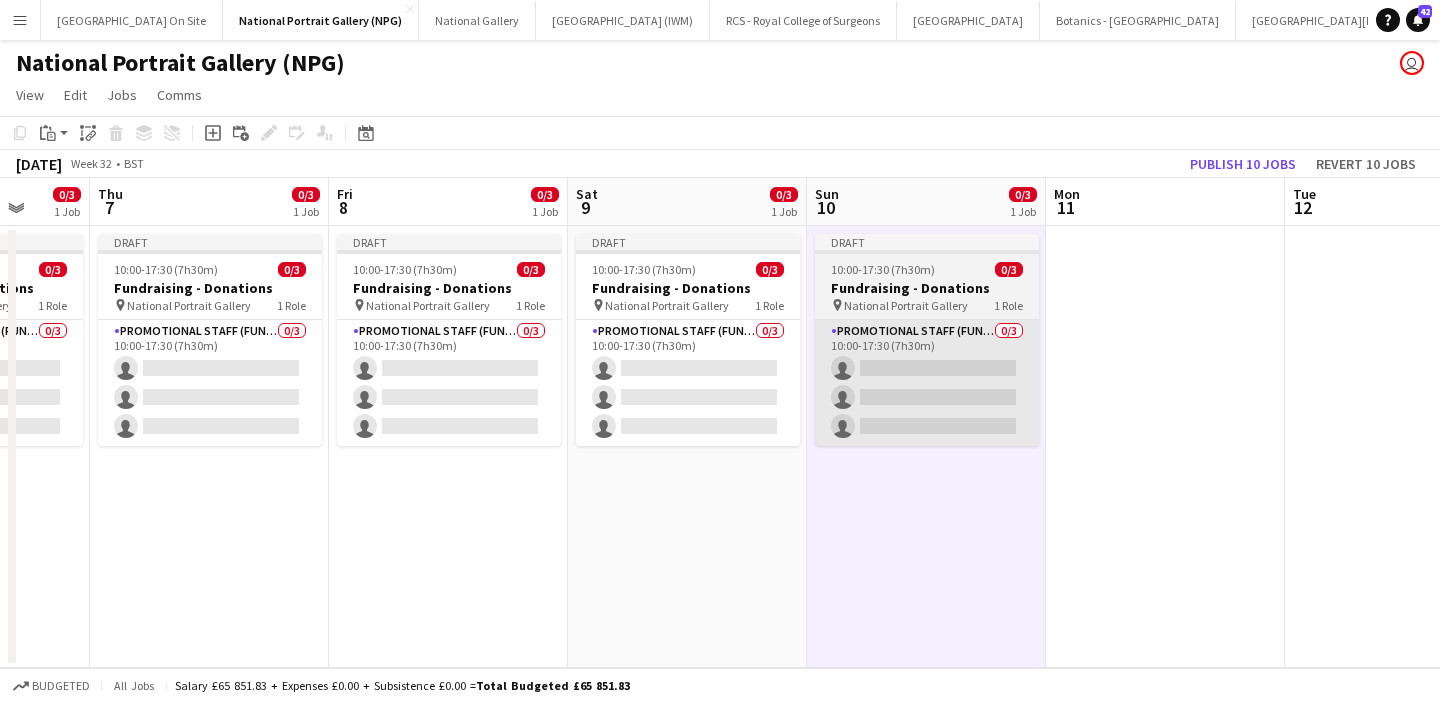 scroll, scrollTop: 0, scrollLeft: 743, axis: horizontal 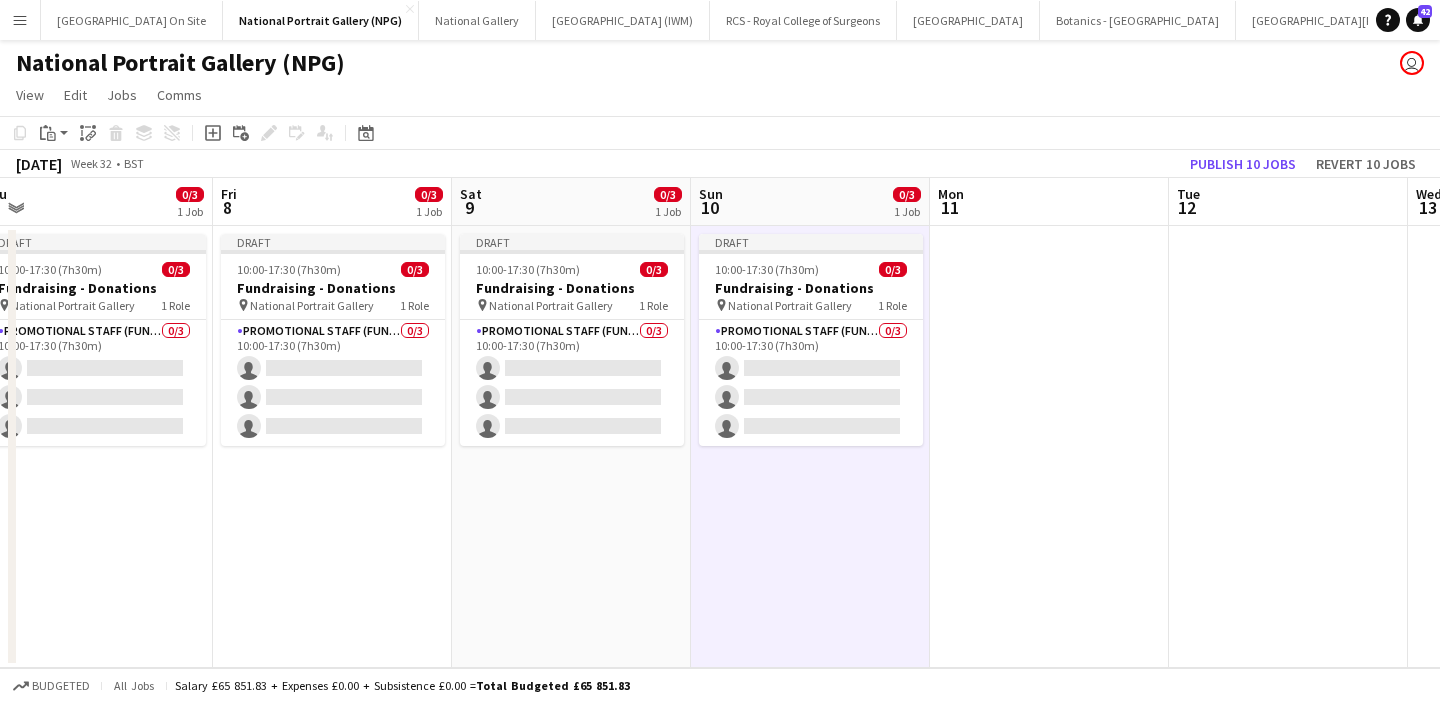 click at bounding box center (1049, 447) 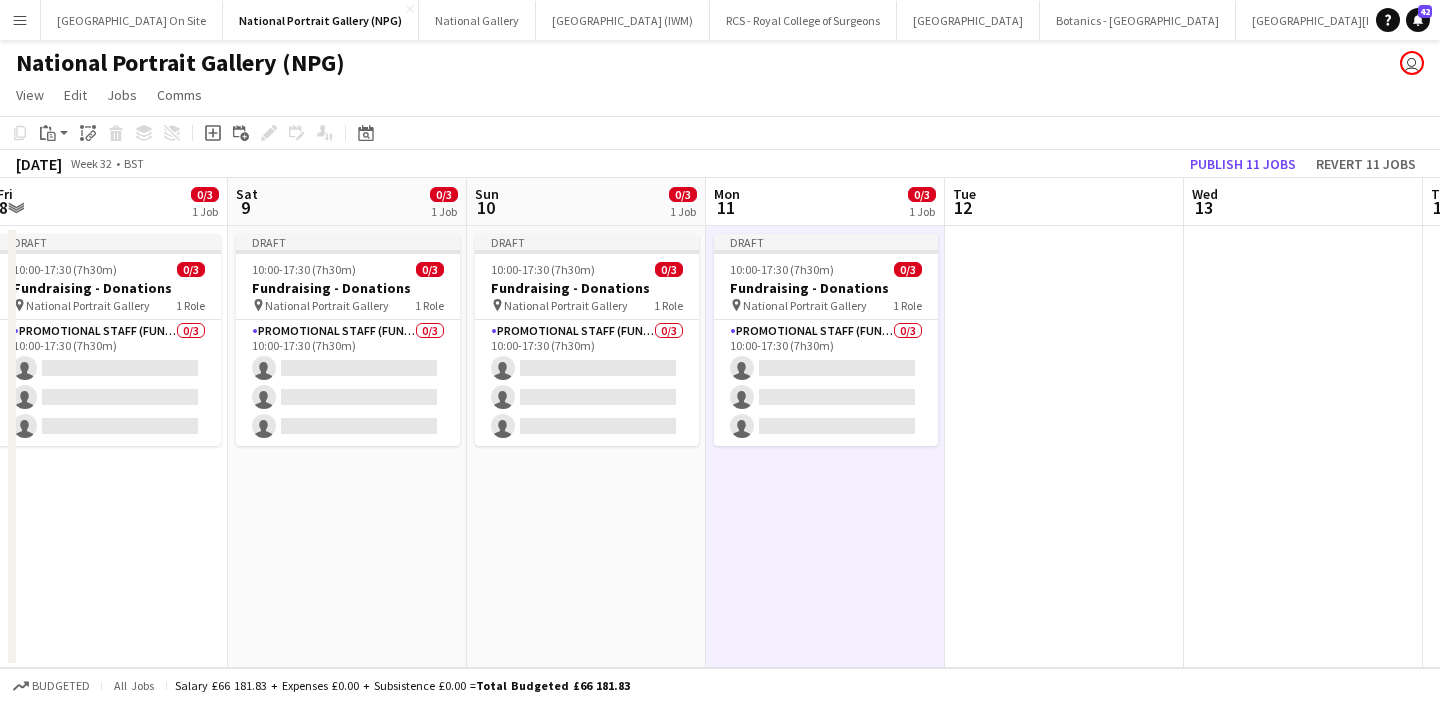 scroll, scrollTop: 0, scrollLeft: 826, axis: horizontal 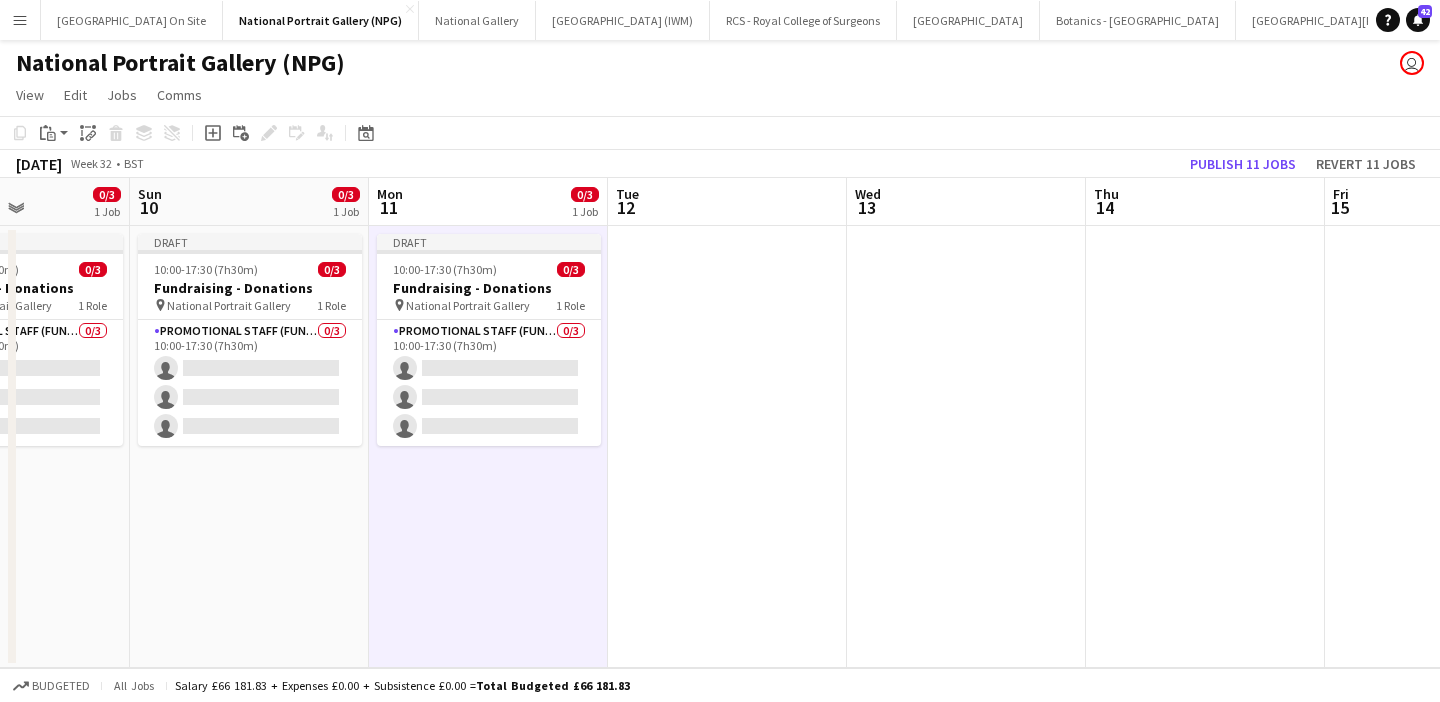 click at bounding box center [727, 447] 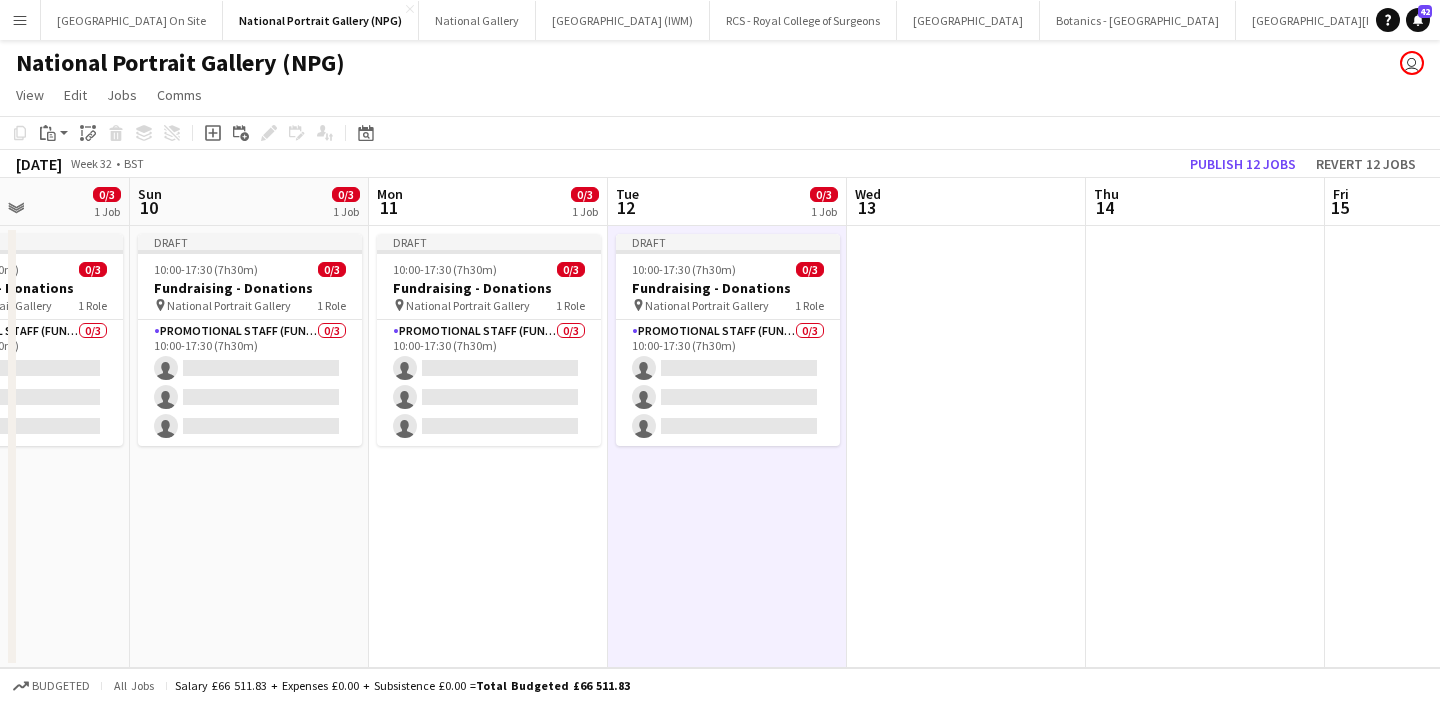 click at bounding box center (966, 447) 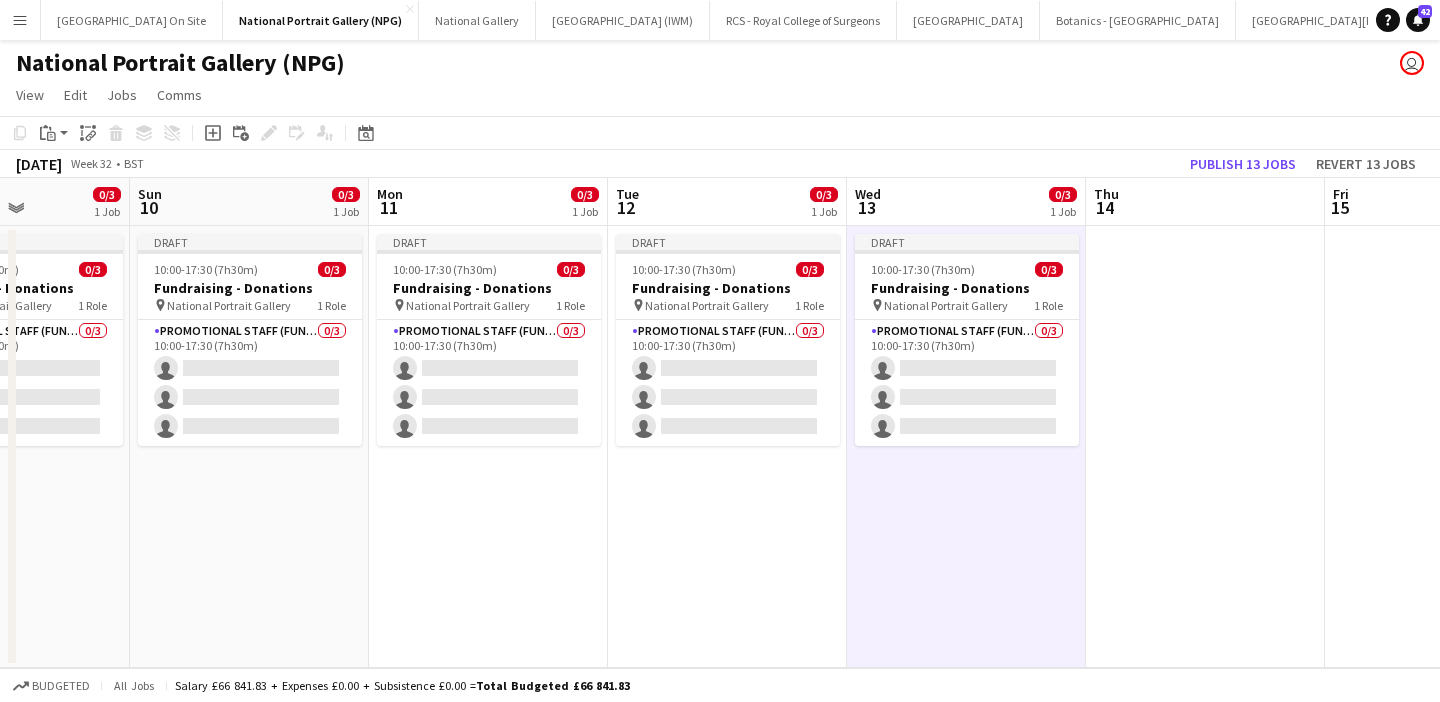 click at bounding box center [1205, 447] 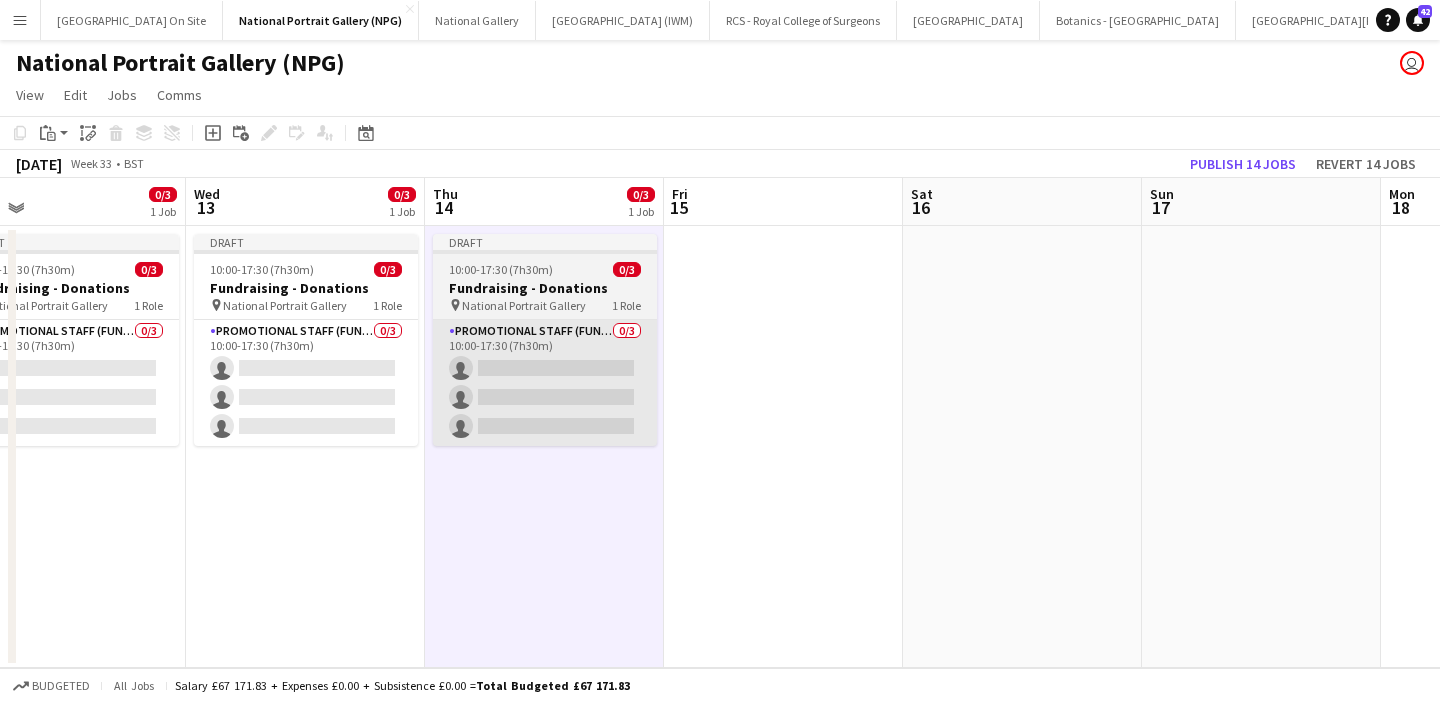 scroll, scrollTop: 0, scrollLeft: 598, axis: horizontal 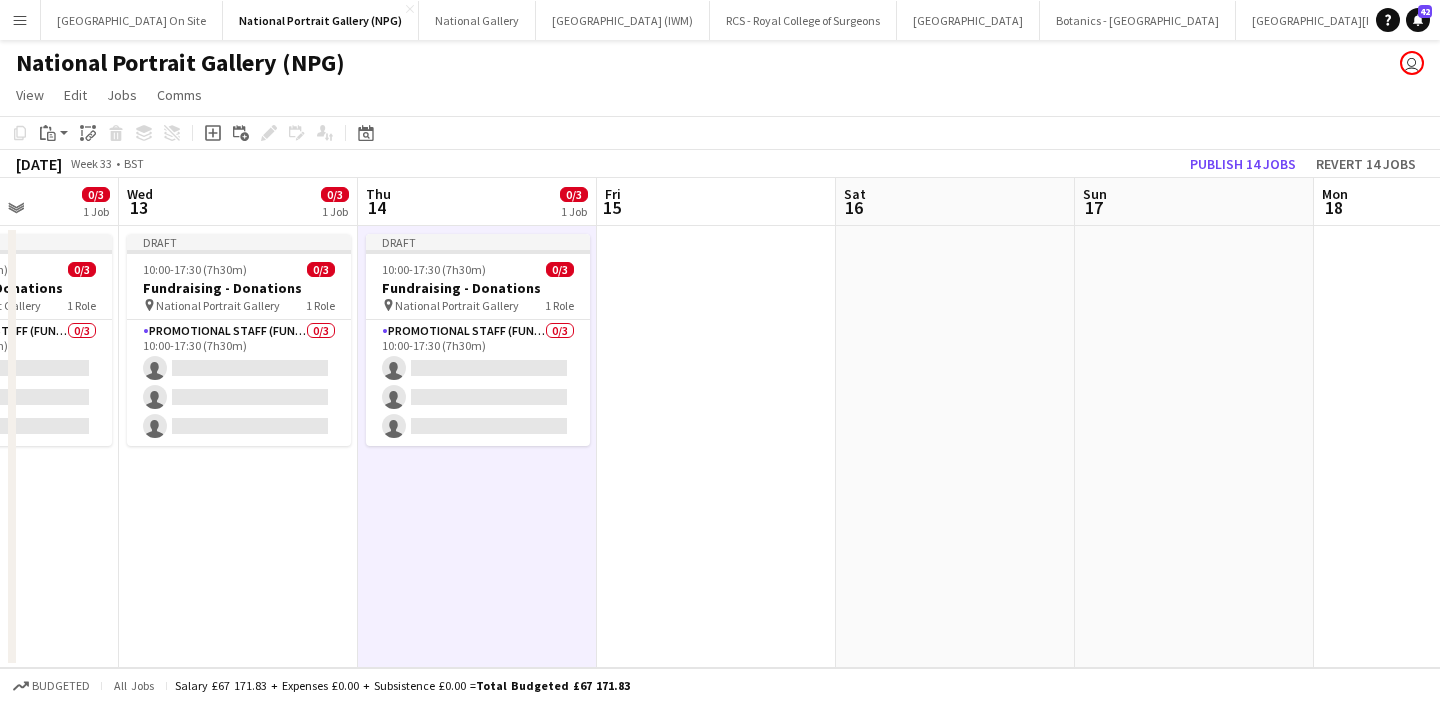 click at bounding box center [716, 447] 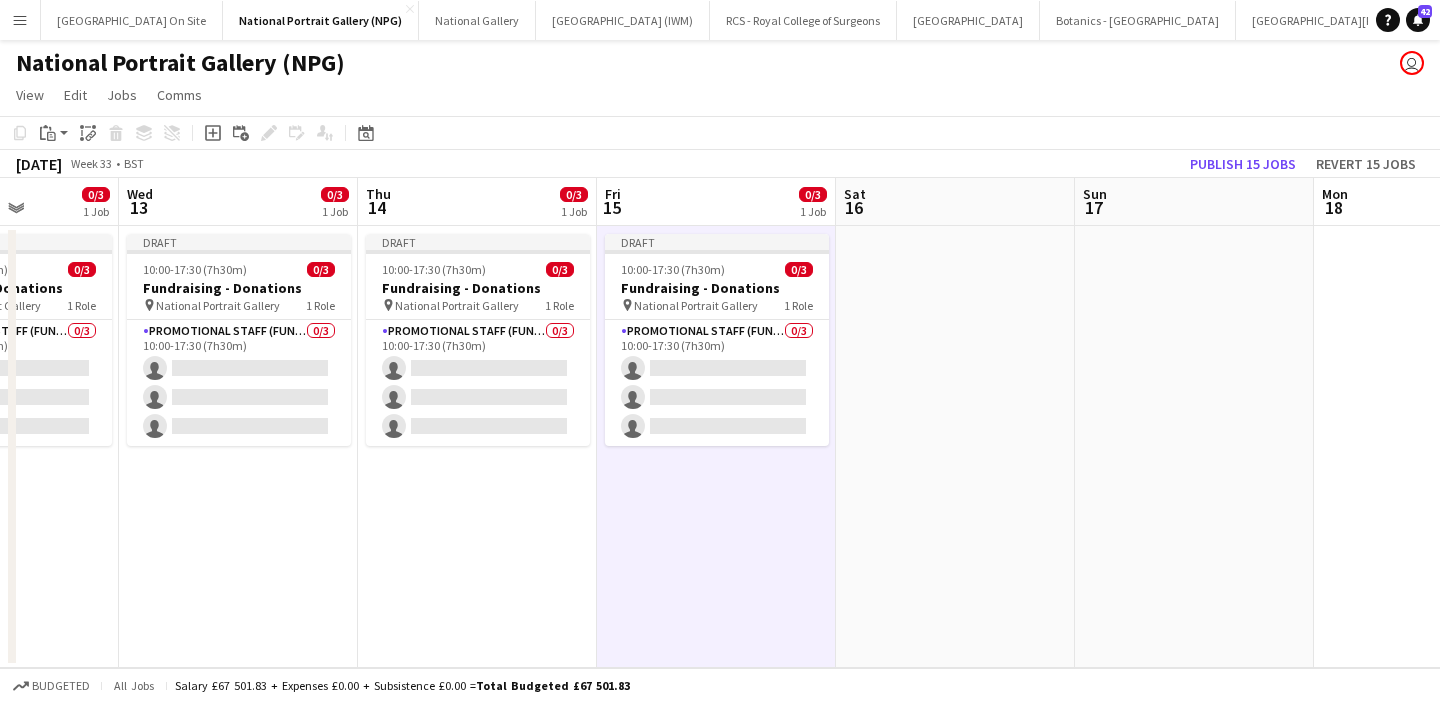 click at bounding box center [955, 447] 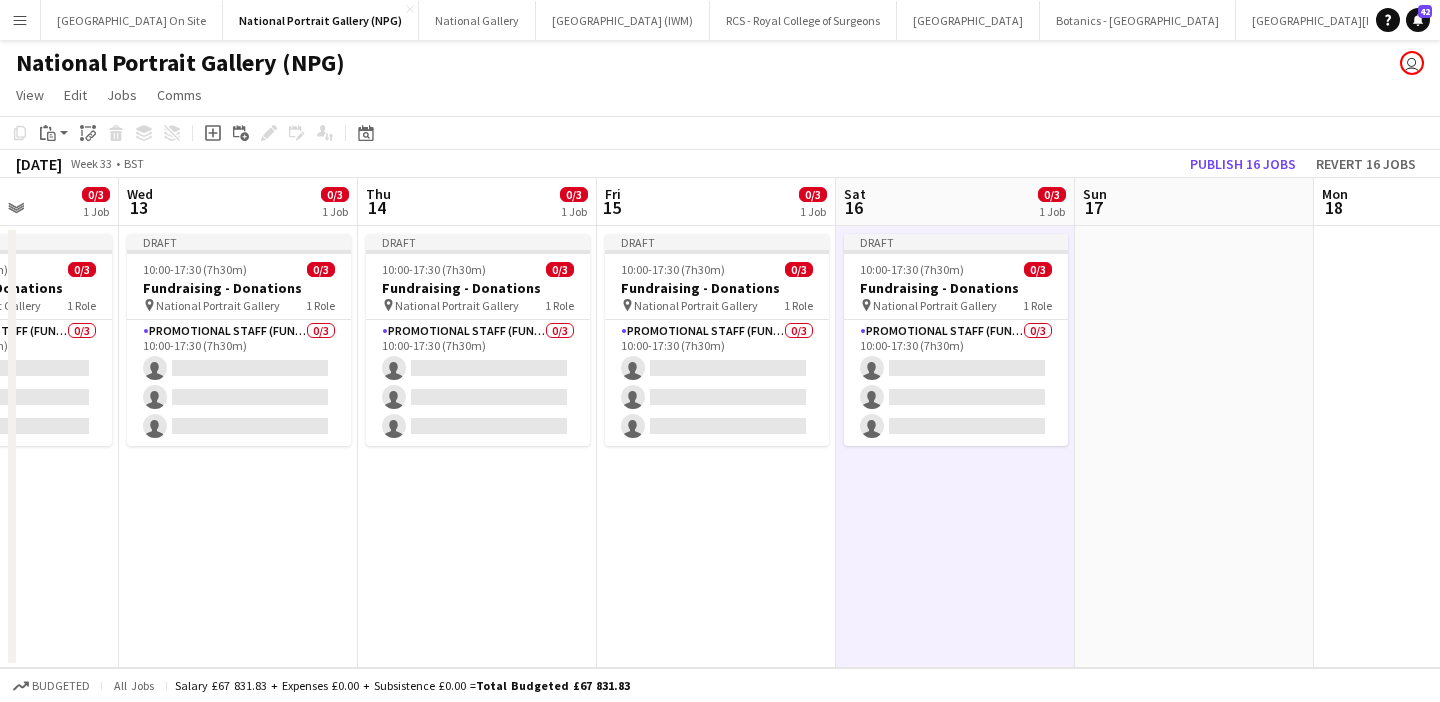 click at bounding box center [1194, 447] 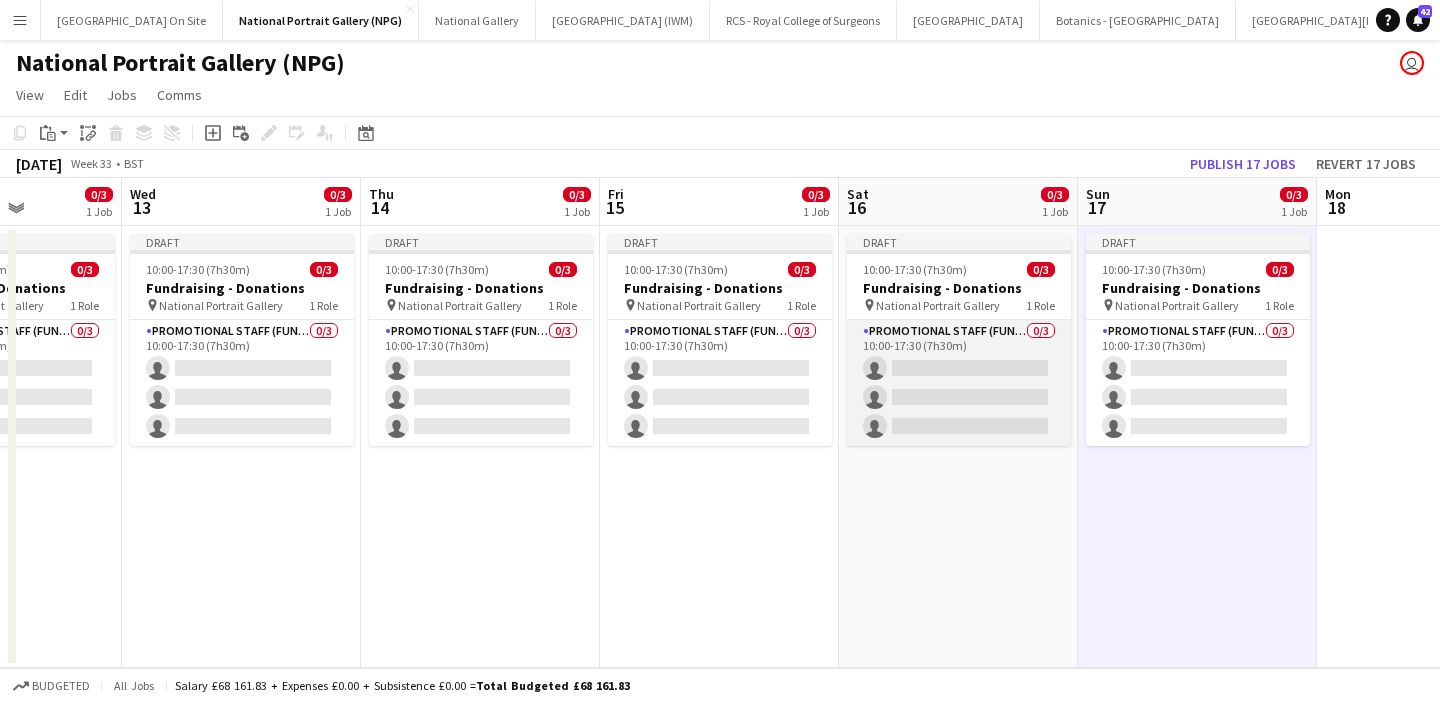 scroll, scrollTop: 0, scrollLeft: 1011, axis: horizontal 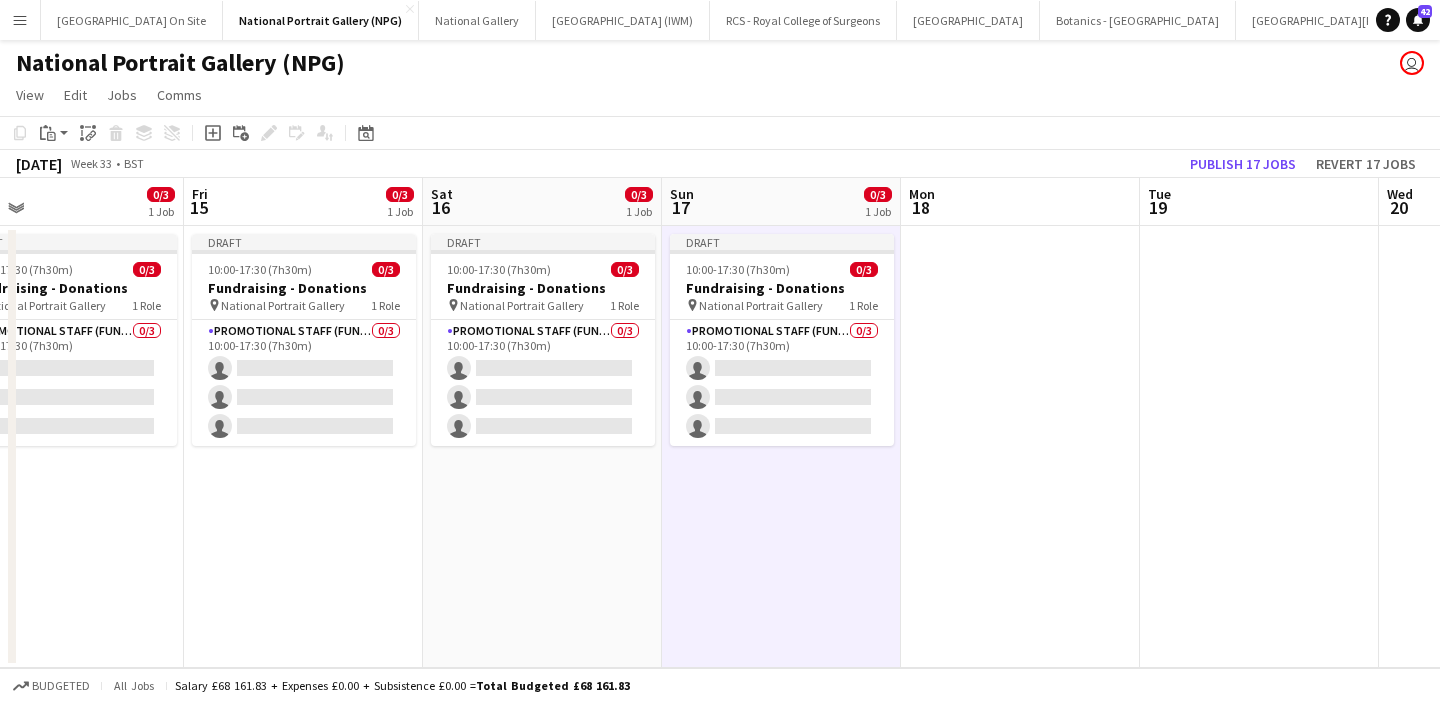 click at bounding box center [1020, 447] 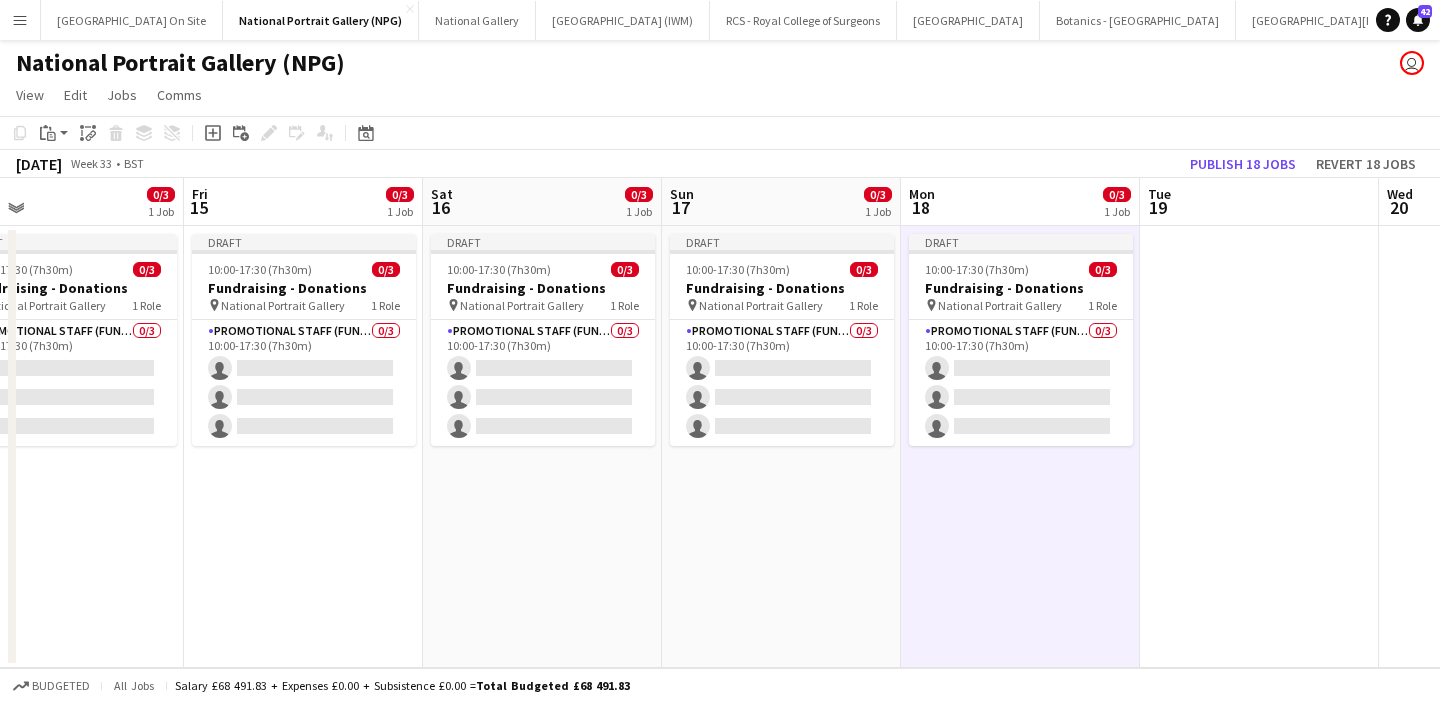 click at bounding box center (1259, 447) 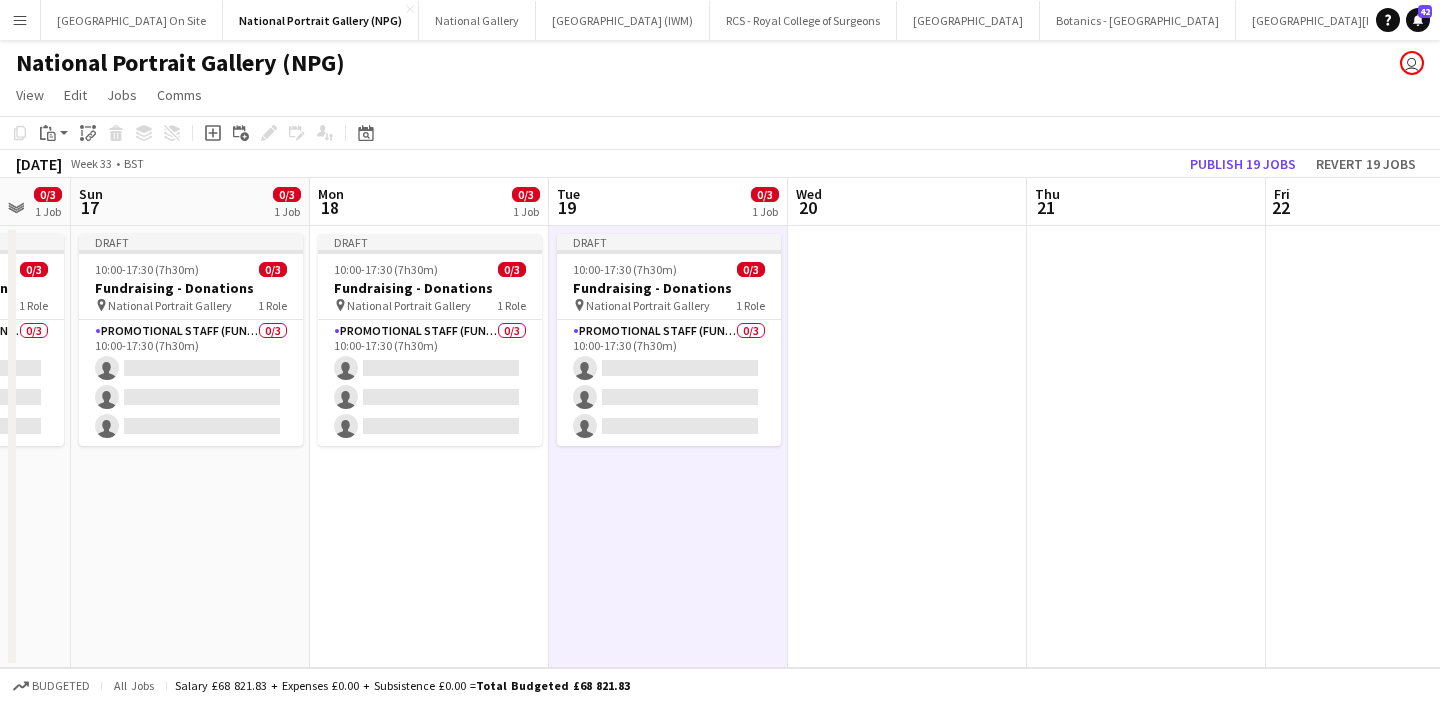 scroll, scrollTop: 0, scrollLeft: 680, axis: horizontal 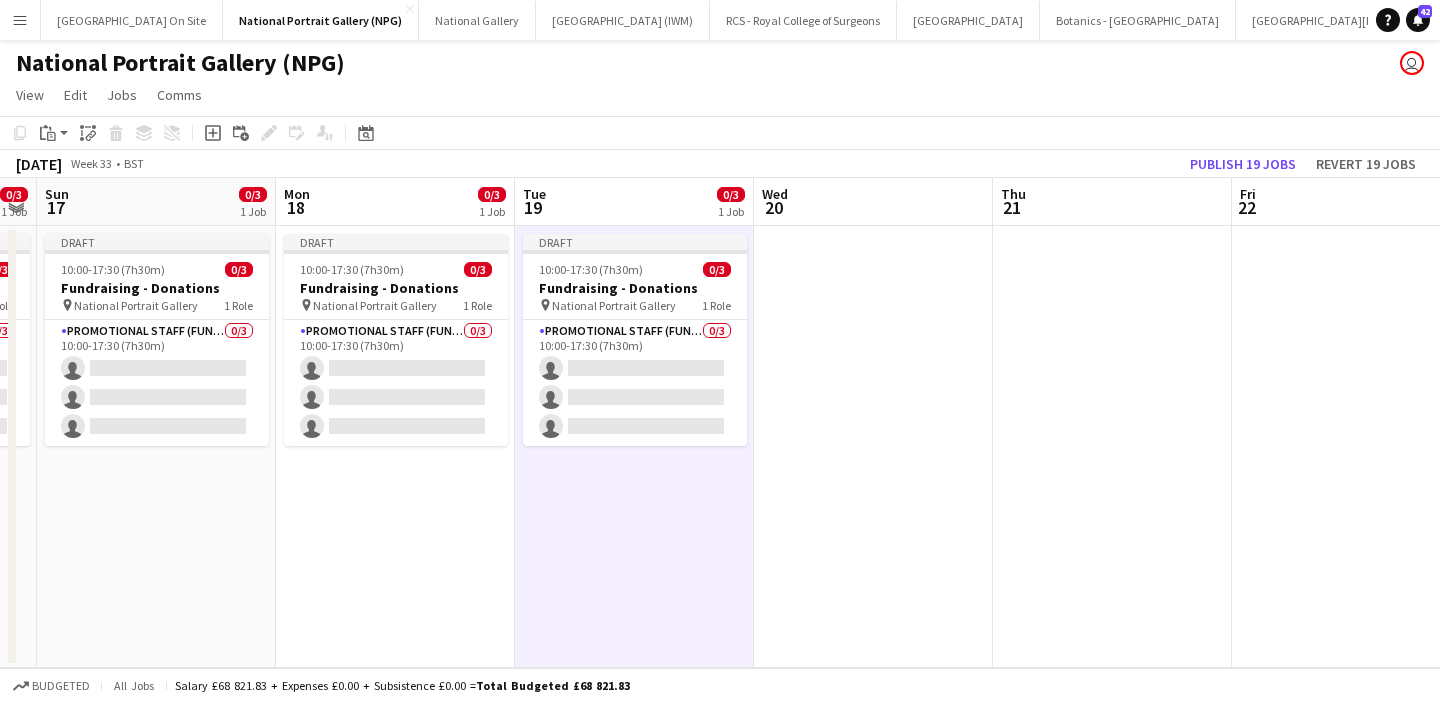 click at bounding box center (873, 447) 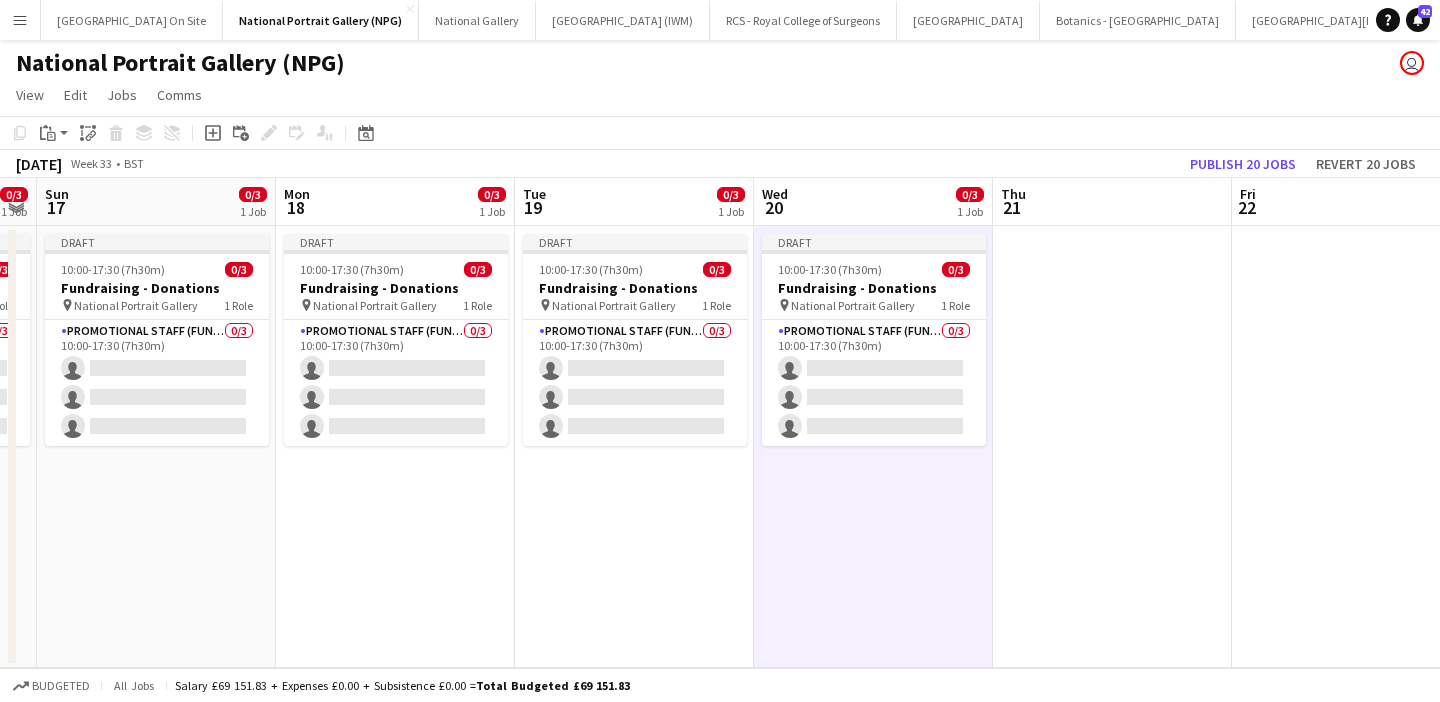 click at bounding box center (1112, 447) 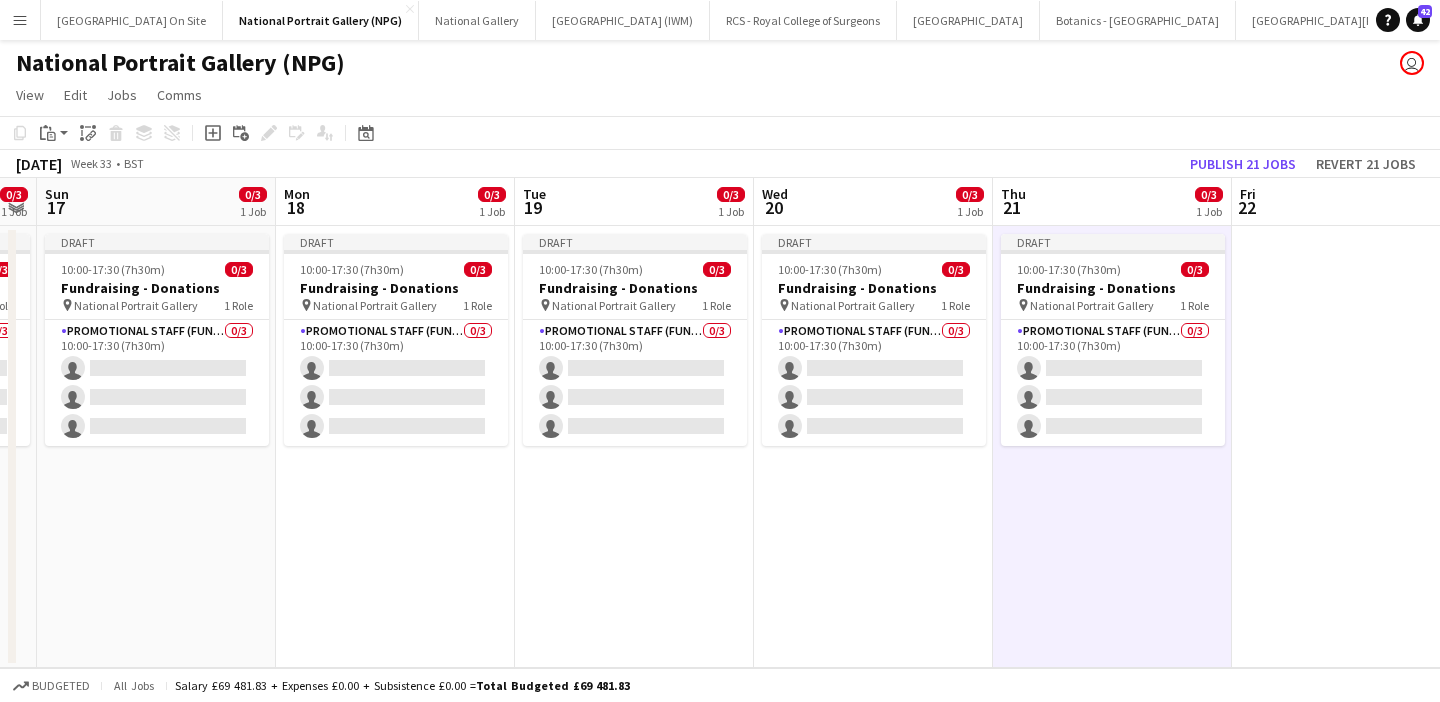 click at bounding box center (1351, 447) 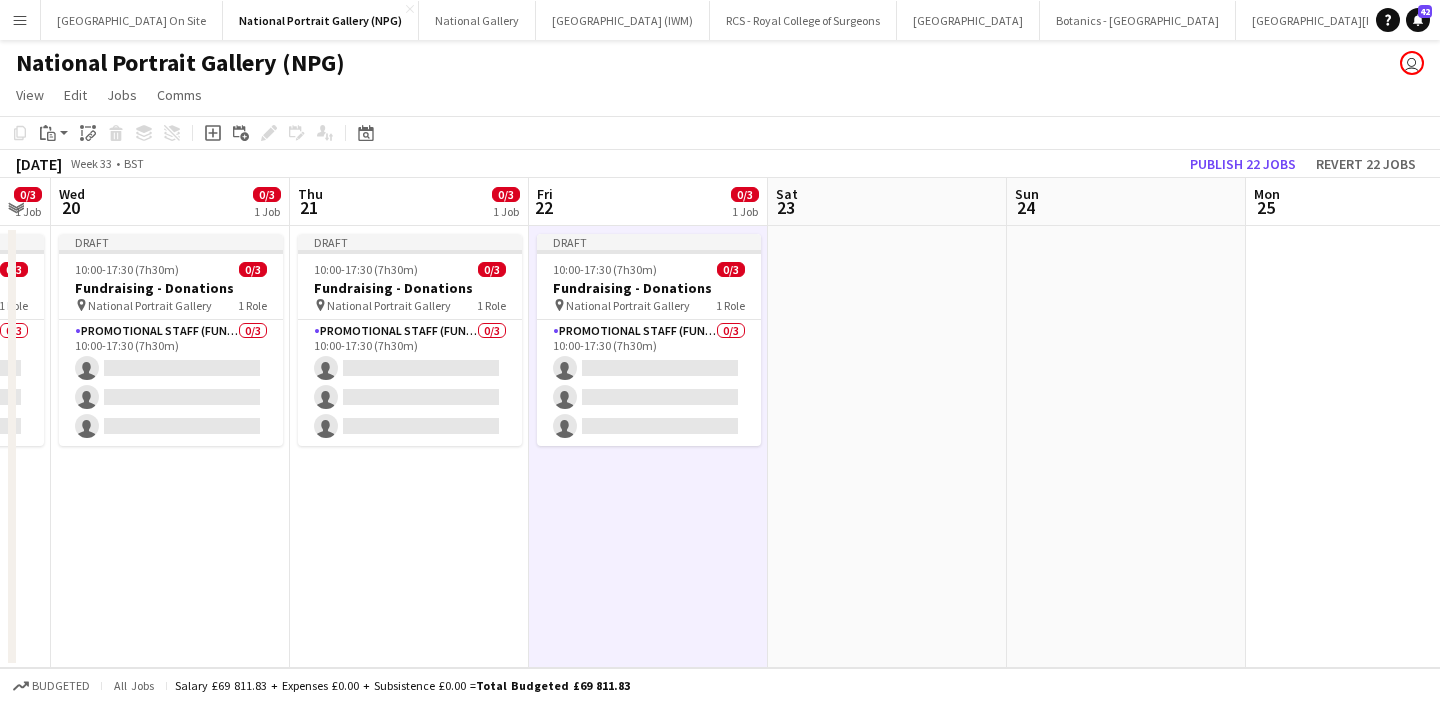 scroll, scrollTop: 0, scrollLeft: 919, axis: horizontal 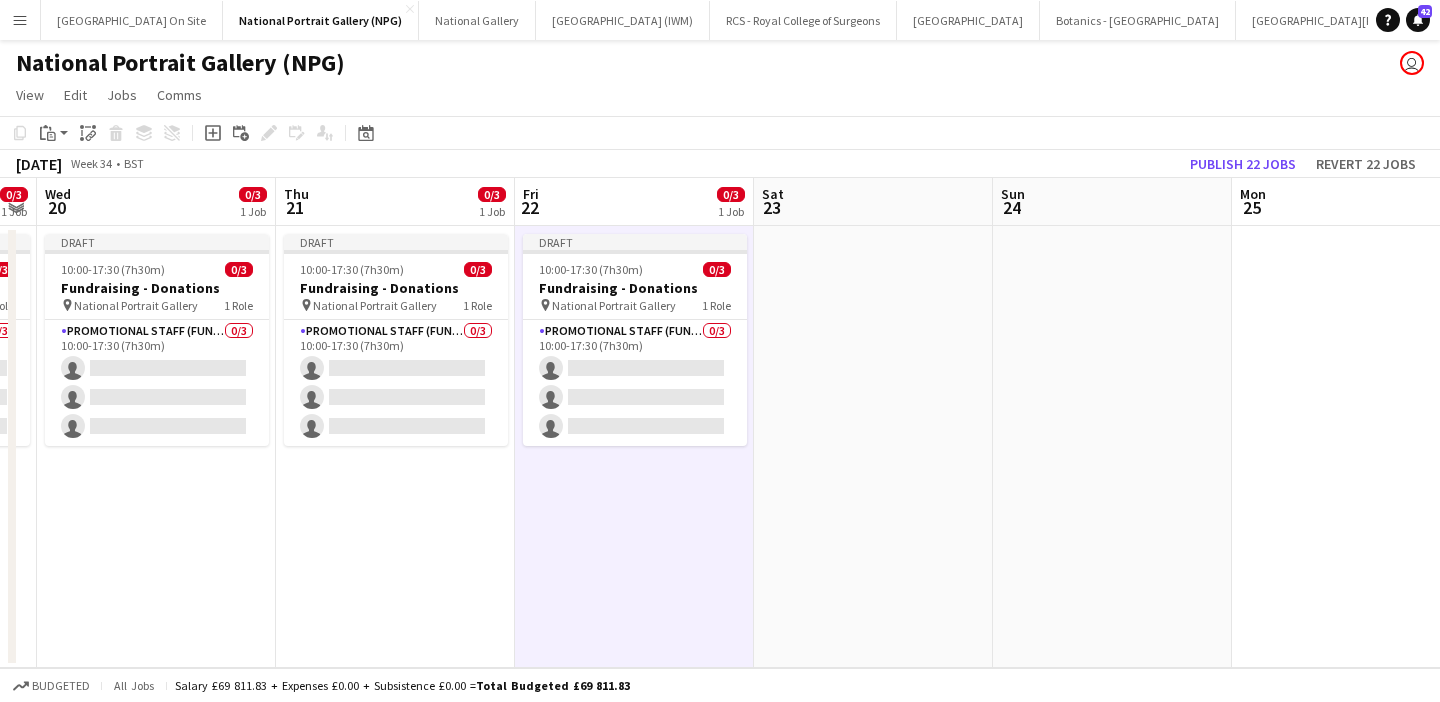 click at bounding box center [873, 447] 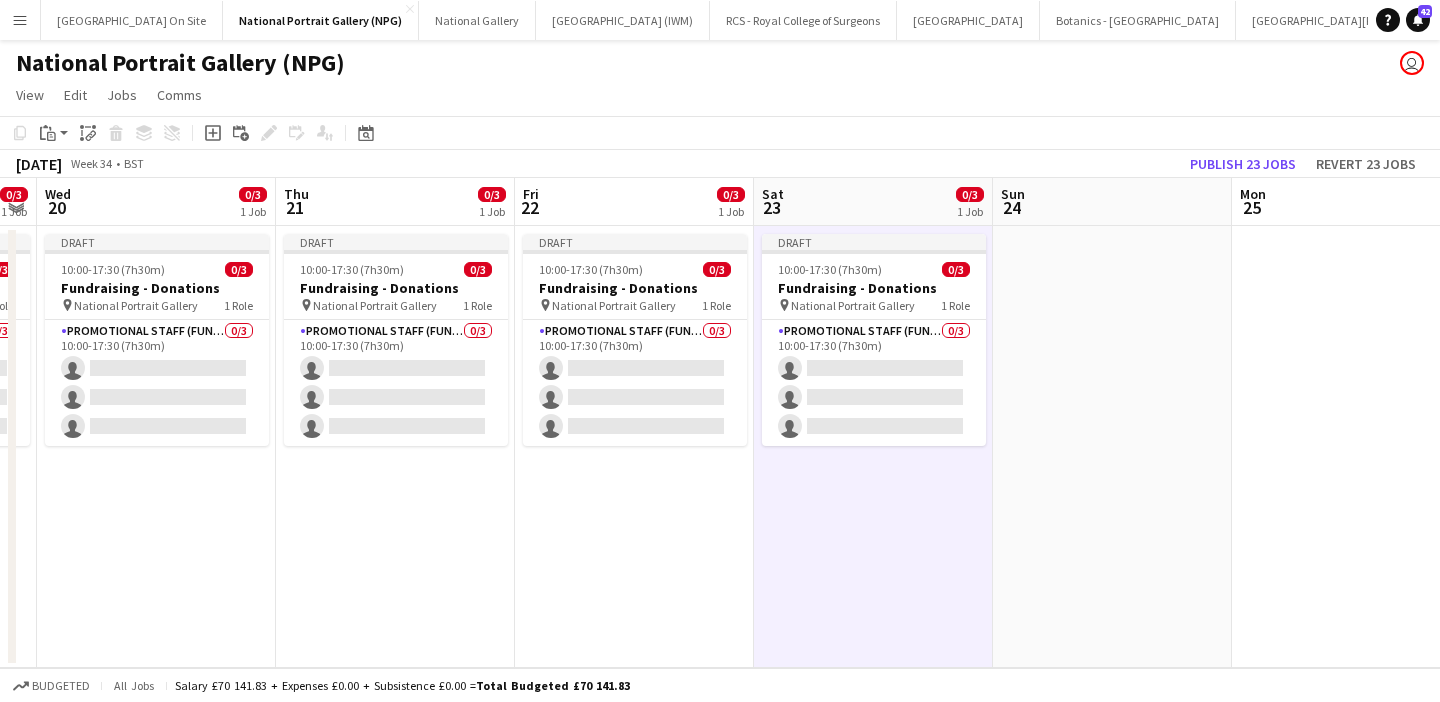 click at bounding box center (1112, 447) 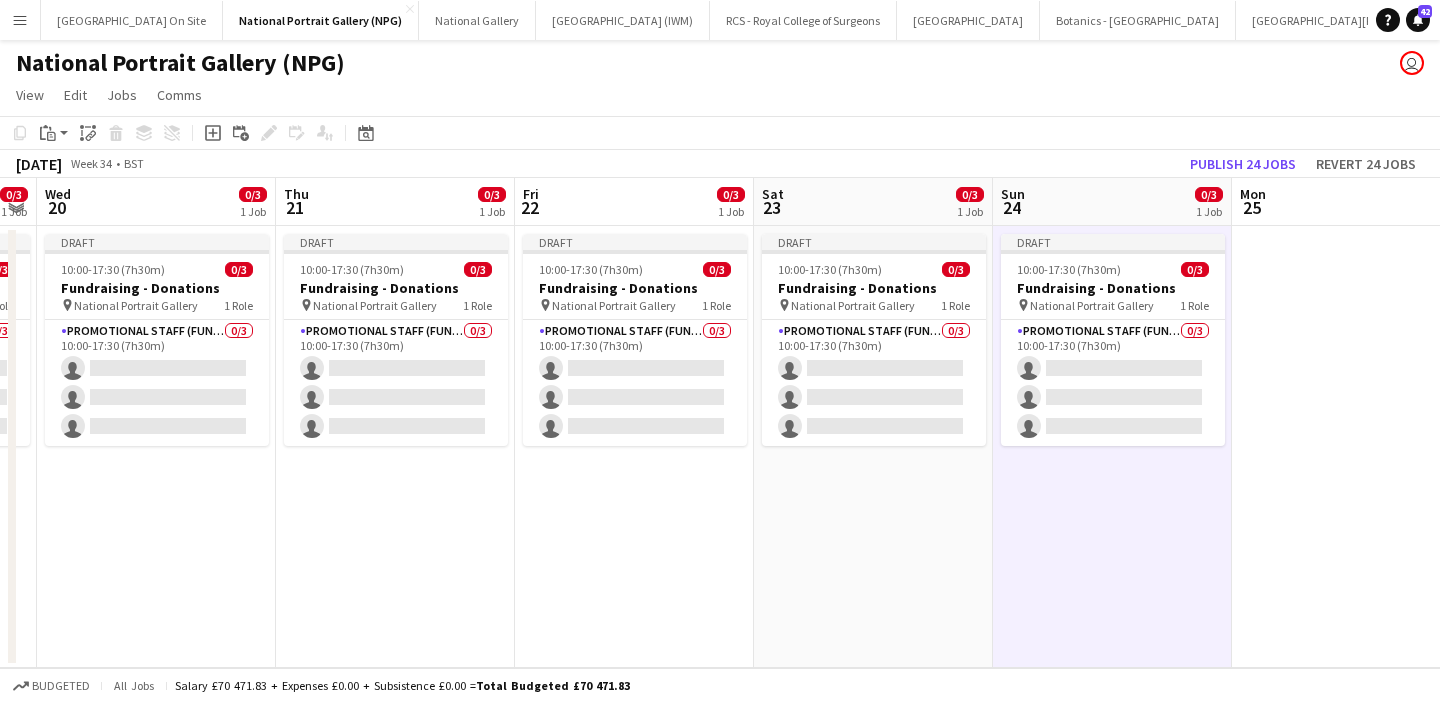 click at bounding box center (1351, 447) 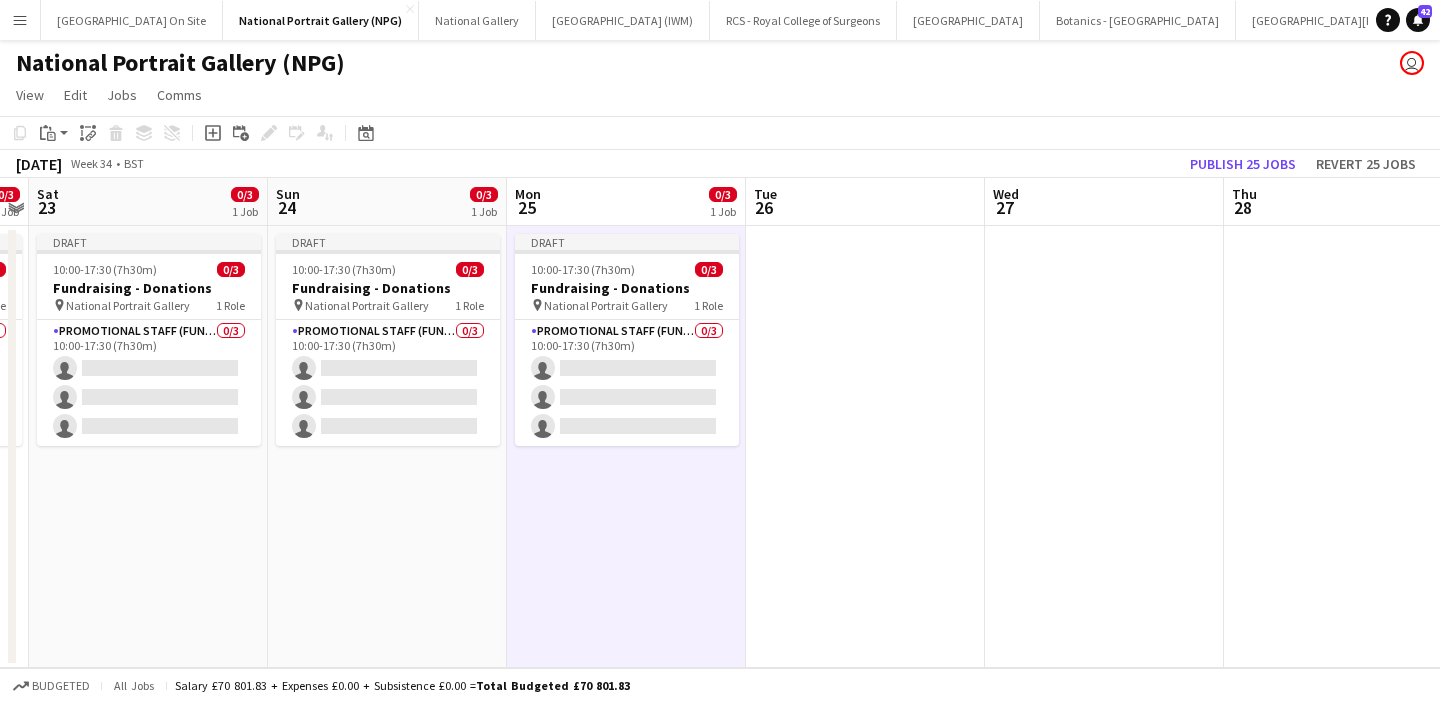 scroll, scrollTop: 0, scrollLeft: 689, axis: horizontal 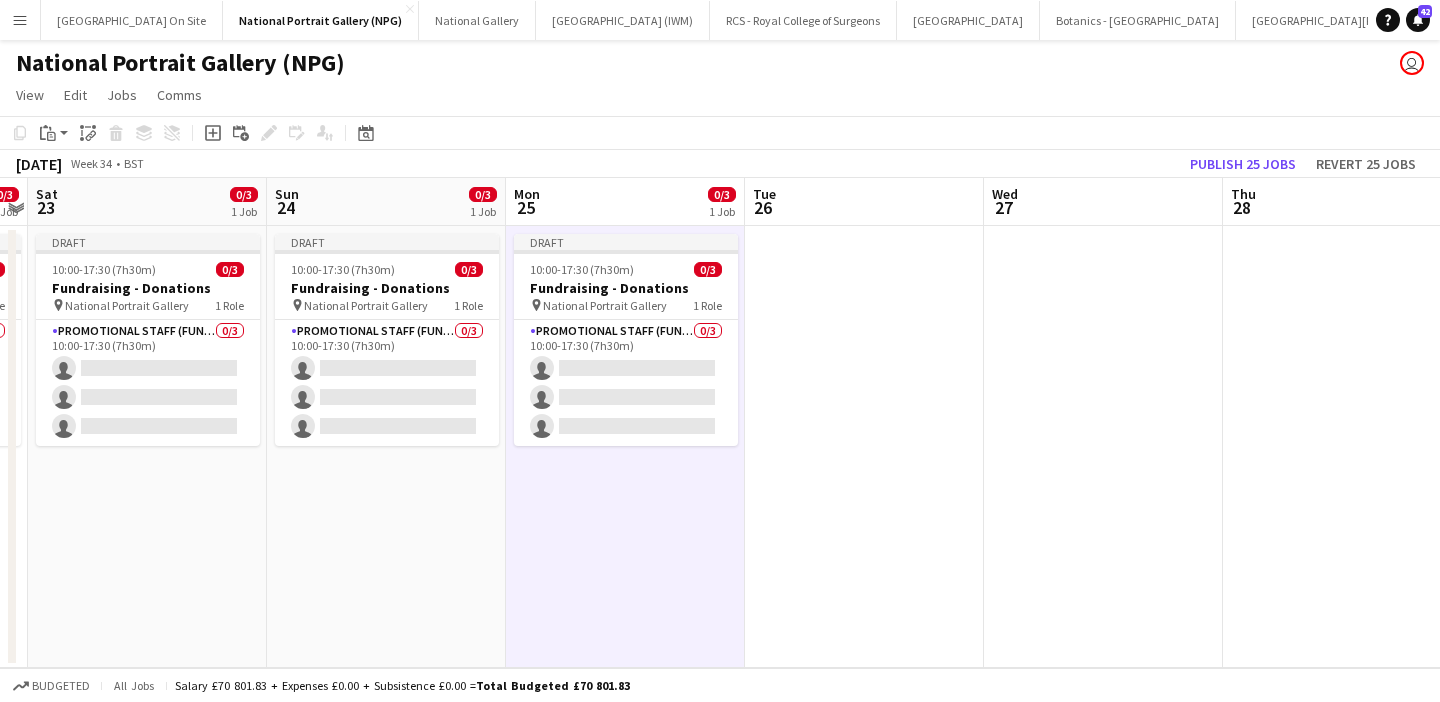 click at bounding box center [864, 447] 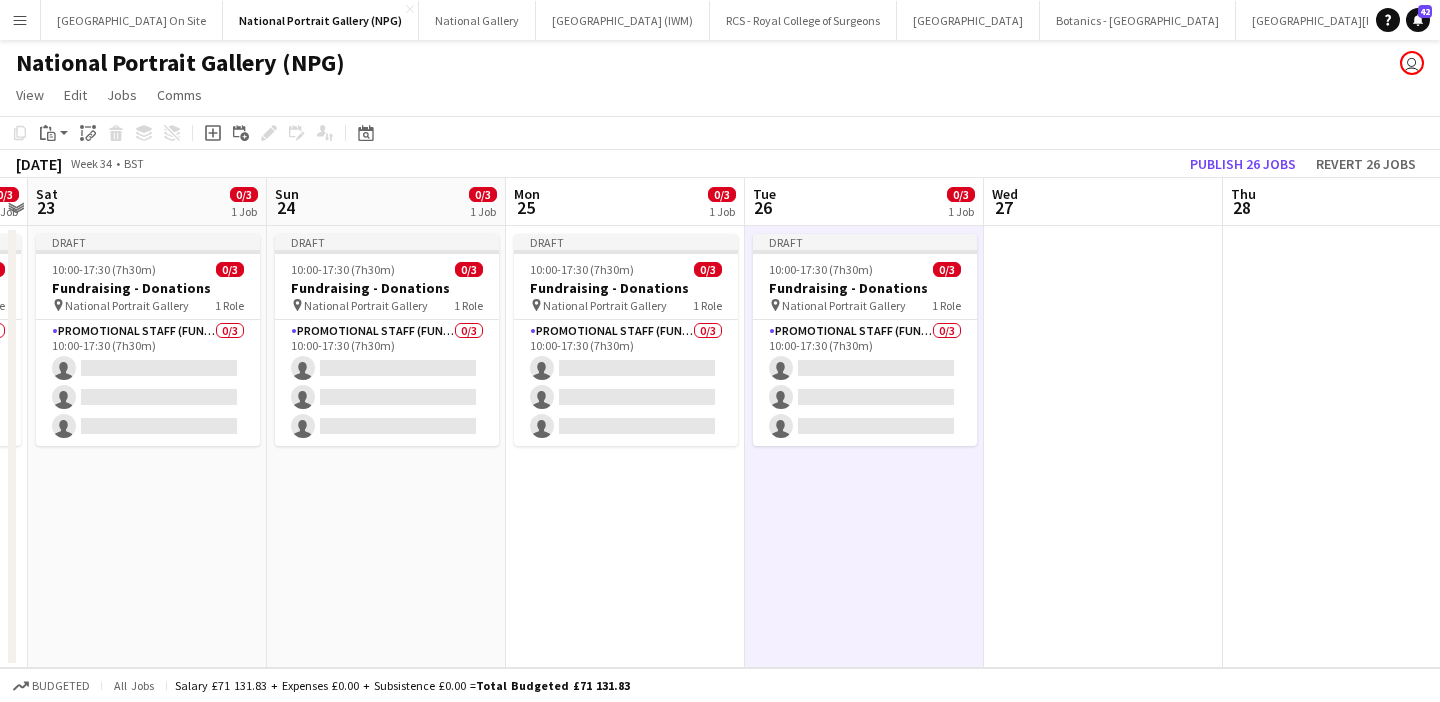 click at bounding box center (1103, 447) 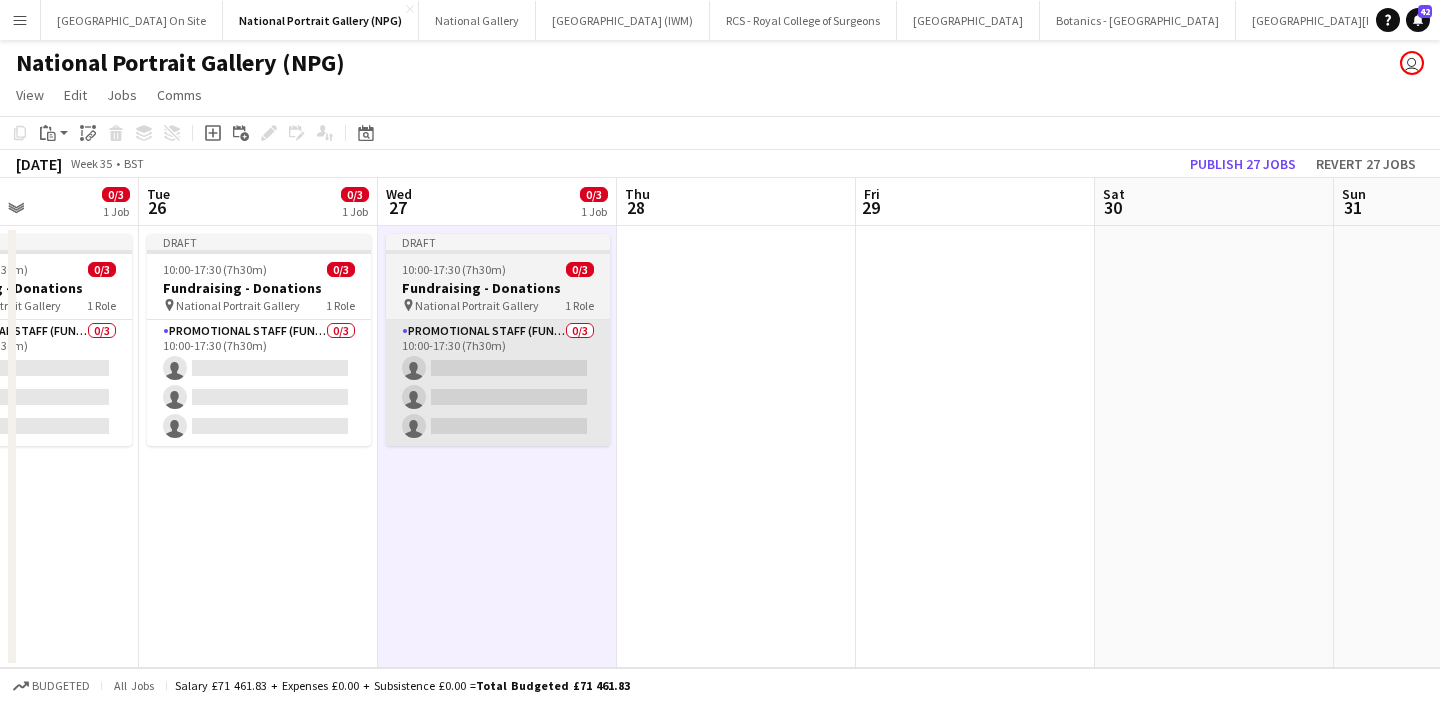 scroll, scrollTop: 0, scrollLeft: 846, axis: horizontal 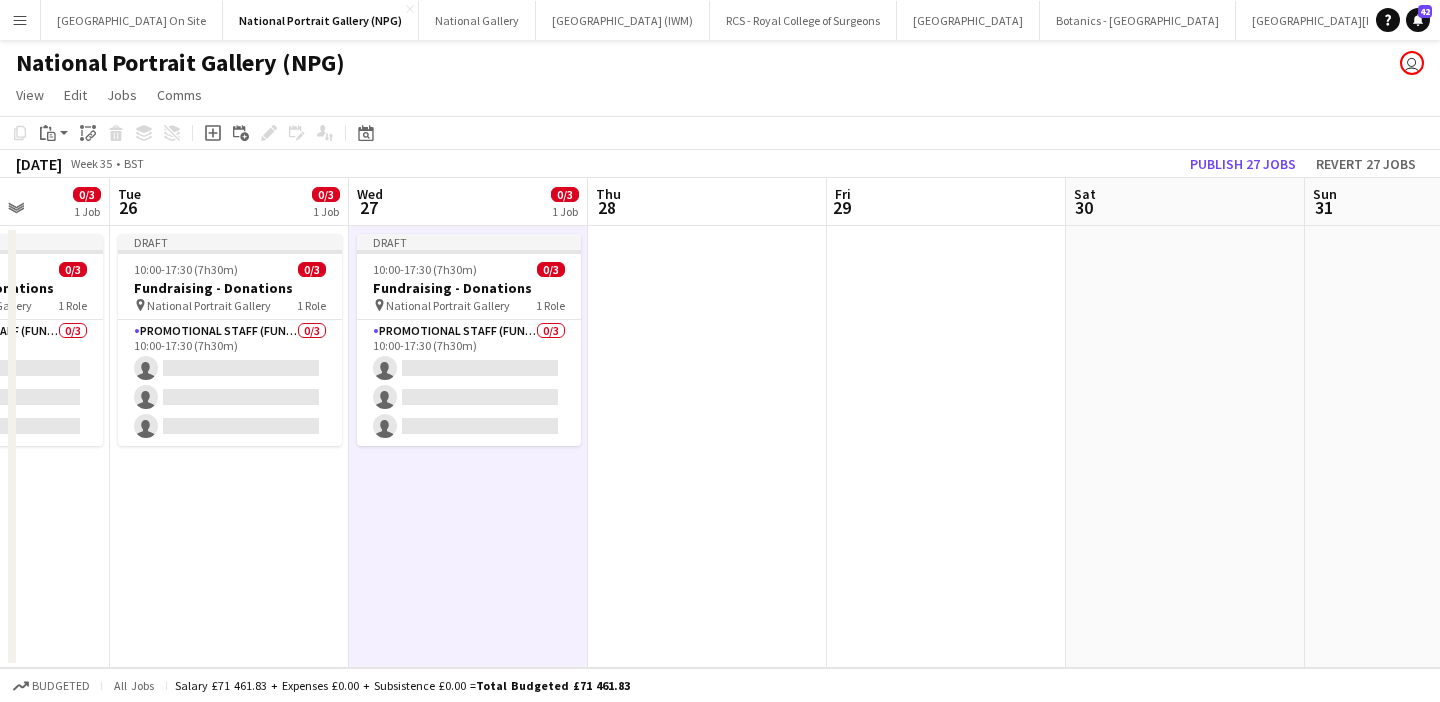 click at bounding box center (707, 447) 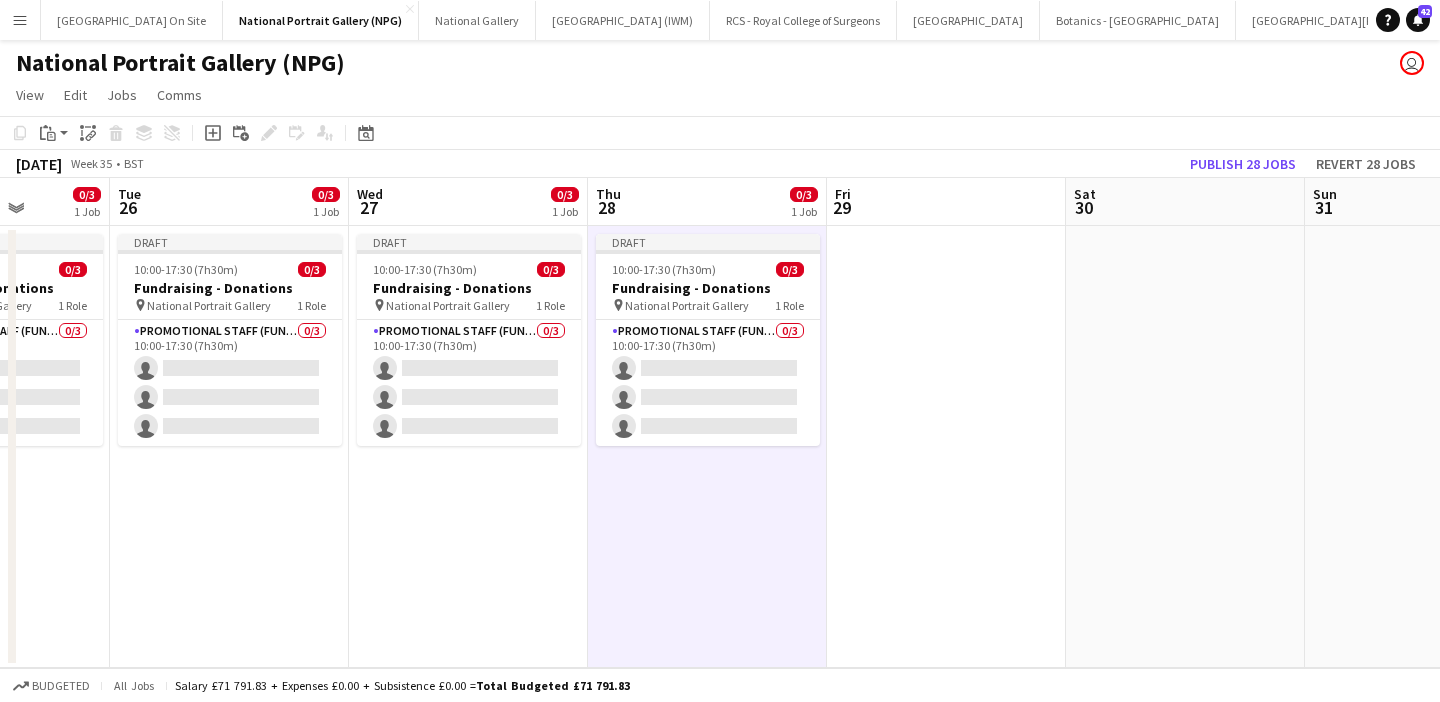 click at bounding box center [946, 447] 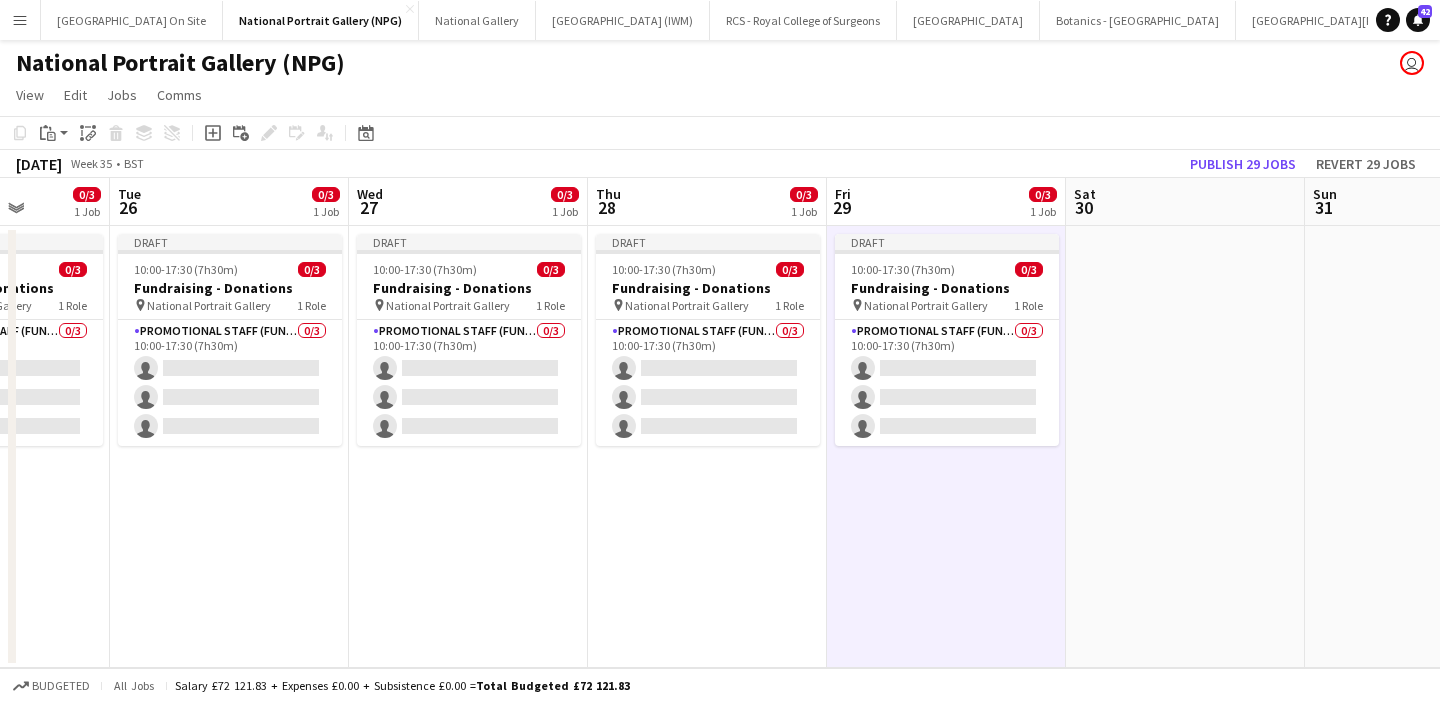 click at bounding box center [1185, 447] 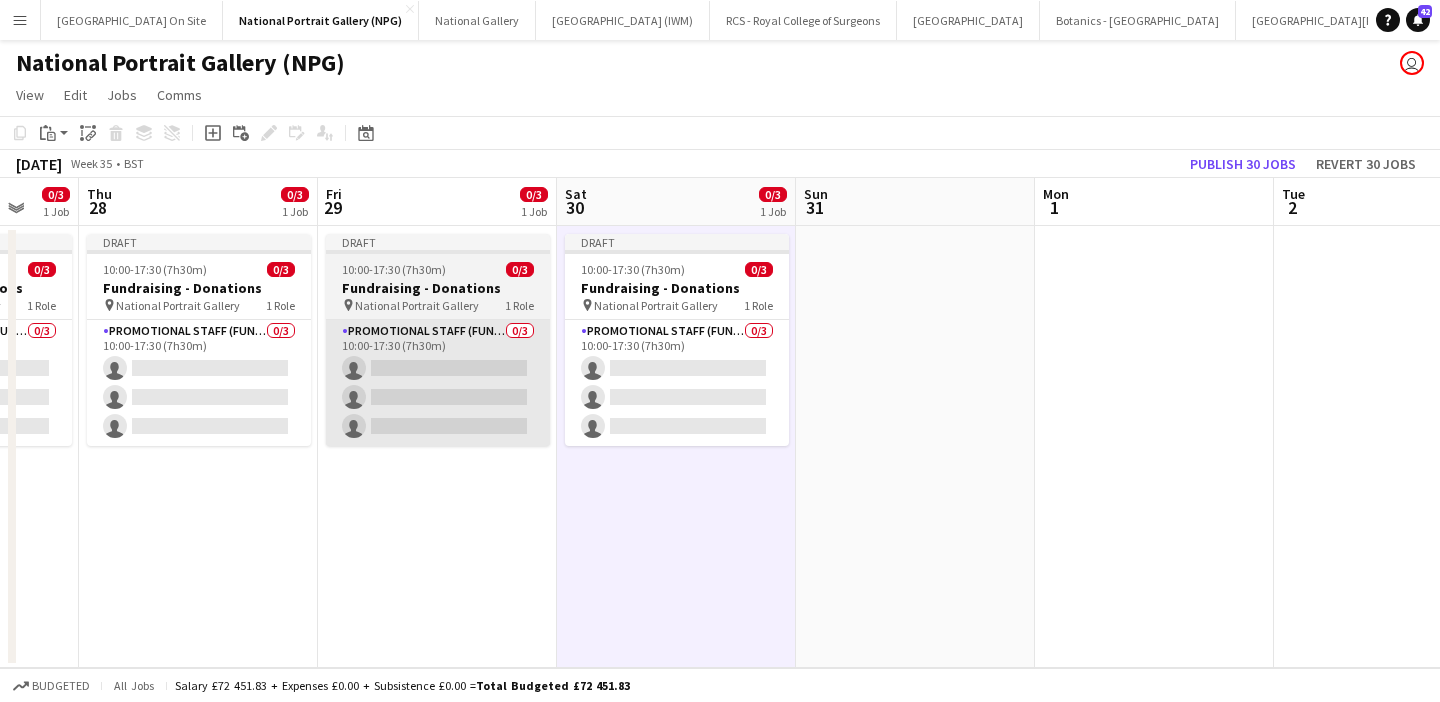 scroll, scrollTop: 0, scrollLeft: 919, axis: horizontal 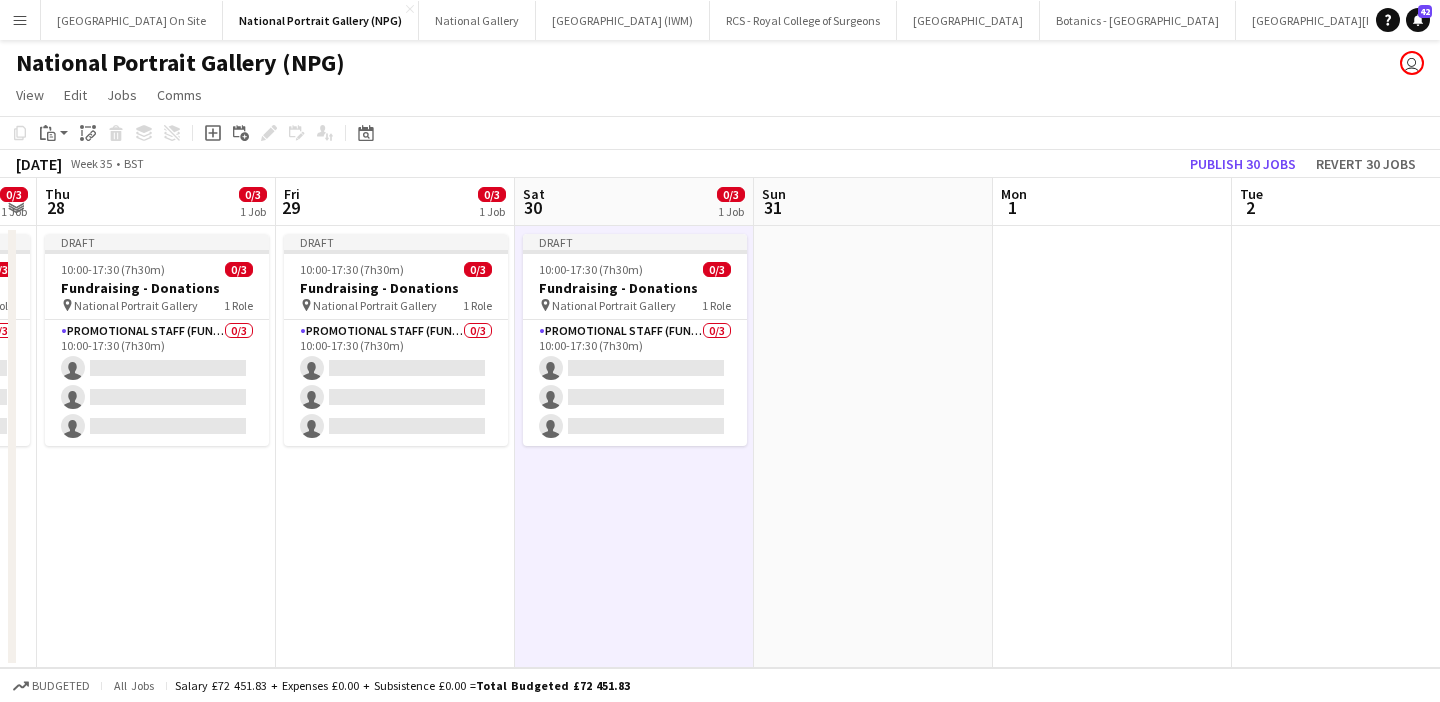 click at bounding box center [873, 447] 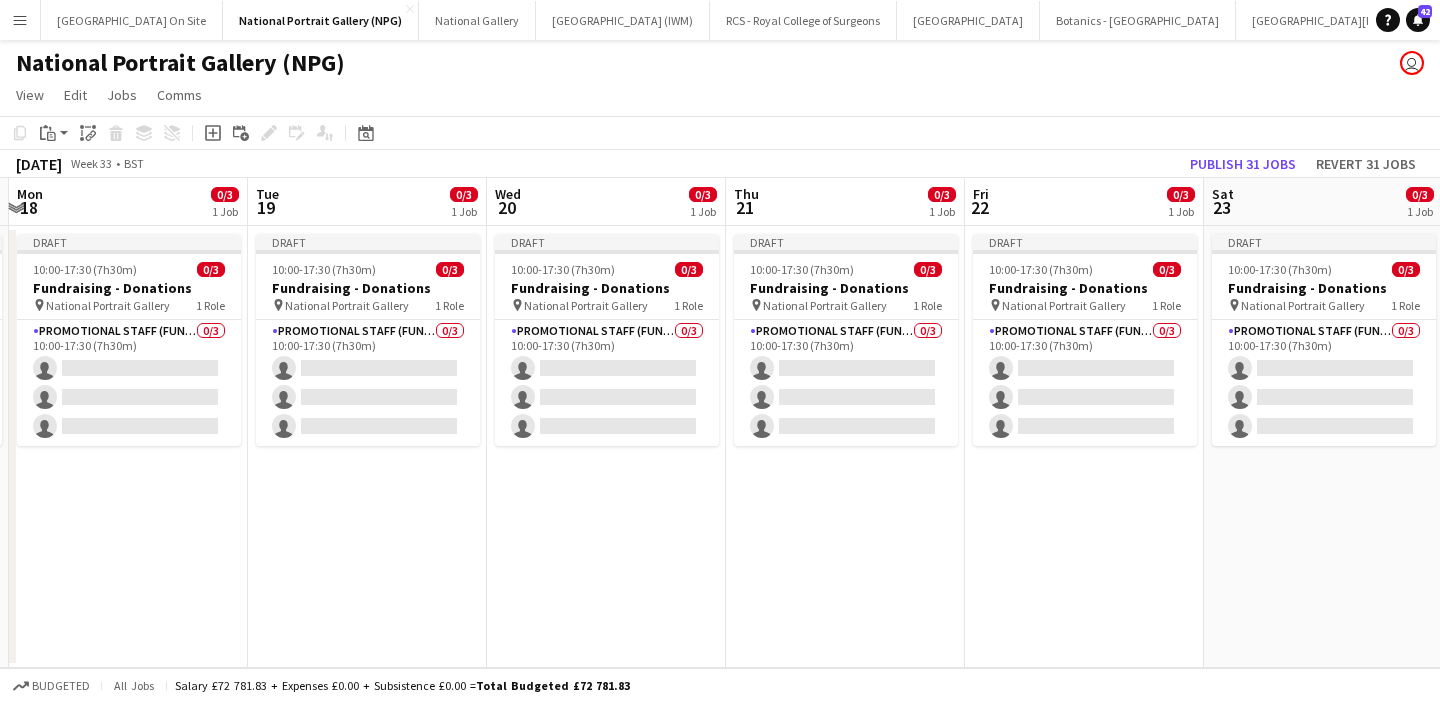 scroll, scrollTop: 0, scrollLeft: 452, axis: horizontal 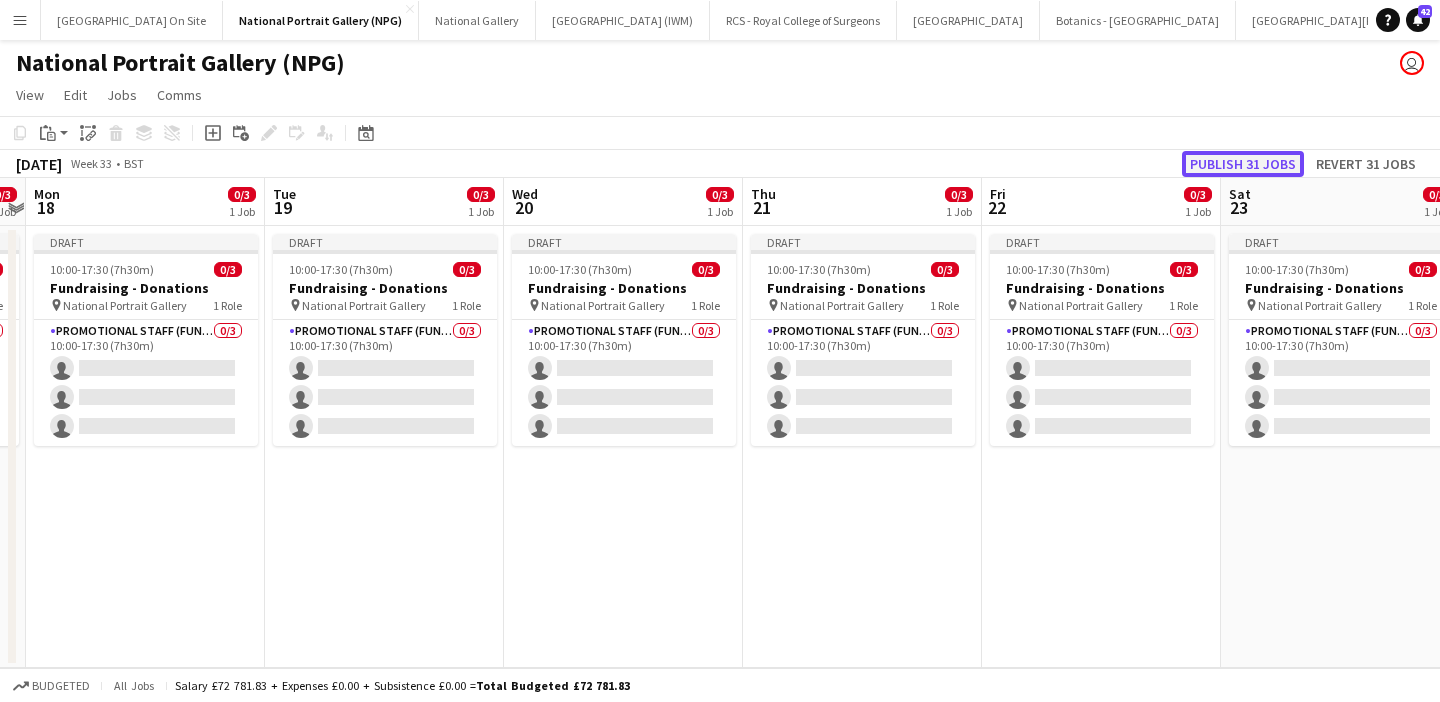 click on "Publish 31 jobs" 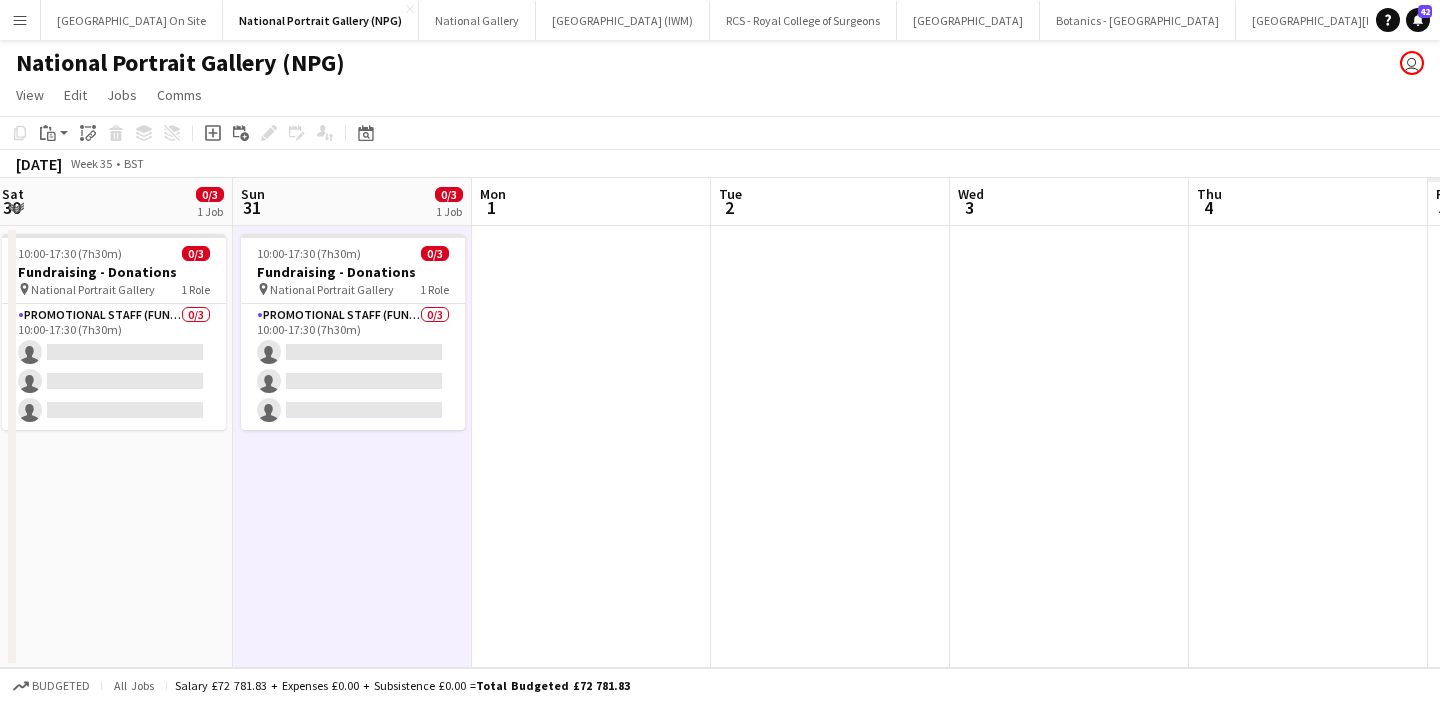 scroll, scrollTop: 0, scrollLeft: 682, axis: horizontal 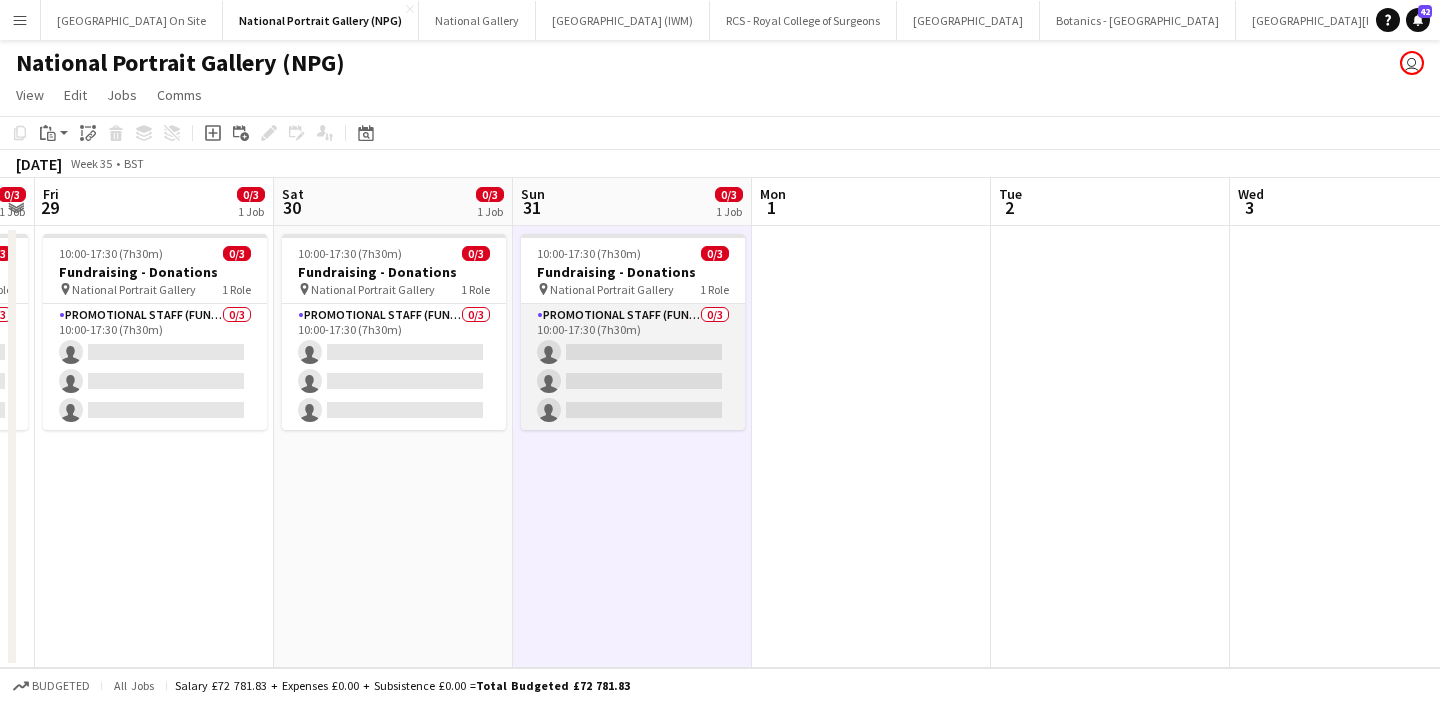 click on "Promotional Staff (Fundraiser)   0/3   10:00-17:30 (7h30m)
single-neutral-actions
single-neutral-actions
single-neutral-actions" at bounding box center [633, 367] 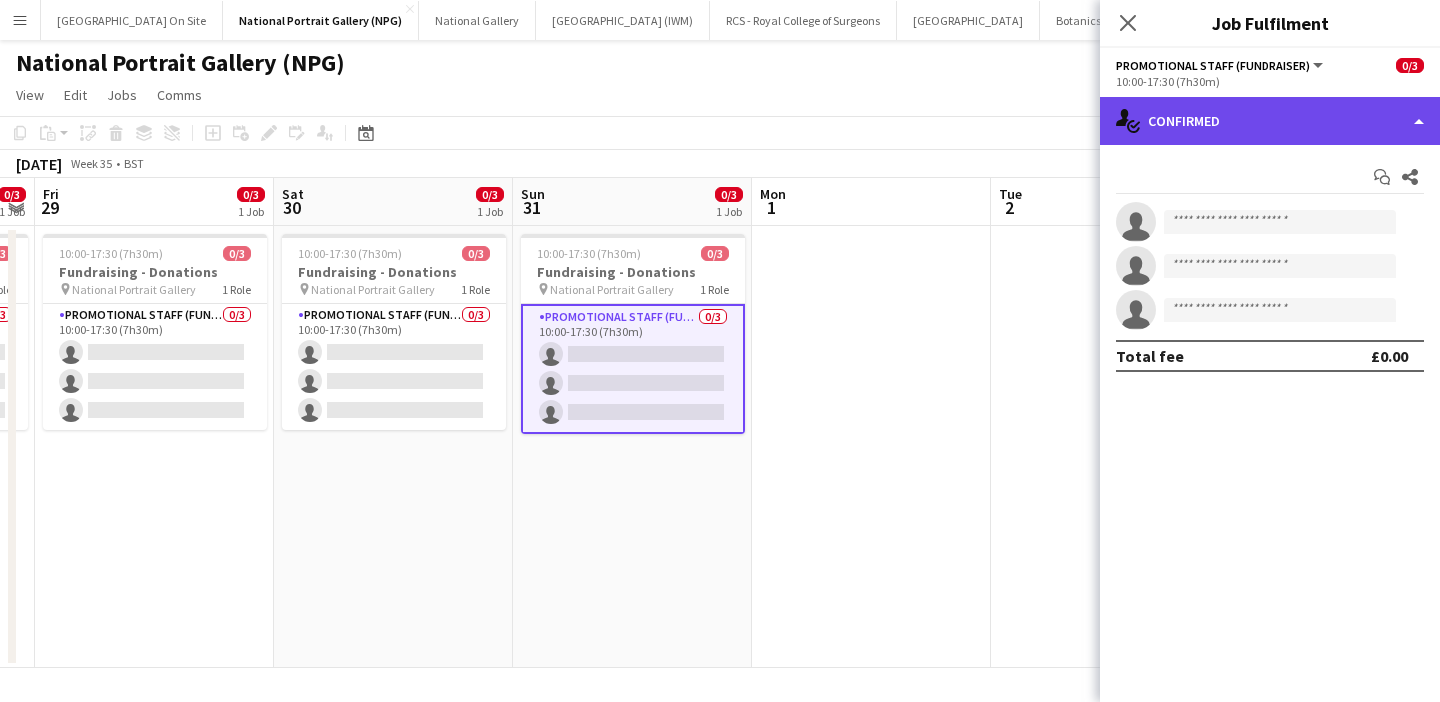 click on "single-neutral-actions-check-2
Confirmed" 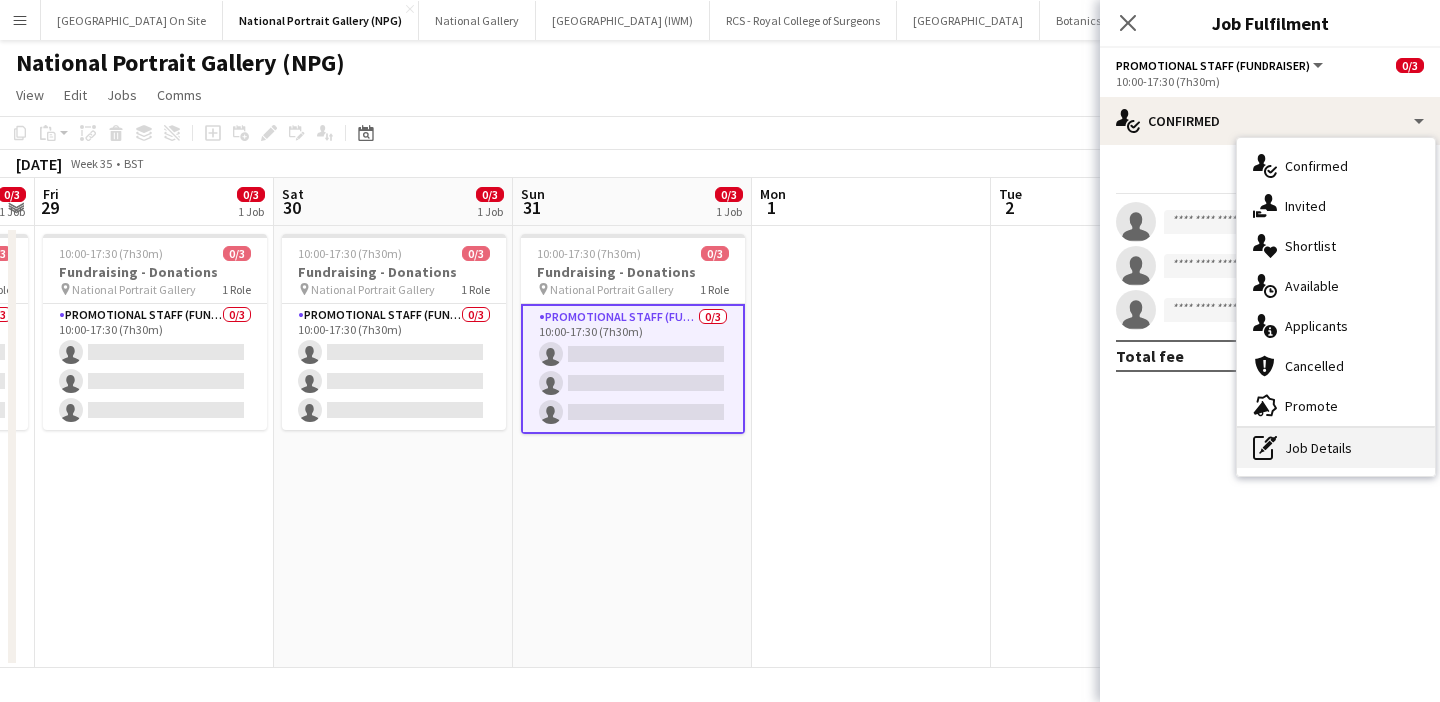 click on "pen-write
Job Details" at bounding box center [1336, 448] 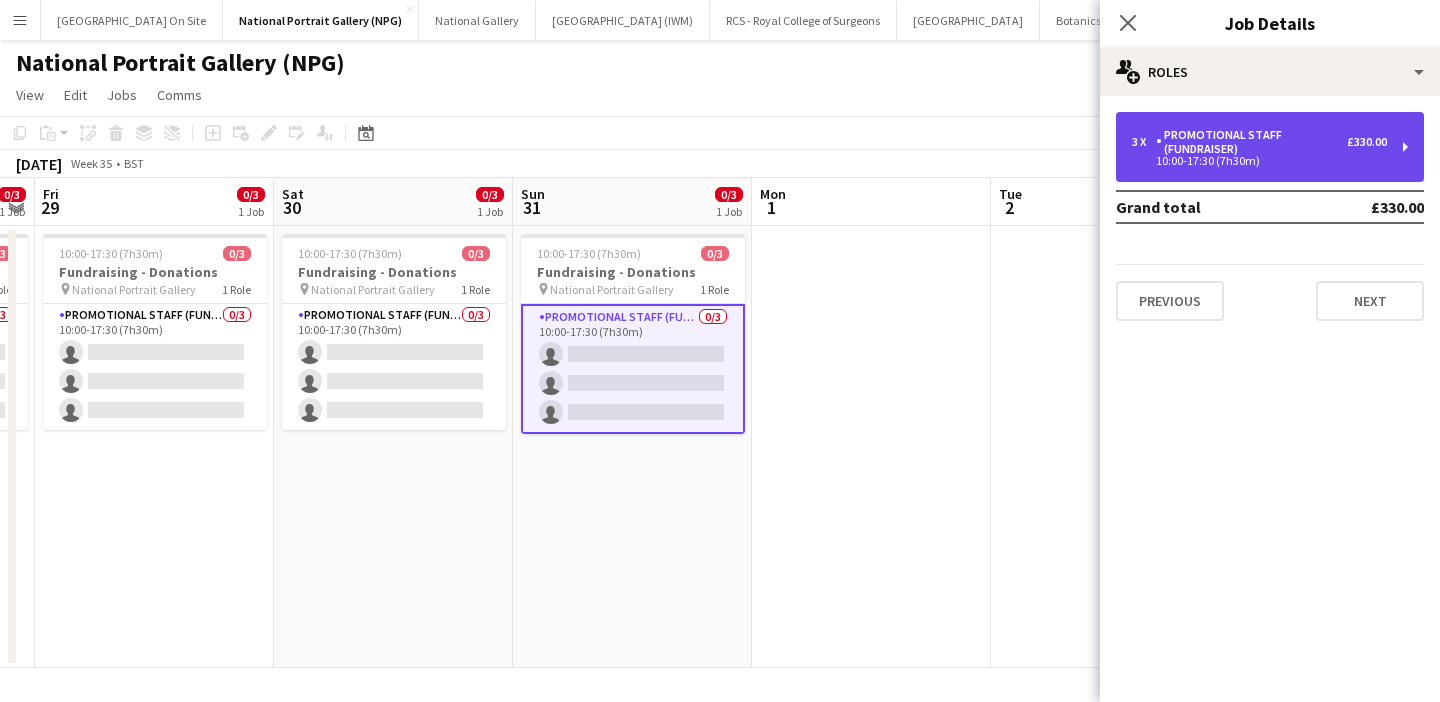 click on "10:00-17:30 (7h30m)" at bounding box center [1259, 161] 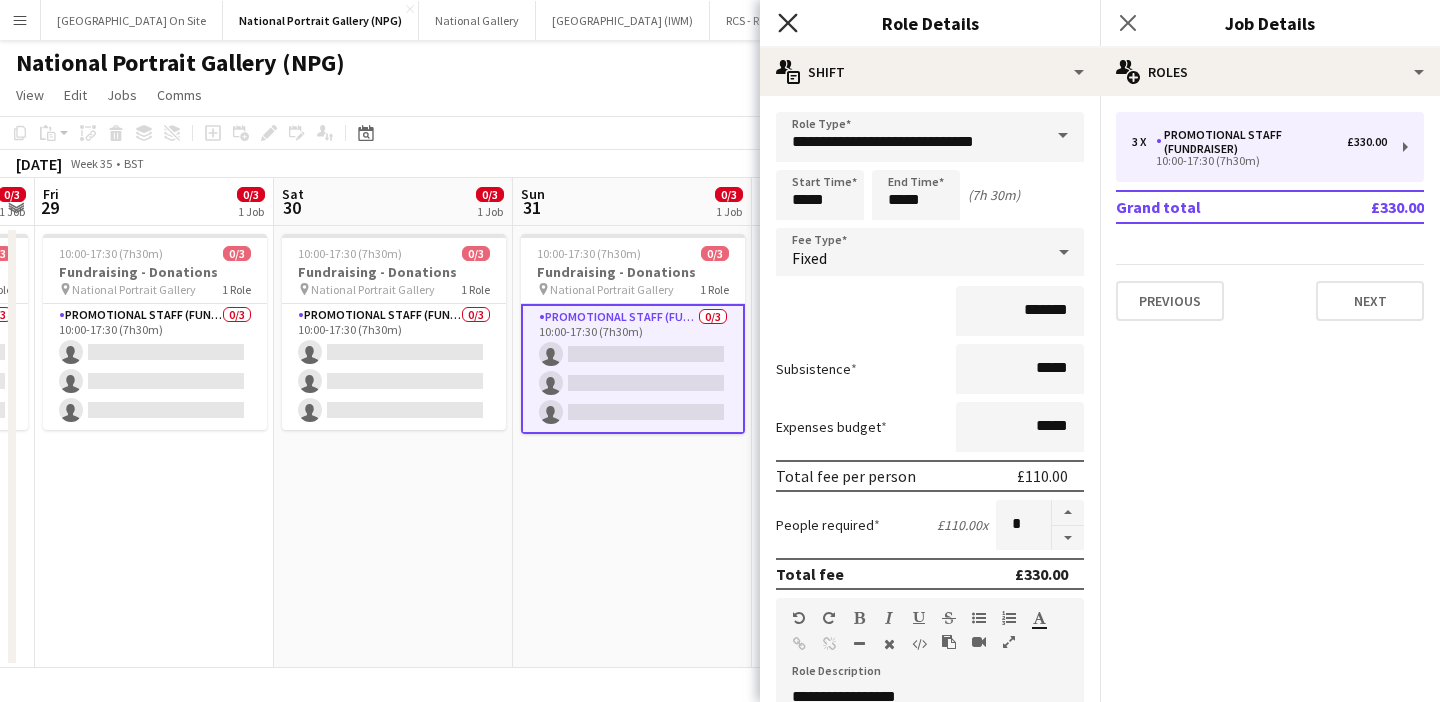 click on "Close pop-in" 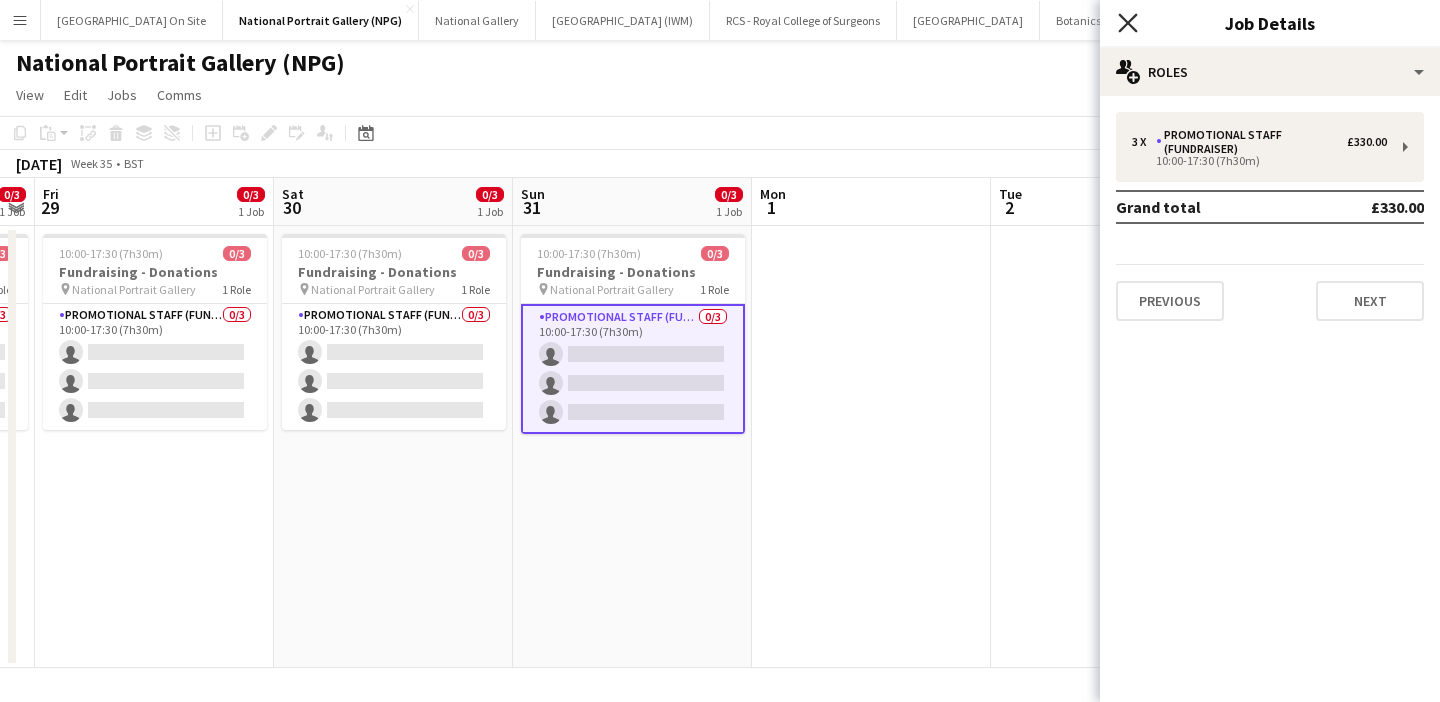 click on "Close pop-in" 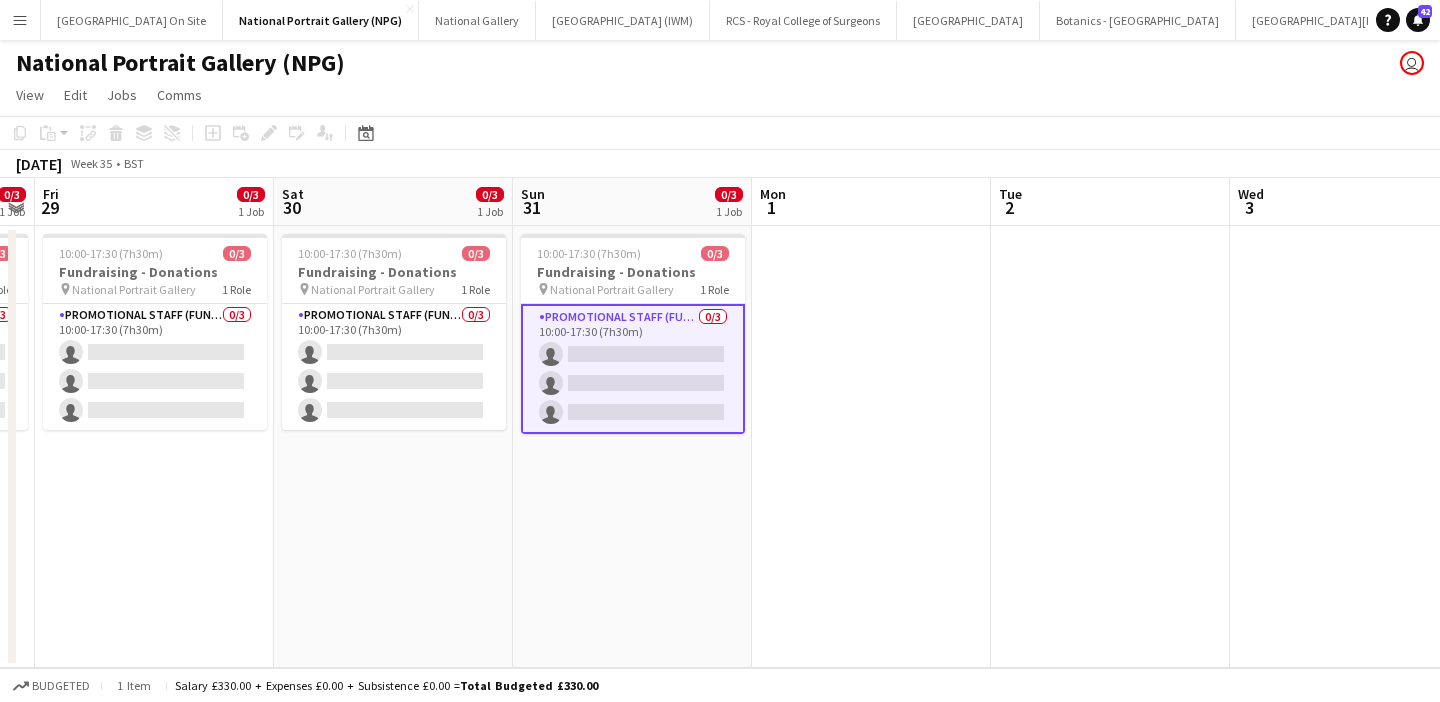 click at bounding box center [871, 447] 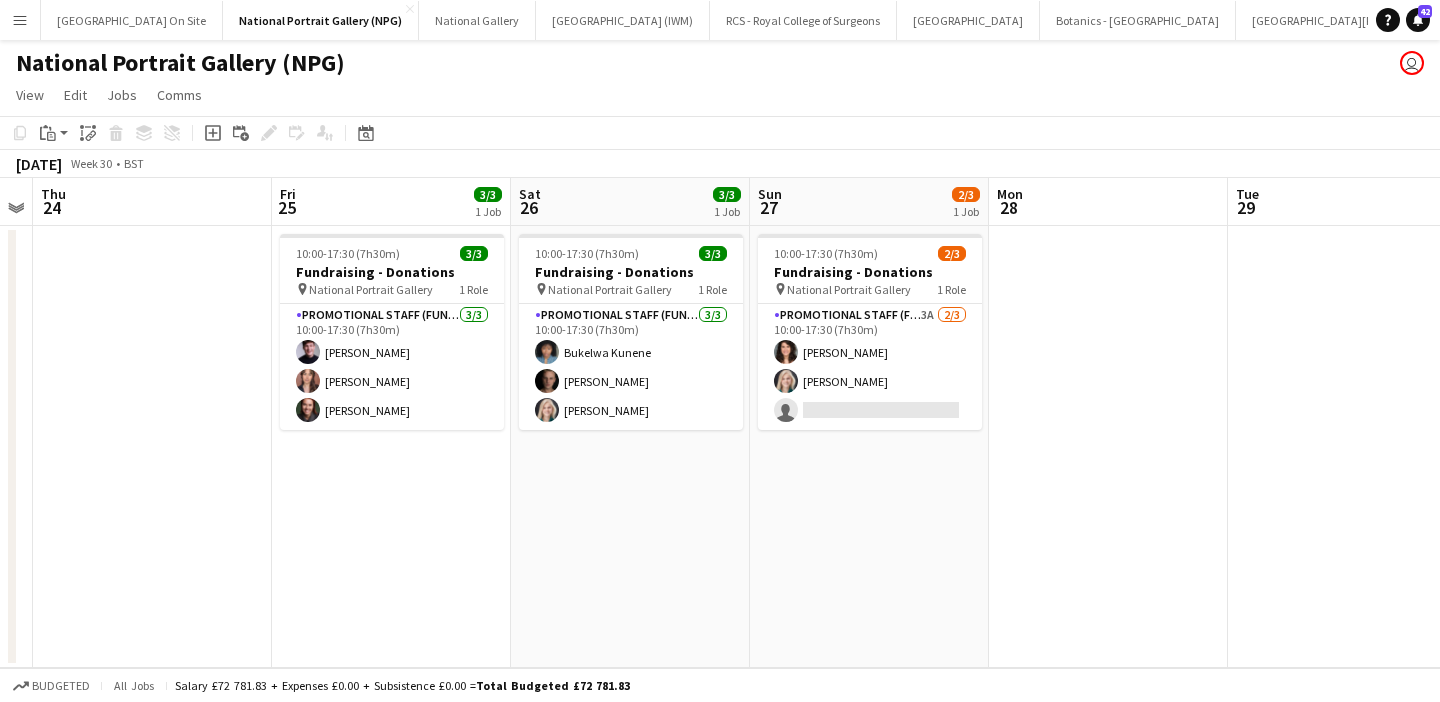 scroll, scrollTop: 0, scrollLeft: 538, axis: horizontal 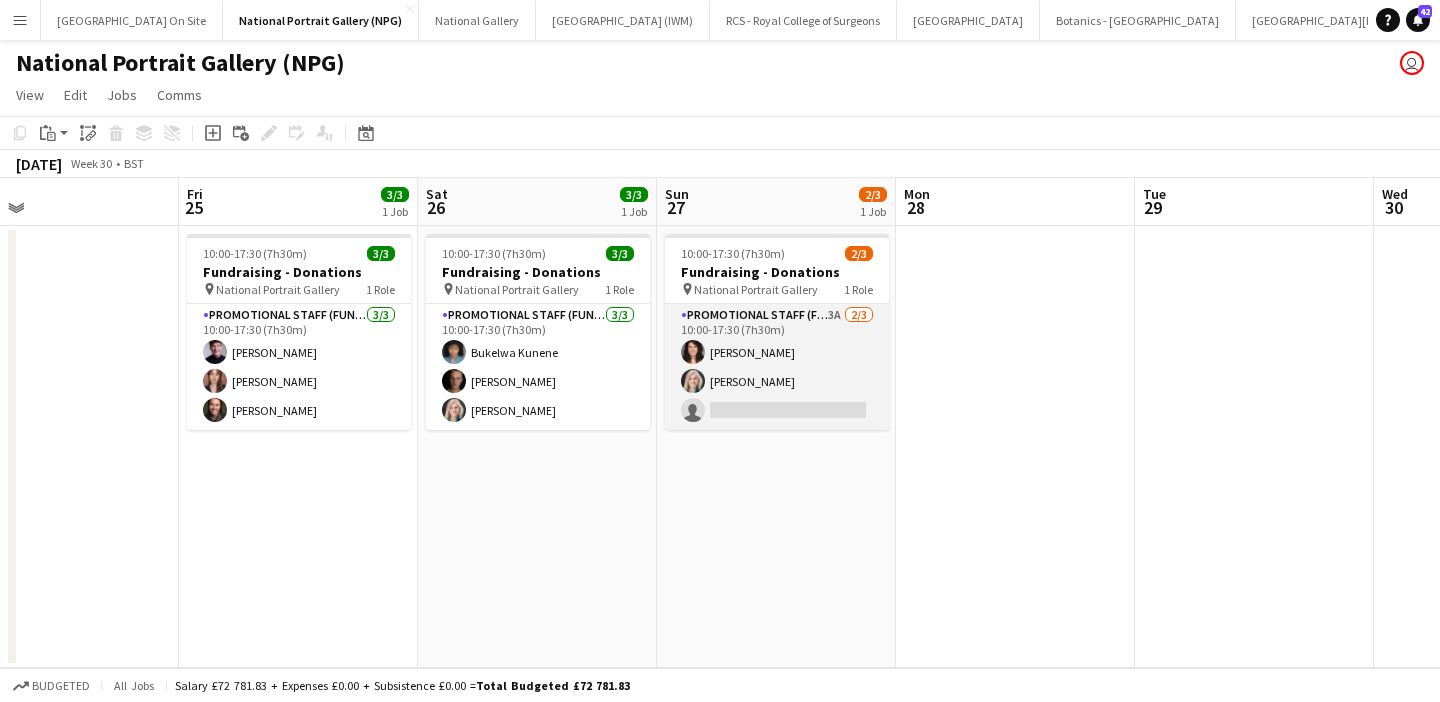 click on "Promotional Staff (Fundraiser)   3A   2/3   10:00-17:30 (7h30m)
Olivia Smith Isabella Stevenson-Olds
single-neutral-actions" at bounding box center (777, 367) 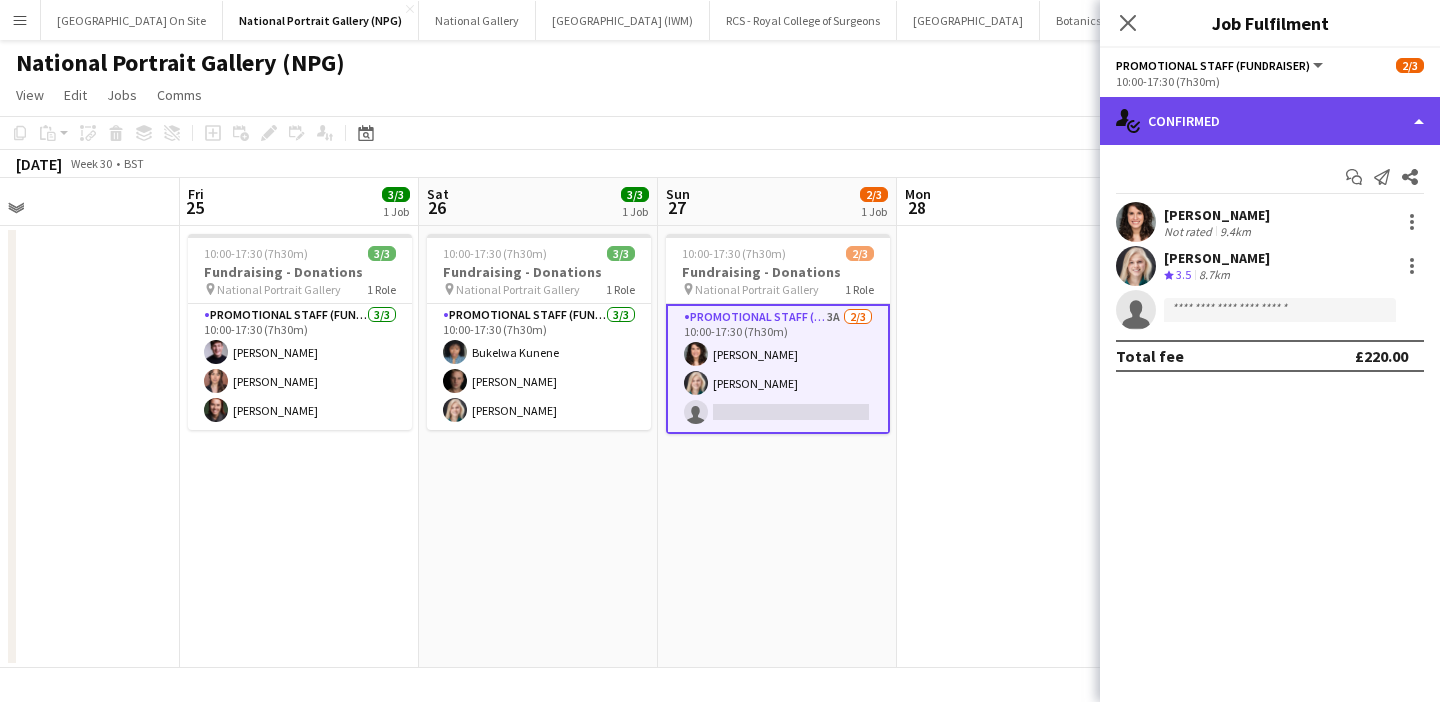 click on "single-neutral-actions-check-2
Confirmed" 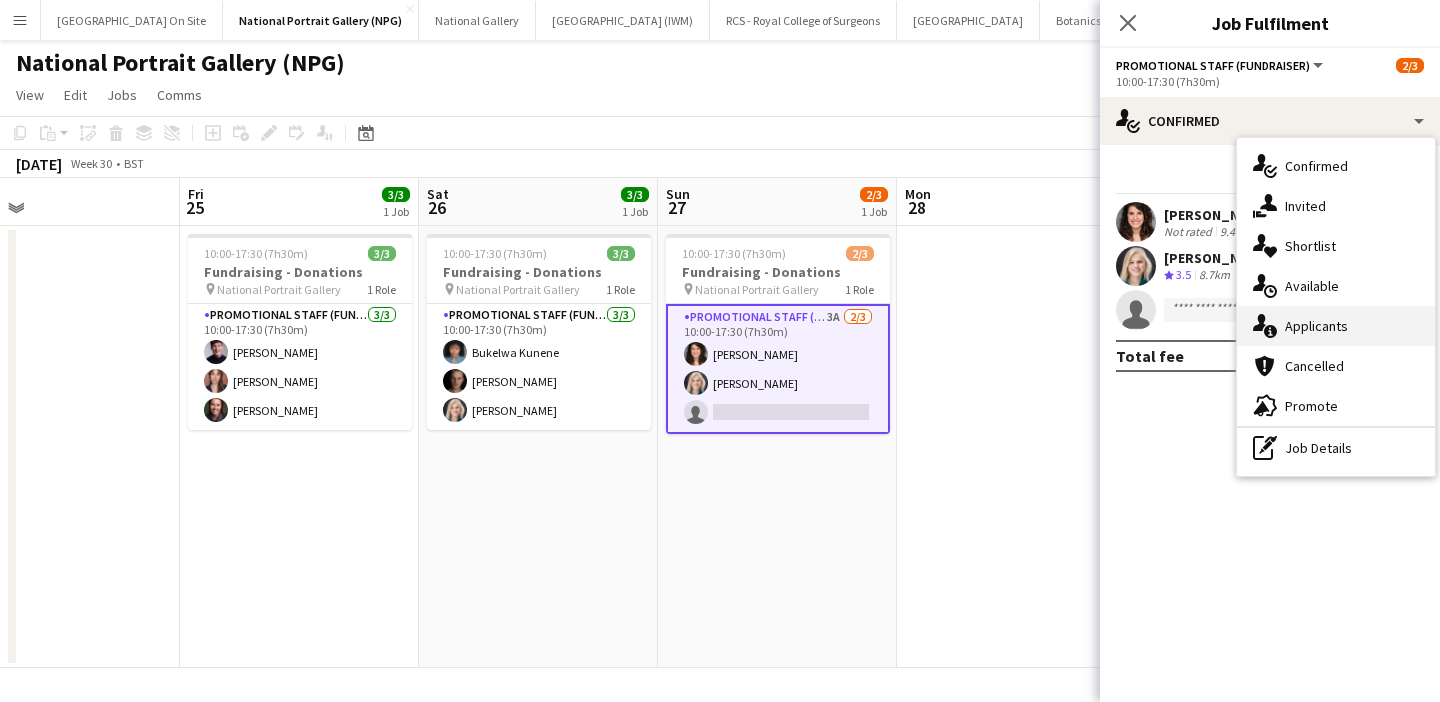 click on "single-neutral-actions-information
Applicants" at bounding box center [1336, 326] 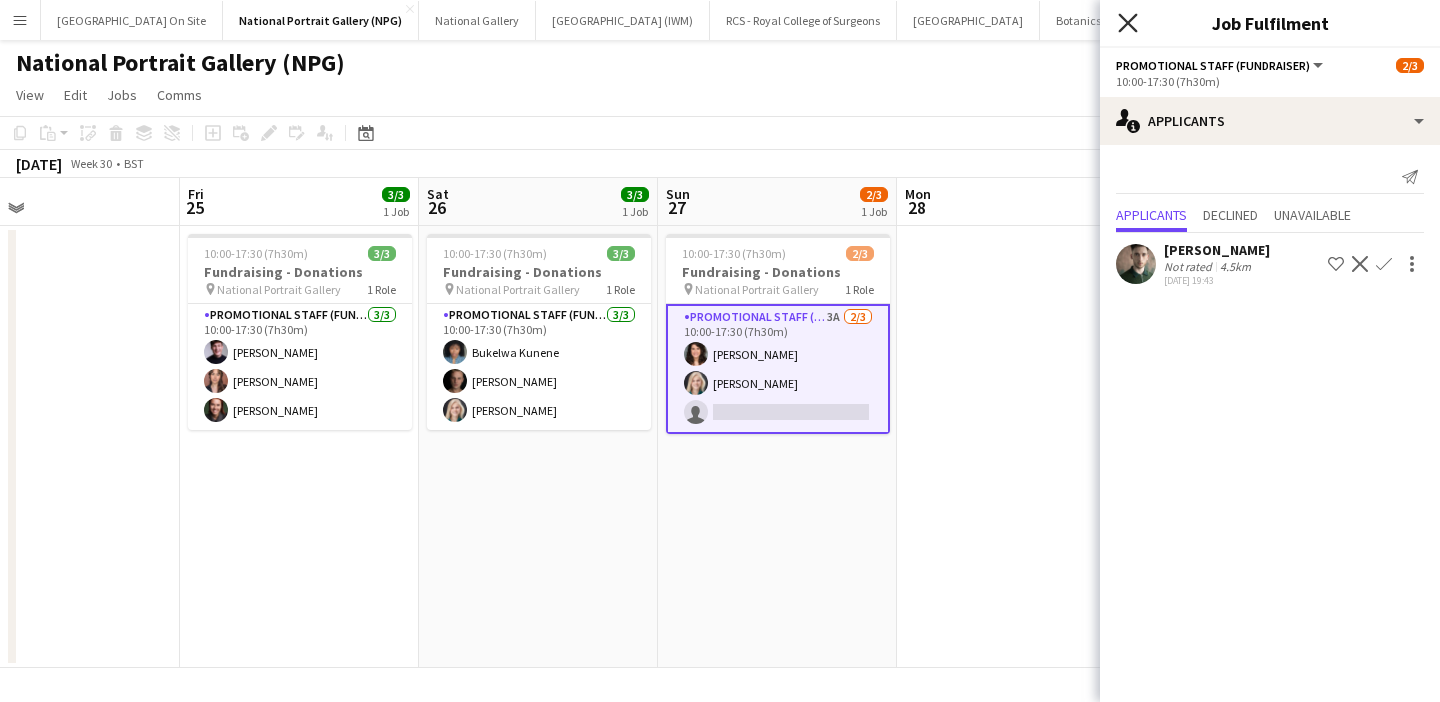 click 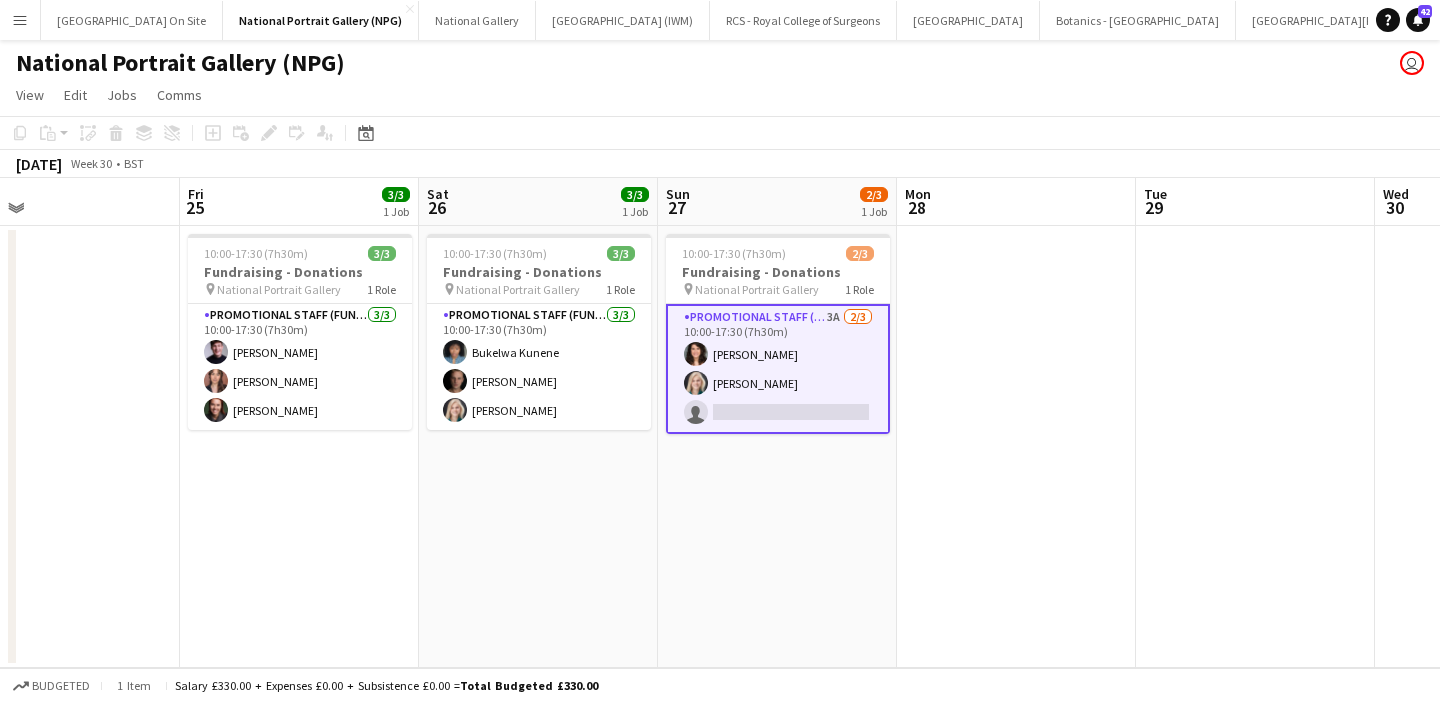 click at bounding box center (1016, 447) 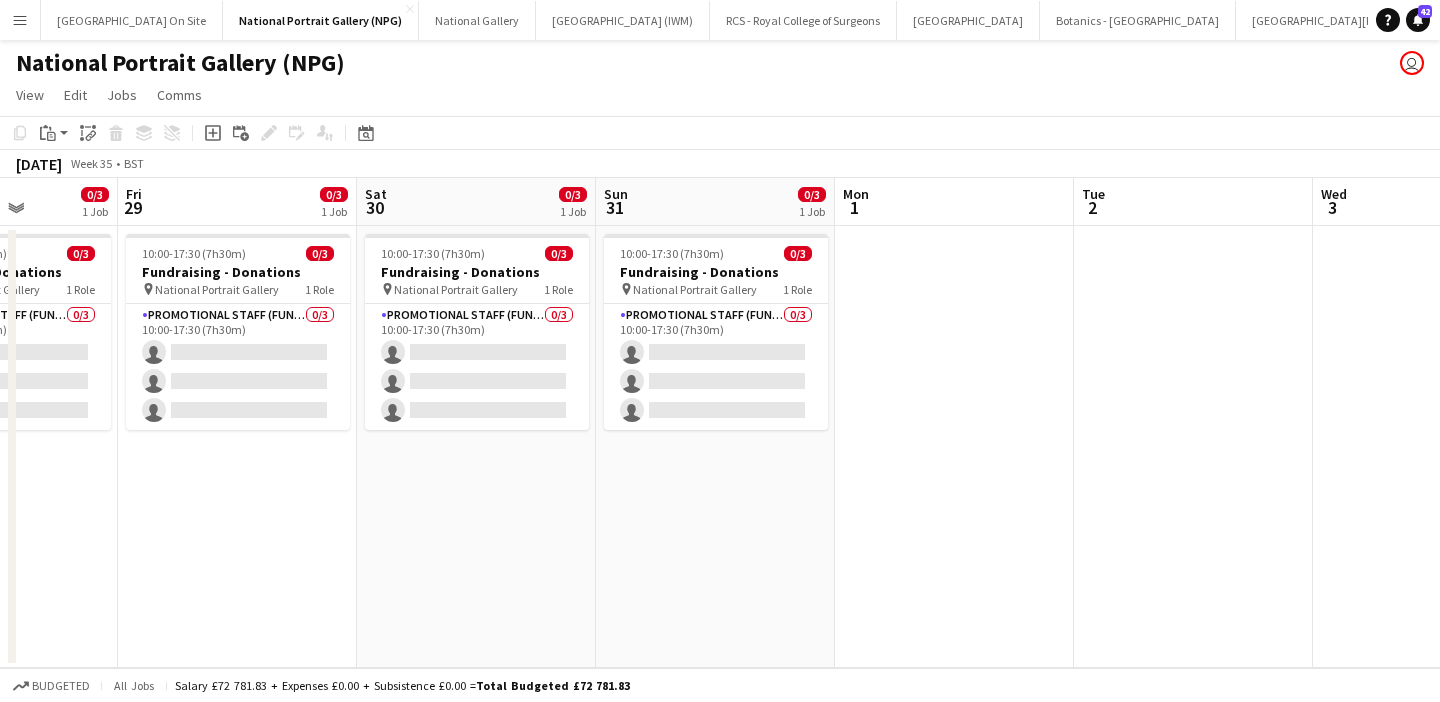 scroll, scrollTop: 0, scrollLeft: 840, axis: horizontal 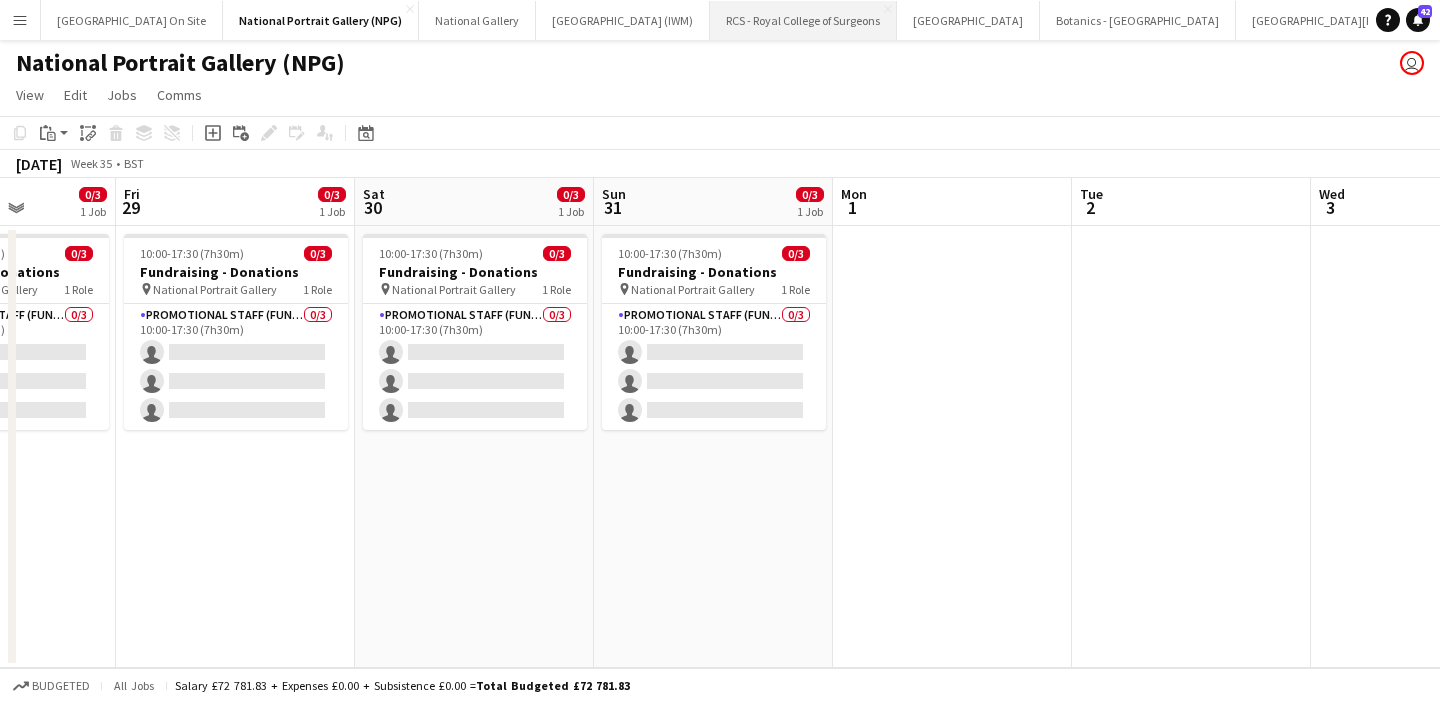 click on "RCS - Royal College of Surgeons
Close" at bounding box center (803, 20) 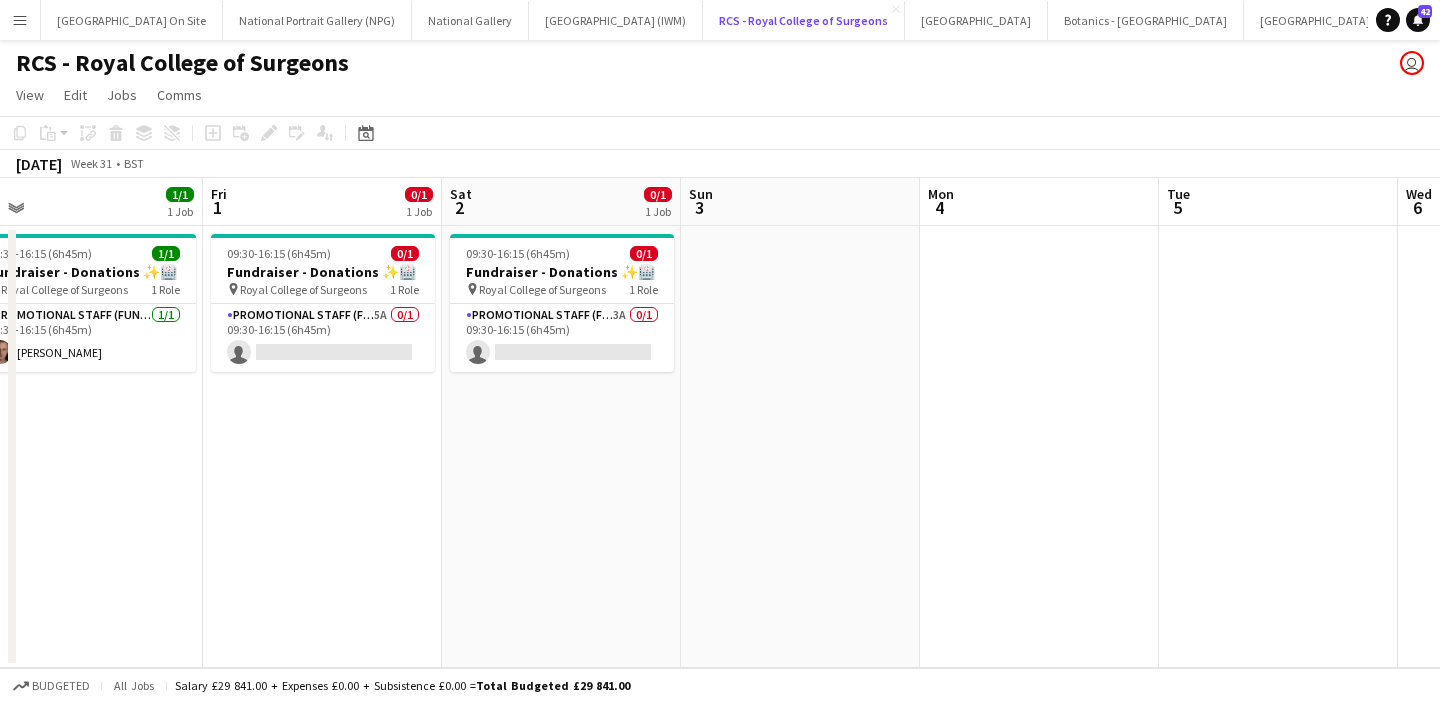 scroll, scrollTop: 0, scrollLeft: 531, axis: horizontal 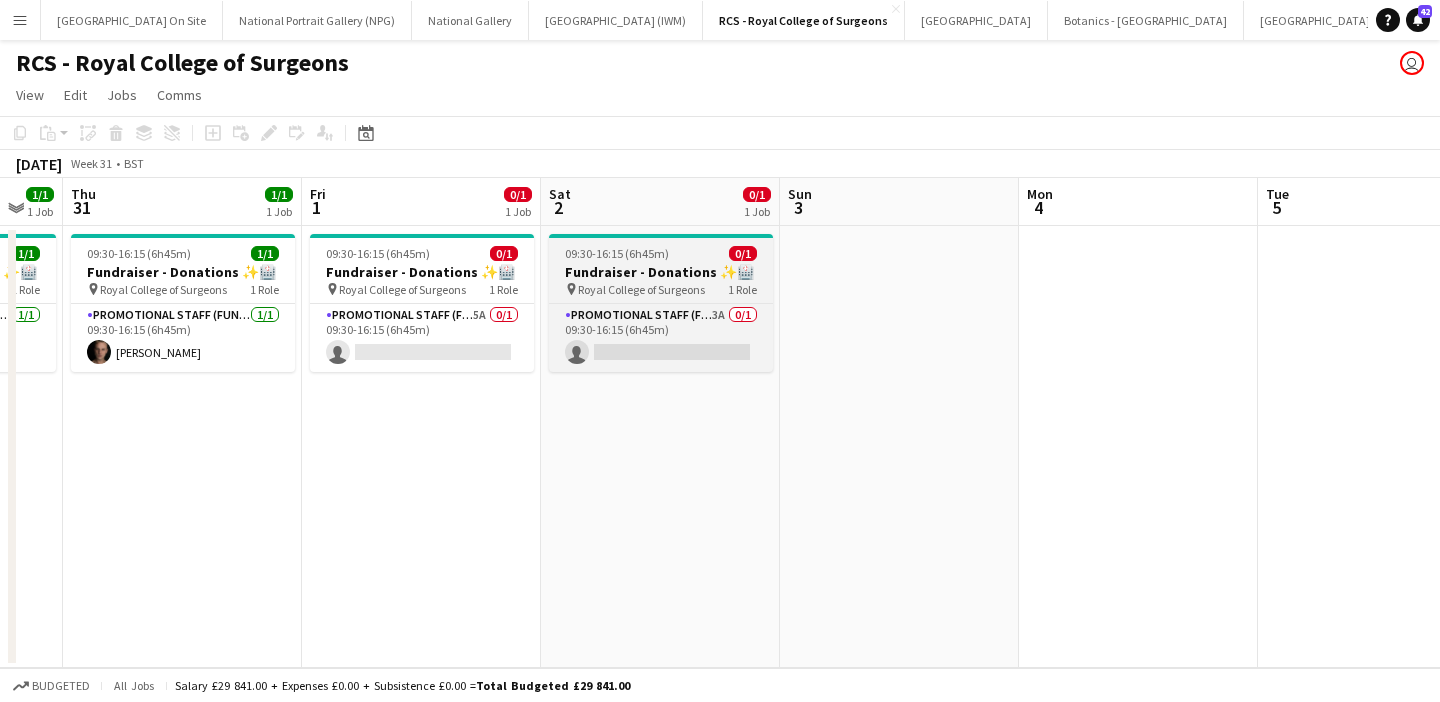 click on "Fundraiser - Donations ✨🏥" at bounding box center [661, 272] 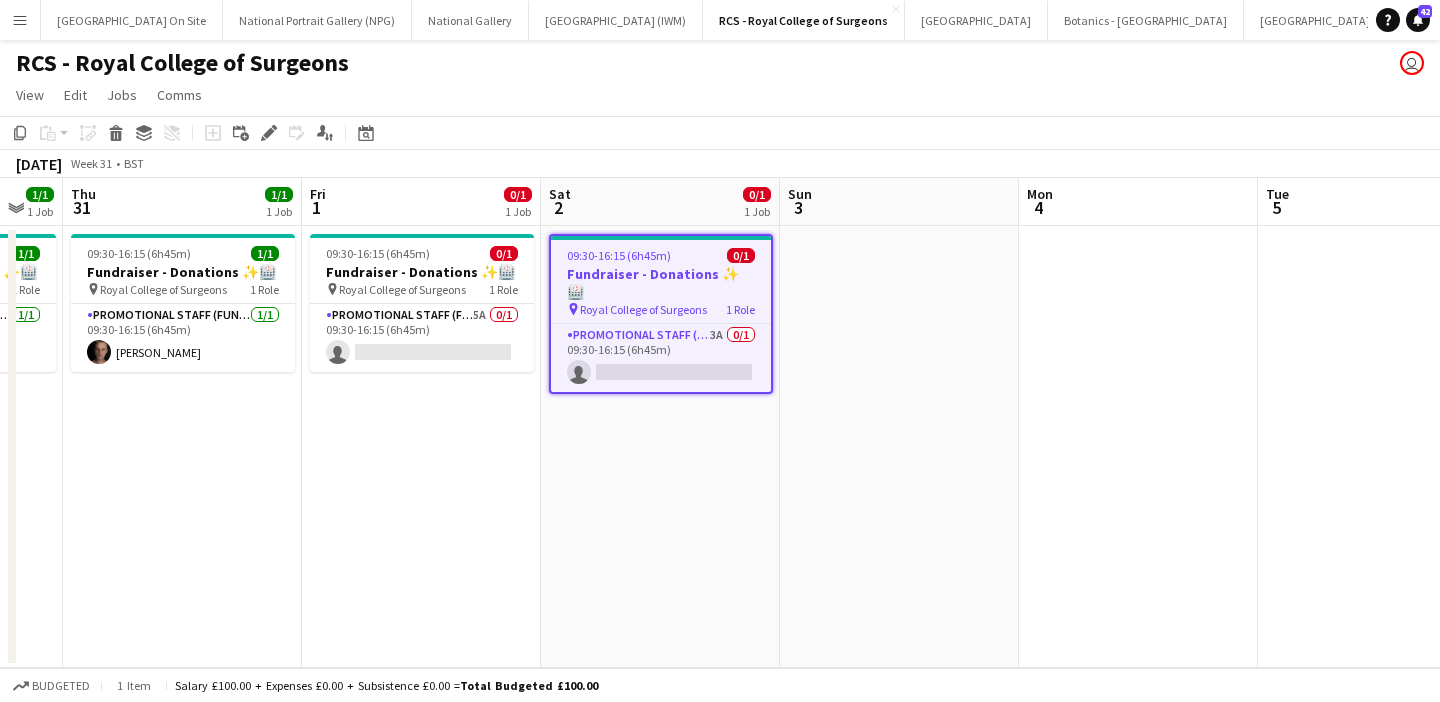 scroll, scrollTop: 0, scrollLeft: 676, axis: horizontal 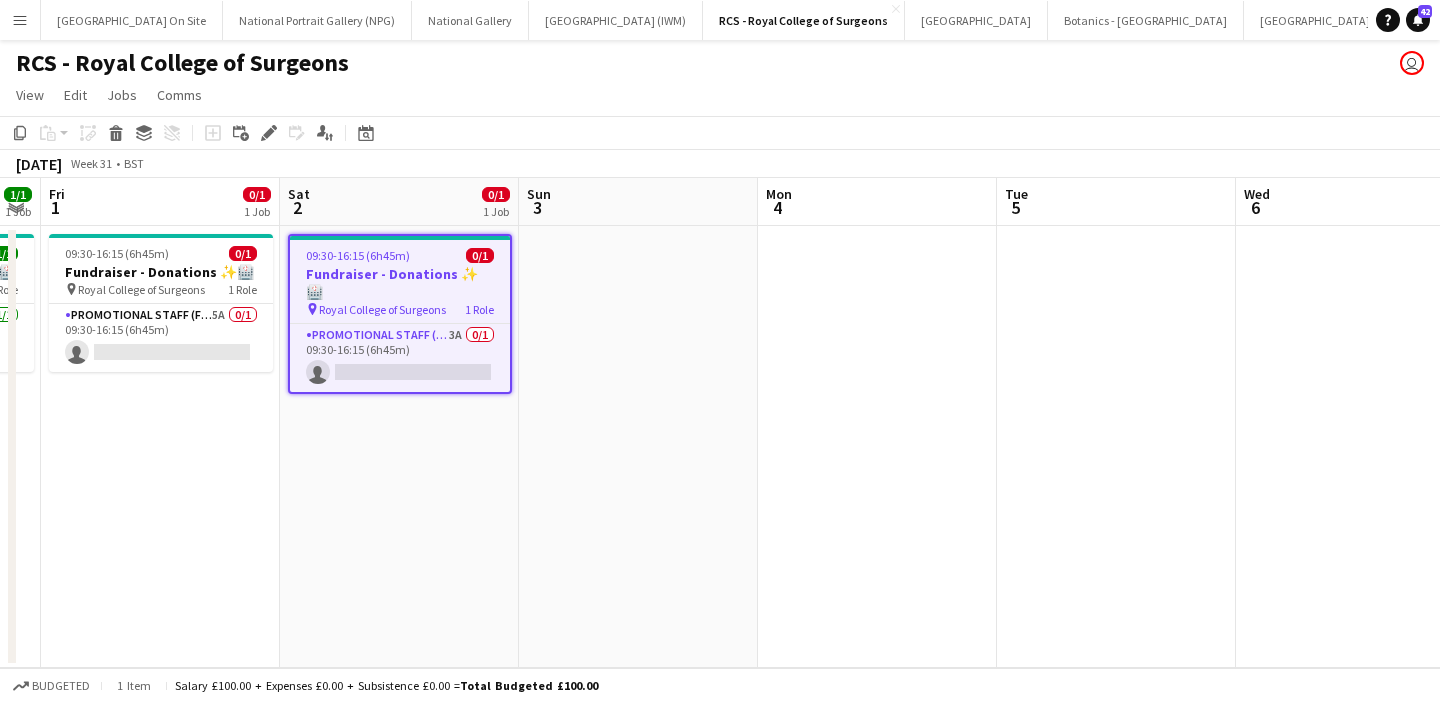 click at bounding box center (1116, 447) 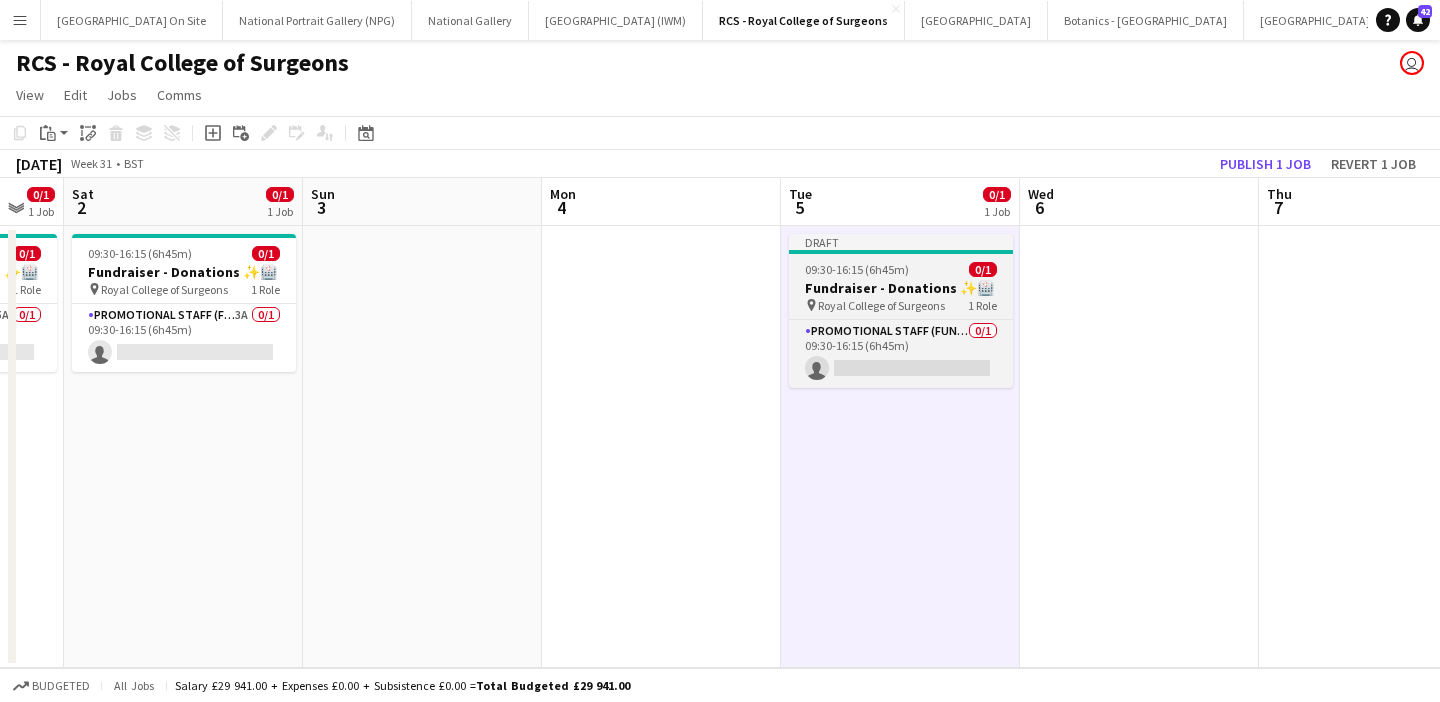 scroll, scrollTop: 0, scrollLeft: 591, axis: horizontal 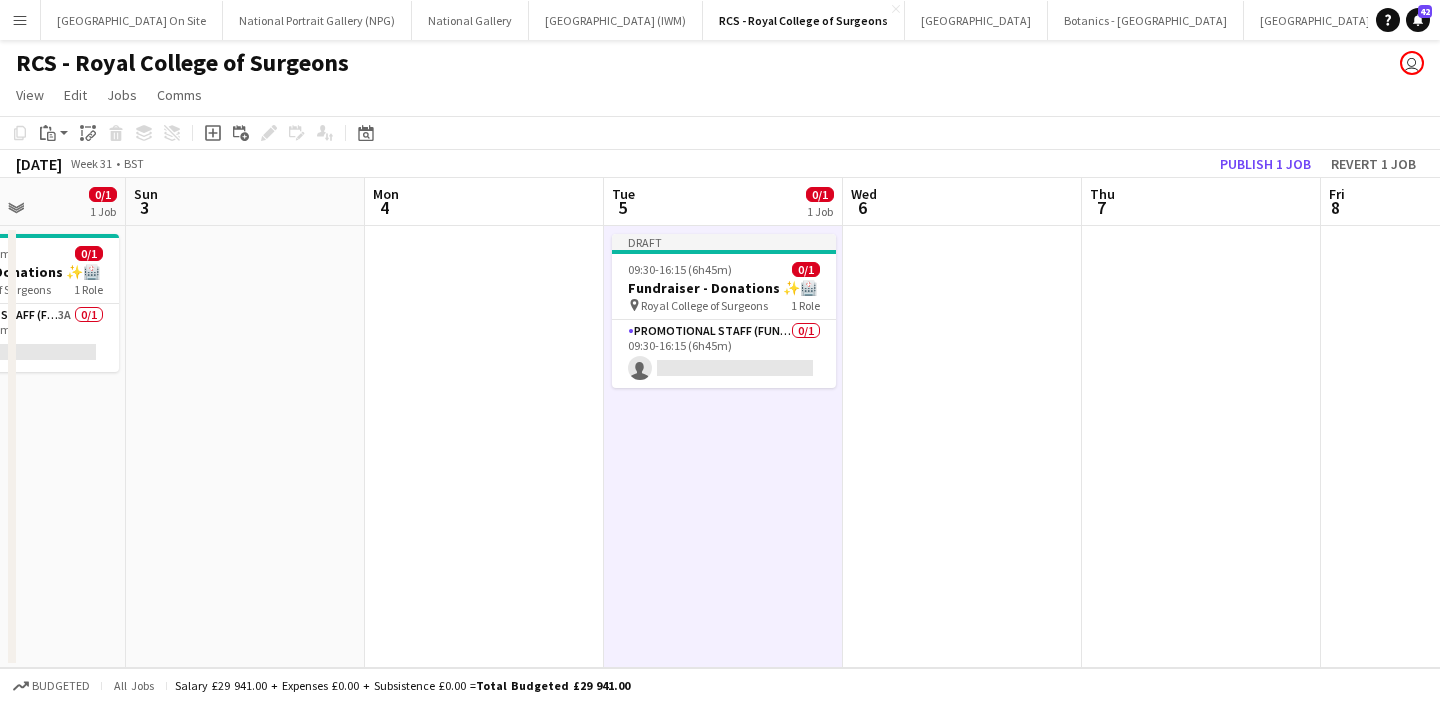click at bounding box center [962, 447] 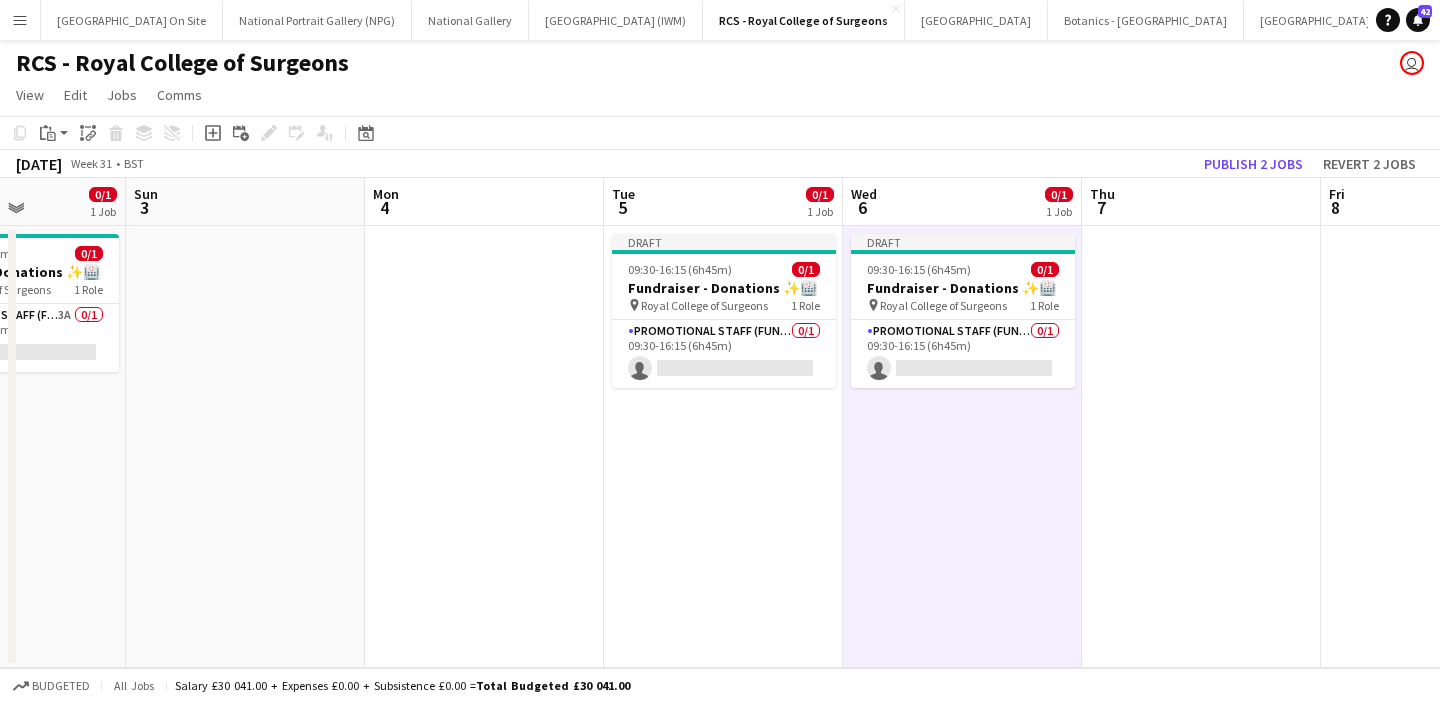 click at bounding box center [1201, 447] 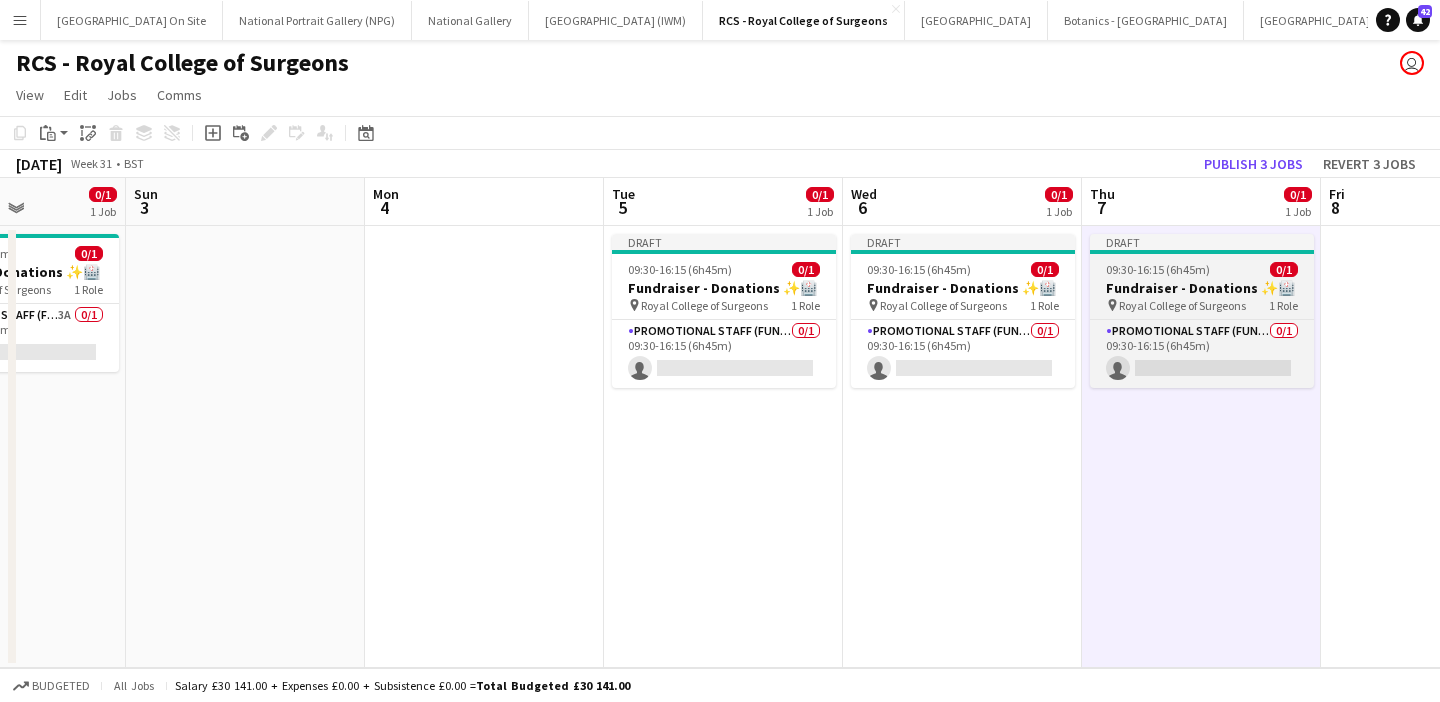 scroll, scrollTop: 0, scrollLeft: 964, axis: horizontal 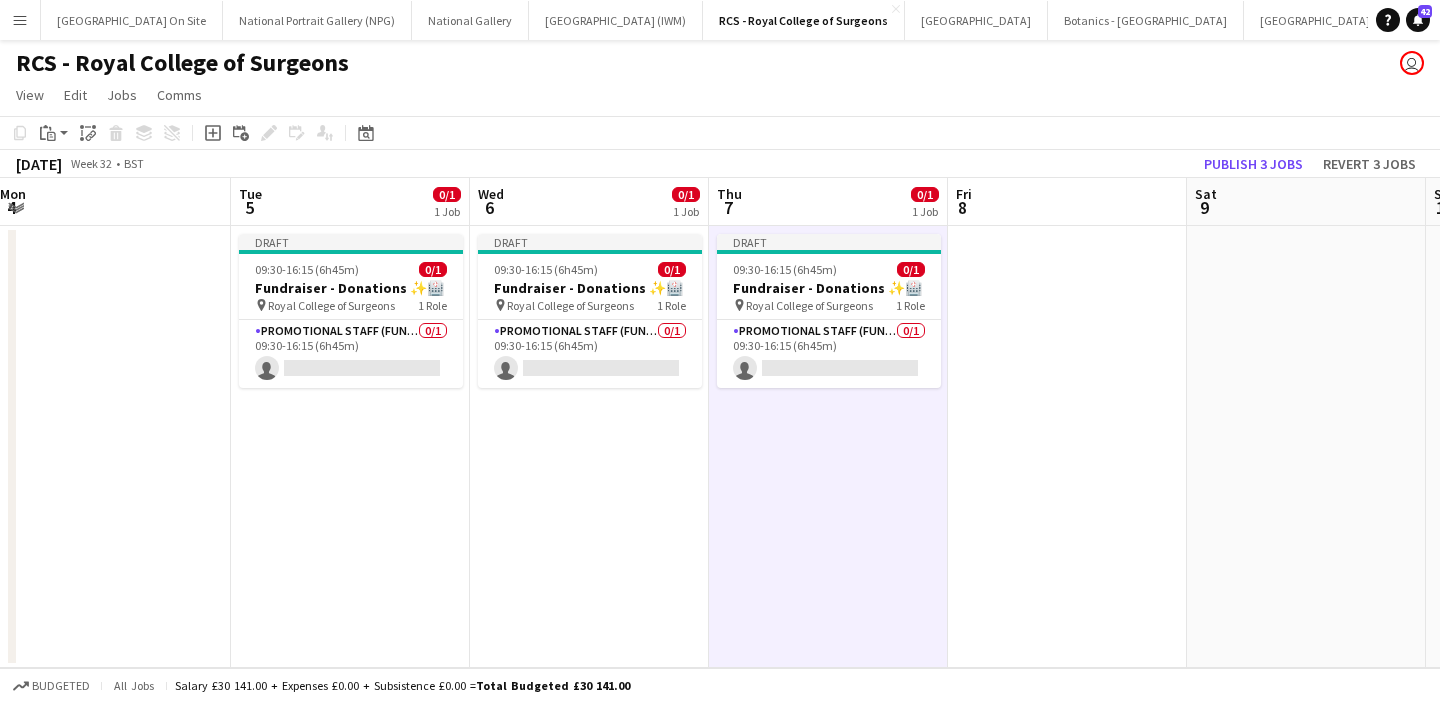 click at bounding box center (1067, 447) 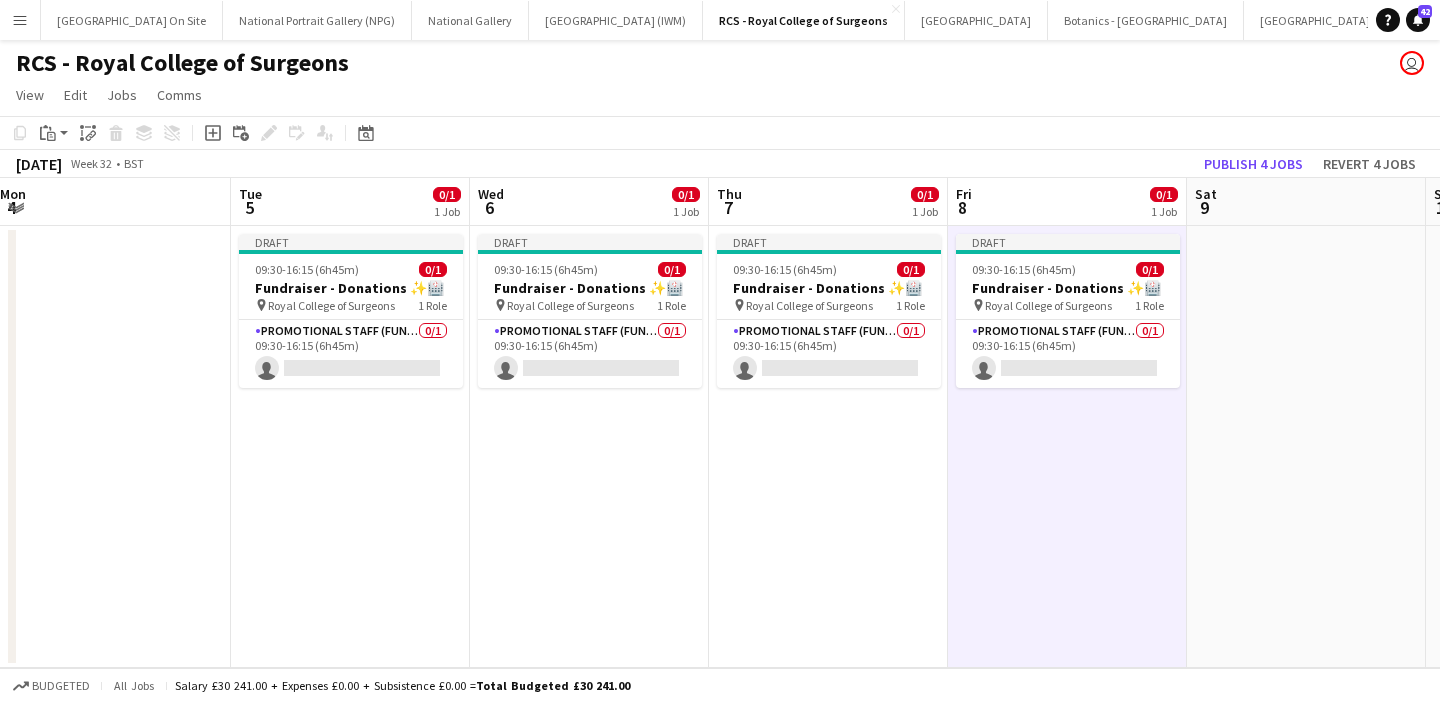 click at bounding box center (1306, 447) 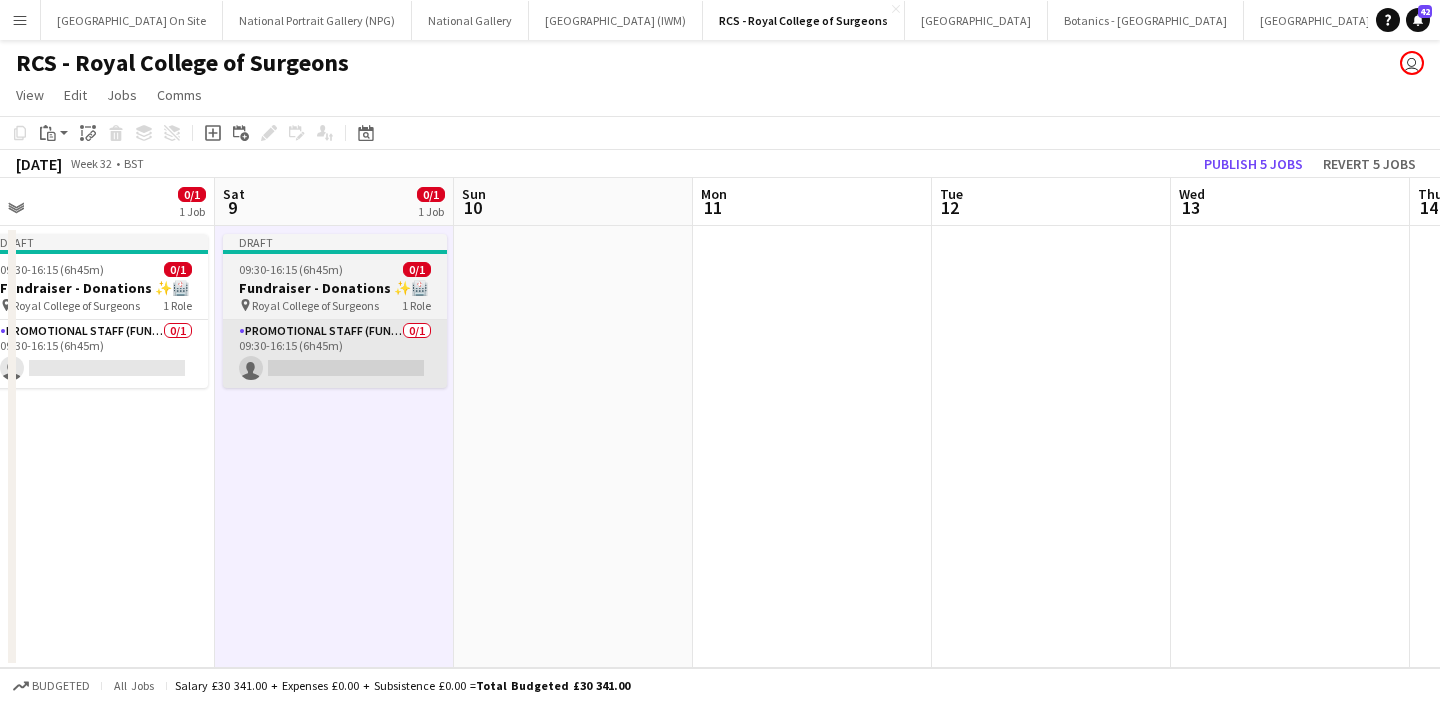 scroll, scrollTop: 0, scrollLeft: 997, axis: horizontal 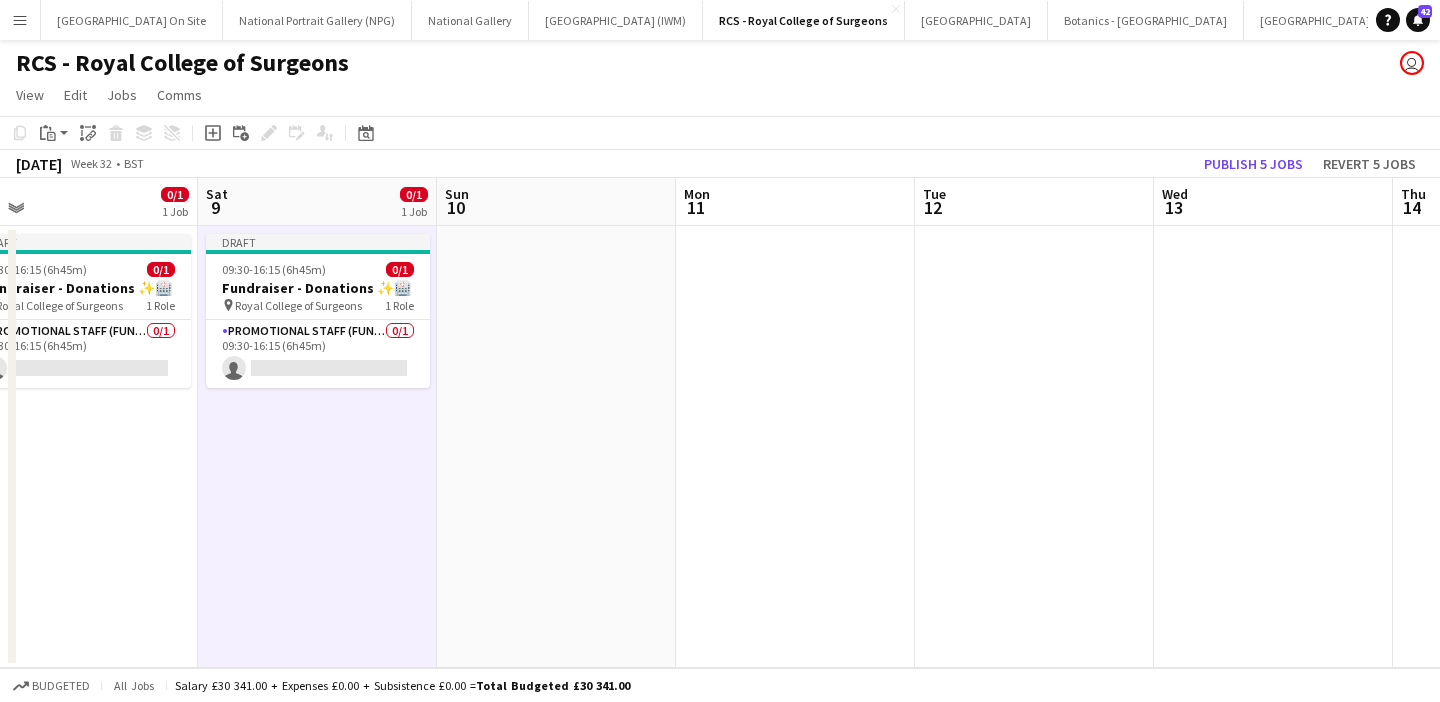 click at bounding box center [556, 447] 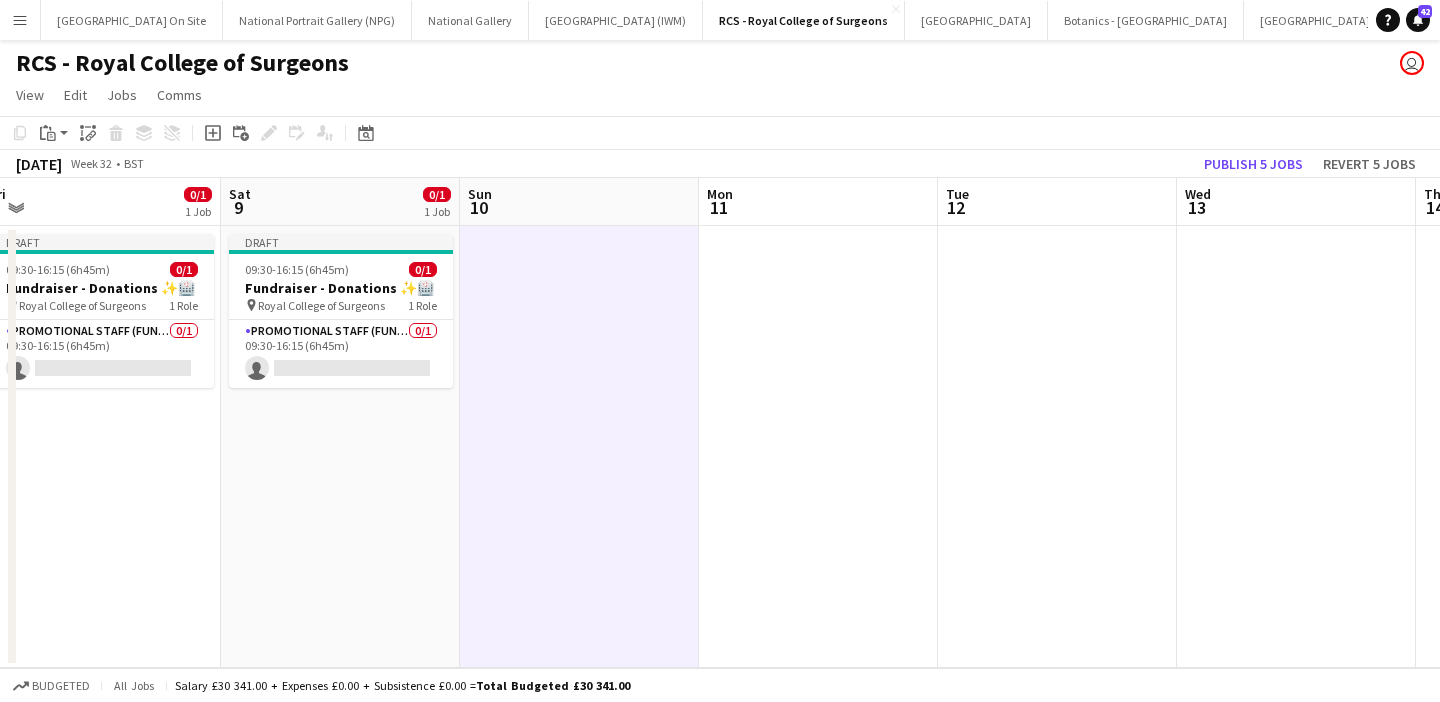 scroll, scrollTop: 0, scrollLeft: 756, axis: horizontal 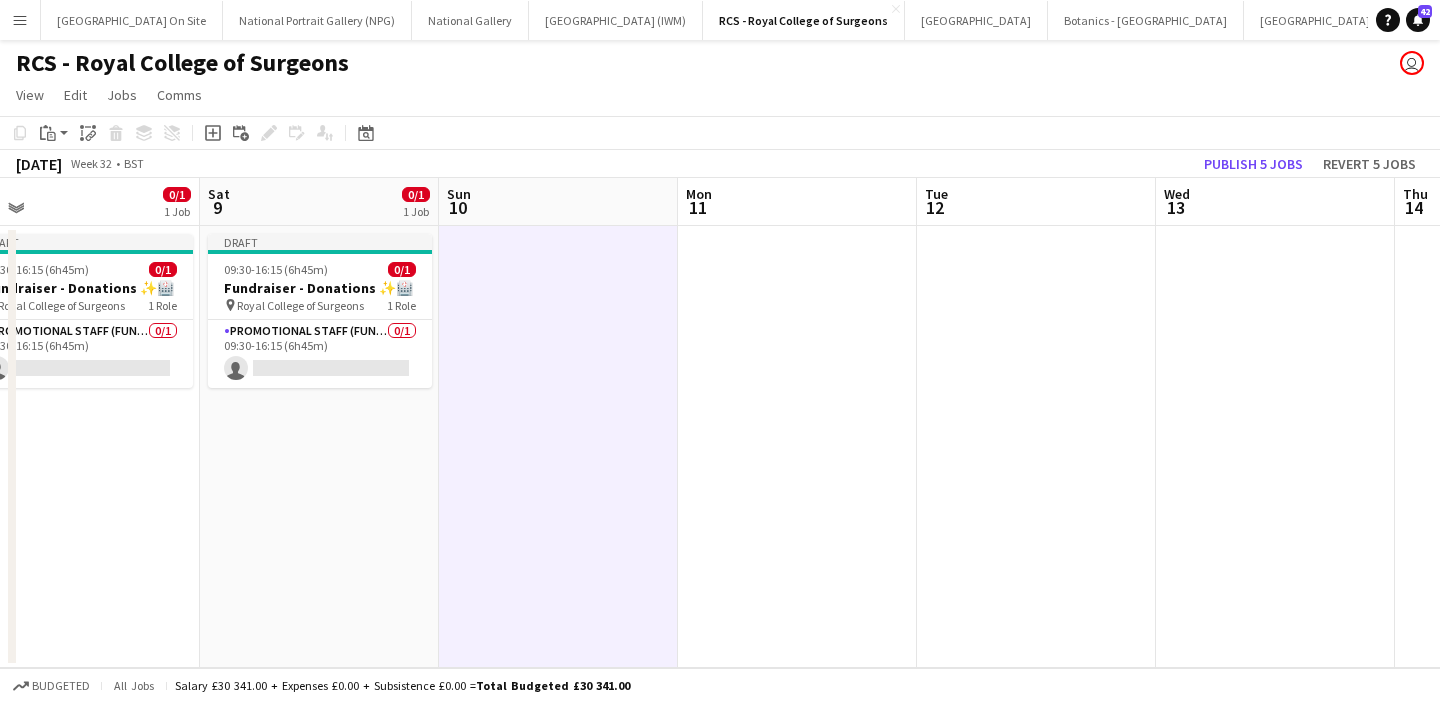 click at bounding box center [1036, 447] 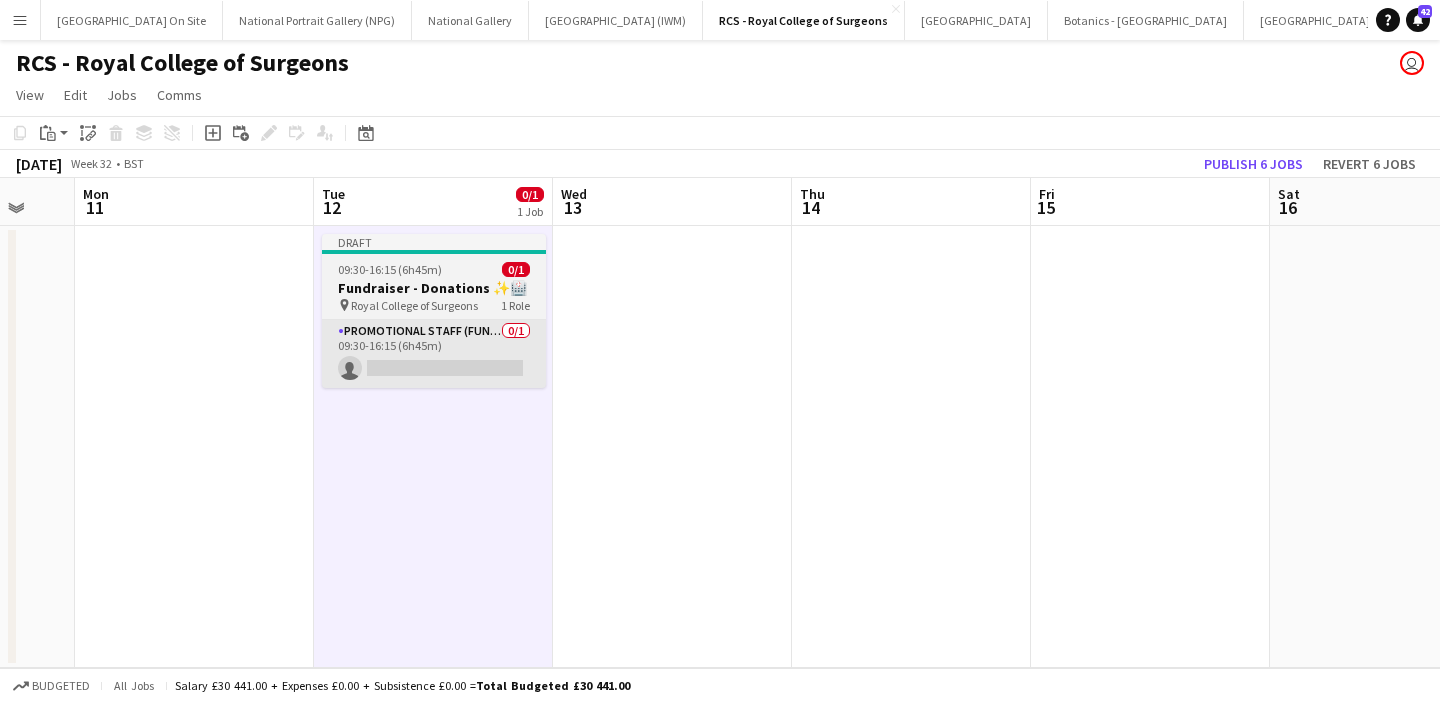 scroll, scrollTop: 0, scrollLeft: 932, axis: horizontal 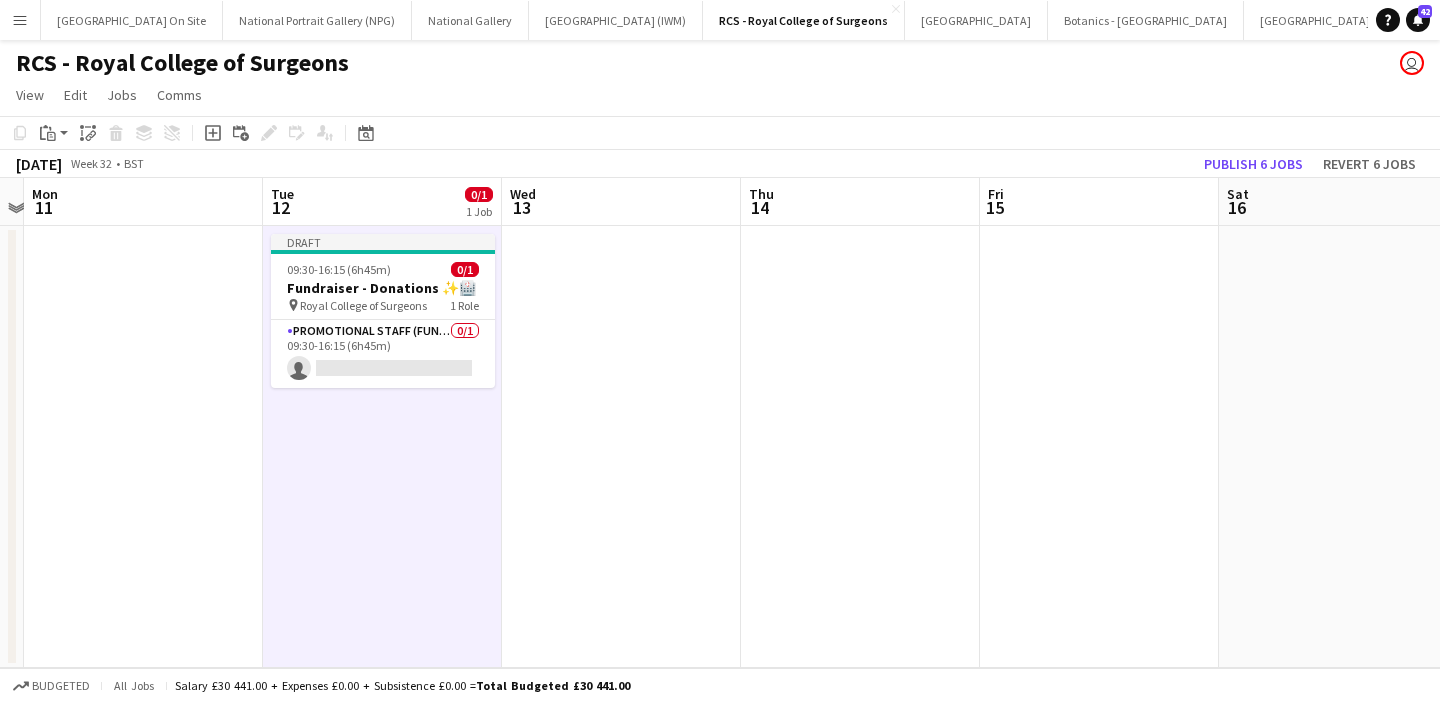 click at bounding box center [621, 447] 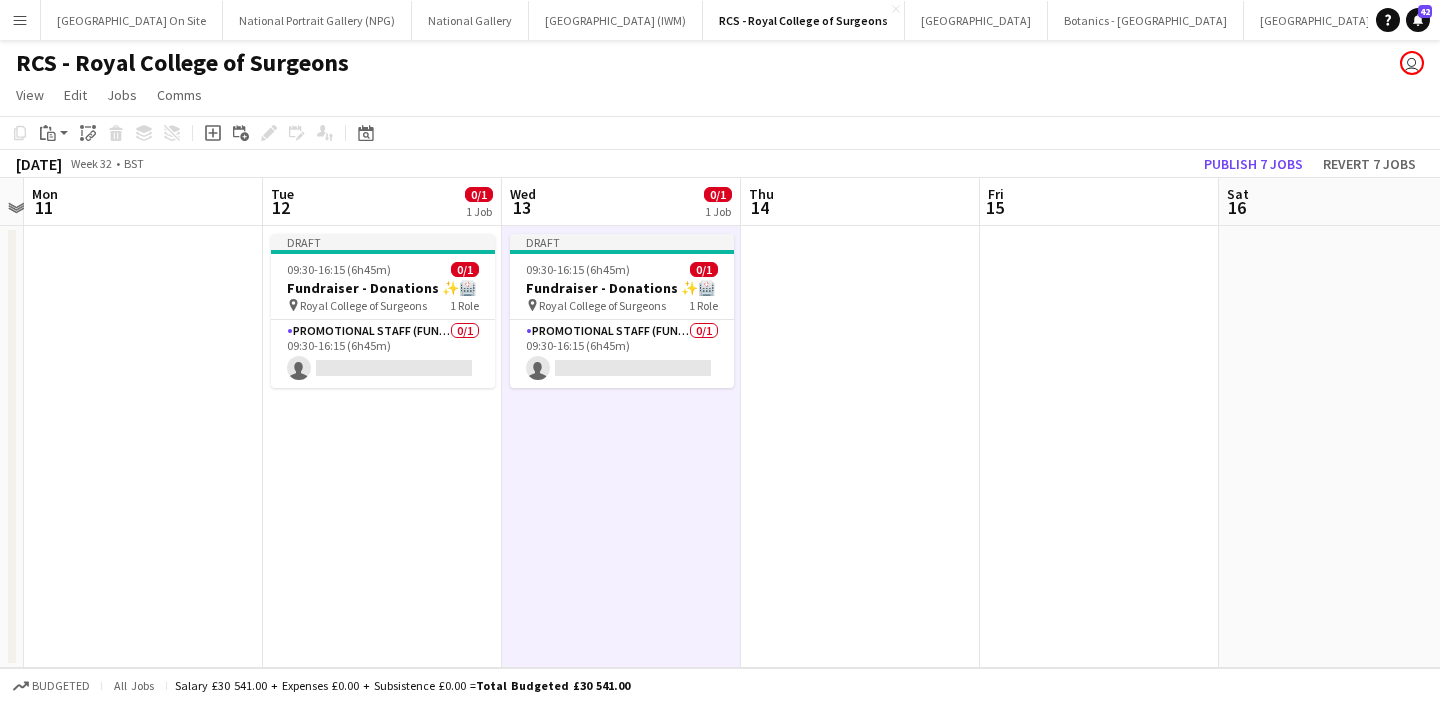 click at bounding box center (860, 447) 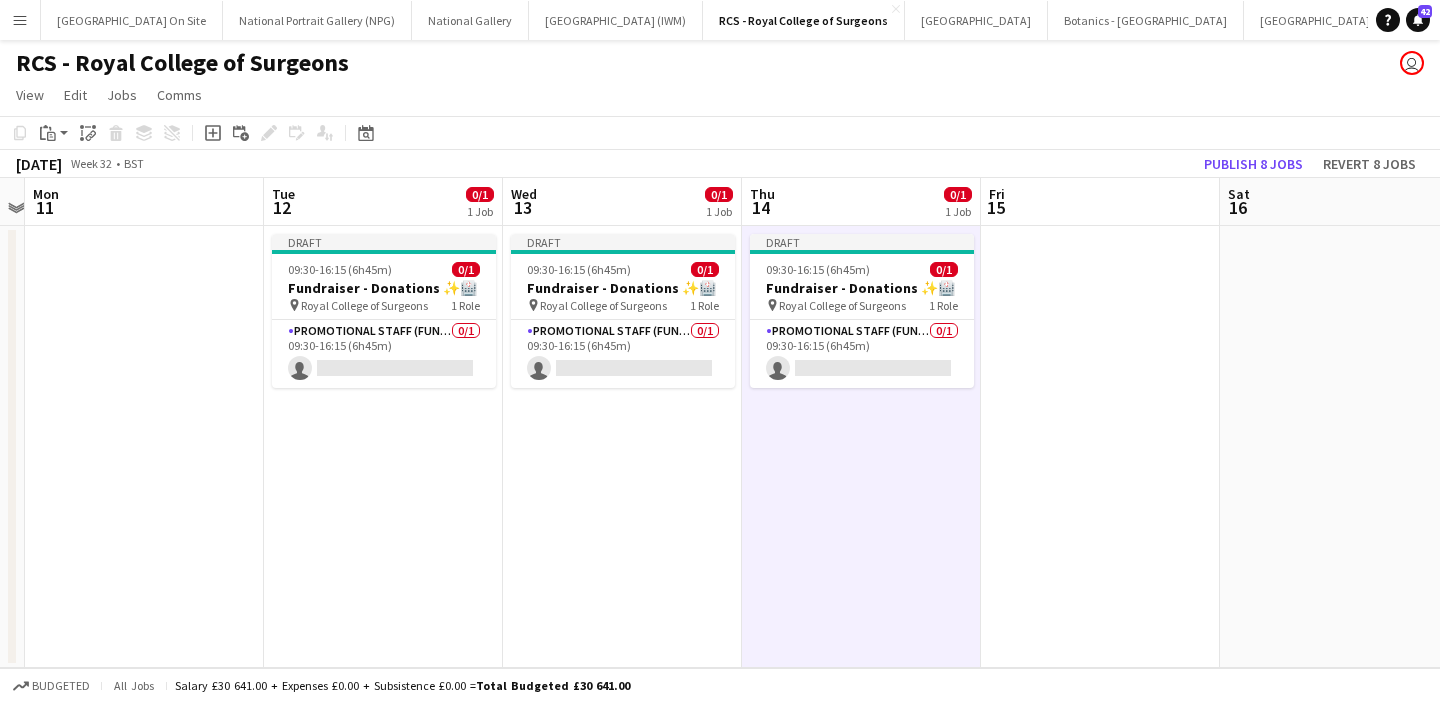 click at bounding box center [1100, 447] 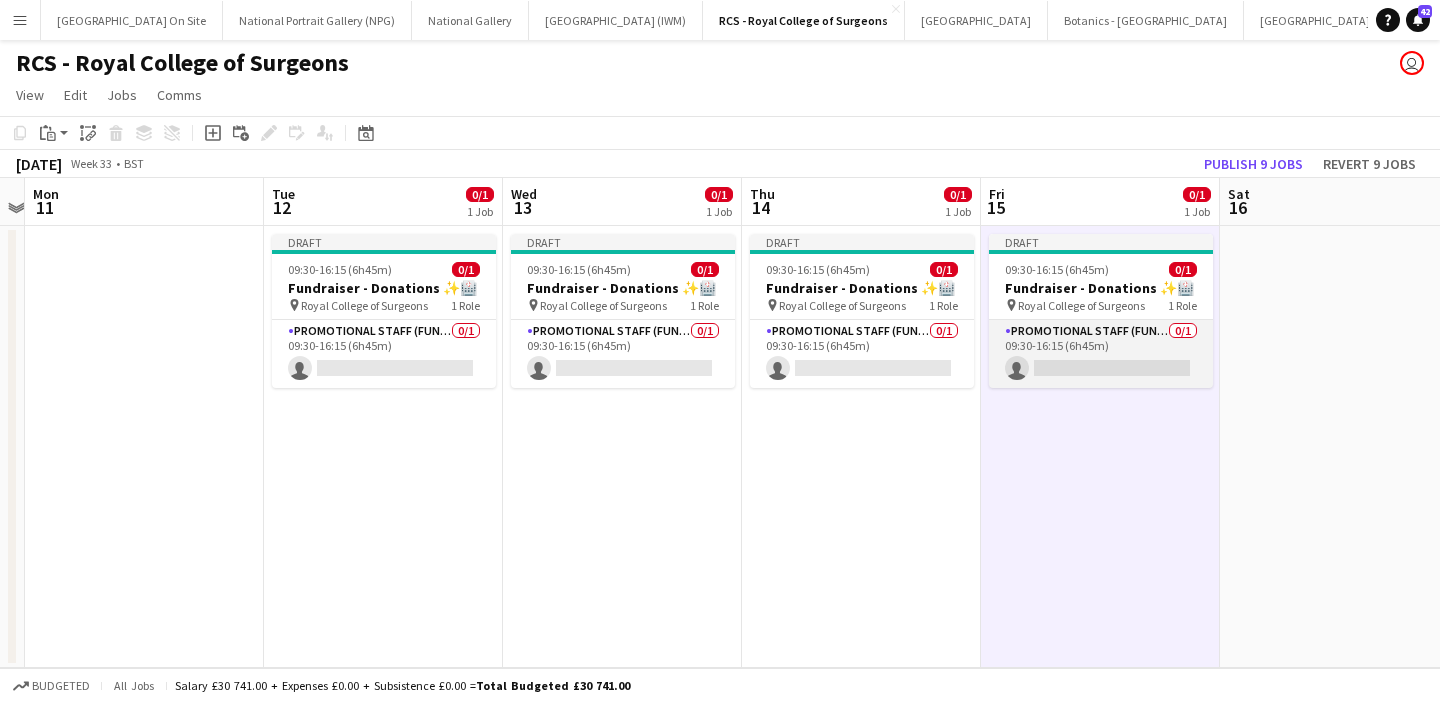 scroll, scrollTop: 0, scrollLeft: 754, axis: horizontal 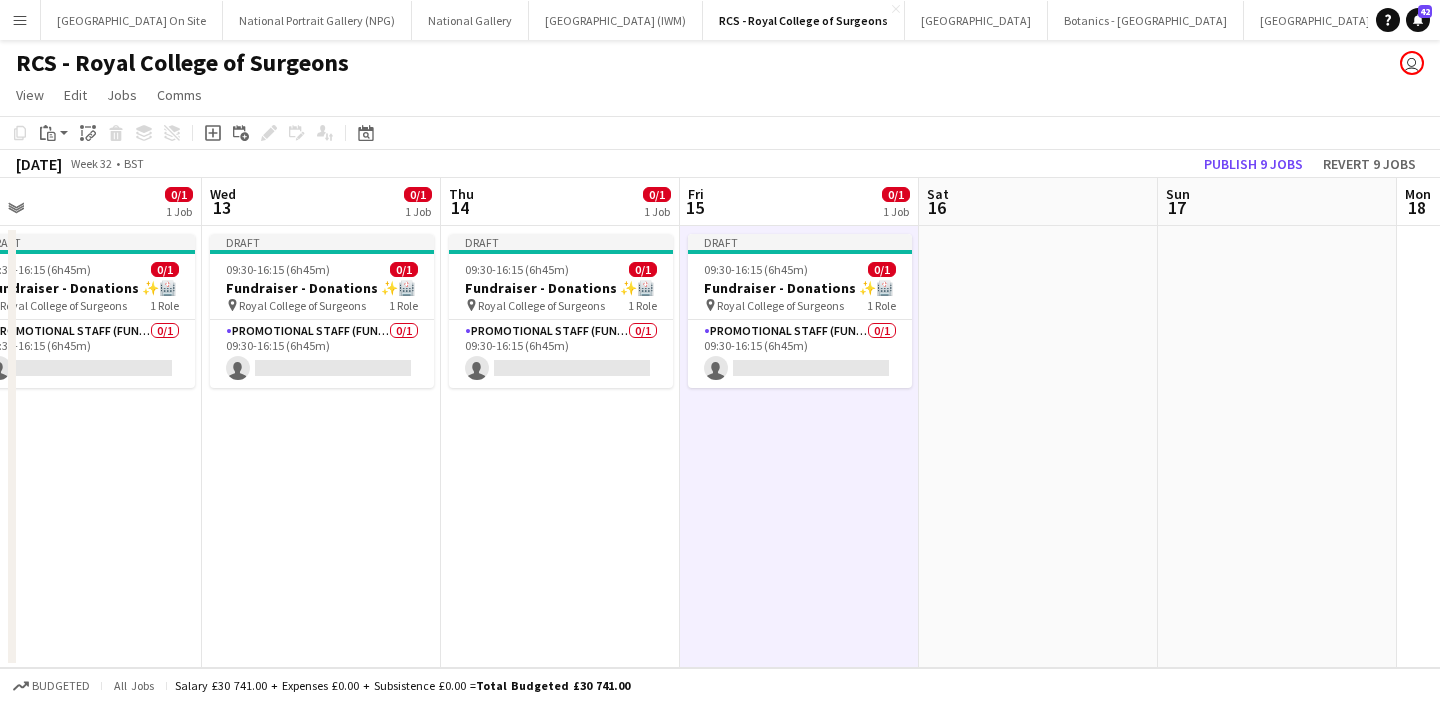 click at bounding box center (1038, 447) 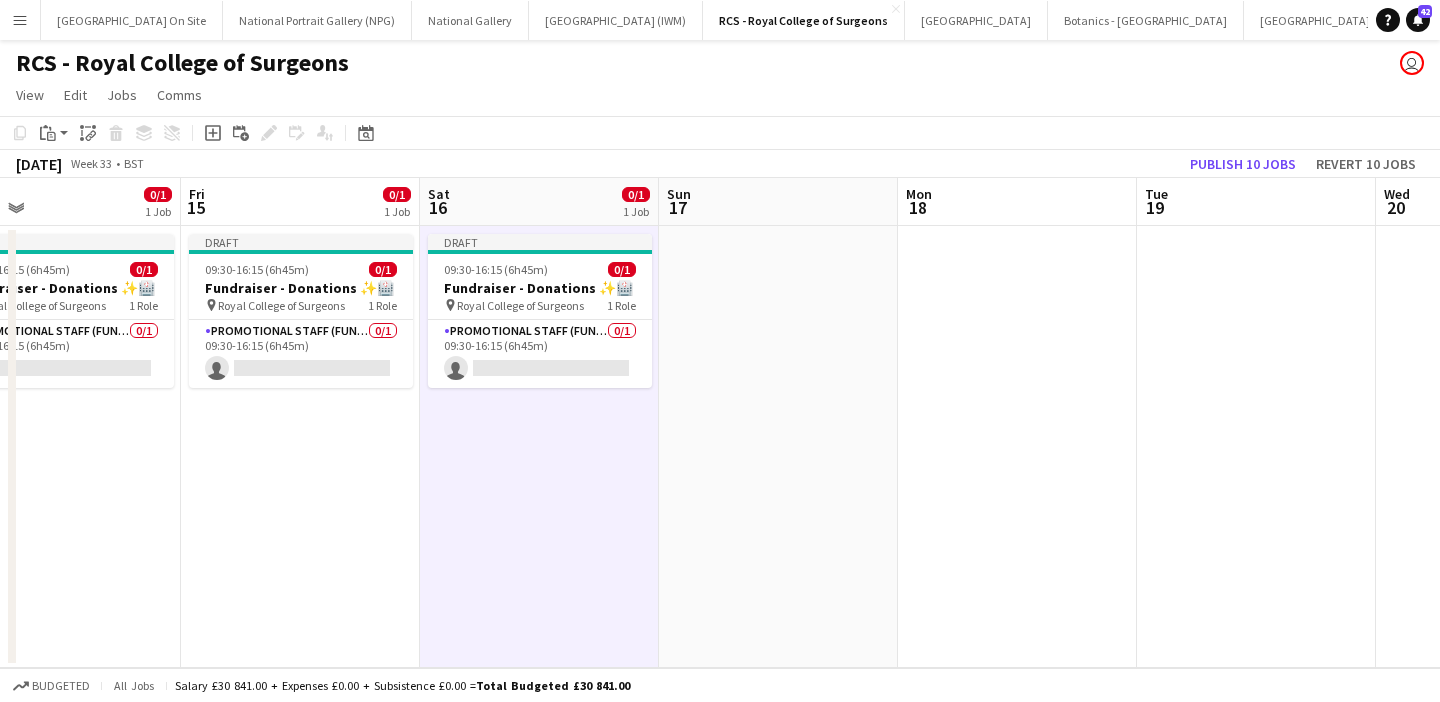 scroll, scrollTop: 0, scrollLeft: 779, axis: horizontal 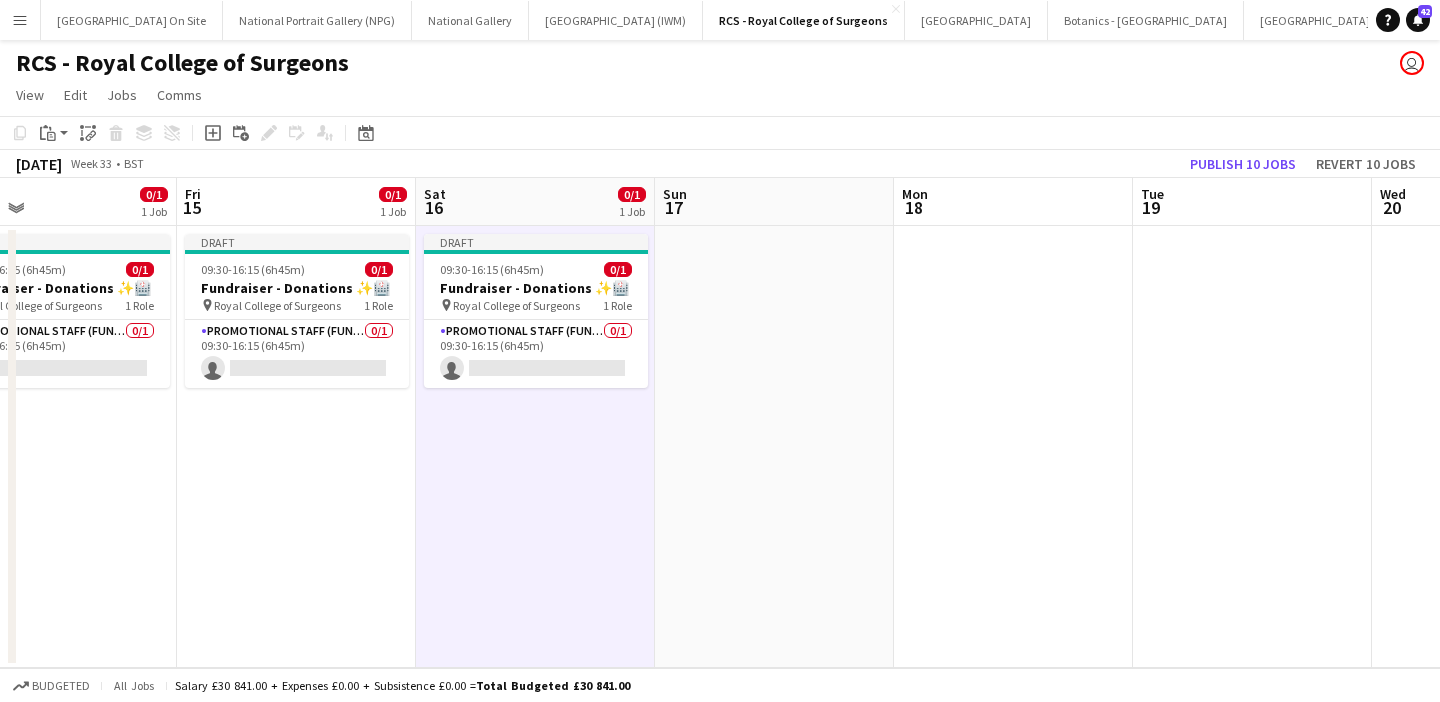 click at bounding box center (1252, 447) 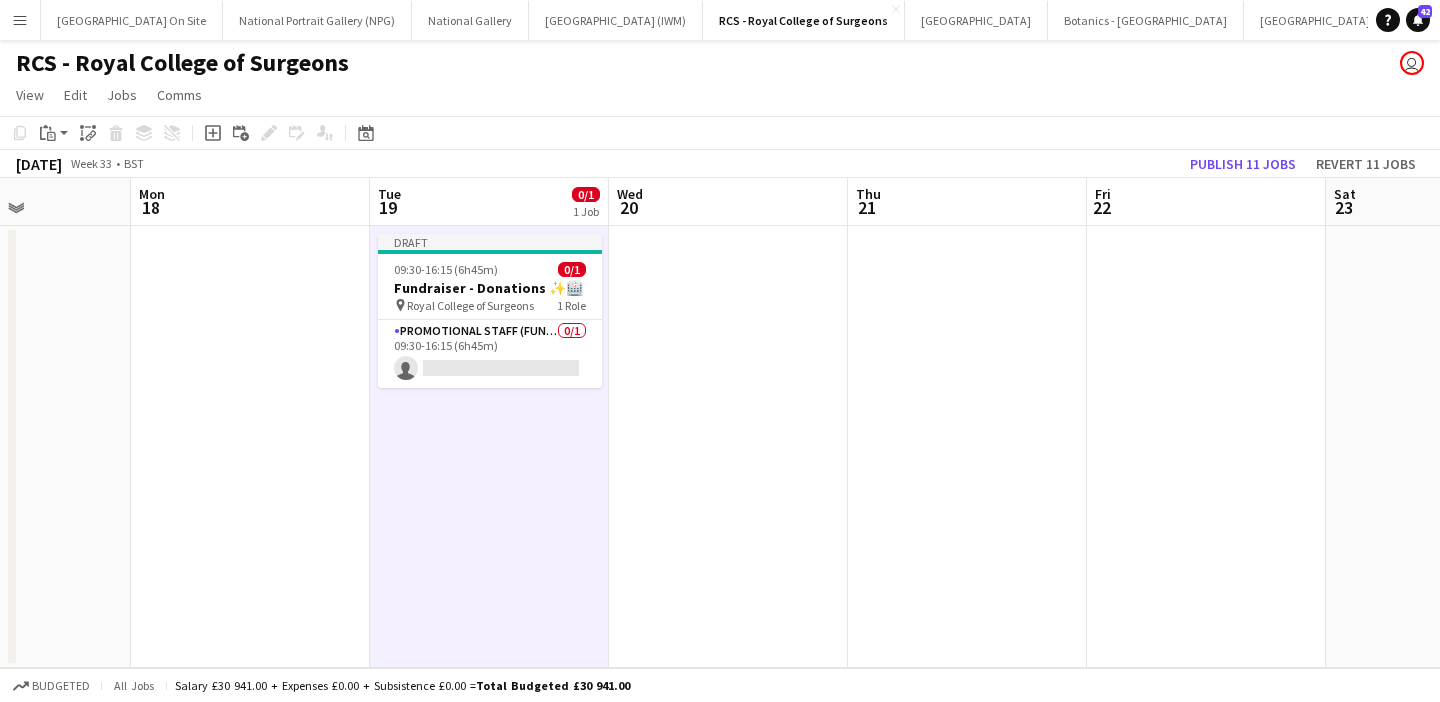 scroll, scrollTop: 0, scrollLeft: 593, axis: horizontal 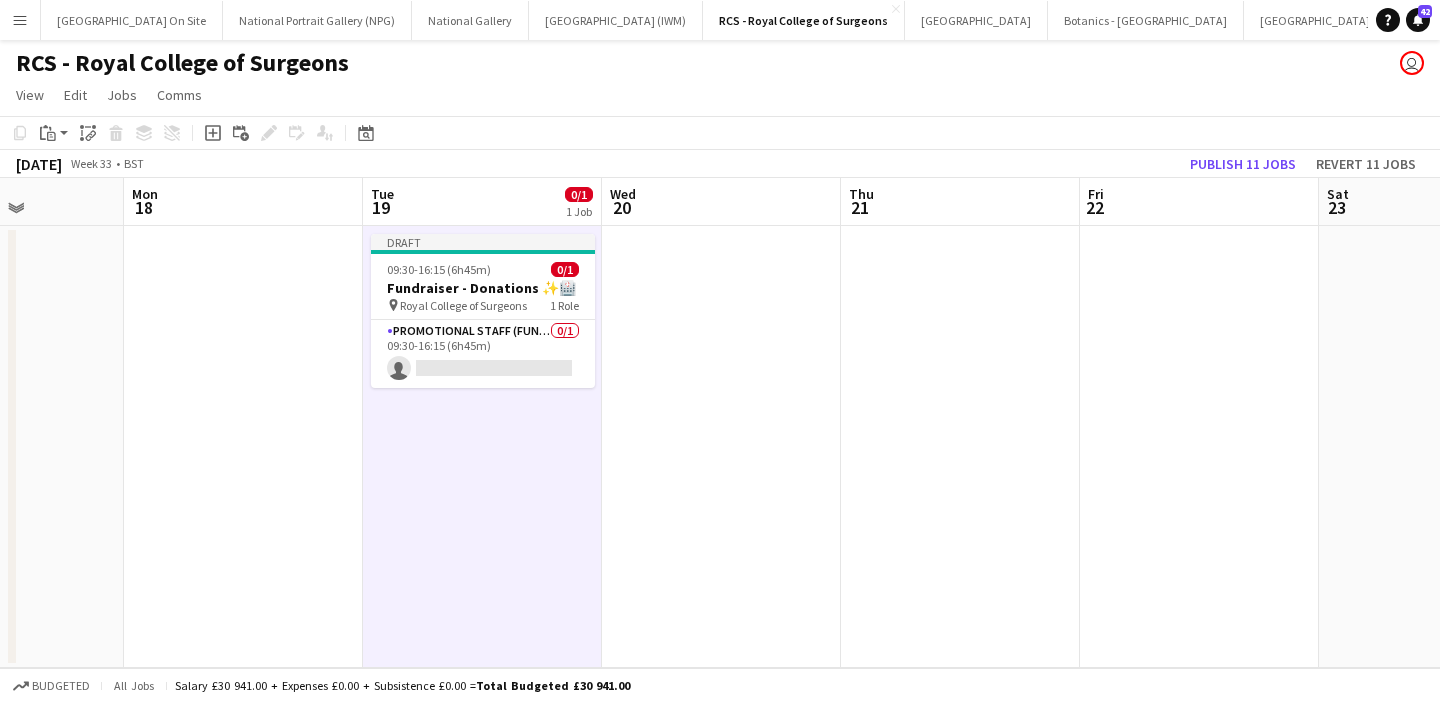 click at bounding box center (721, 447) 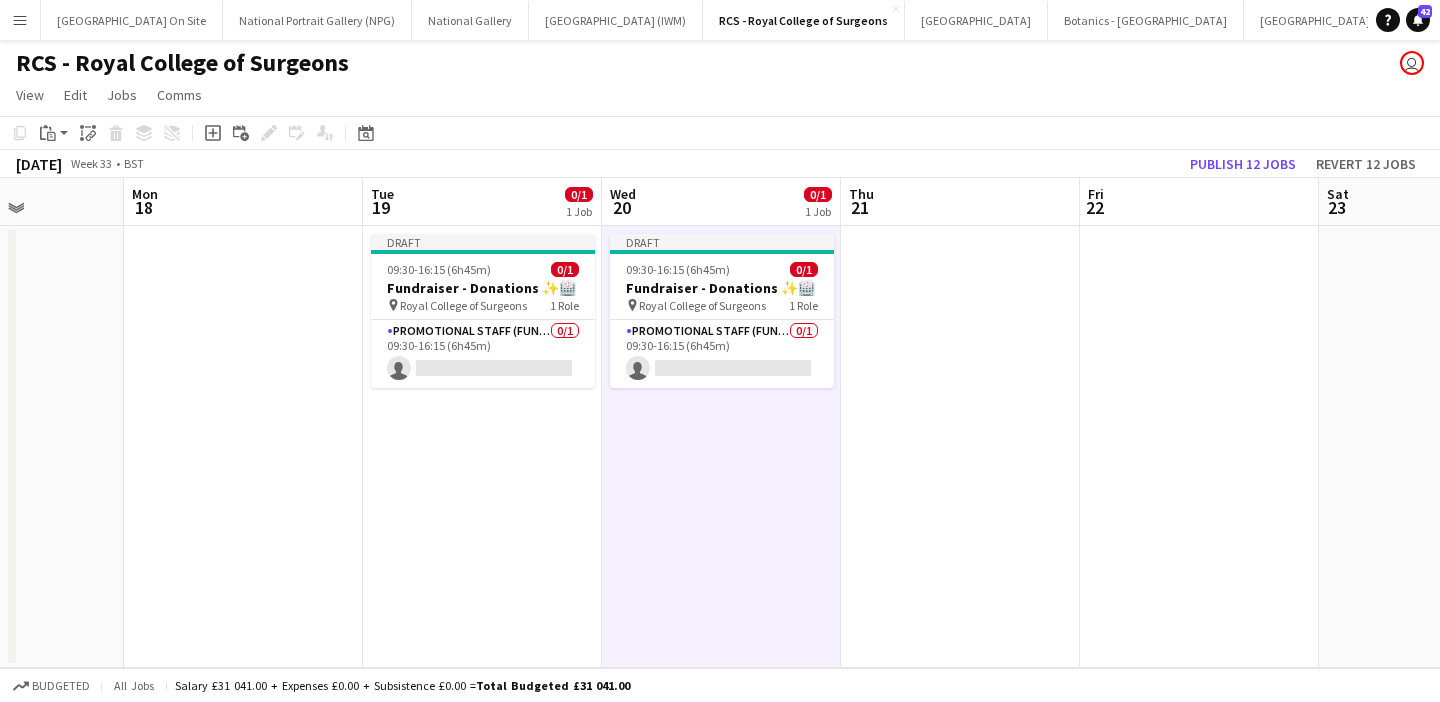 click at bounding box center (960, 447) 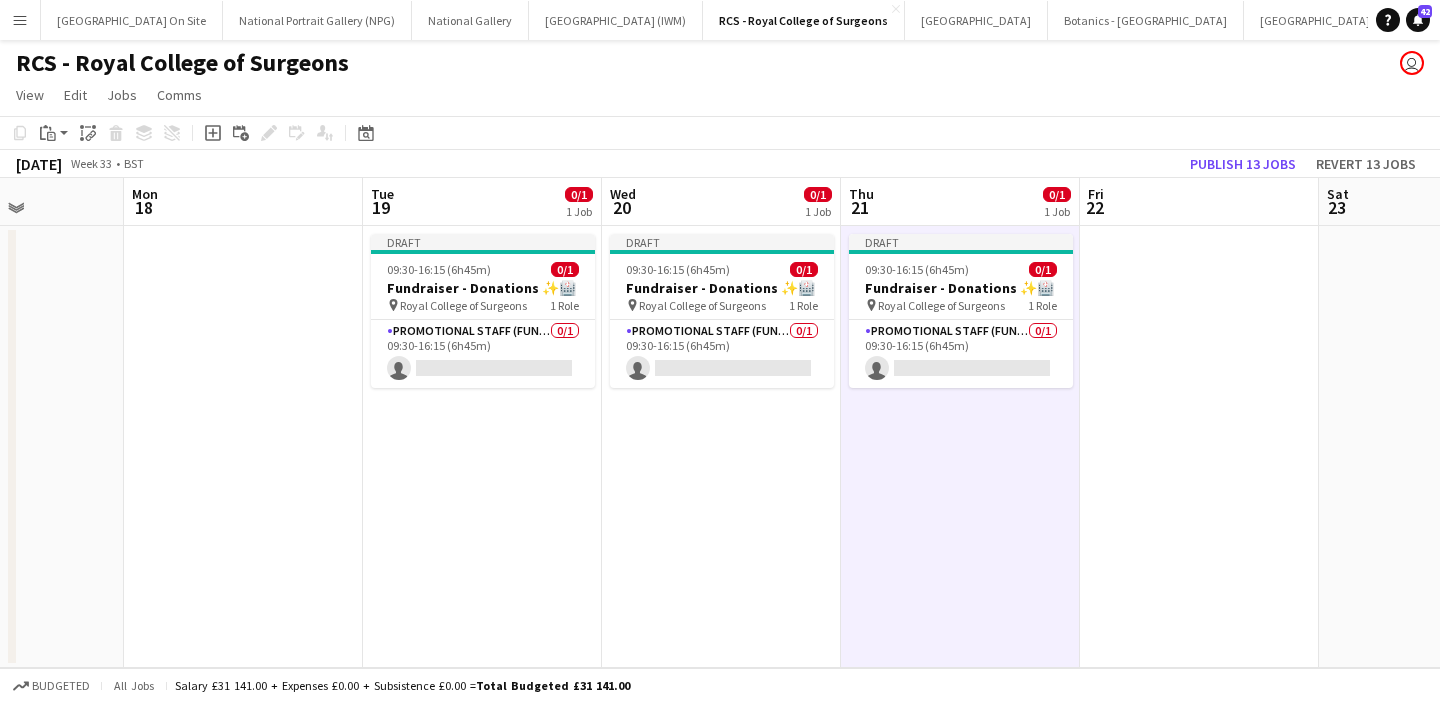 click at bounding box center (1199, 447) 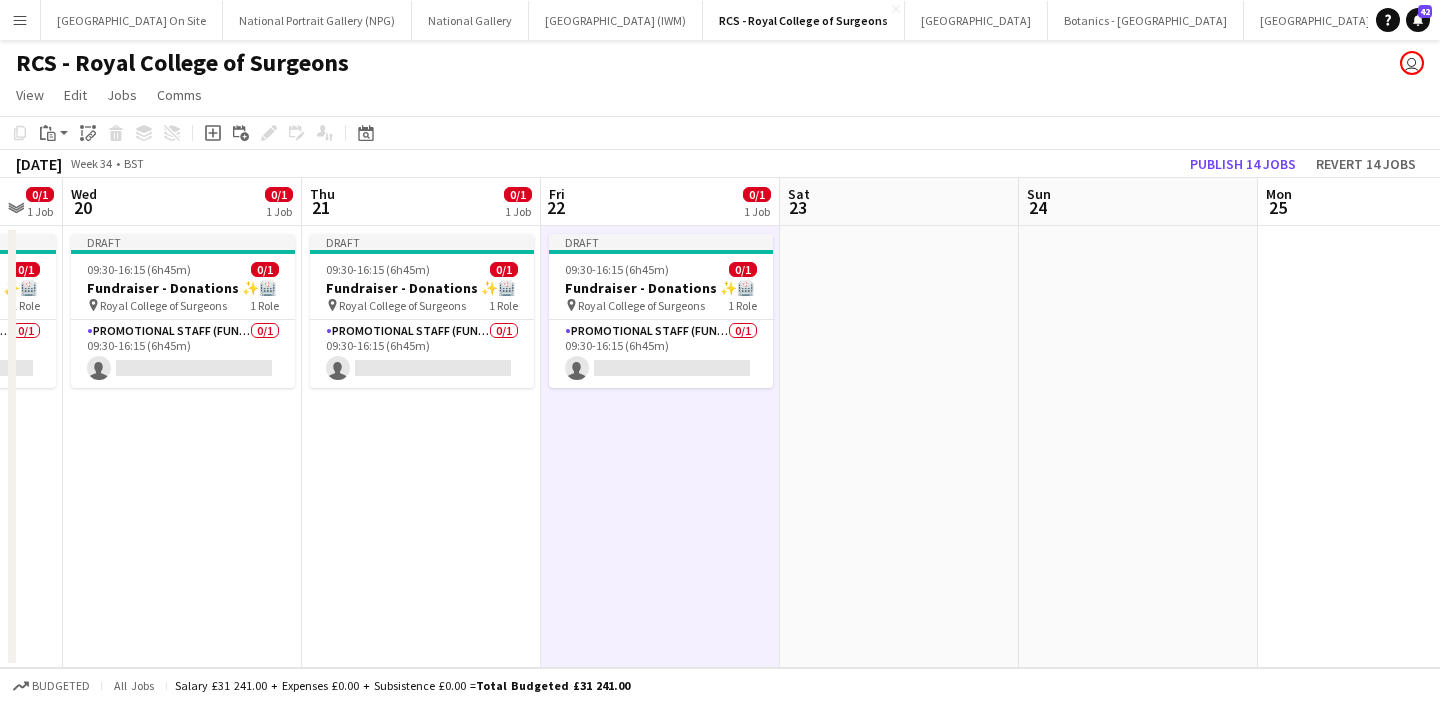 scroll, scrollTop: 0, scrollLeft: 660, axis: horizontal 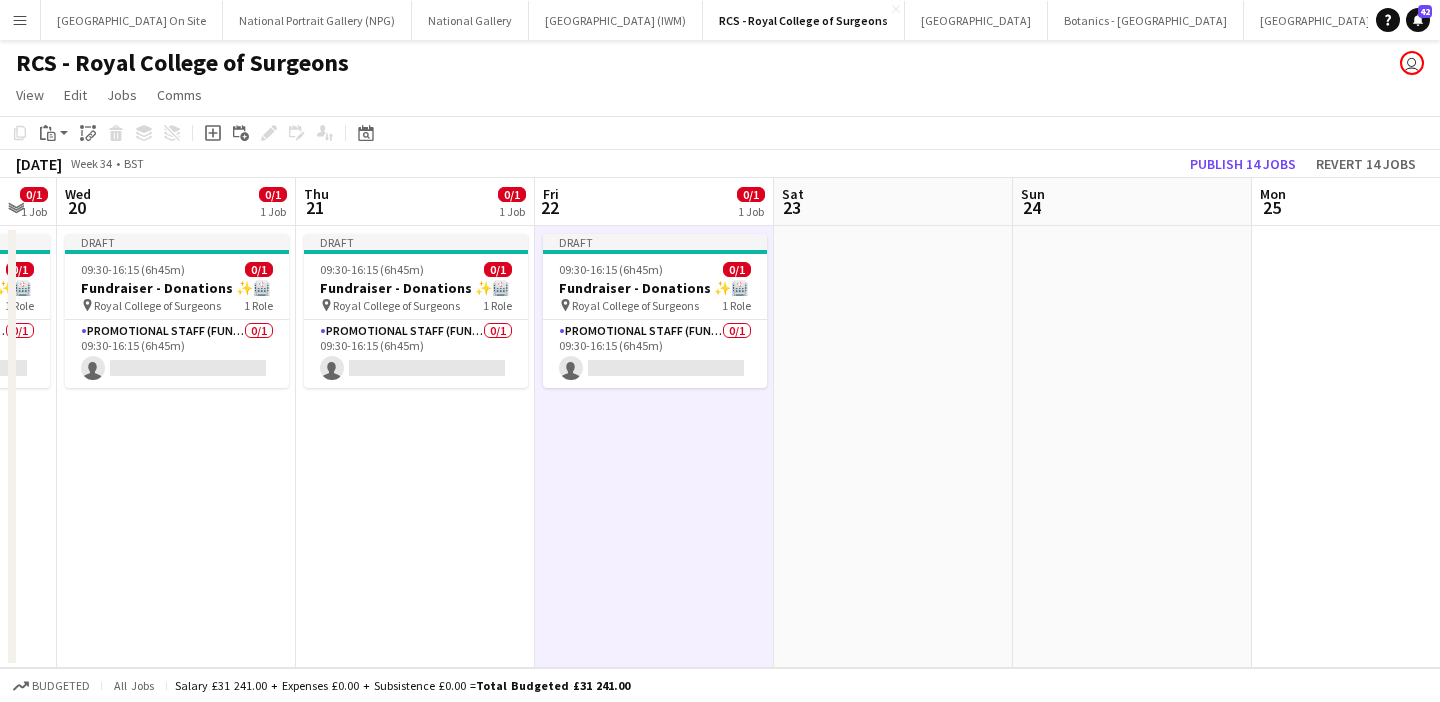 click at bounding box center (893, 447) 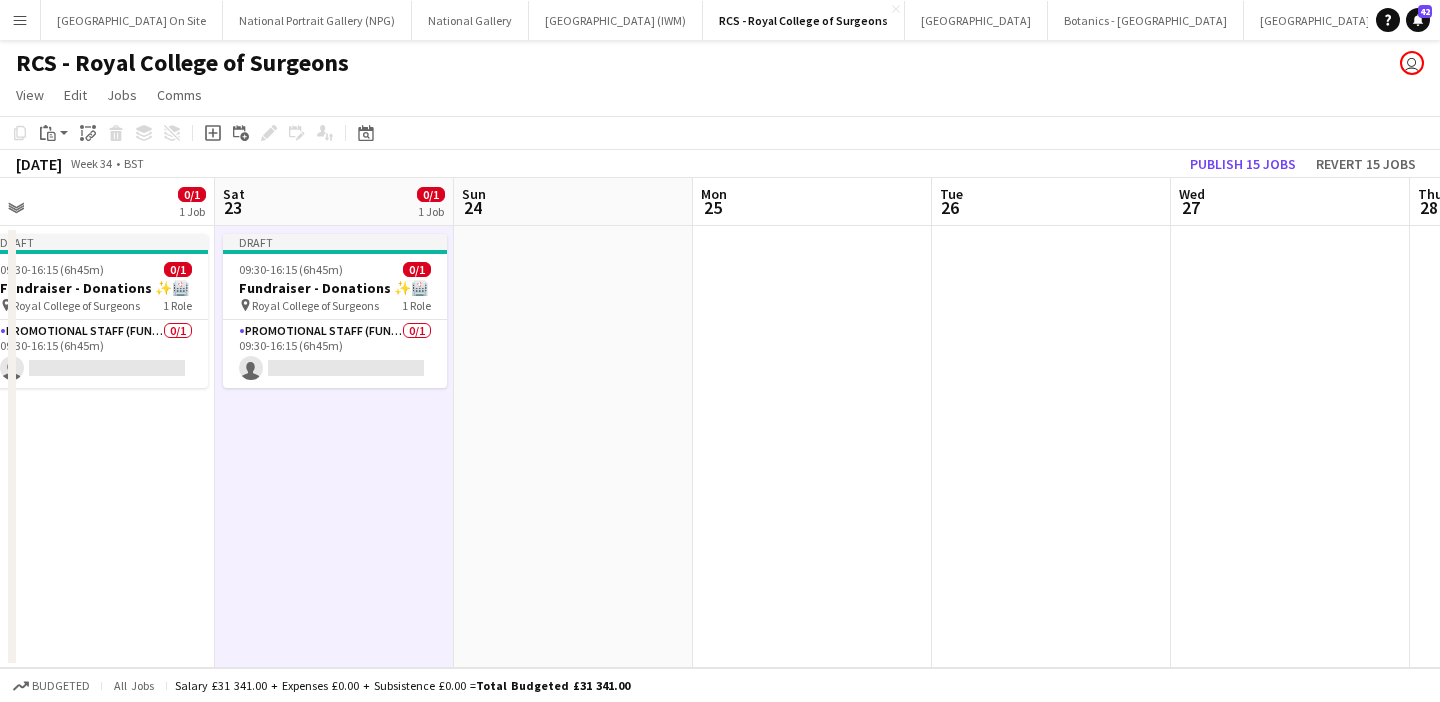 scroll, scrollTop: 0, scrollLeft: 778, axis: horizontal 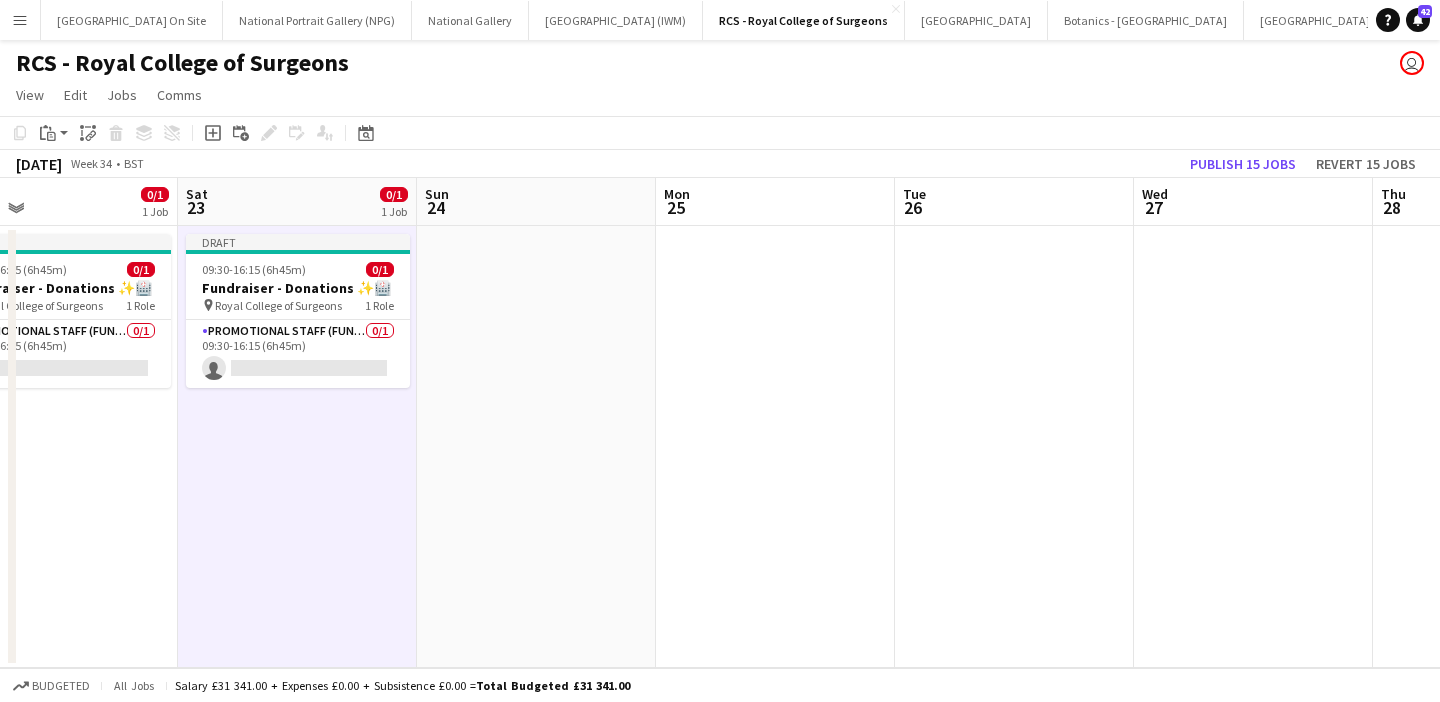 click at bounding box center [1014, 447] 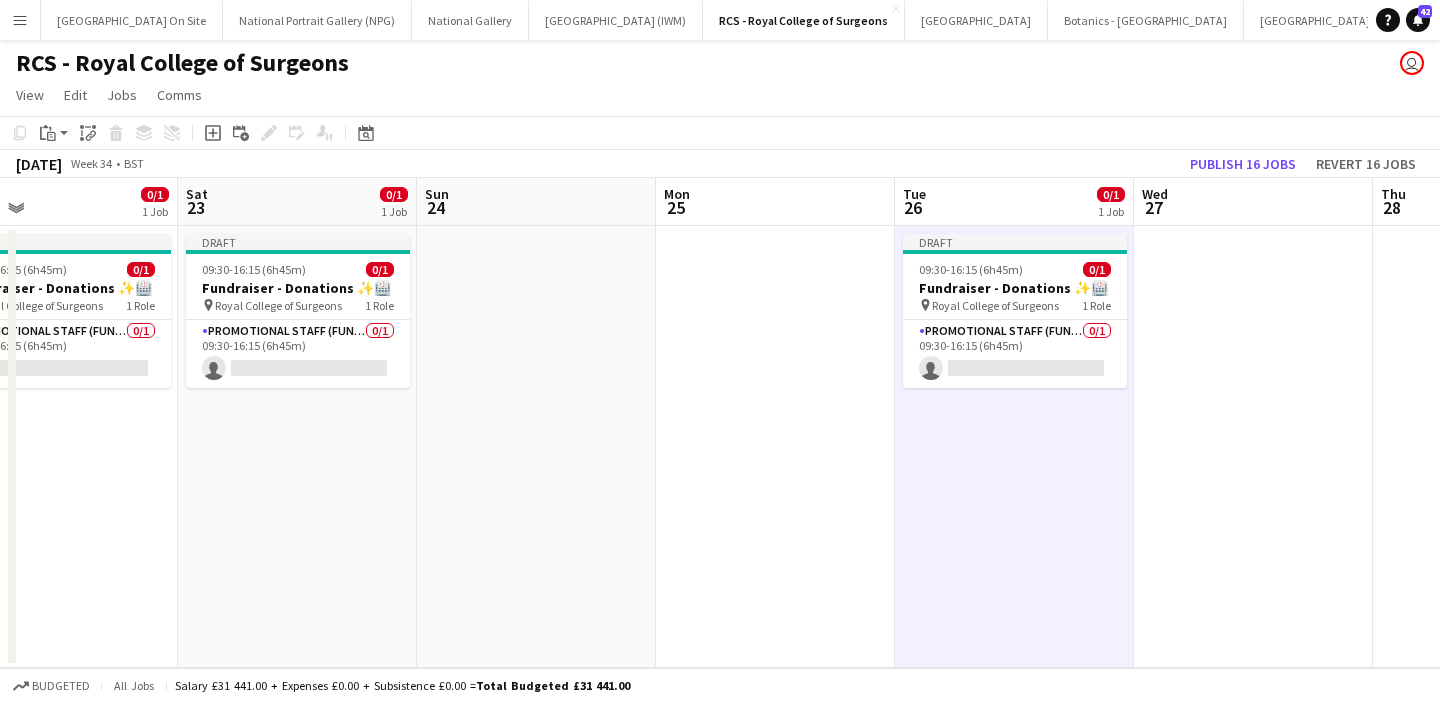 click at bounding box center (1253, 447) 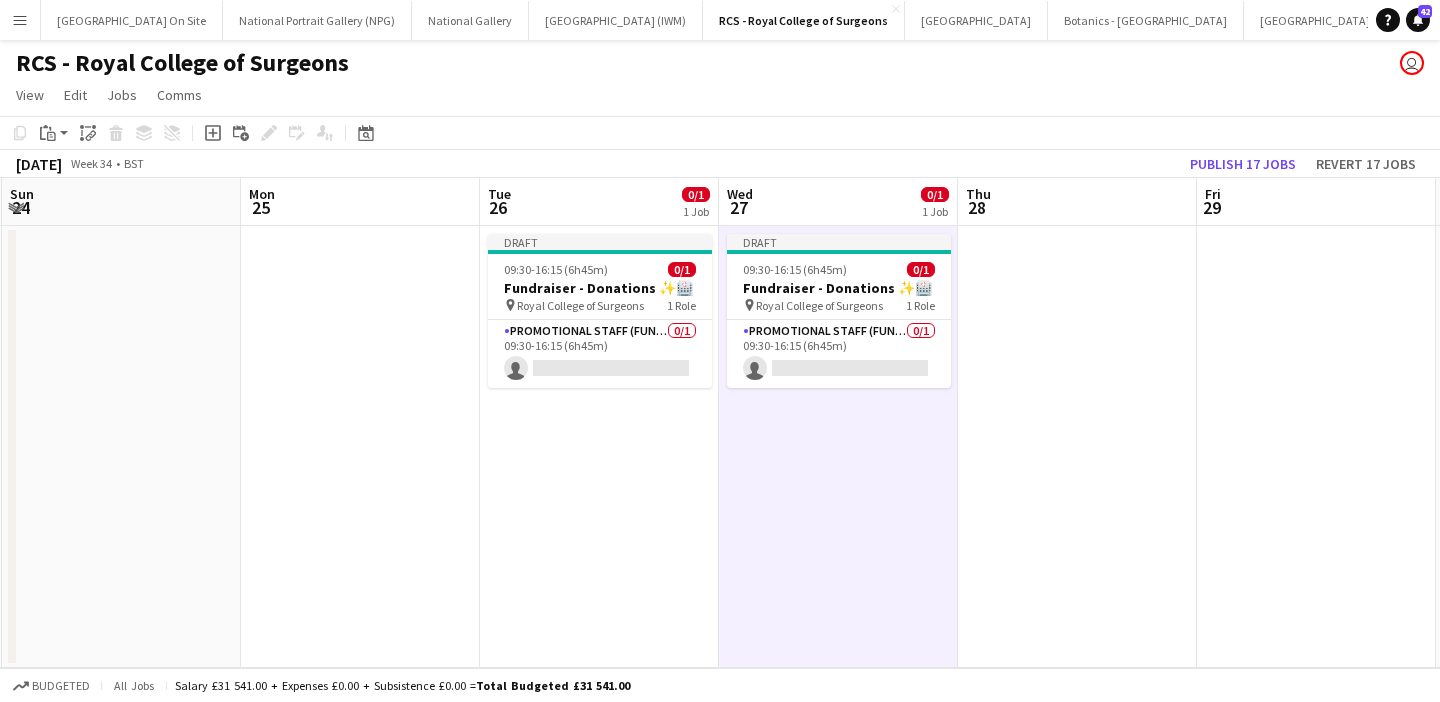 scroll, scrollTop: 0, scrollLeft: 747, axis: horizontal 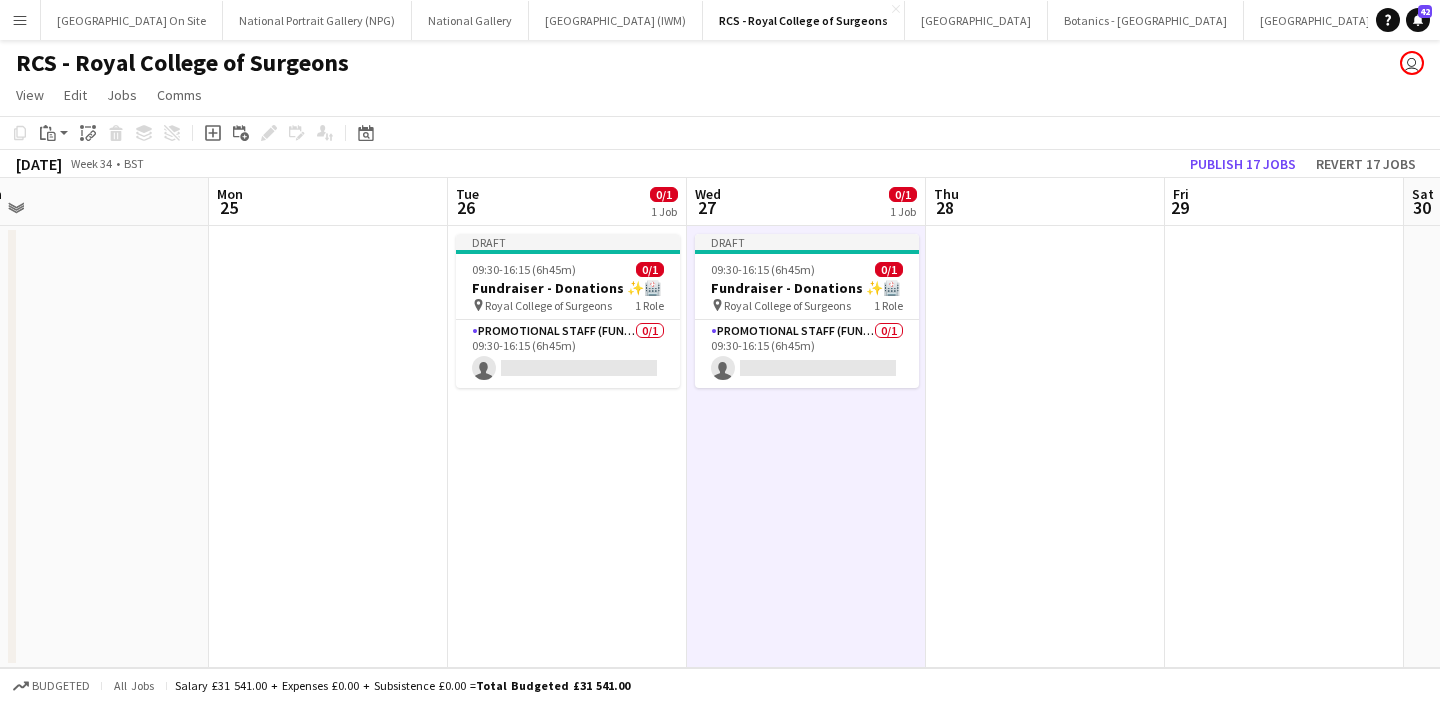 click at bounding box center (1045, 447) 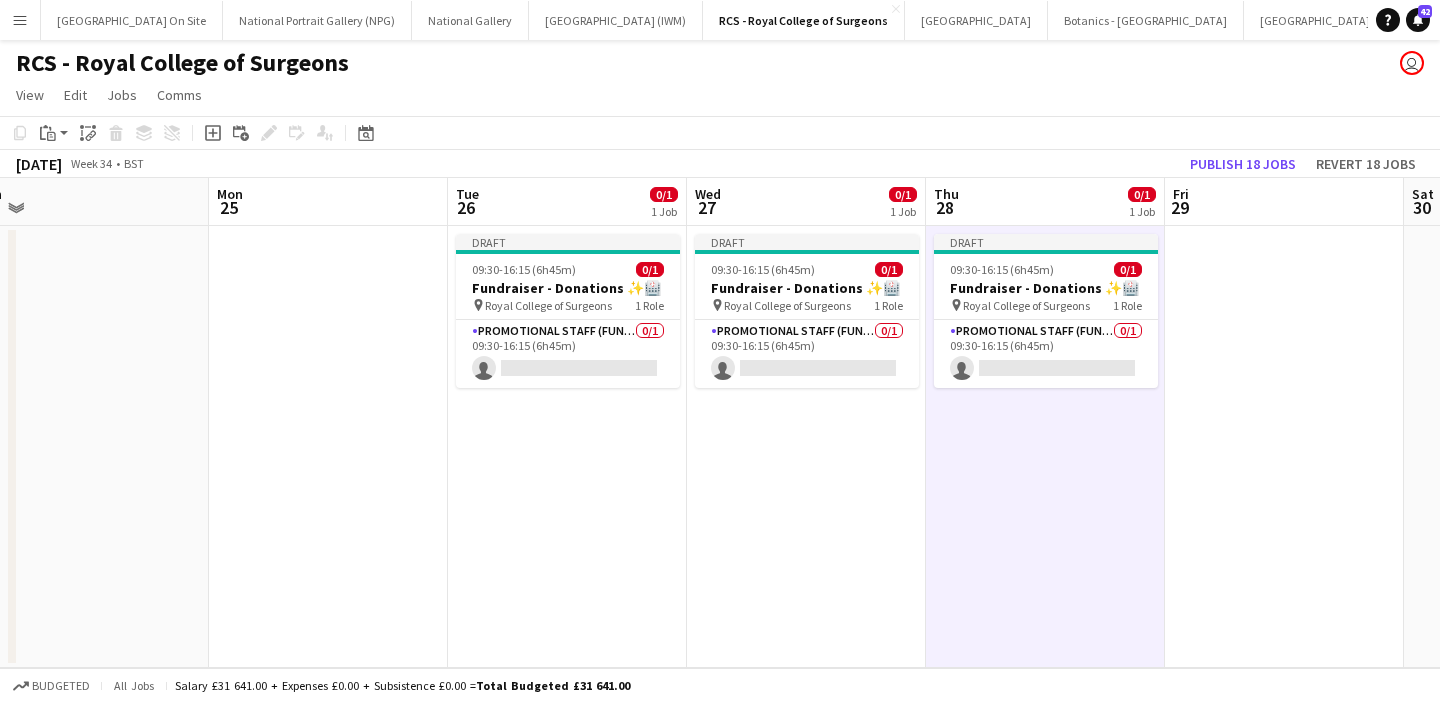 click at bounding box center (1284, 447) 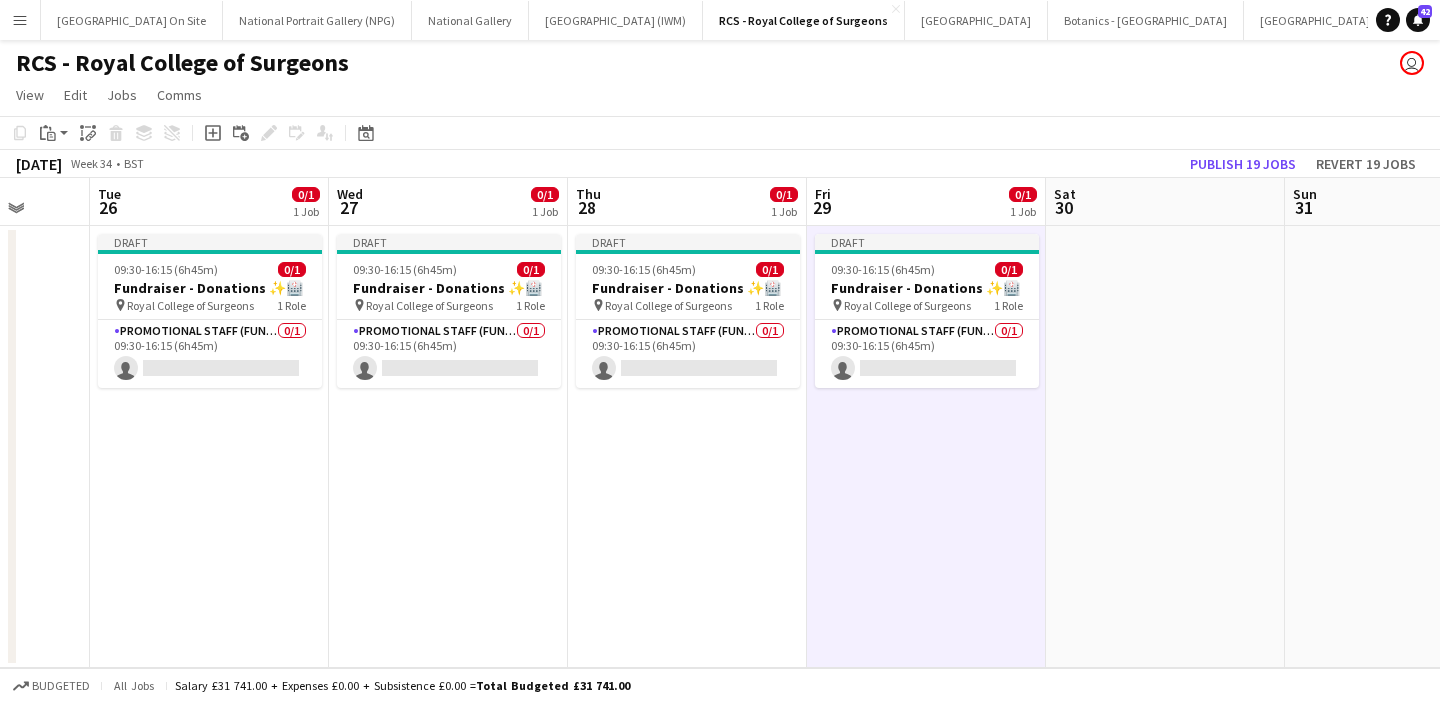 scroll, scrollTop: 0, scrollLeft: 630, axis: horizontal 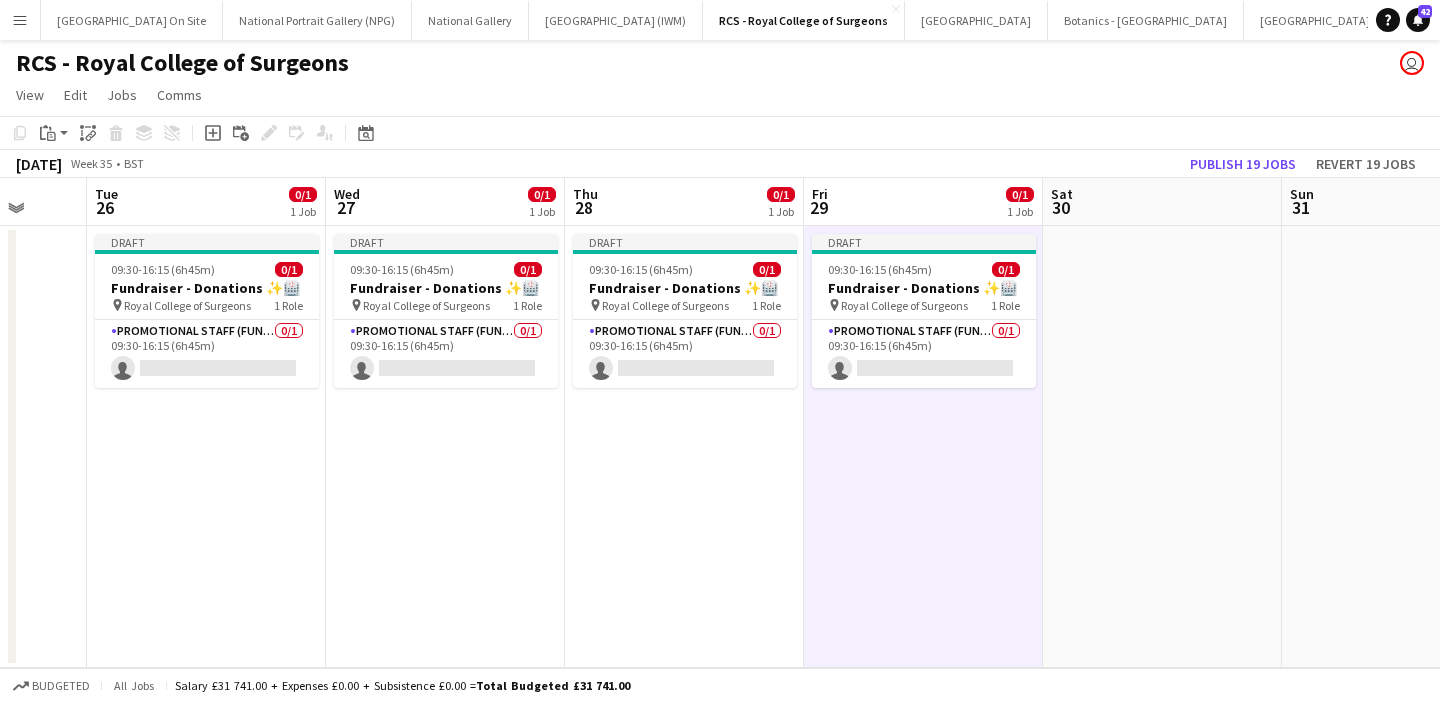 click at bounding box center (1162, 447) 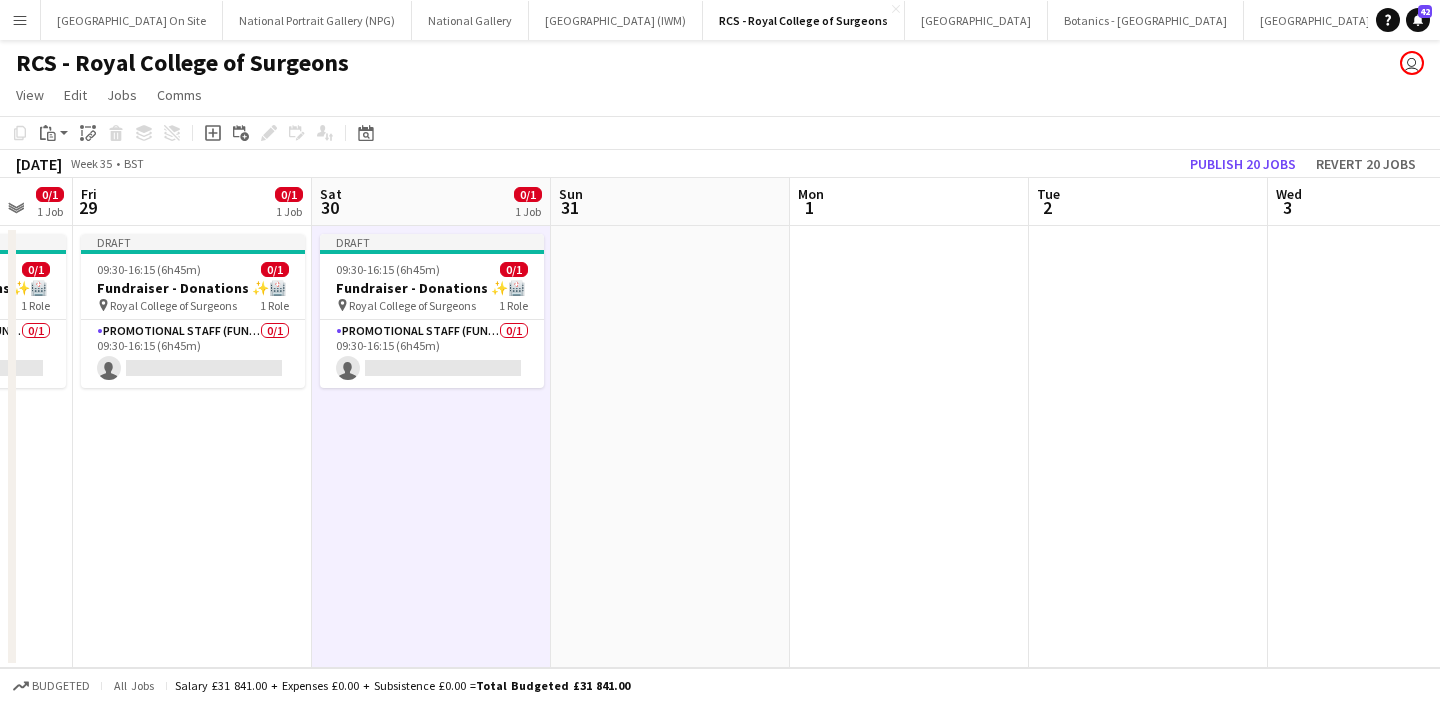 scroll, scrollTop: 0, scrollLeft: 882, axis: horizontal 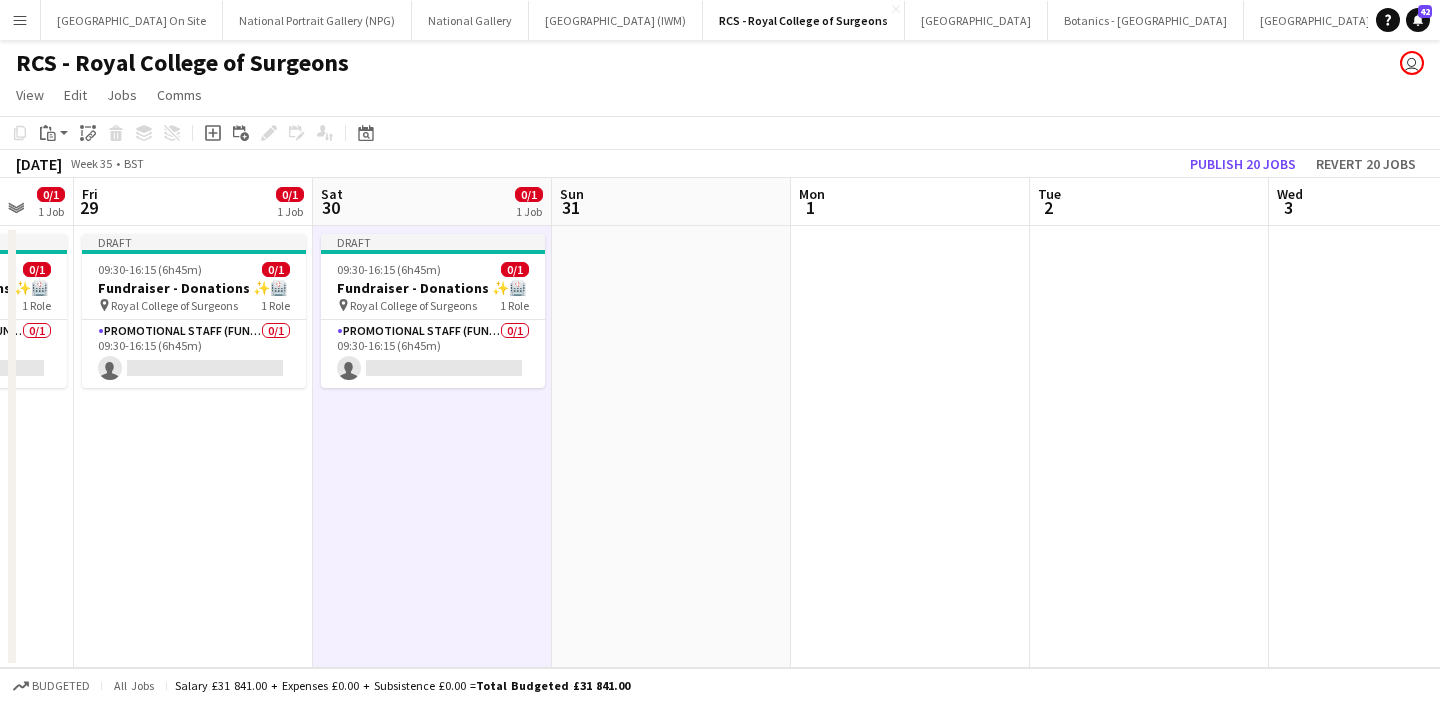 click at bounding box center [1149, 447] 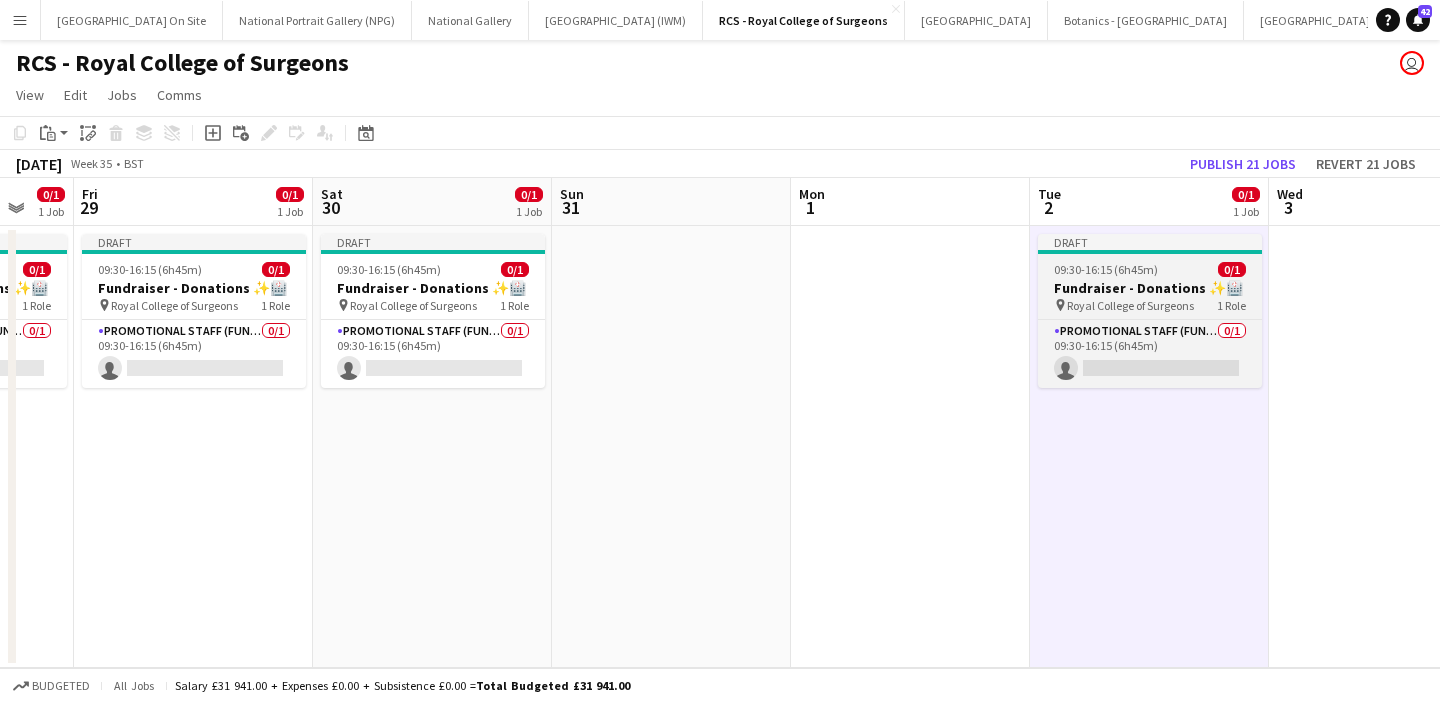 click on "Fundraiser - Donations ✨🏥" at bounding box center (1150, 288) 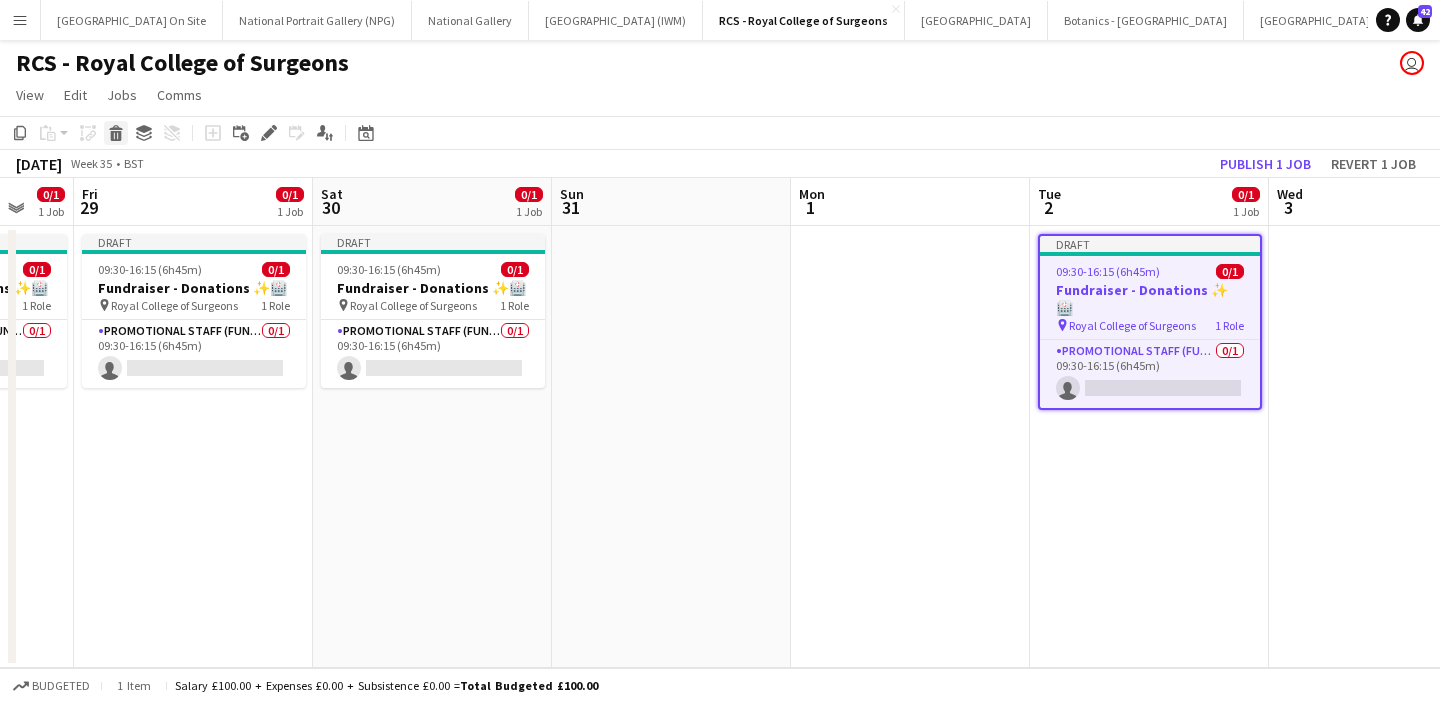 click 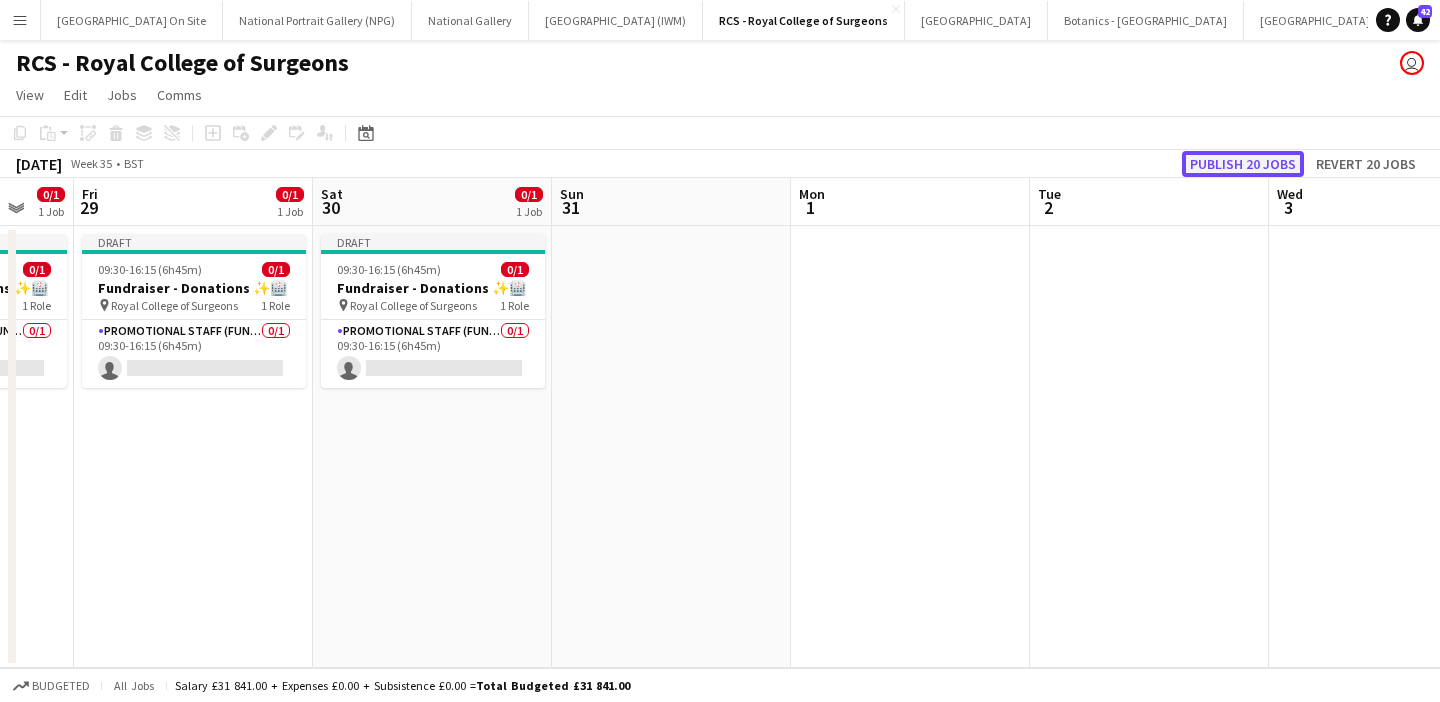 click on "Publish 20 jobs" 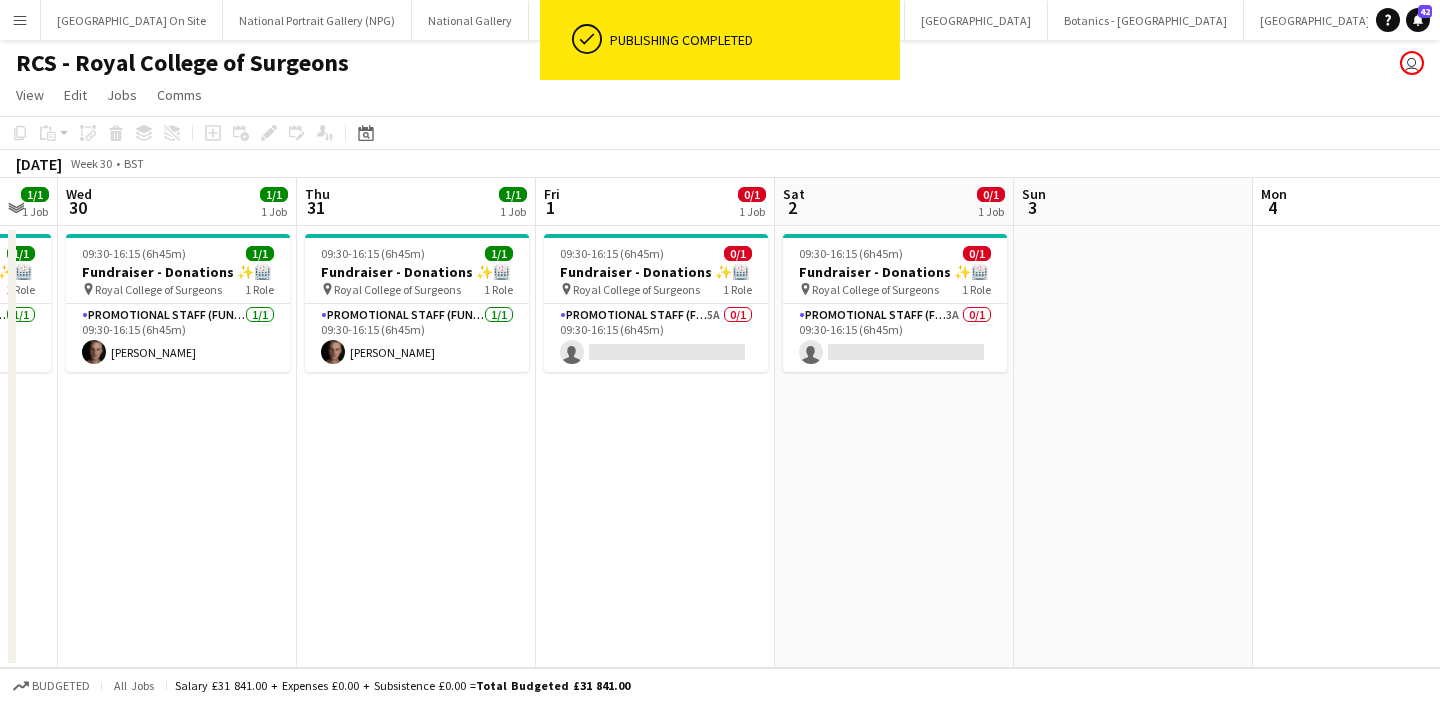 scroll, scrollTop: 0, scrollLeft: 910, axis: horizontal 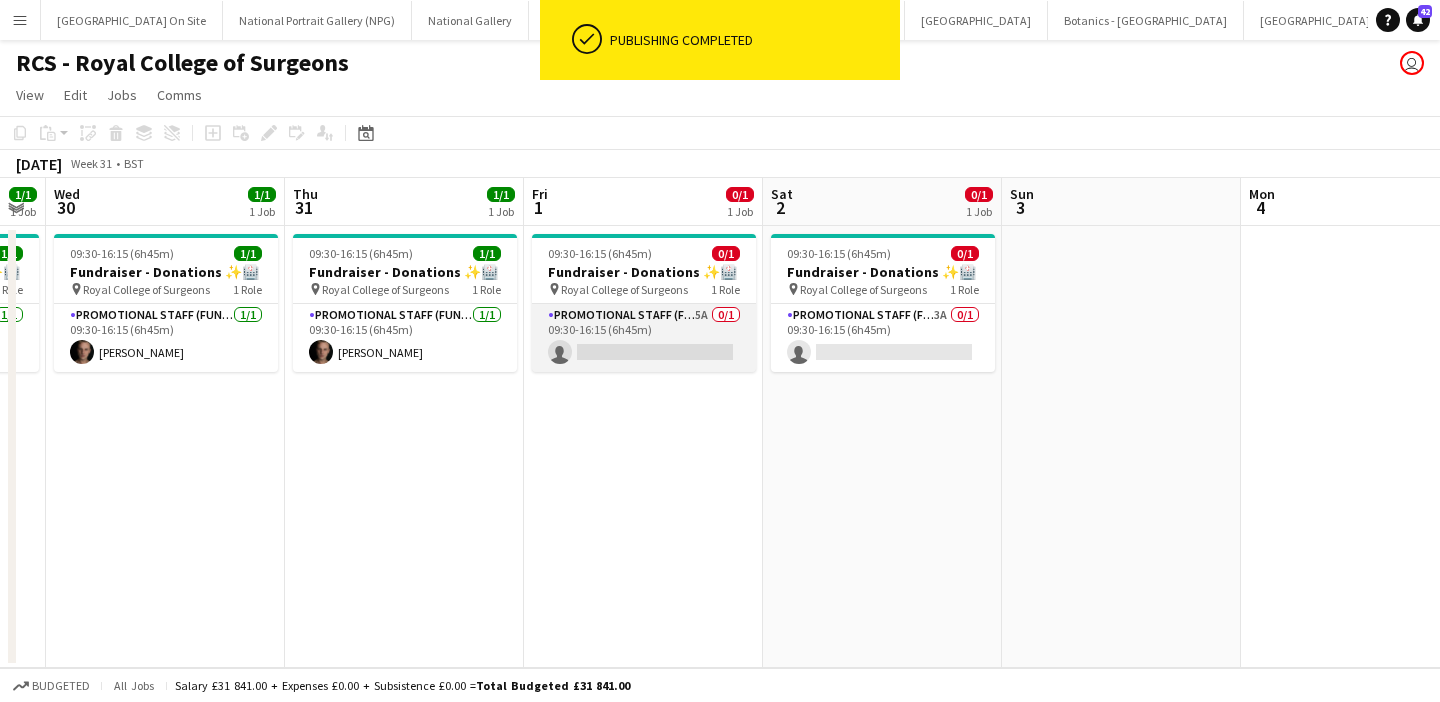 click on "Promotional Staff (Fundraiser)   5A   0/1   09:30-16:15 (6h45m)
single-neutral-actions" at bounding box center [644, 338] 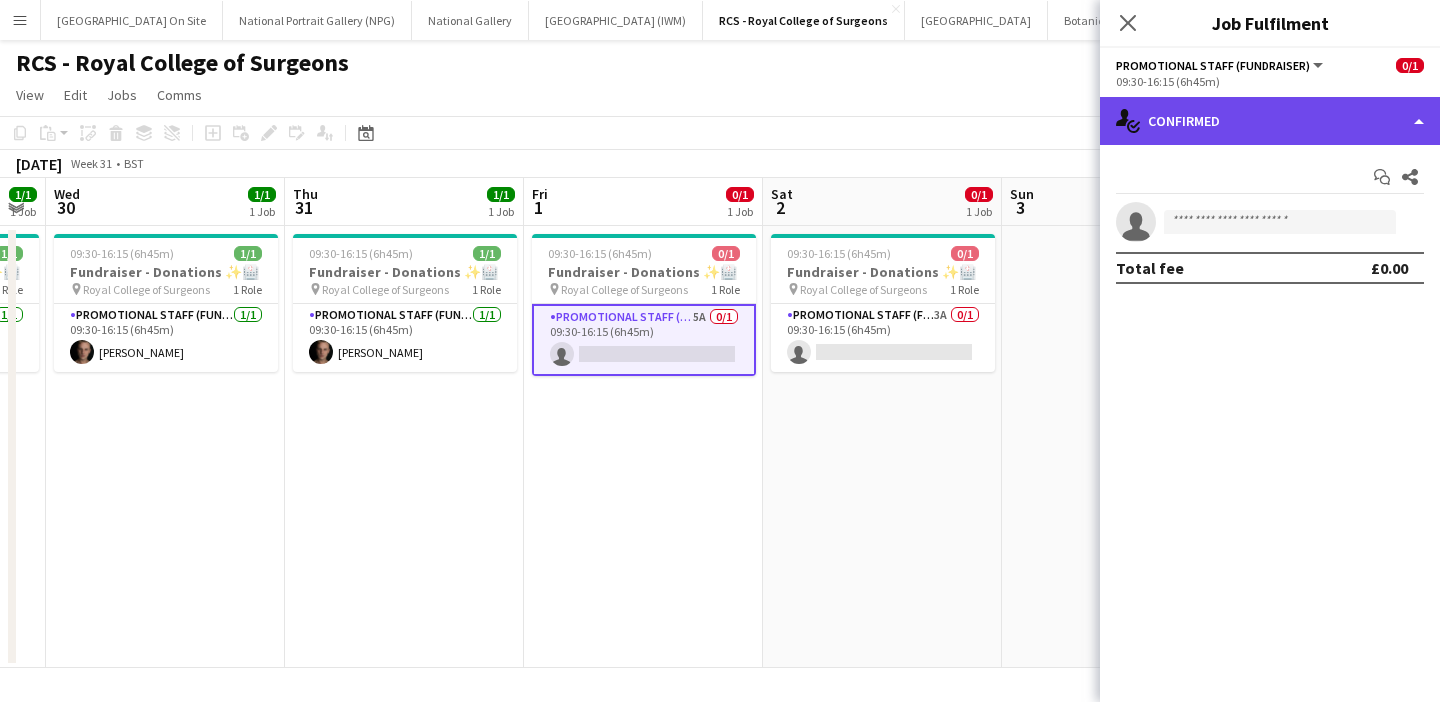 click on "single-neutral-actions-check-2
Confirmed" 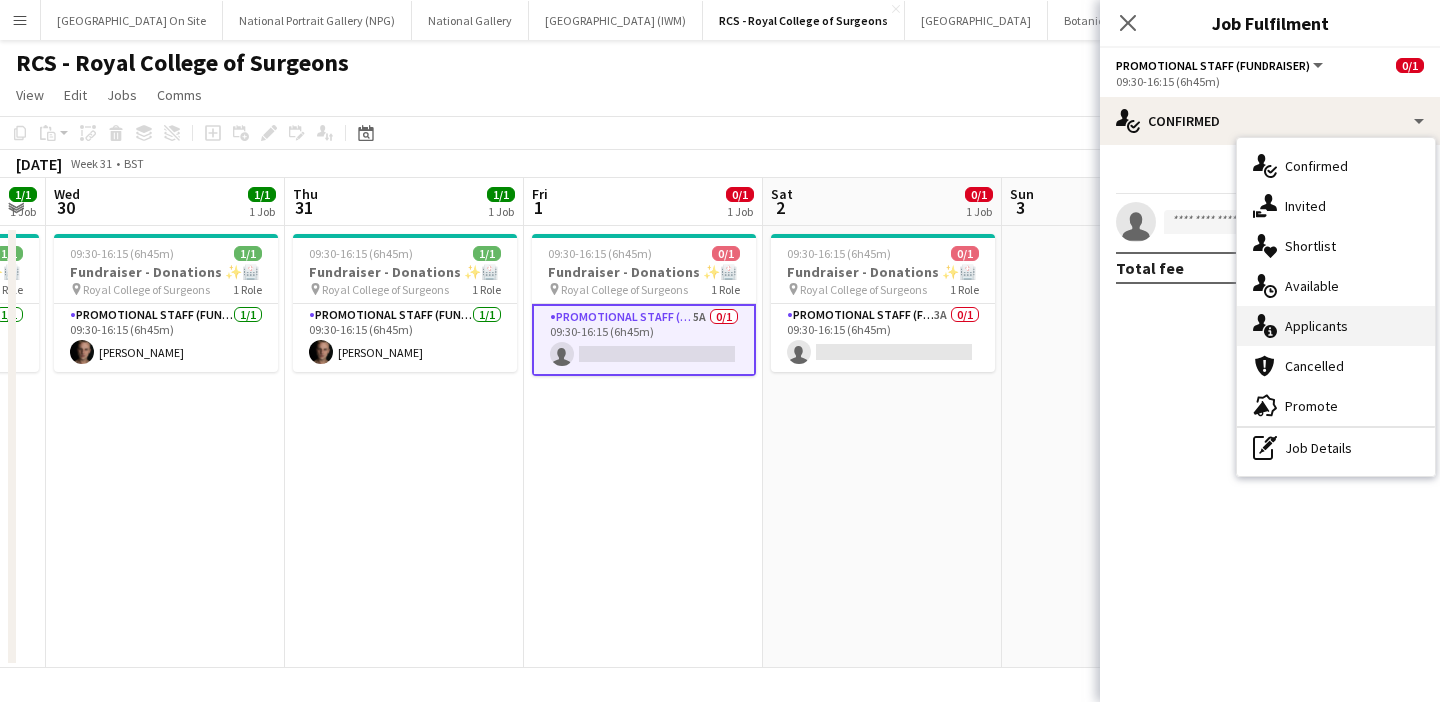 click on "single-neutral-actions-information
Applicants" at bounding box center (1336, 326) 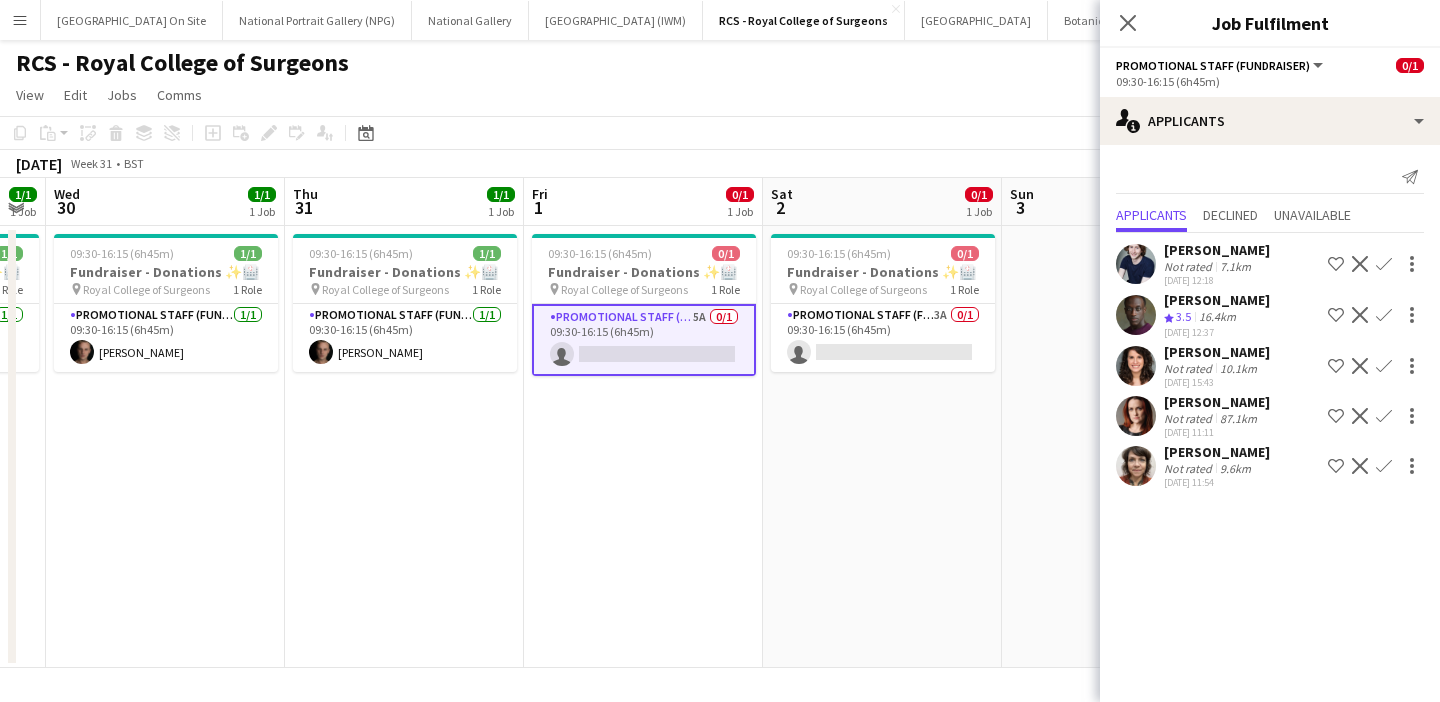 click on "09:30-16:15 (6h45m)    0/1   Fundraiser - Donations ✨🏥
pin
Royal College of Surgeons   1 Role   Promotional Staff (Fundraiser)   3A   0/1   09:30-16:15 (6h45m)
single-neutral-actions" at bounding box center (882, 447) 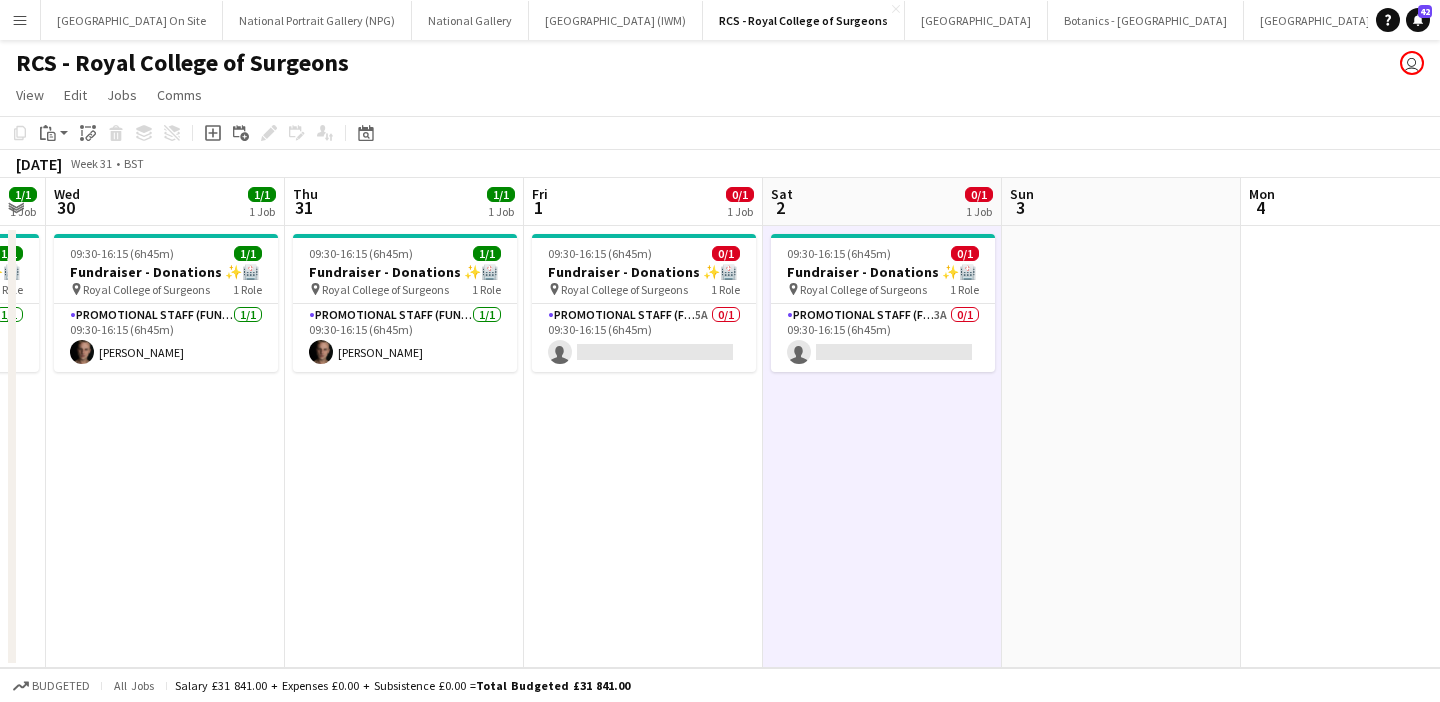 click at bounding box center [1121, 447] 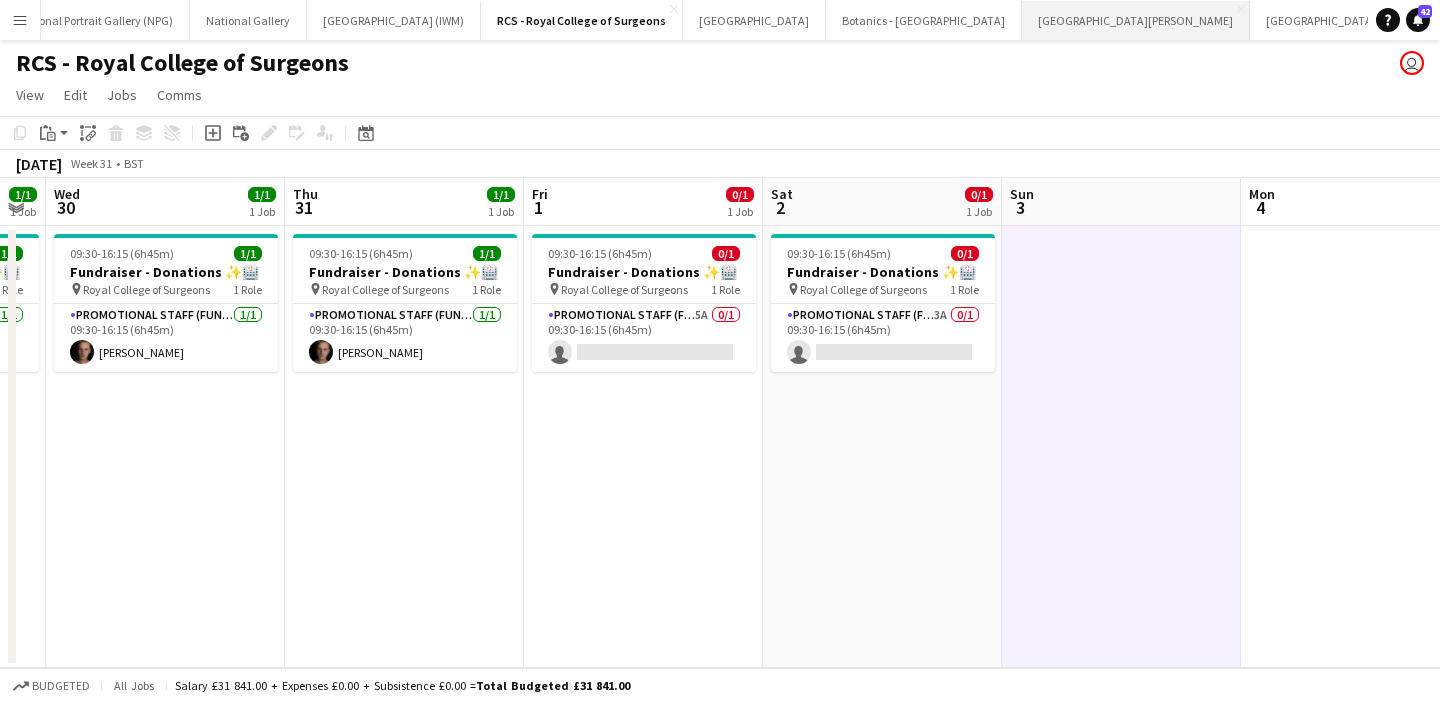 scroll, scrollTop: 0, scrollLeft: 392, axis: horizontal 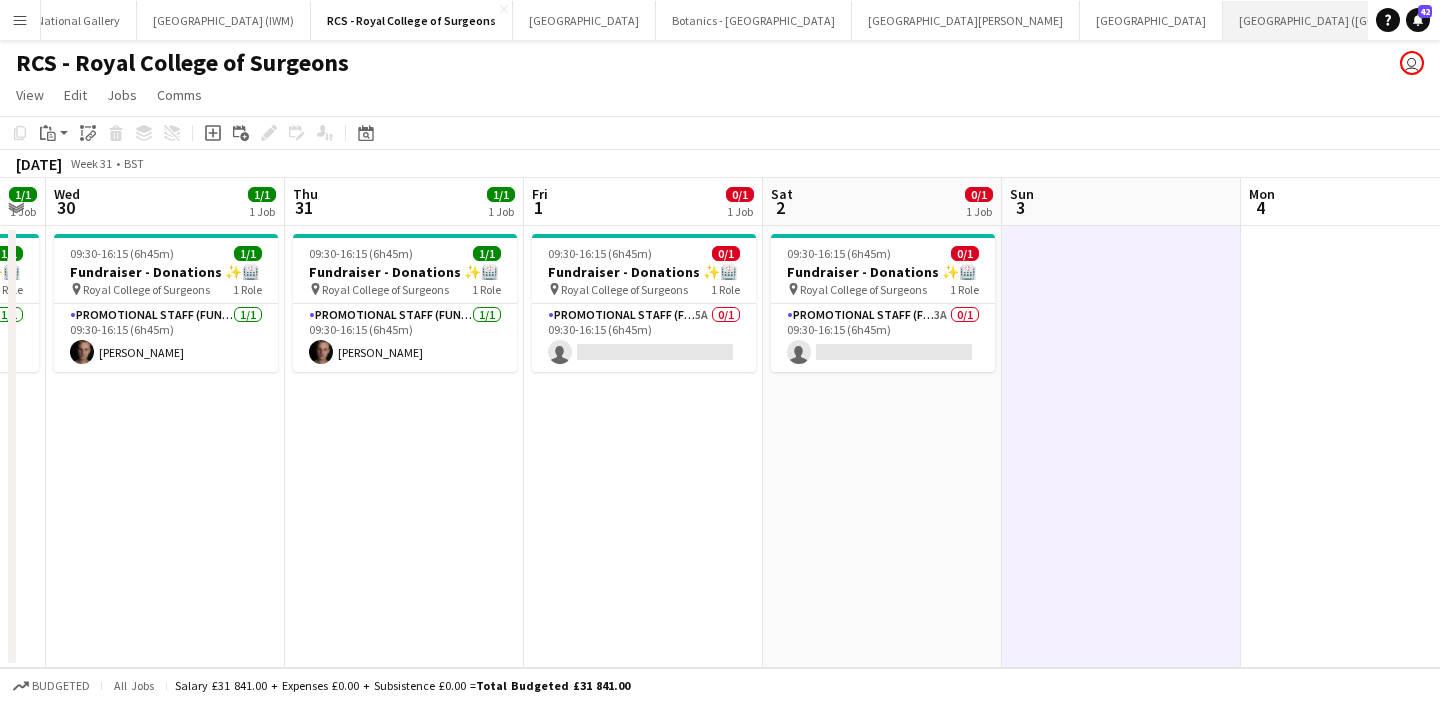click on "Royal Museums Greenwich (RMG)
Close" at bounding box center [1354, 20] 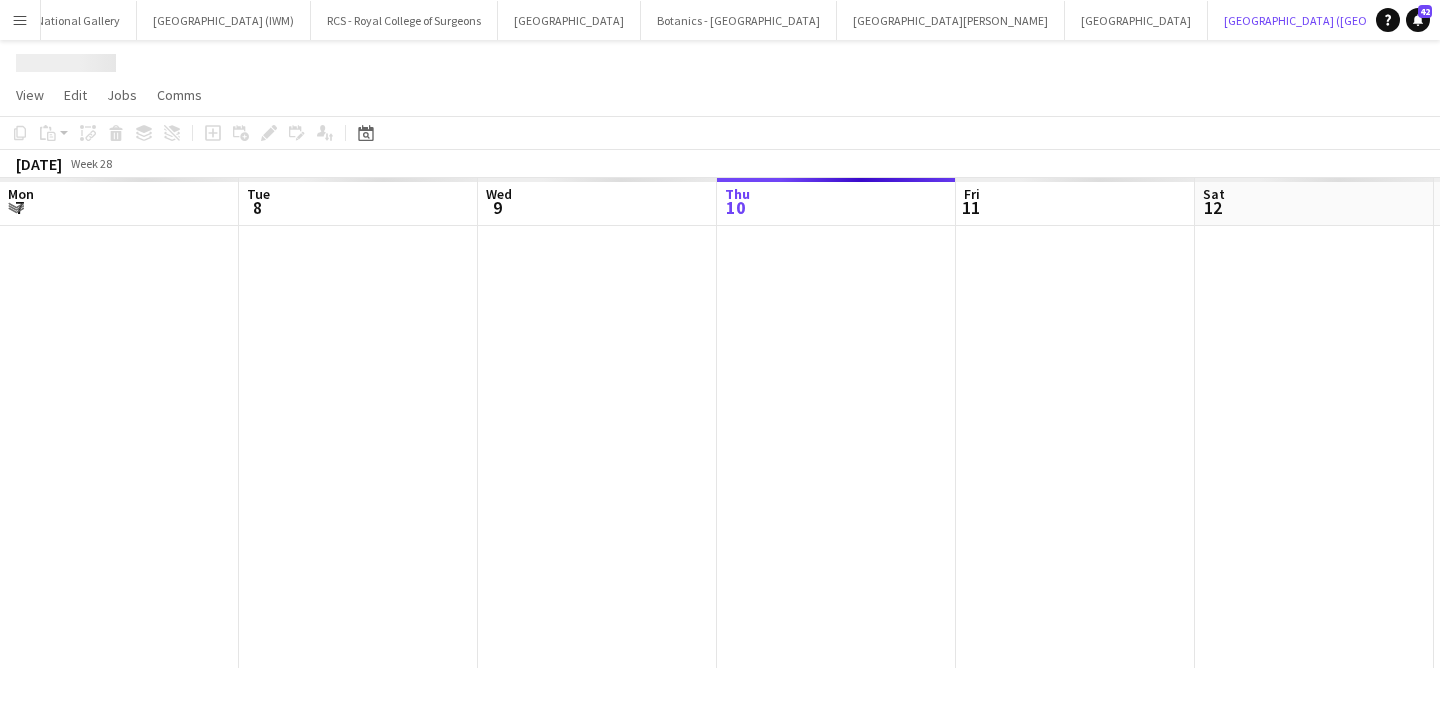 scroll, scrollTop: 0, scrollLeft: 388, axis: horizontal 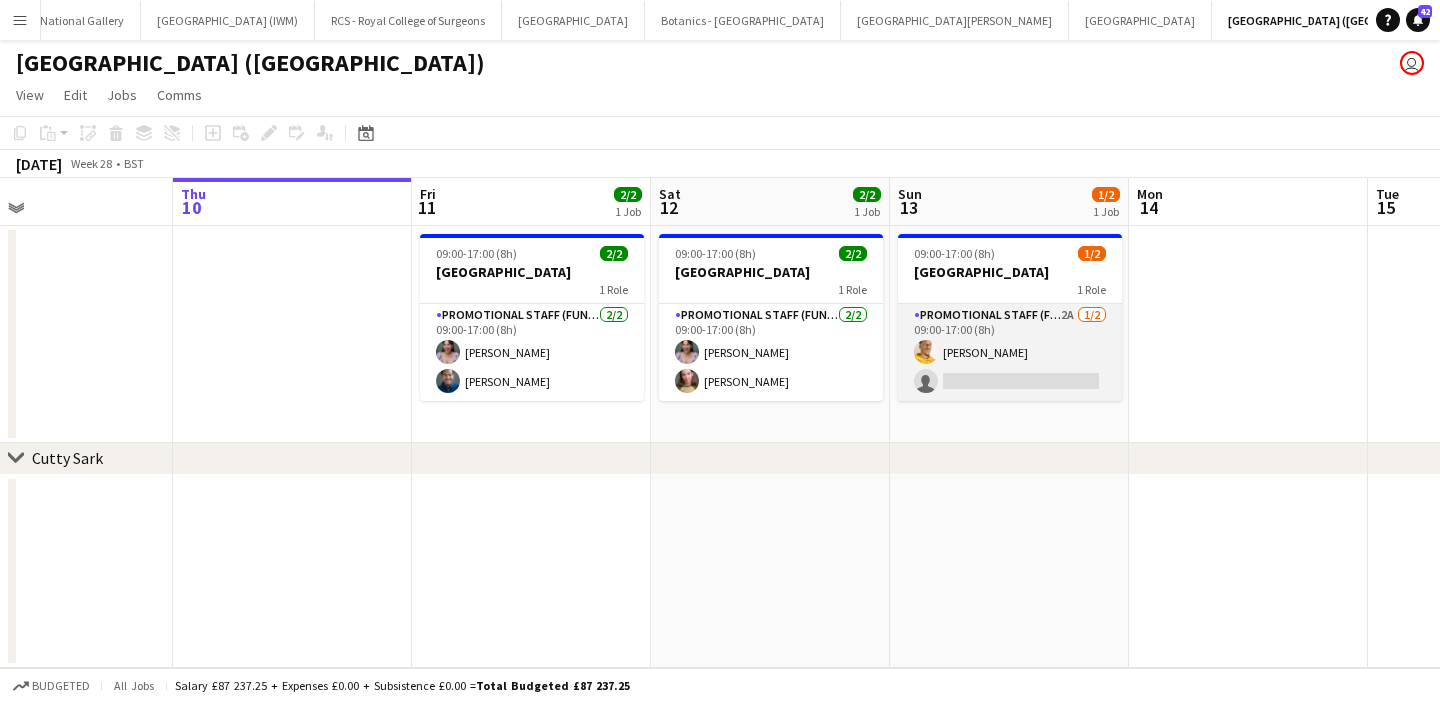 click on "Promotional Staff (Fundraiser)   2A   1/2   09:00-17:00 (8h)
Ryan Albert
single-neutral-actions" at bounding box center [1010, 352] 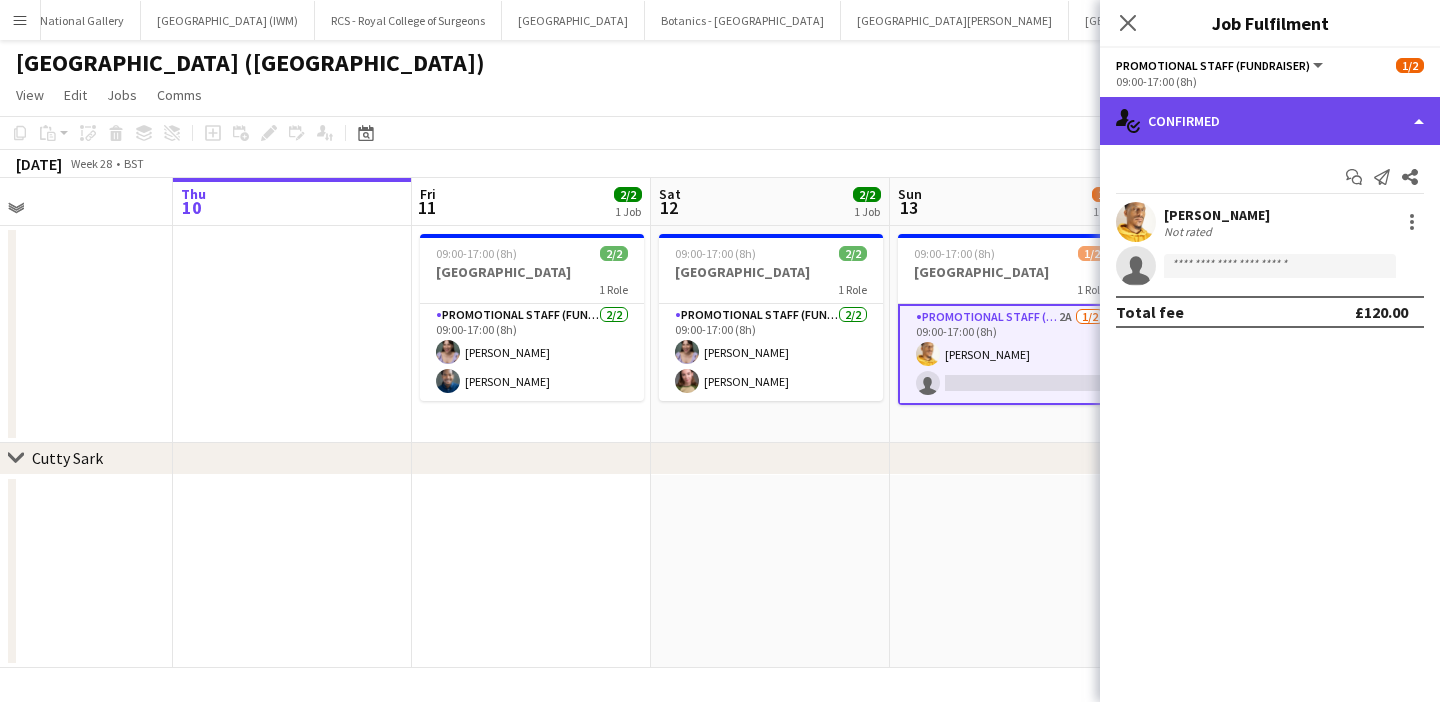 click on "single-neutral-actions-check-2
Confirmed" 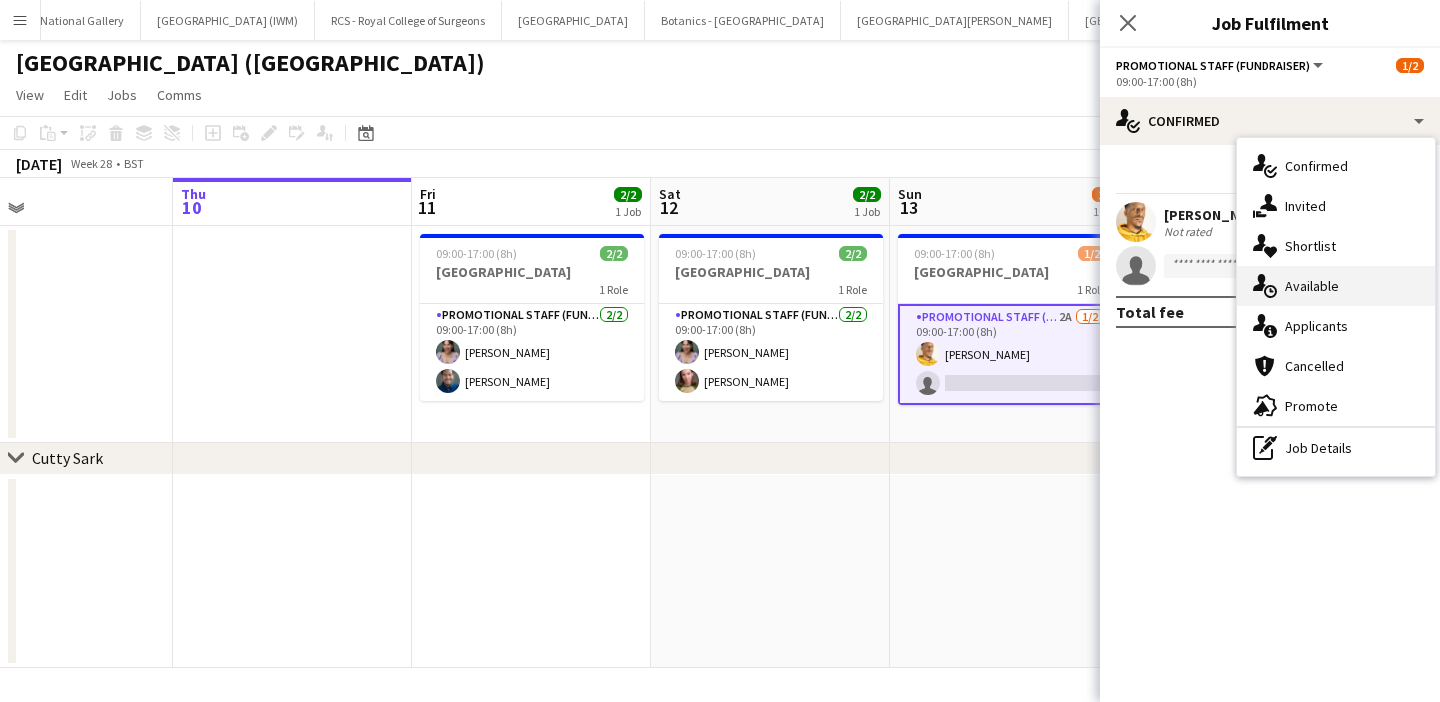 click on "single-neutral-actions-upload
Available" at bounding box center (1336, 286) 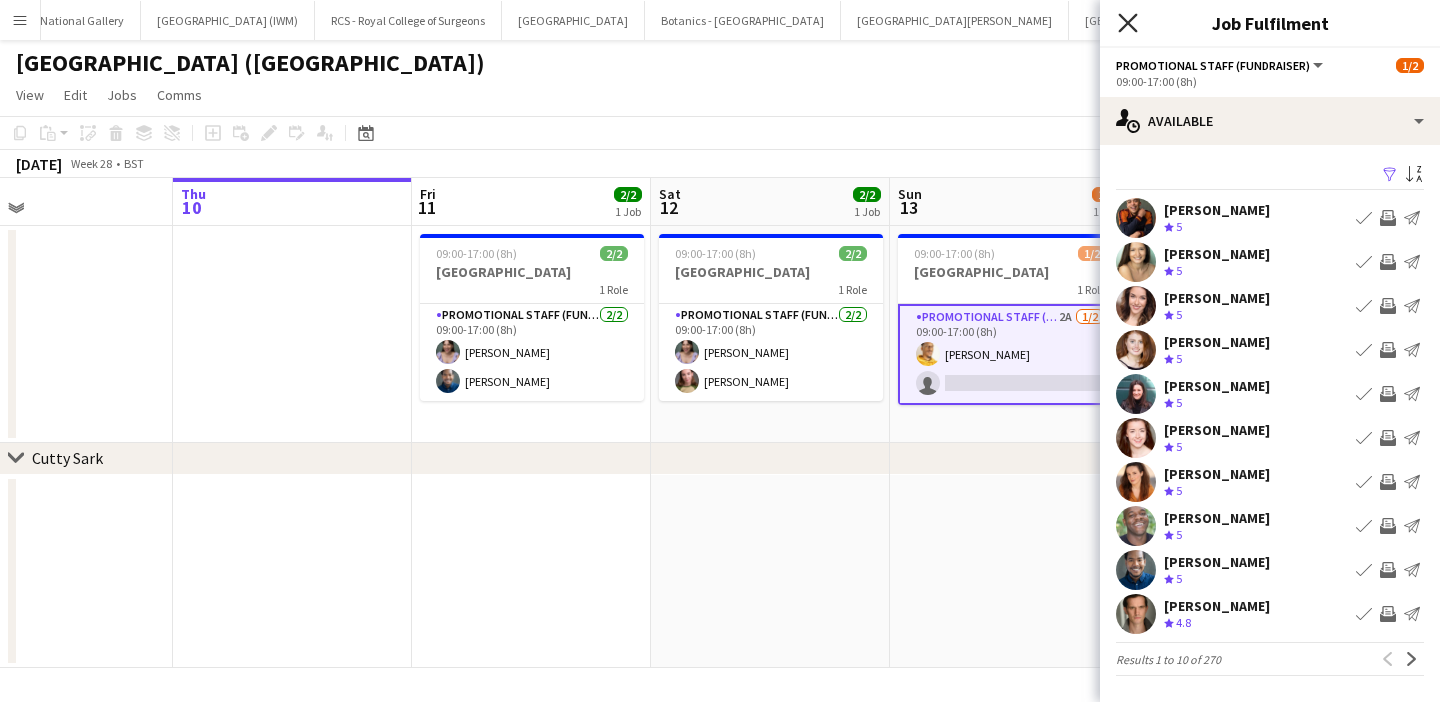 click 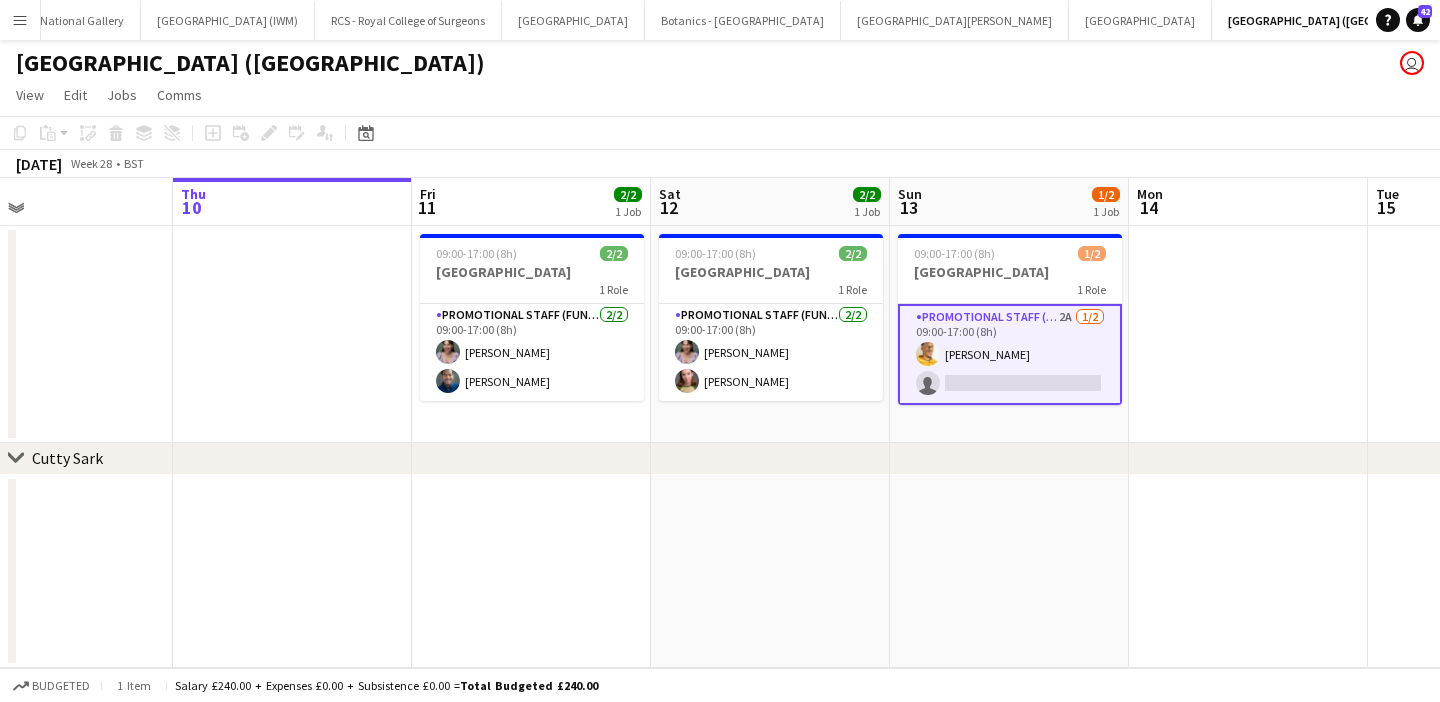 click on "Promotional Staff (Fundraiser)   2A   1/2   09:00-17:00 (8h)
Ryan Albert
single-neutral-actions" at bounding box center [1010, 354] 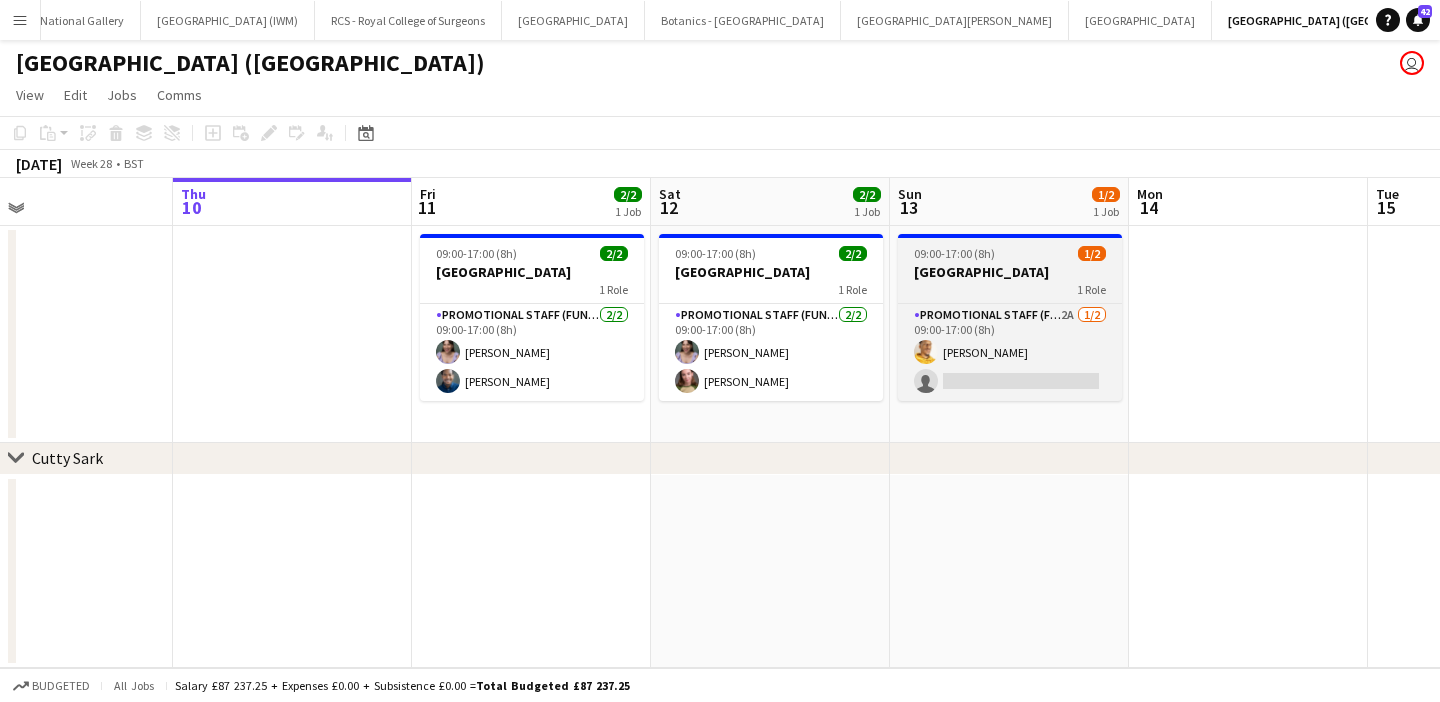 click on "09:00-17:00 (8h)    1/2   Royal Observatory    1 Role   Promotional Staff (Fundraiser)   2A   1/2   09:00-17:00 (8h)
Ryan Albert
single-neutral-actions" at bounding box center [1010, 317] 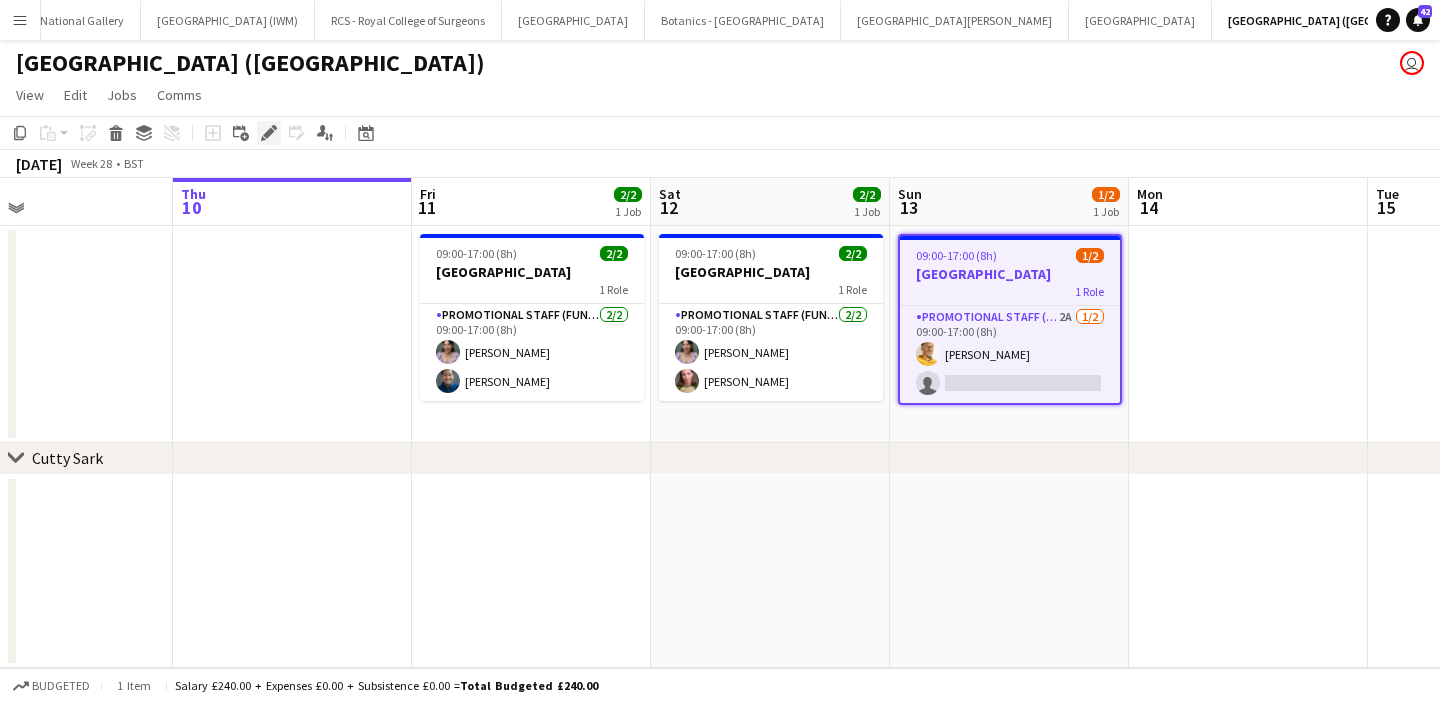 click 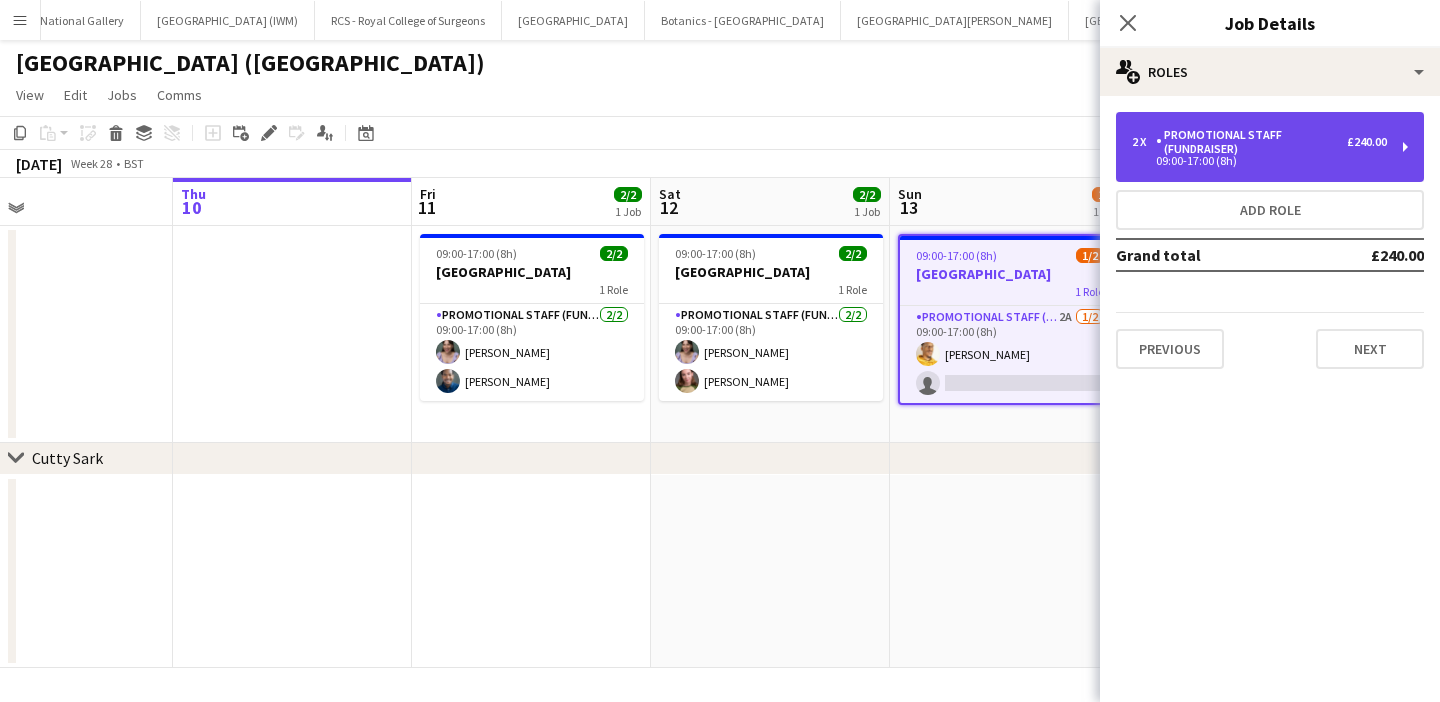 click on "09:00-17:00 (8h)" at bounding box center [1259, 161] 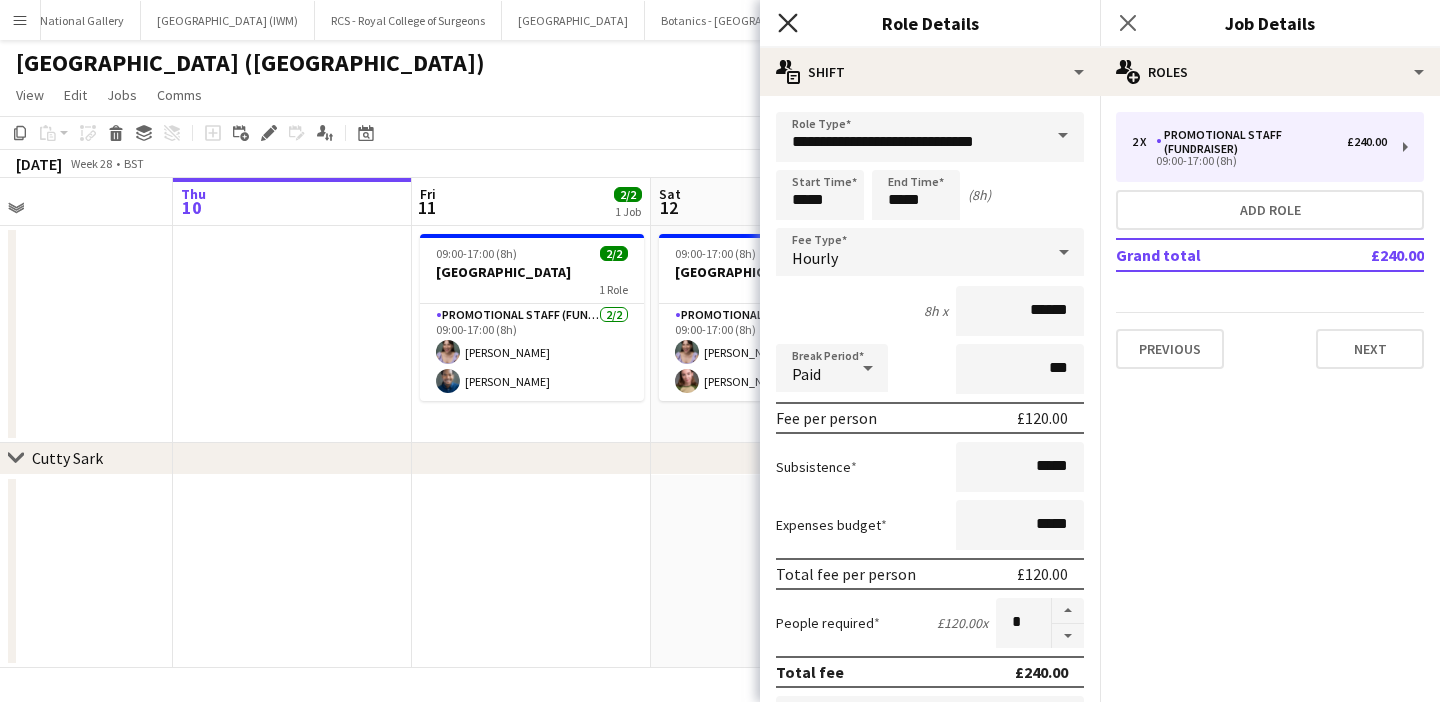 click on "Close pop-in" 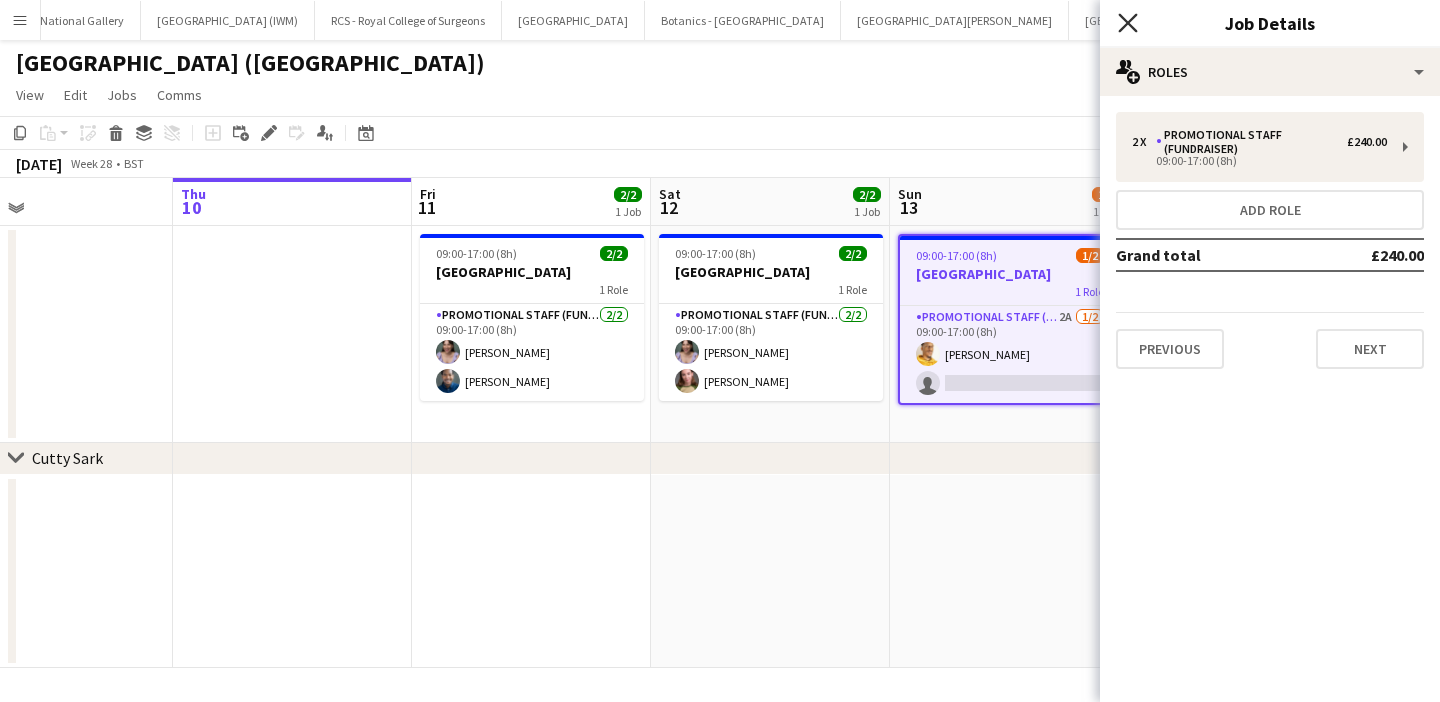 click on "Close pop-in" 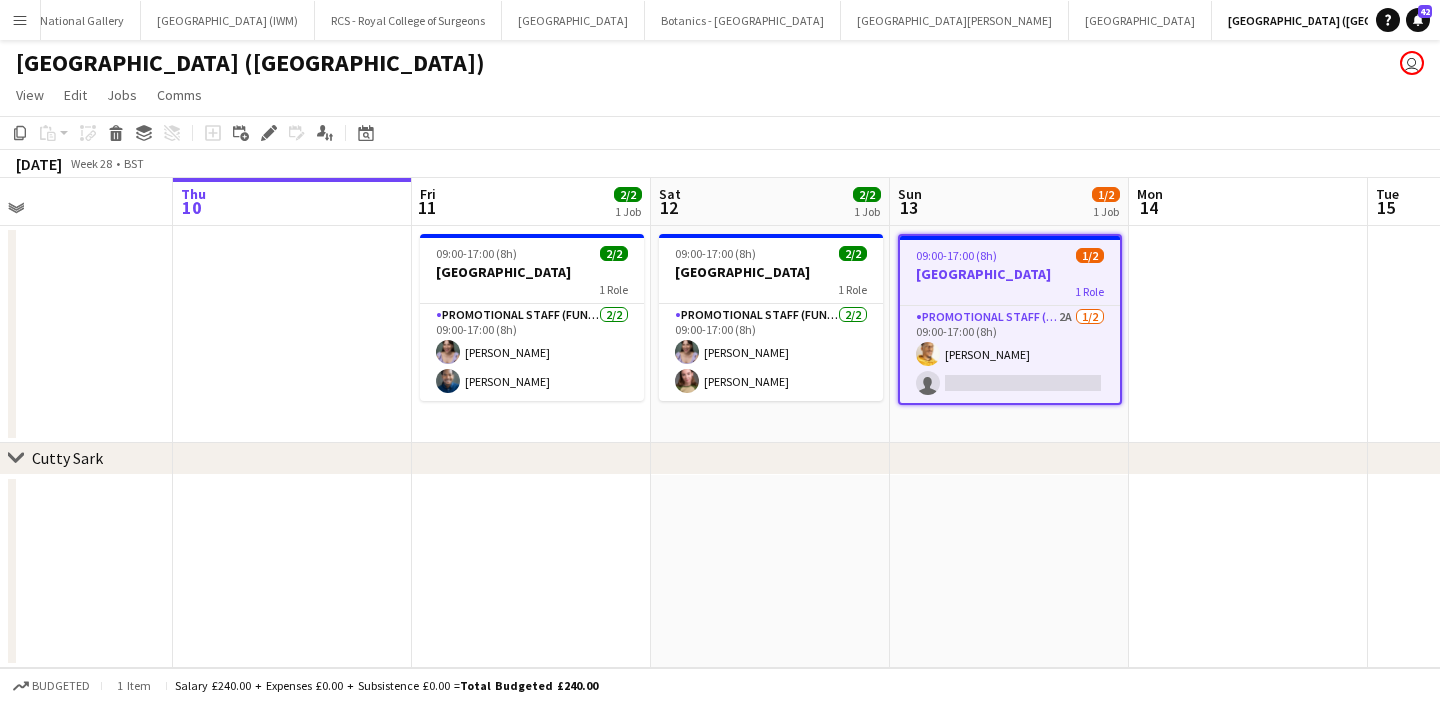 click at bounding box center [1248, 334] 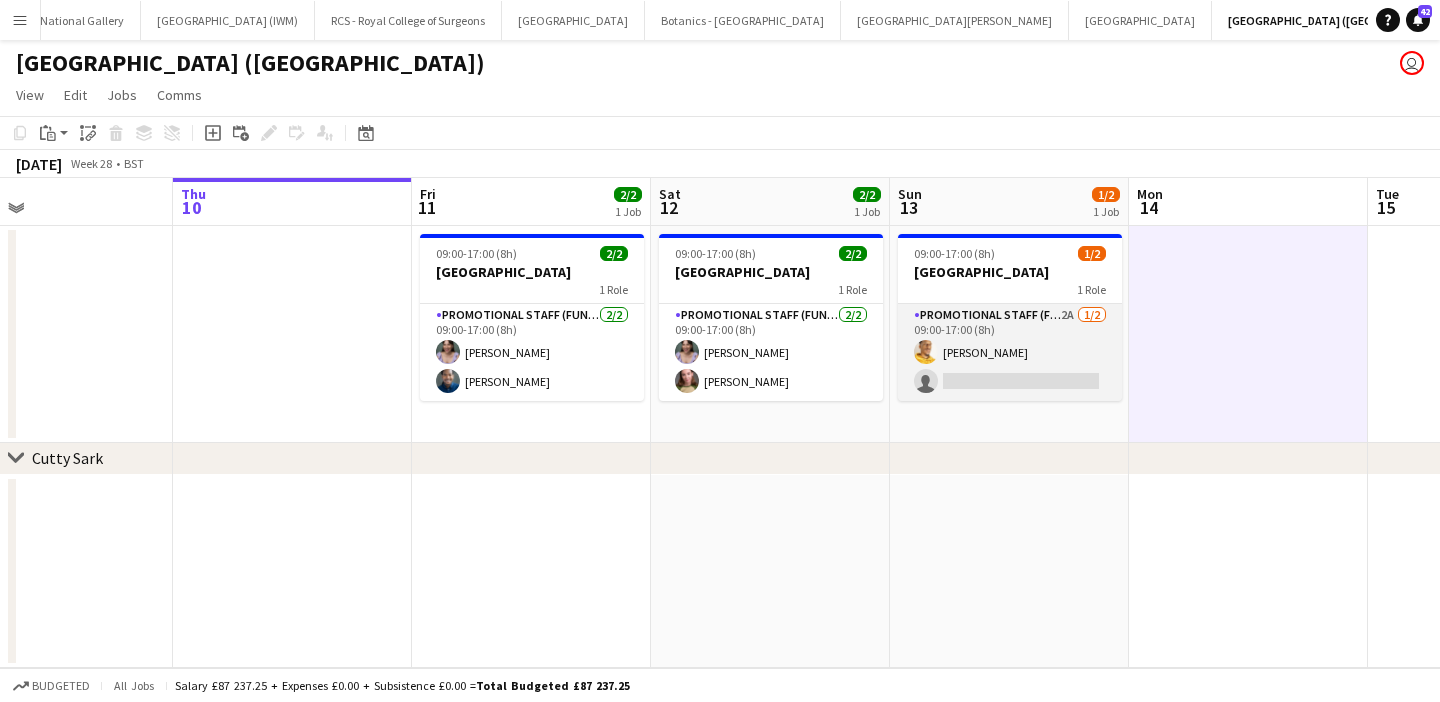click on "Promotional Staff (Fundraiser)   2A   1/2   09:00-17:00 (8h)
Ryan Albert
single-neutral-actions" at bounding box center (1010, 352) 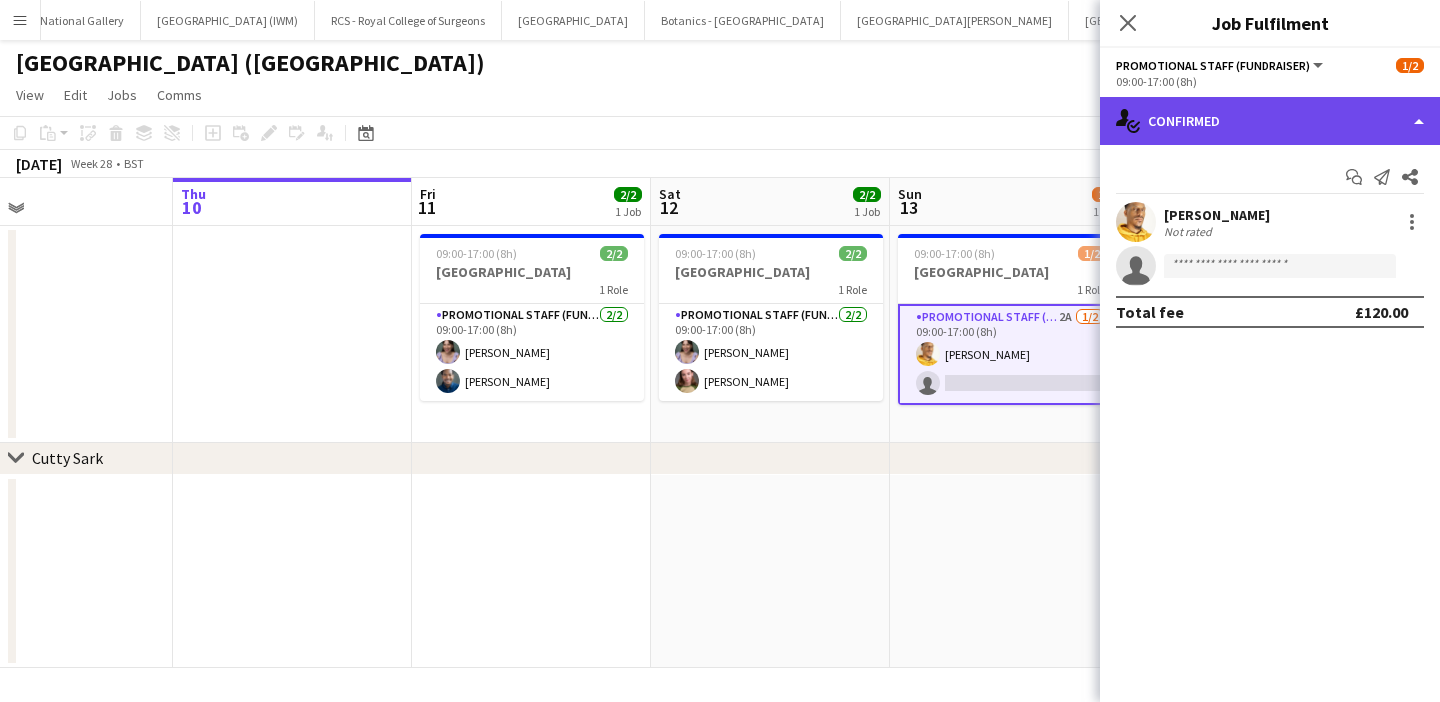 click on "single-neutral-actions-check-2
Confirmed" 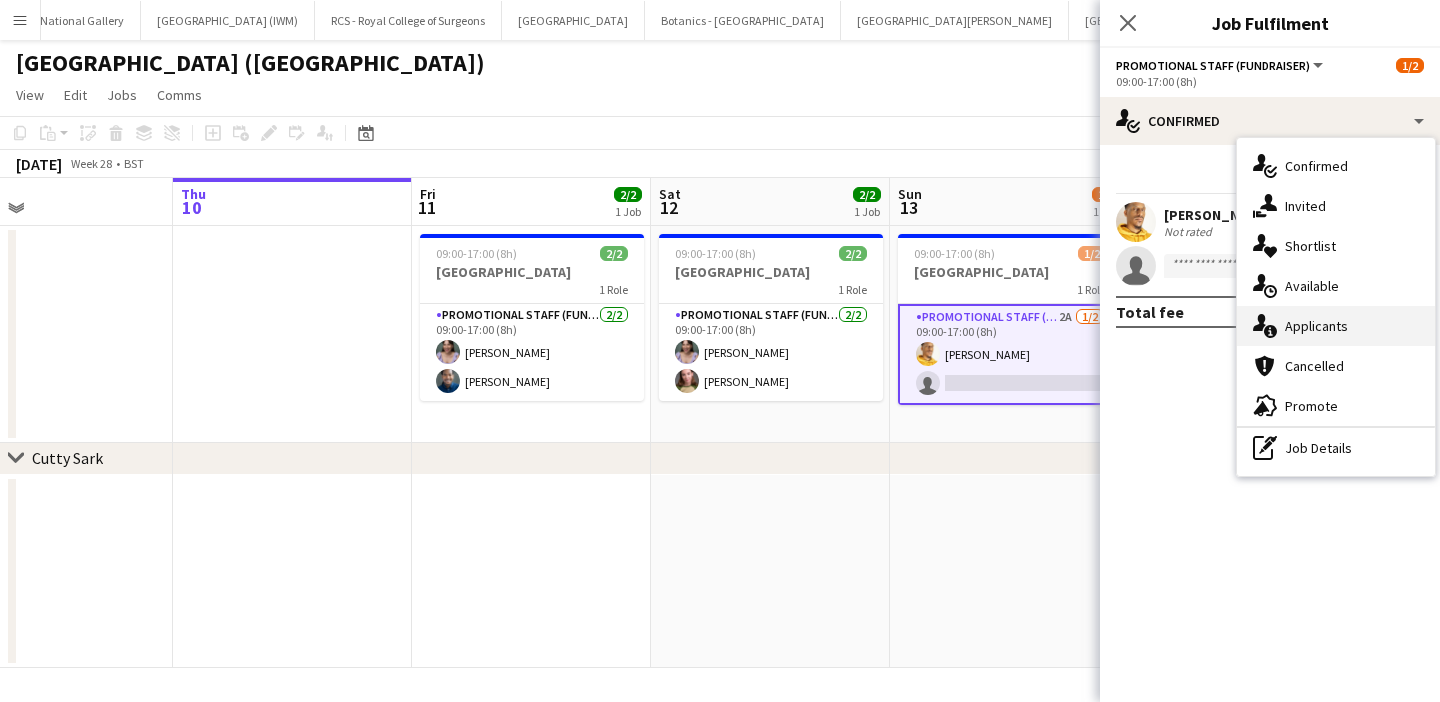 click on "single-neutral-actions-information
Applicants" at bounding box center (1336, 326) 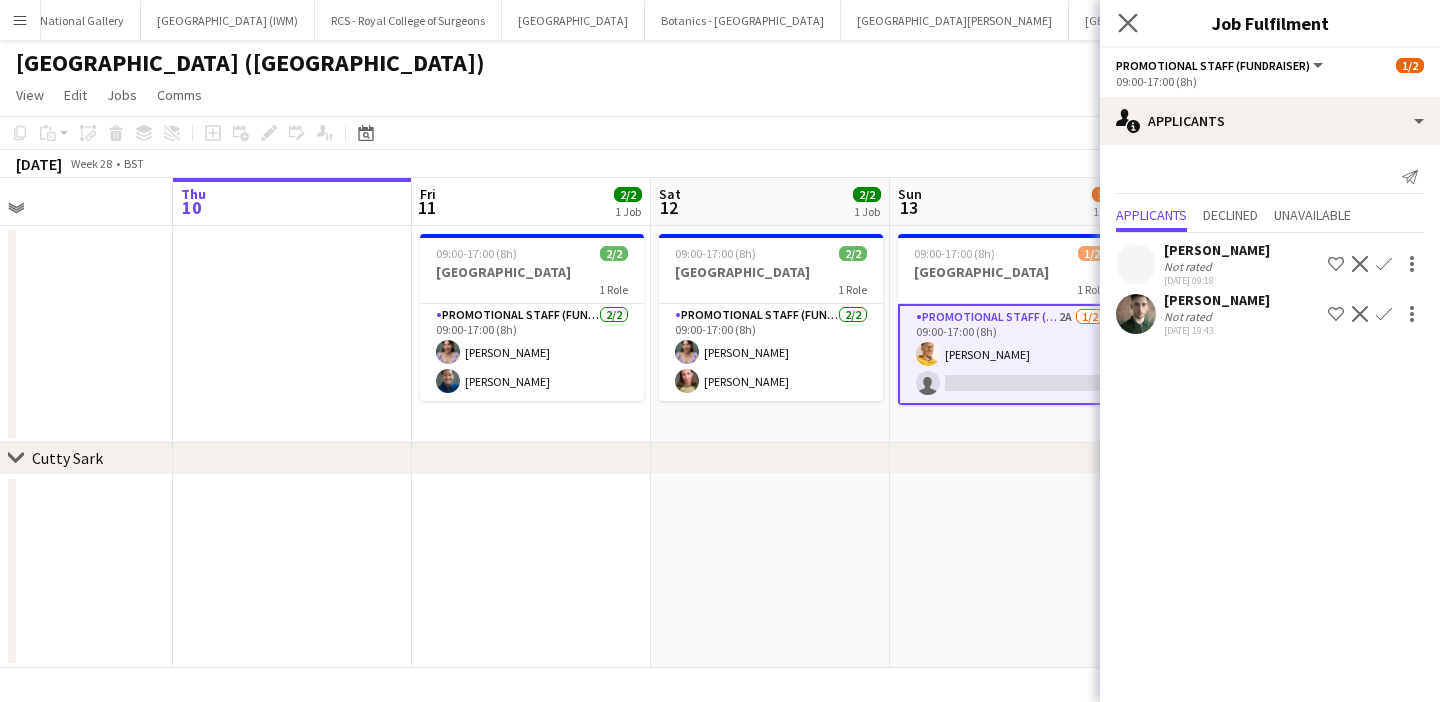 click on "Close pop-in" 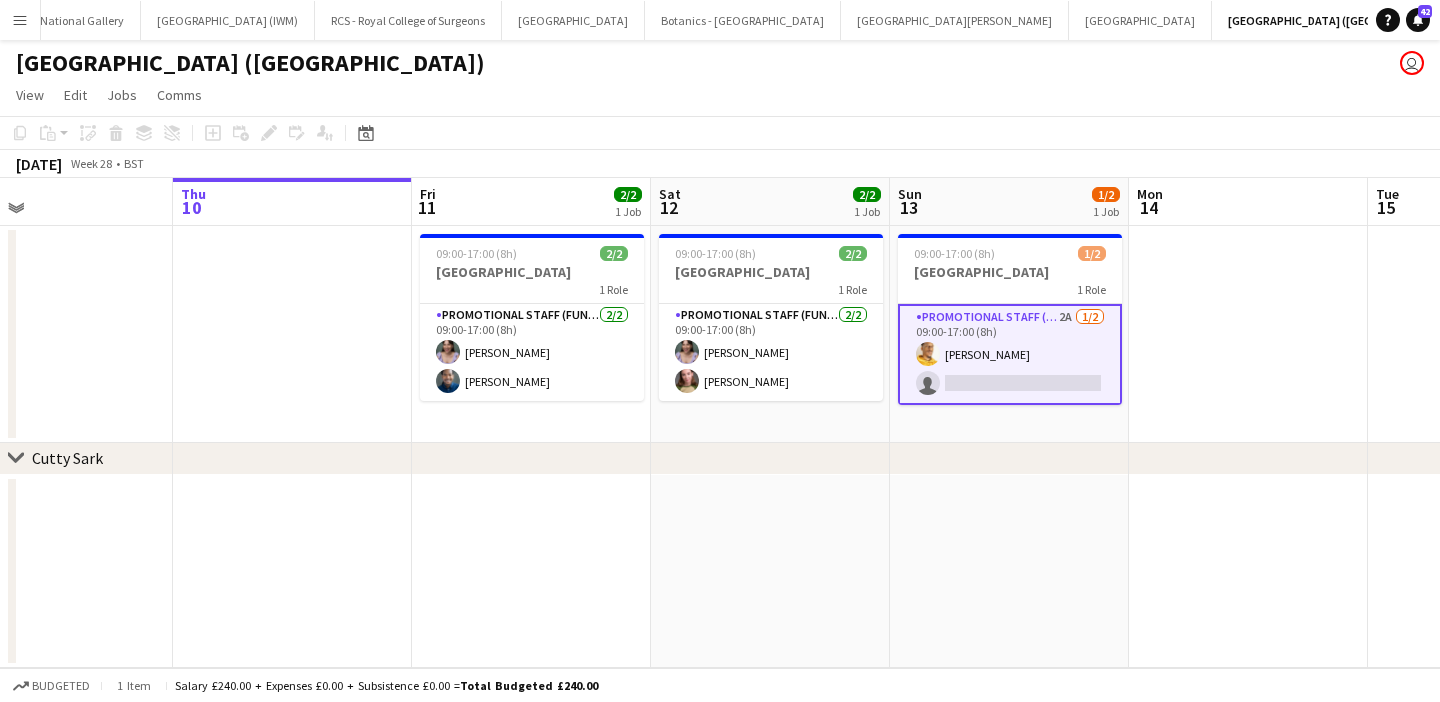 click at bounding box center [1248, 334] 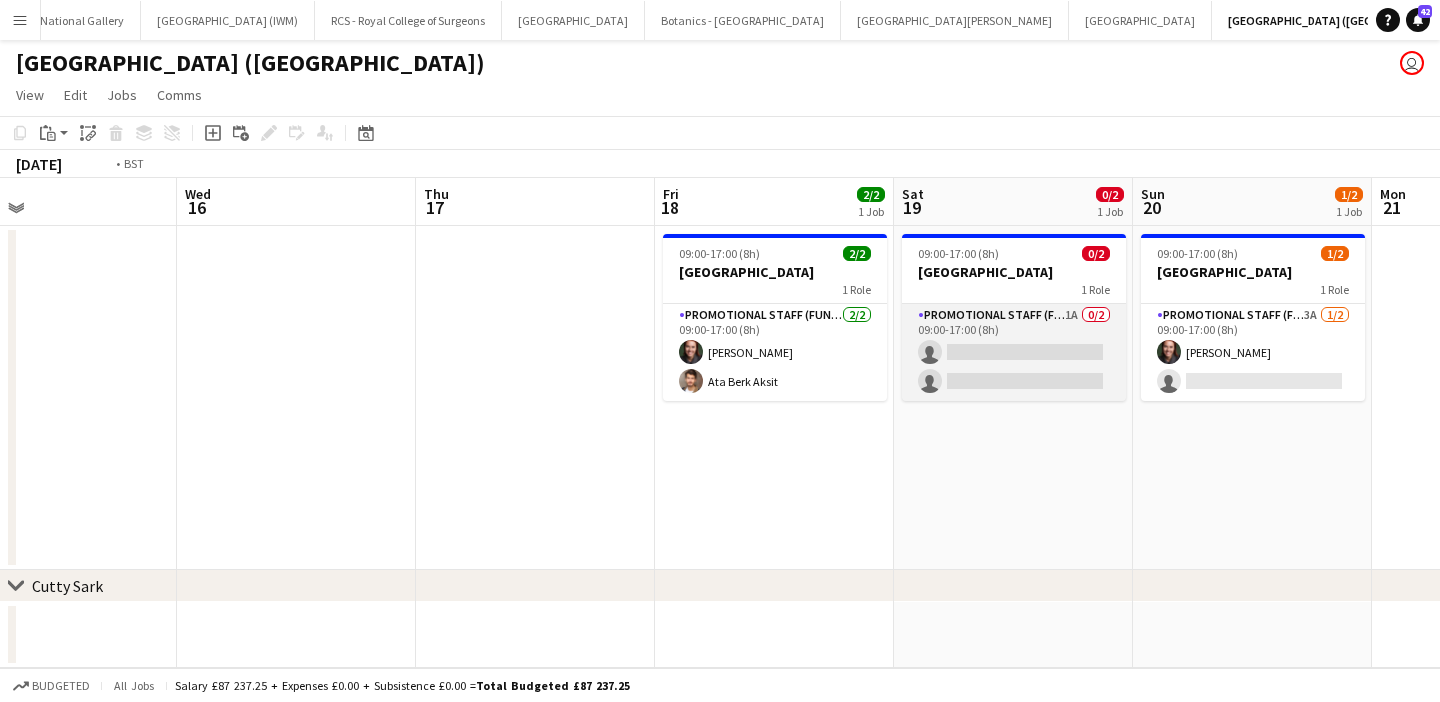 scroll, scrollTop: 0, scrollLeft: 555, axis: horizontal 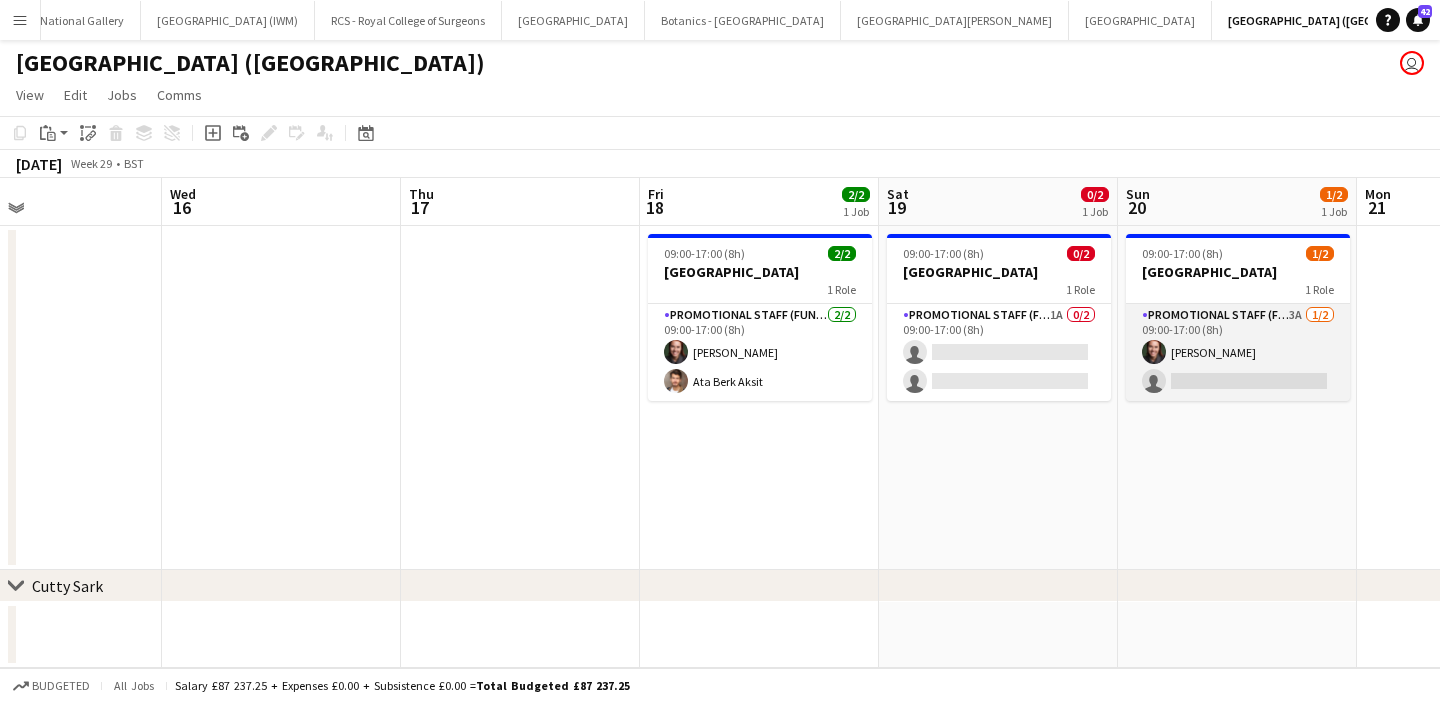 click on "Promotional Staff (Fundraiser)   3A   1/2   09:00-17:00 (8h)
Kaia Hickson
single-neutral-actions" at bounding box center [1238, 352] 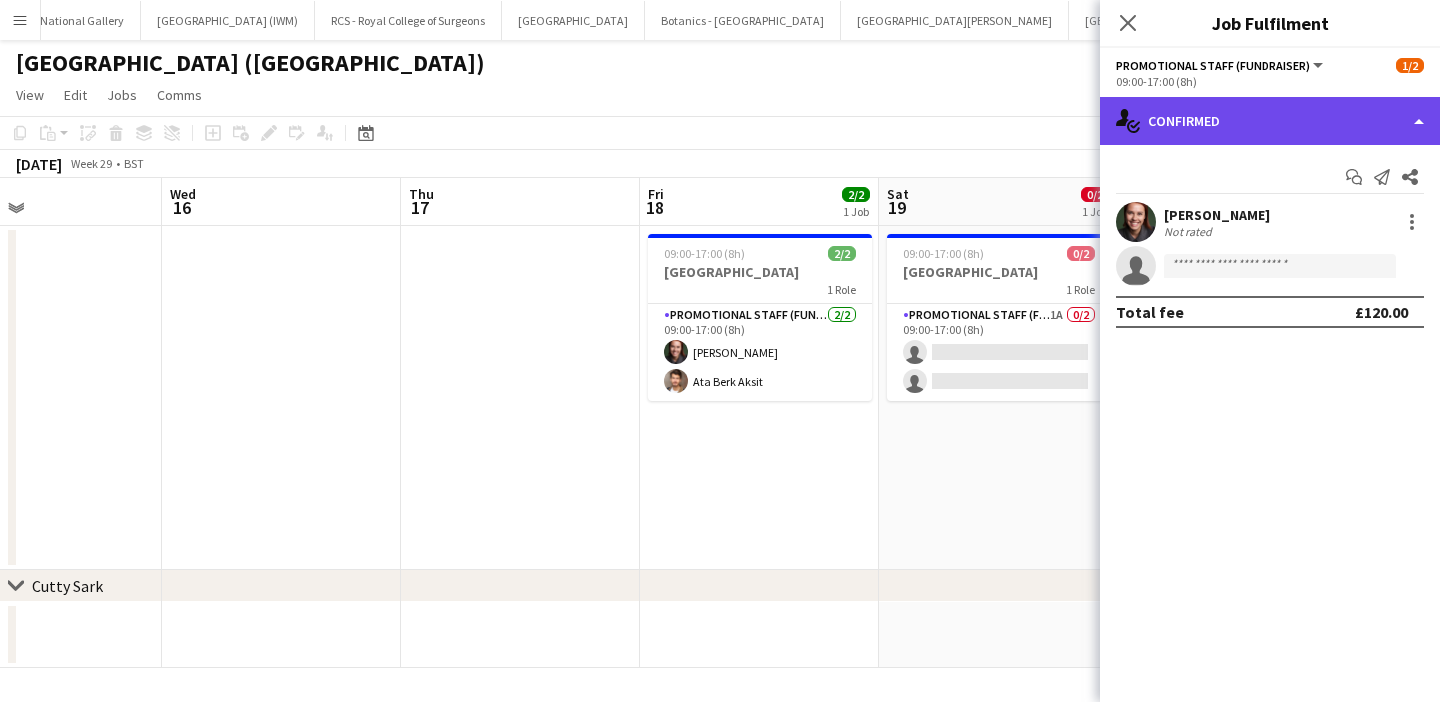 click on "single-neutral-actions-check-2
Confirmed" 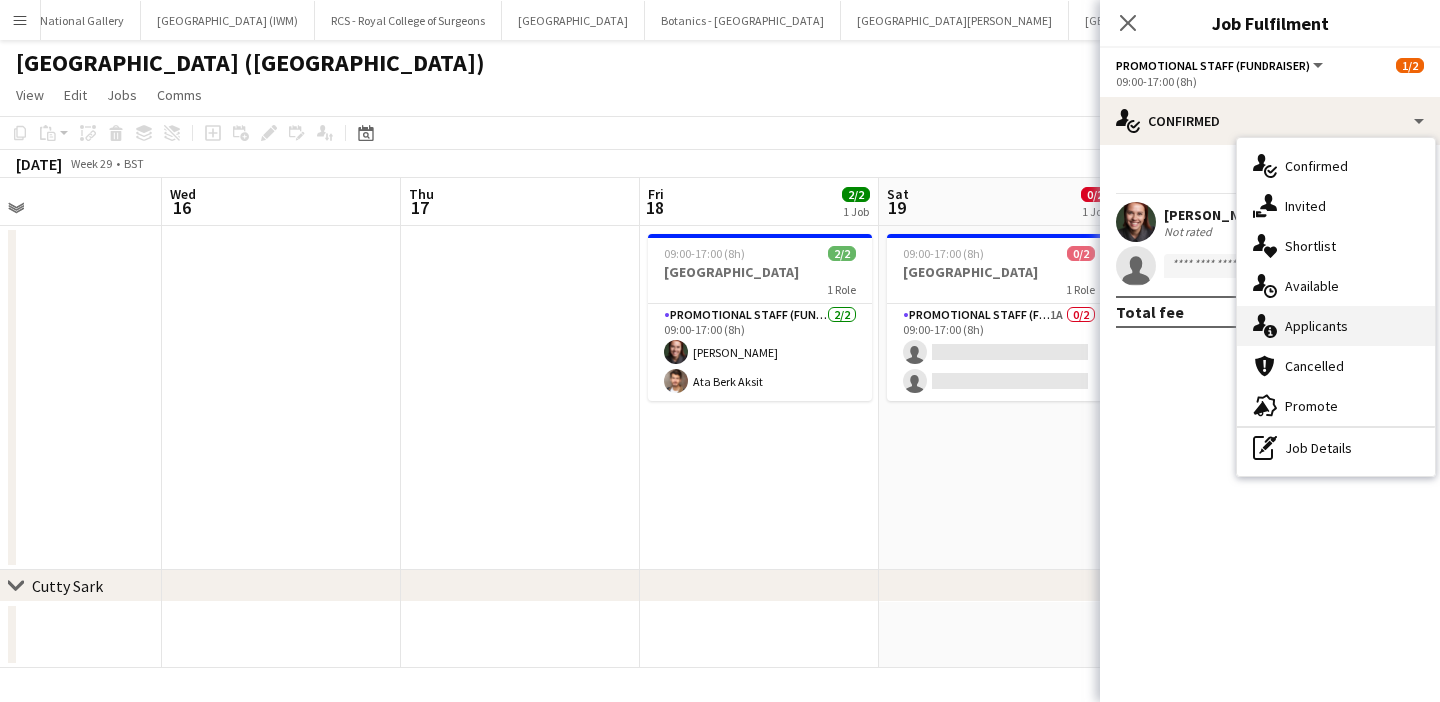 click on "single-neutral-actions-information
Applicants" at bounding box center (1336, 326) 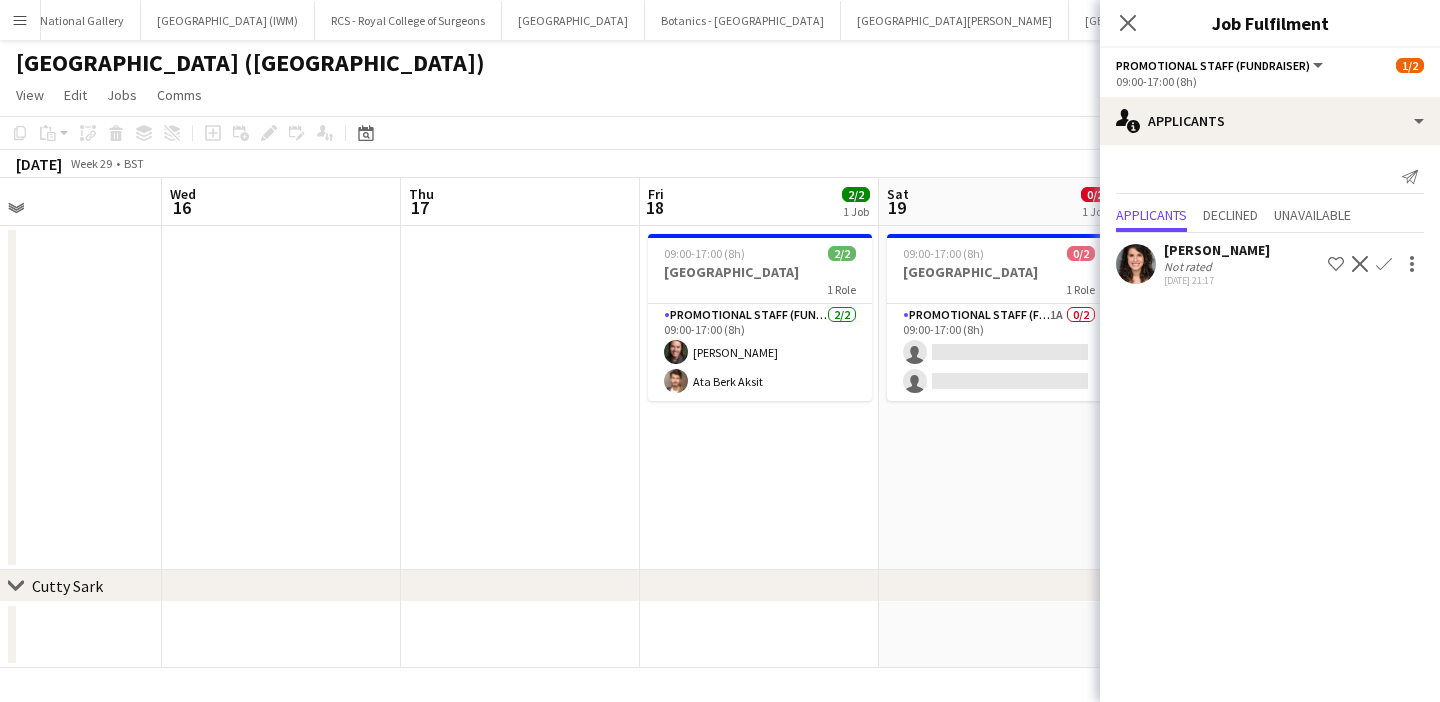 click on "Confirm" 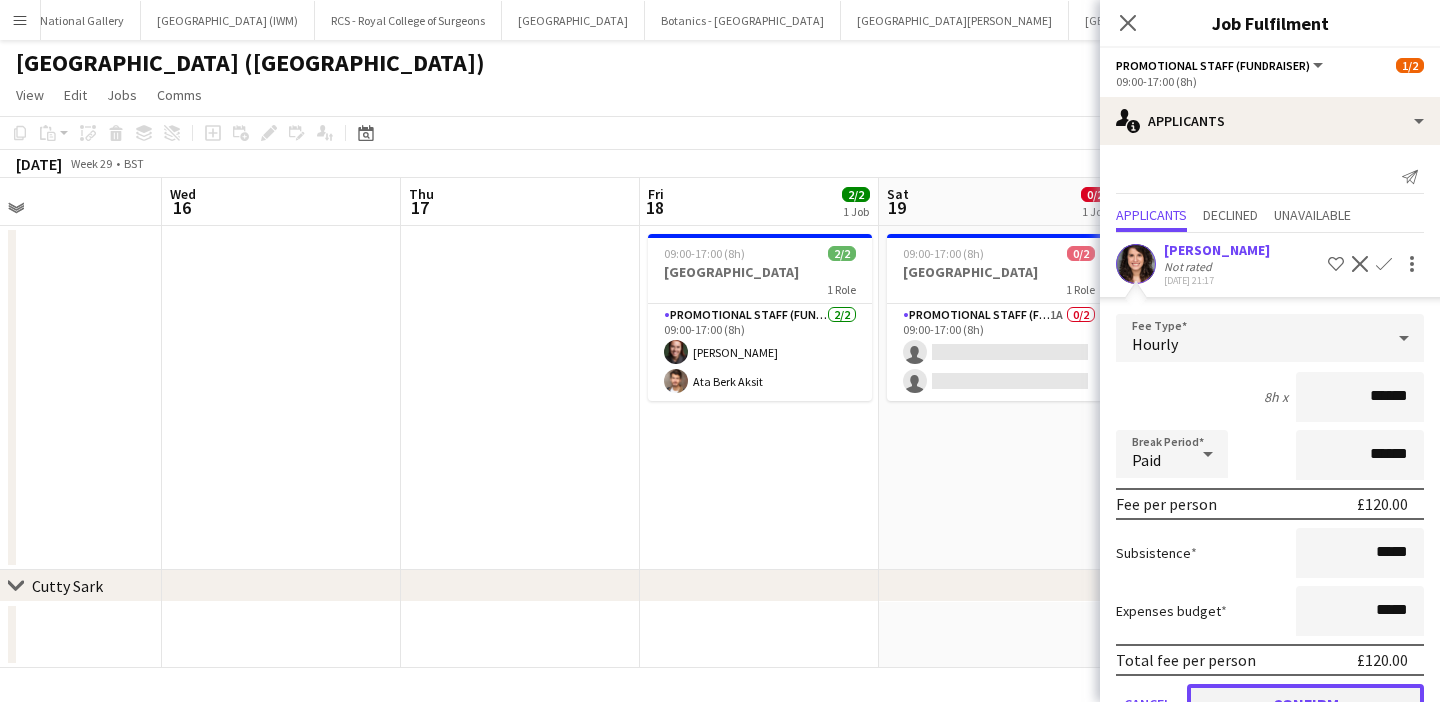click on "Confirm" 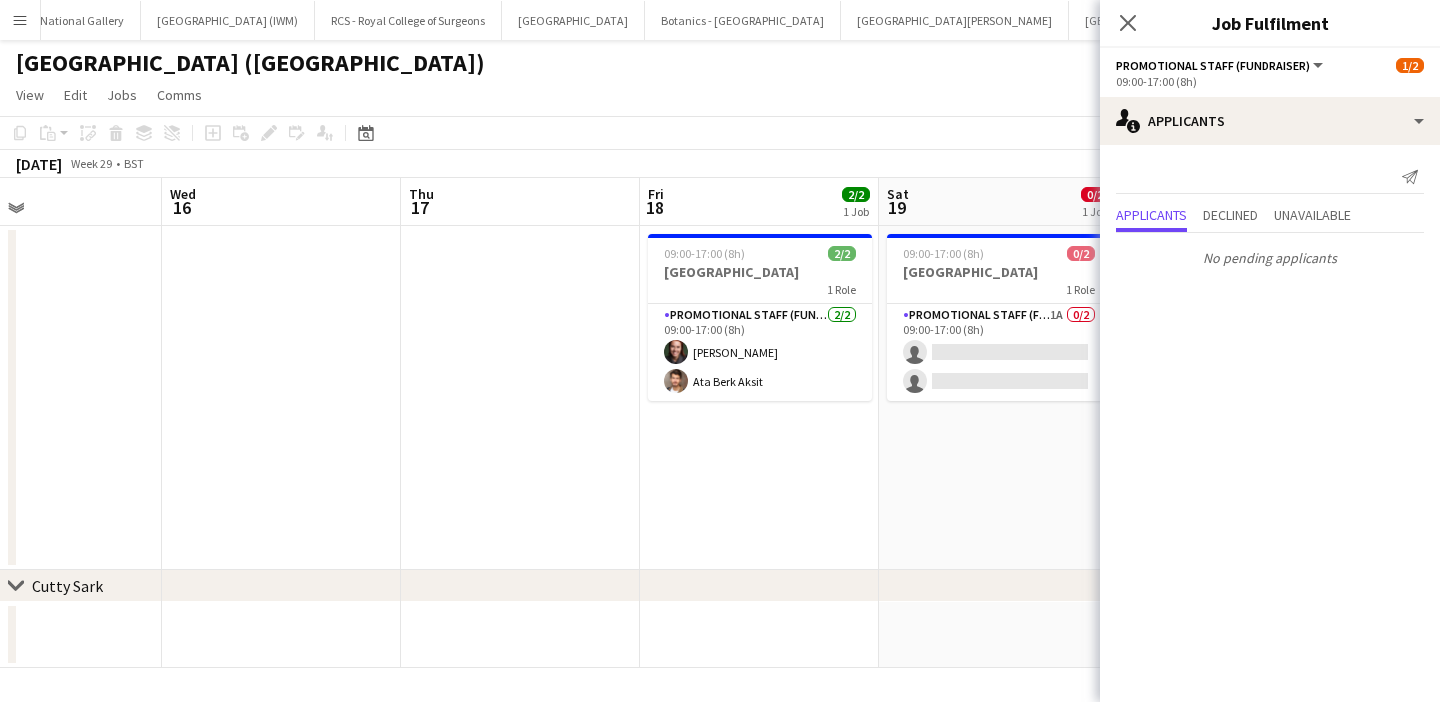 click on "09:00-17:00 (8h)    0/2   Royal Observatory    1 Role   Promotional Staff (Fundraiser)   1A   0/2   09:00-17:00 (8h)
single-neutral-actions
single-neutral-actions" at bounding box center (998, 398) 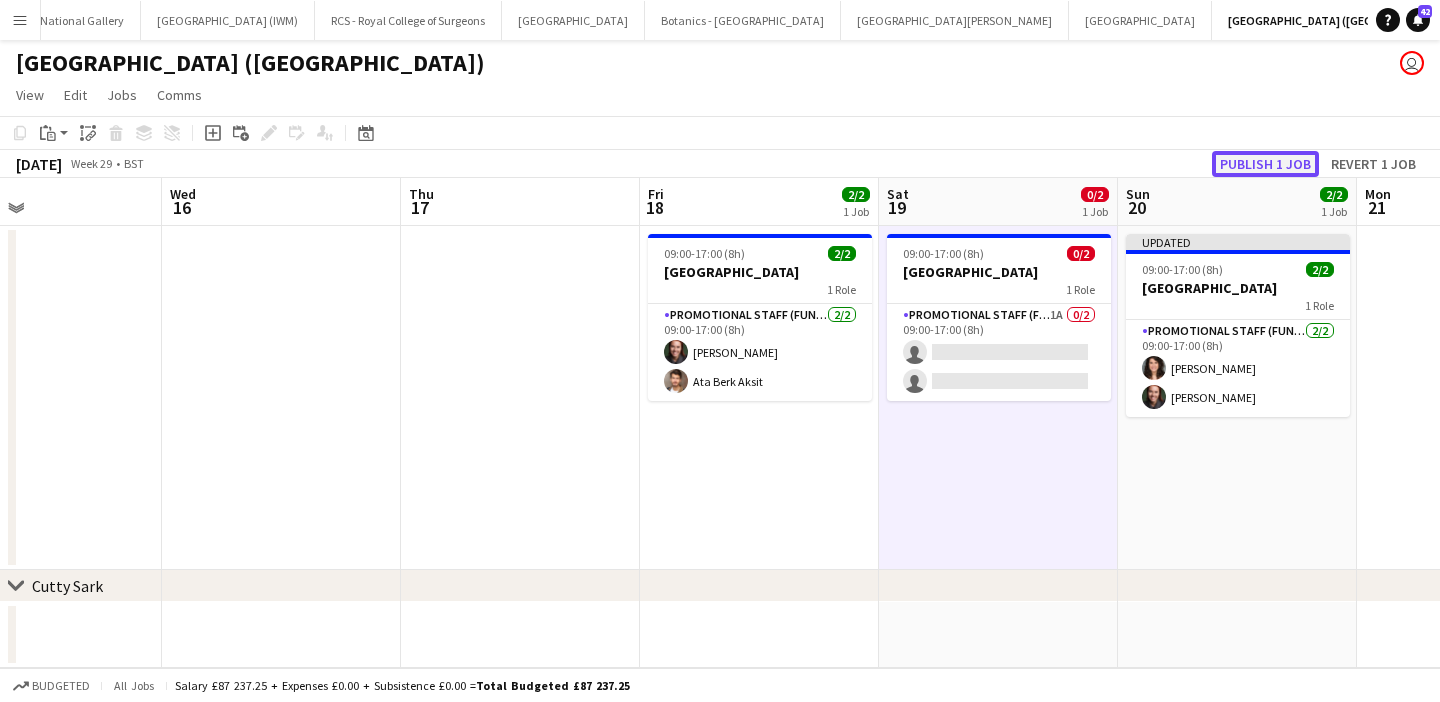 click on "Publish 1 job" 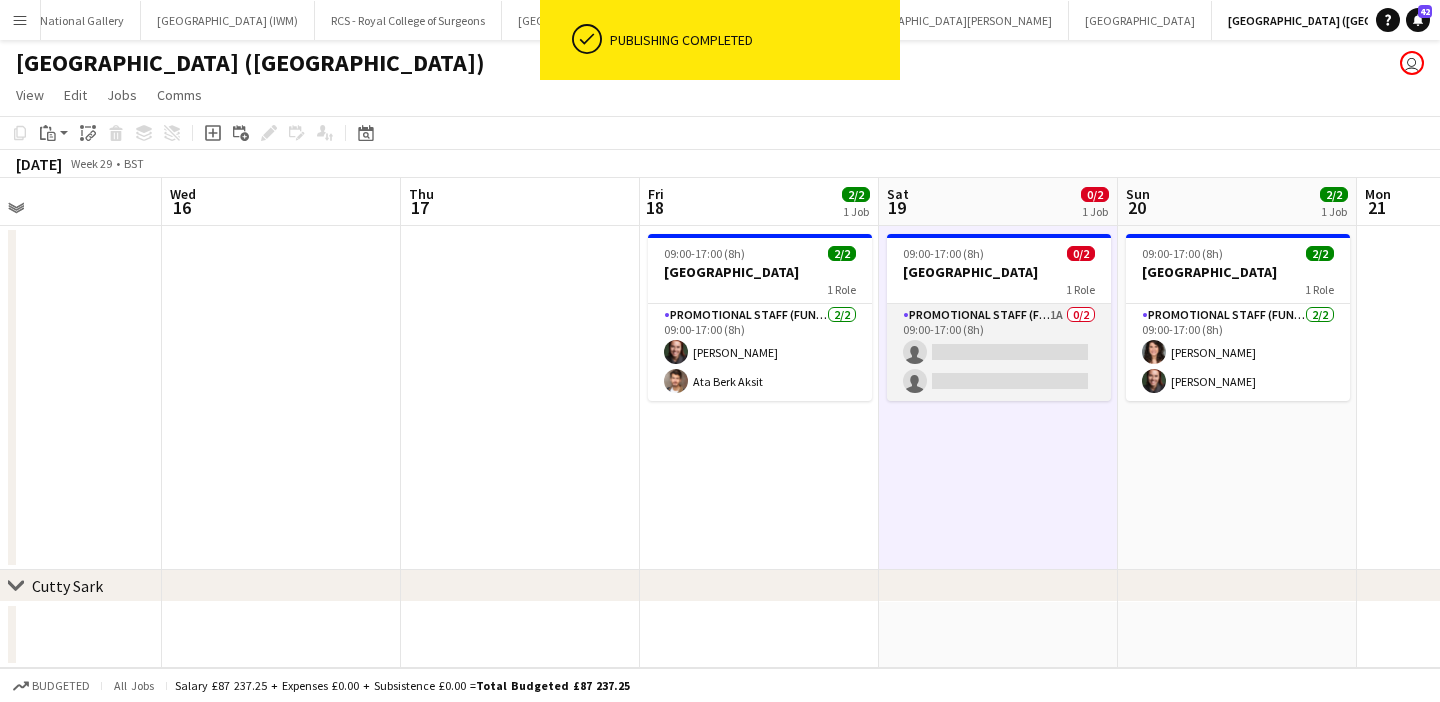 click on "Promotional Staff (Fundraiser)   1A   0/2   09:00-17:00 (8h)
single-neutral-actions
single-neutral-actions" at bounding box center (999, 352) 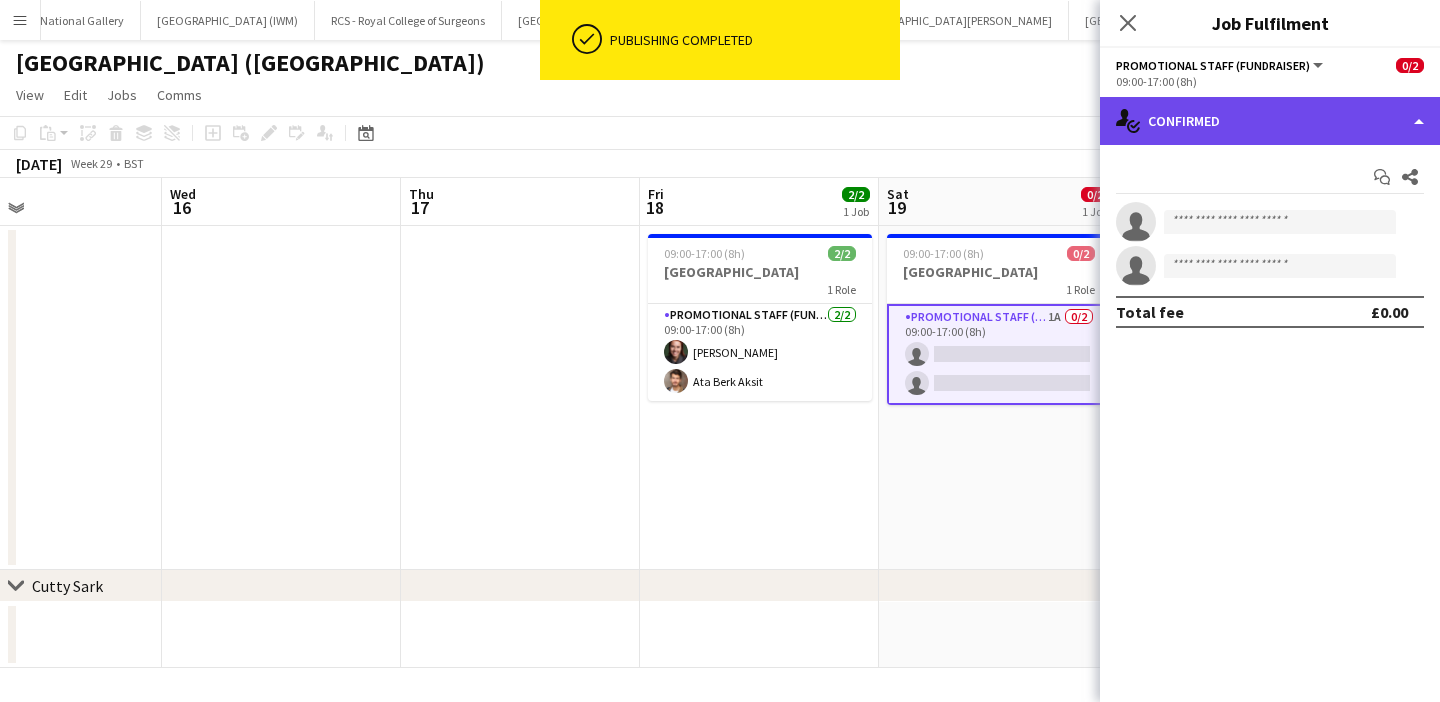 click on "single-neutral-actions-check-2
Confirmed" 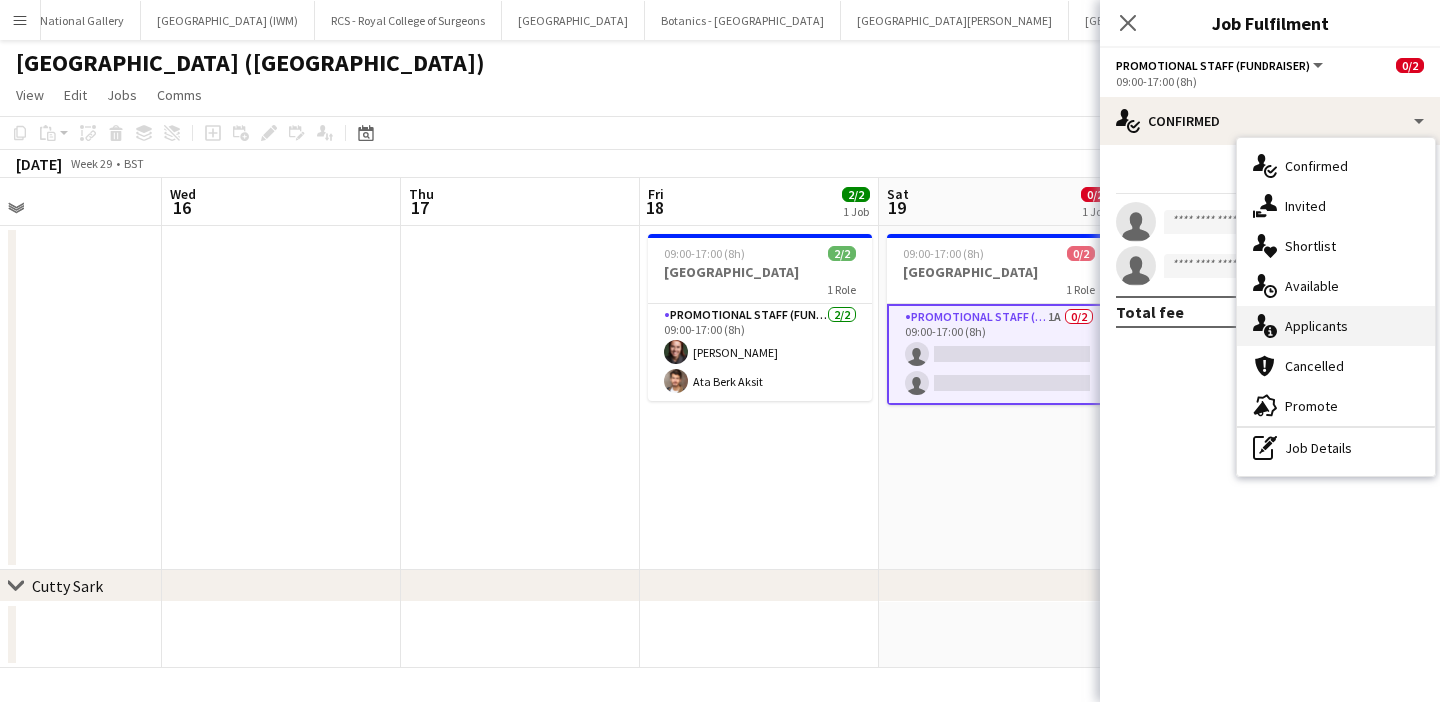 click on "single-neutral-actions-information
Applicants" at bounding box center (1336, 326) 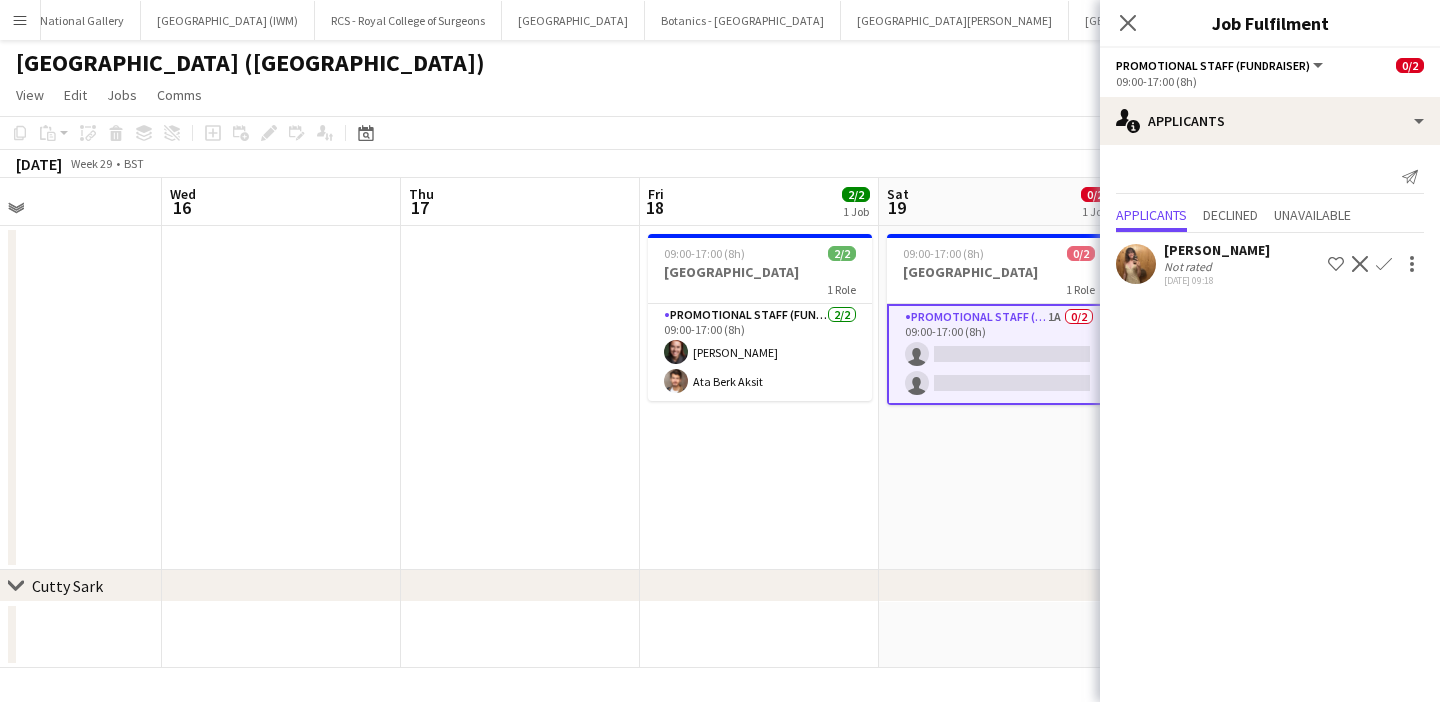 click on "09:00-17:00 (8h)    0/2   Royal Observatory    1 Role   Promotional Staff (Fundraiser)   1A   0/2   09:00-17:00 (8h)
single-neutral-actions
single-neutral-actions" at bounding box center (998, 398) 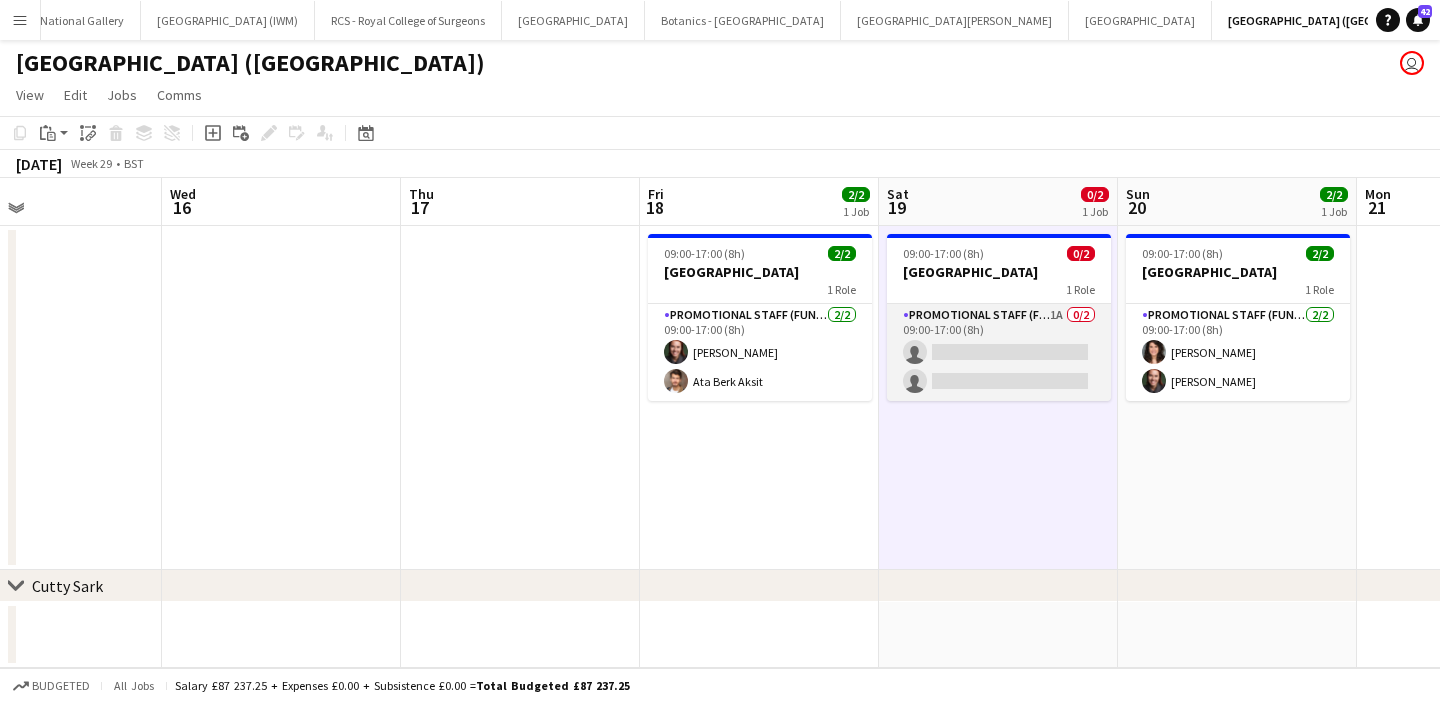 click on "Promotional Staff (Fundraiser)   1A   0/2   09:00-17:00 (8h)
single-neutral-actions
single-neutral-actions" at bounding box center (999, 352) 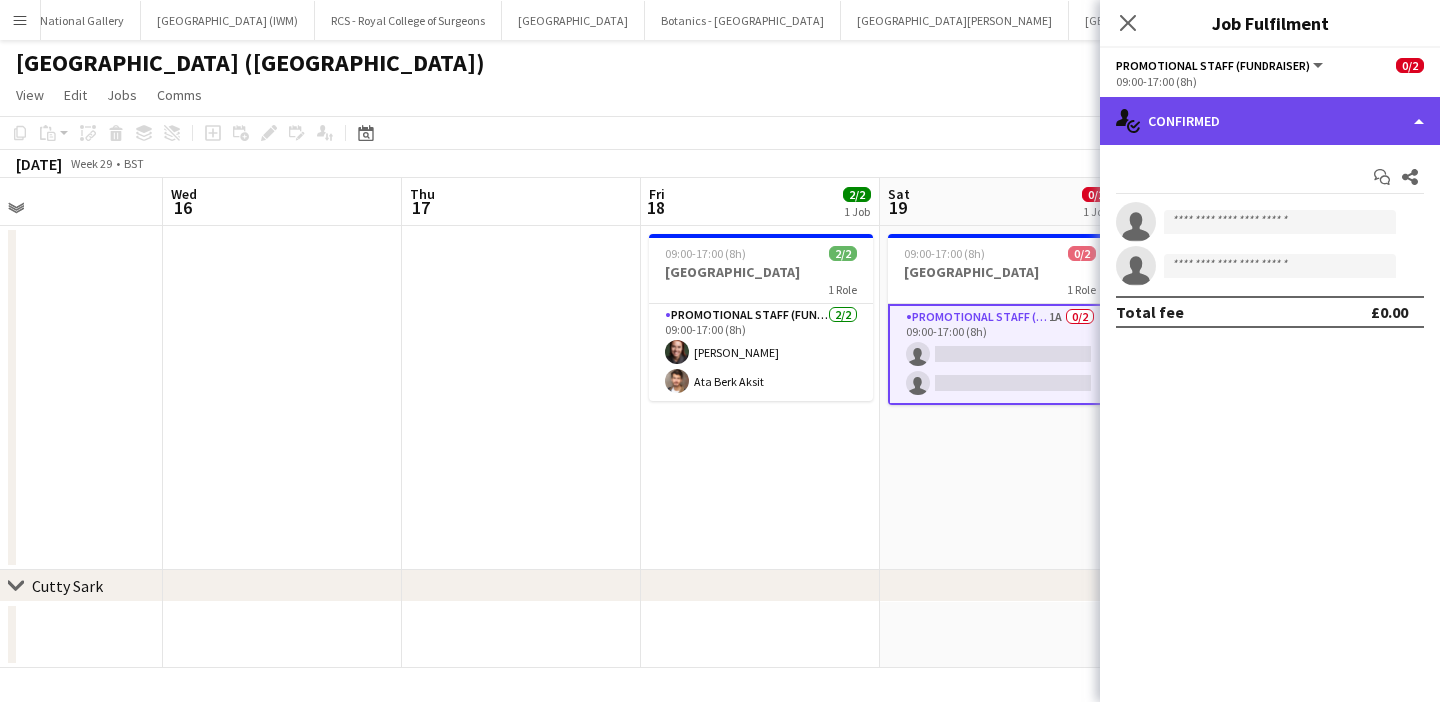 click on "single-neutral-actions-check-2
Confirmed" 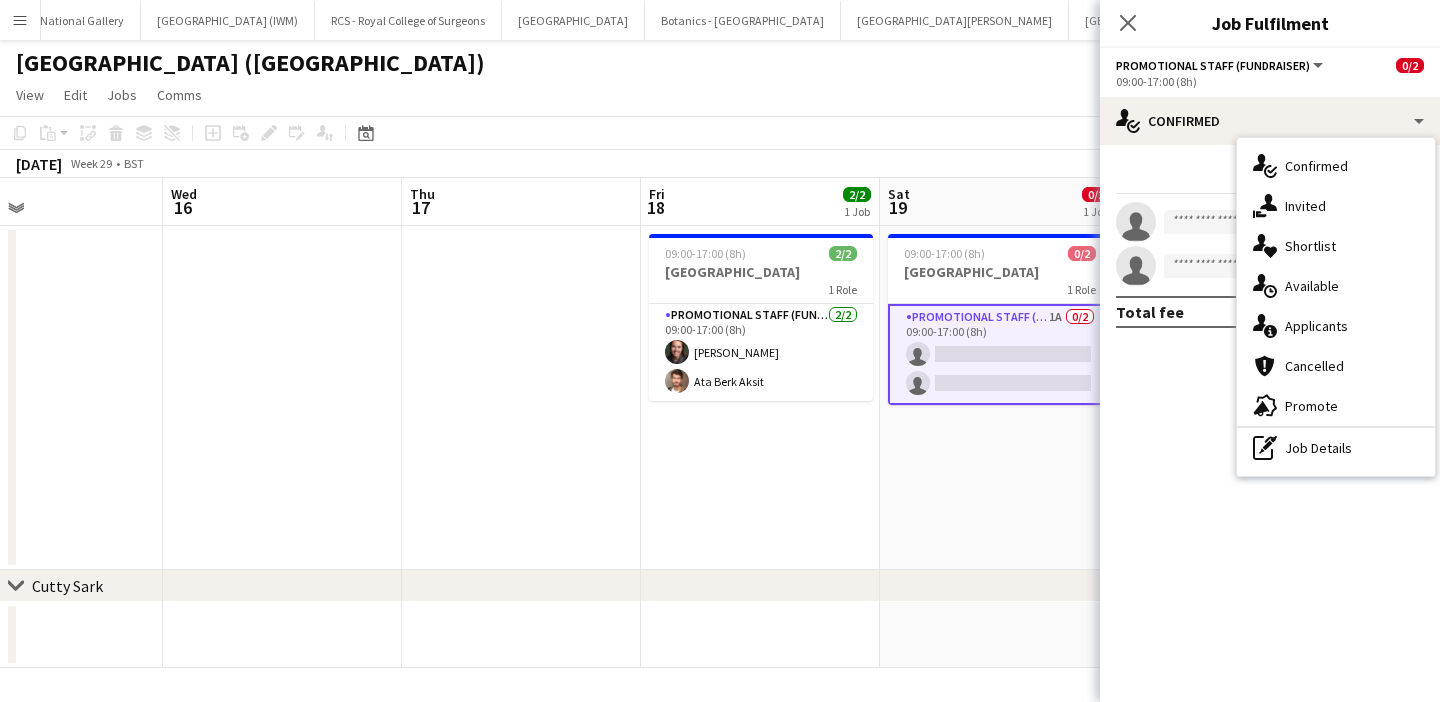 click on "09:00-17:00 (8h)    0/2   Royal Observatory    1 Role   Promotional Staff (Fundraiser)   1A   0/2   09:00-17:00 (8h)
single-neutral-actions
single-neutral-actions" at bounding box center [999, 398] 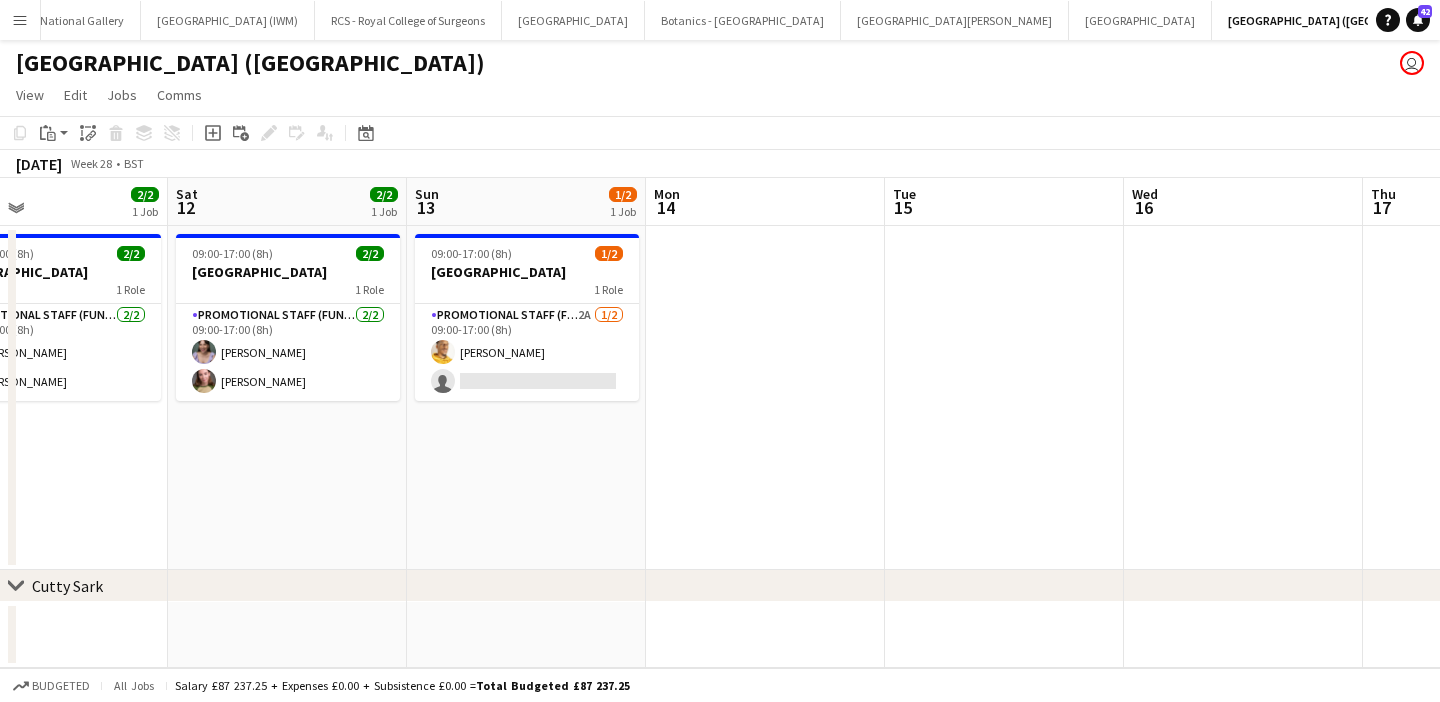 scroll, scrollTop: 0, scrollLeft: 758, axis: horizontal 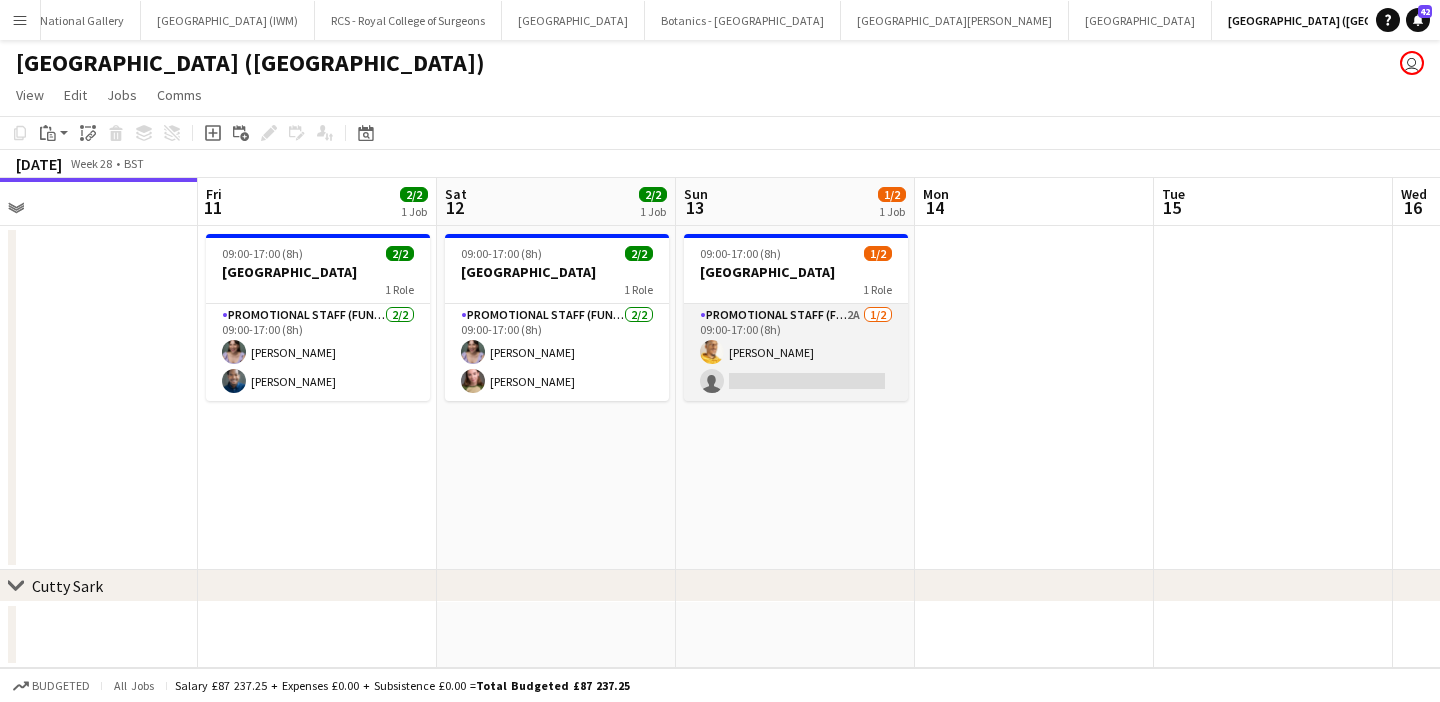 click on "Promotional Staff (Fundraiser)   2A   1/2   09:00-17:00 (8h)
Ryan Albert
single-neutral-actions" at bounding box center (796, 352) 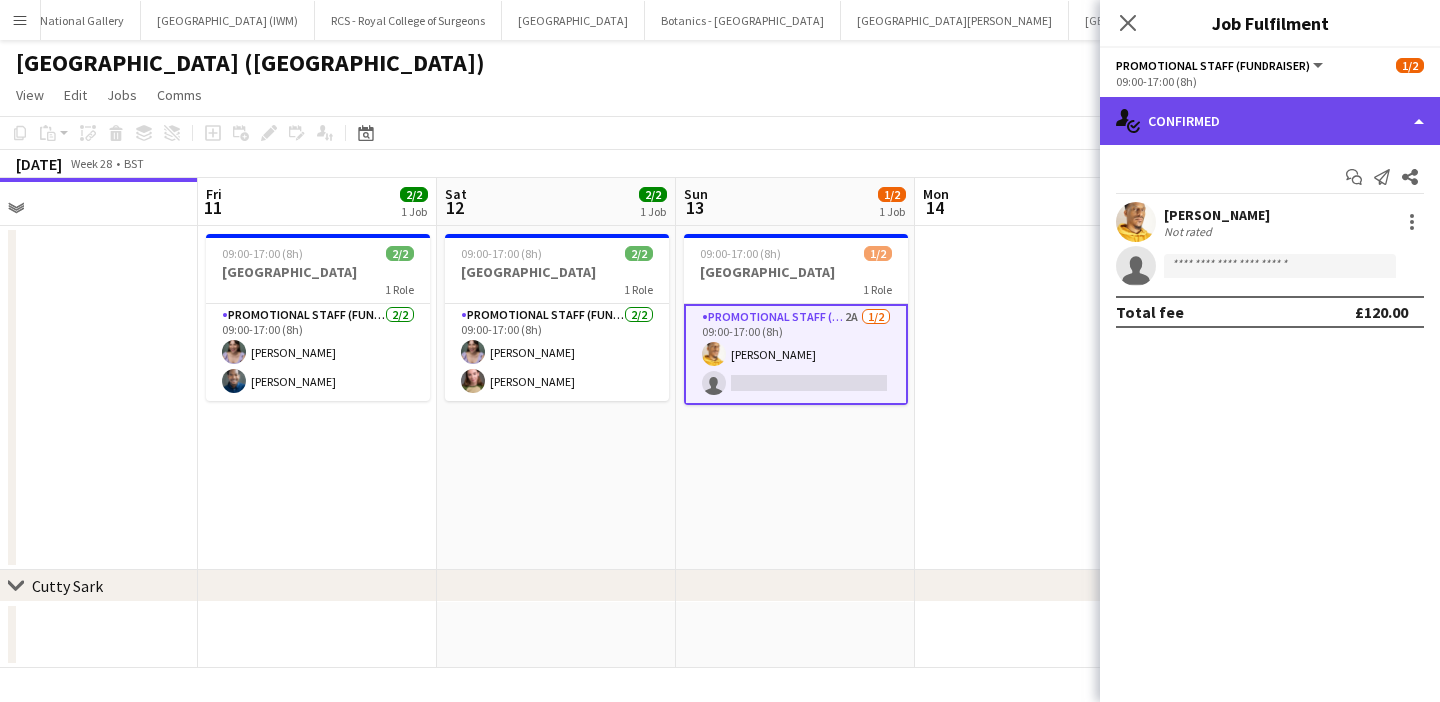 click on "single-neutral-actions-check-2
Confirmed" 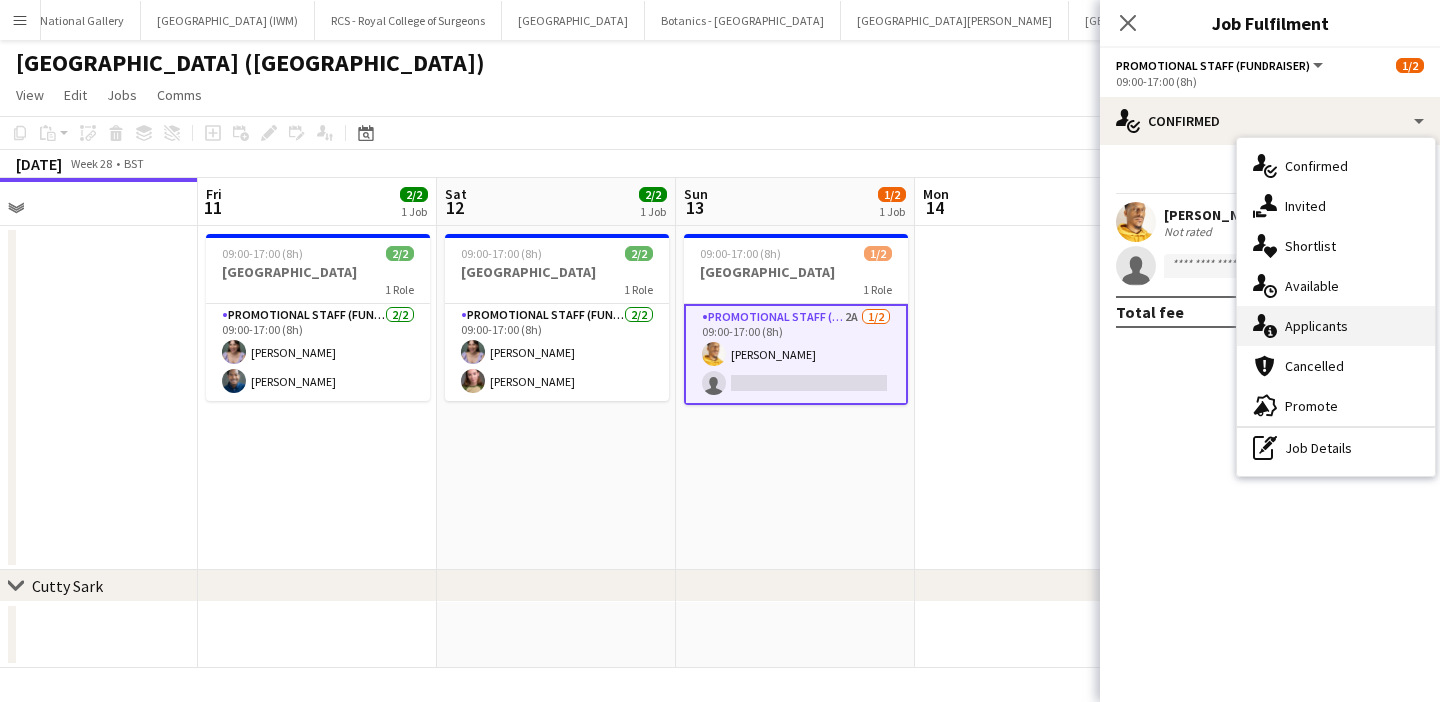 click on "single-neutral-actions-information
Applicants" at bounding box center (1336, 326) 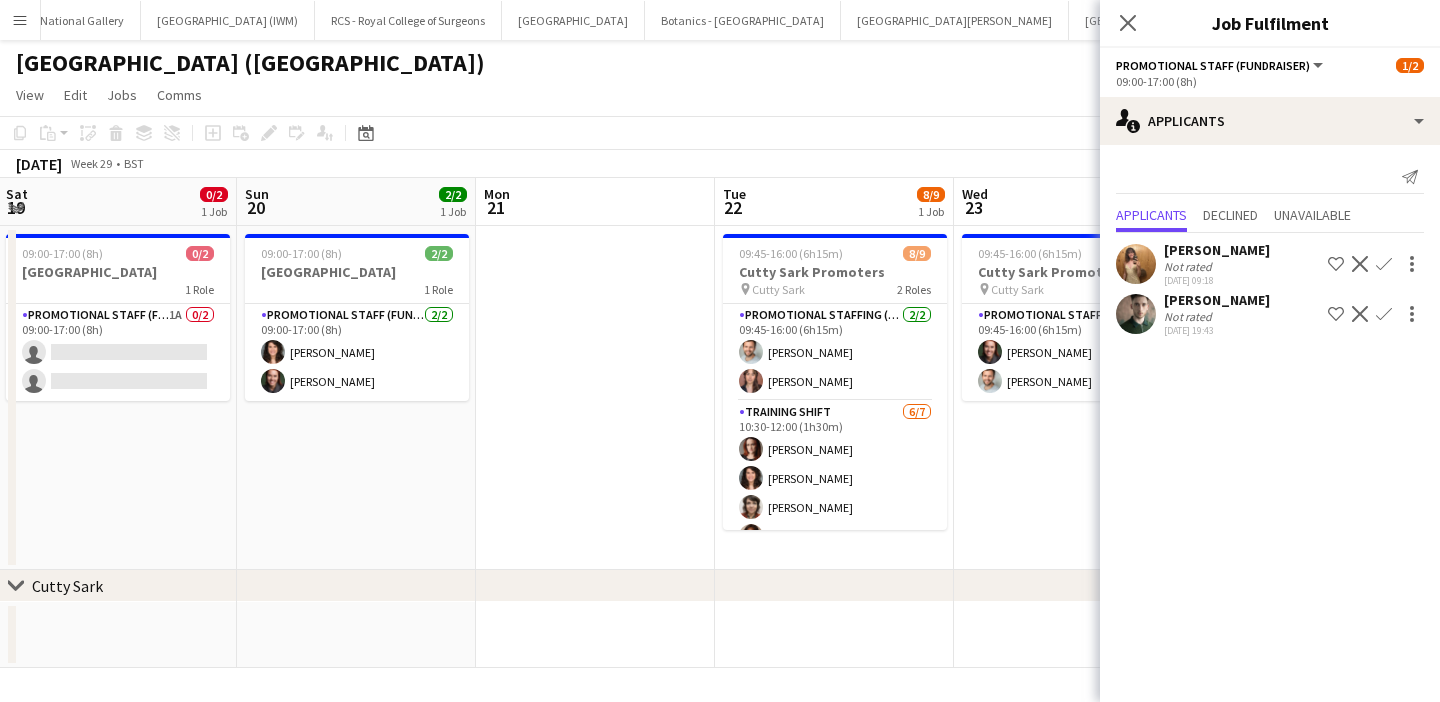 scroll, scrollTop: 0, scrollLeft: 776, axis: horizontal 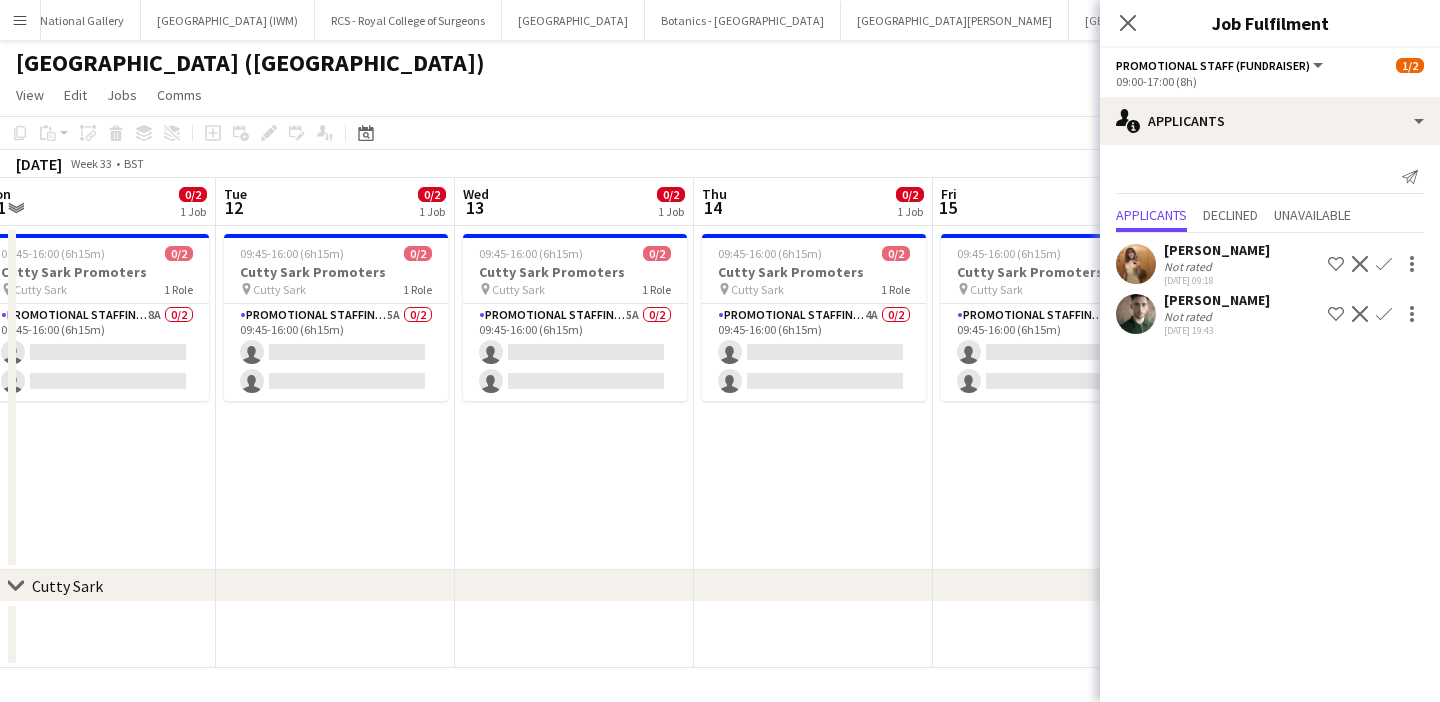 click on "View  Day view expanded Day view collapsed Month view Date picker Jump to today Expand Linked Jobs Collapse Linked Jobs  Edit  Copy
Command
C  Paste  Without Crew
Command
V With Crew
Command
Shift
V Paste as linked job  Group  Group Ungroup  Jobs  New Job Edit Job Delete Job New Linked Job Edit Linked Jobs Job fulfilment Promote Role Copy Role URL  Comms  Notify confirmed crew Create chat" 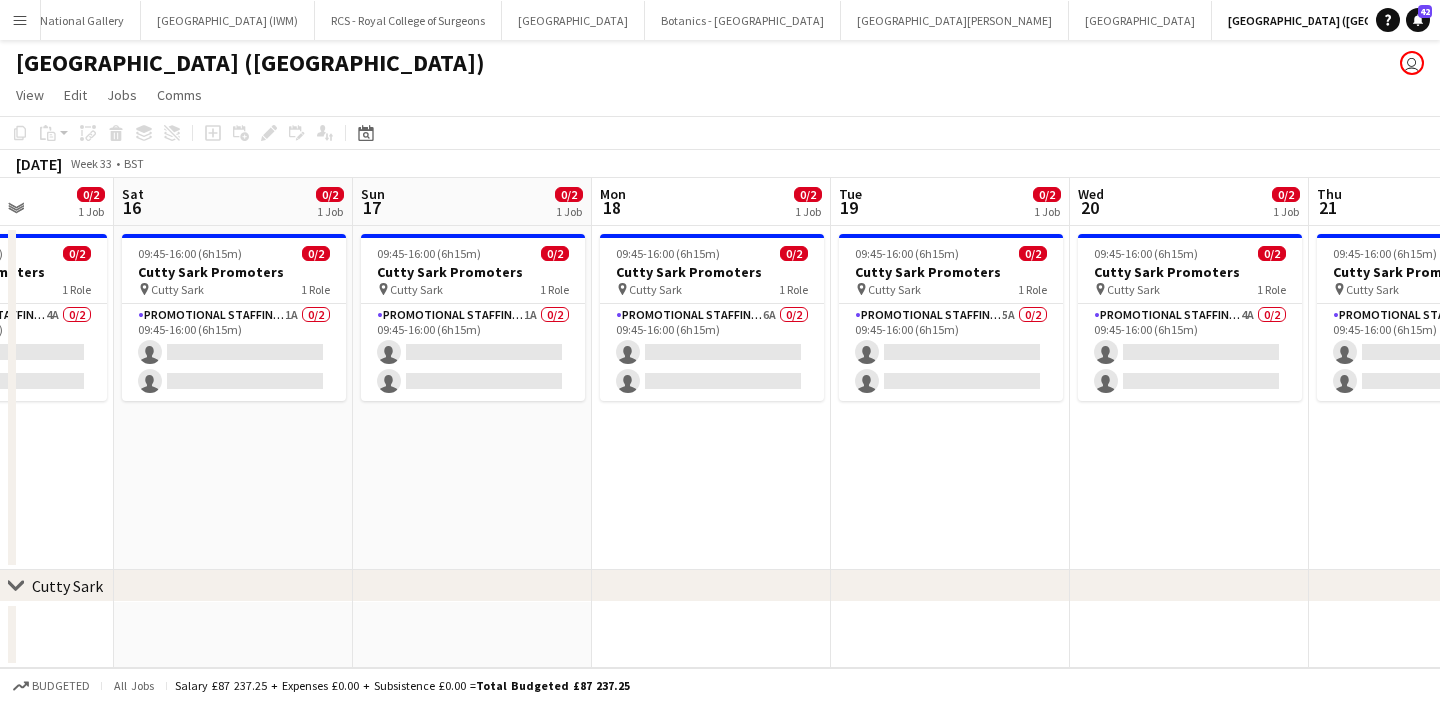 scroll, scrollTop: 0, scrollLeft: 515, axis: horizontal 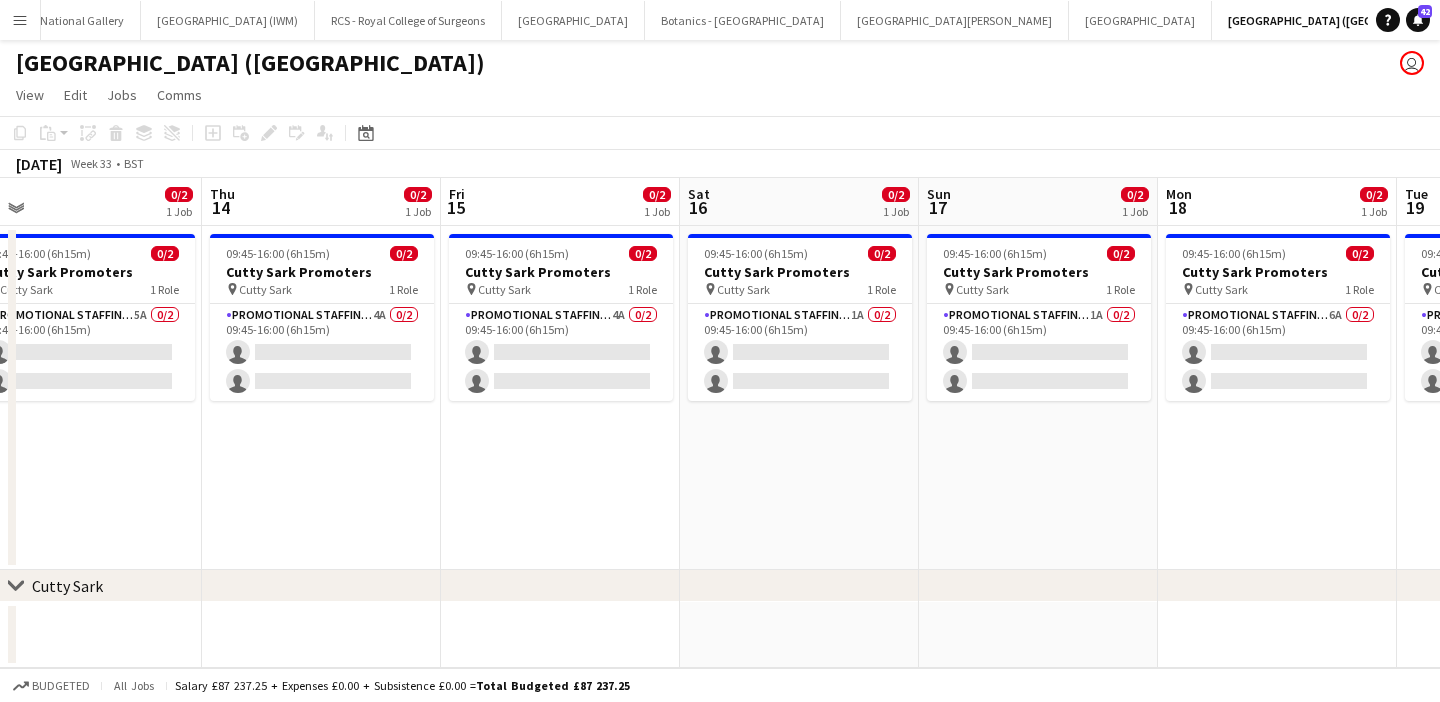 click on "Menu" at bounding box center [20, 20] 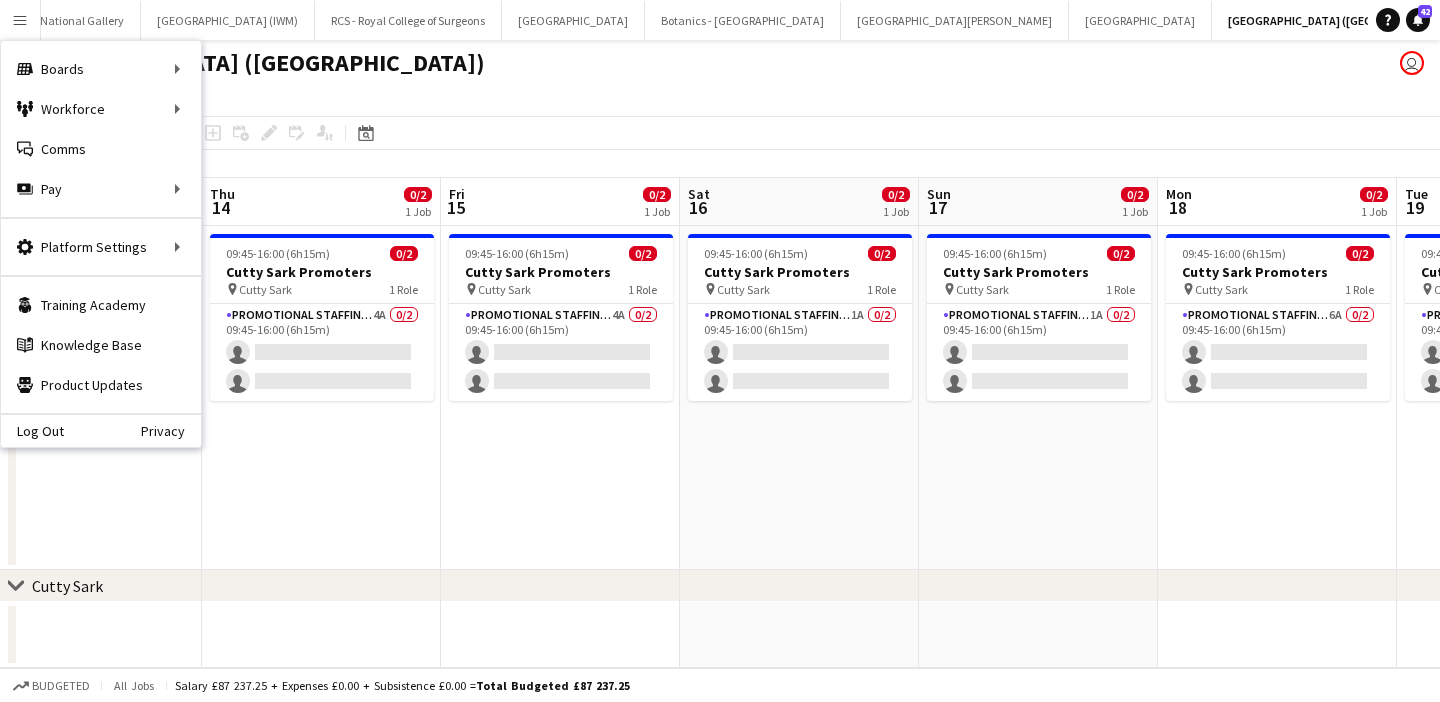 click on "View  Day view expanded Day view collapsed Month view Date picker Jump to today Expand Linked Jobs Collapse Linked Jobs  Edit  Copy
Command
C  Paste  Without Crew
Command
V With Crew
Command
Shift
V Paste as linked job  Group  Group Ungroup  Jobs  New Job Edit Job Delete Job New Linked Job Edit Linked Jobs Job fulfilment Promote Role Copy Role URL  Comms  Notify confirmed crew Create chat" 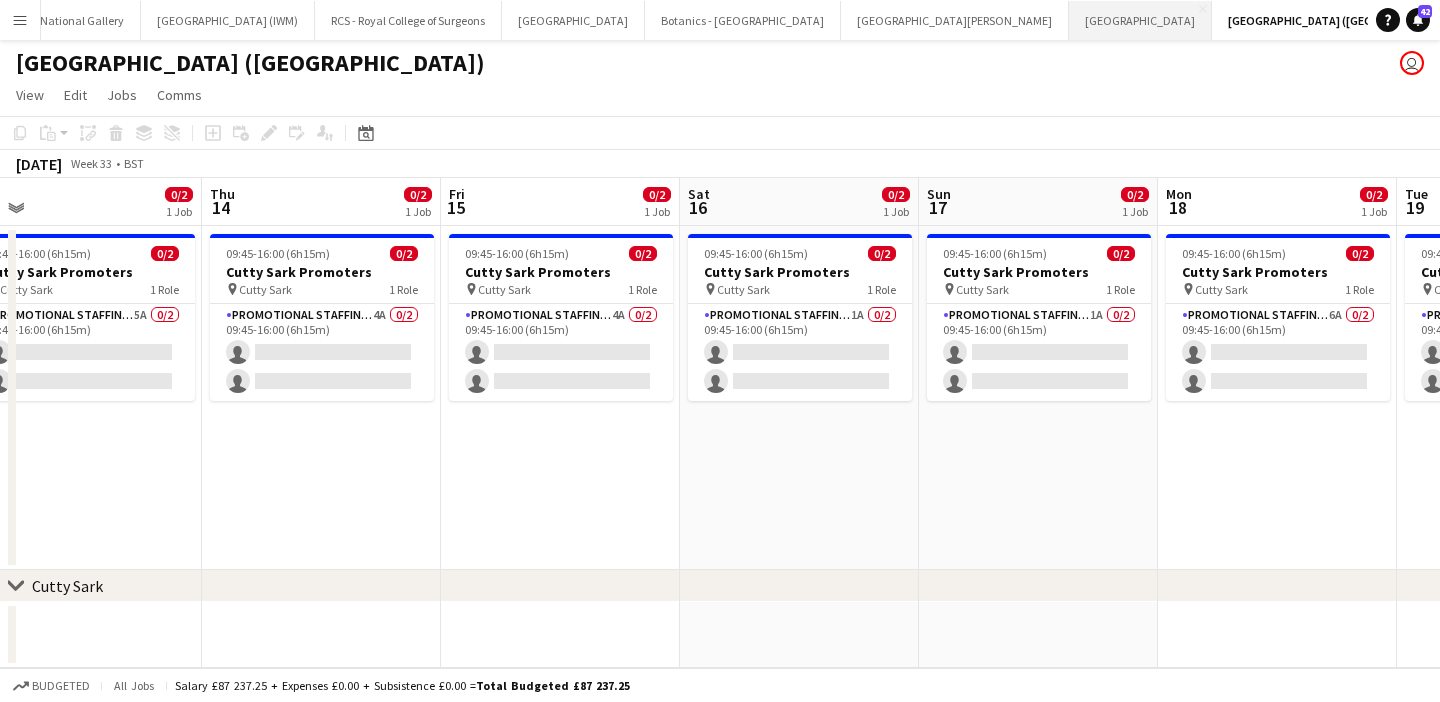 scroll, scrollTop: 0, scrollLeft: 0, axis: both 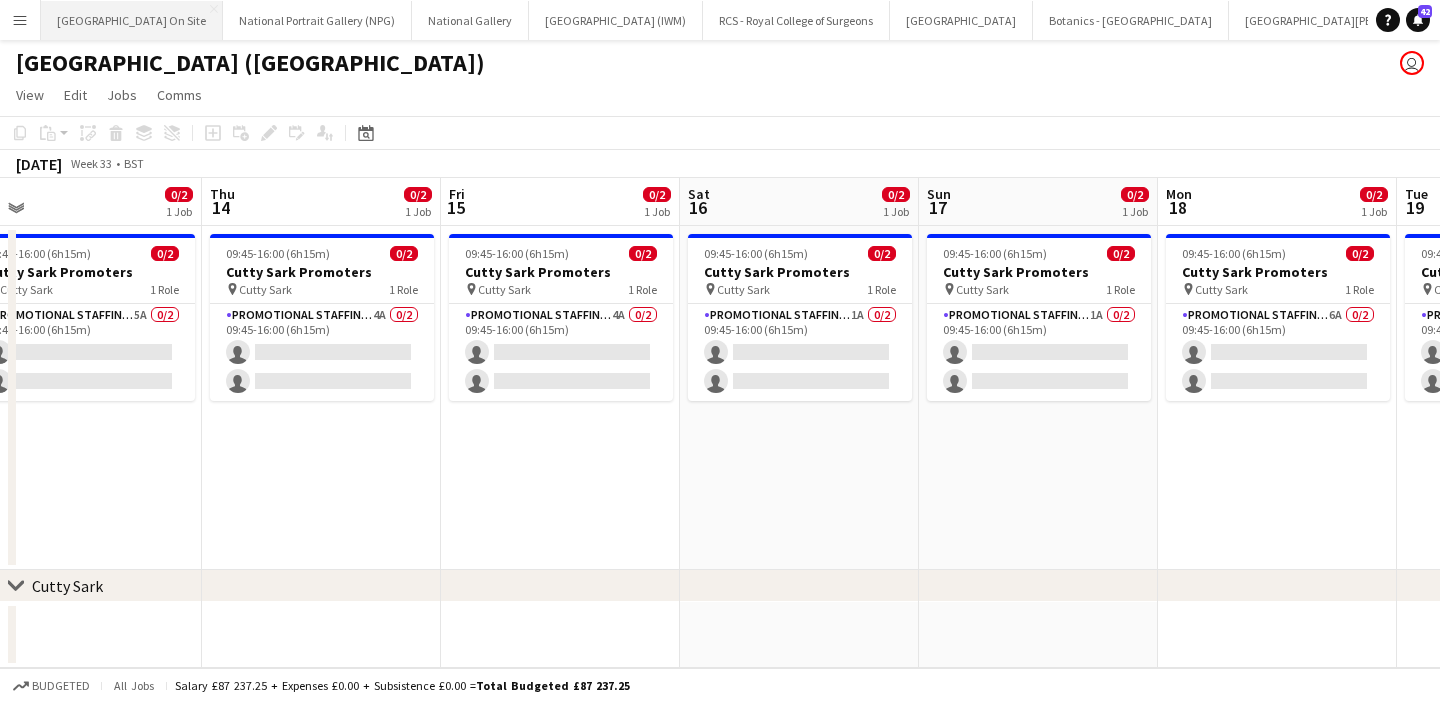 click on "[GEOGRAPHIC_DATA] On Site
Close" at bounding box center (132, 20) 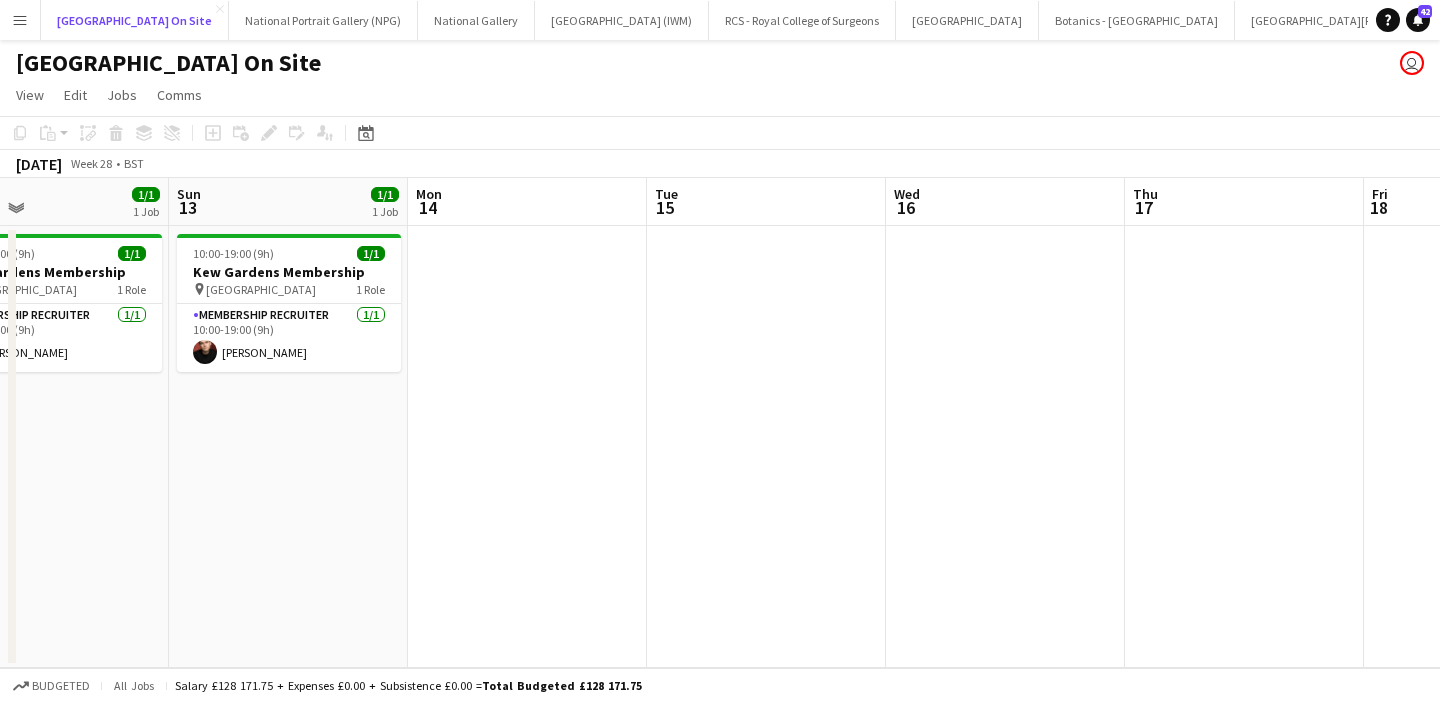 scroll, scrollTop: 0, scrollLeft: 807, axis: horizontal 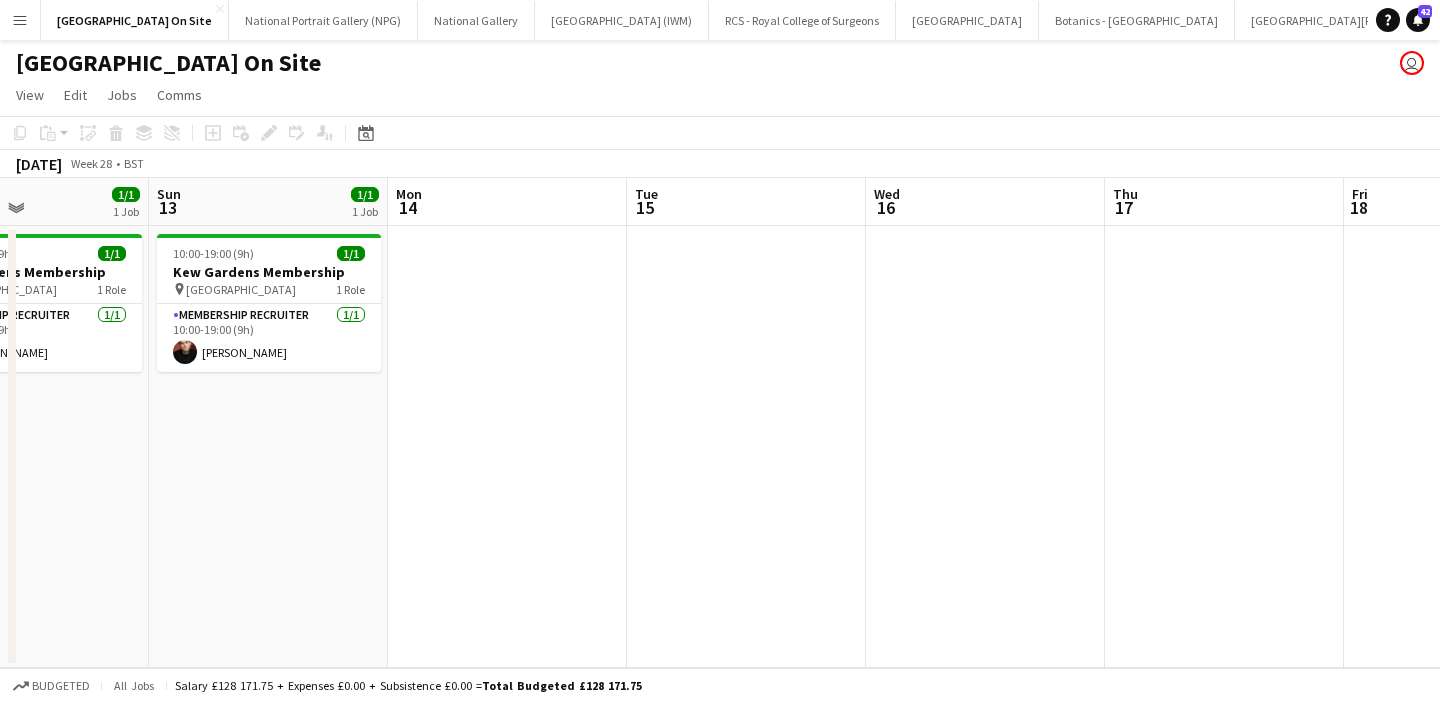 click at bounding box center (746, 447) 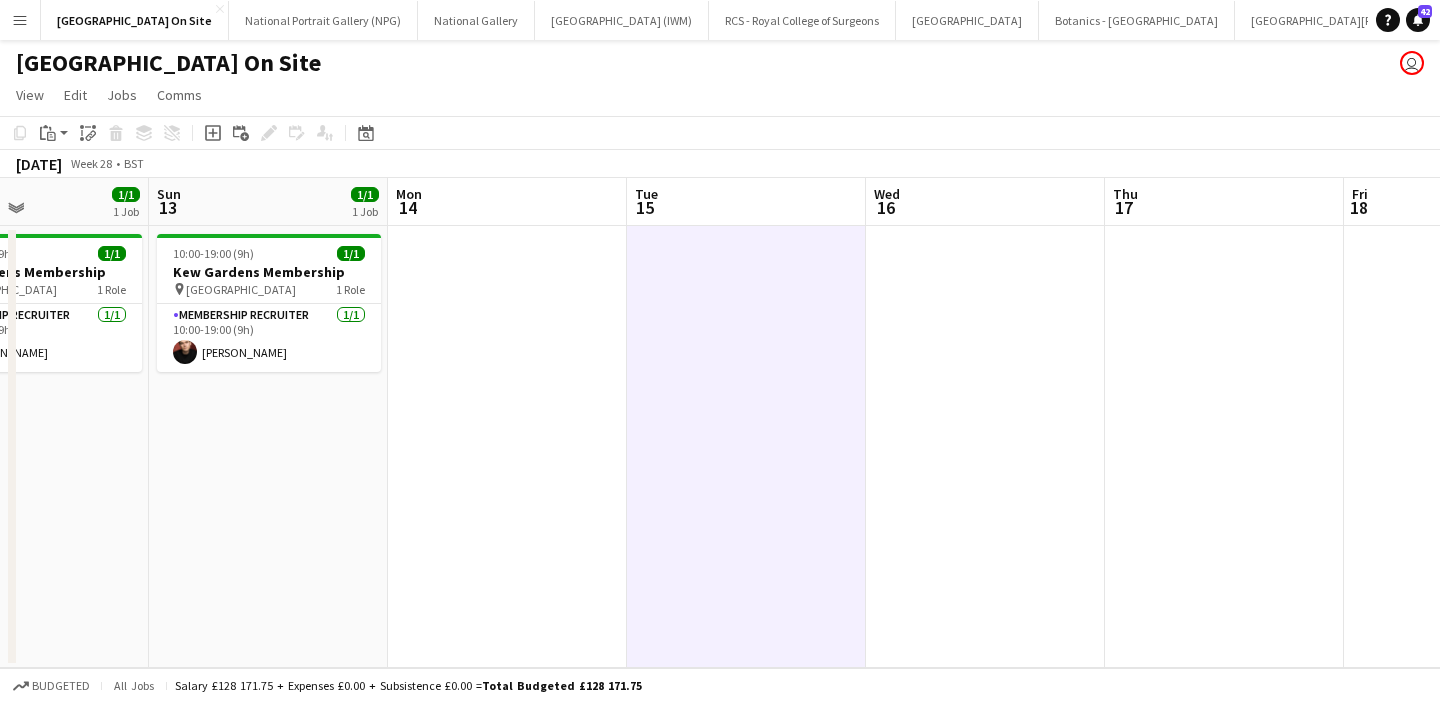 click at bounding box center (507, 447) 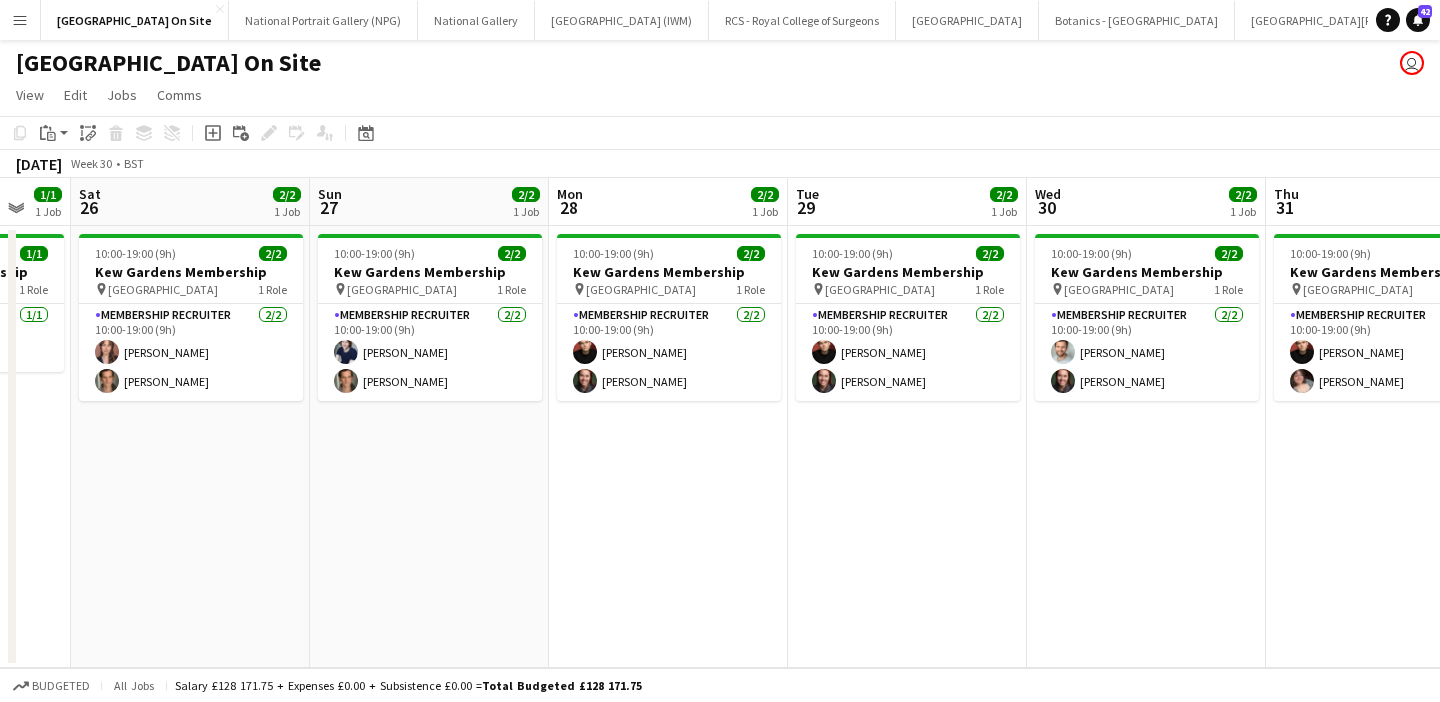 scroll, scrollTop: 0, scrollLeft: 476, axis: horizontal 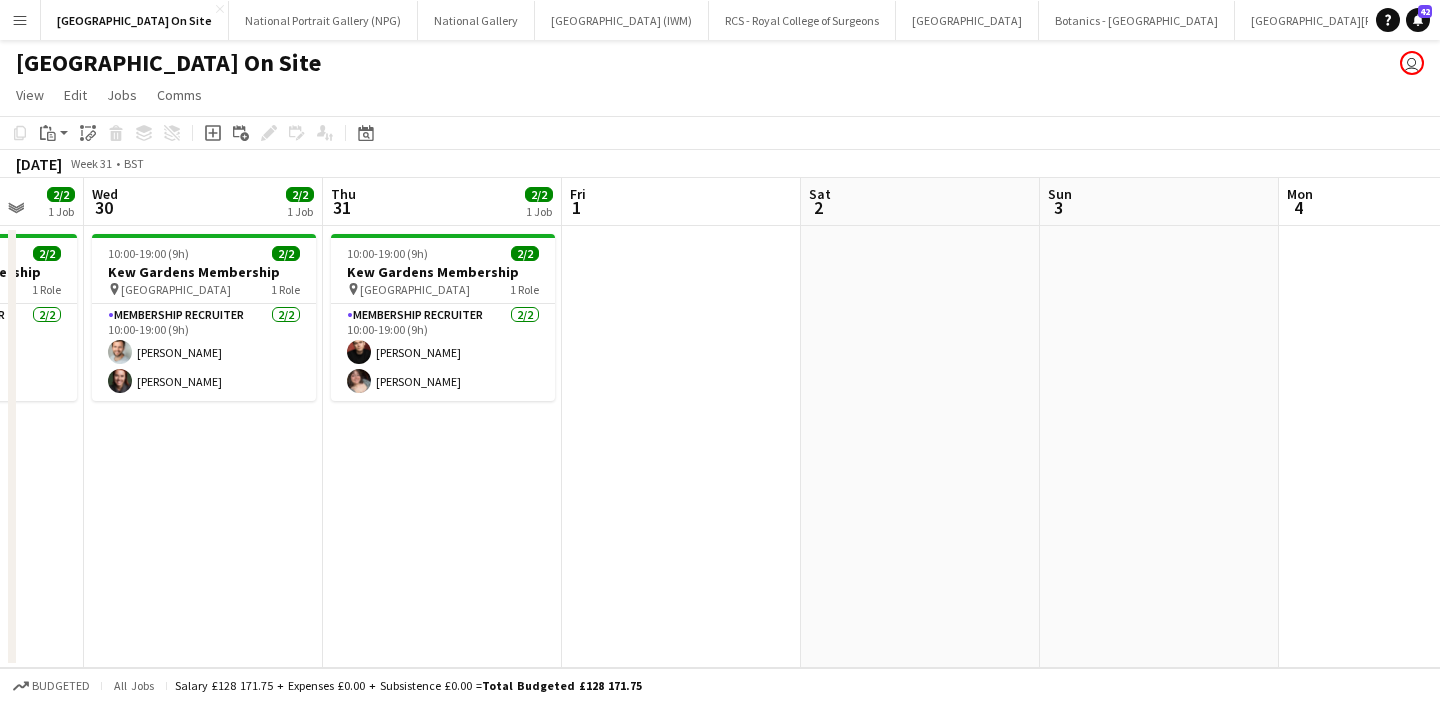 click at bounding box center (681, 447) 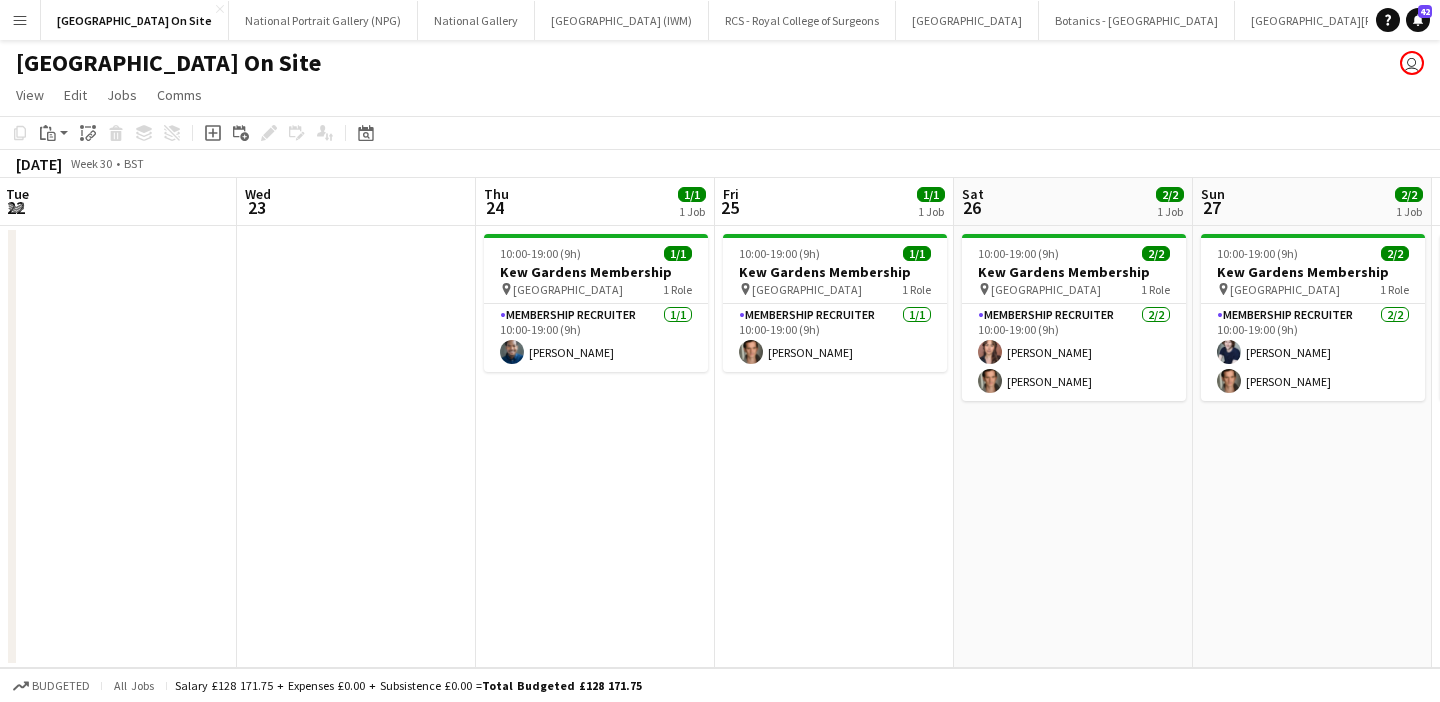 scroll, scrollTop: 0, scrollLeft: 475, axis: horizontal 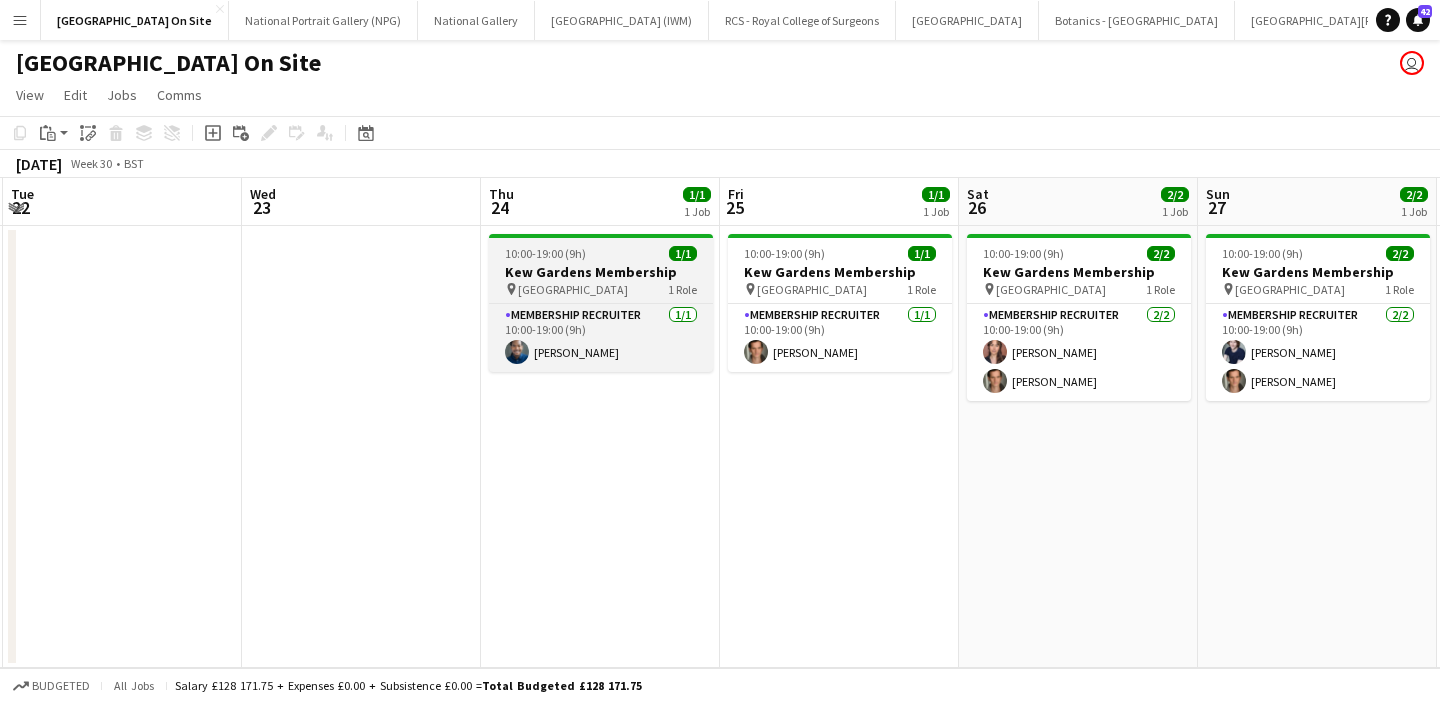 click on "10:00-19:00 (9h)    1/1" at bounding box center (601, 253) 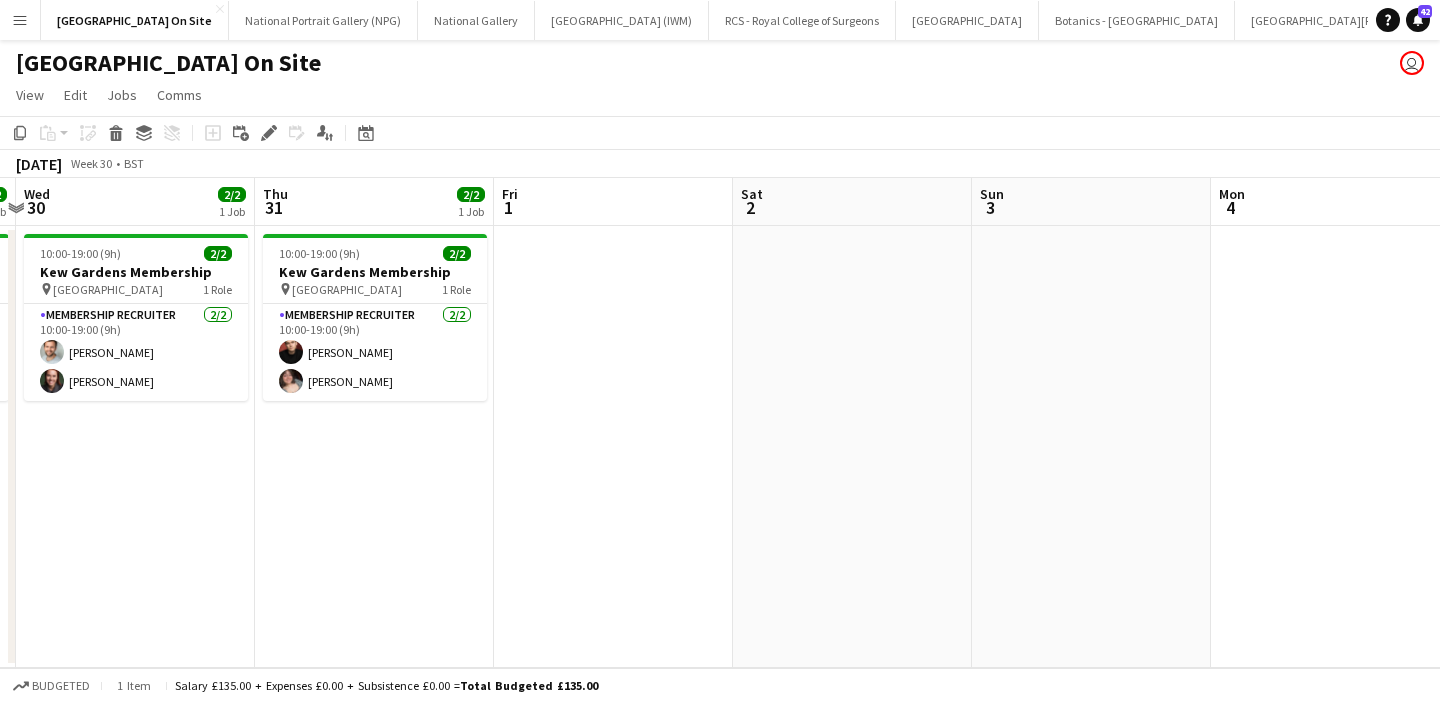 scroll, scrollTop: 0, scrollLeft: 726, axis: horizontal 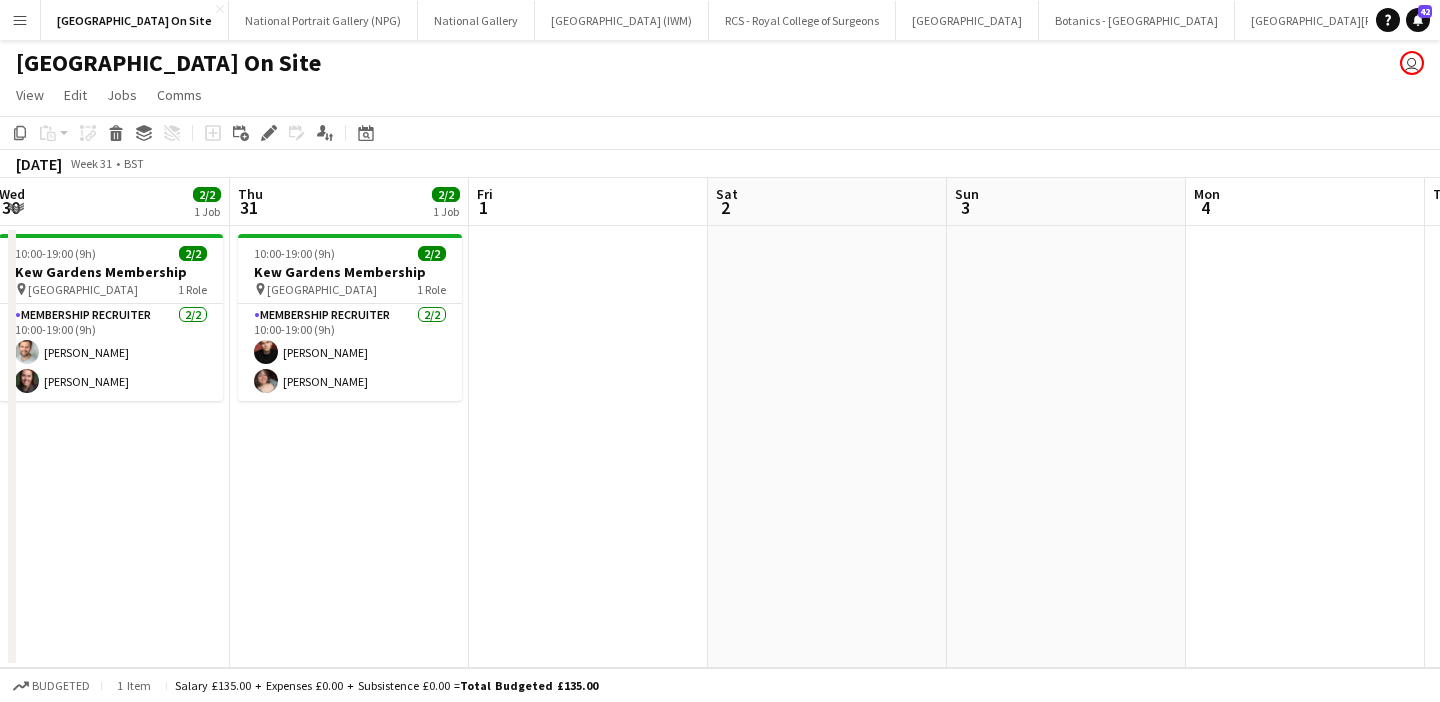 click at bounding box center [588, 447] 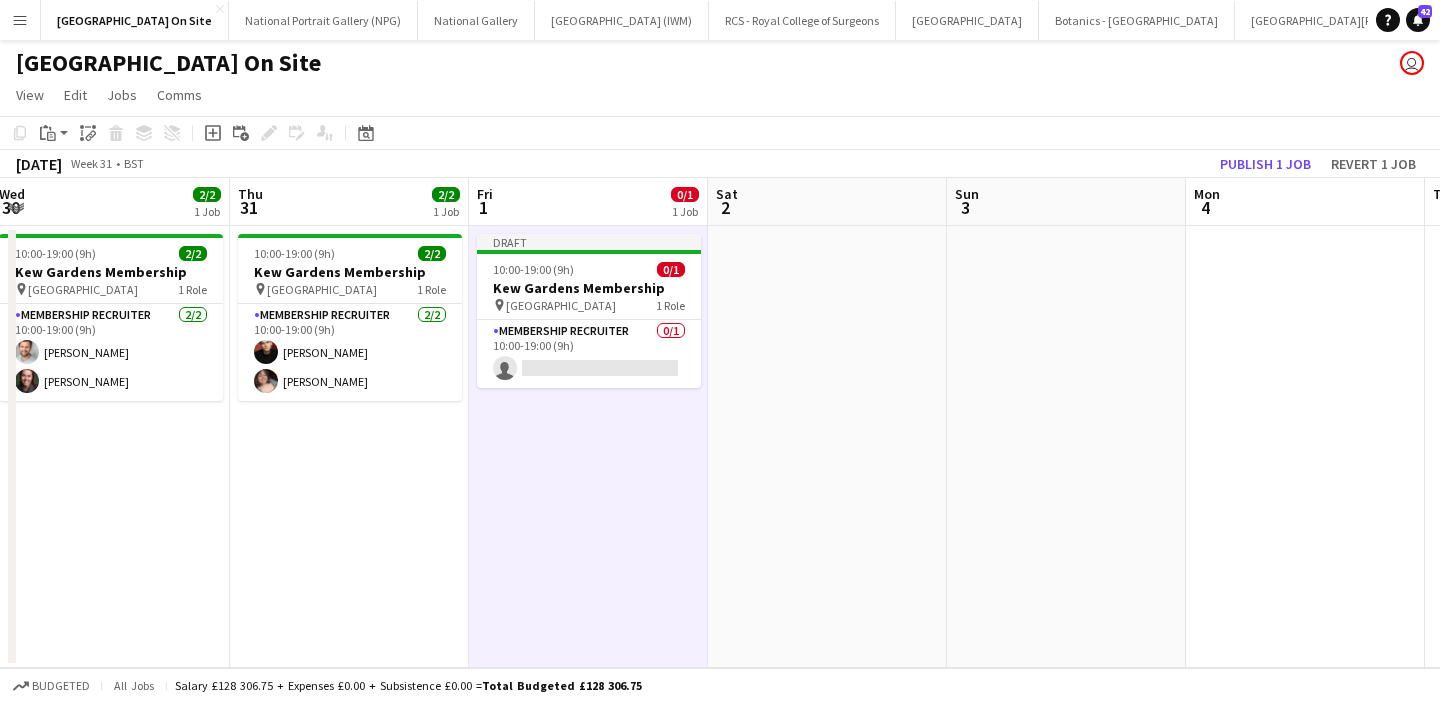 click at bounding box center (827, 447) 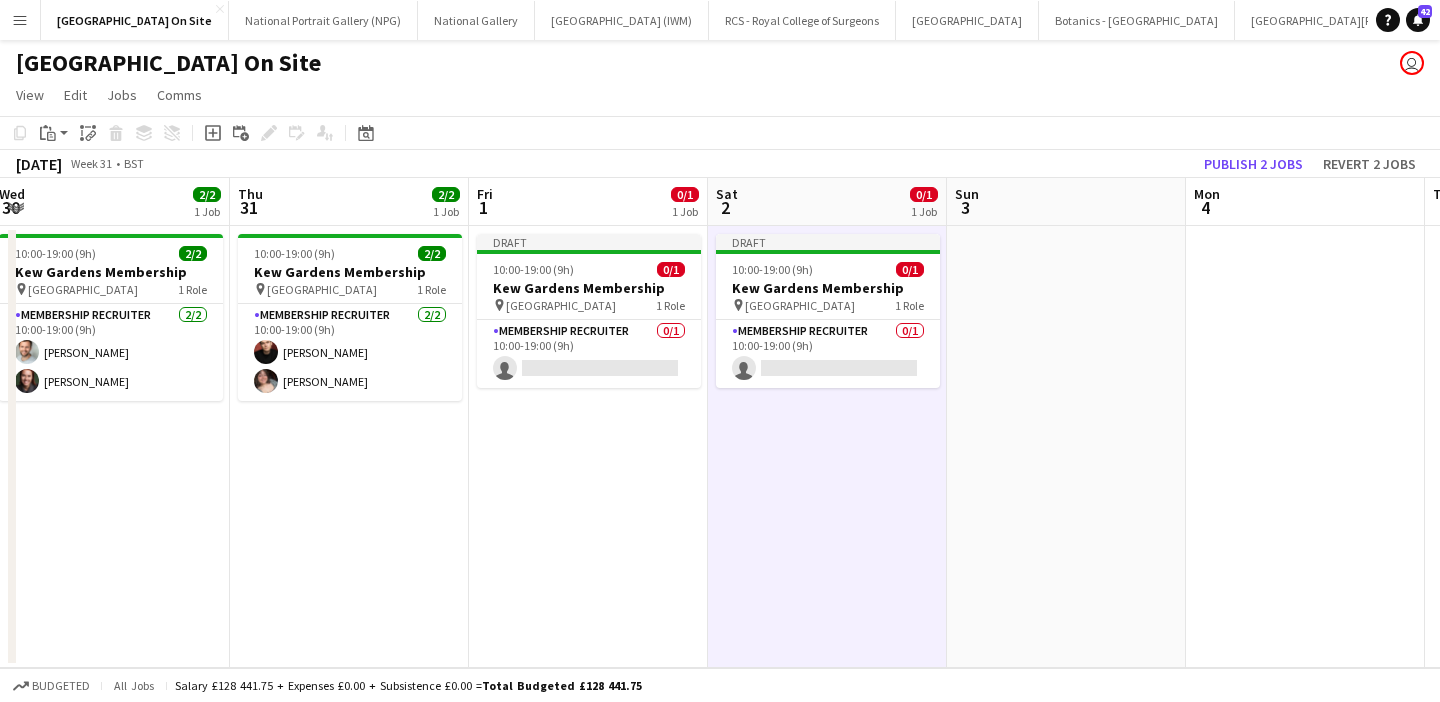 click at bounding box center [1066, 447] 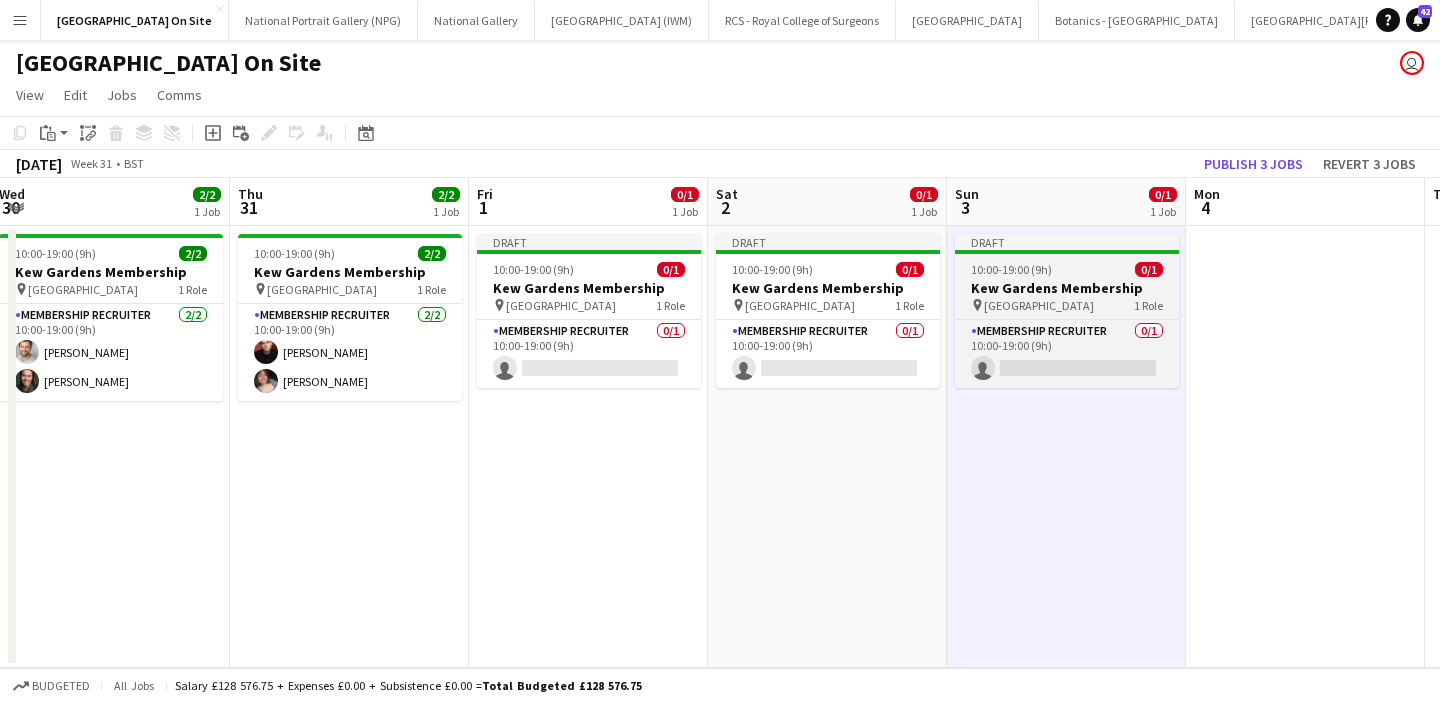 scroll, scrollTop: 0, scrollLeft: 862, axis: horizontal 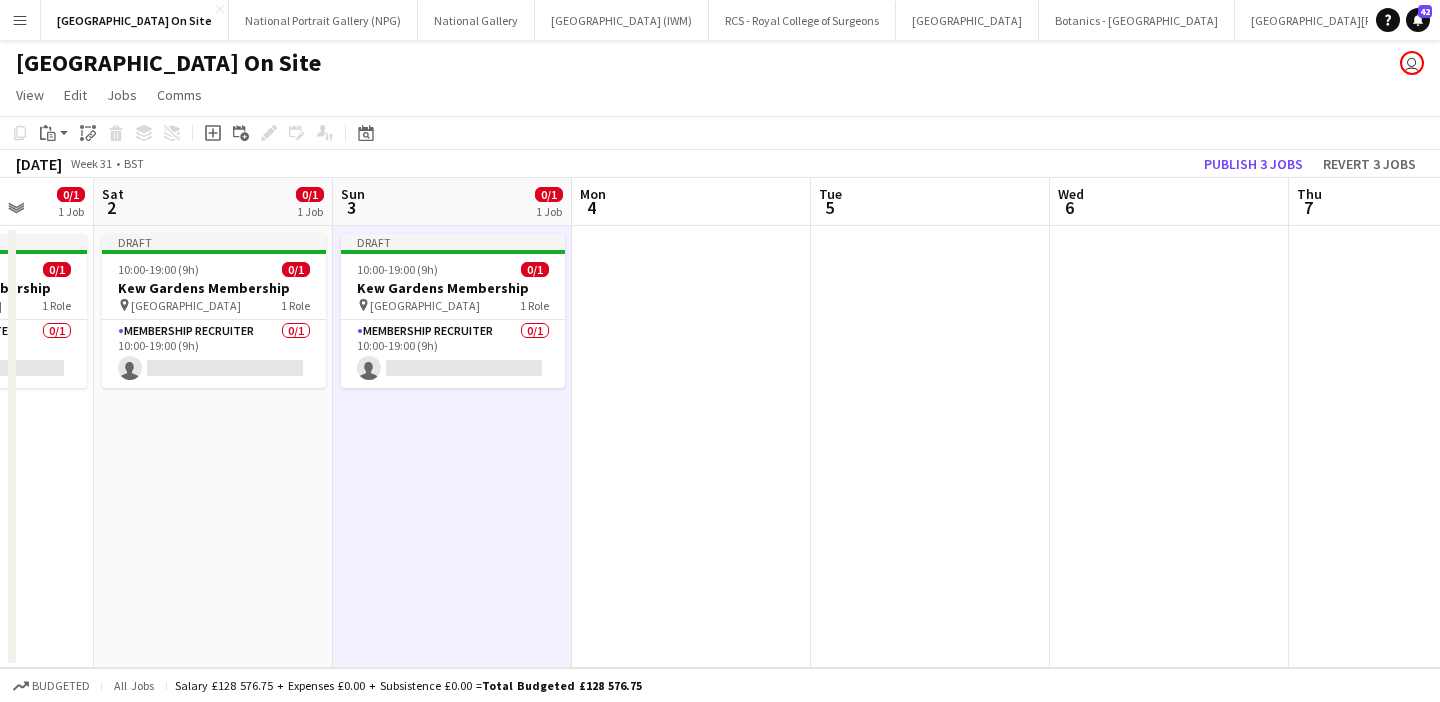 click at bounding box center (691, 447) 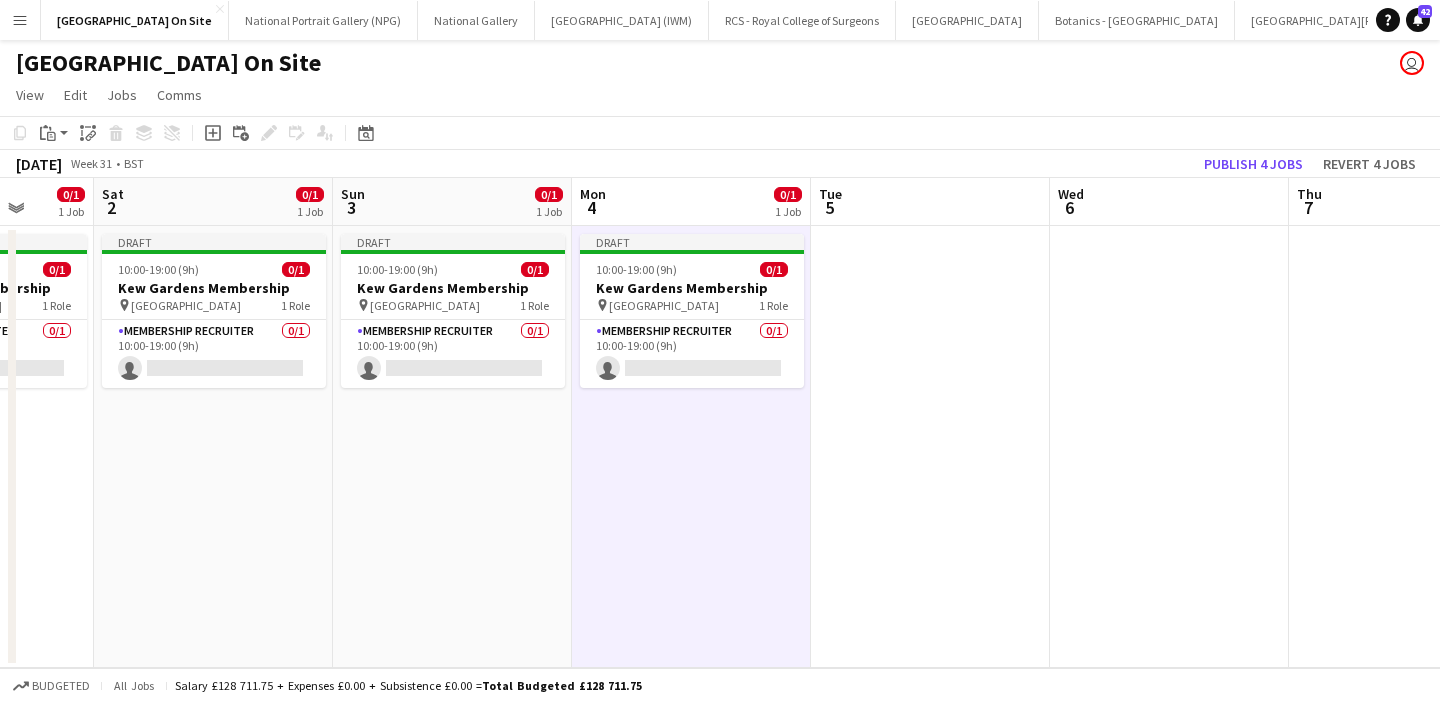 click at bounding box center (930, 447) 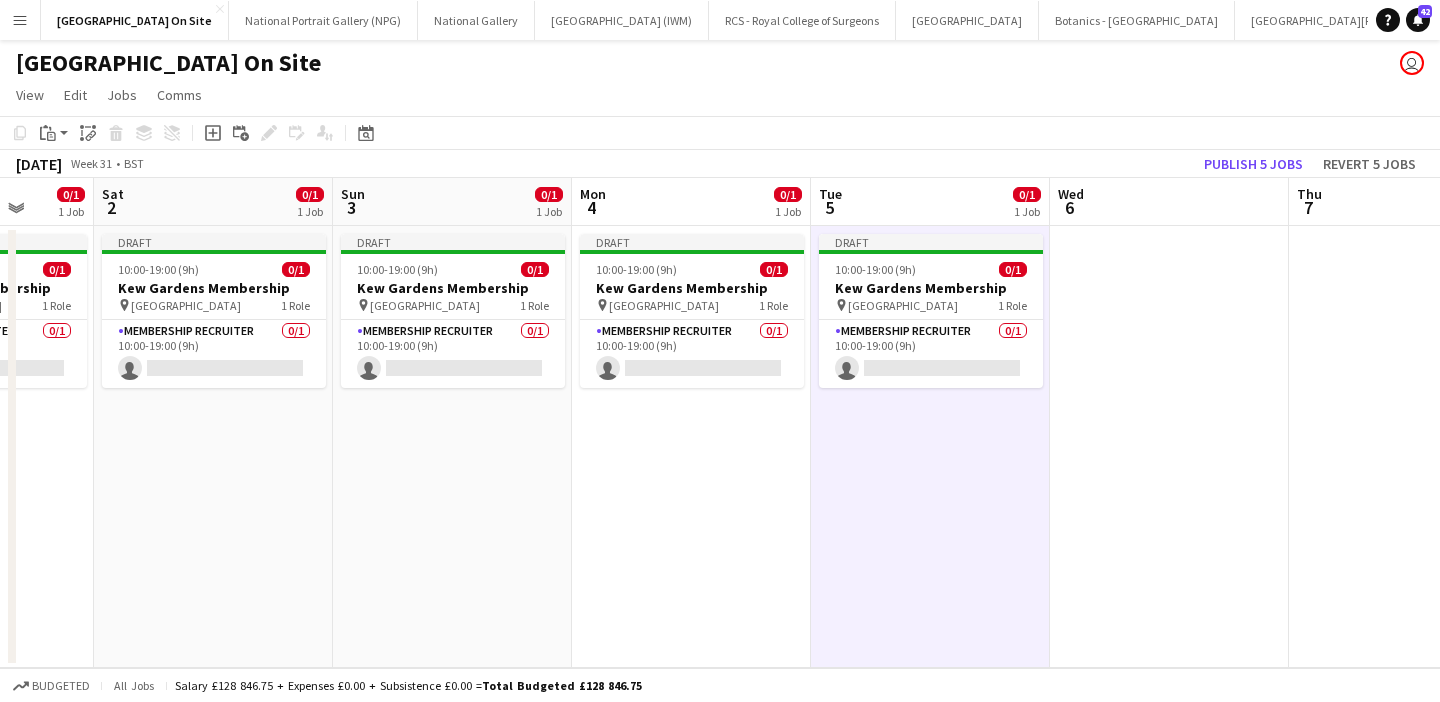 click at bounding box center (1169, 447) 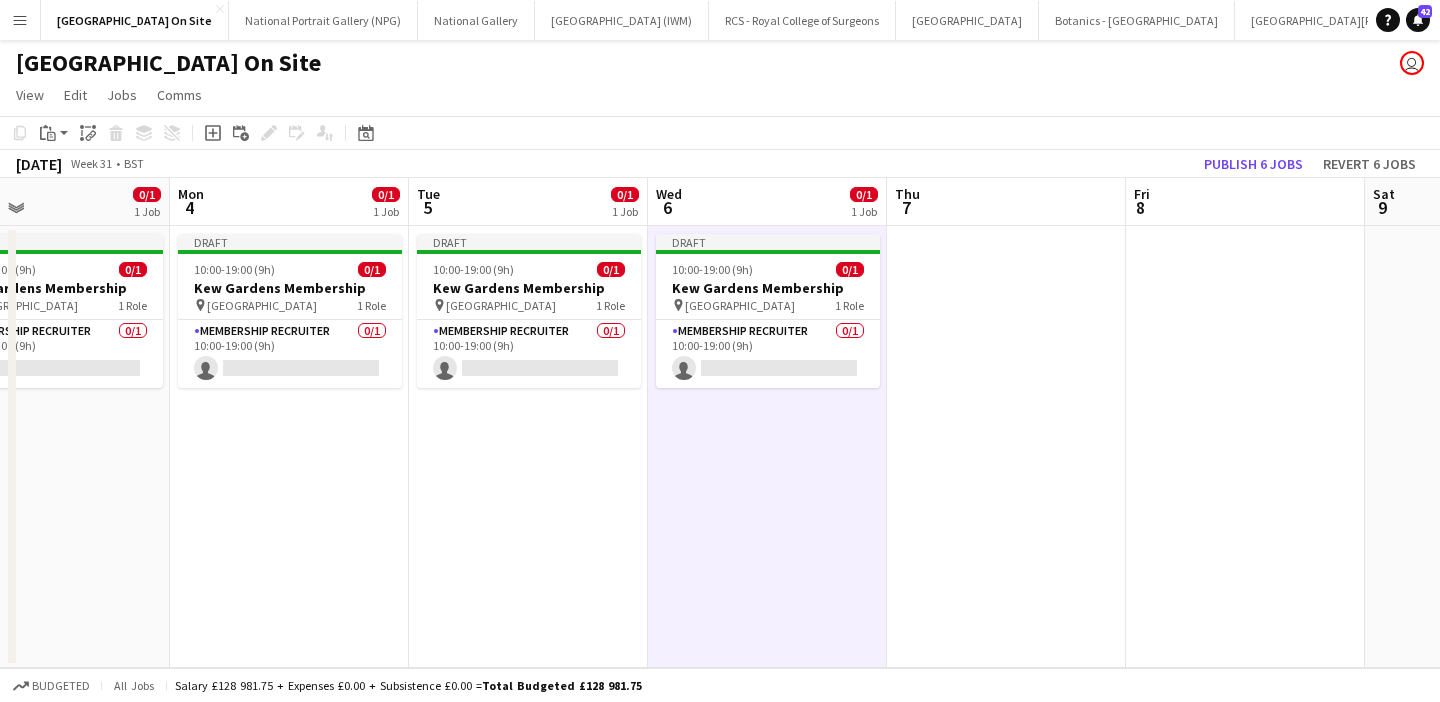 scroll, scrollTop: 0, scrollLeft: 838, axis: horizontal 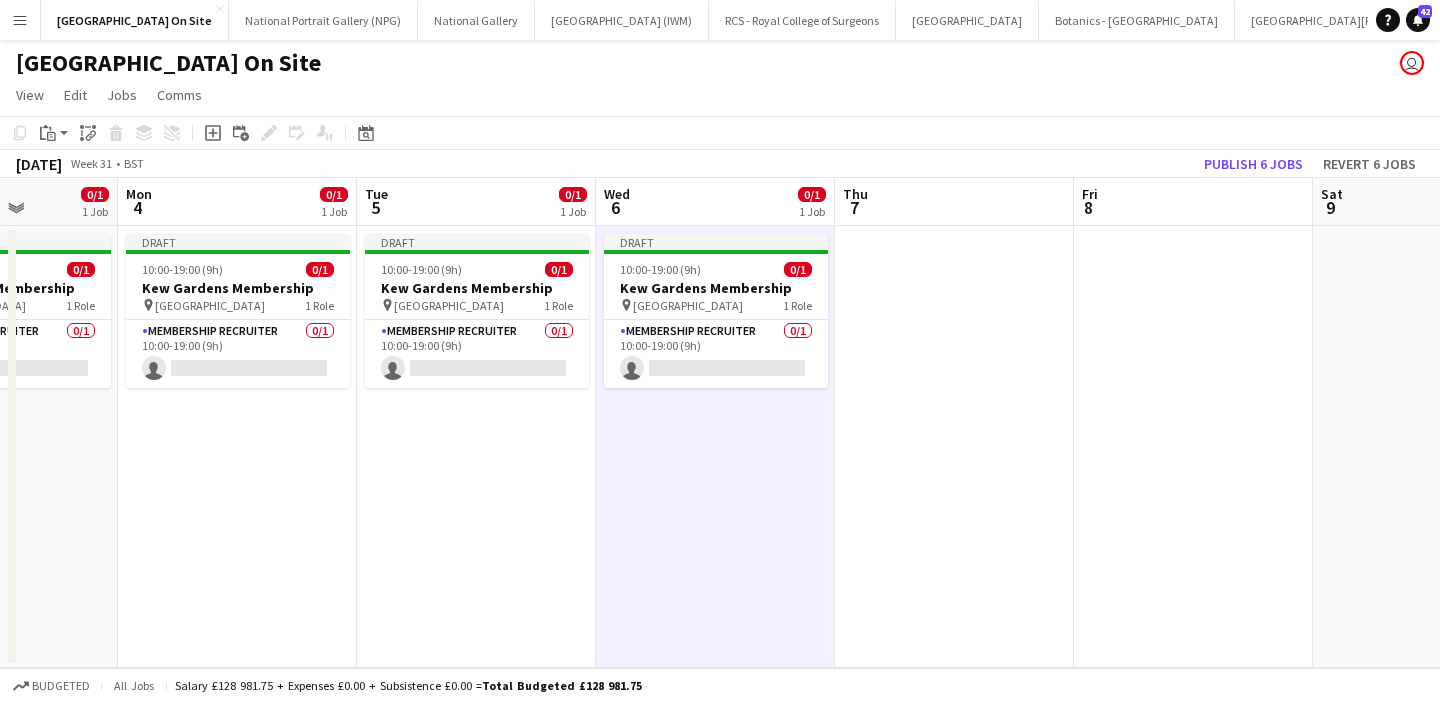 click at bounding box center [954, 447] 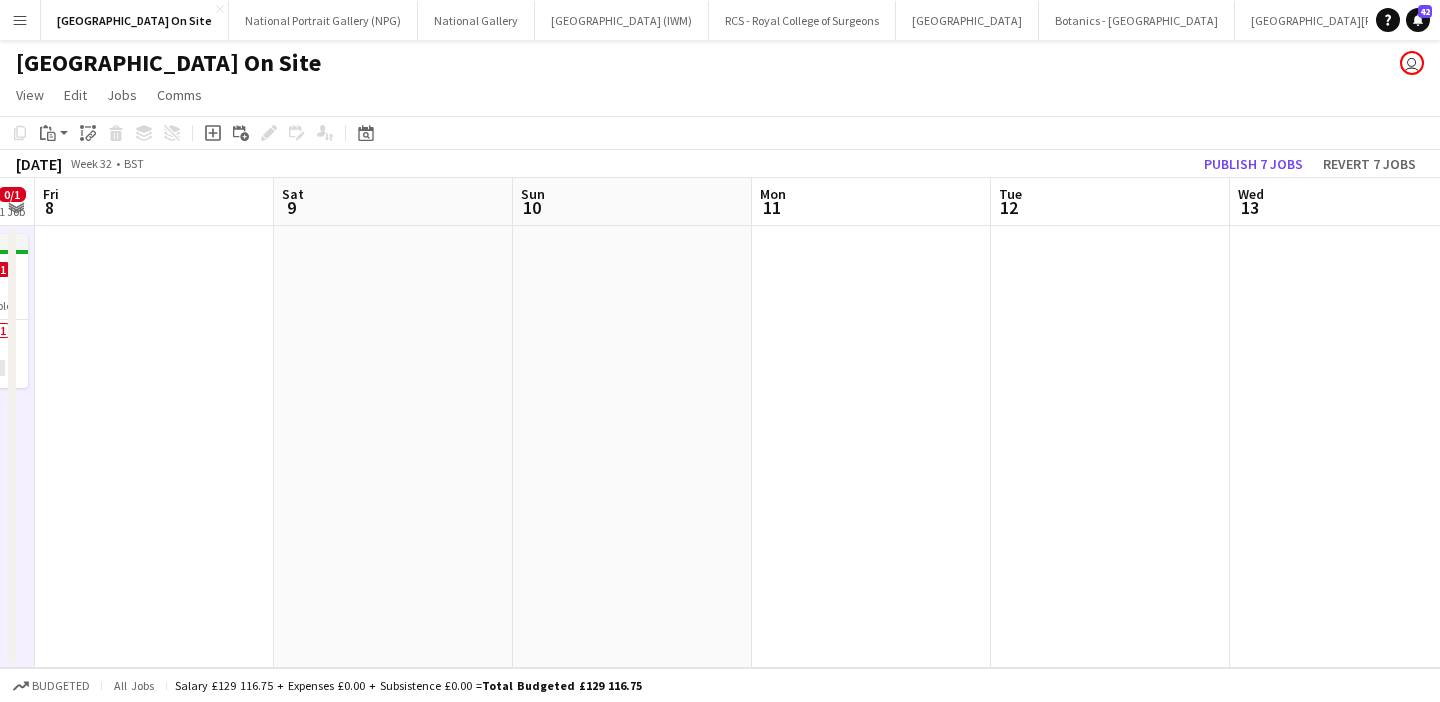 scroll, scrollTop: 0, scrollLeft: 961, axis: horizontal 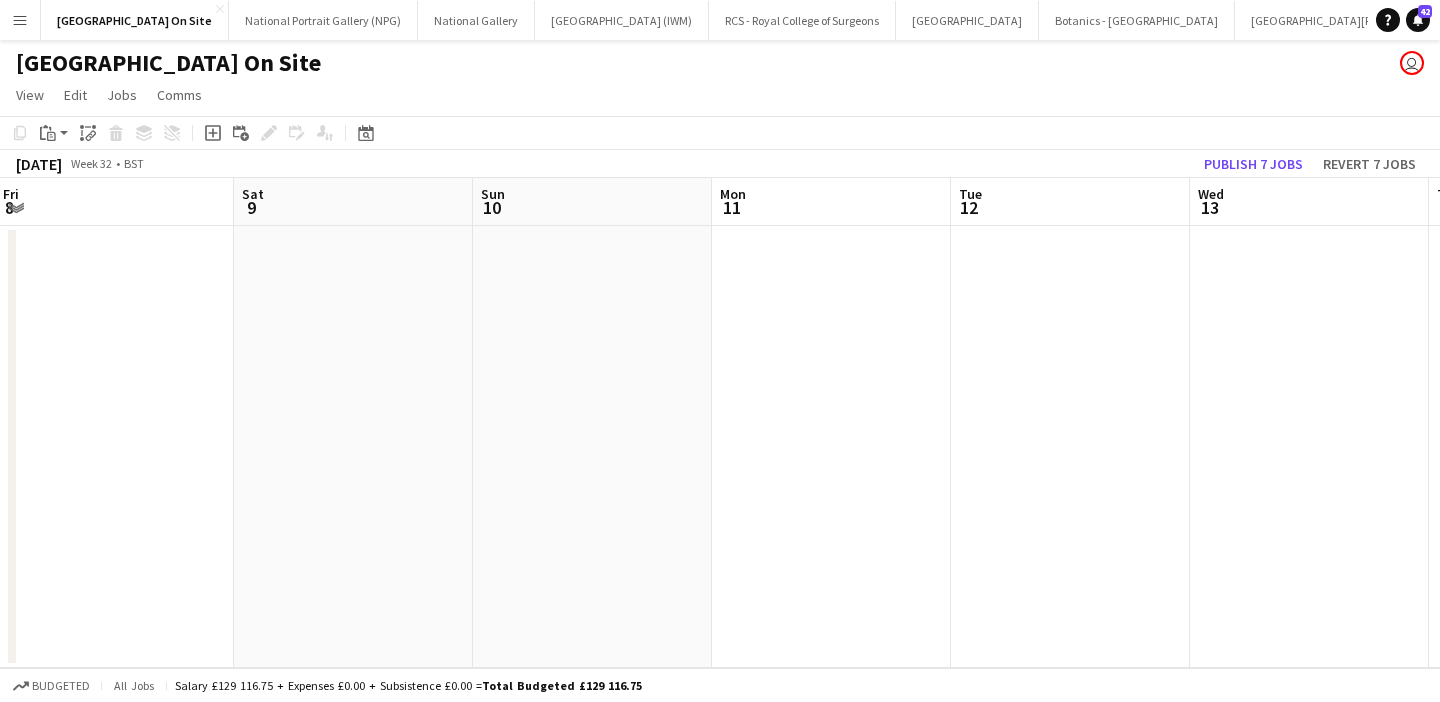 click at bounding box center (1070, 447) 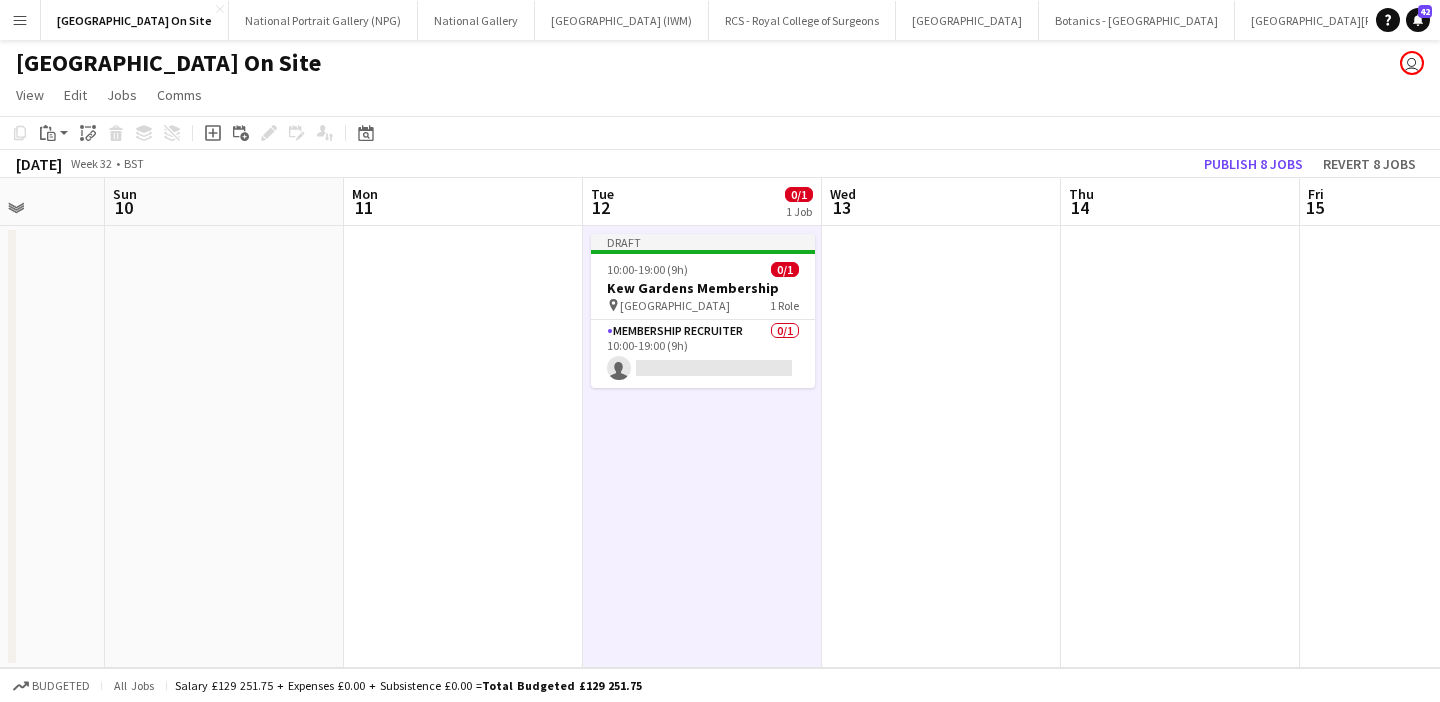 scroll, scrollTop: 0, scrollLeft: 890, axis: horizontal 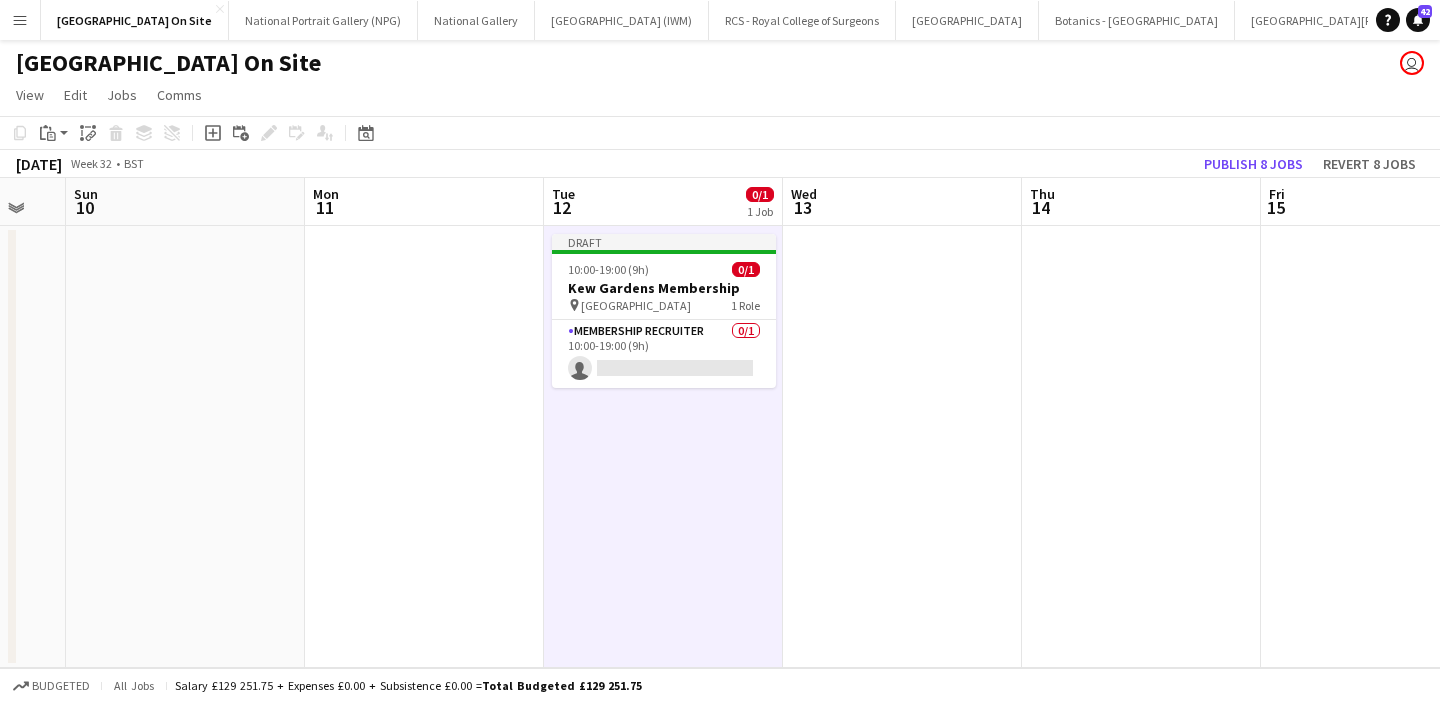 click at bounding box center (902, 447) 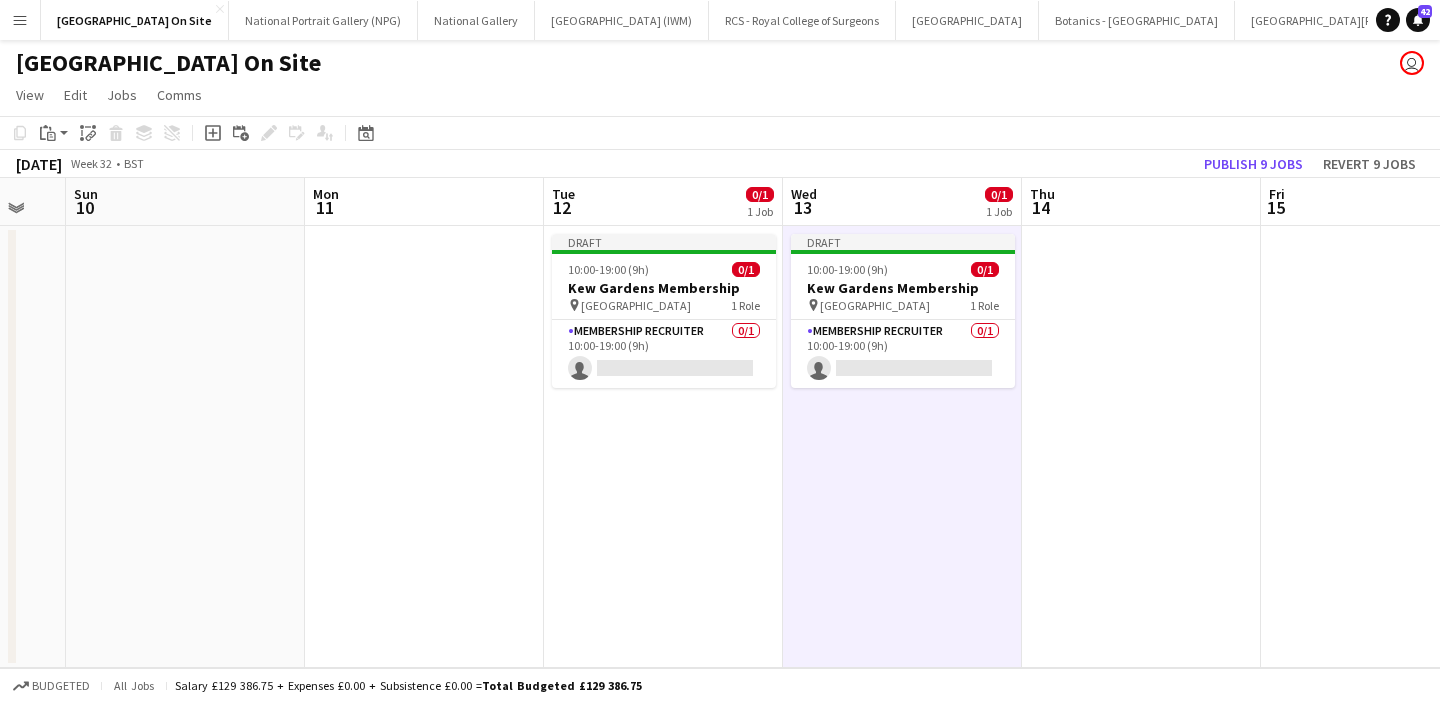 click at bounding box center [1141, 447] 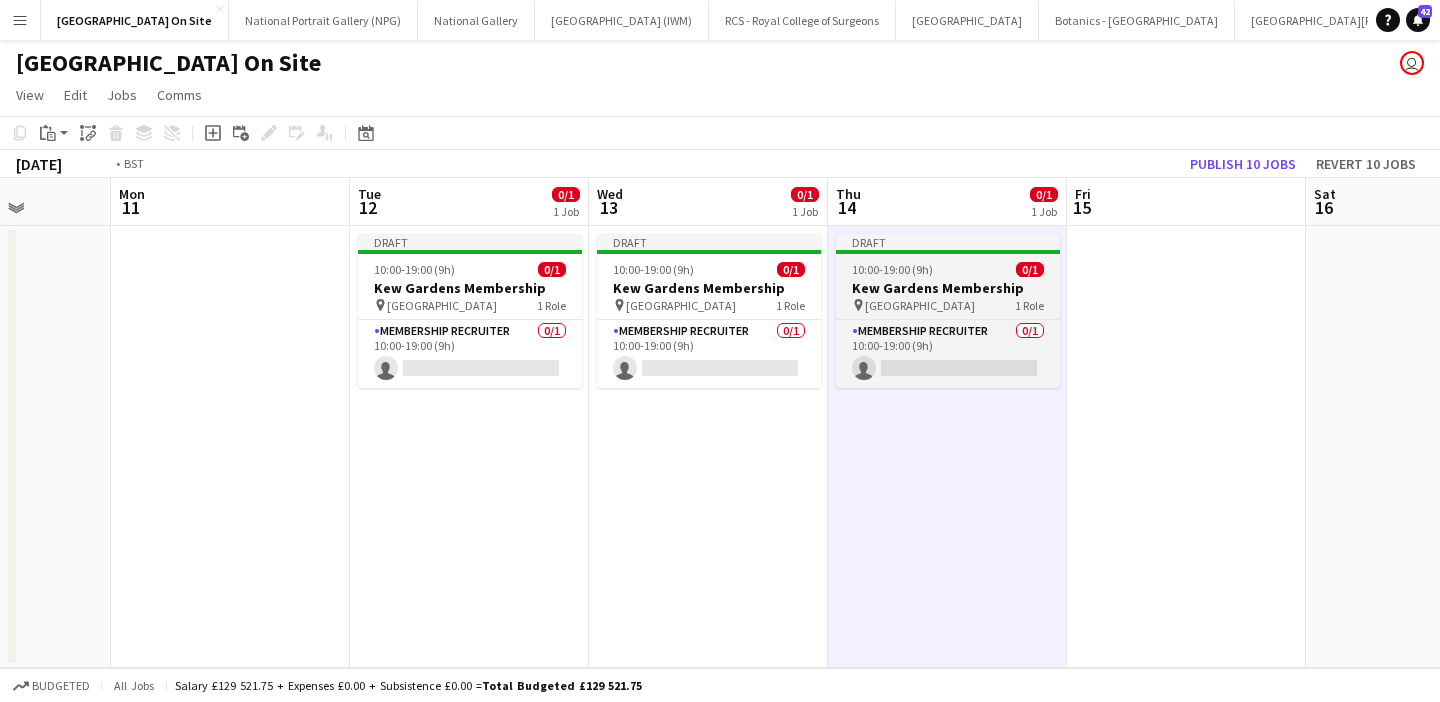 scroll, scrollTop: 0, scrollLeft: 1013, axis: horizontal 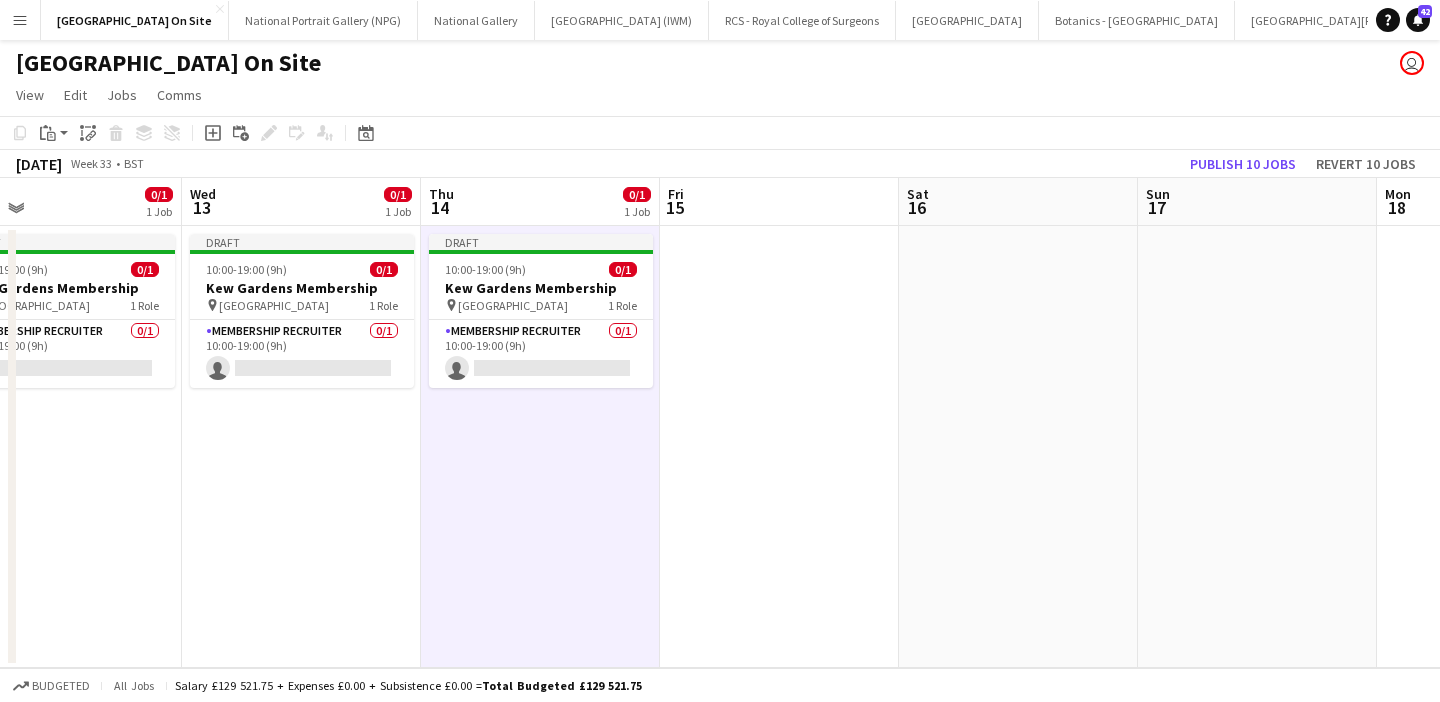 click at bounding box center (779, 447) 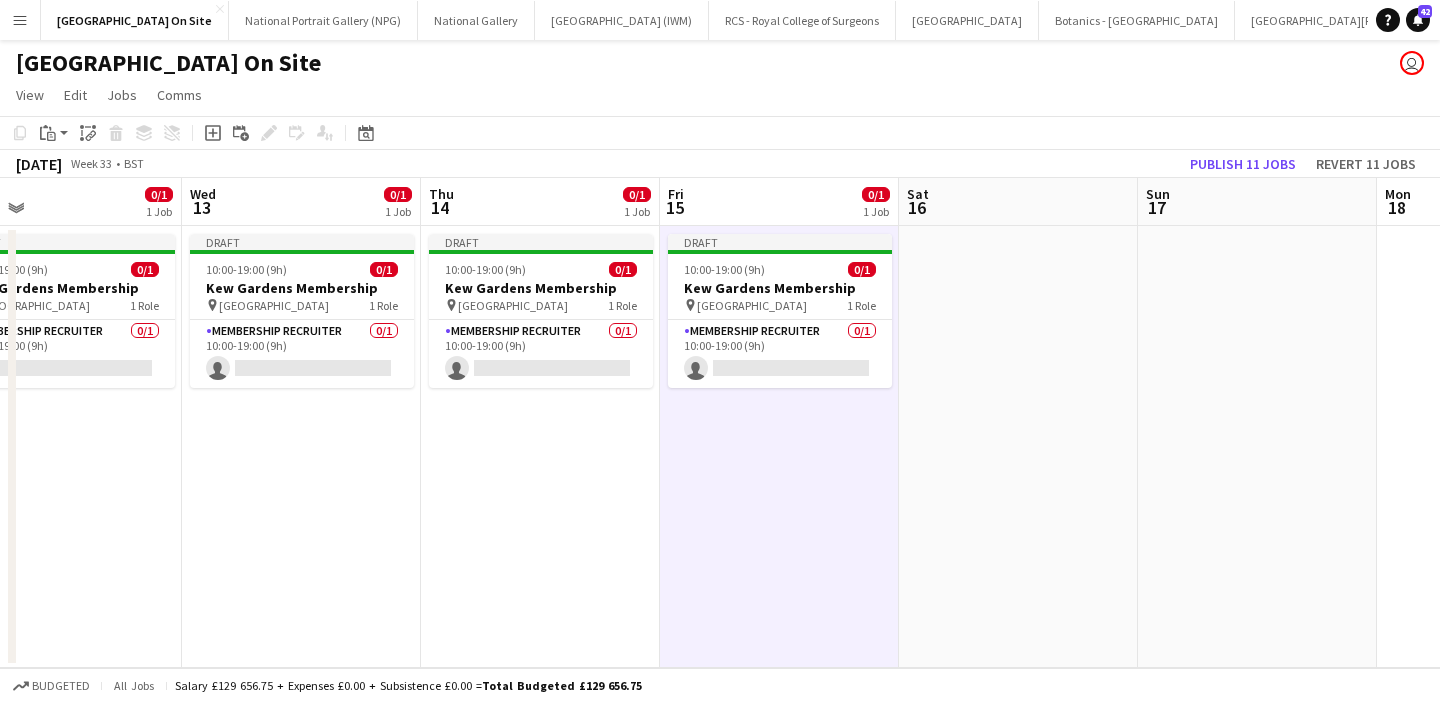 click at bounding box center (1018, 447) 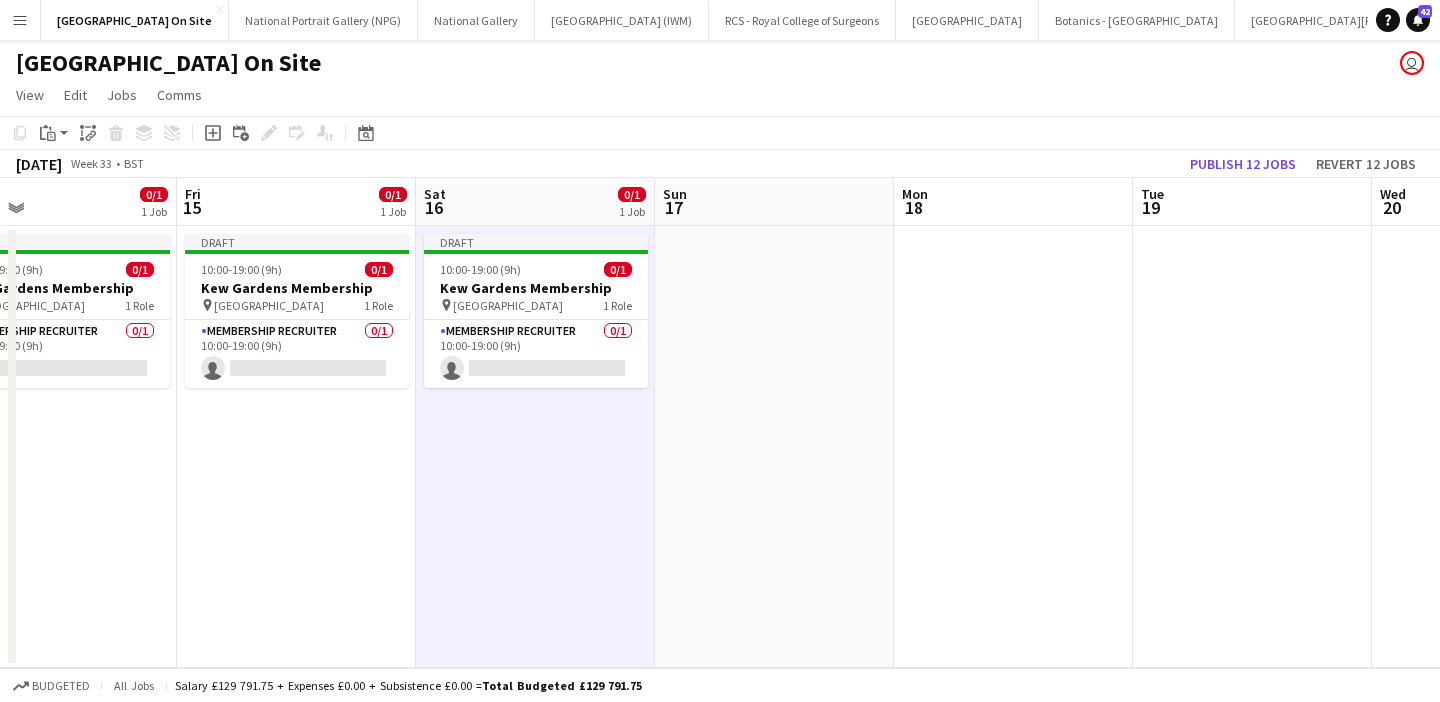 click at bounding box center (774, 447) 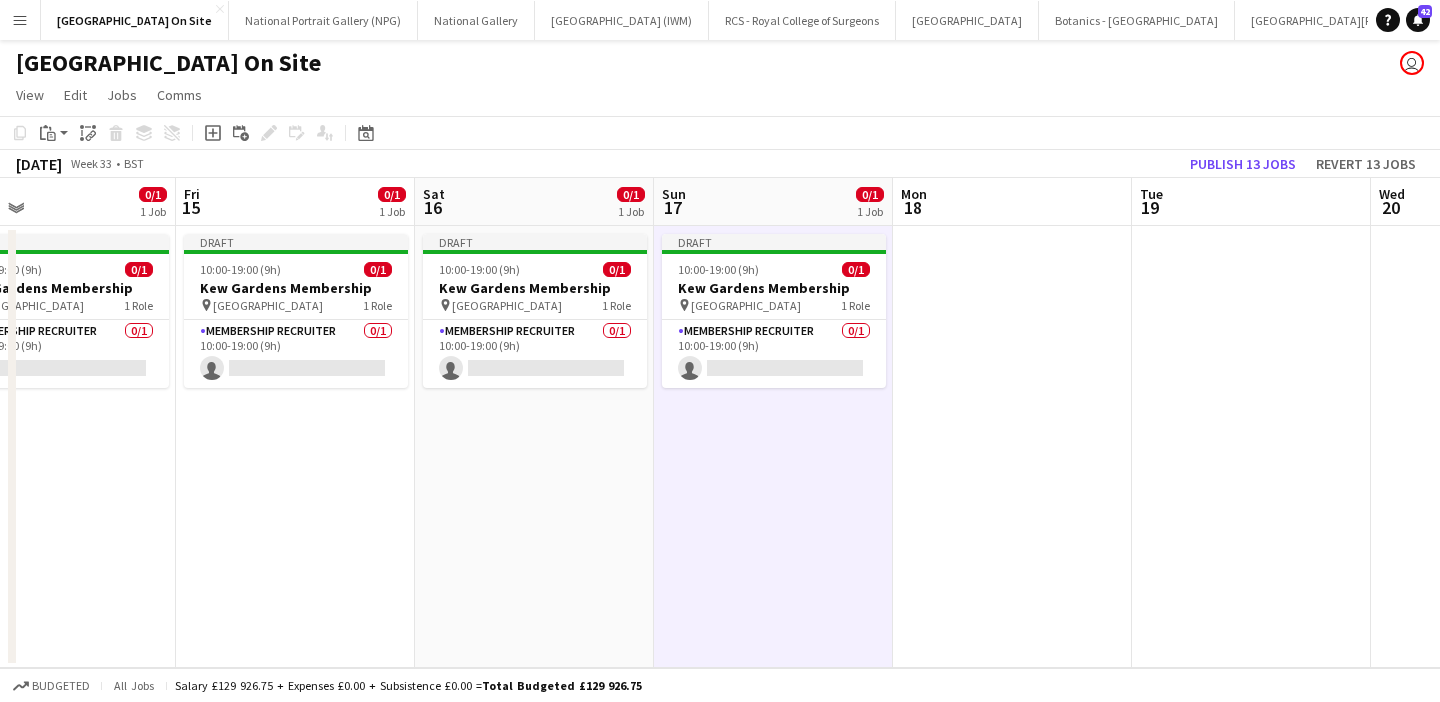 click at bounding box center [1012, 447] 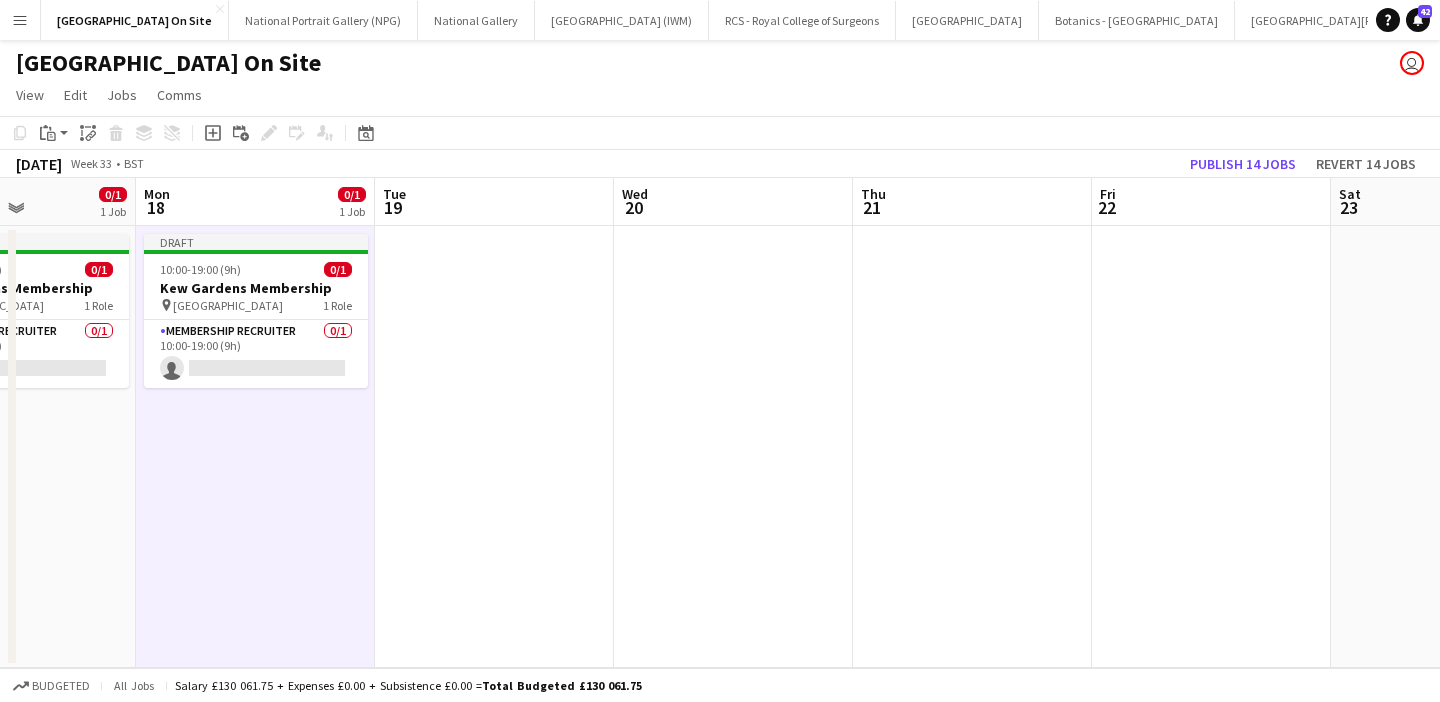 scroll, scrollTop: 0, scrollLeft: 914, axis: horizontal 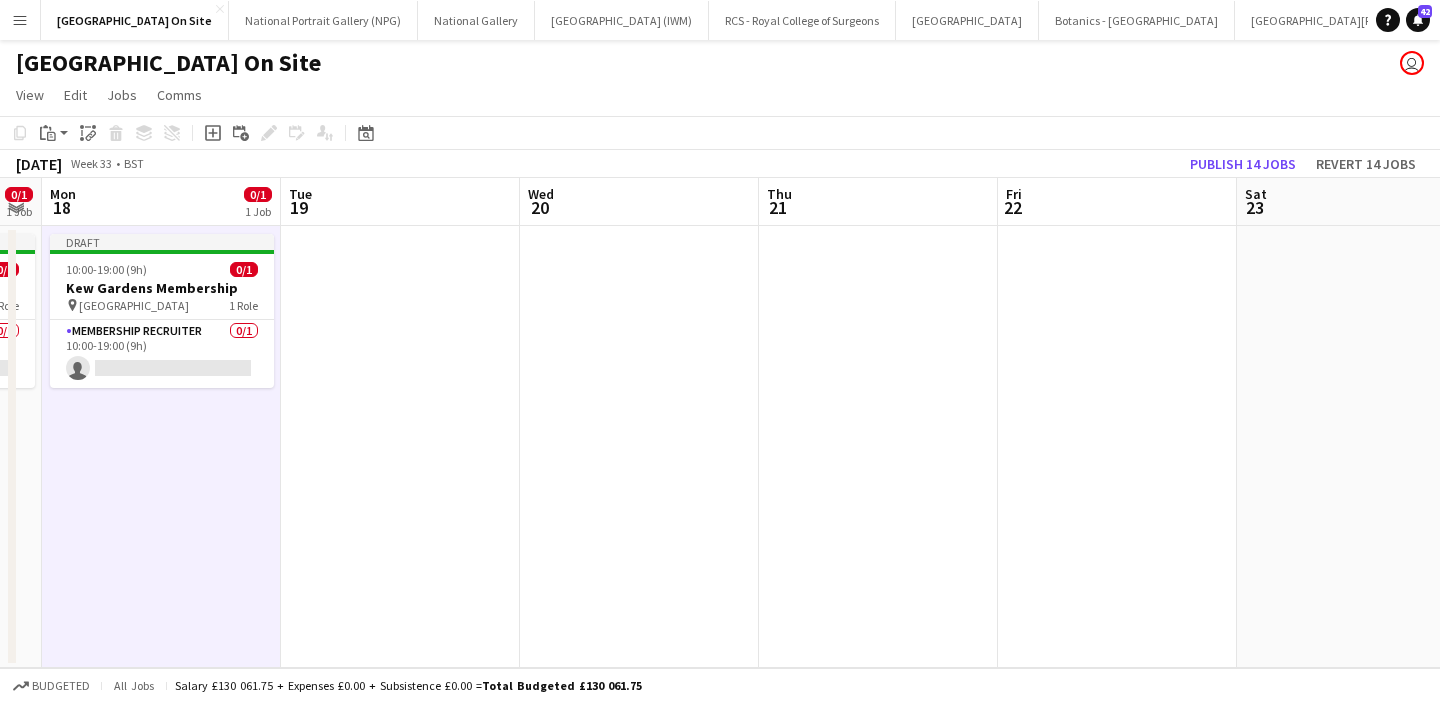 click at bounding box center [400, 447] 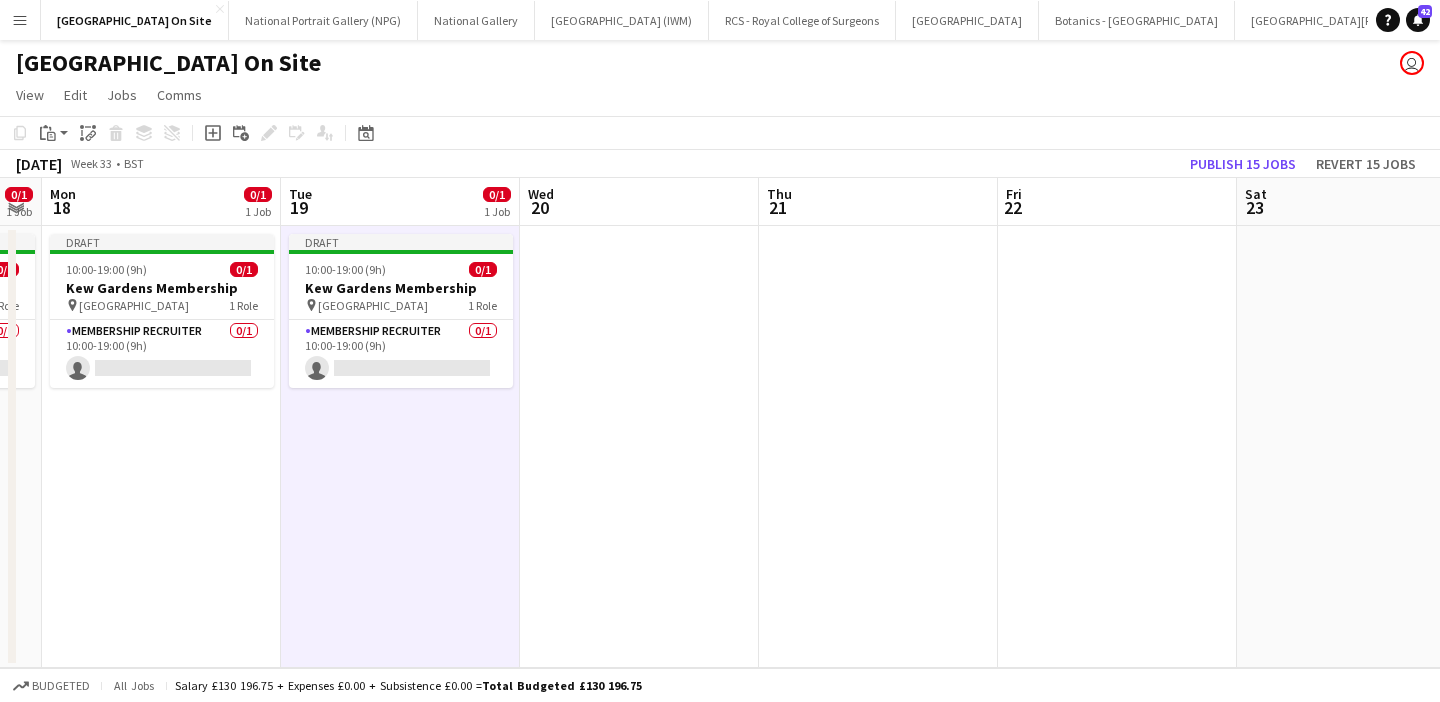 click at bounding box center (639, 447) 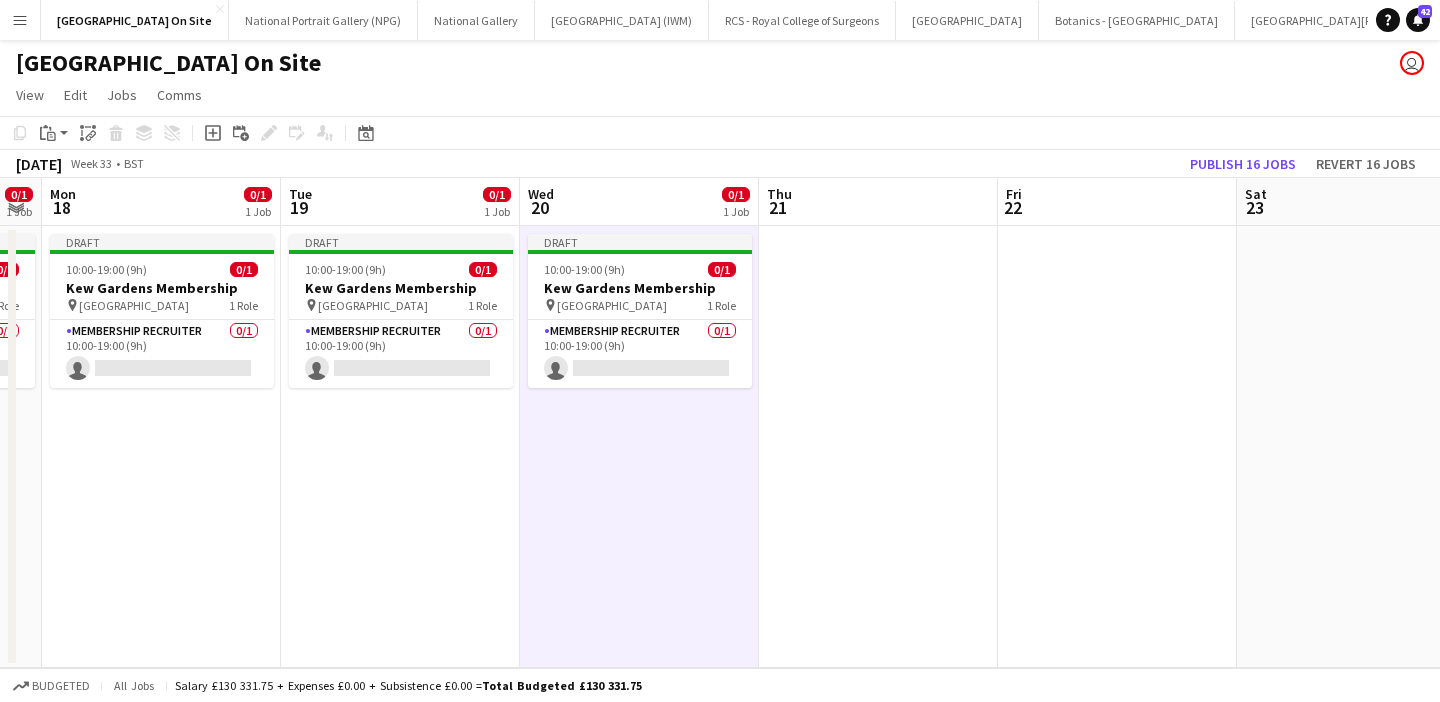 click at bounding box center [878, 447] 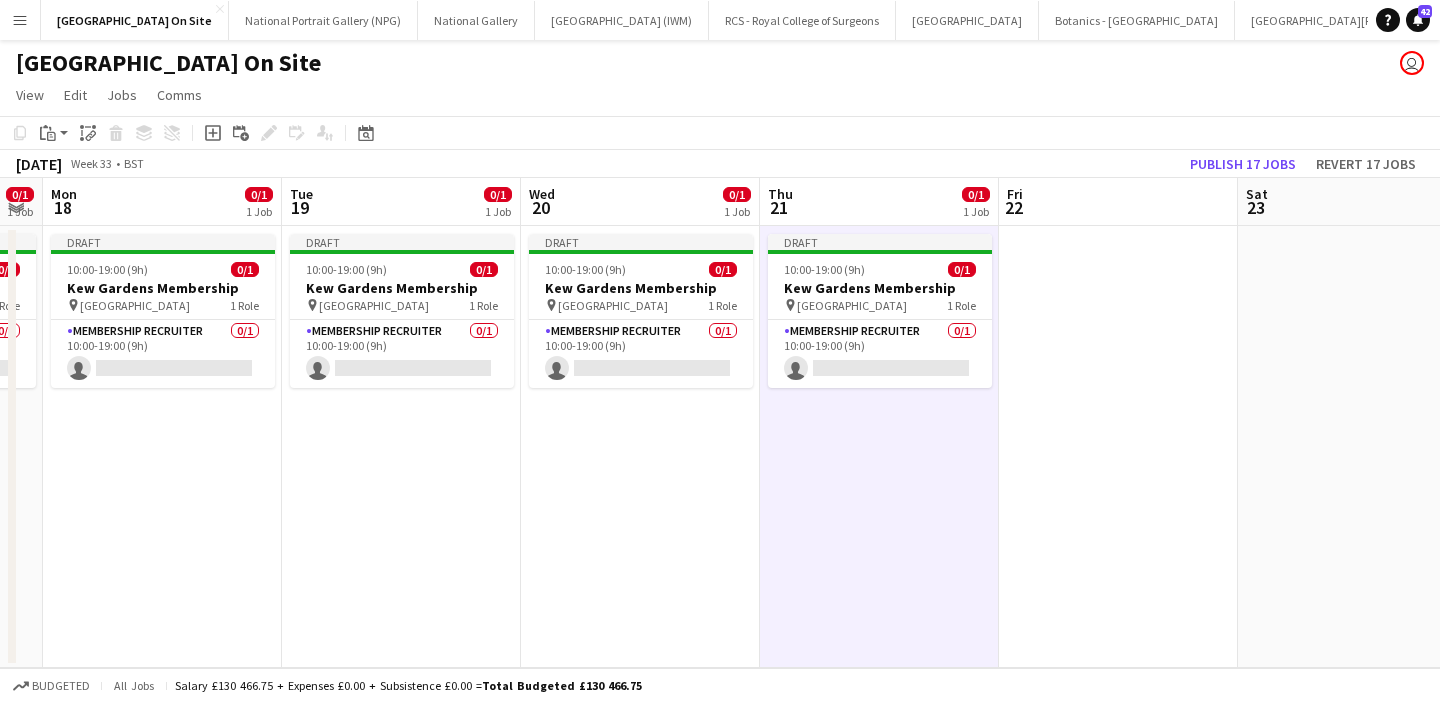 click at bounding box center (1118, 447) 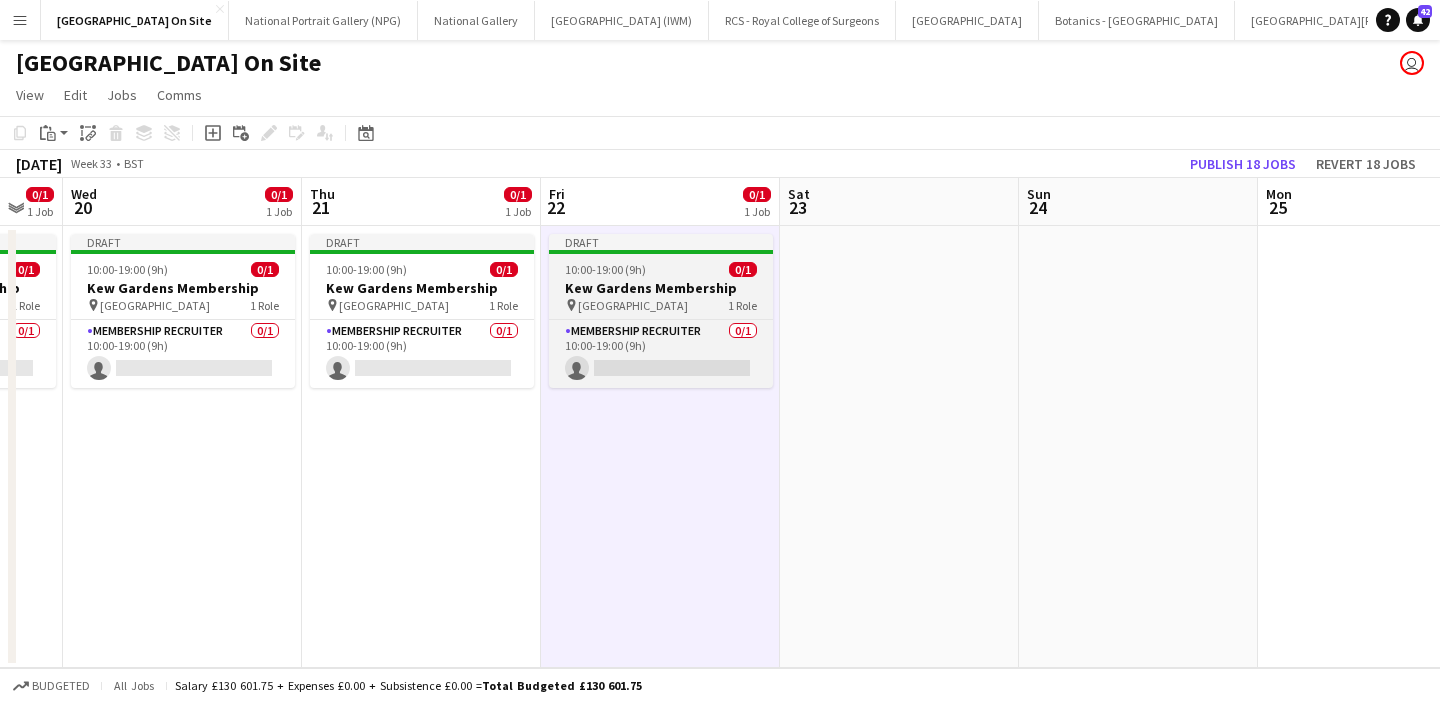 scroll, scrollTop: 0, scrollLeft: 896, axis: horizontal 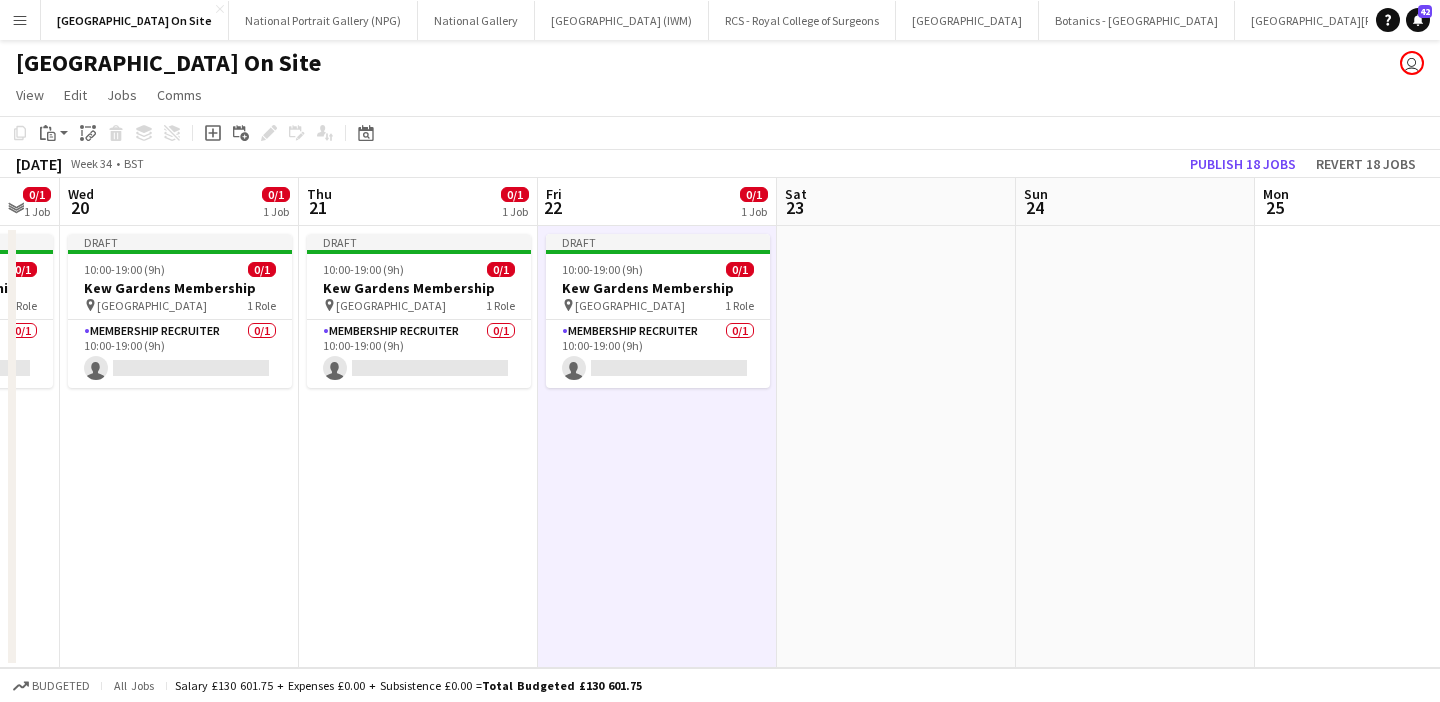 click at bounding box center [896, 447] 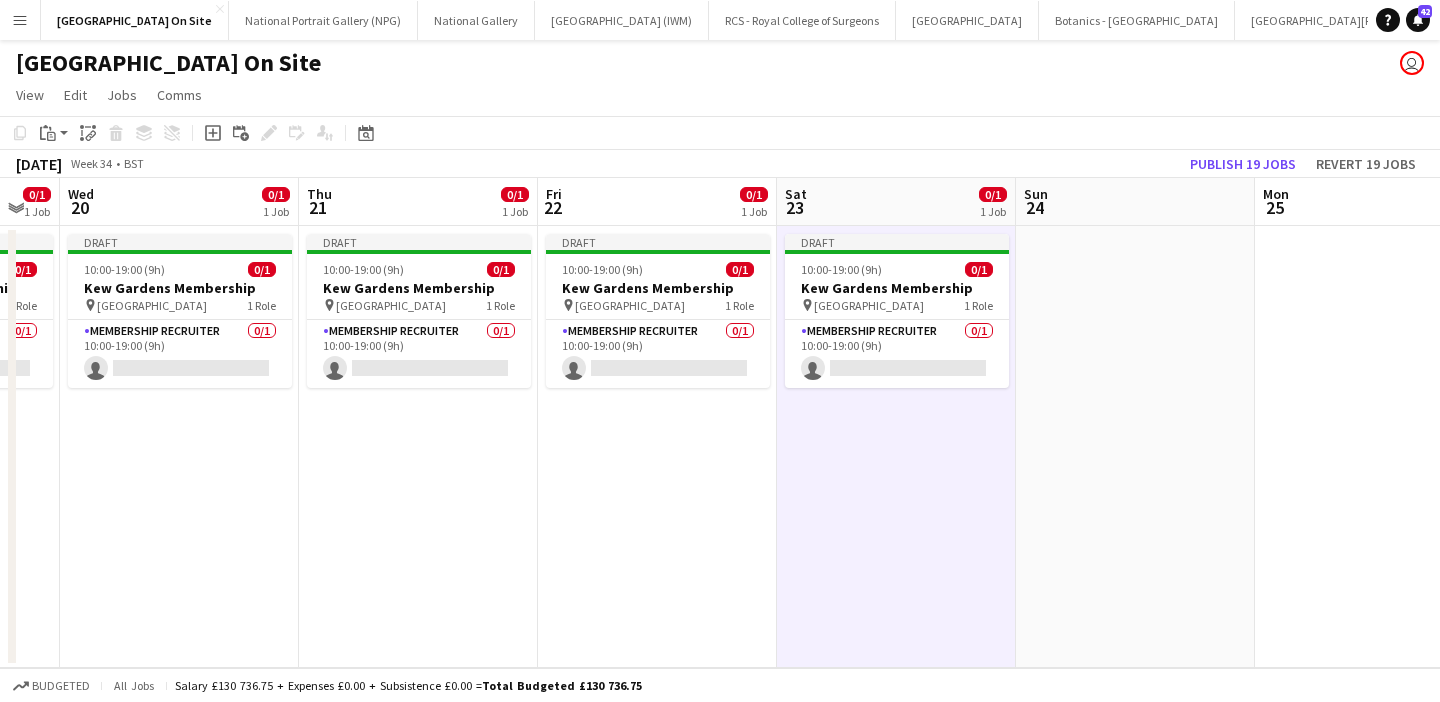 click at bounding box center [1135, 447] 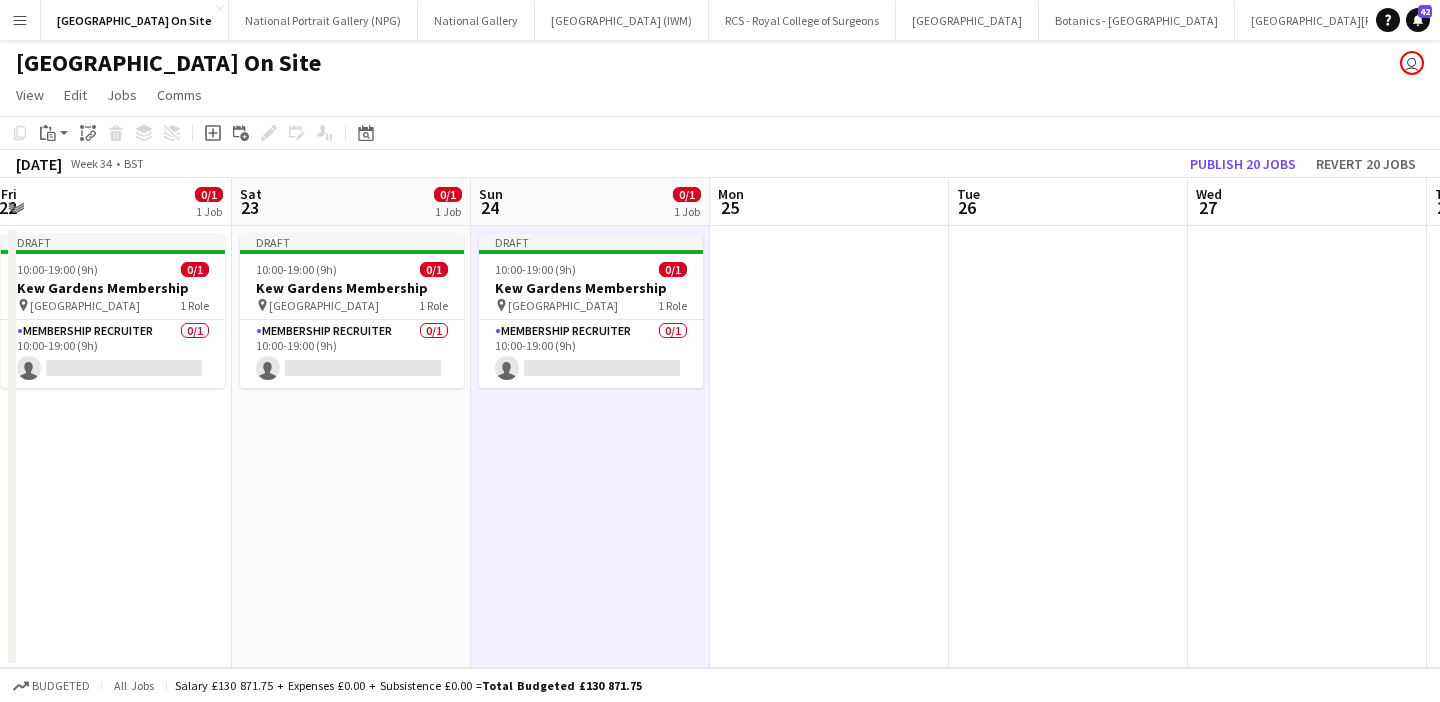 scroll, scrollTop: 0, scrollLeft: 1022, axis: horizontal 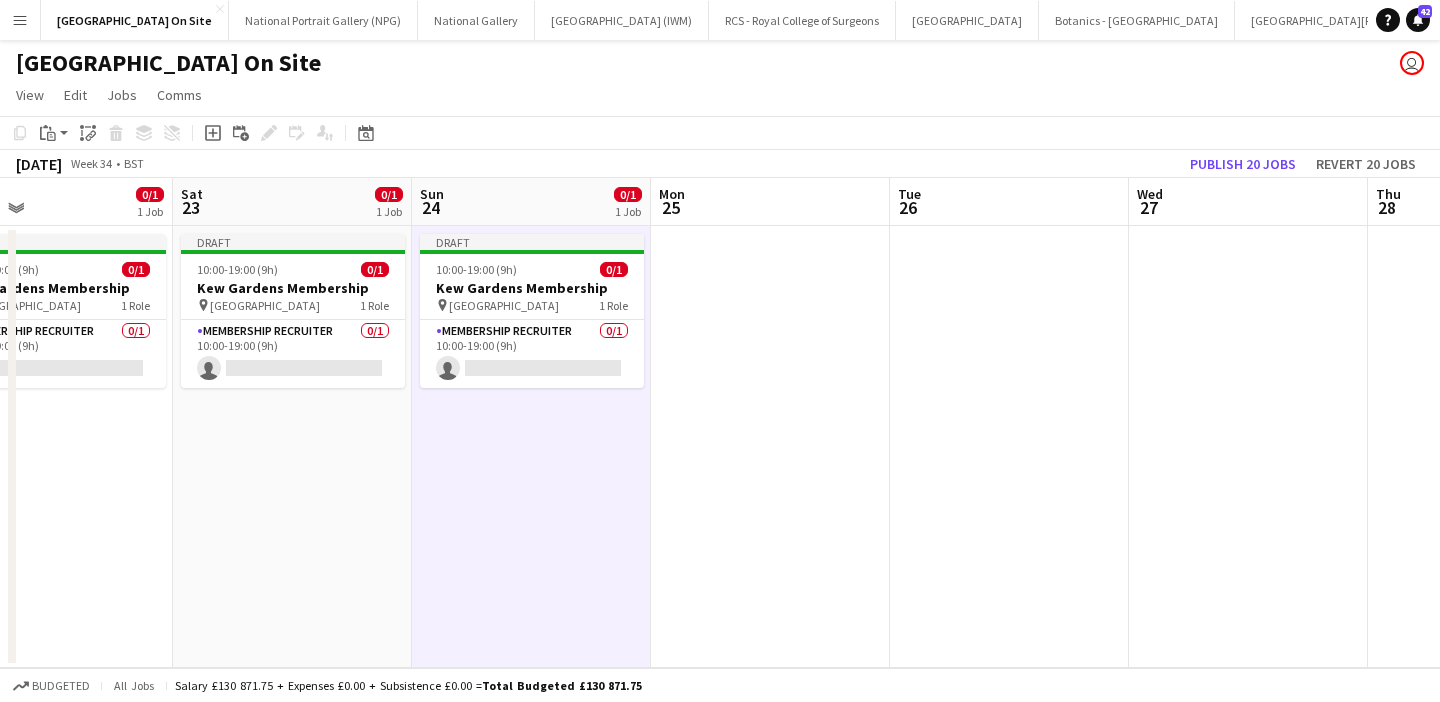 click at bounding box center [1009, 447] 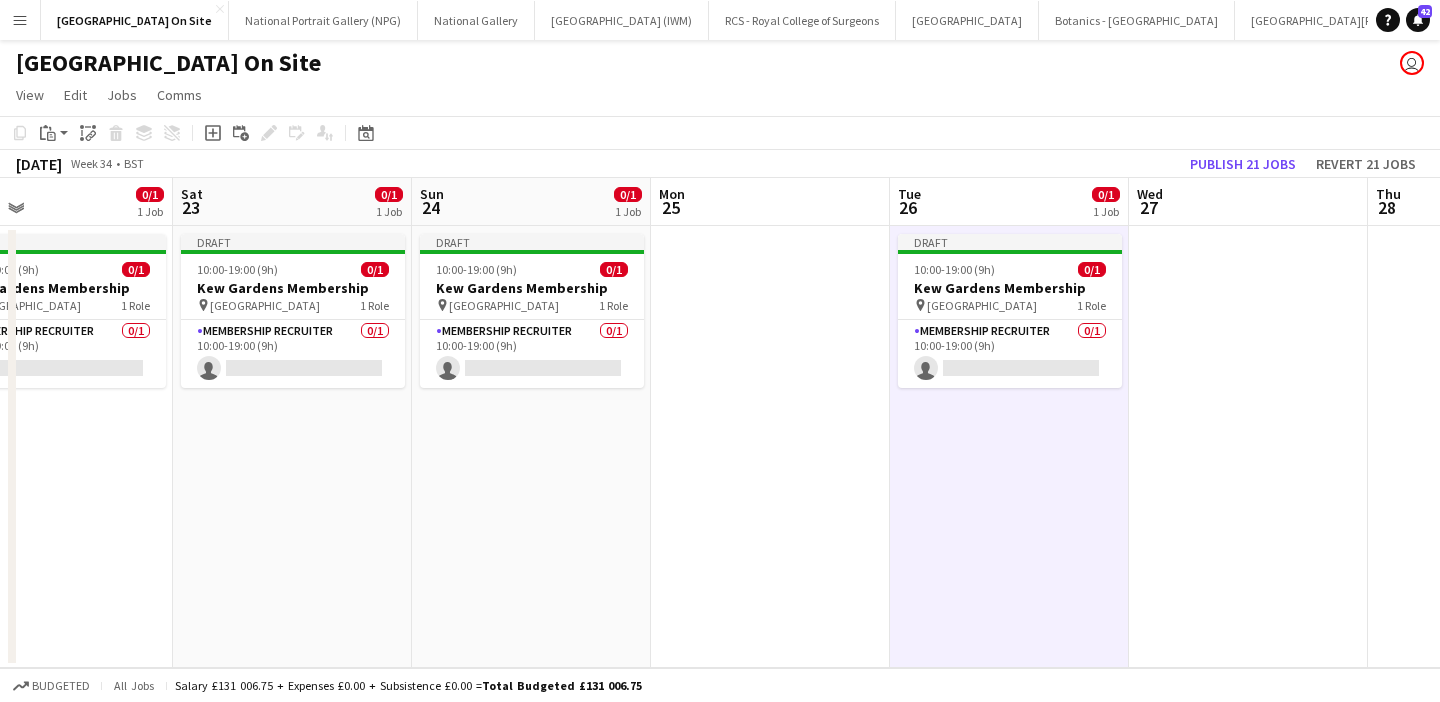 click at bounding box center (1248, 447) 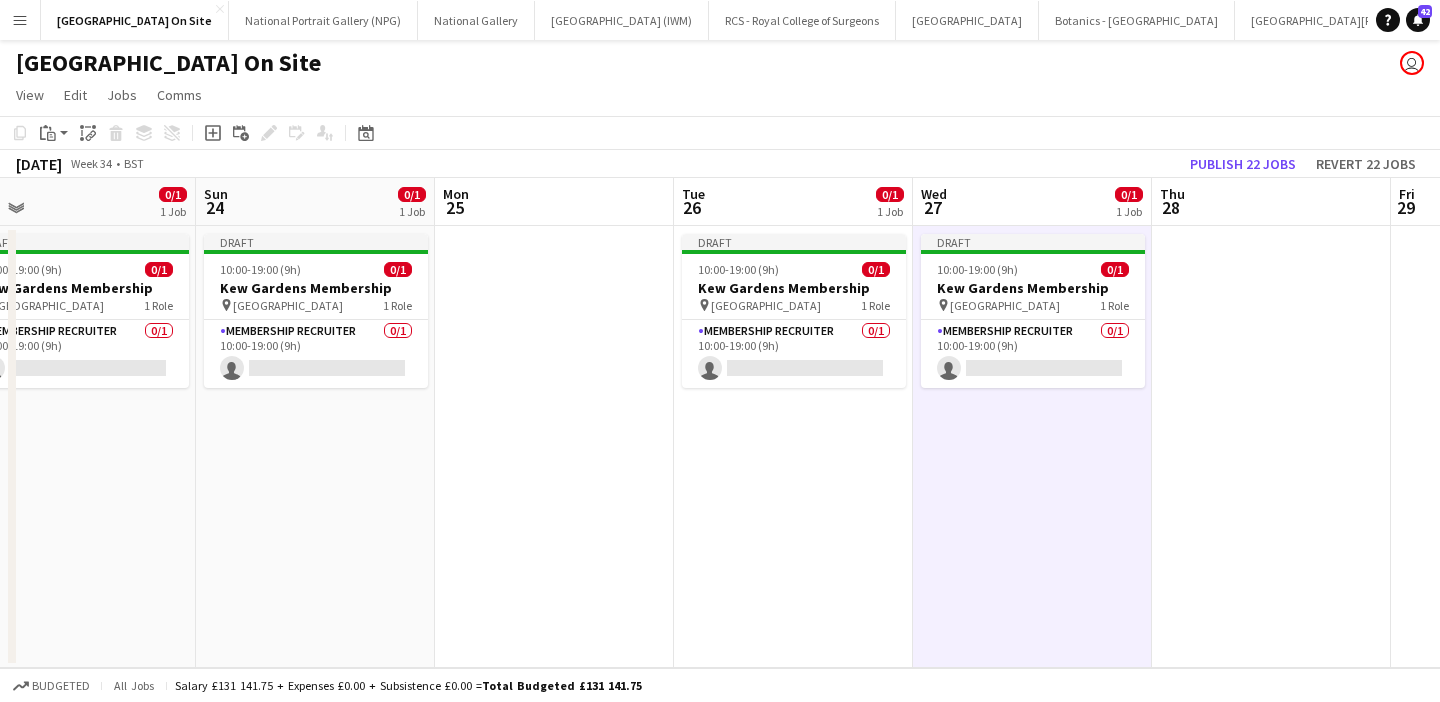 scroll, scrollTop: 0, scrollLeft: 877, axis: horizontal 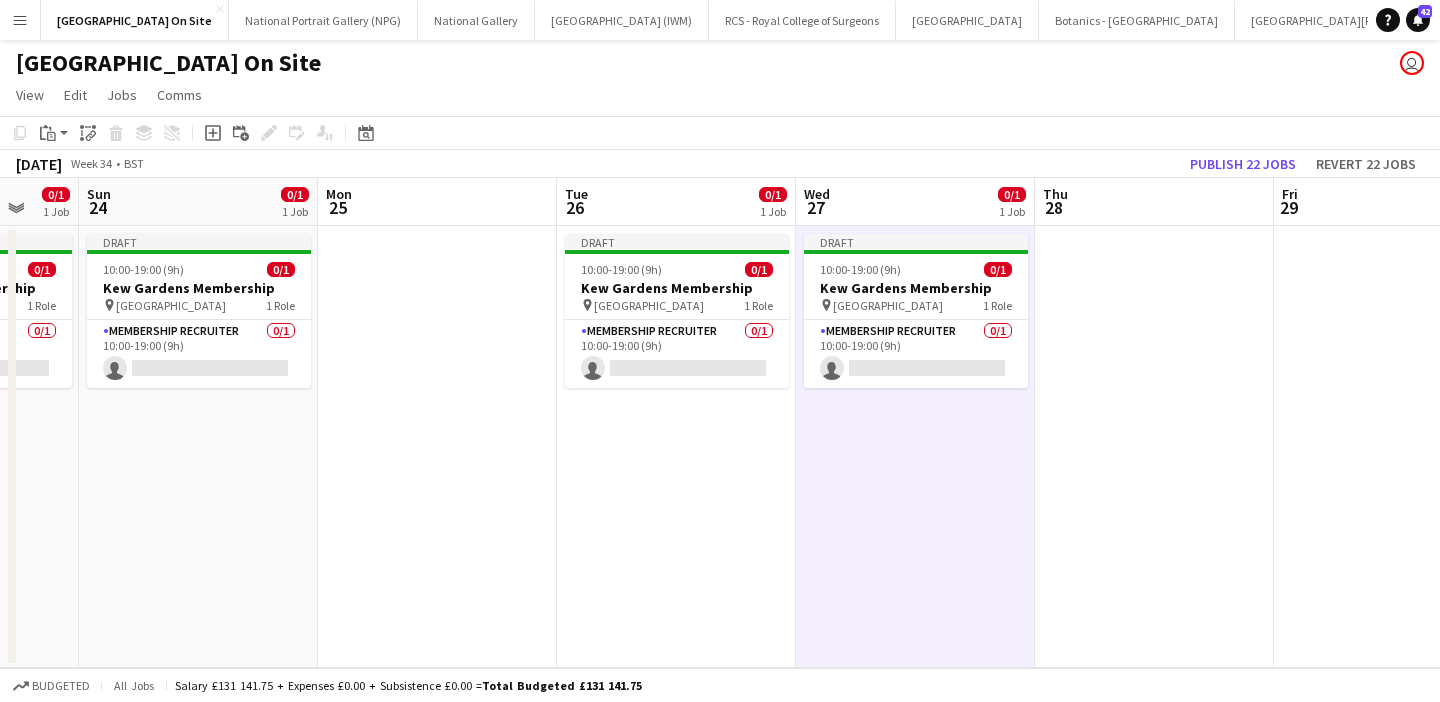 click at bounding box center [1154, 447] 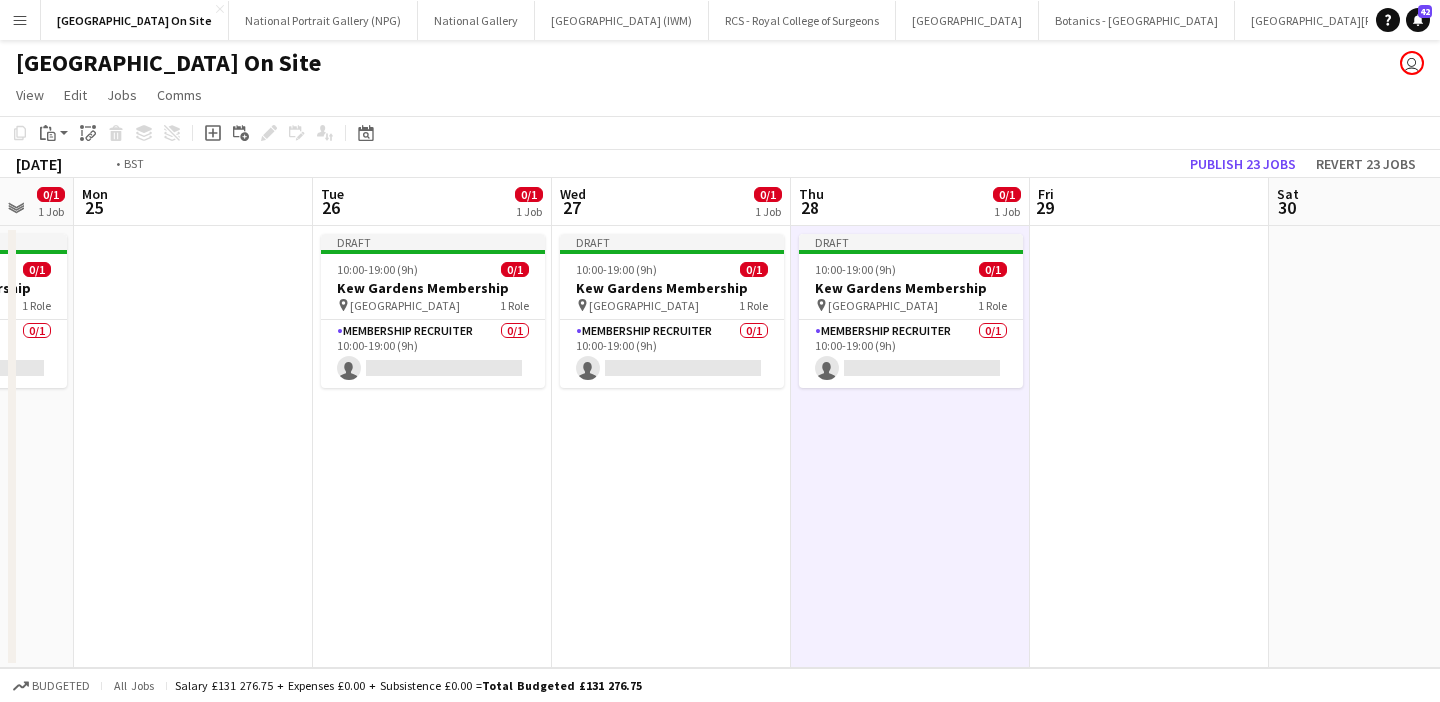scroll, scrollTop: 0, scrollLeft: 770, axis: horizontal 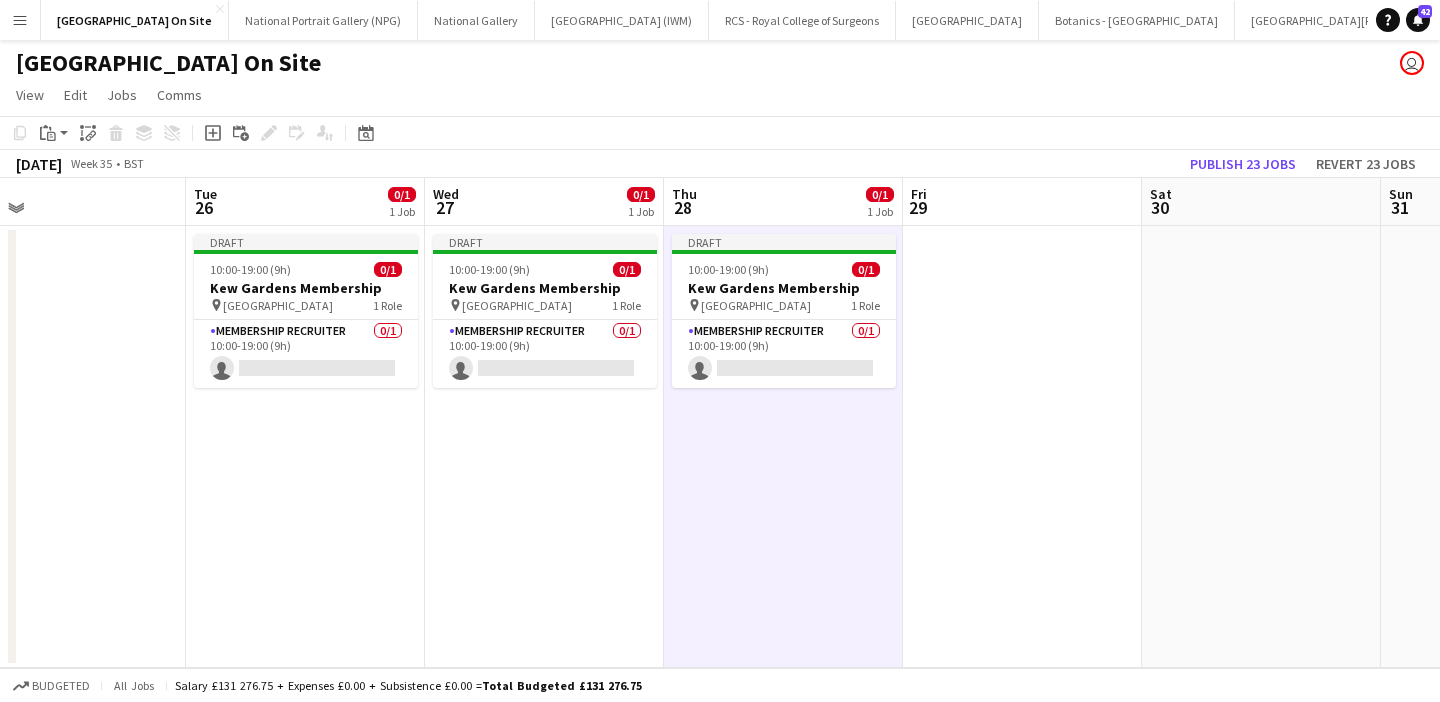 click at bounding box center (1022, 447) 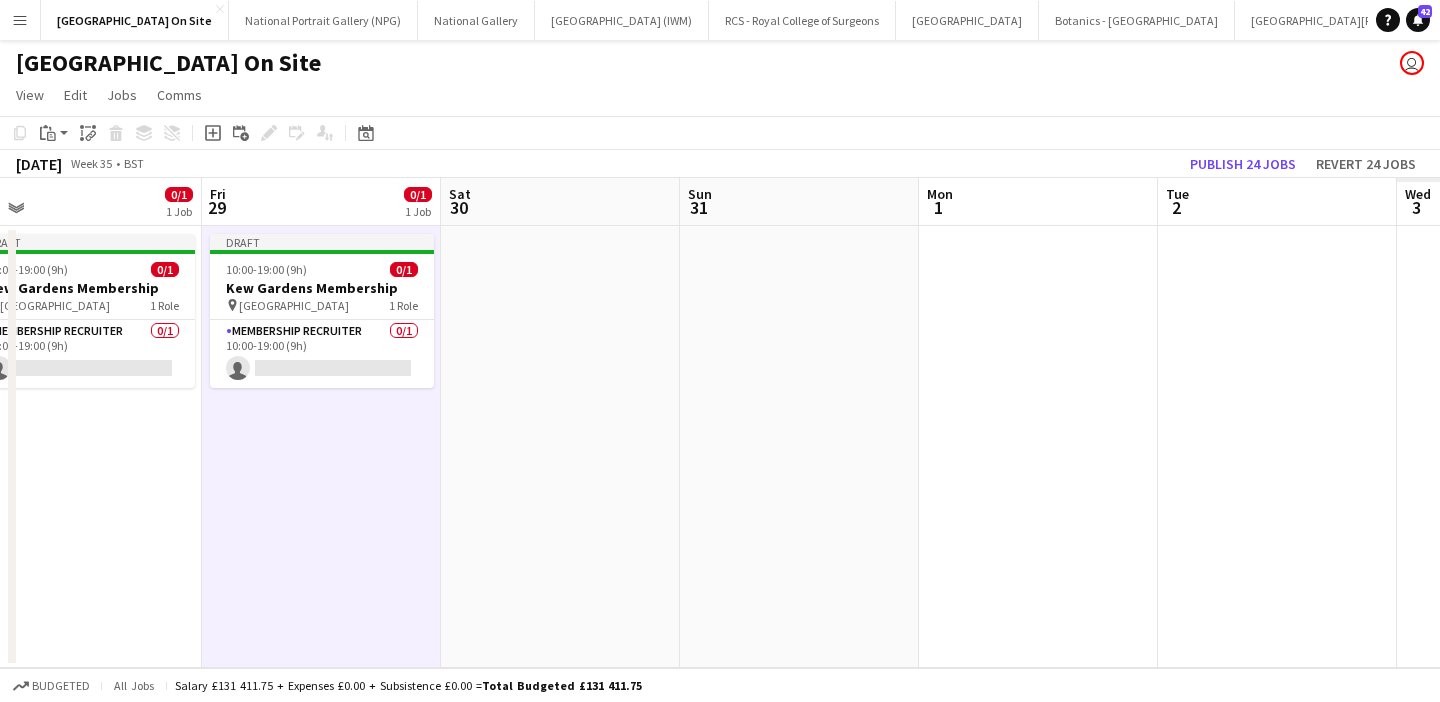 scroll, scrollTop: 0, scrollLeft: 617, axis: horizontal 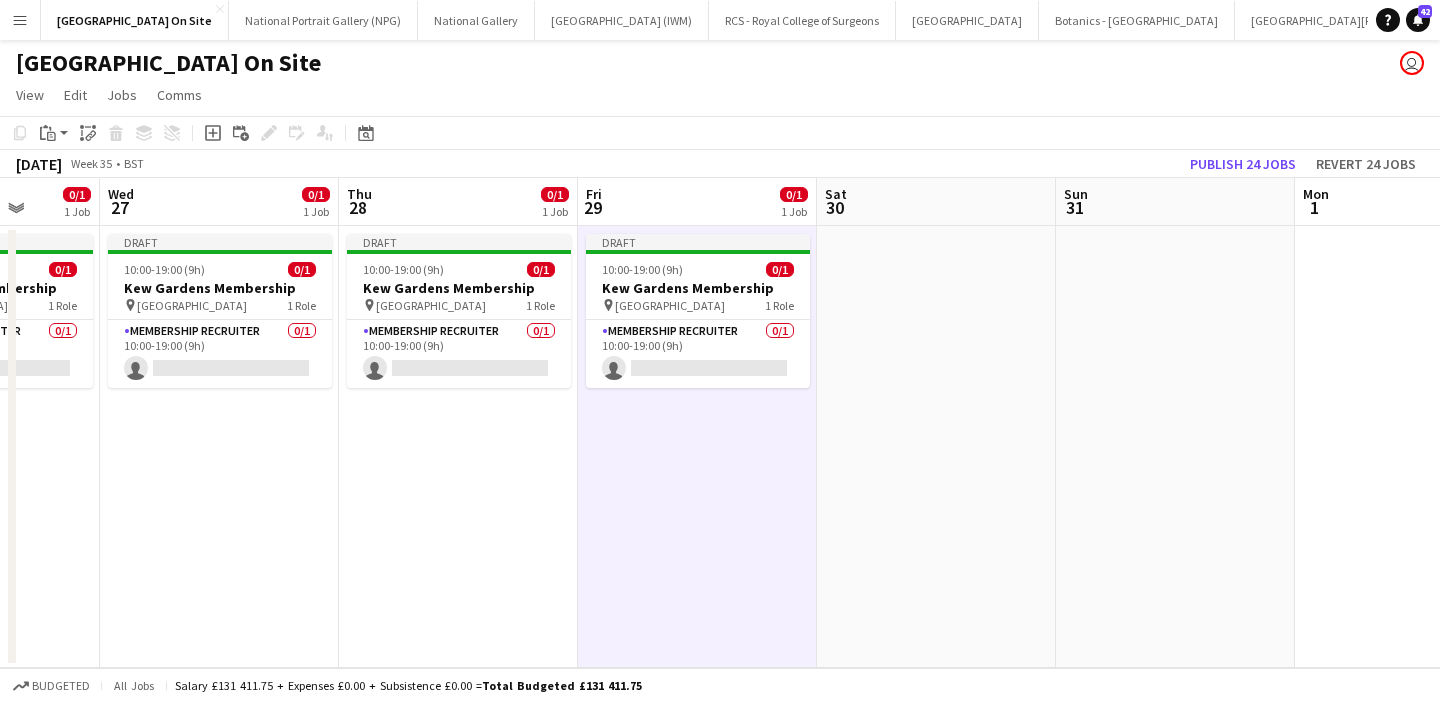 click at bounding box center [936, 447] 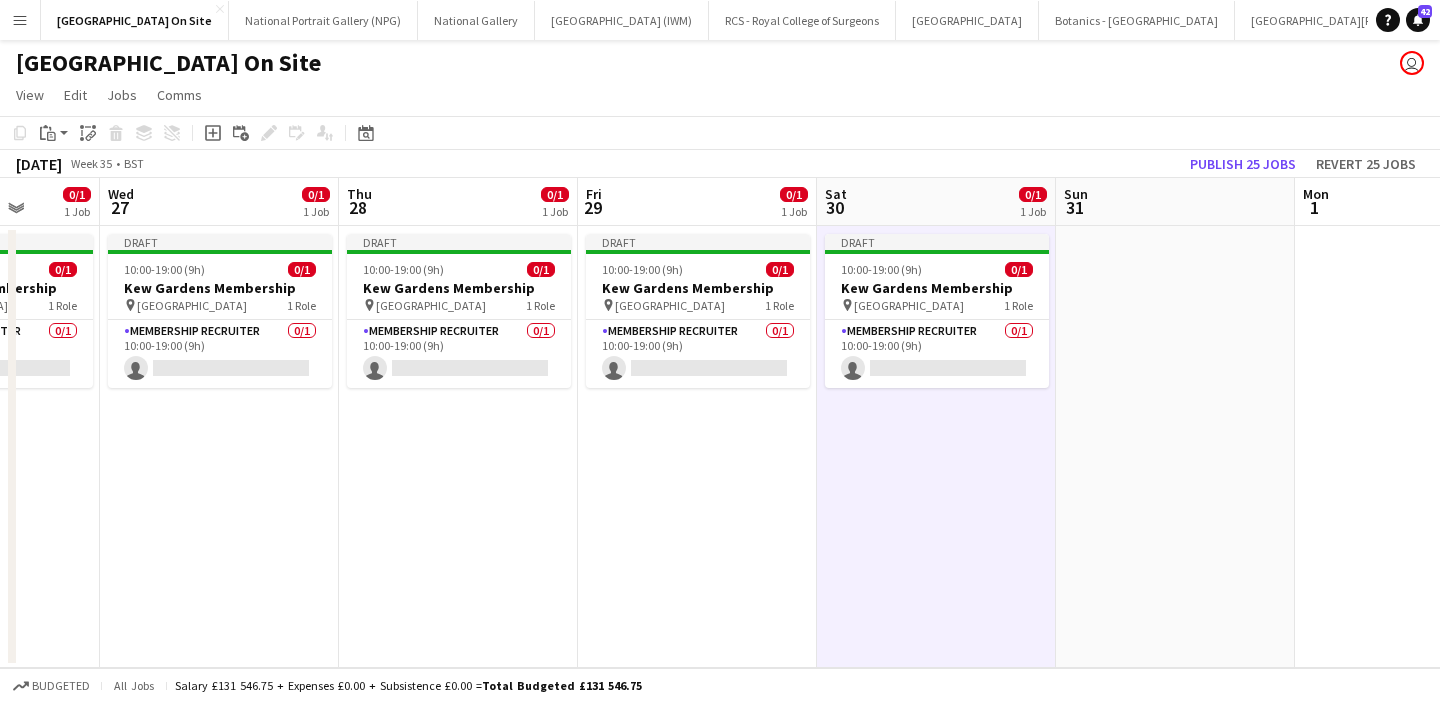 click at bounding box center (1175, 447) 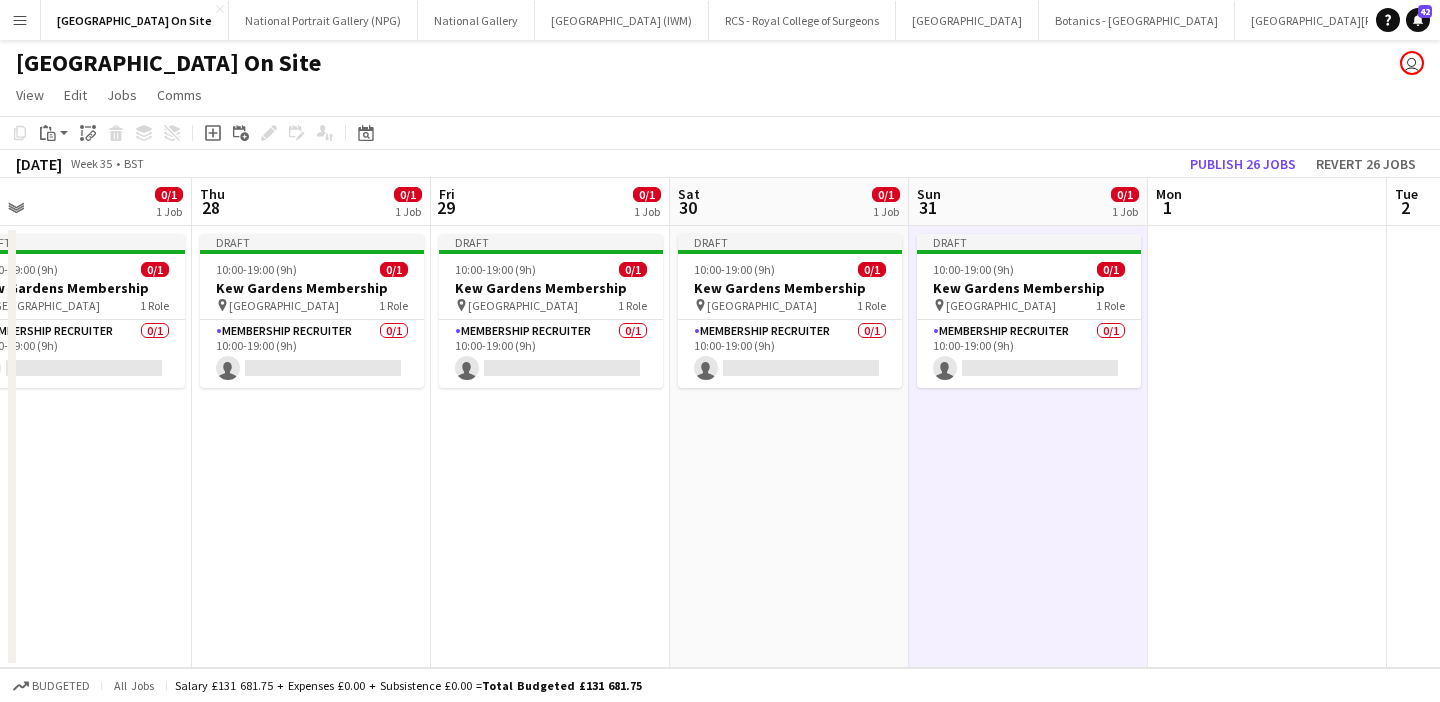 scroll, scrollTop: 0, scrollLeft: 760, axis: horizontal 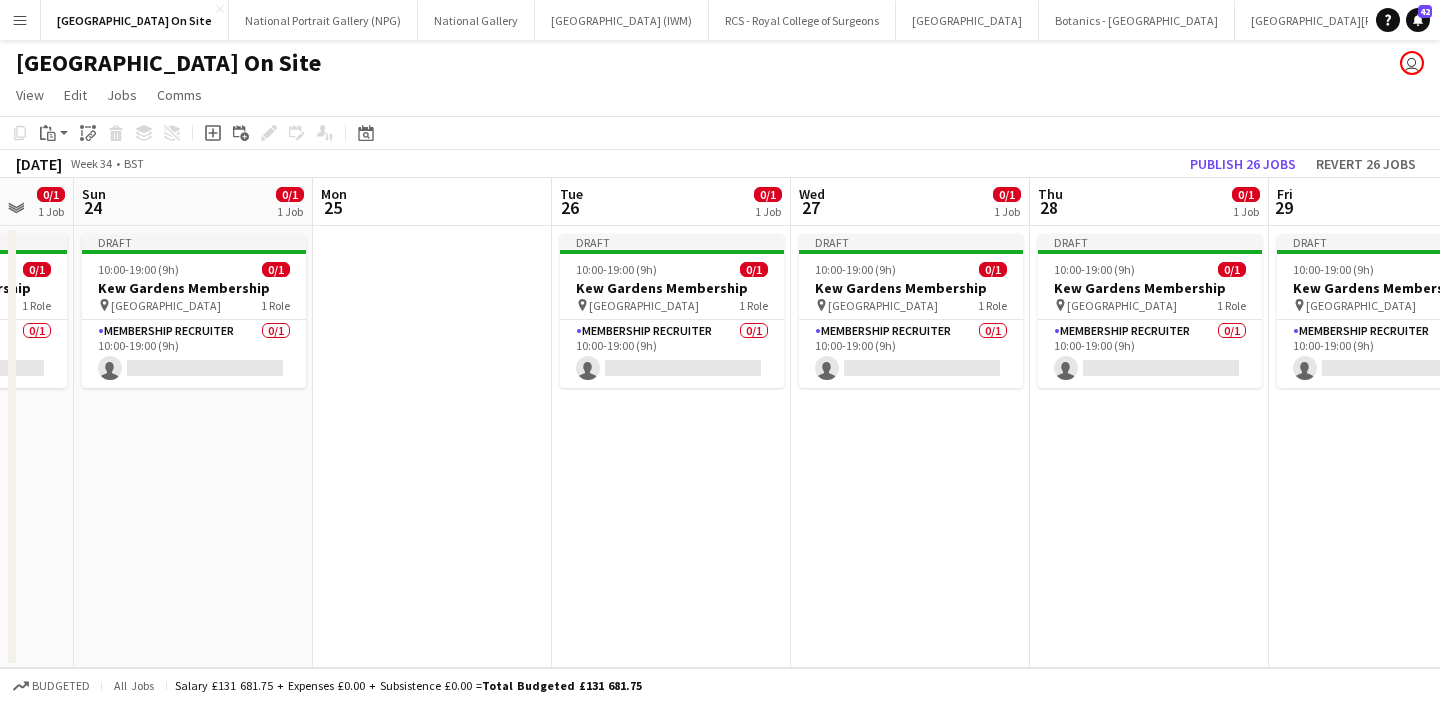 click at bounding box center [432, 447] 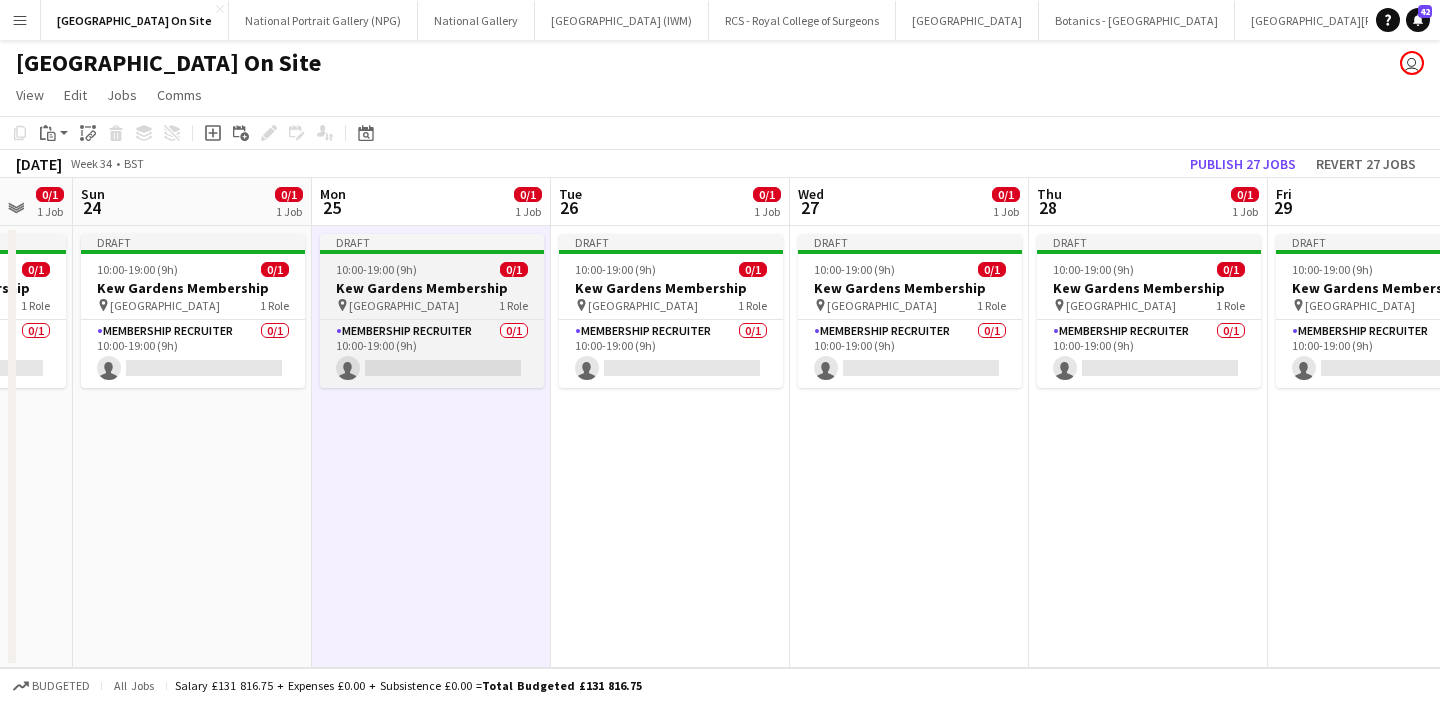 click on "Draft" at bounding box center [432, 242] 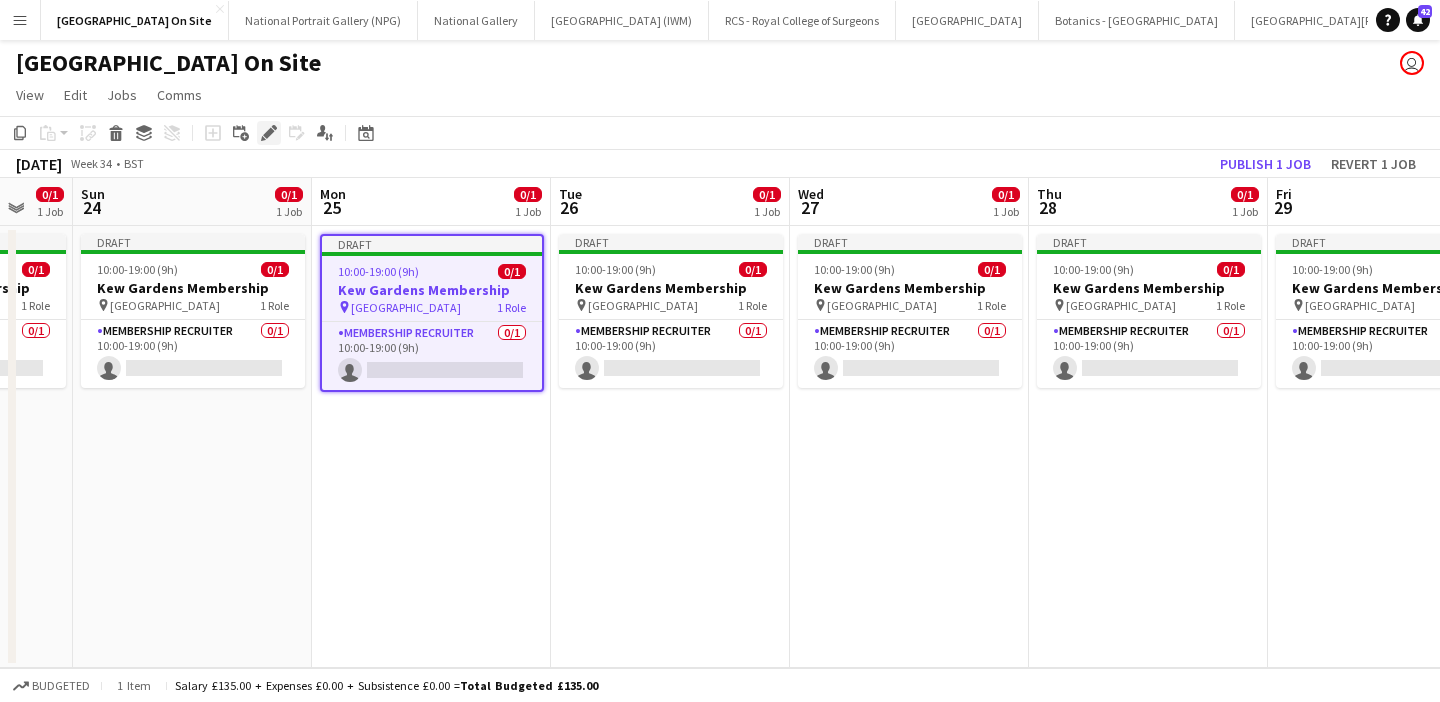 click 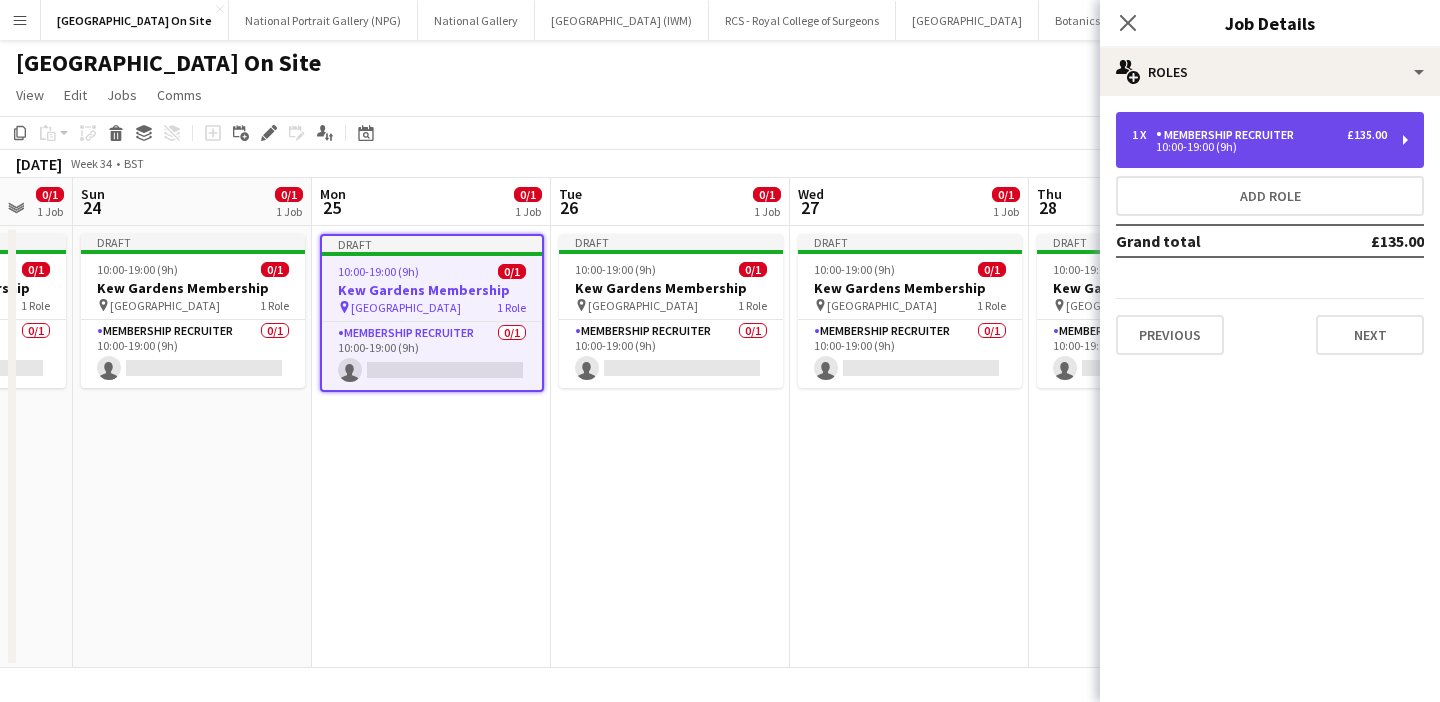 click on "1 x   Membership Recruiter   £135.00   10:00-19:00 (9h)" at bounding box center [1270, 140] 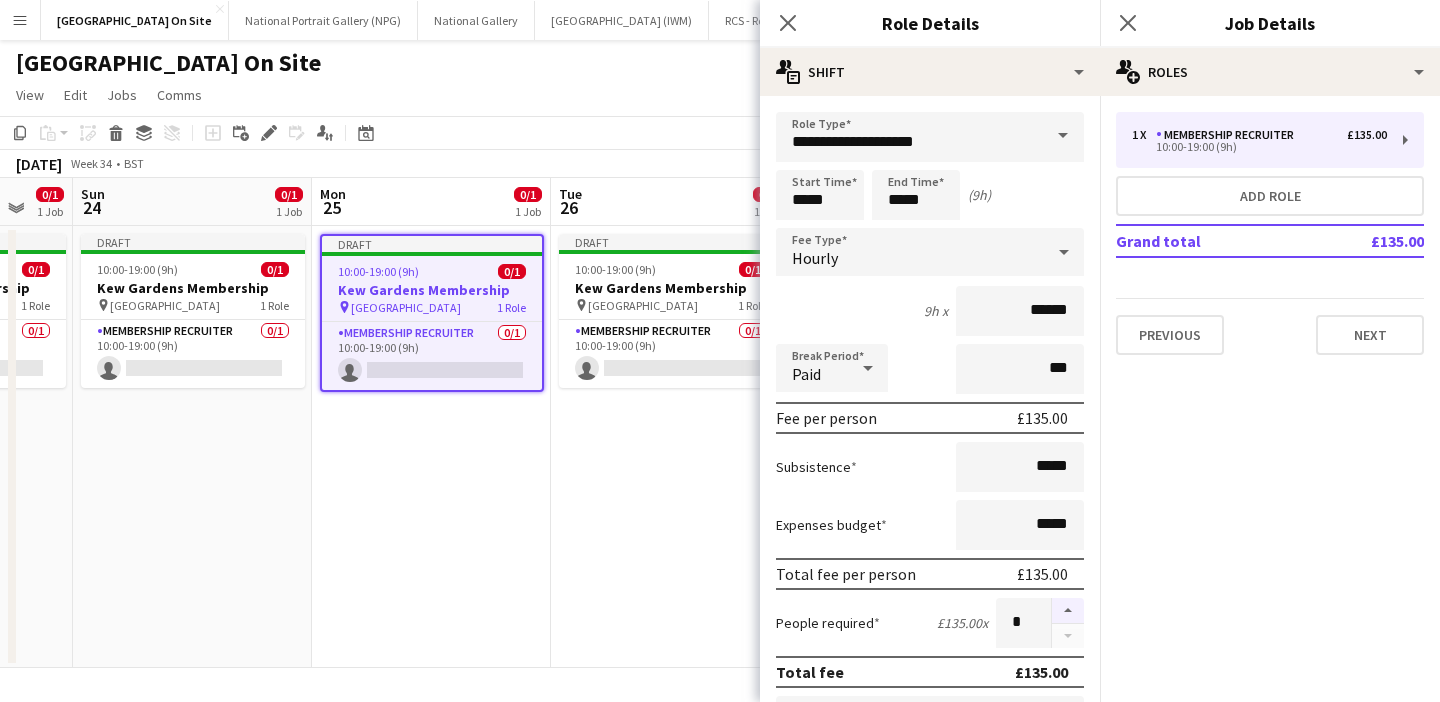 click at bounding box center (1068, 611) 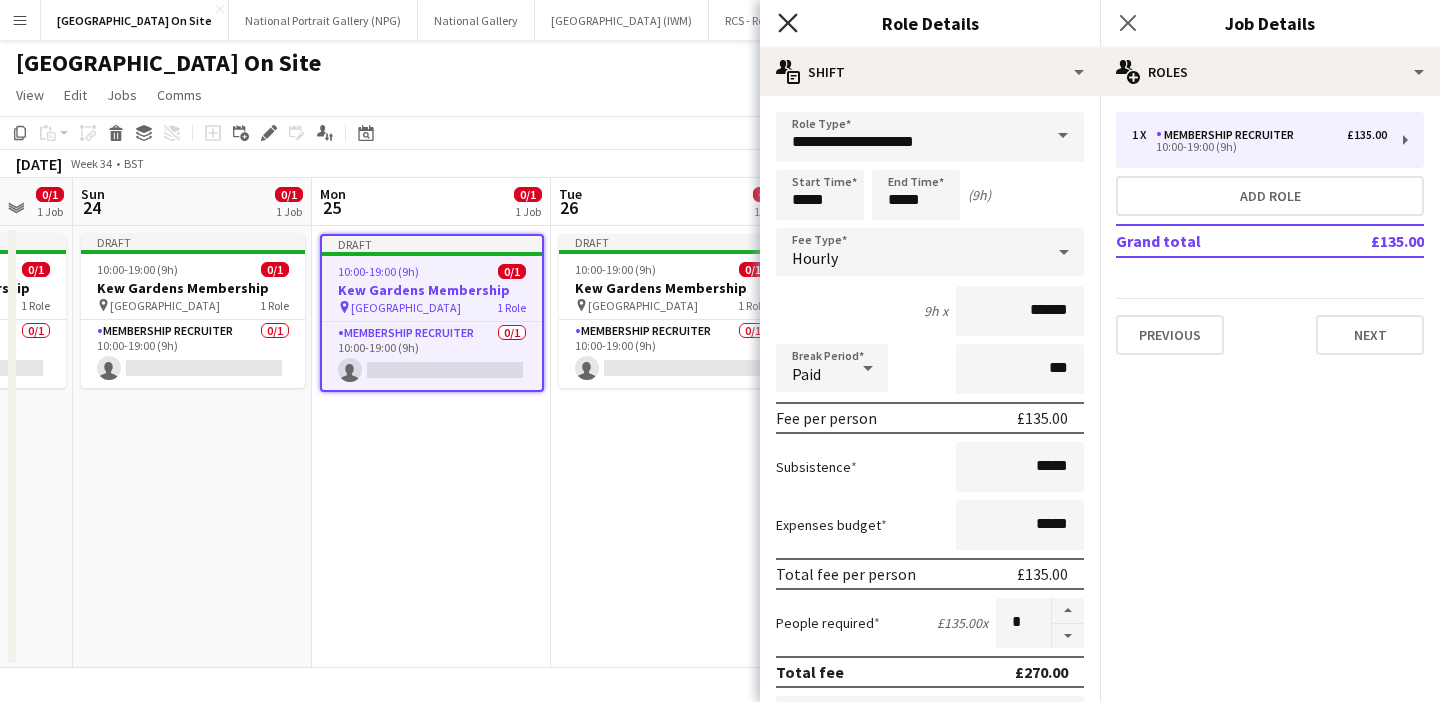 click on "Close pop-in" 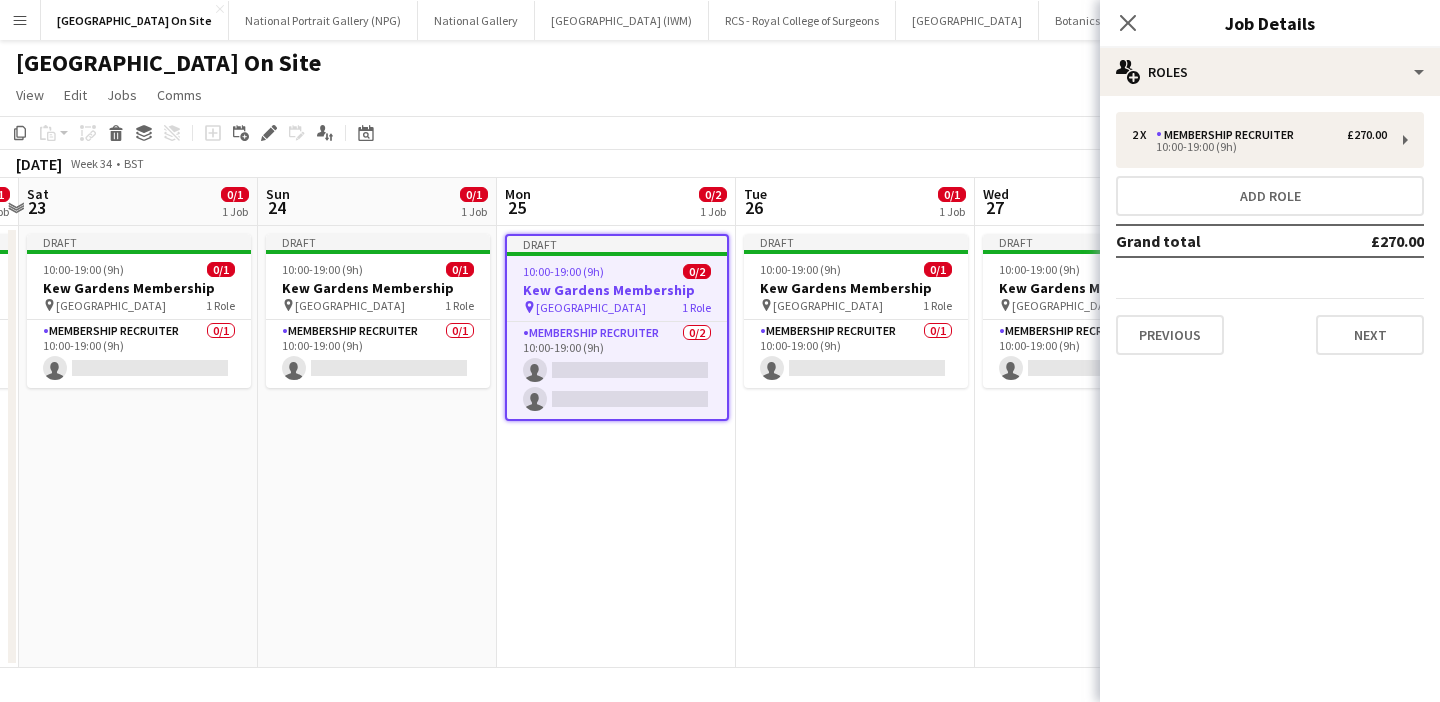 scroll, scrollTop: 0, scrollLeft: 685, axis: horizontal 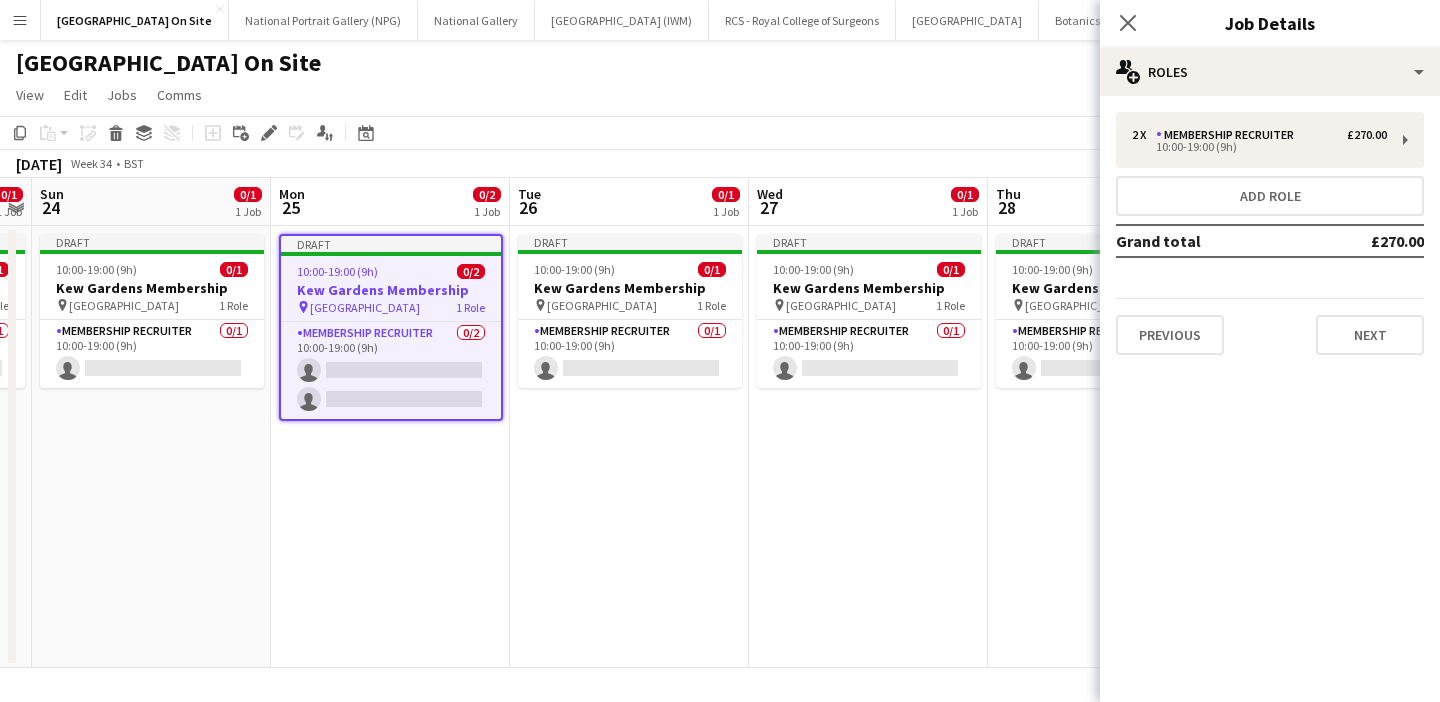 click on "Draft" at bounding box center (391, 244) 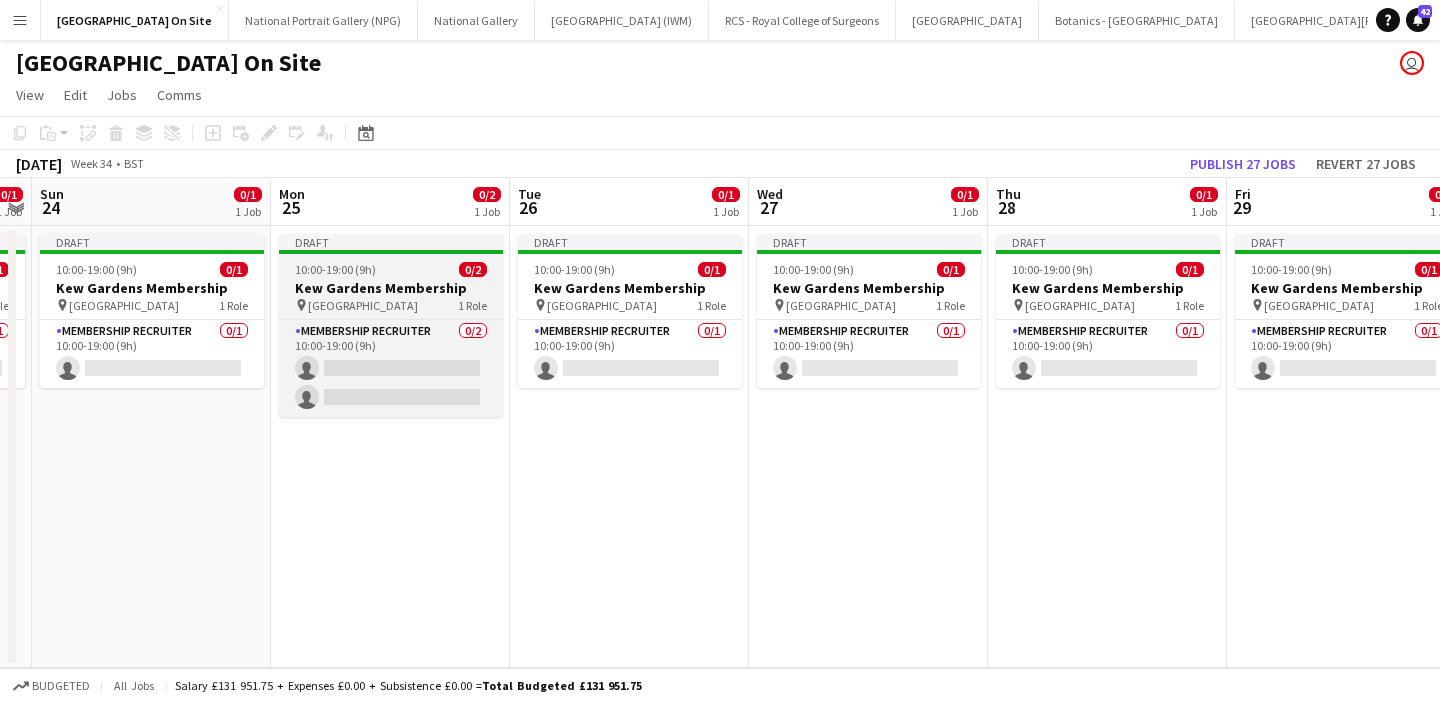 click on "10:00-19:00 (9h)    0/2" at bounding box center [391, 269] 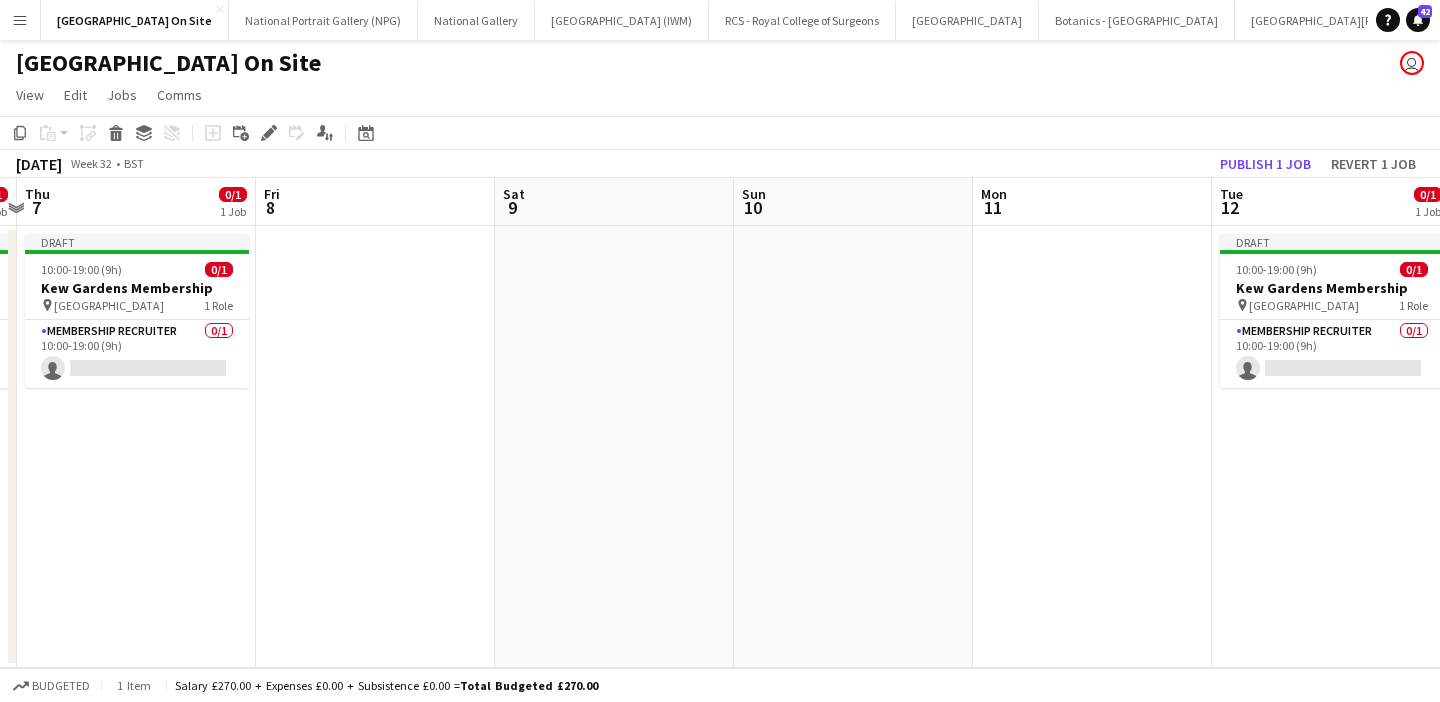 scroll, scrollTop: 0, scrollLeft: 635, axis: horizontal 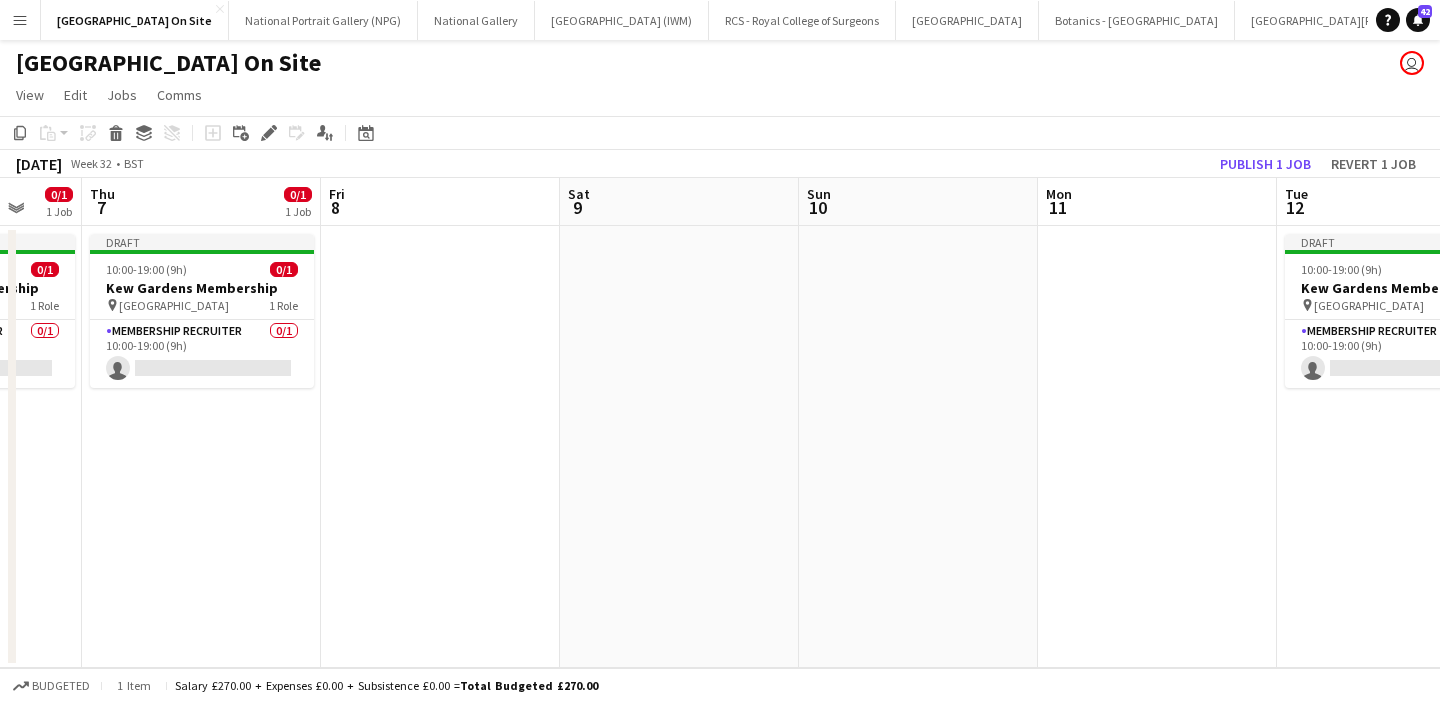 click at bounding box center [440, 447] 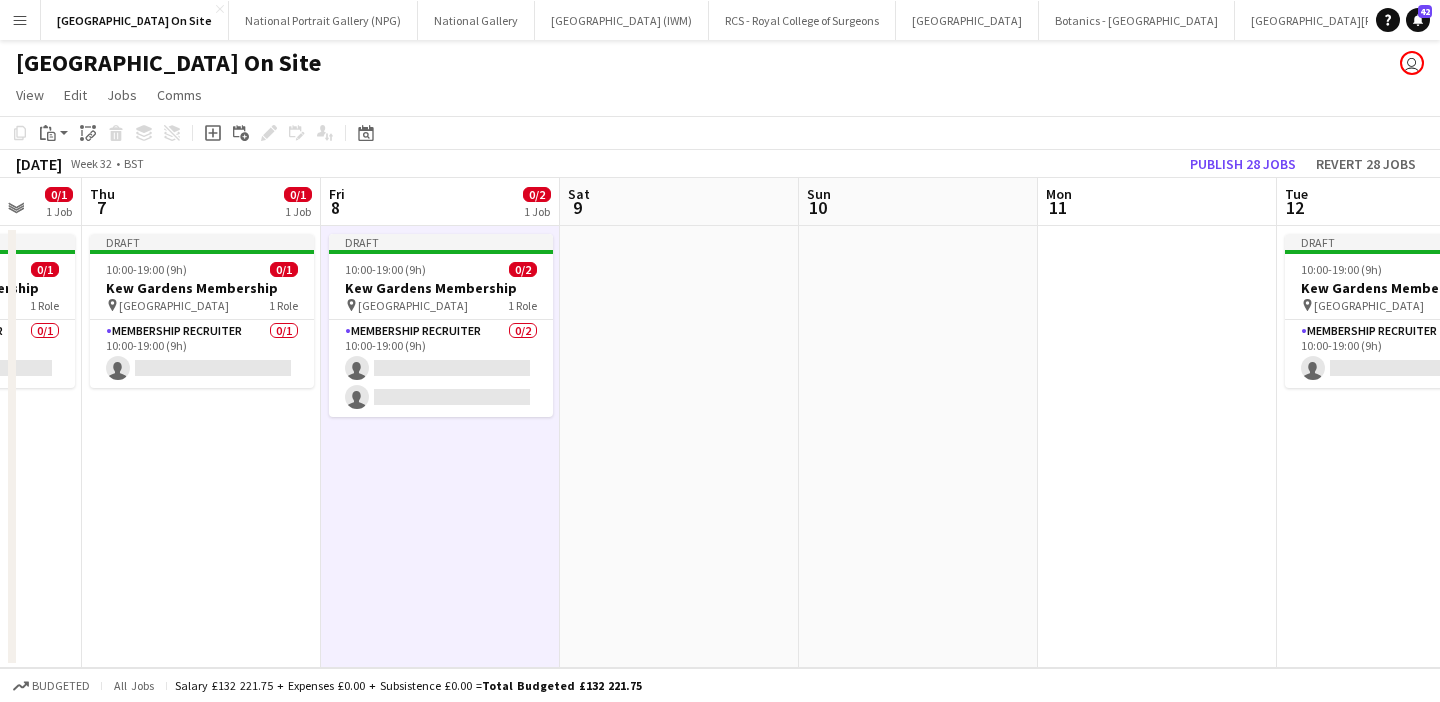 click at bounding box center [679, 447] 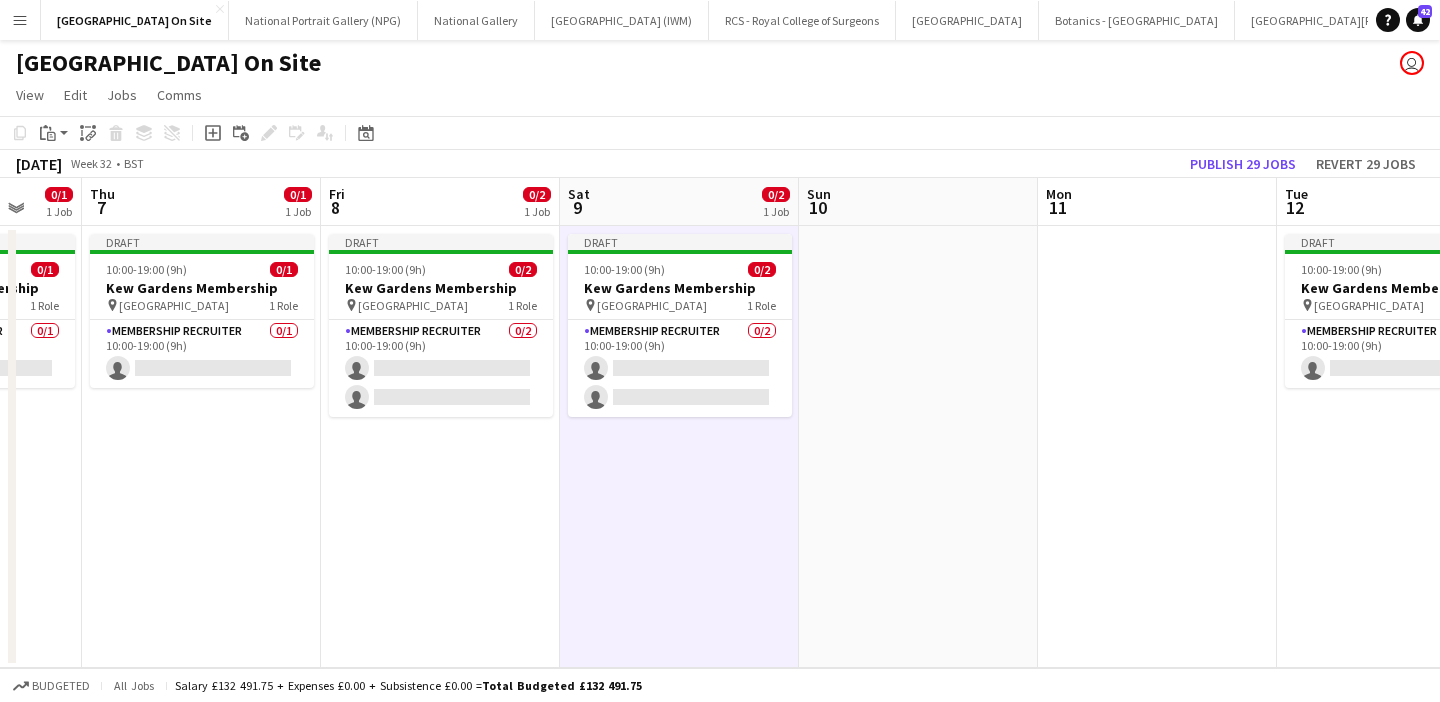 click at bounding box center [918, 447] 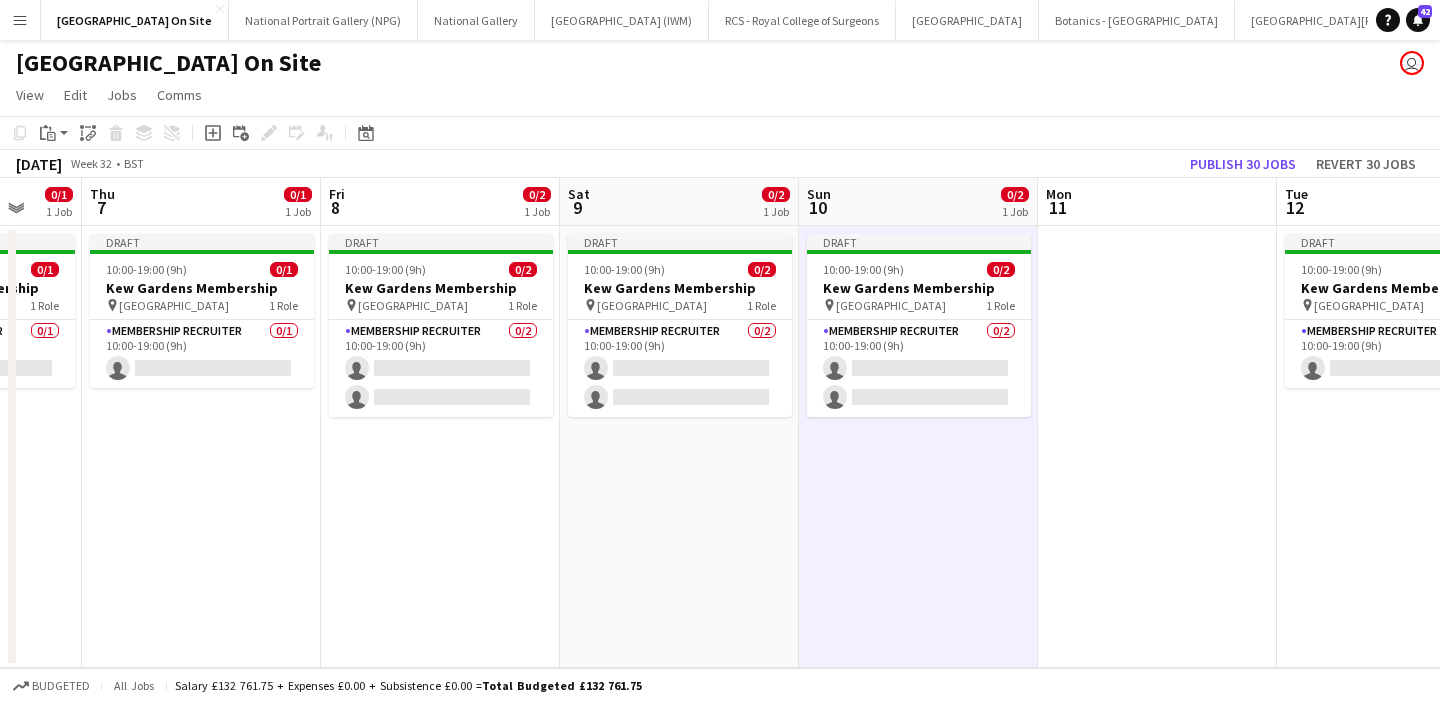 click at bounding box center [1157, 447] 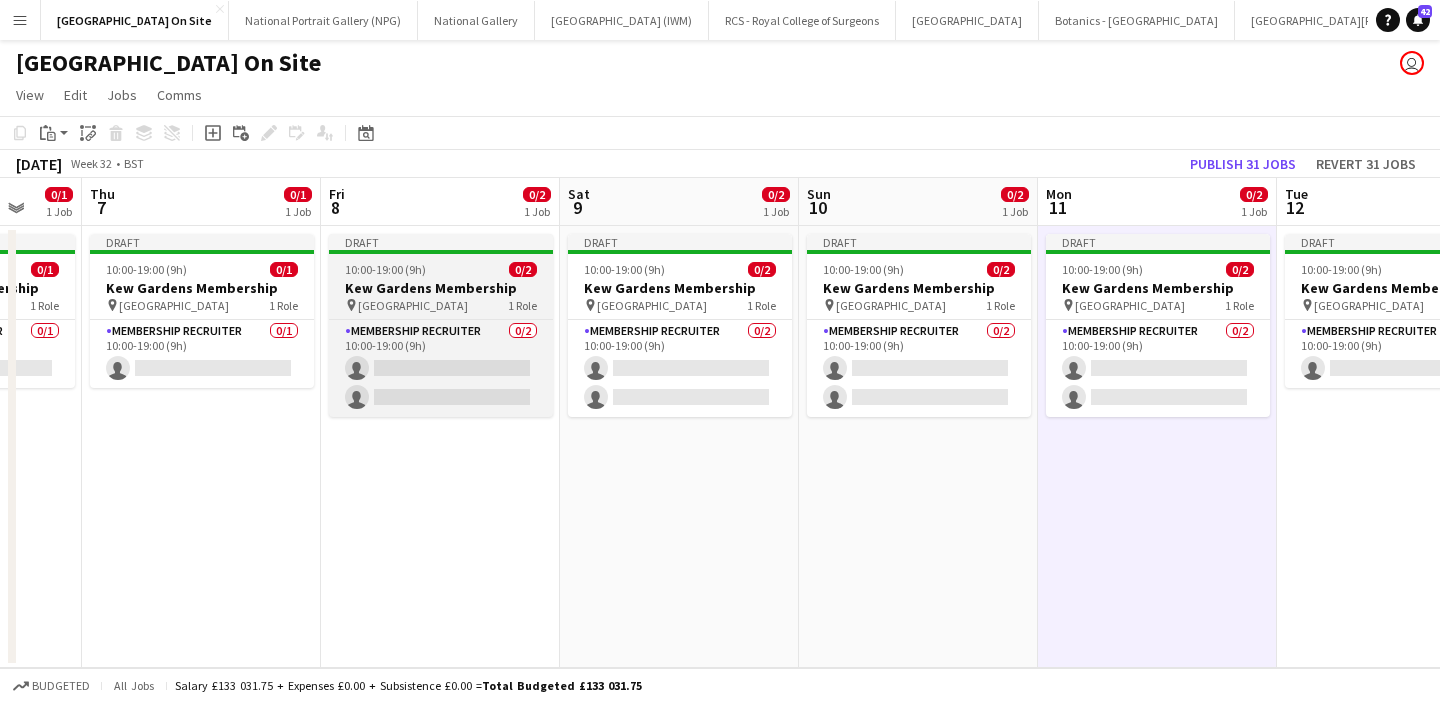 click on "Kew Gardens Membership" at bounding box center (441, 288) 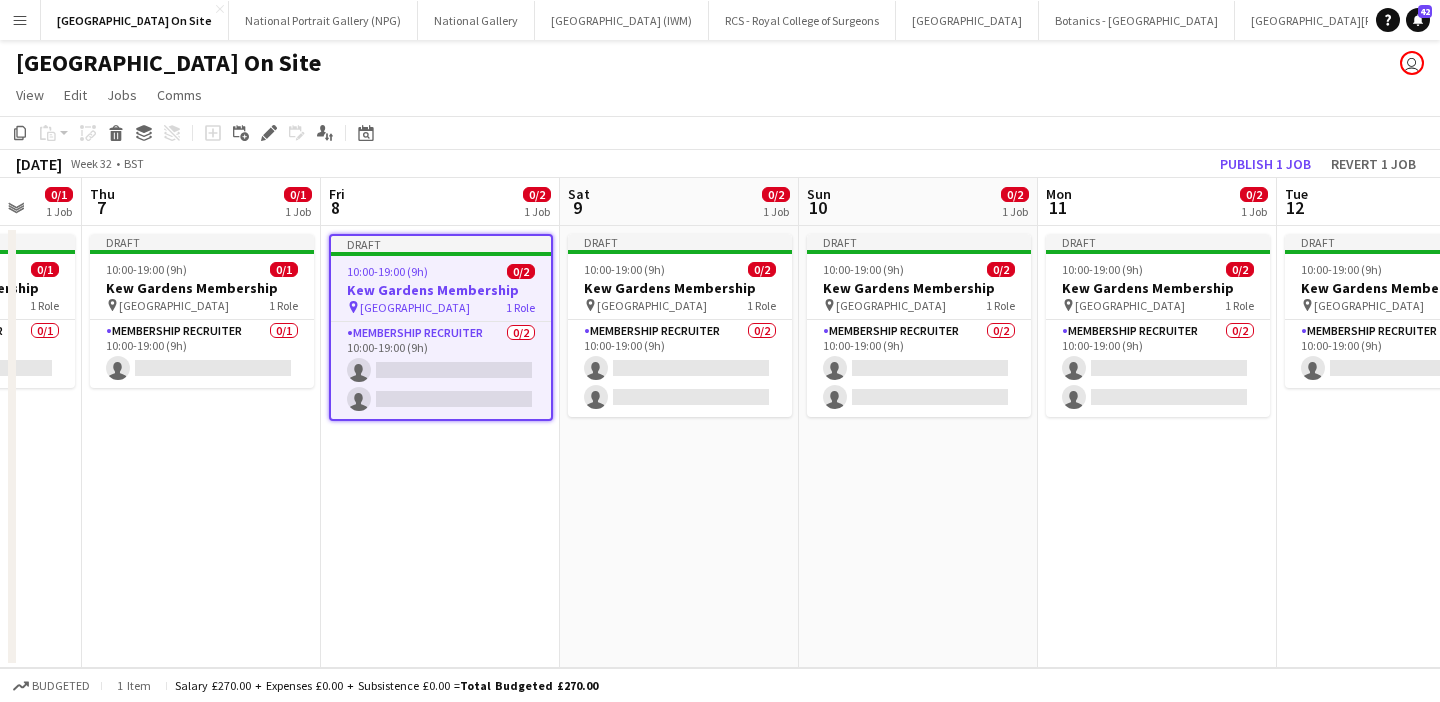 click on "Kew Gardens Membership" at bounding box center [441, 290] 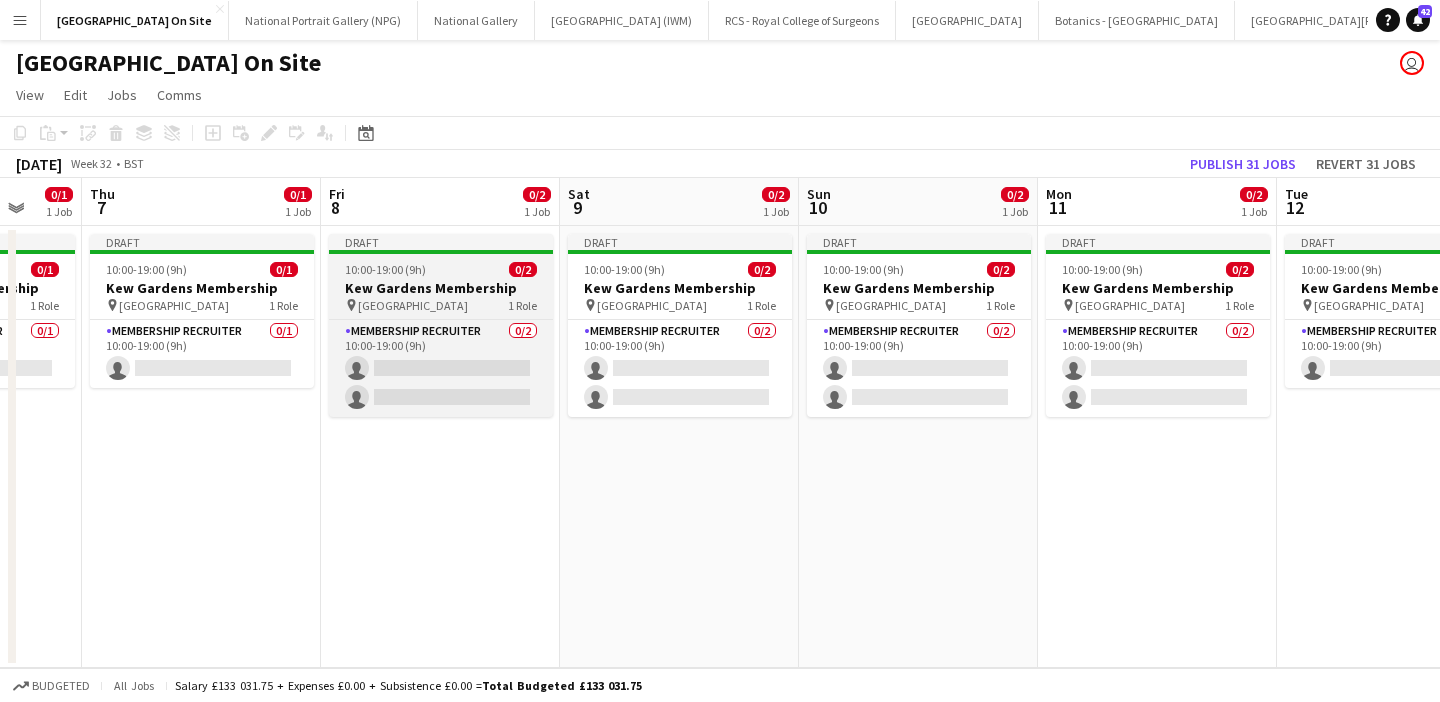 click on "Kew Gardens Membership" at bounding box center [441, 288] 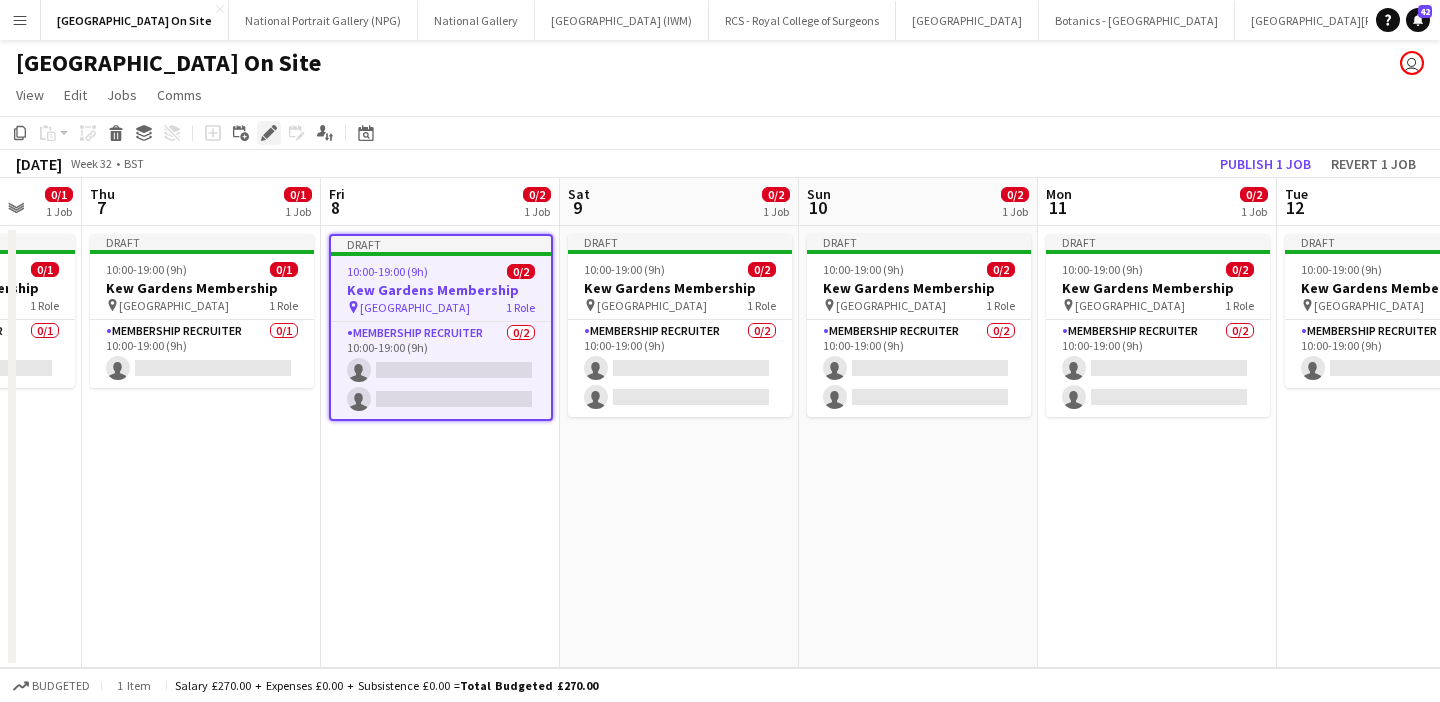 click on "Edit" 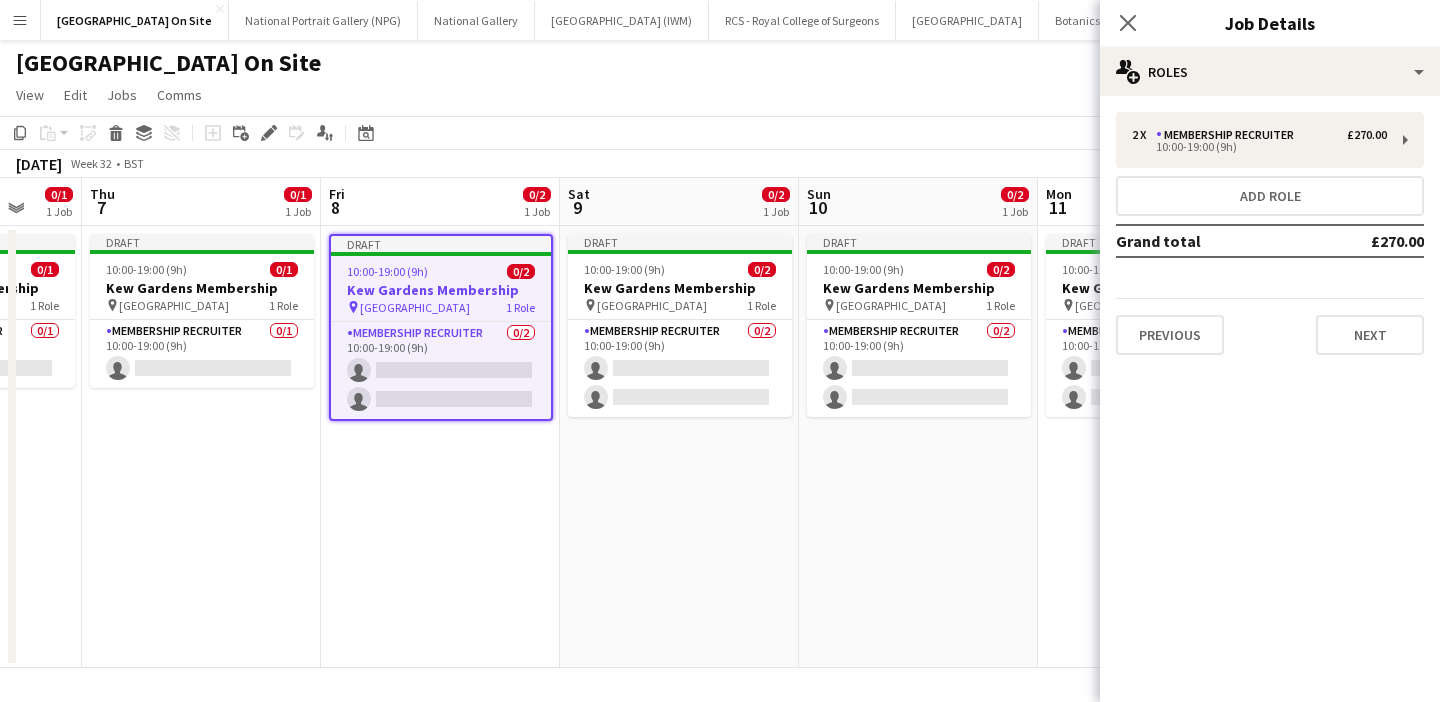 click on "[DATE]   Week 32
•   BST   Publish 1 job   Revert 1 job" 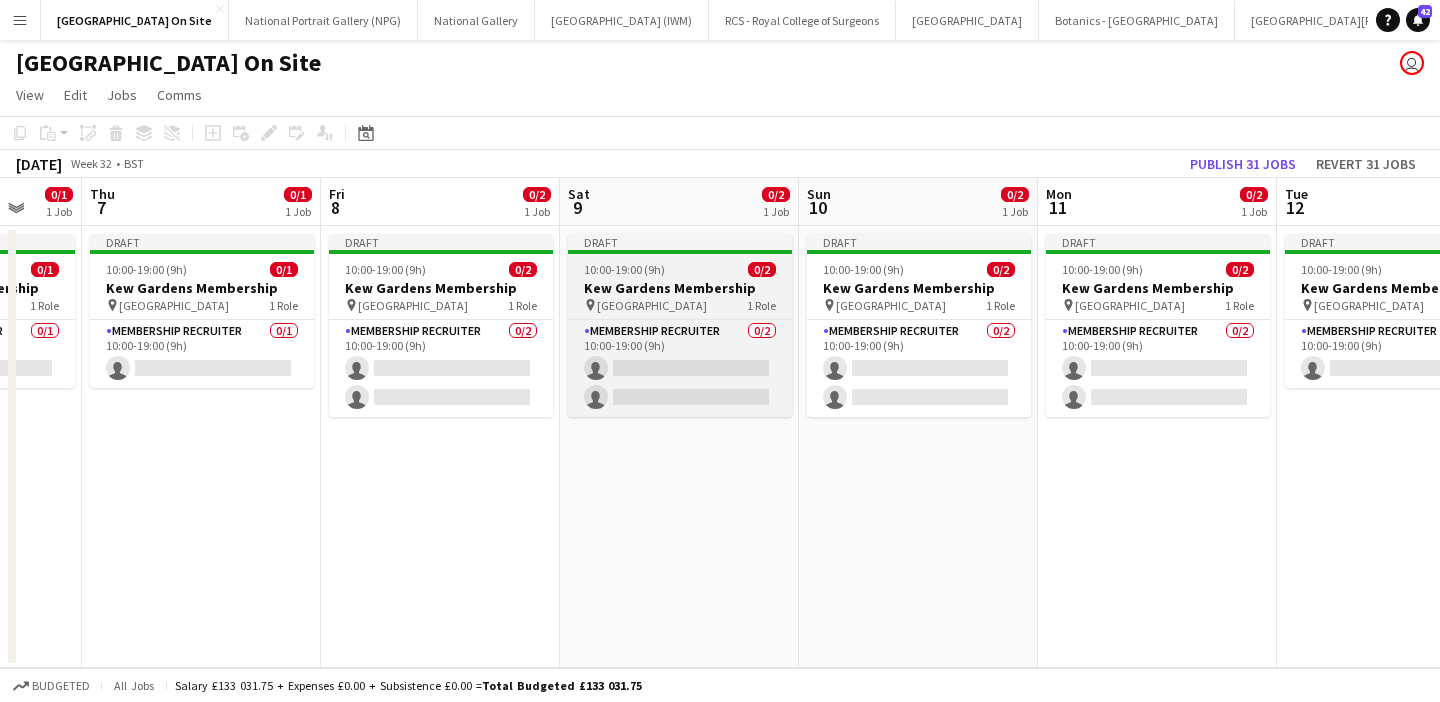 click on "Draft   10:00-19:00 (9h)    0/2   Kew Gardens Membership
pin
Kew Gardens   1 Role   Membership Recruiter   0/2   10:00-19:00 (9h)
single-neutral-actions
single-neutral-actions" at bounding box center (680, 325) 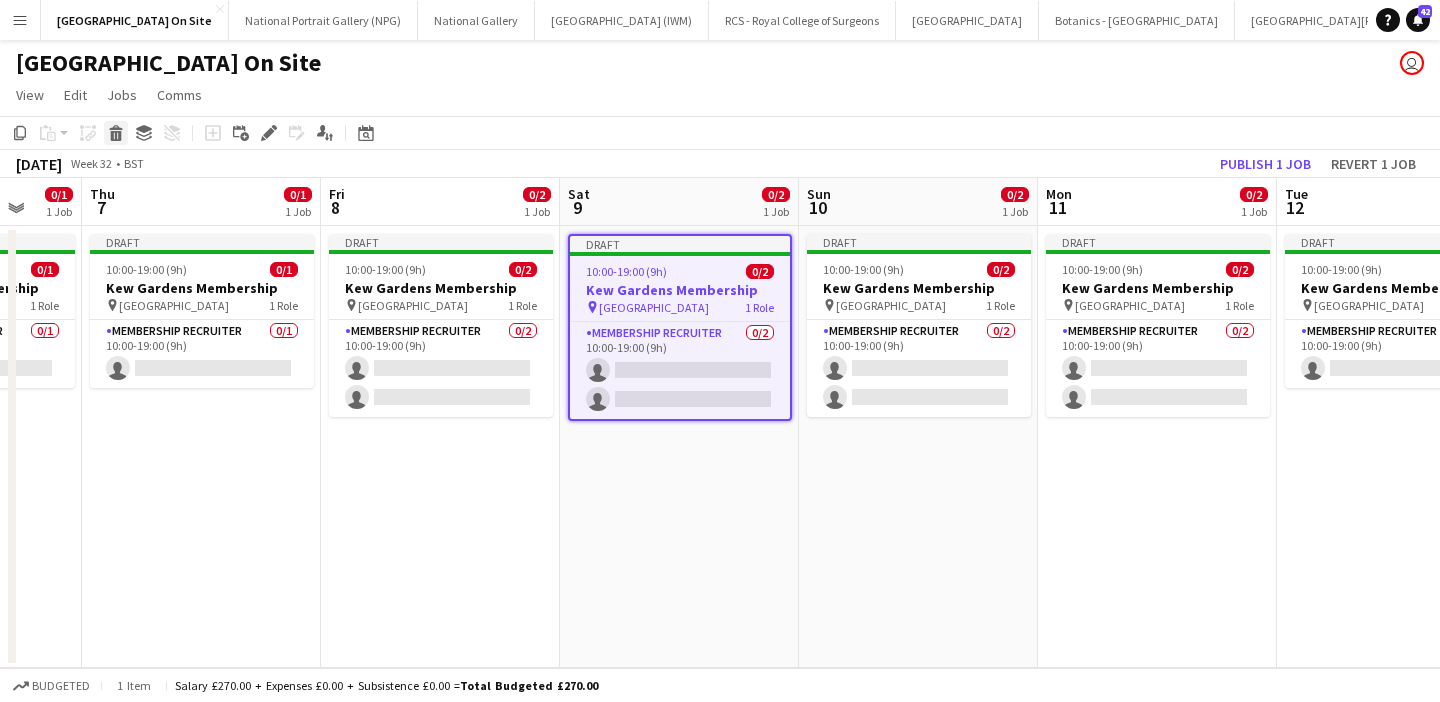 click on "Delete" 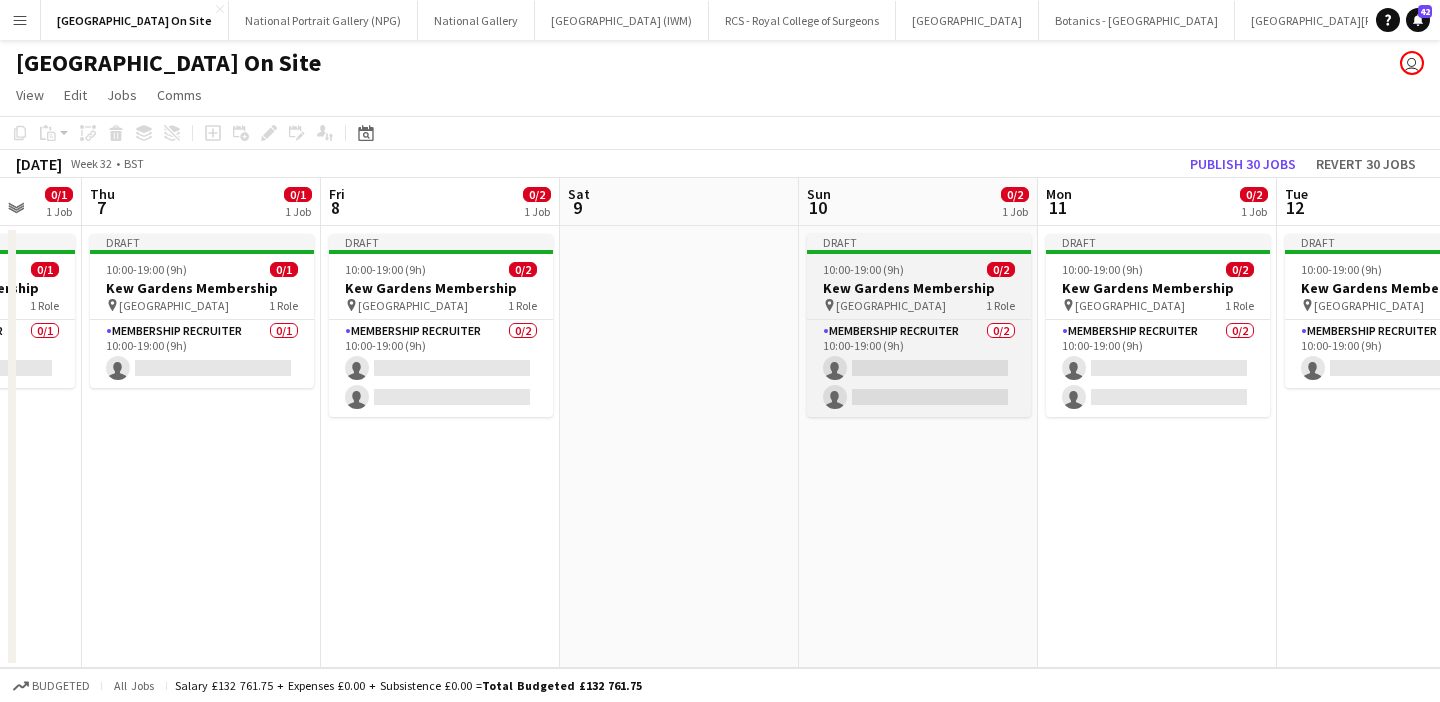 click on "Kew Gardens Membership" at bounding box center [919, 288] 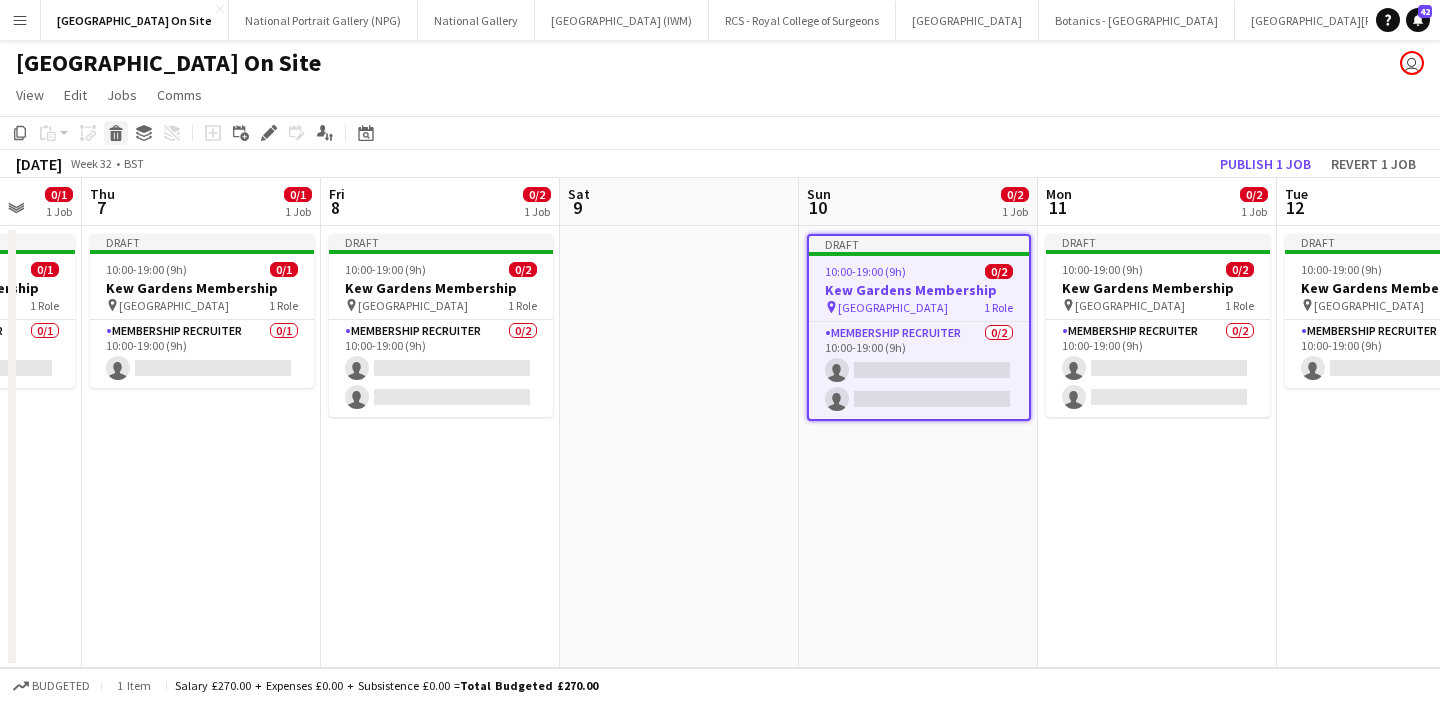 click 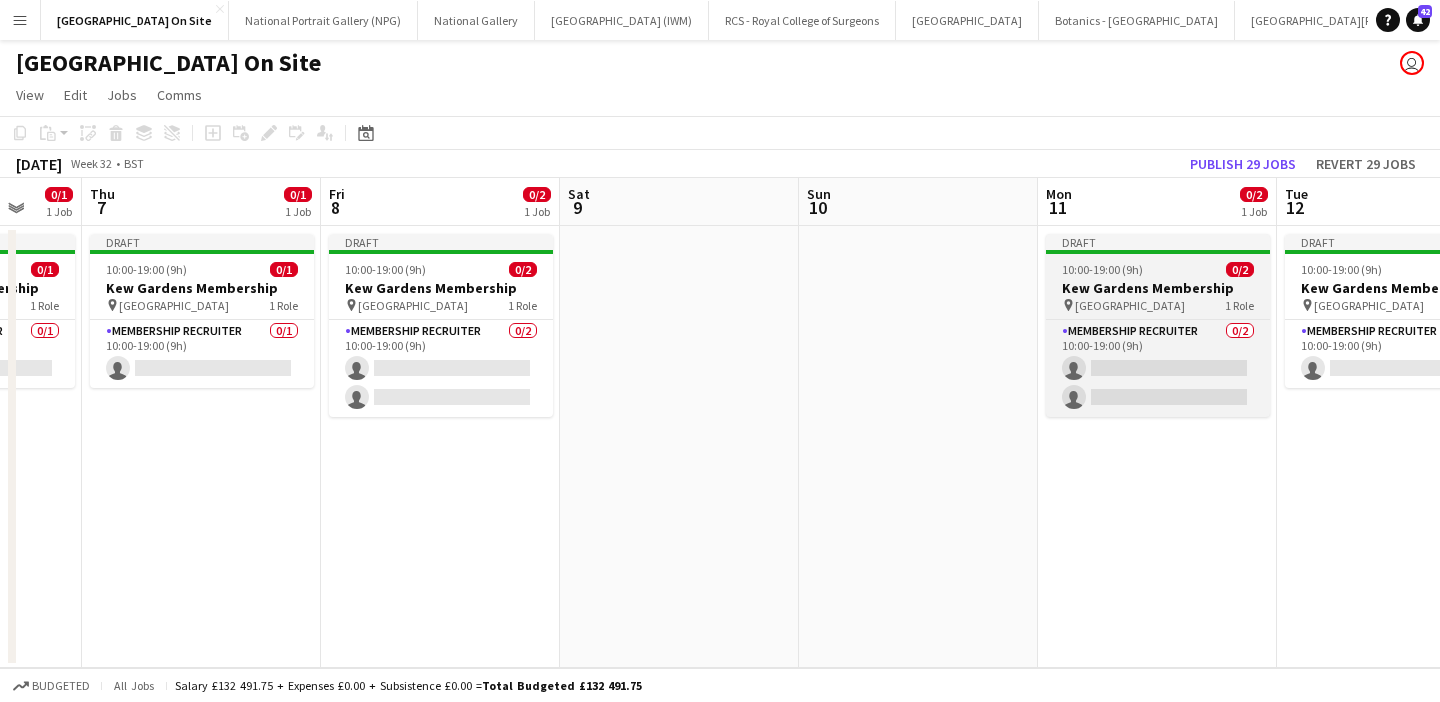 click on "Kew Gardens Membership" at bounding box center (1158, 288) 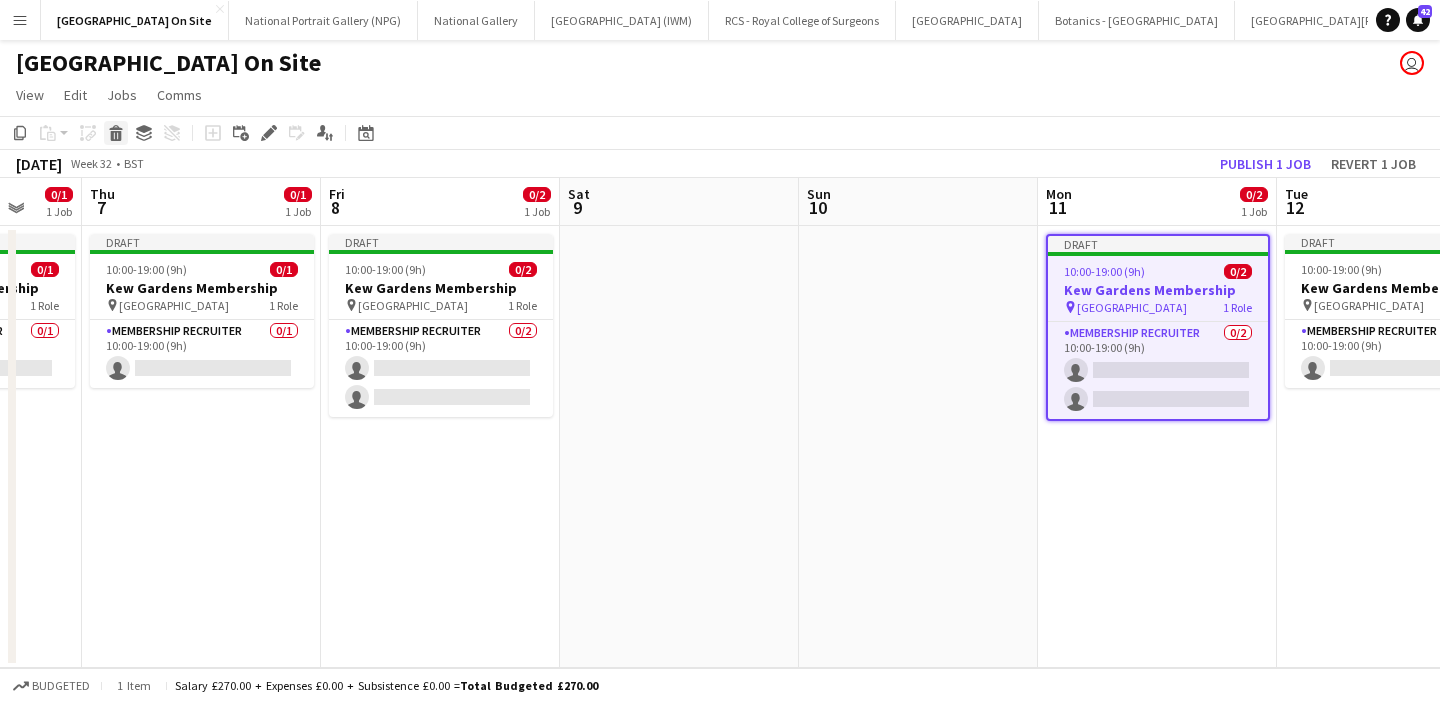 click 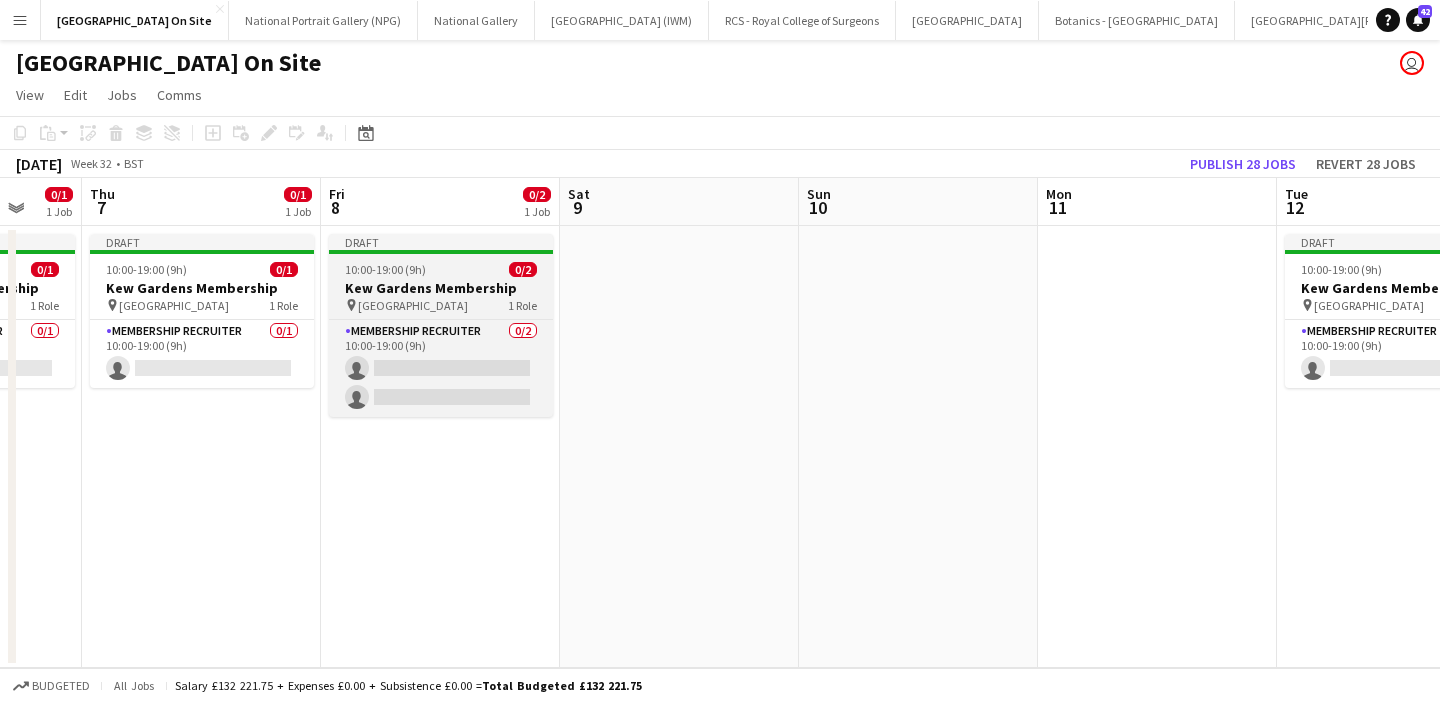 click on "Draft   10:00-19:00 (9h)    0/2   Kew Gardens Membership
pin
Kew Gardens   1 Role   Membership Recruiter   0/2   10:00-19:00 (9h)
single-neutral-actions
single-neutral-actions" at bounding box center (441, 325) 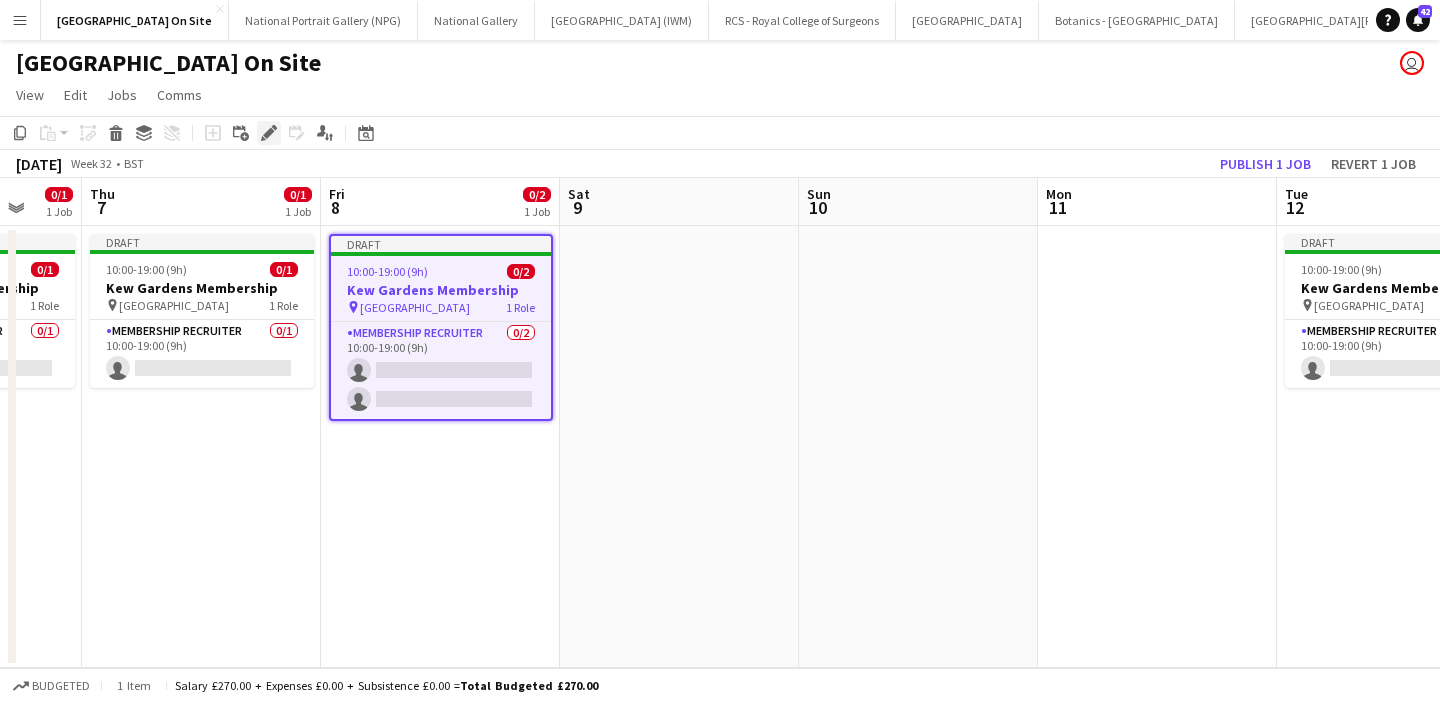click on "Edit" 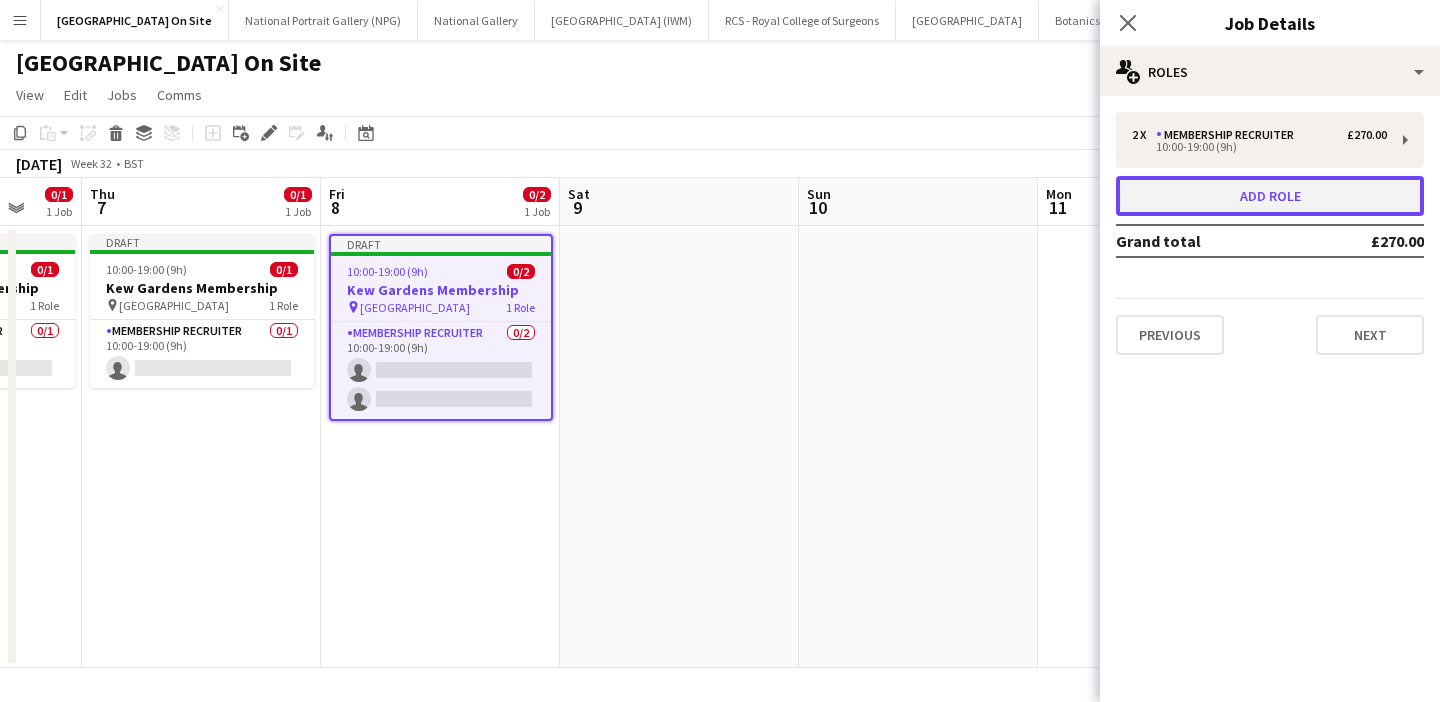 click on "Add role" at bounding box center [1270, 196] 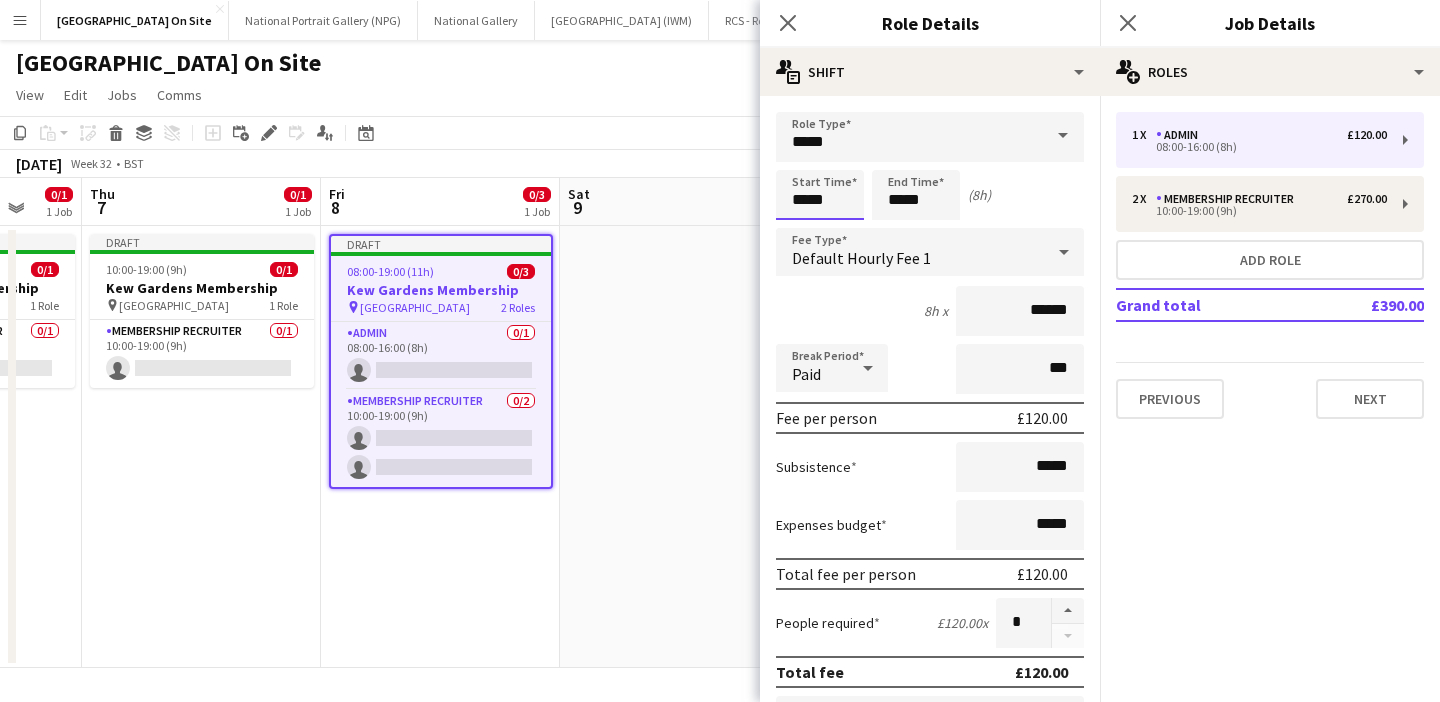 click on "*****" at bounding box center [820, 195] 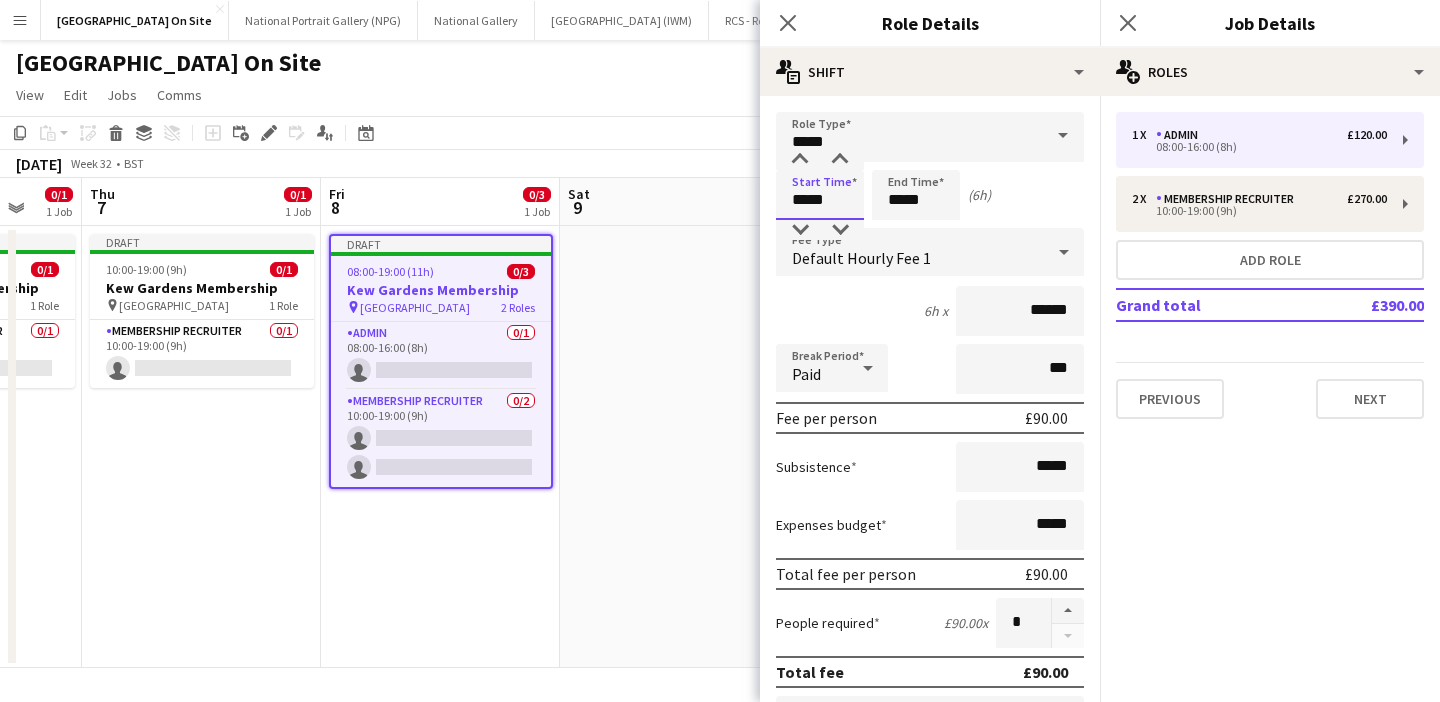 type on "*****" 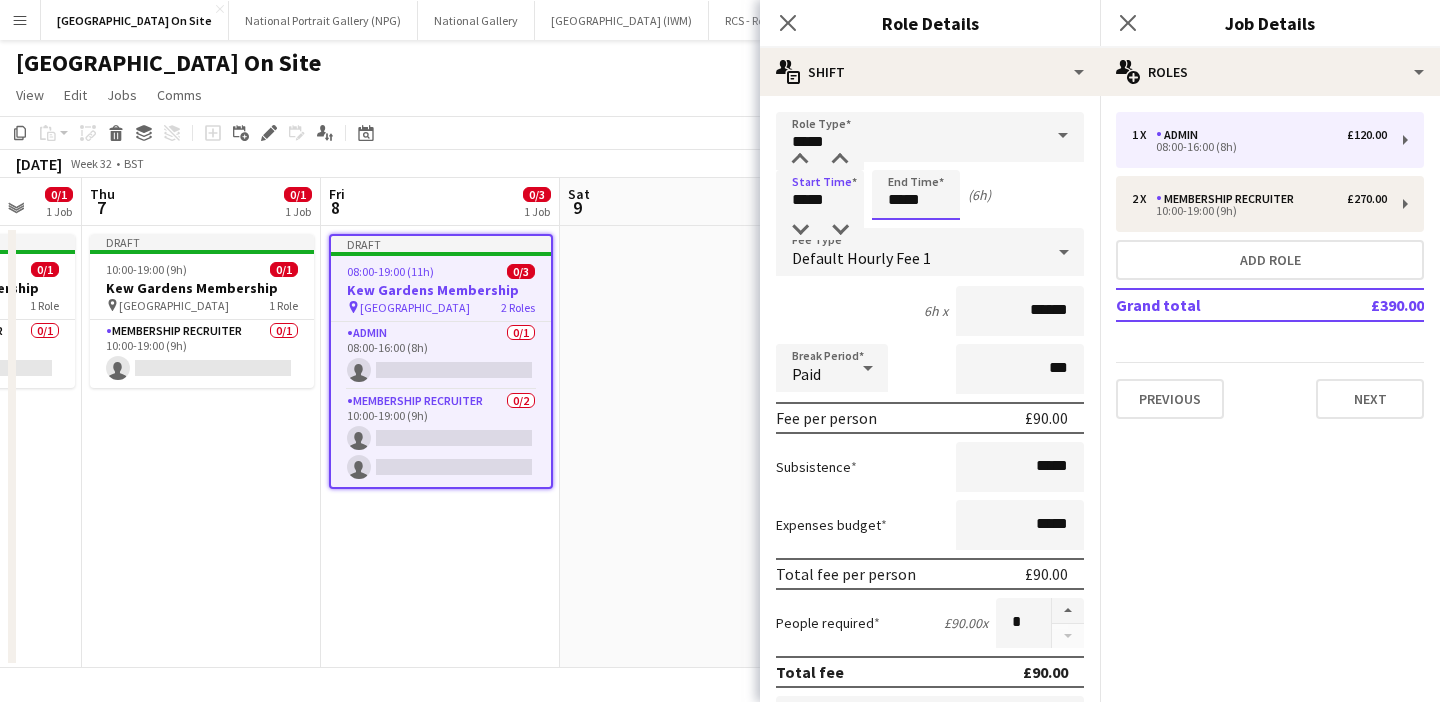 click on "*****" at bounding box center (916, 195) 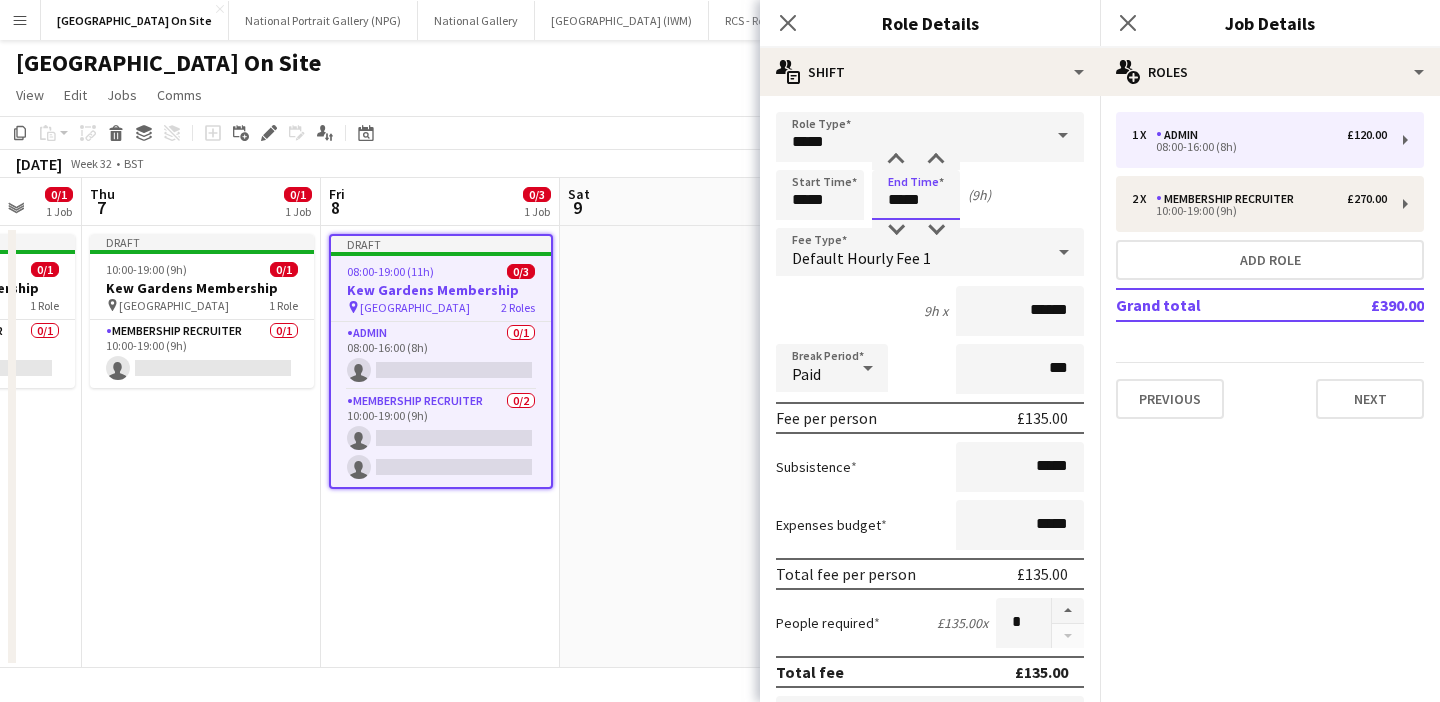 type on "*****" 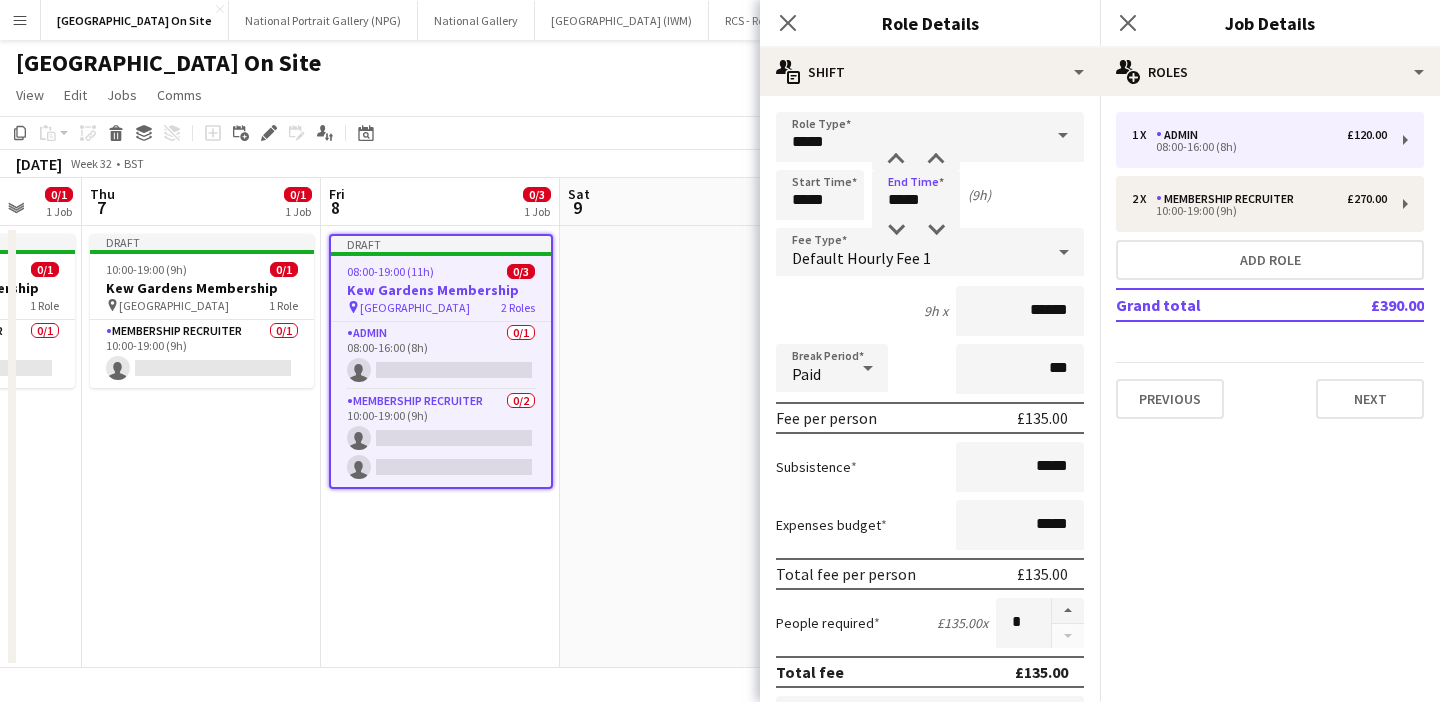 click on "Start Time  *****  End Time  *****  (9h)" at bounding box center [930, 195] 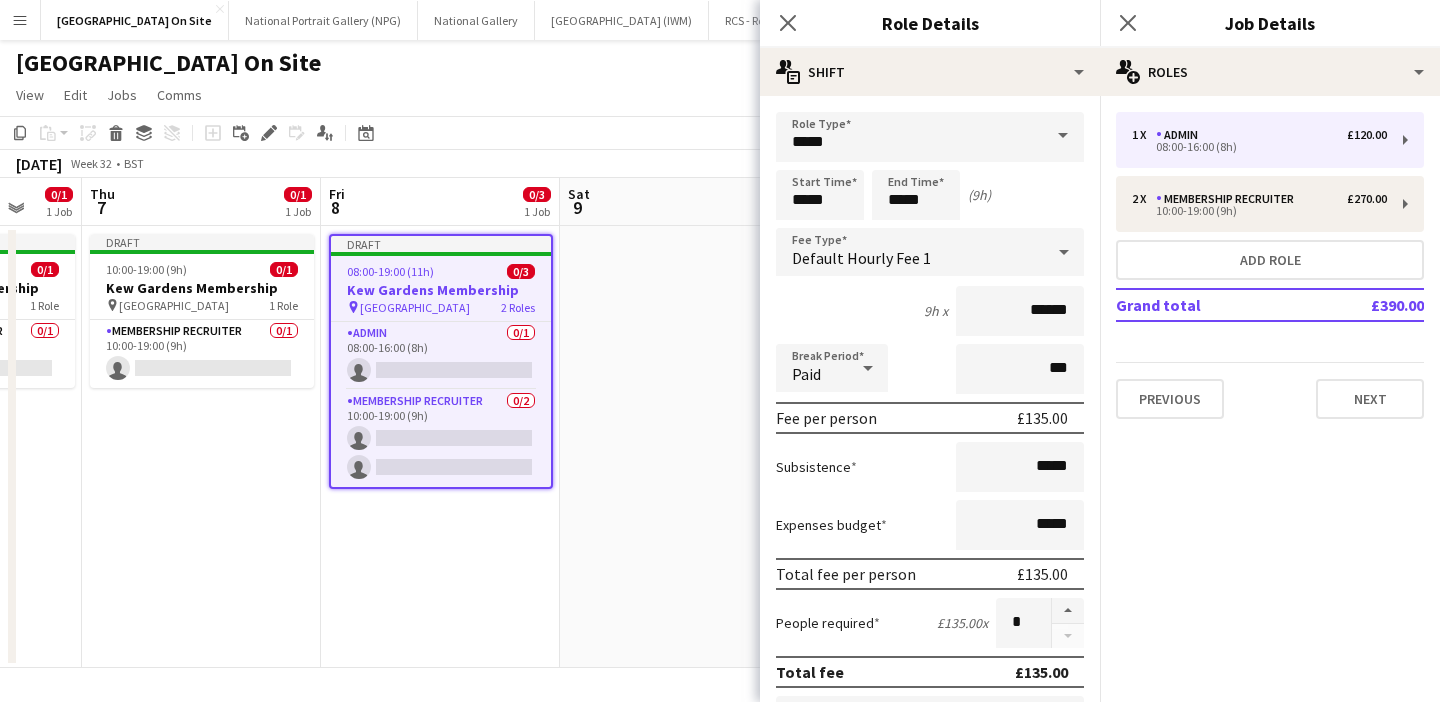 click 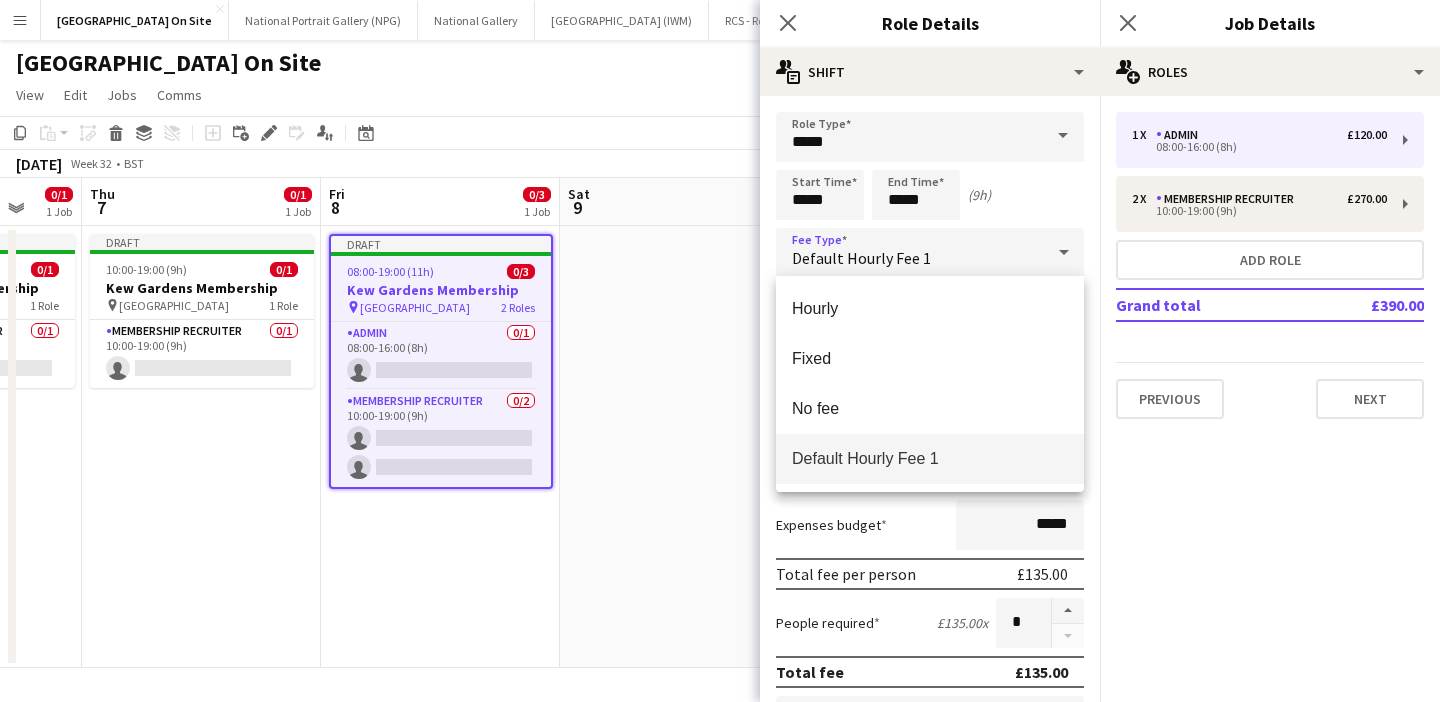 click at bounding box center [720, 351] 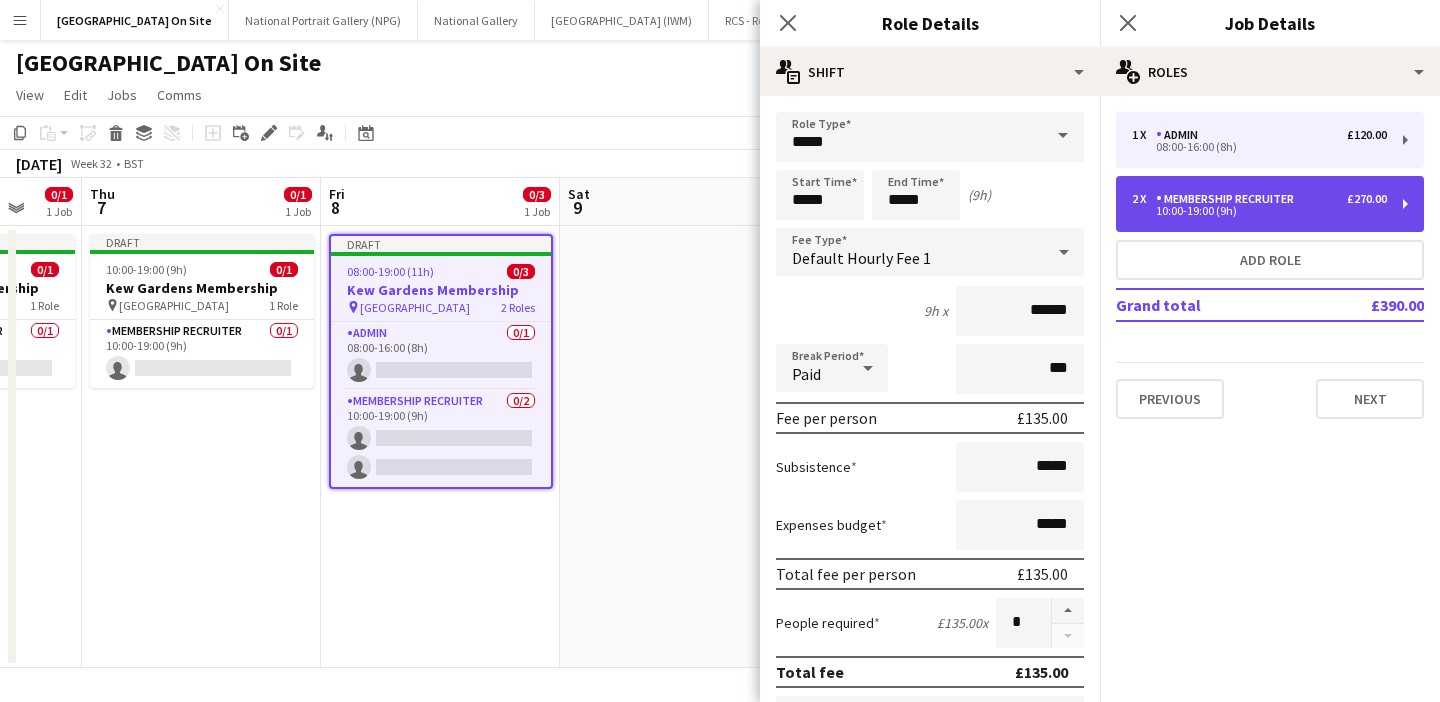 click on "2 x   Membership Recruiter   £270.00   10:00-19:00 (9h)" at bounding box center [1270, 204] 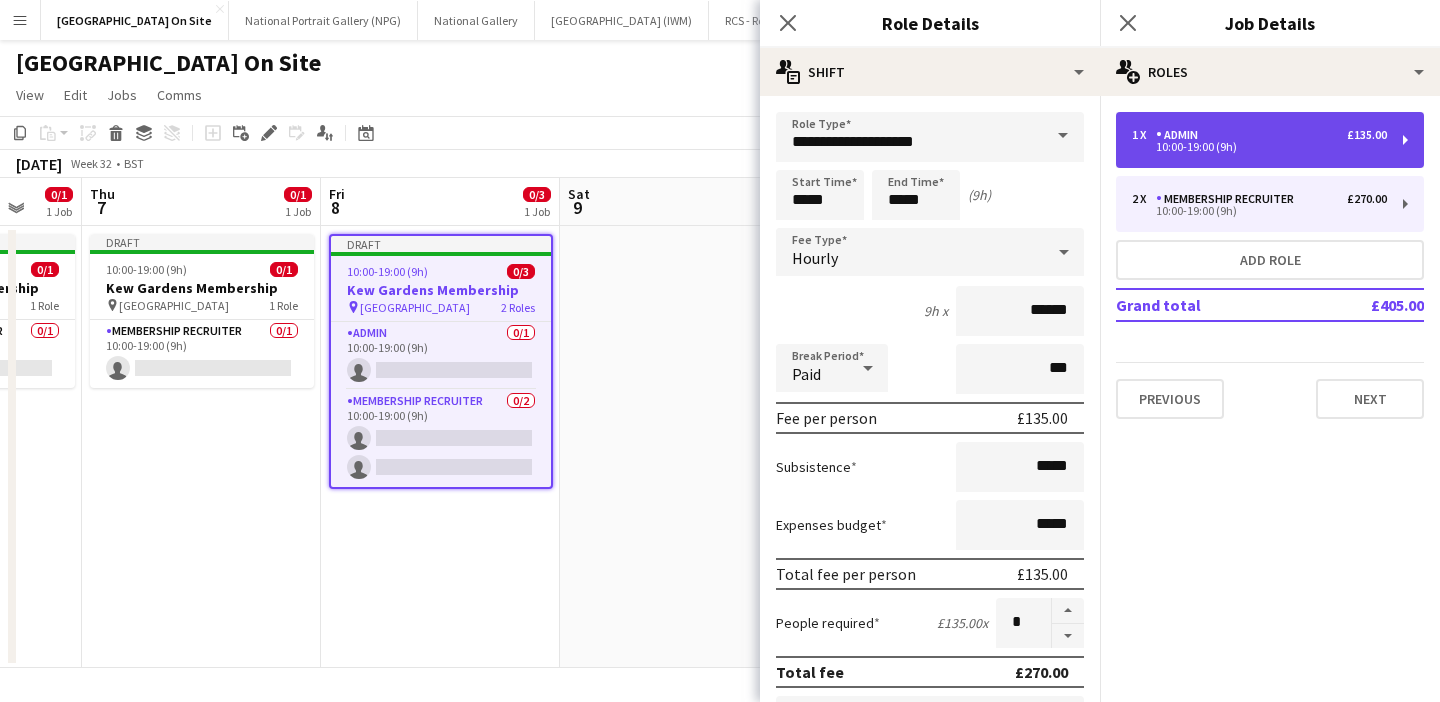 click on "10:00-19:00 (9h)" at bounding box center (1259, 147) 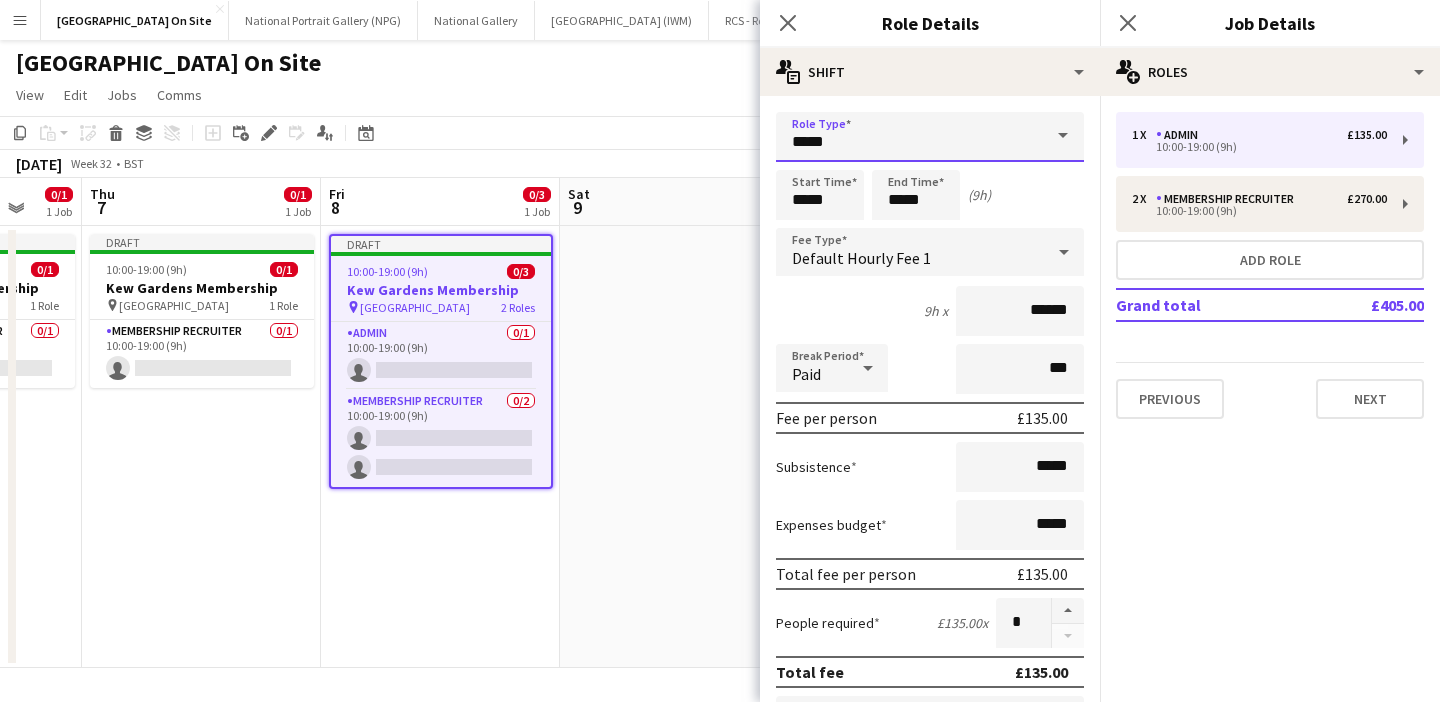 click on "*****" at bounding box center [930, 137] 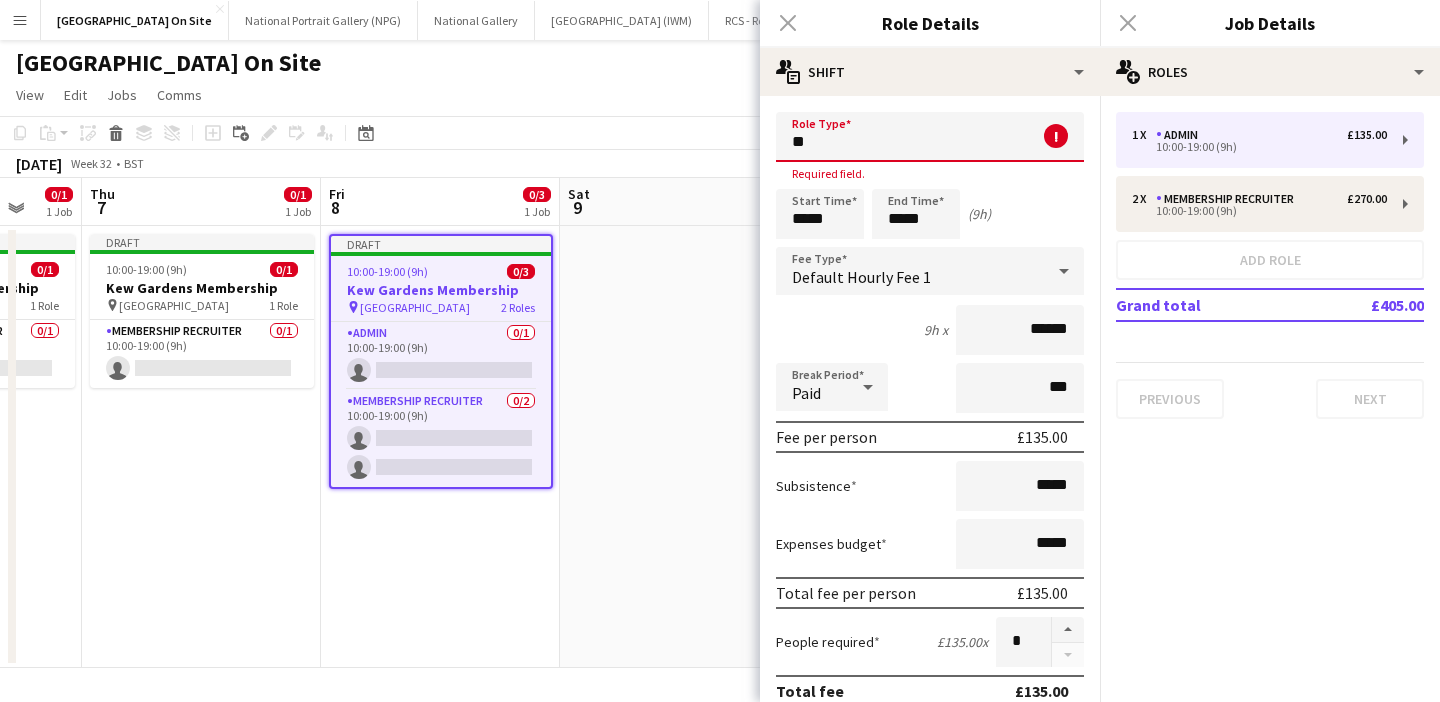 type on "*" 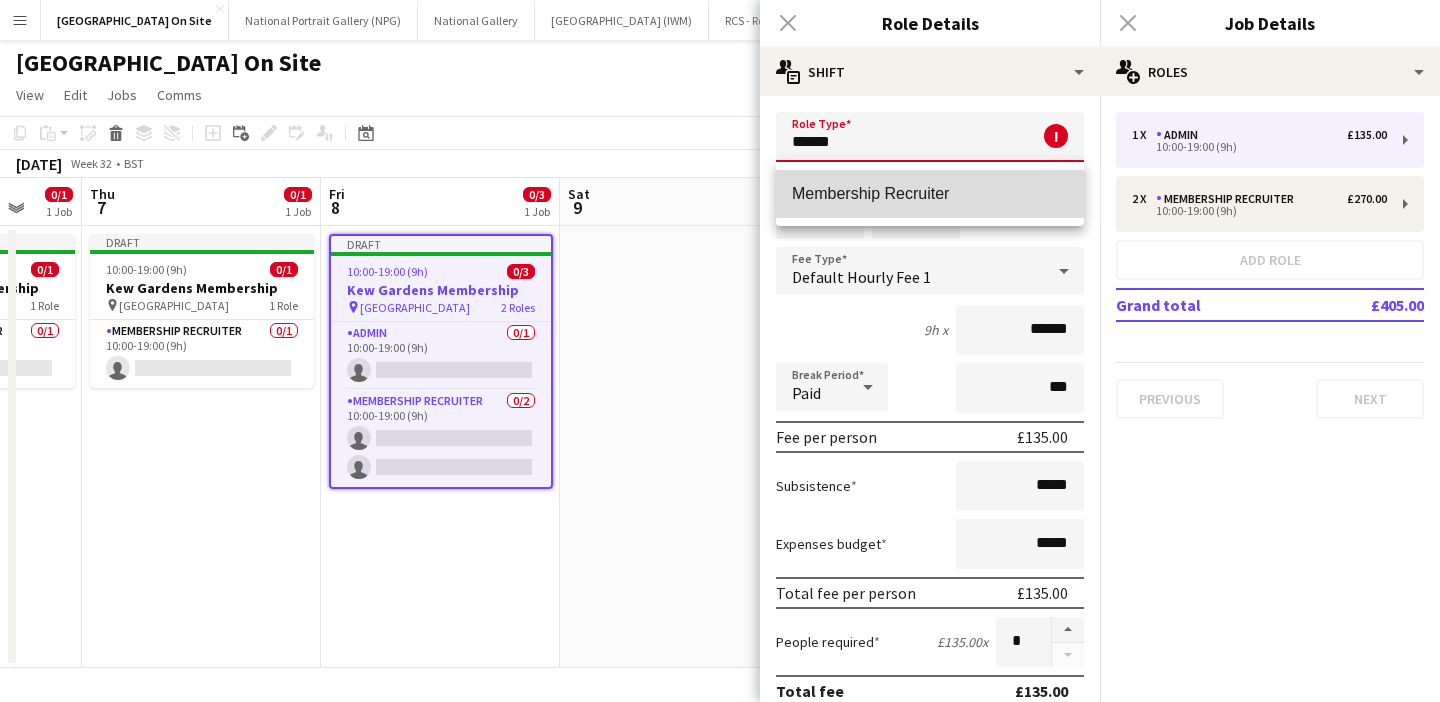 click on "Membership Recruiter" at bounding box center [930, 193] 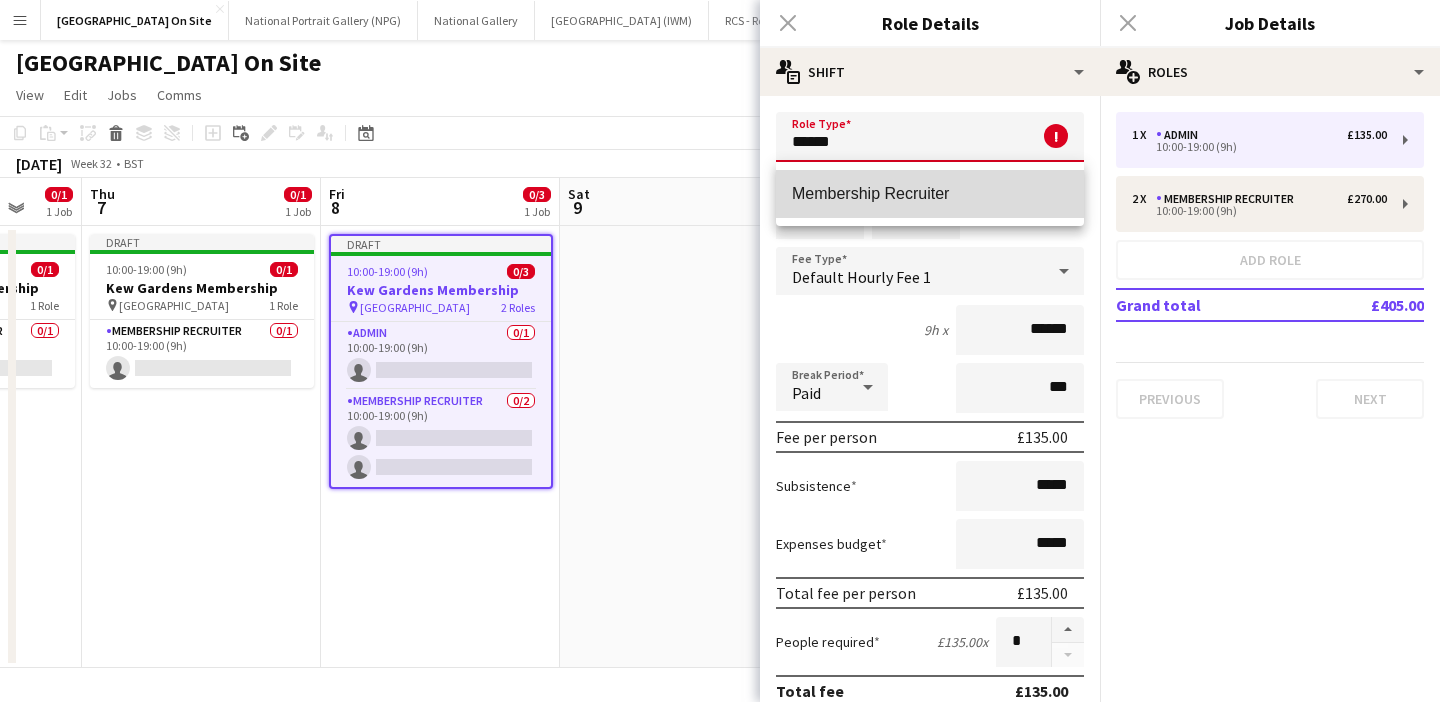 type on "**********" 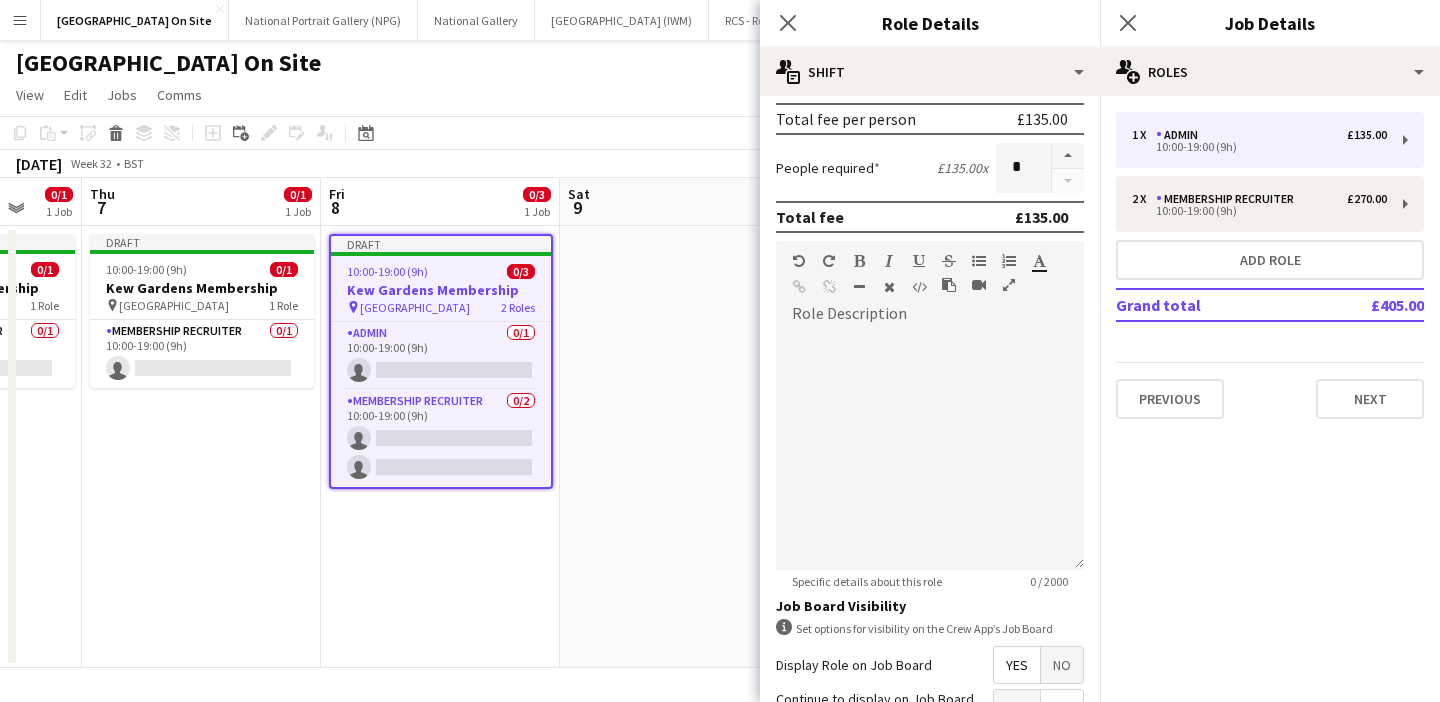 scroll, scrollTop: 486, scrollLeft: 0, axis: vertical 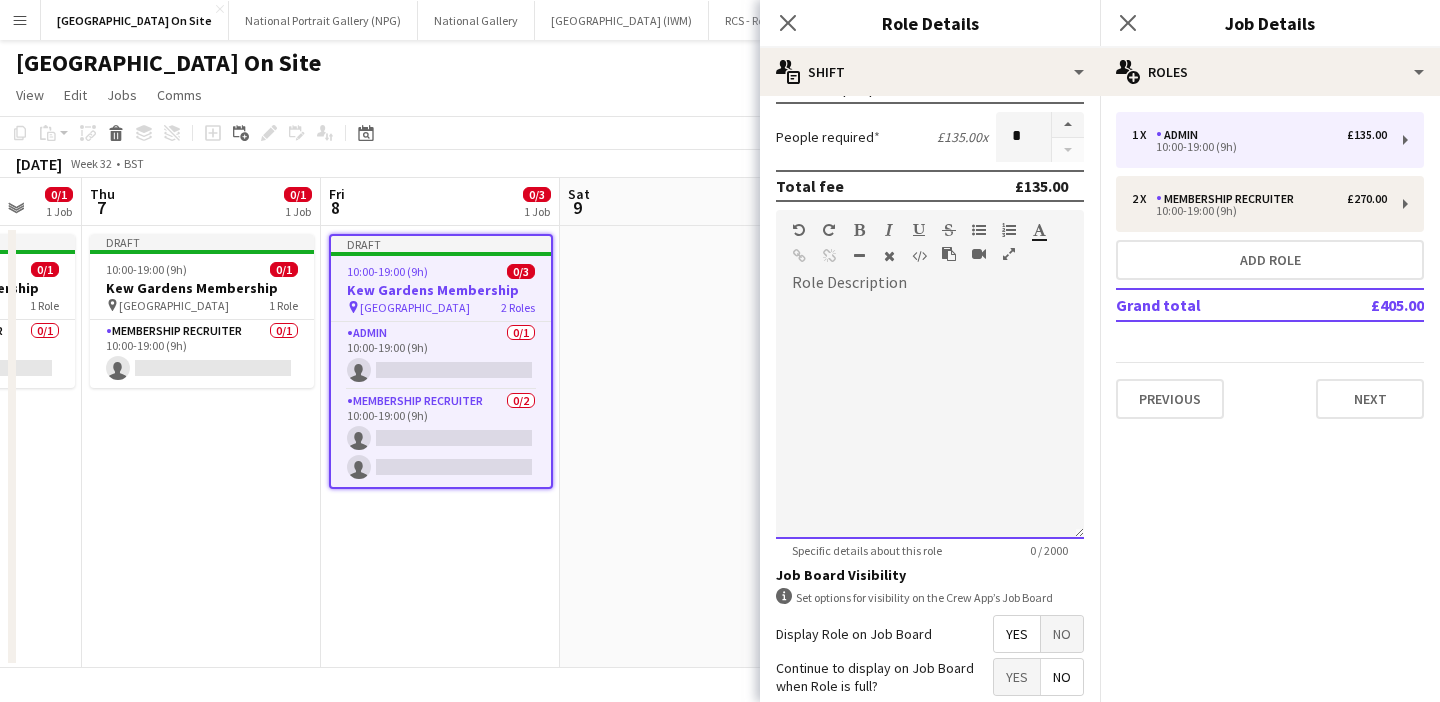 click at bounding box center (930, 419) 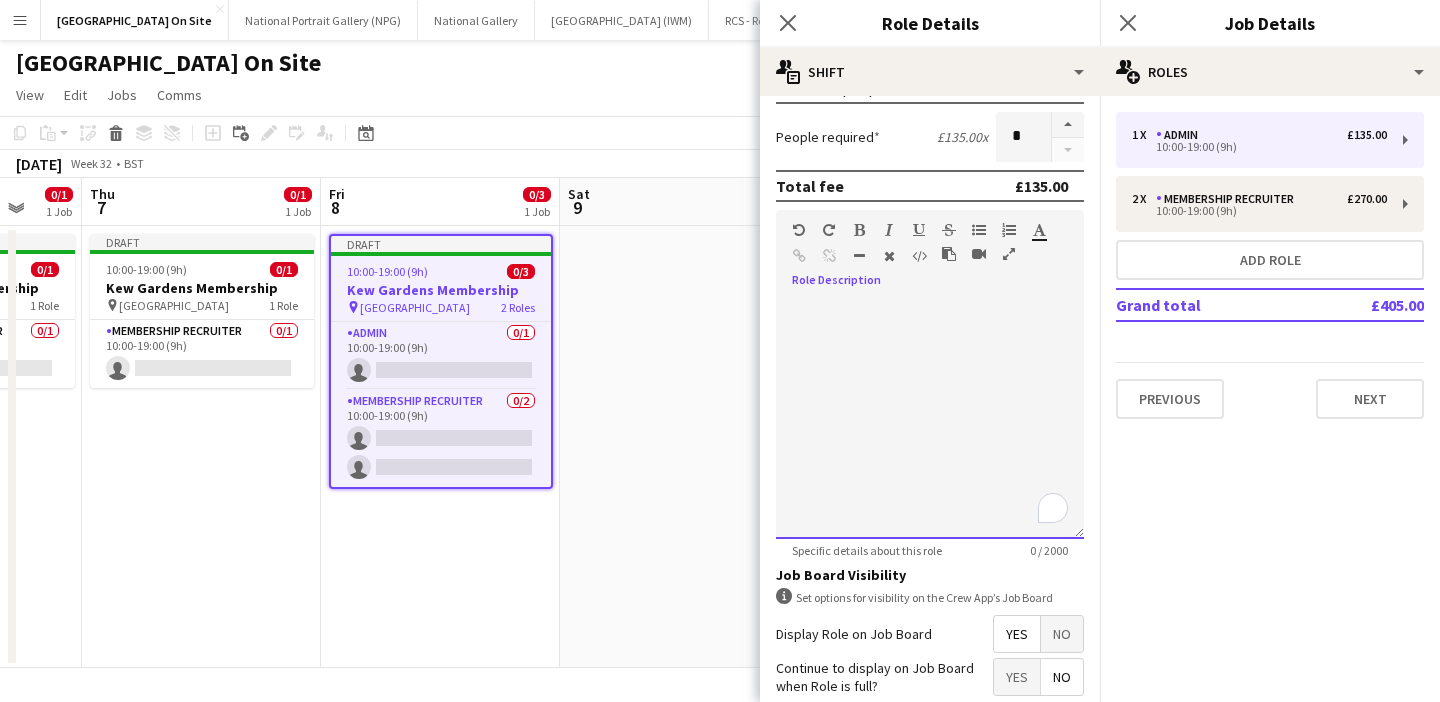 type 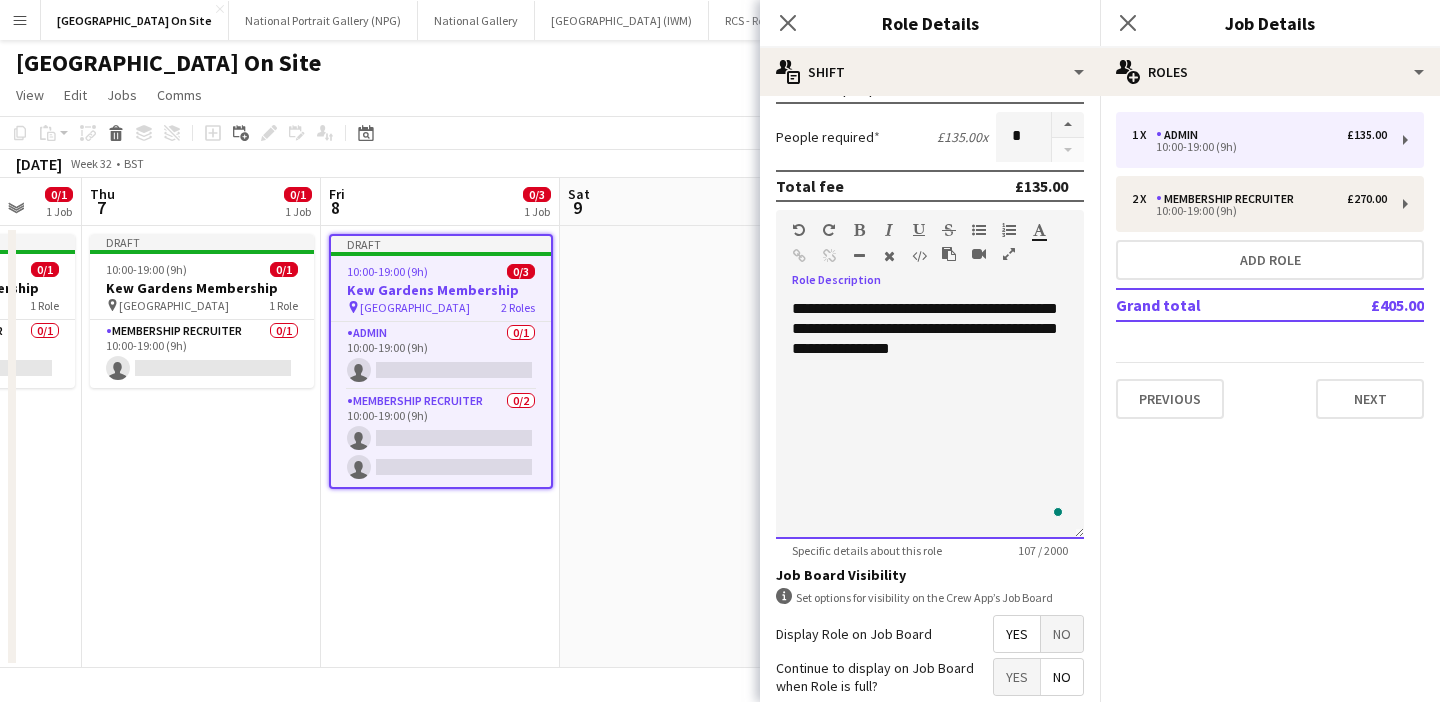 click on "**********" at bounding box center [930, 419] 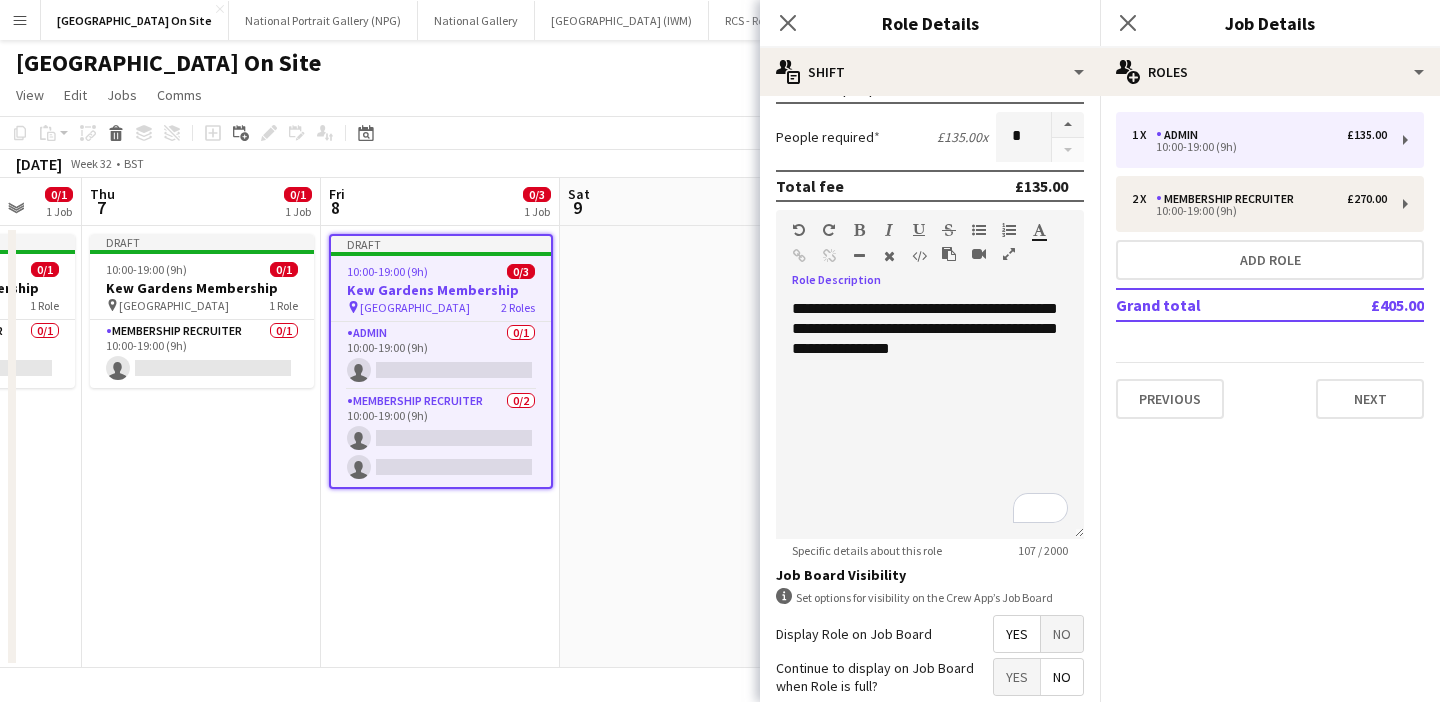 click on "pencil3
General details   1 x   Admin   £135.00   10:00-19:00 (9h)   2 x   Membership Recruiter   £270.00   10:00-19:00 (9h)   Add role   Grand total   £405.00   Previous   Next" 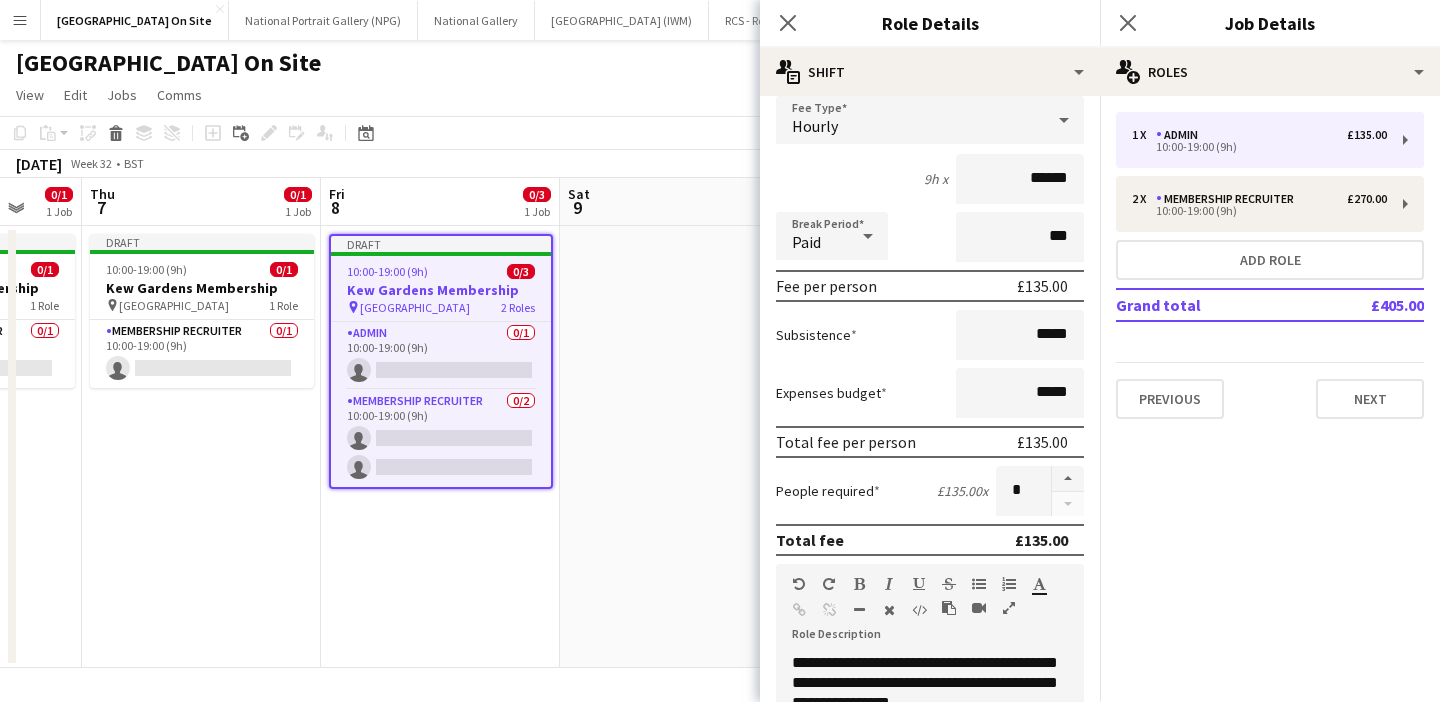 scroll, scrollTop: 0, scrollLeft: 0, axis: both 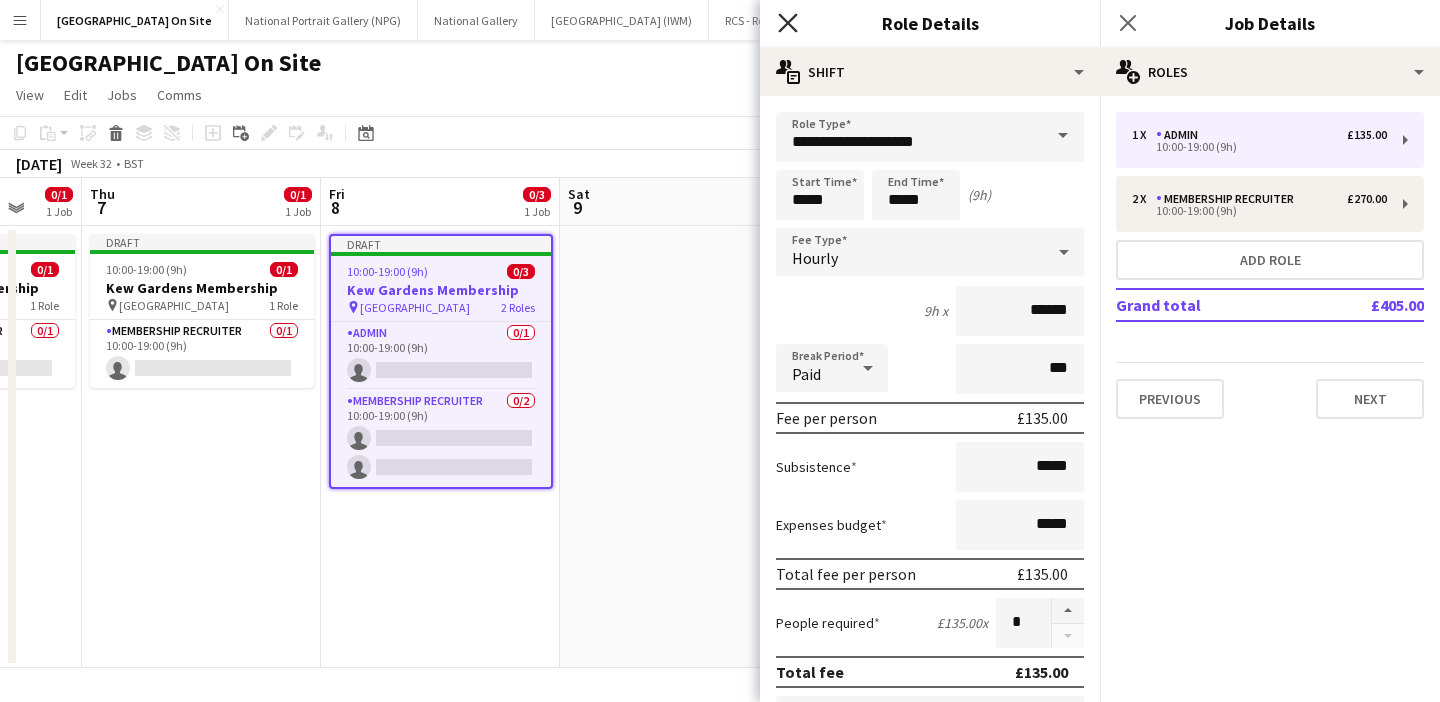click 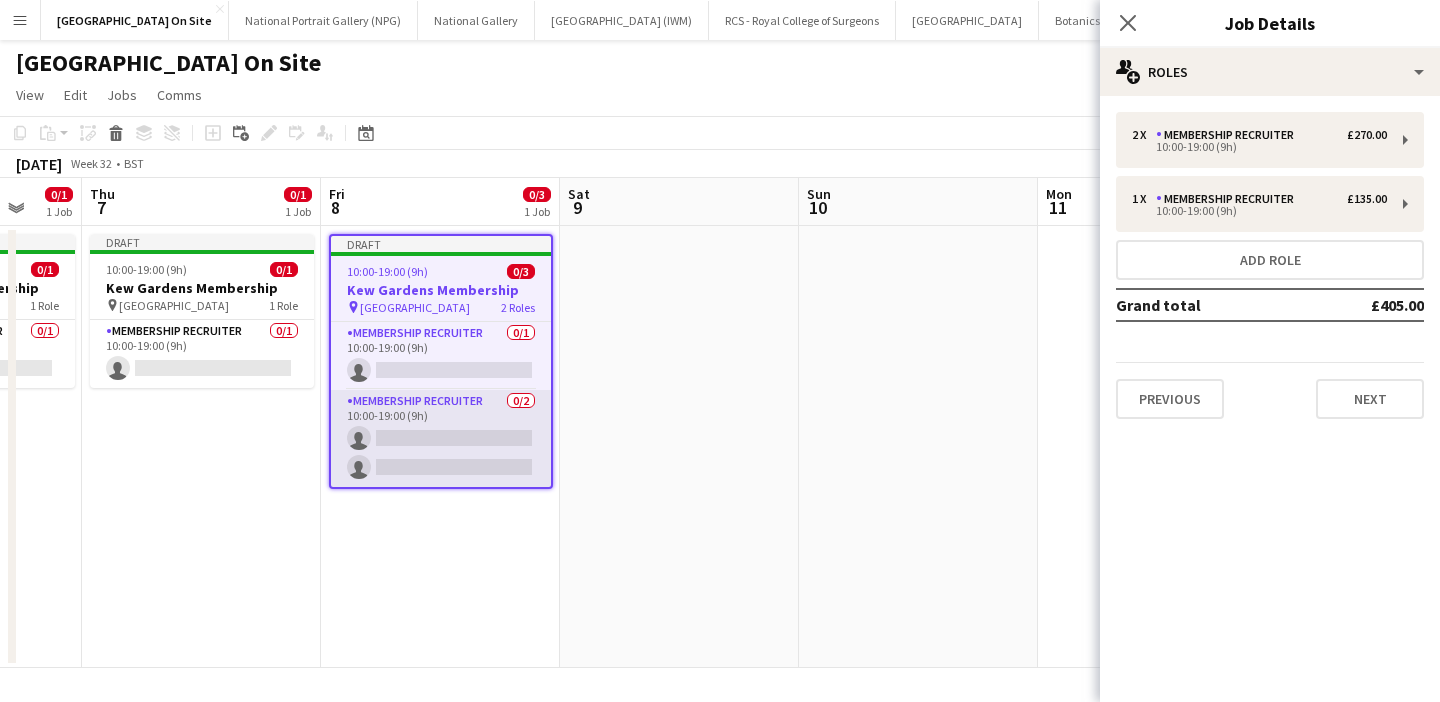 click on "Membership Recruiter   0/2   10:00-19:00 (9h)
single-neutral-actions
single-neutral-actions" at bounding box center (441, 438) 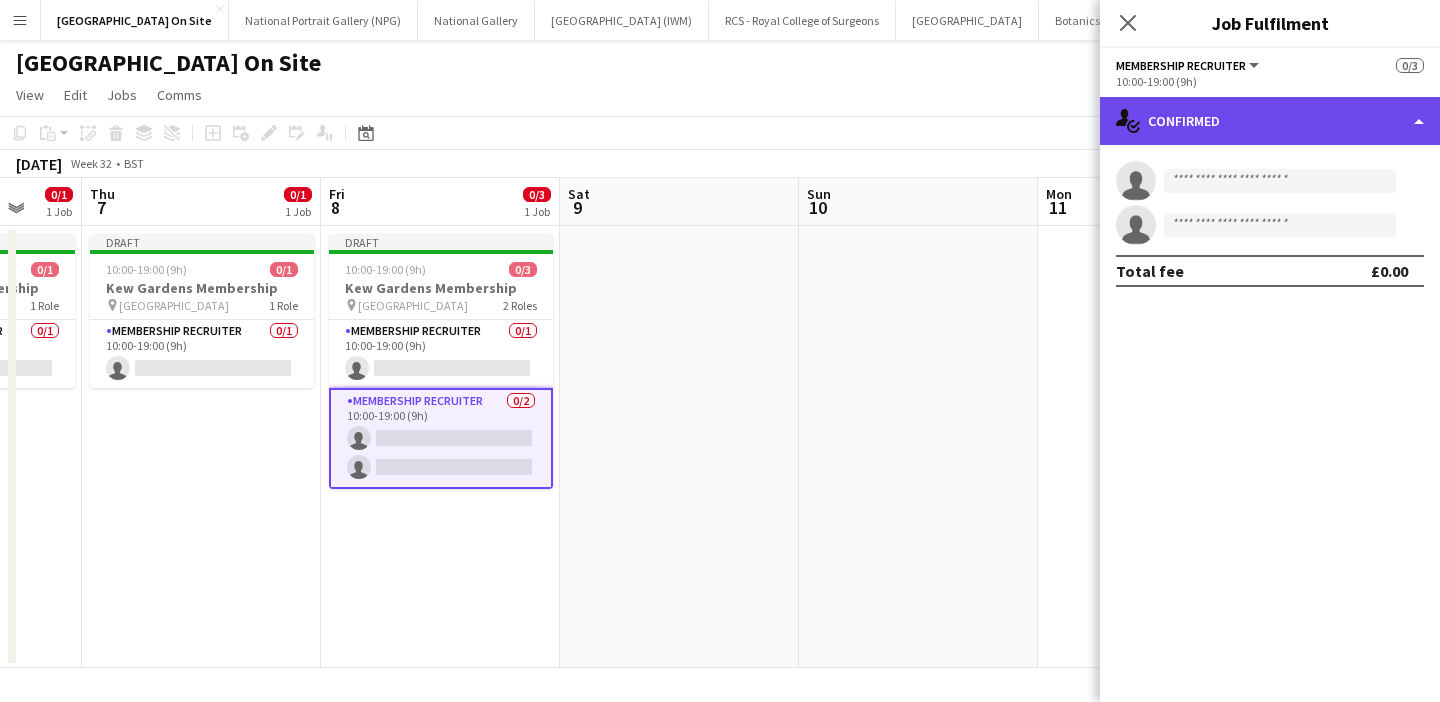 click on "single-neutral-actions-check-2
Confirmed" 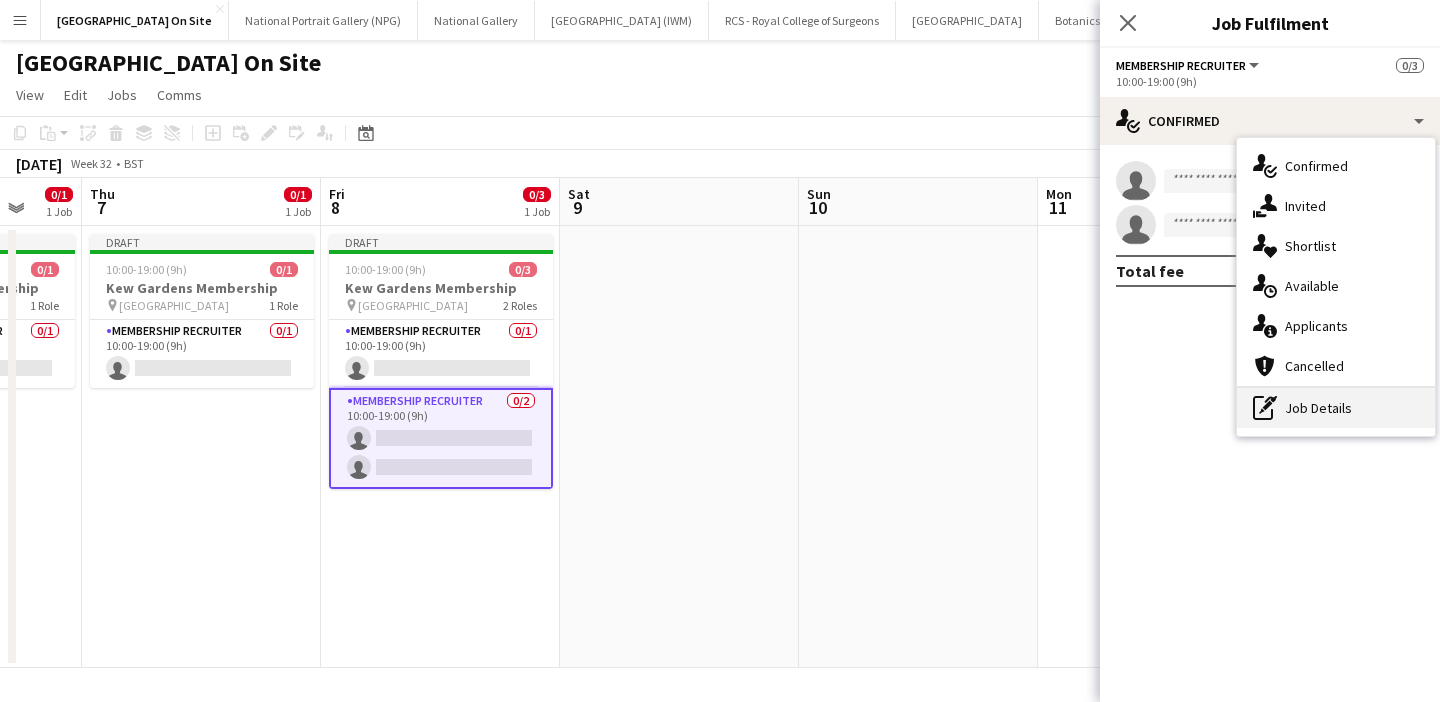click on "pen-write
Job Details" at bounding box center (1336, 408) 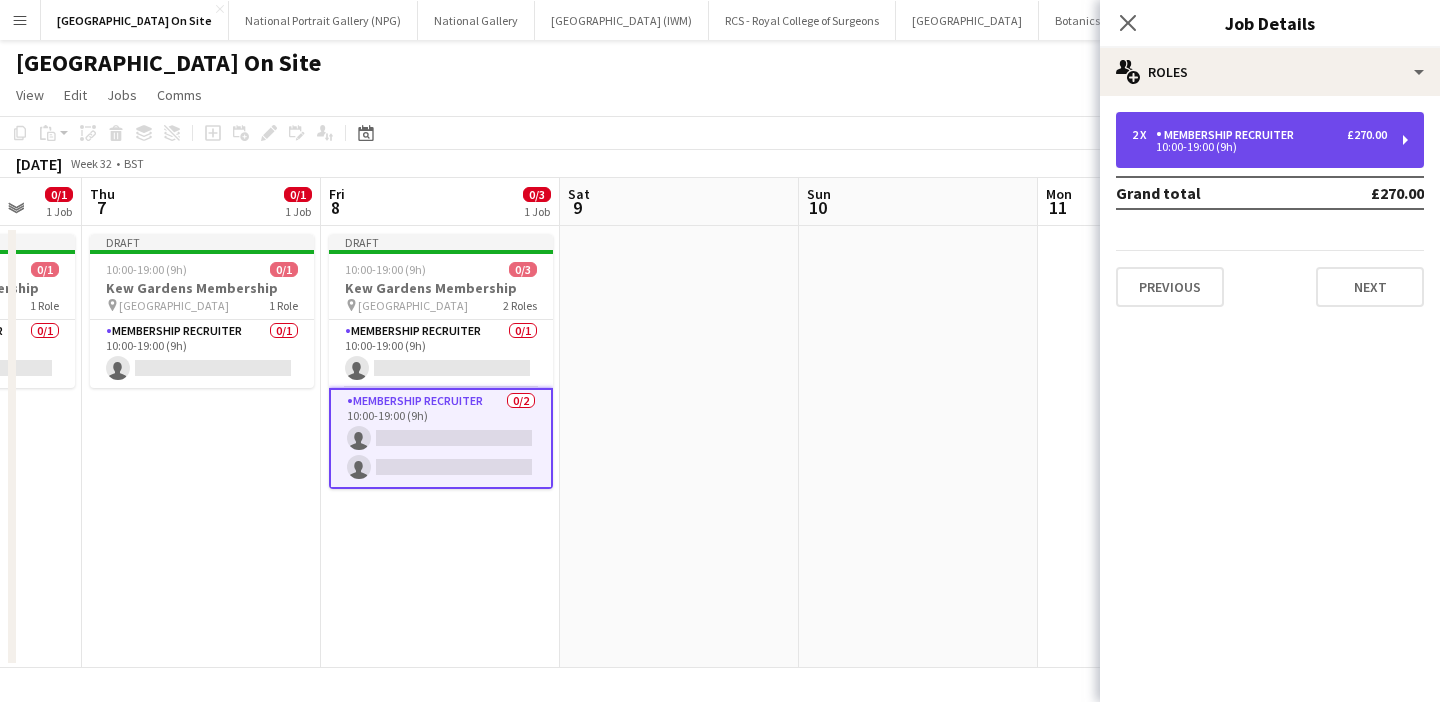 click on "10:00-19:00 (9h)" at bounding box center [1259, 147] 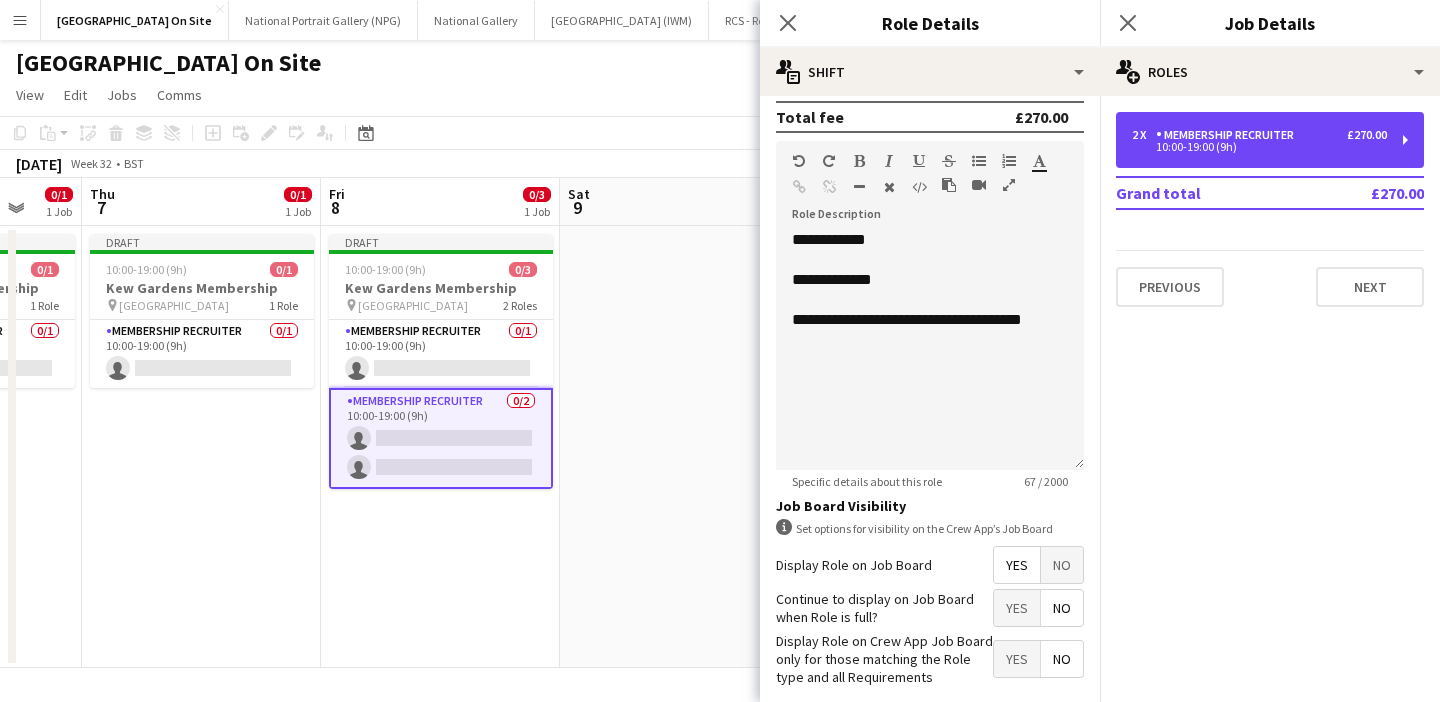 scroll, scrollTop: 553, scrollLeft: 0, axis: vertical 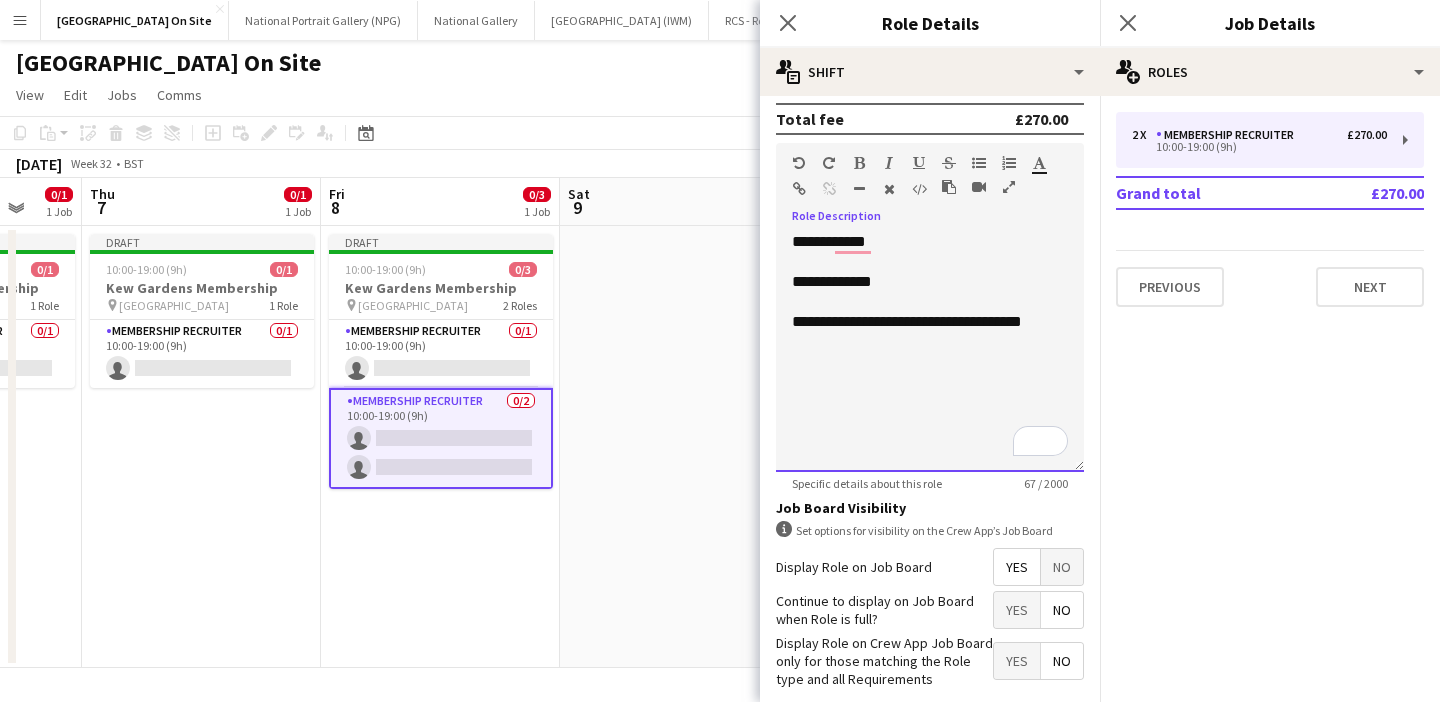drag, startPoint x: 1067, startPoint y: 323, endPoint x: 1006, endPoint y: 367, distance: 75.21303 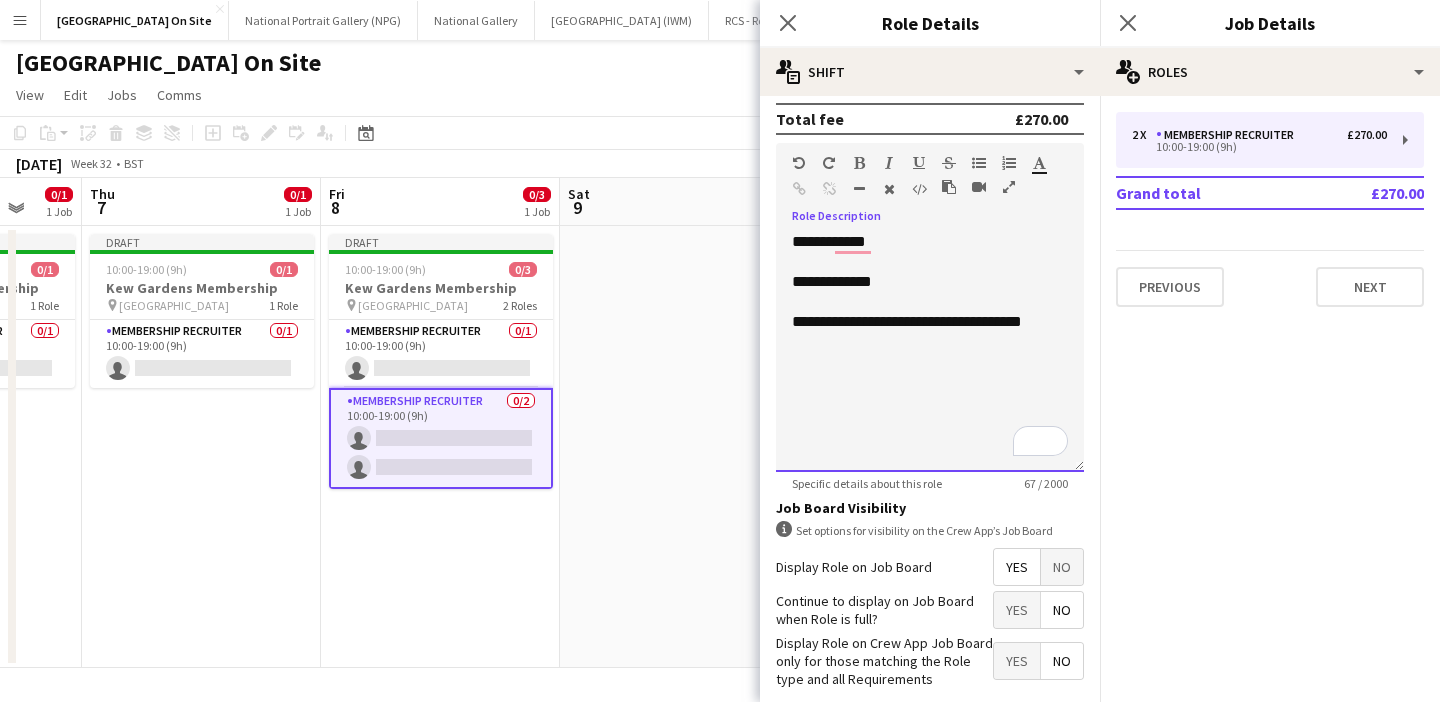 click on "**********" at bounding box center [907, 321] 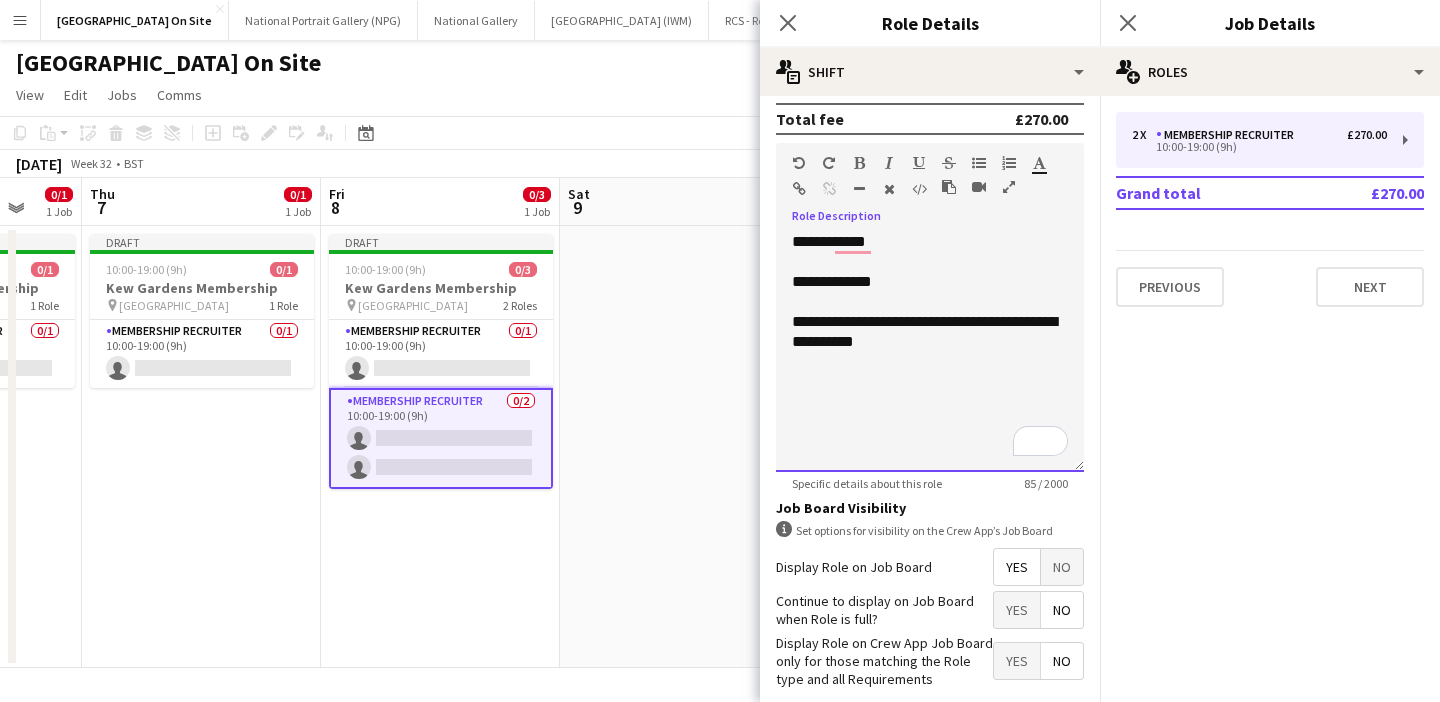 drag, startPoint x: 921, startPoint y: 348, endPoint x: 791, endPoint y: 242, distance: 167.73788 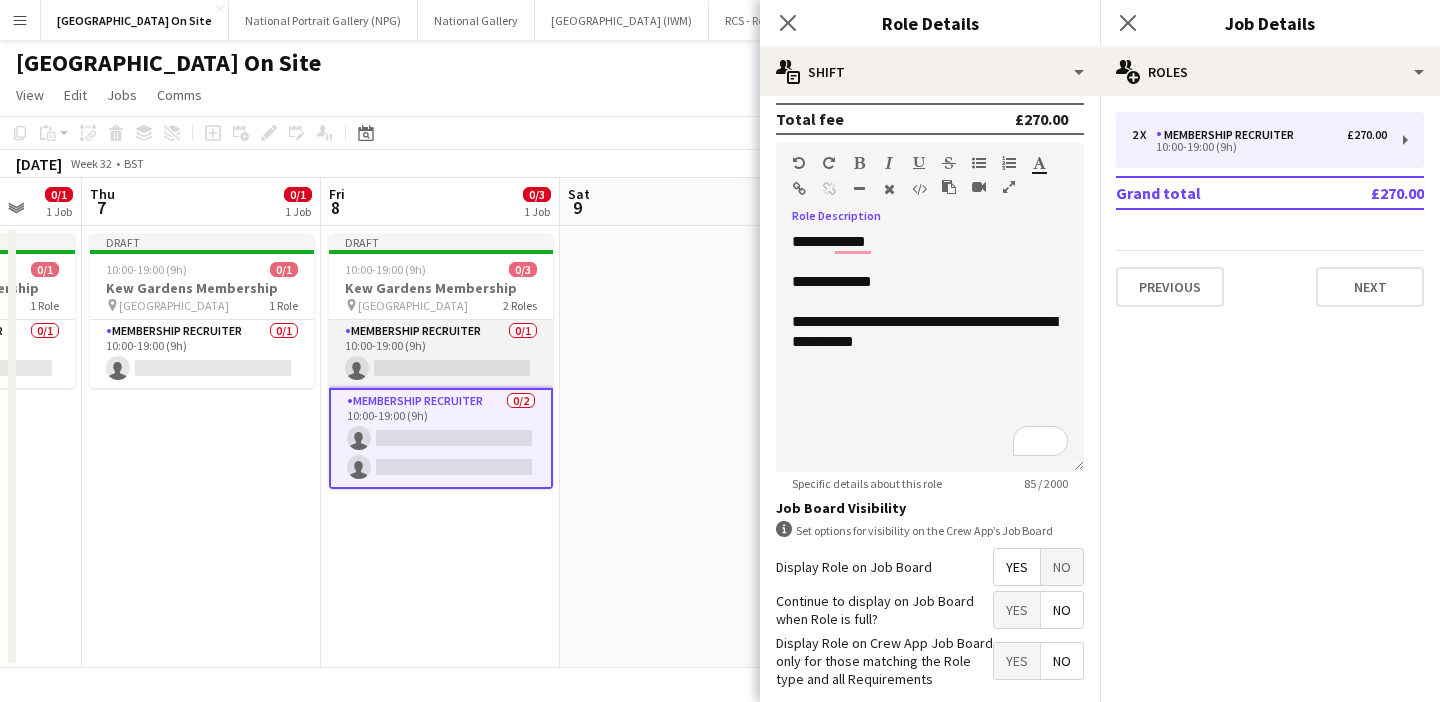 click on "Membership Recruiter   0/1   10:00-19:00 (9h)
single-neutral-actions" at bounding box center (441, 354) 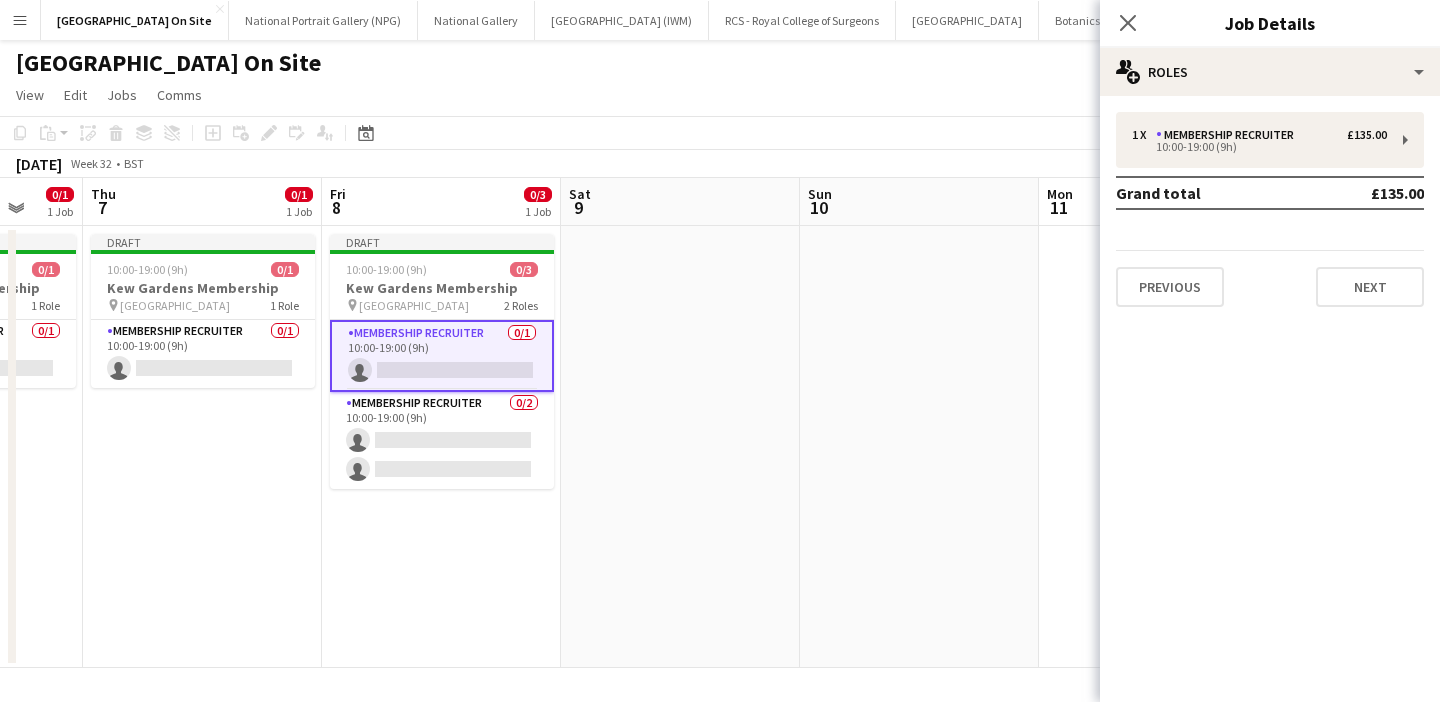 click at bounding box center (680, 447) 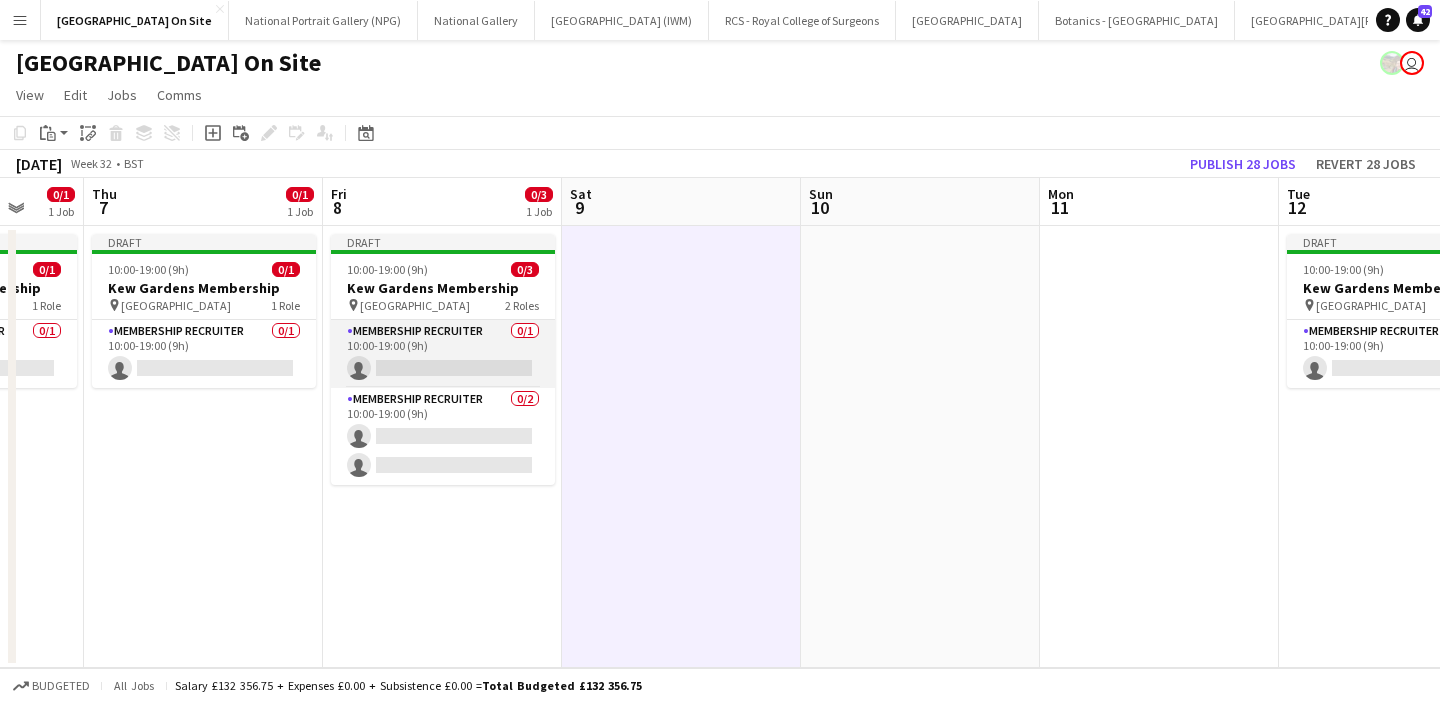 click on "Membership Recruiter   0/1   10:00-19:00 (9h)
single-neutral-actions" at bounding box center [443, 354] 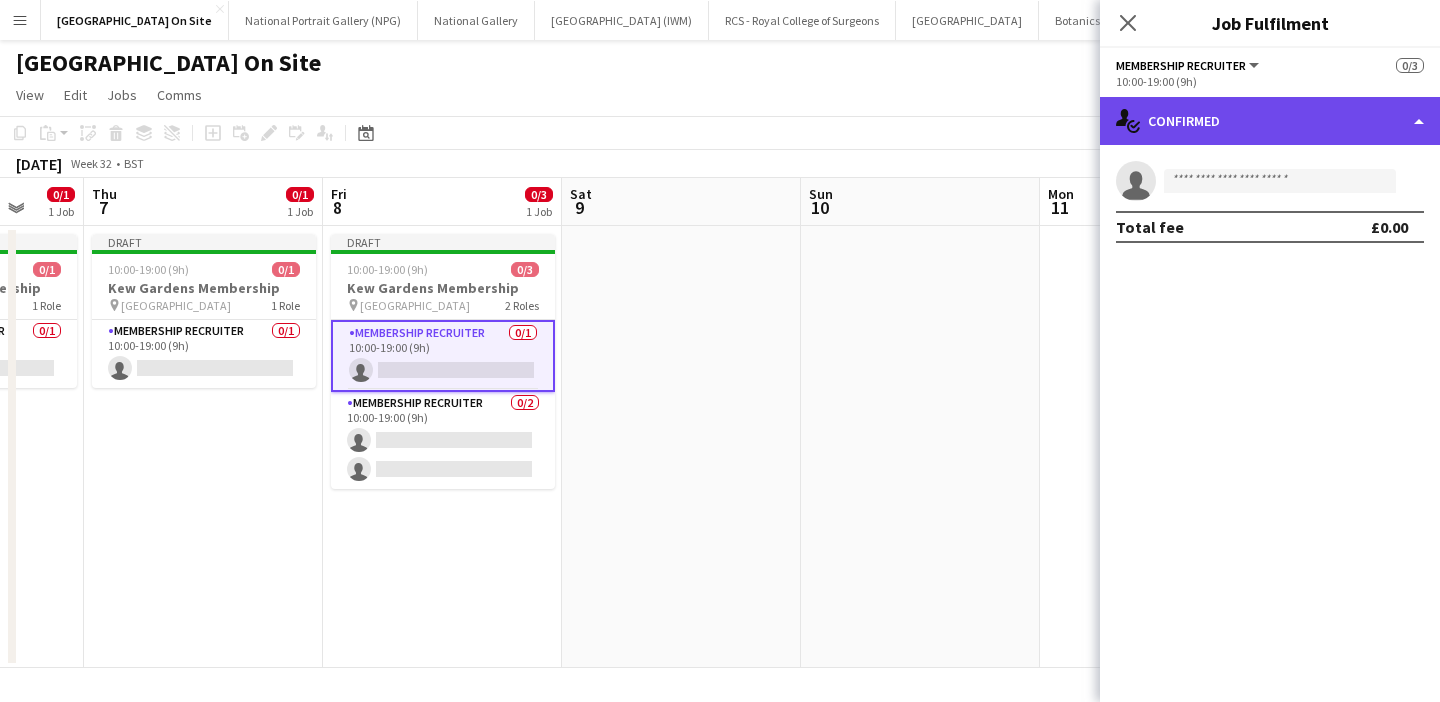 click on "single-neutral-actions-check-2
Confirmed" 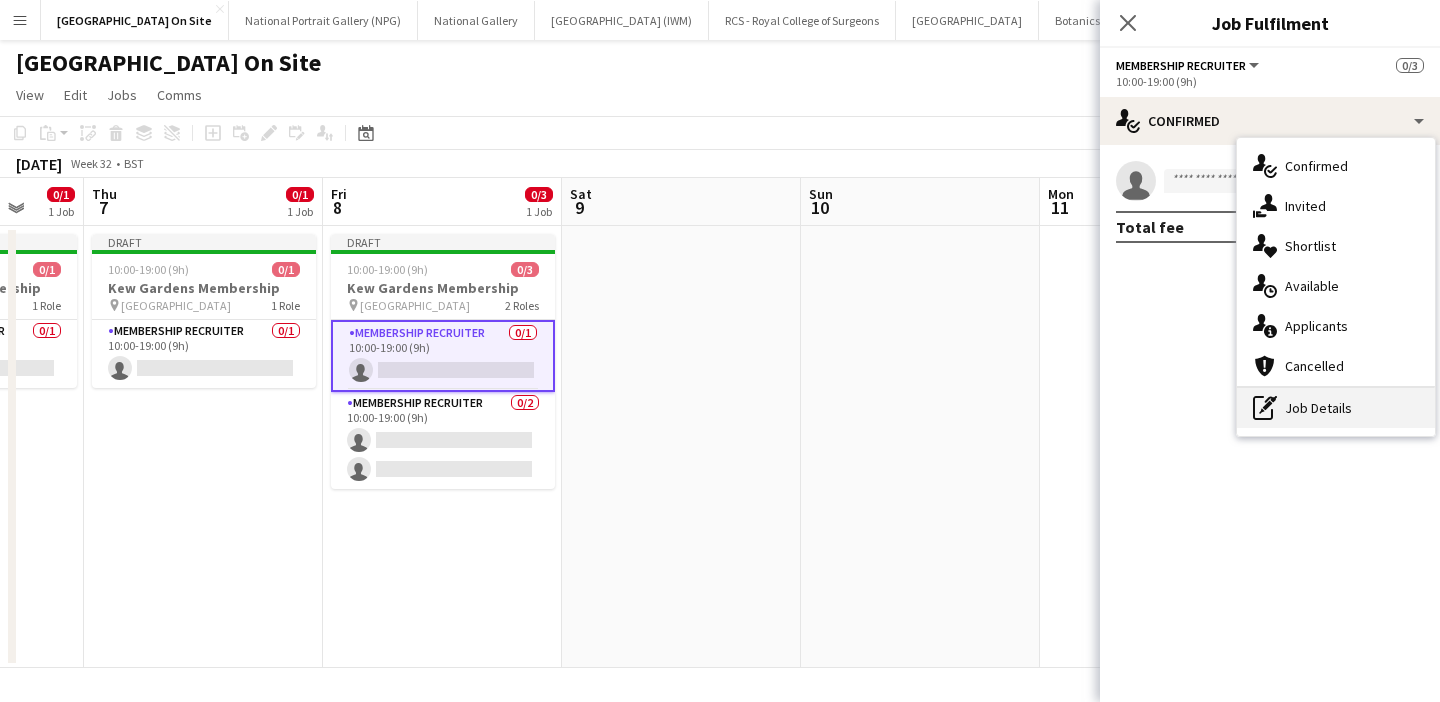 click on "pen-write
Job Details" at bounding box center [1336, 408] 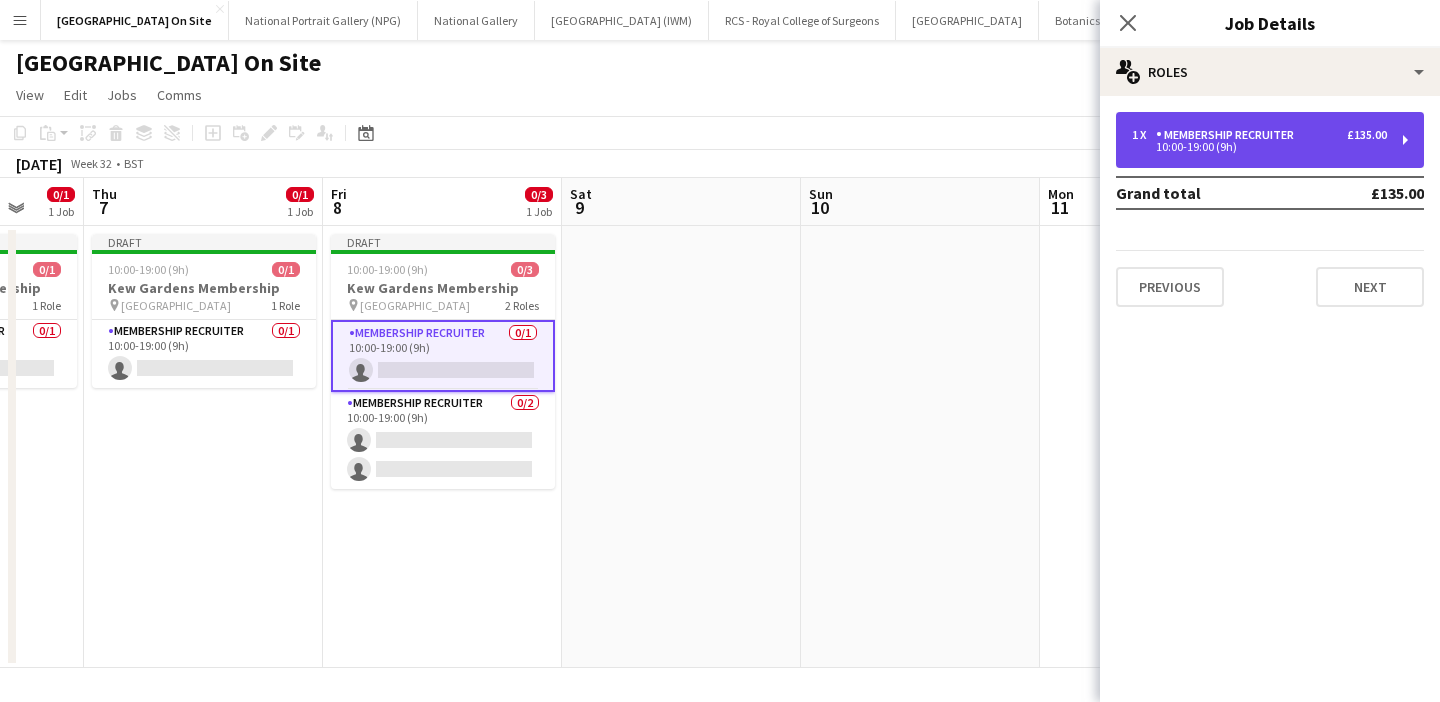 click on "10:00-19:00 (9h)" at bounding box center (1259, 147) 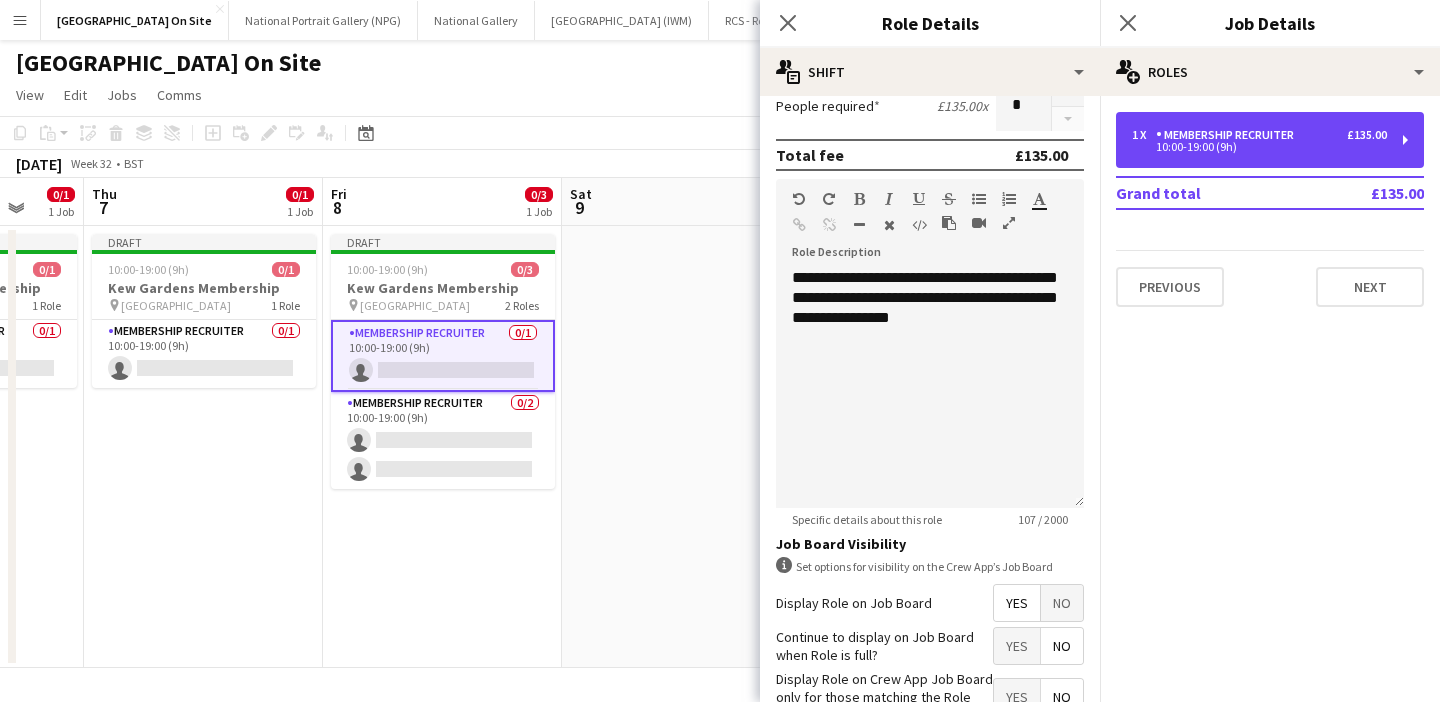 scroll, scrollTop: 496, scrollLeft: 0, axis: vertical 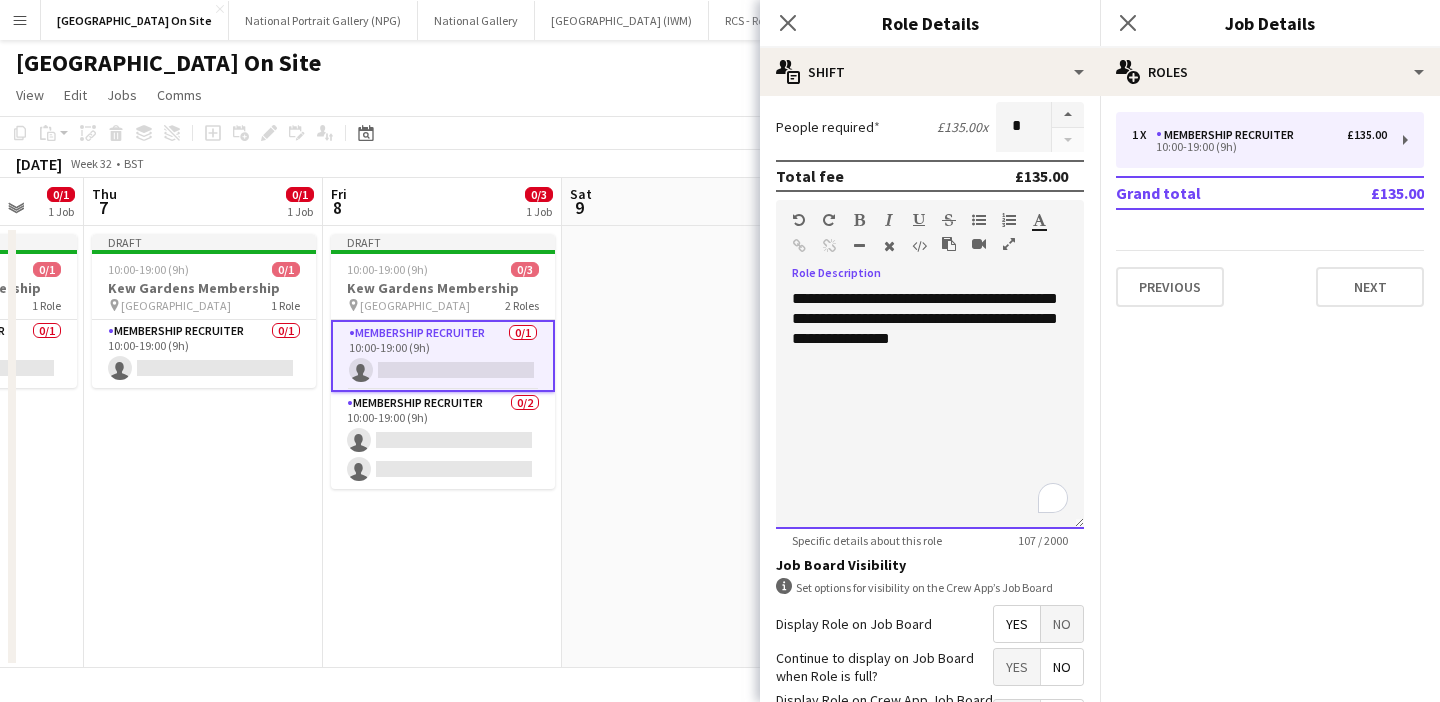 click on "**********" at bounding box center [930, 409] 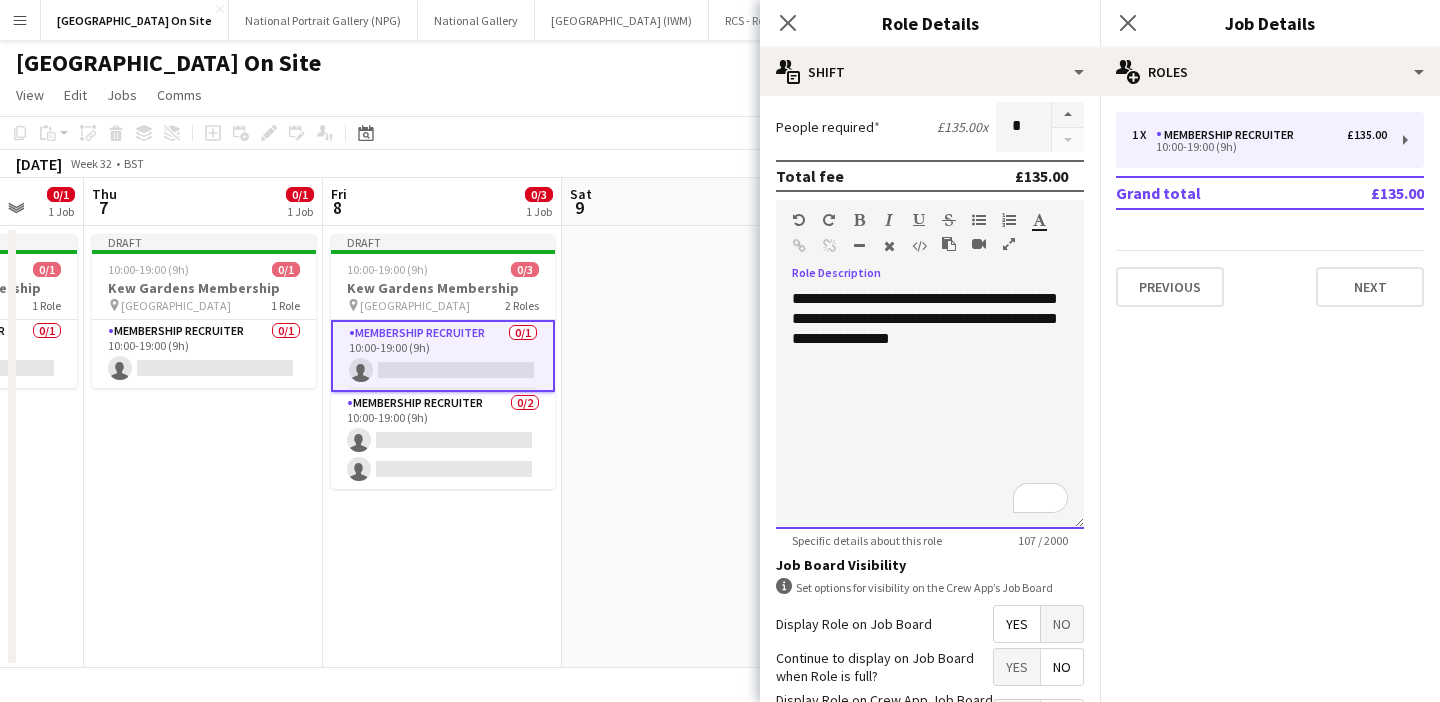 click on "**********" at bounding box center (930, 409) 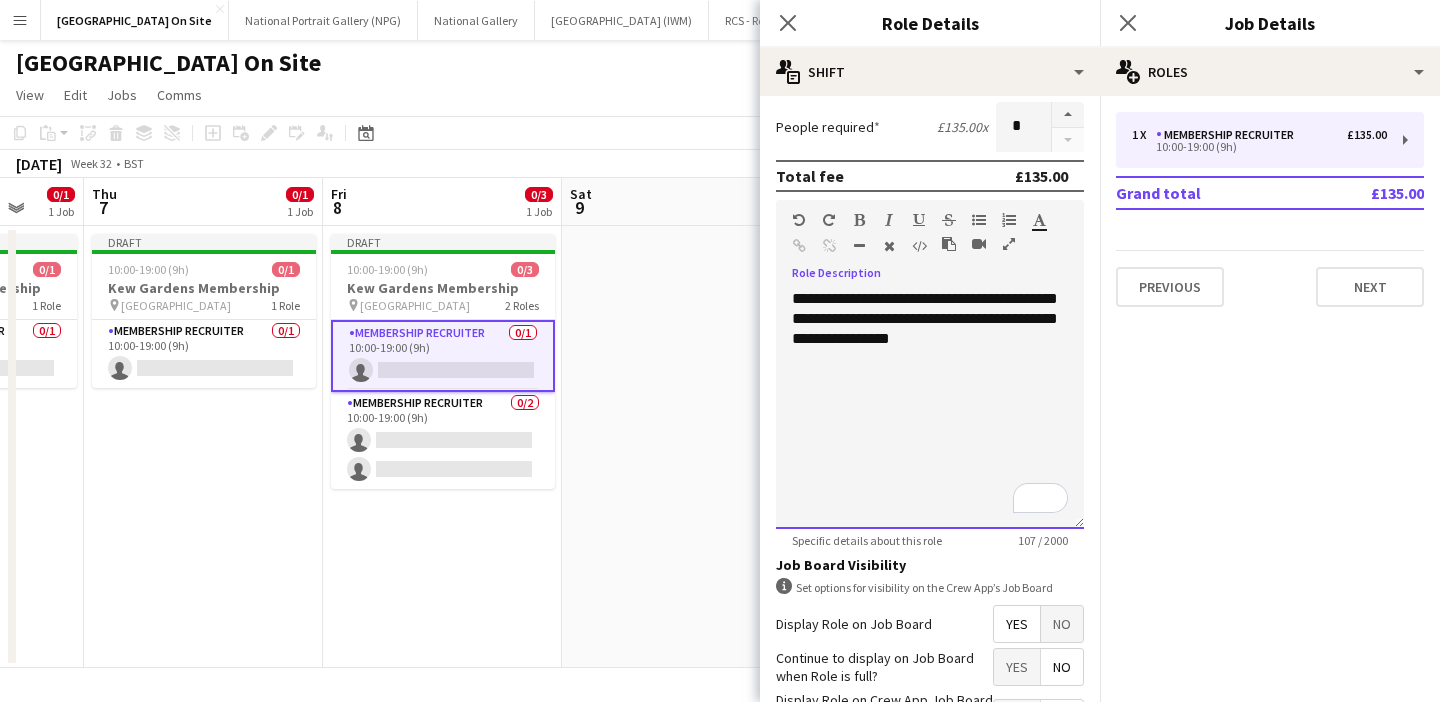 type 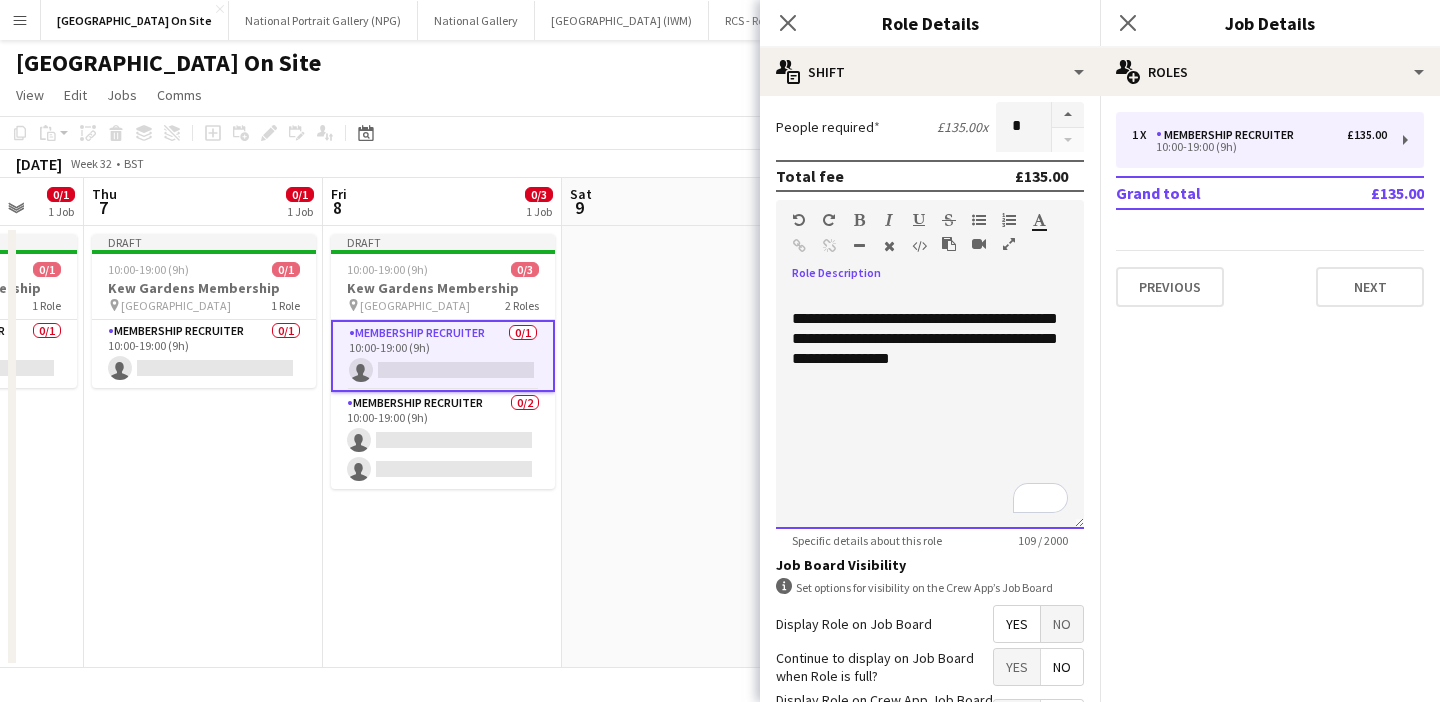 click on "**********" at bounding box center (930, 402) 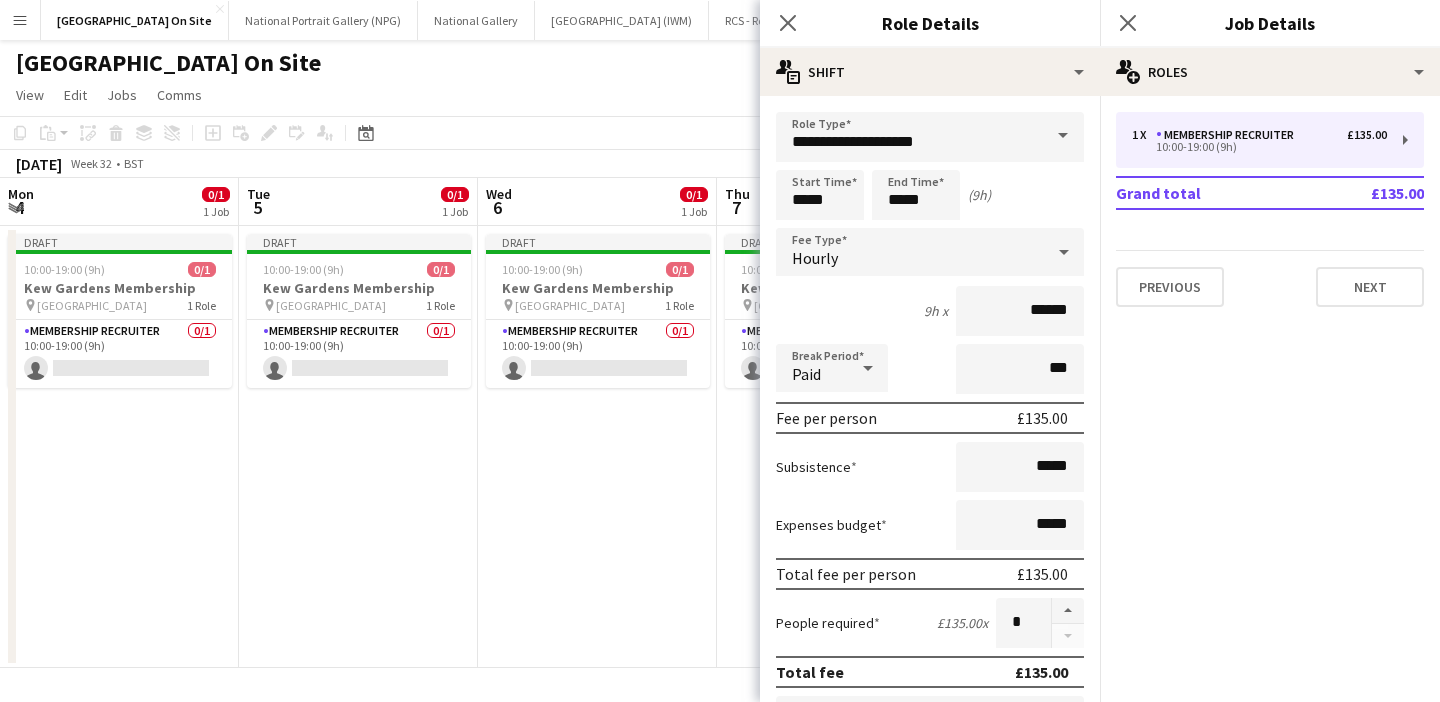 scroll, scrollTop: 0, scrollLeft: 0, axis: both 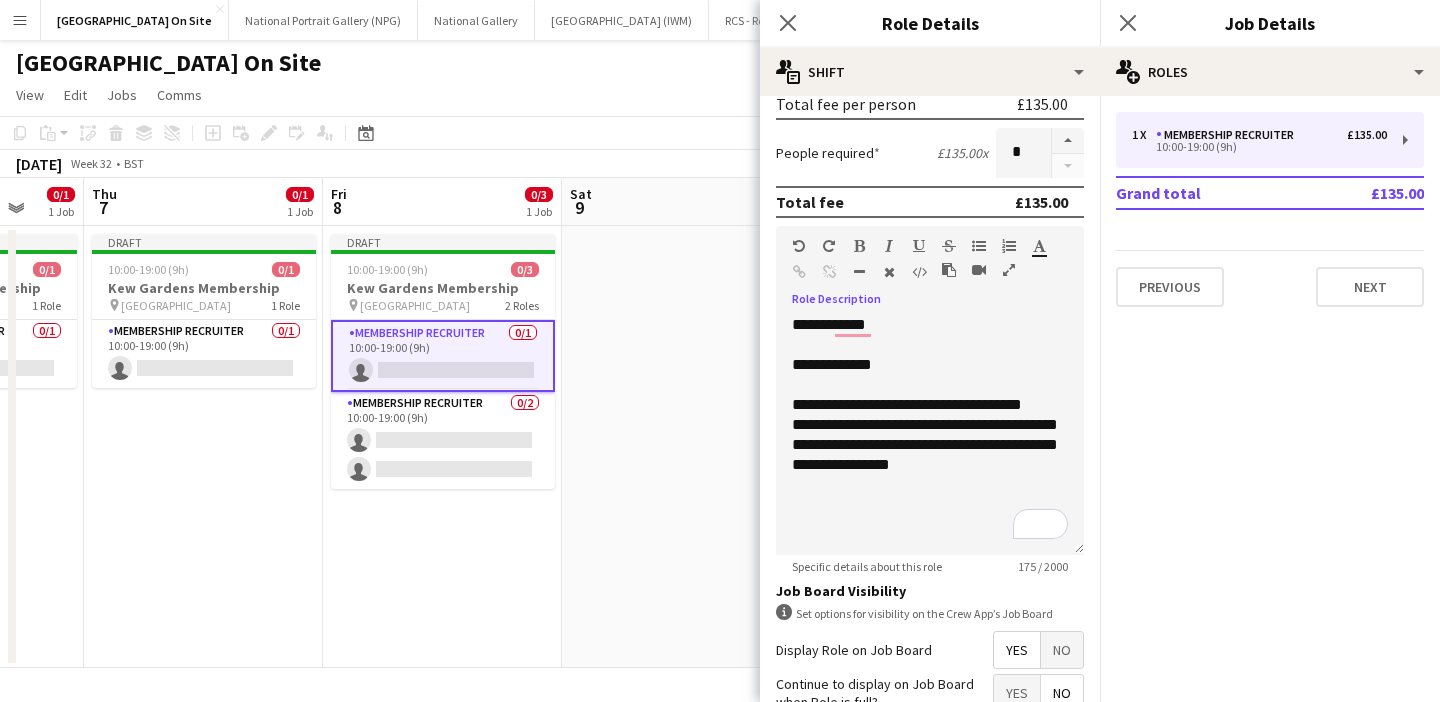 click on "**********" at bounding box center [930, 365] 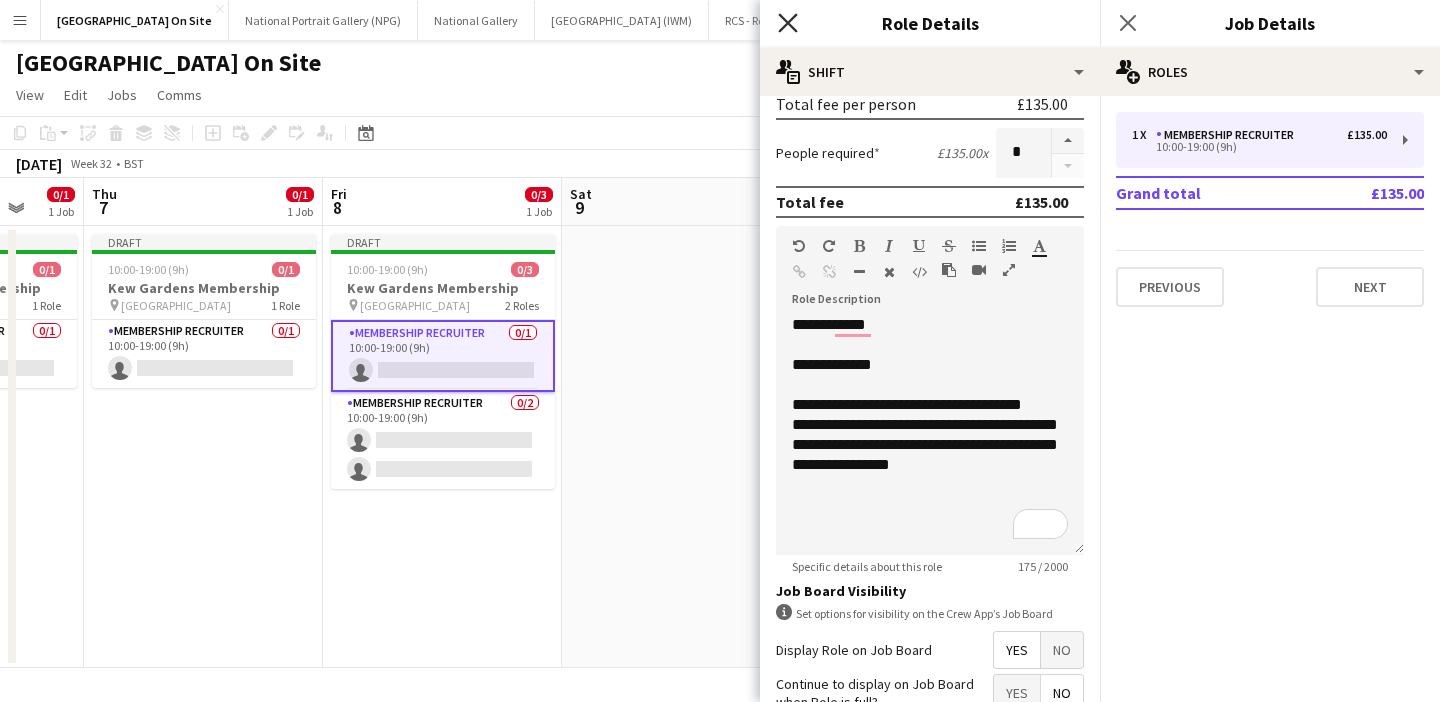click 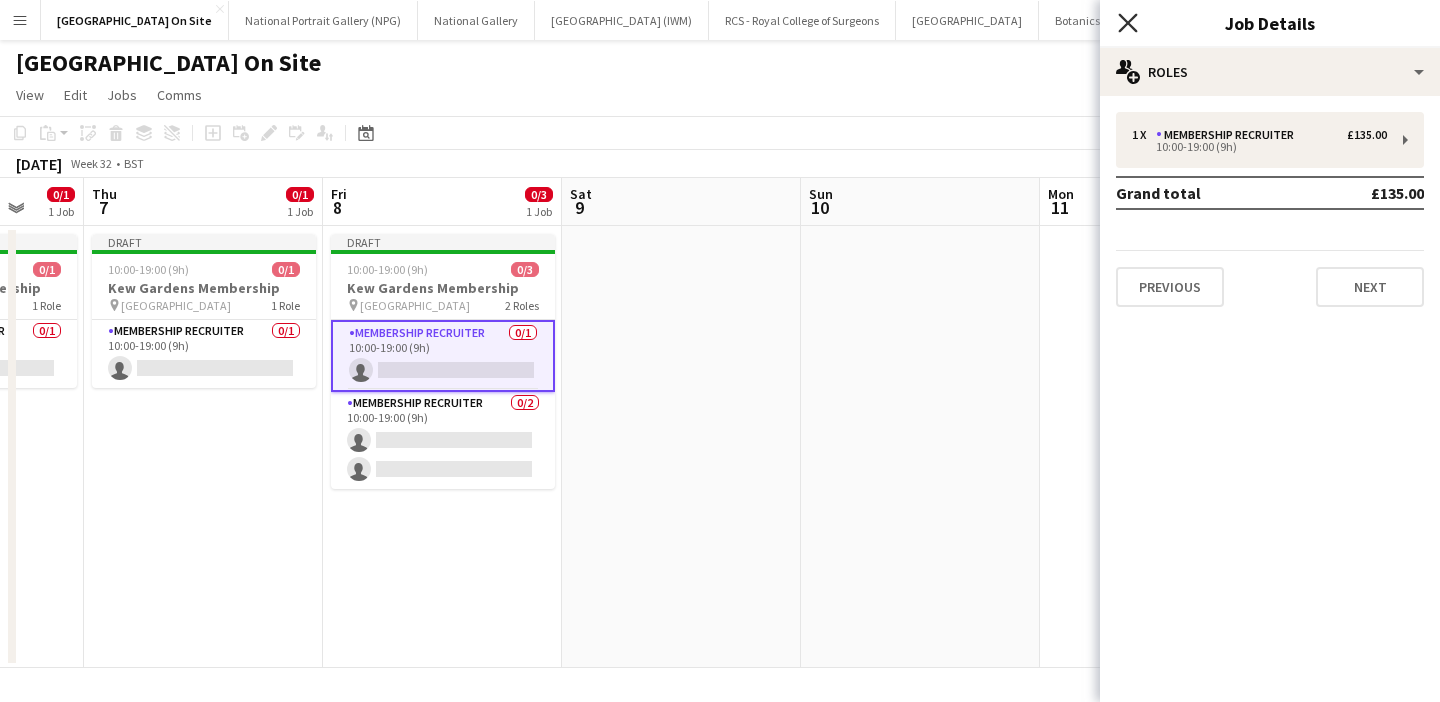 click 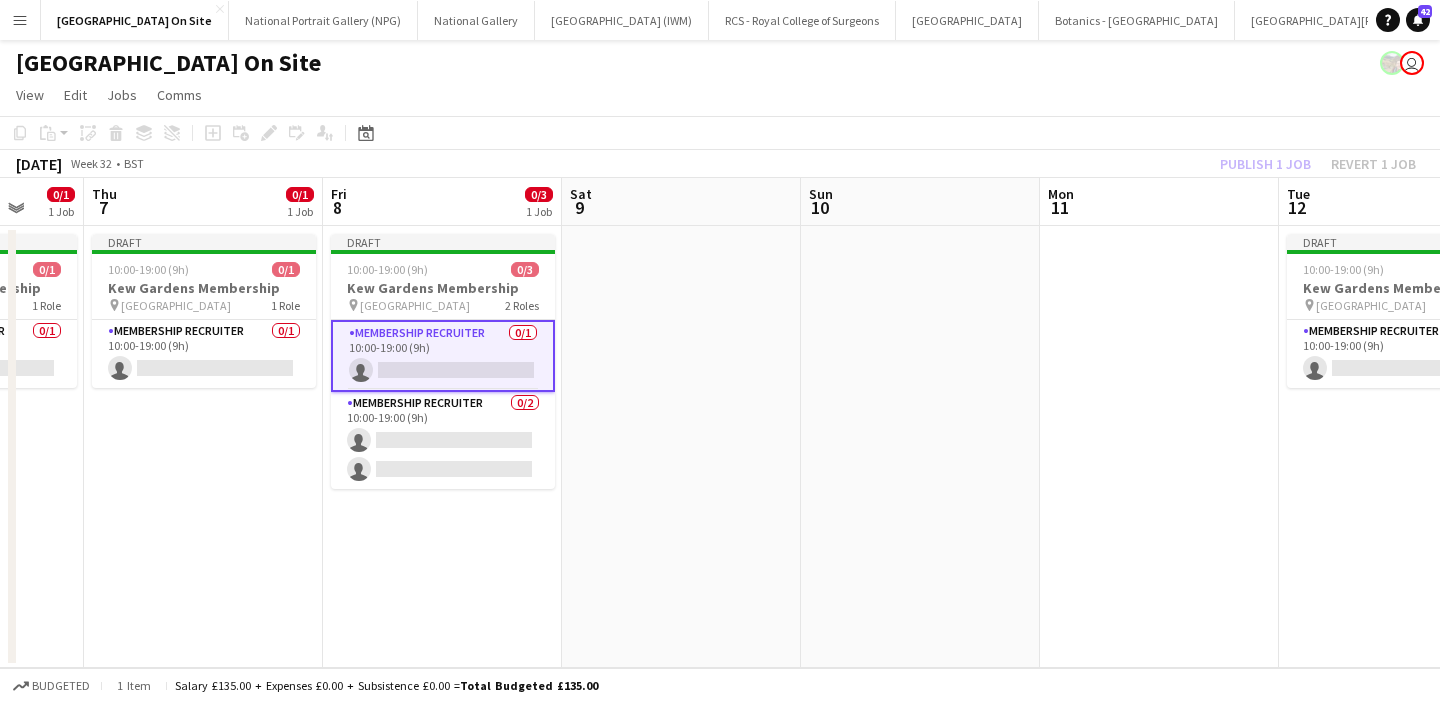 click at bounding box center [681, 447] 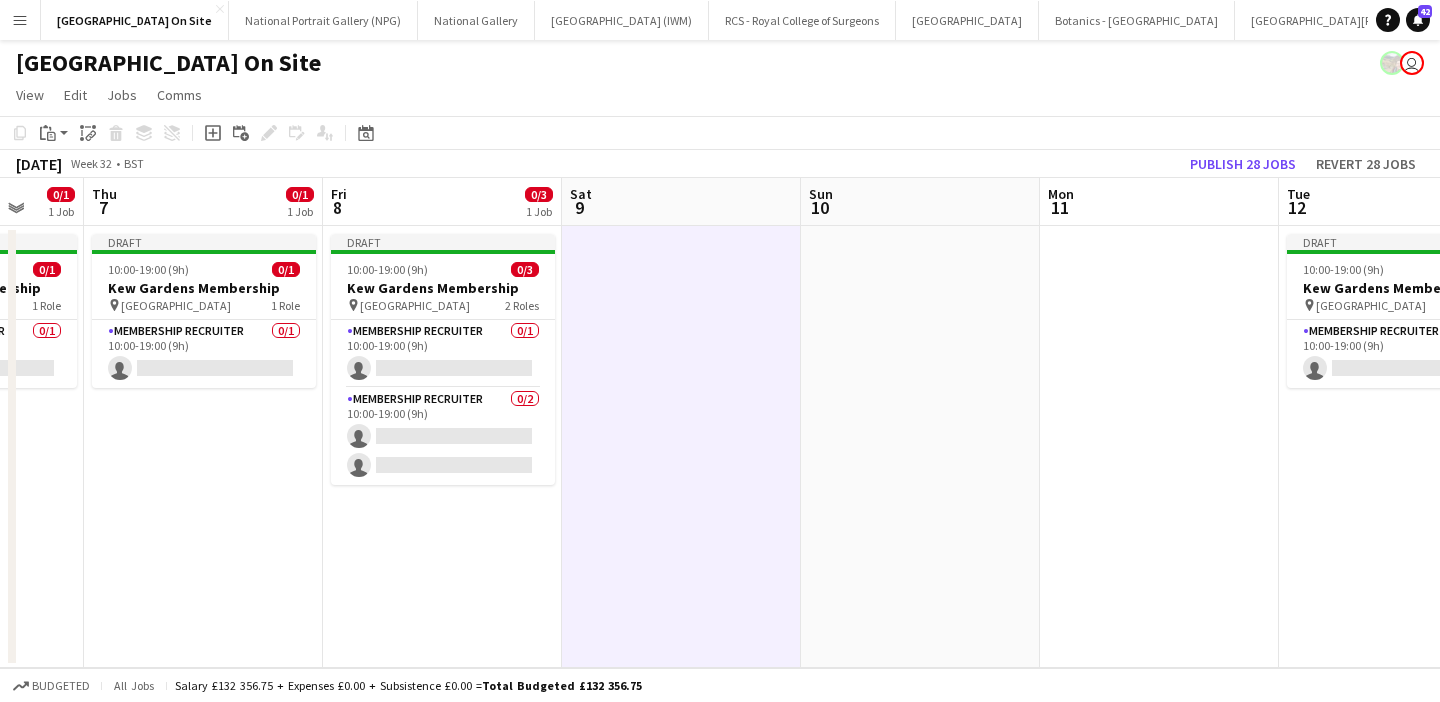click at bounding box center (681, 447) 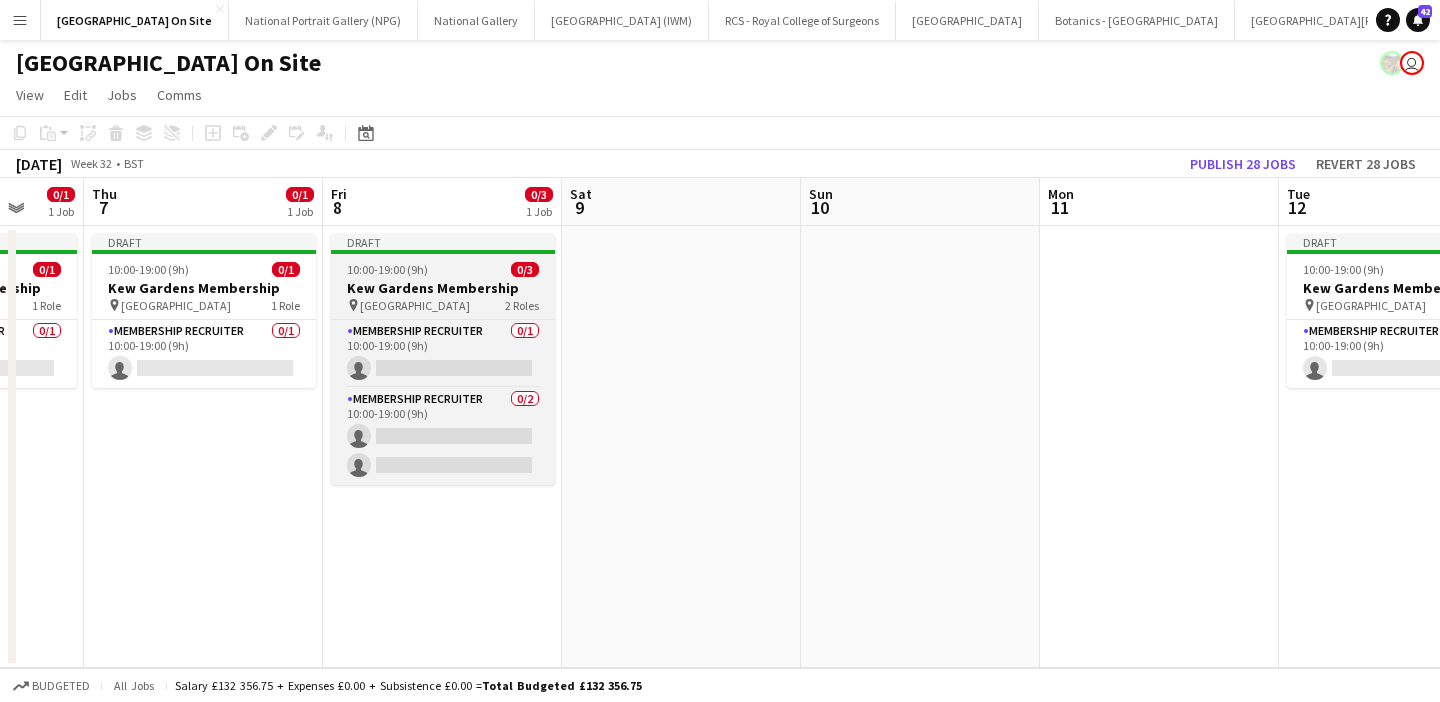 click on "Draft   10:00-19:00 (9h)    0/3   Kew Gardens Membership
pin
Kew Gardens   2 Roles   Membership Recruiter   0/1   10:00-19:00 (9h)
single-neutral-actions
Membership Recruiter   0/2   10:00-19:00 (9h)
single-neutral-actions
single-neutral-actions" at bounding box center [443, 359] 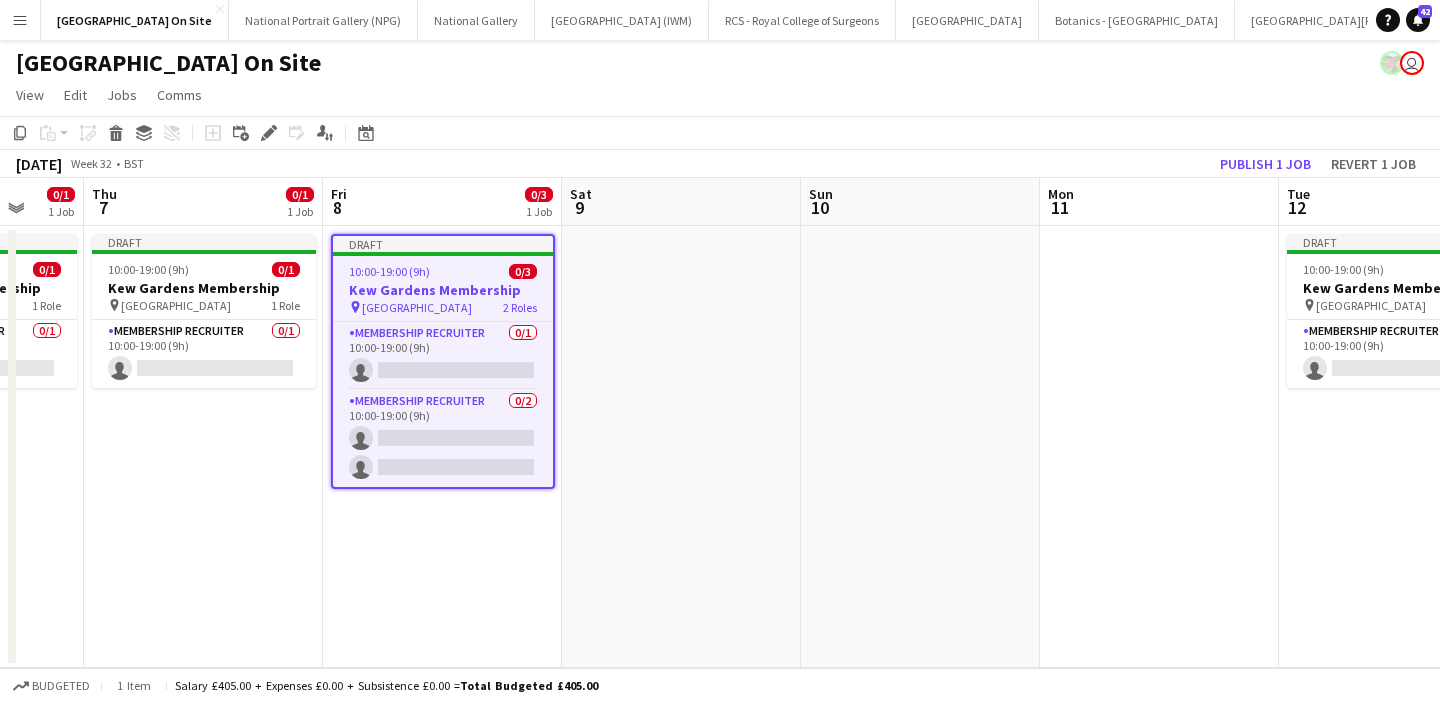 click at bounding box center [681, 447] 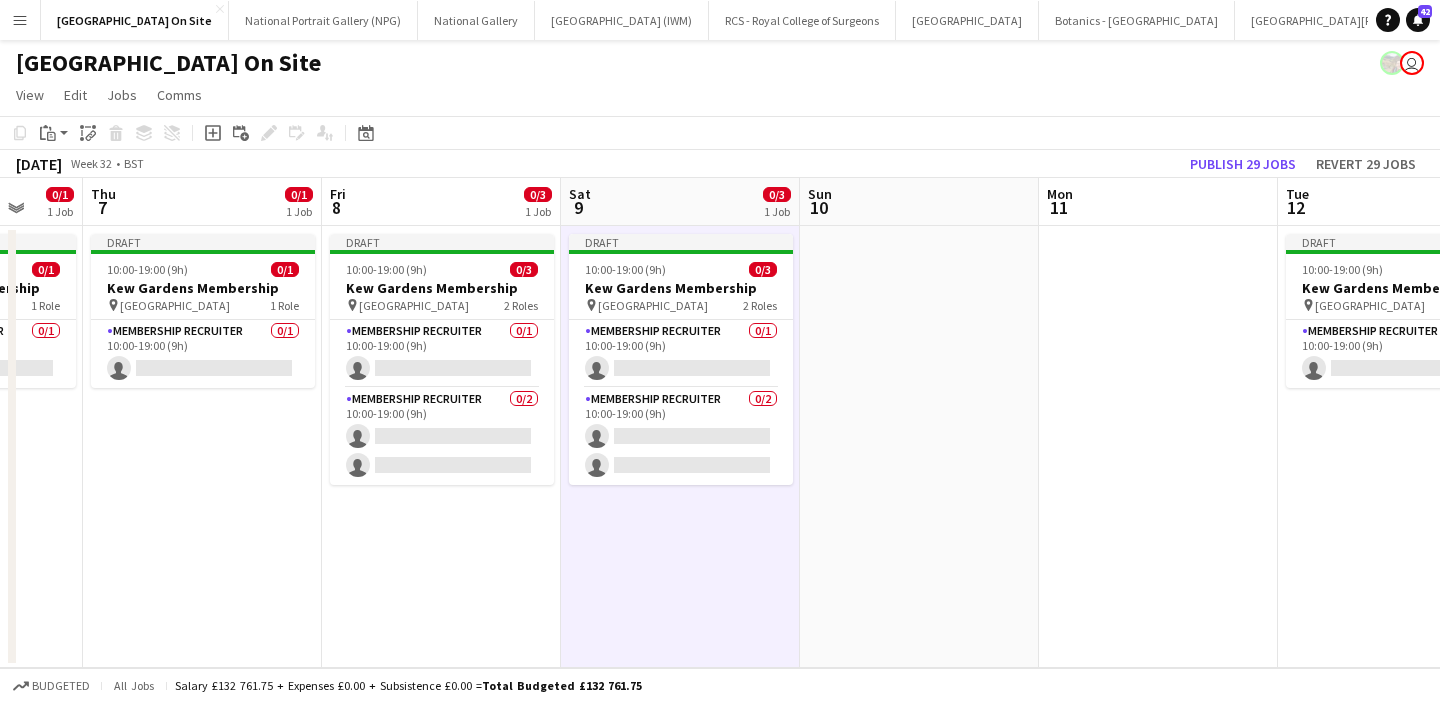 click at bounding box center (919, 447) 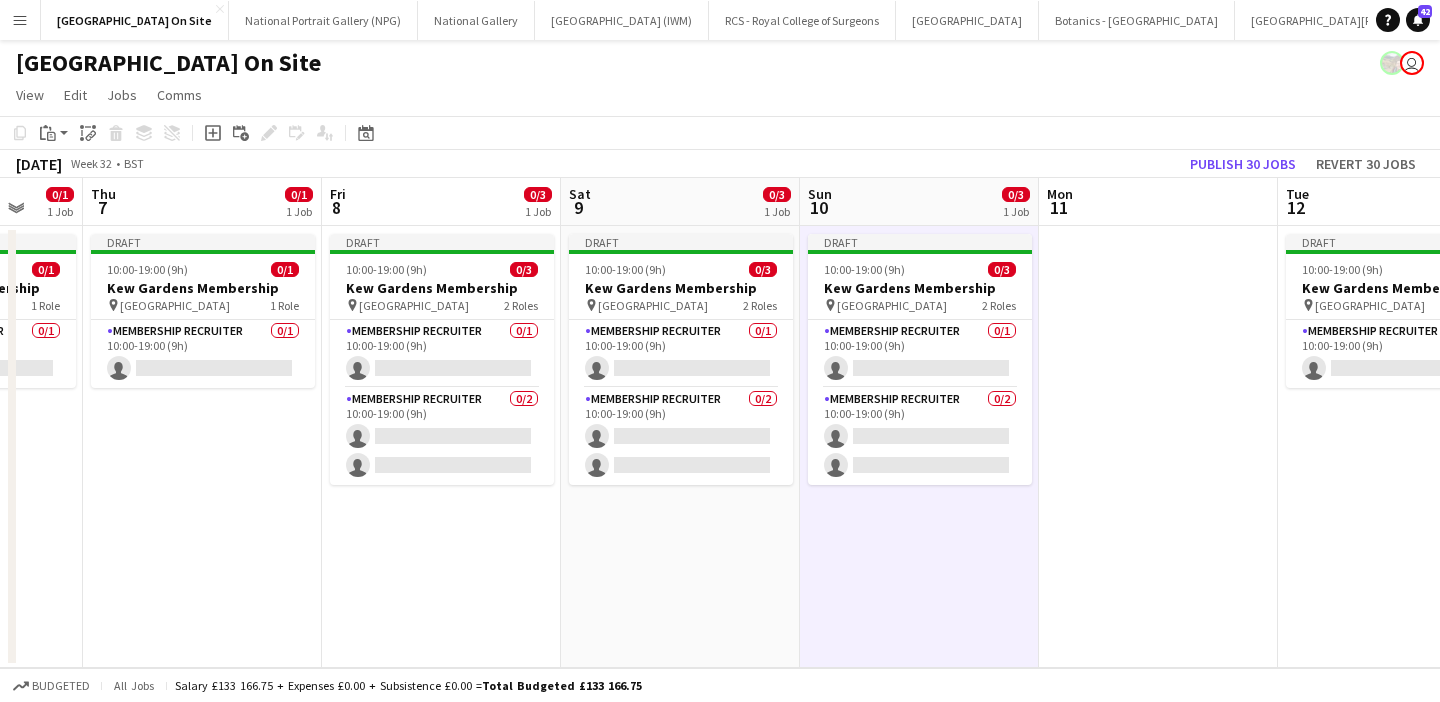 click at bounding box center (1158, 447) 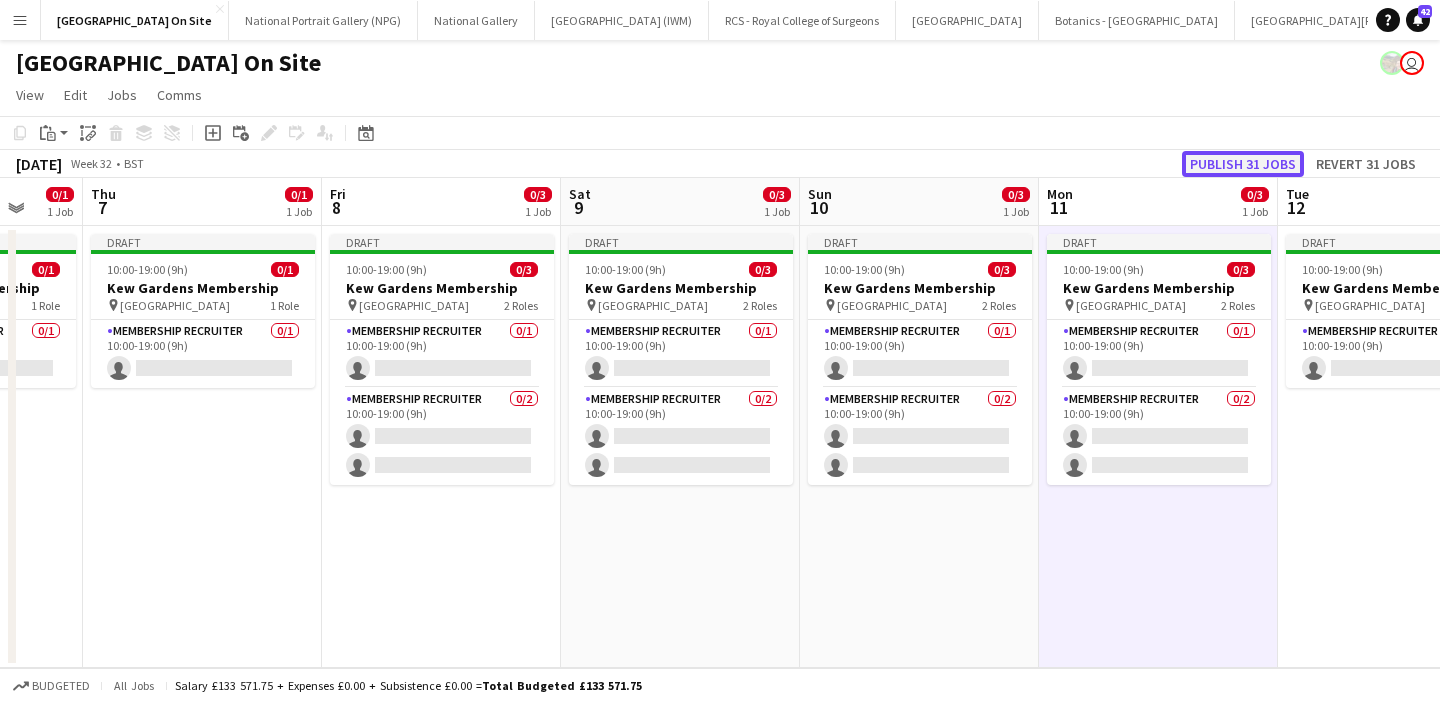 click on "Publish 31 jobs" 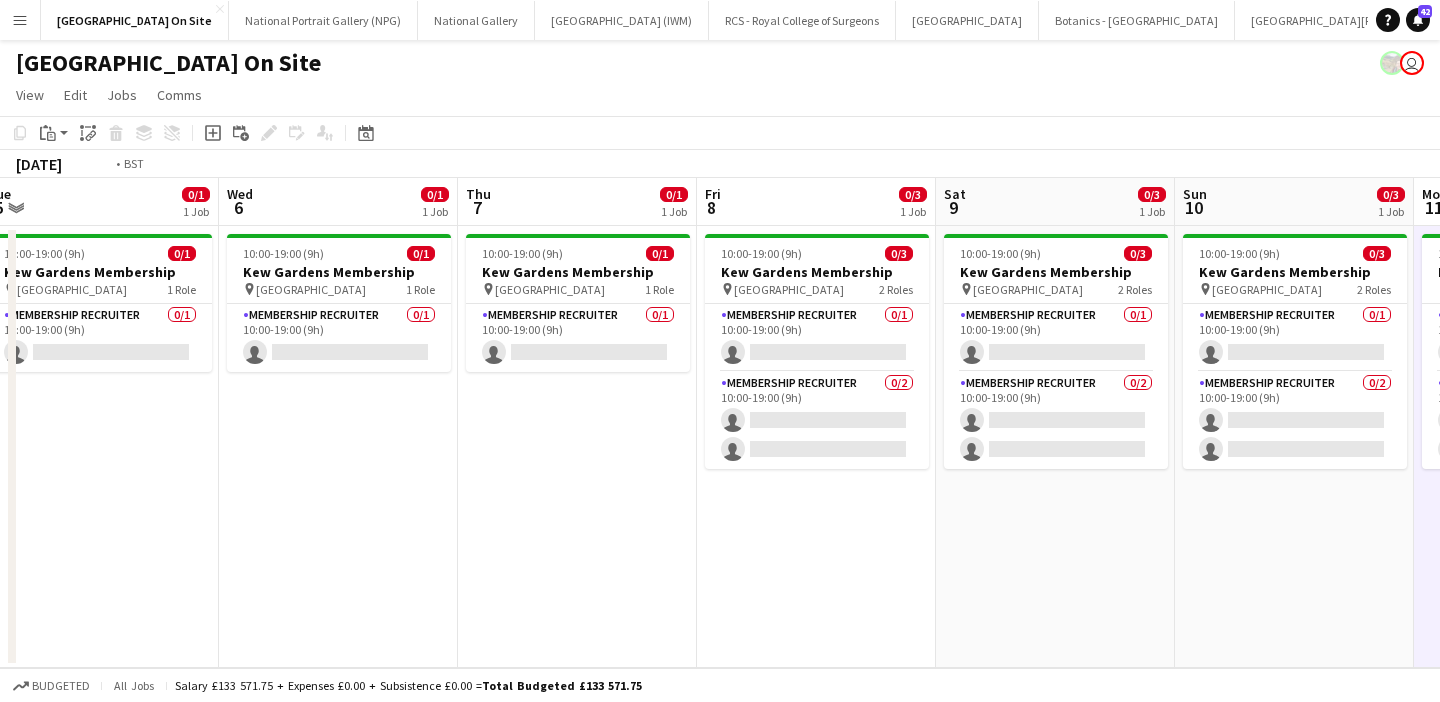 scroll, scrollTop: 0, scrollLeft: 732, axis: horizontal 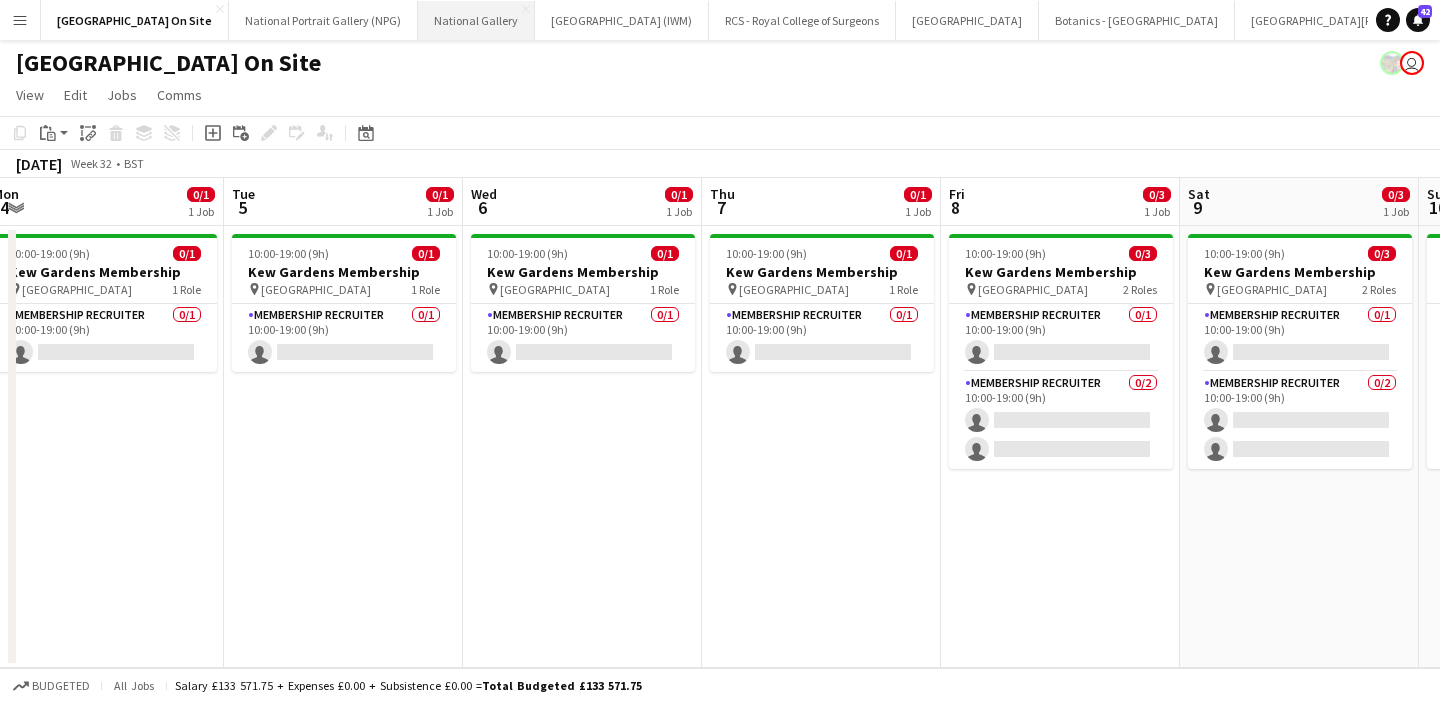 click on "National Gallery
Close" at bounding box center (476, 20) 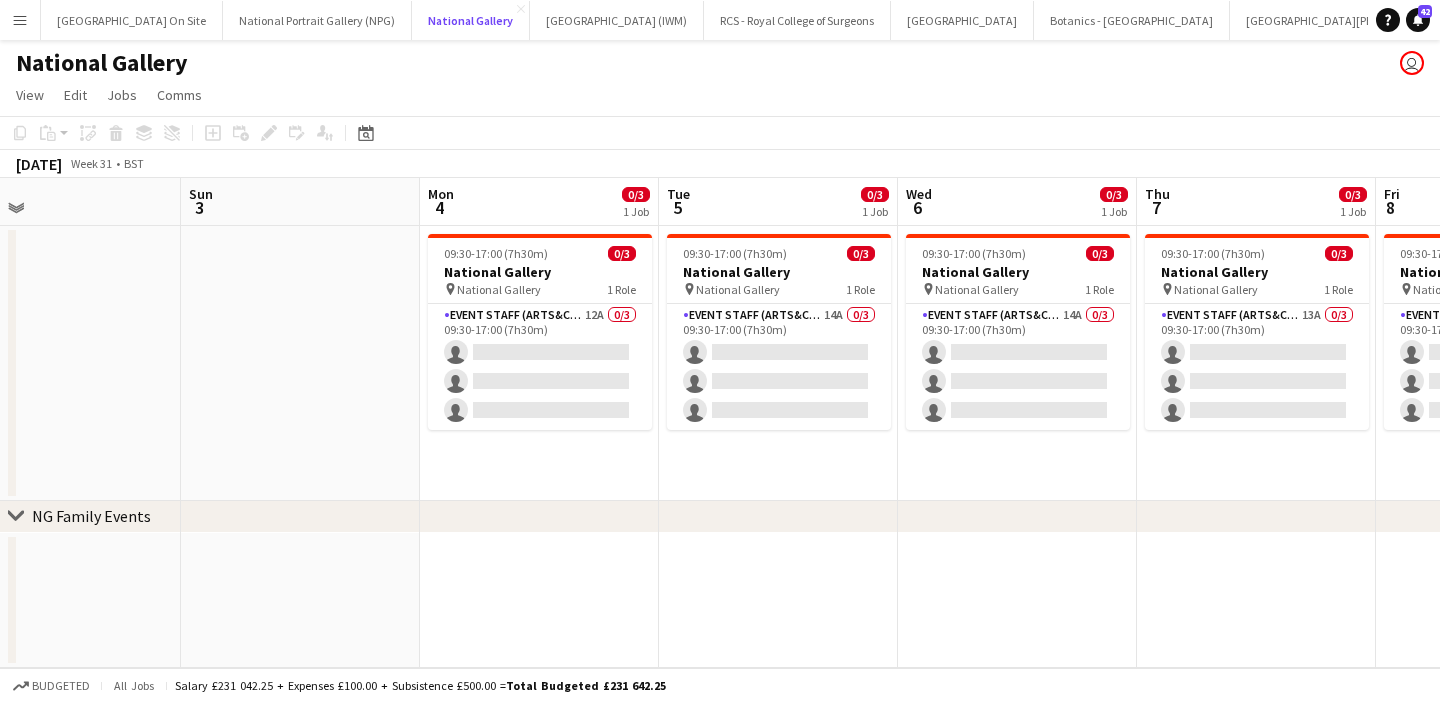 scroll, scrollTop: 0, scrollLeft: 763, axis: horizontal 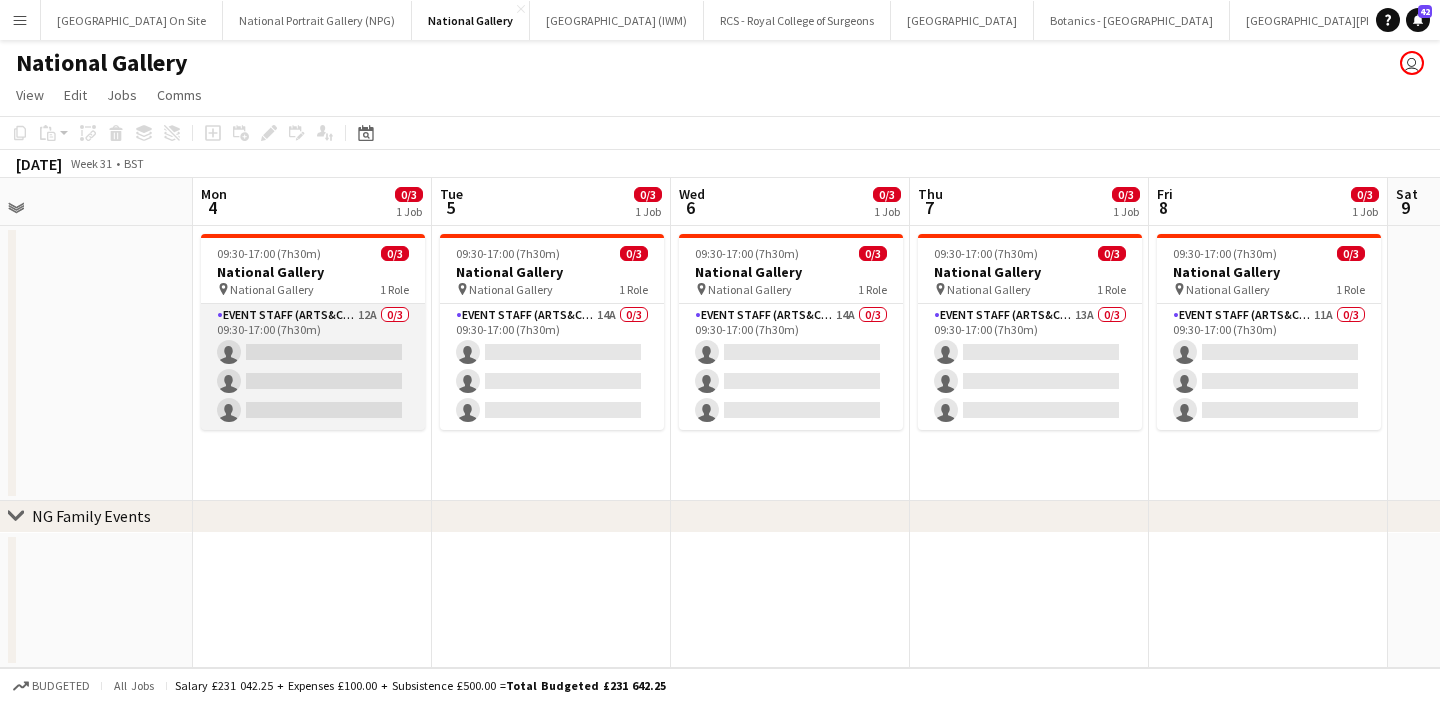 click on "Event Staff (Arts&Crafts)   12A   0/3   09:30-17:00 (7h30m)
single-neutral-actions
single-neutral-actions
single-neutral-actions" at bounding box center (313, 367) 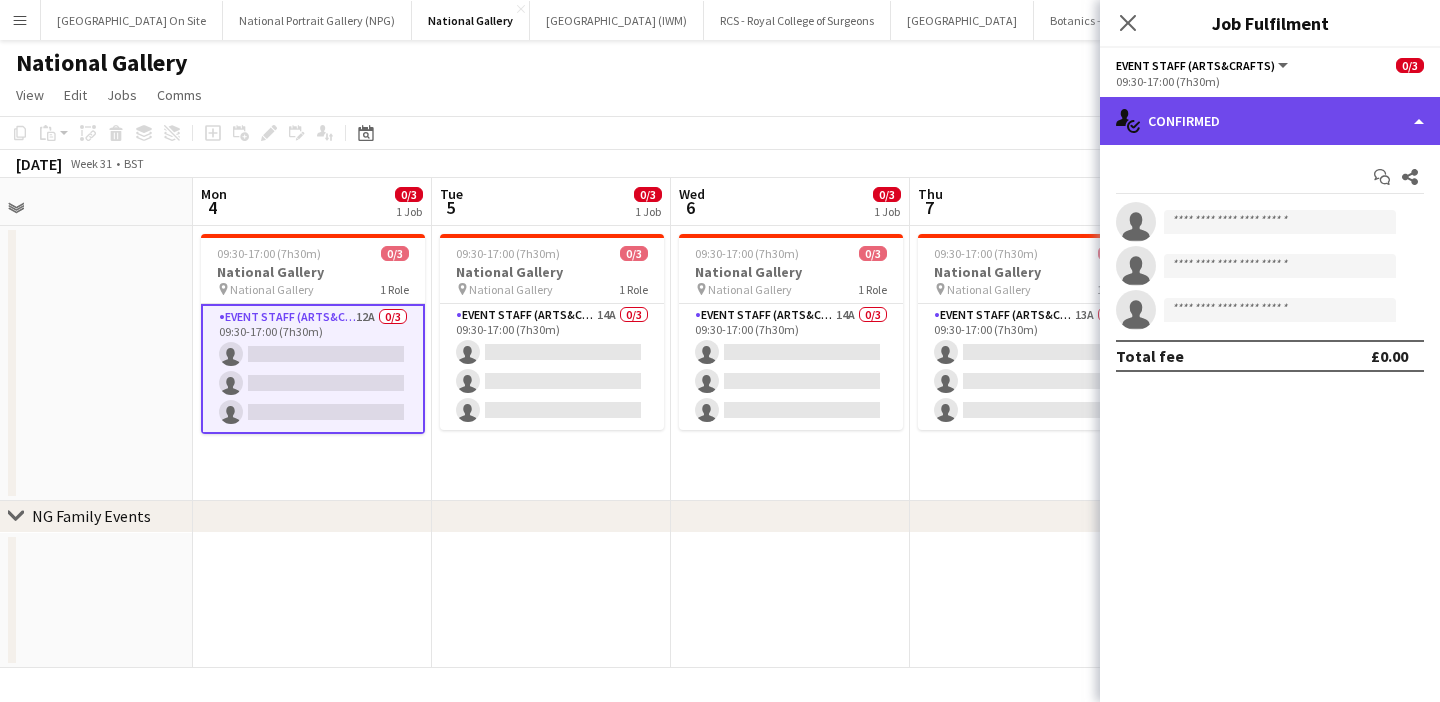 click on "single-neutral-actions-check-2
Confirmed" 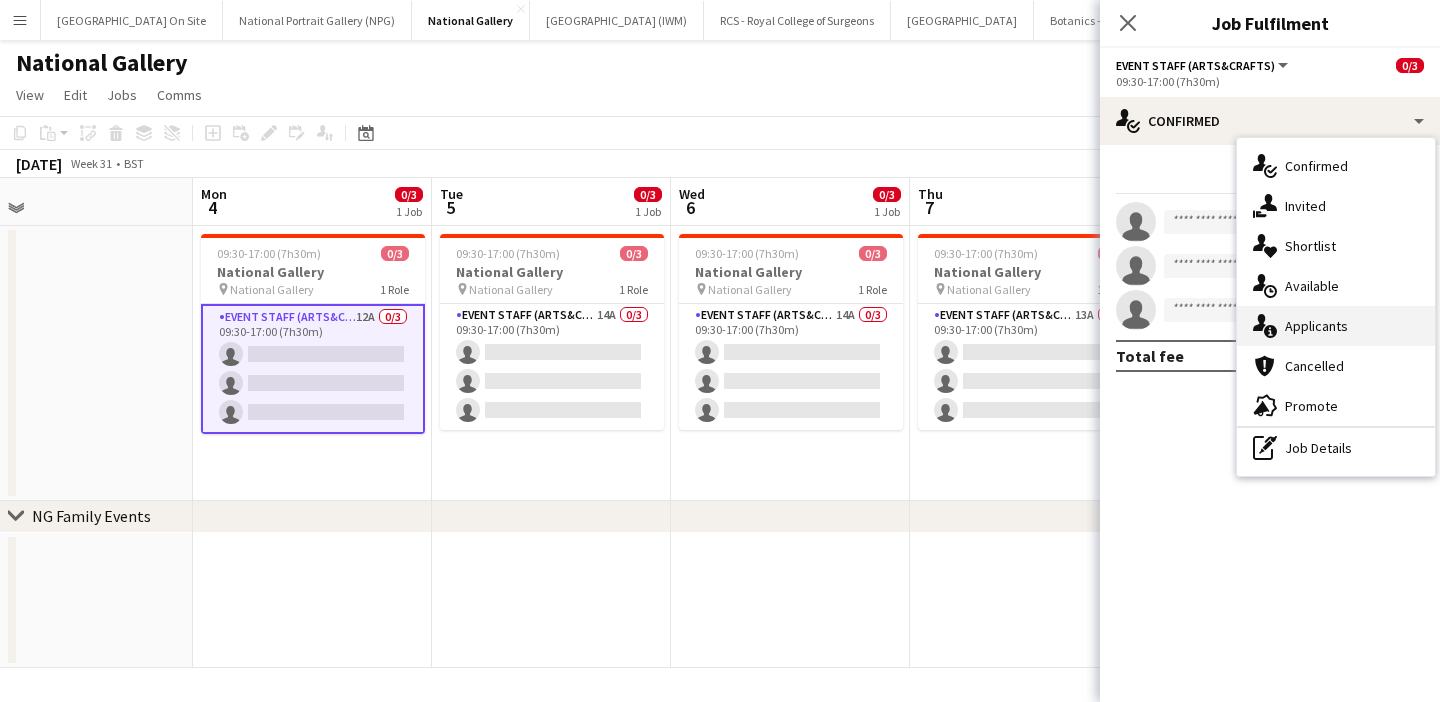 click on "single-neutral-actions-information
Applicants" at bounding box center [1336, 326] 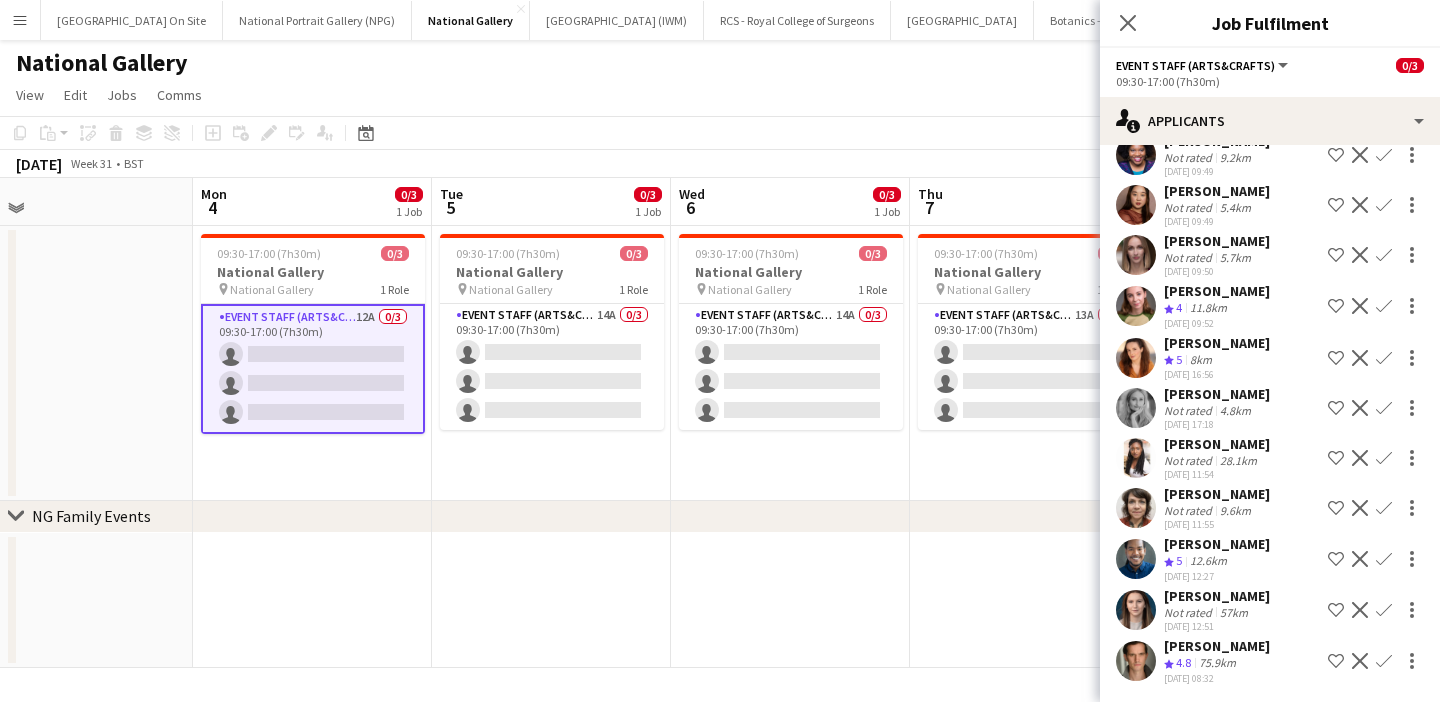 scroll, scrollTop: 159, scrollLeft: 0, axis: vertical 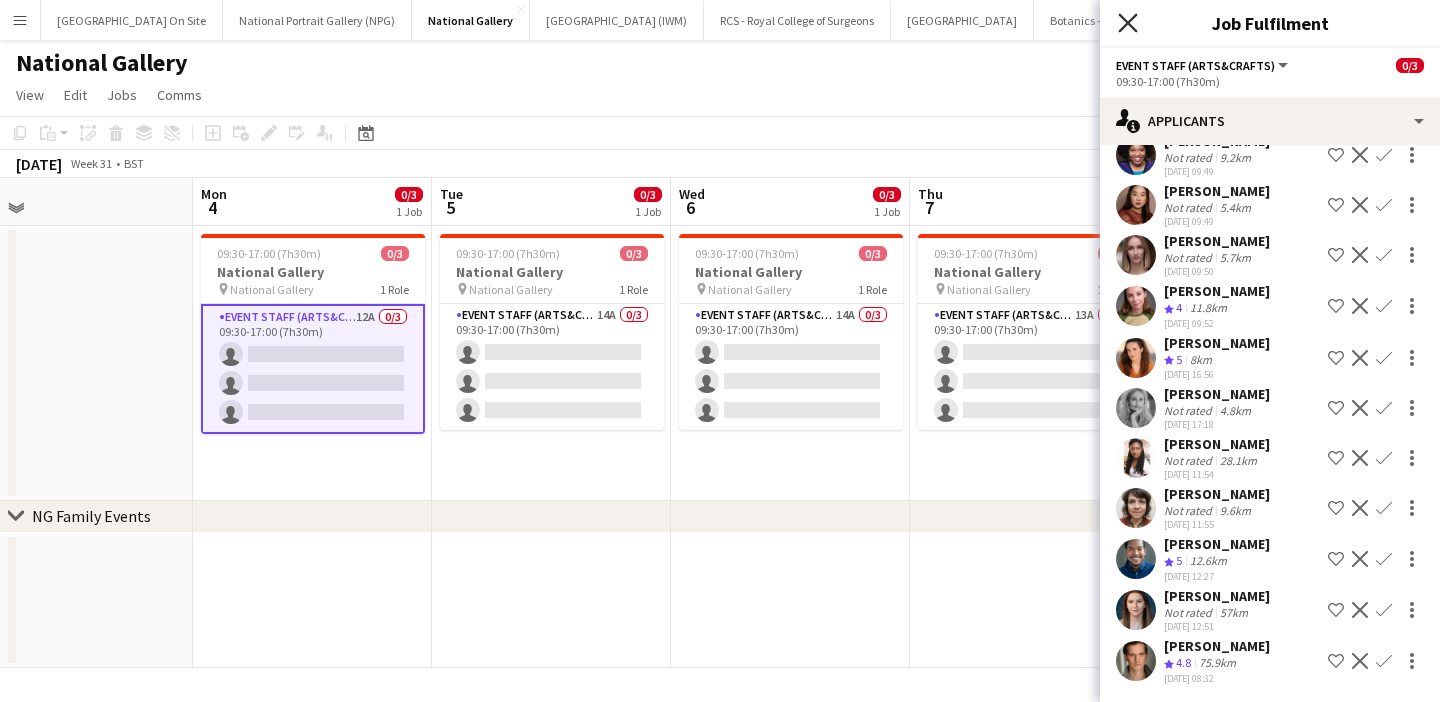 click 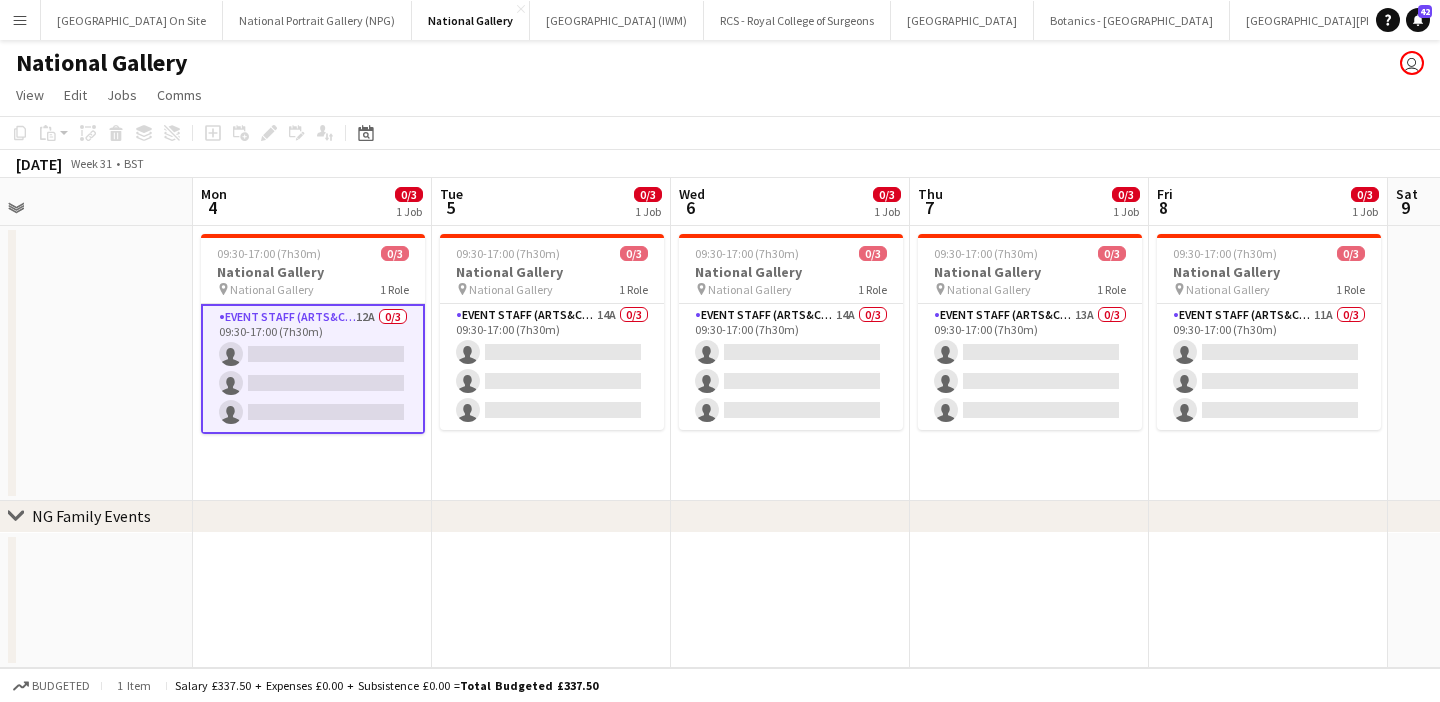 click on "[DATE]   Week 31
•   BST" 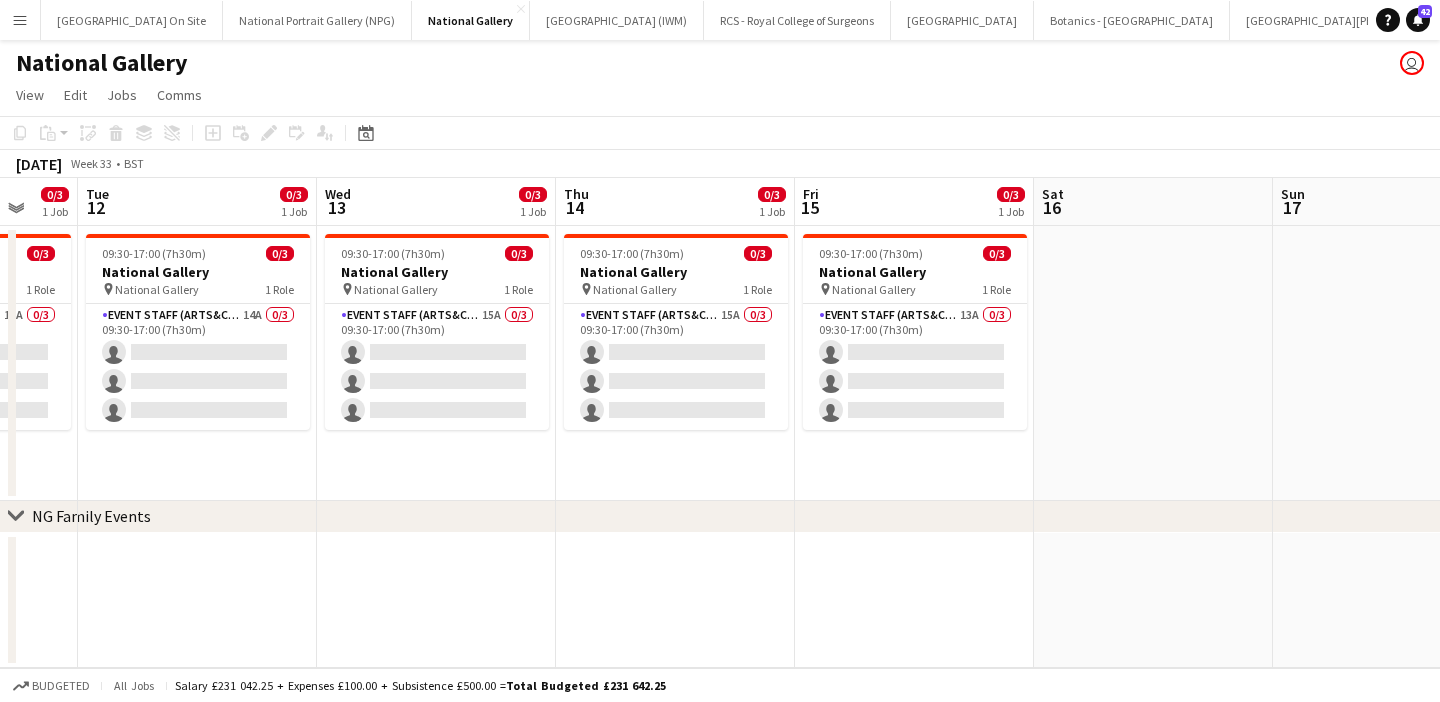 scroll, scrollTop: 0, scrollLeft: 574, axis: horizontal 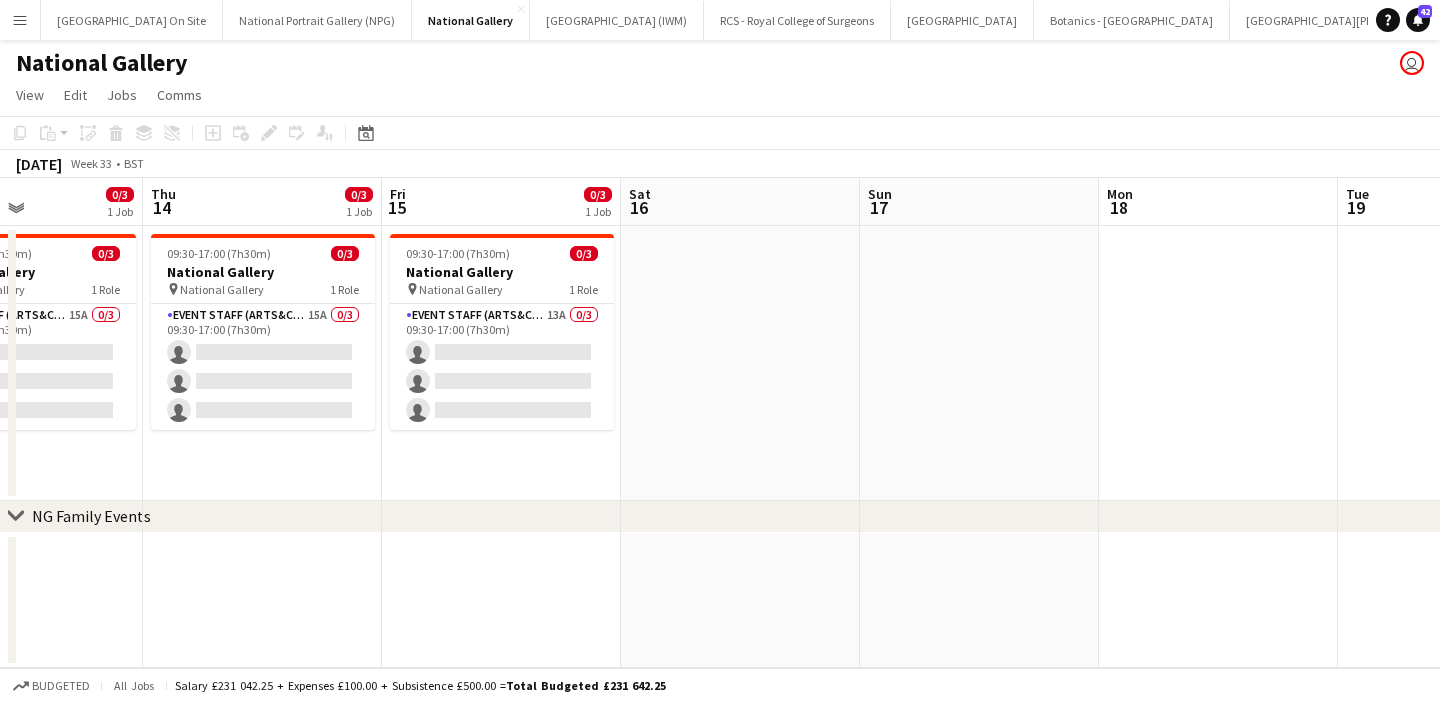 click on "Menu" at bounding box center [20, 20] 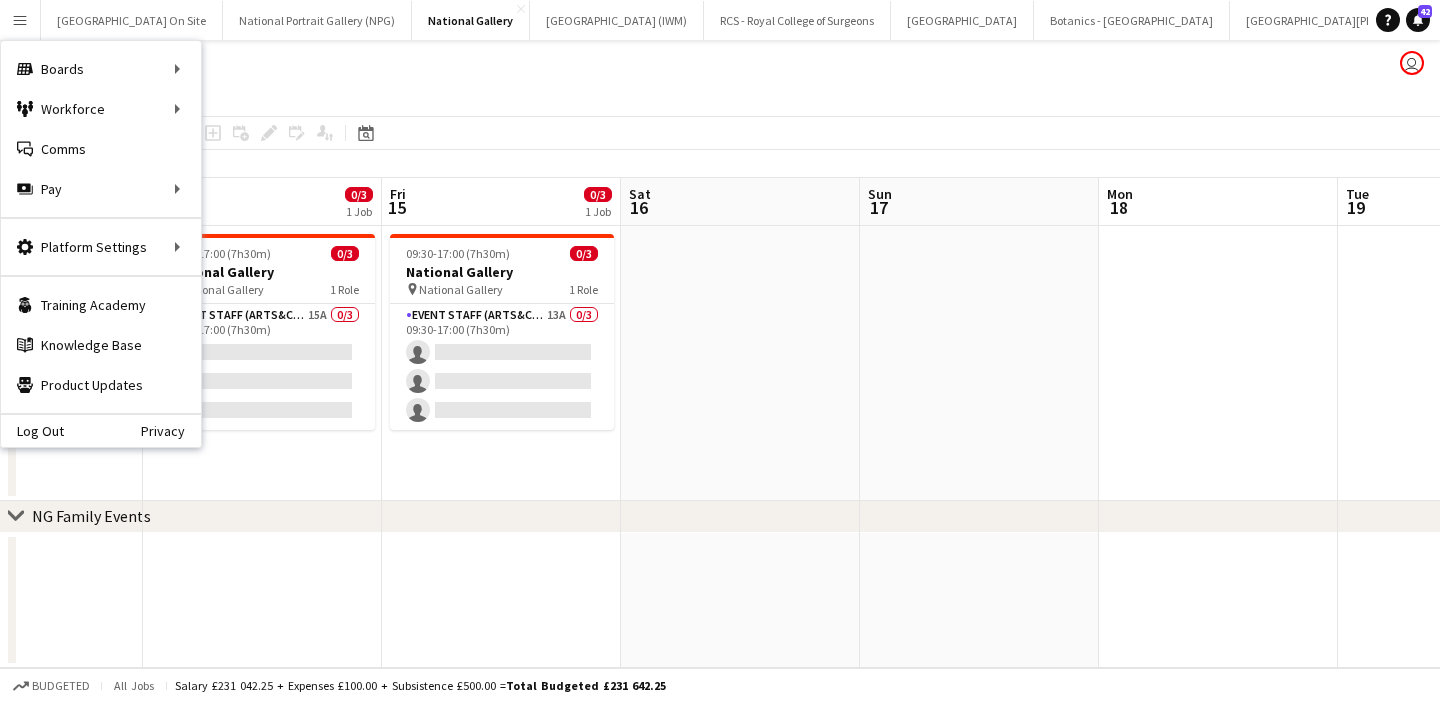 click on "Menu" at bounding box center [20, 20] 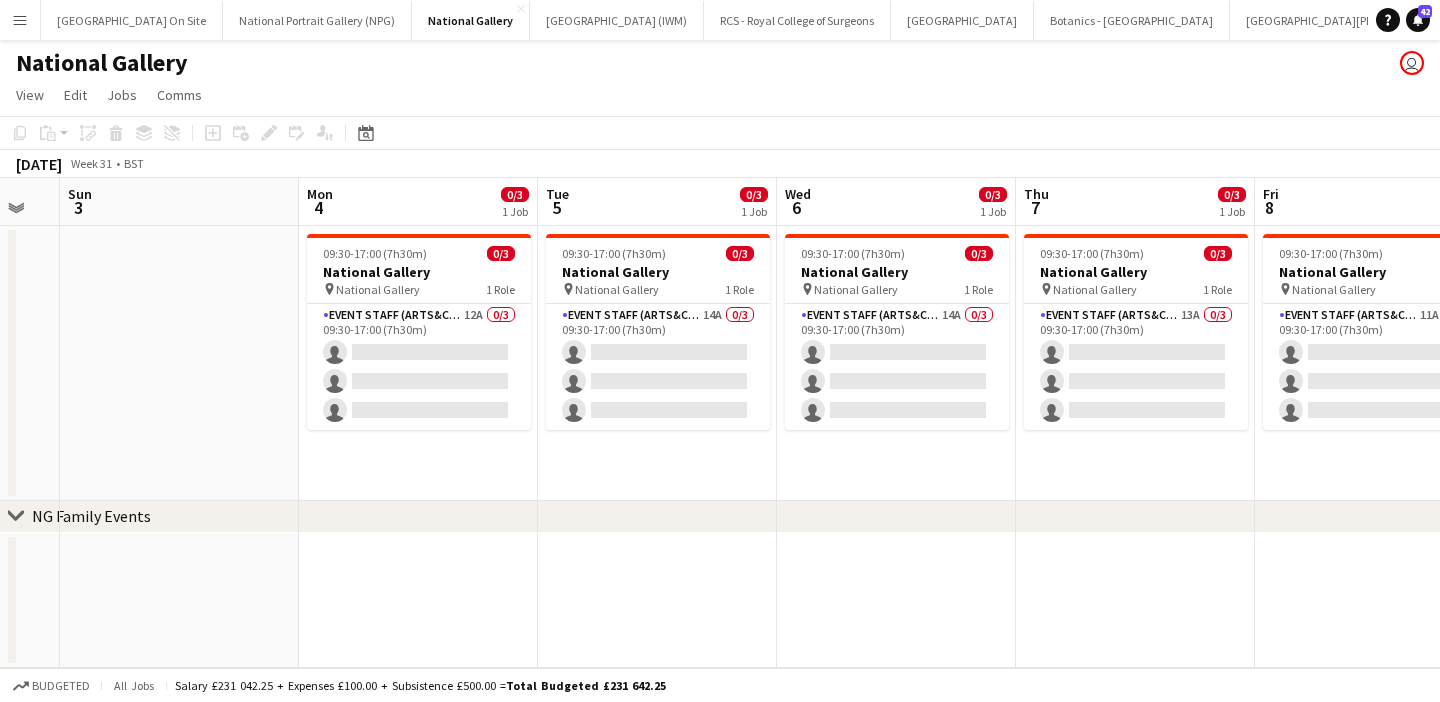 scroll, scrollTop: 0, scrollLeft: 585, axis: horizontal 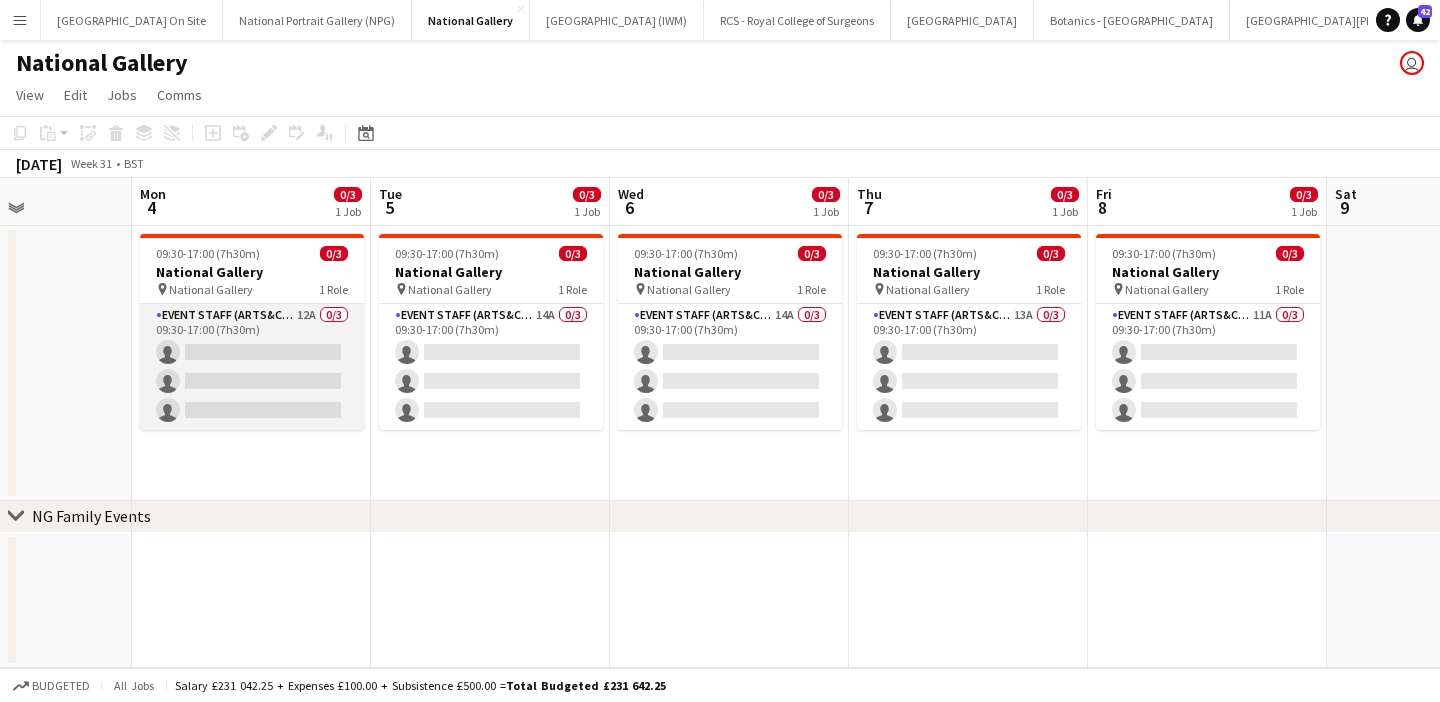 click on "Event Staff (Arts&Crafts)   12A   0/3   09:30-17:00 (7h30m)
single-neutral-actions
single-neutral-actions
single-neutral-actions" at bounding box center [252, 367] 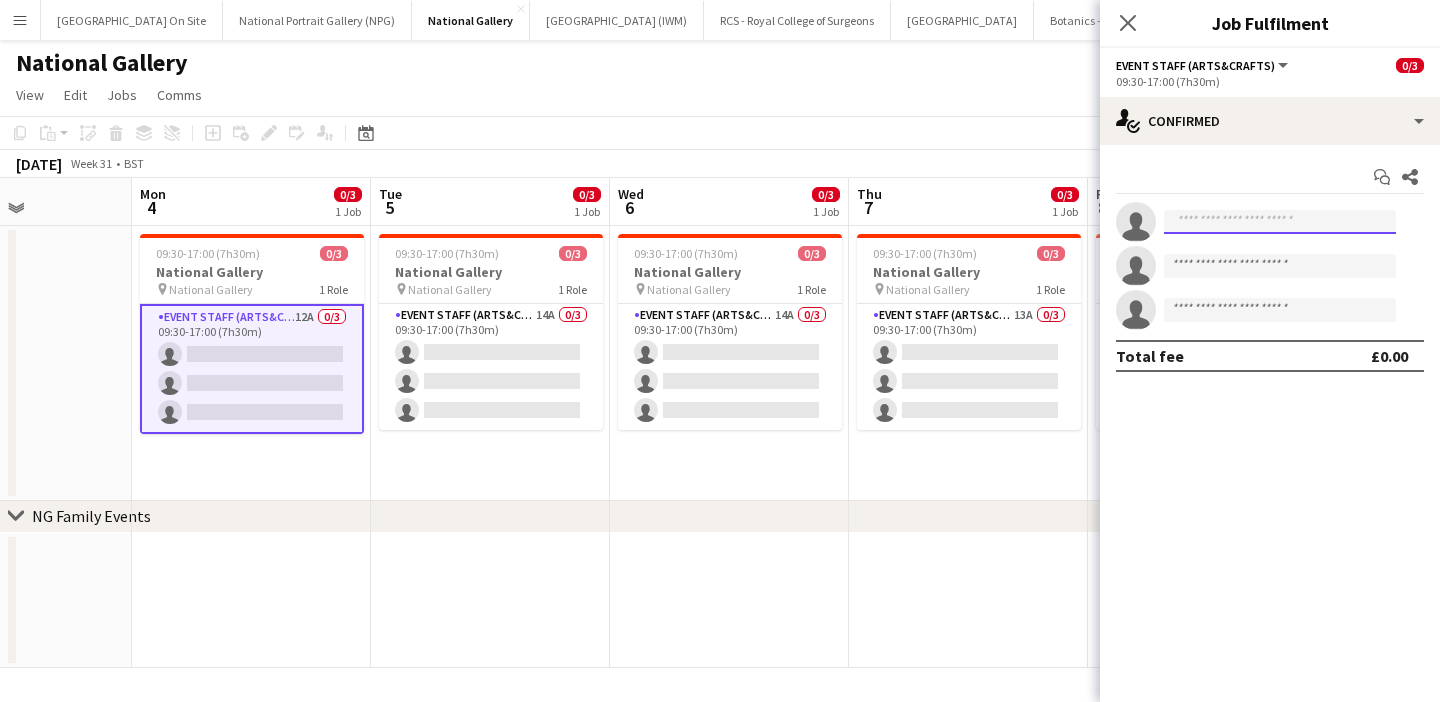 click at bounding box center (1280, 222) 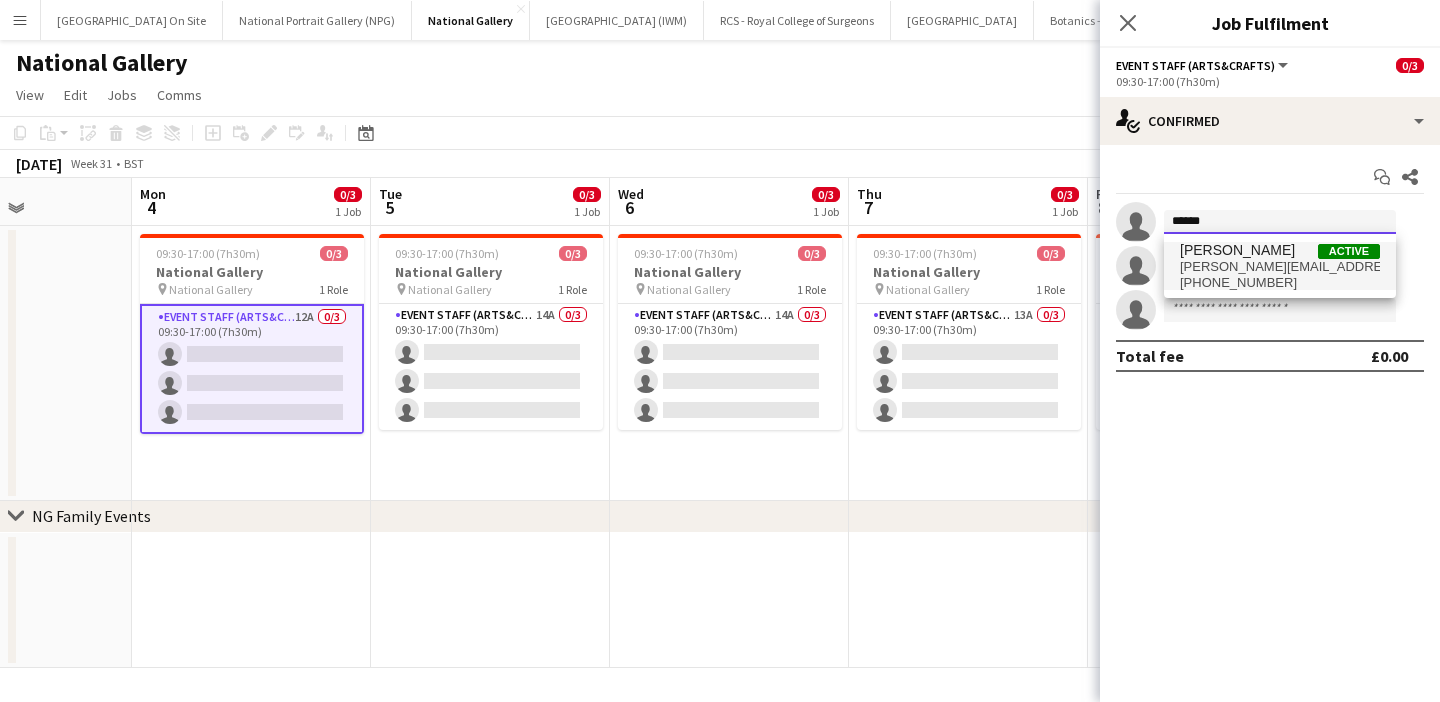 type on "******" 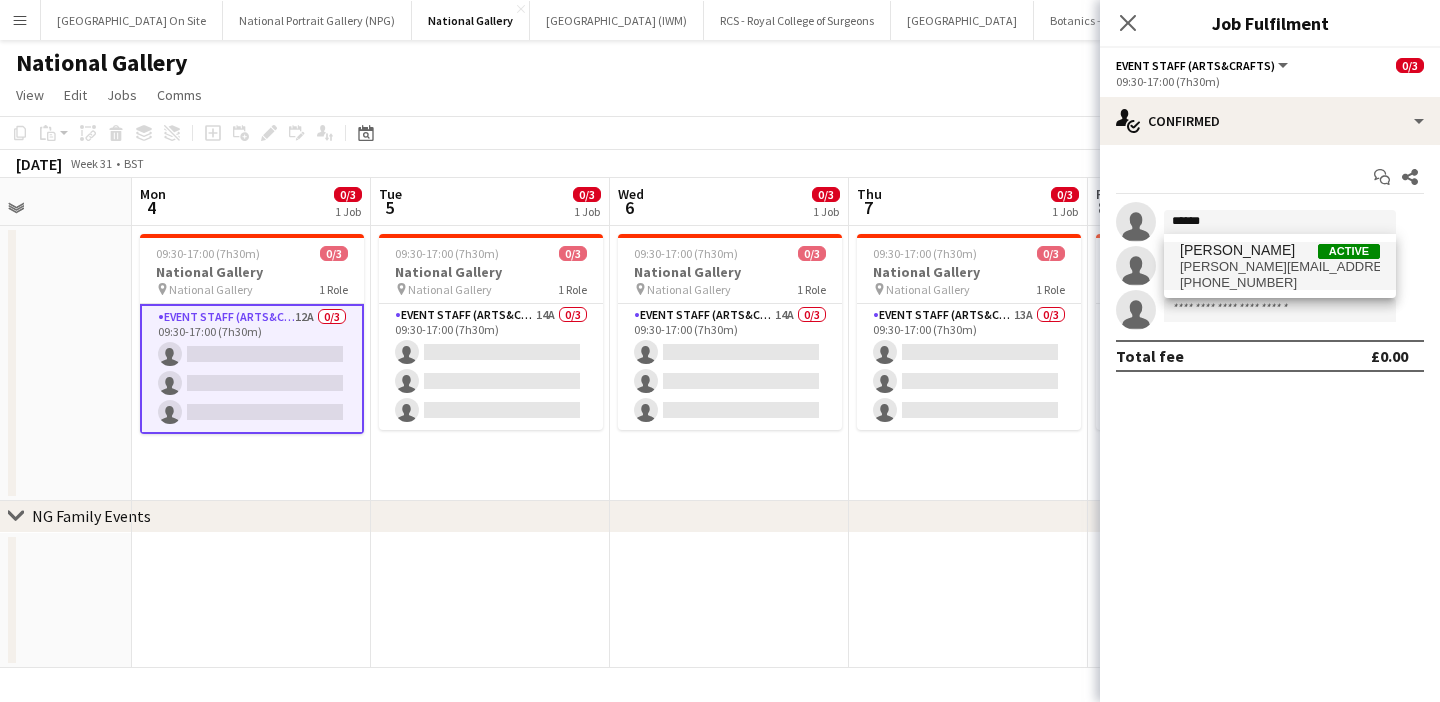 click on "[PERSON_NAME]" at bounding box center [1237, 250] 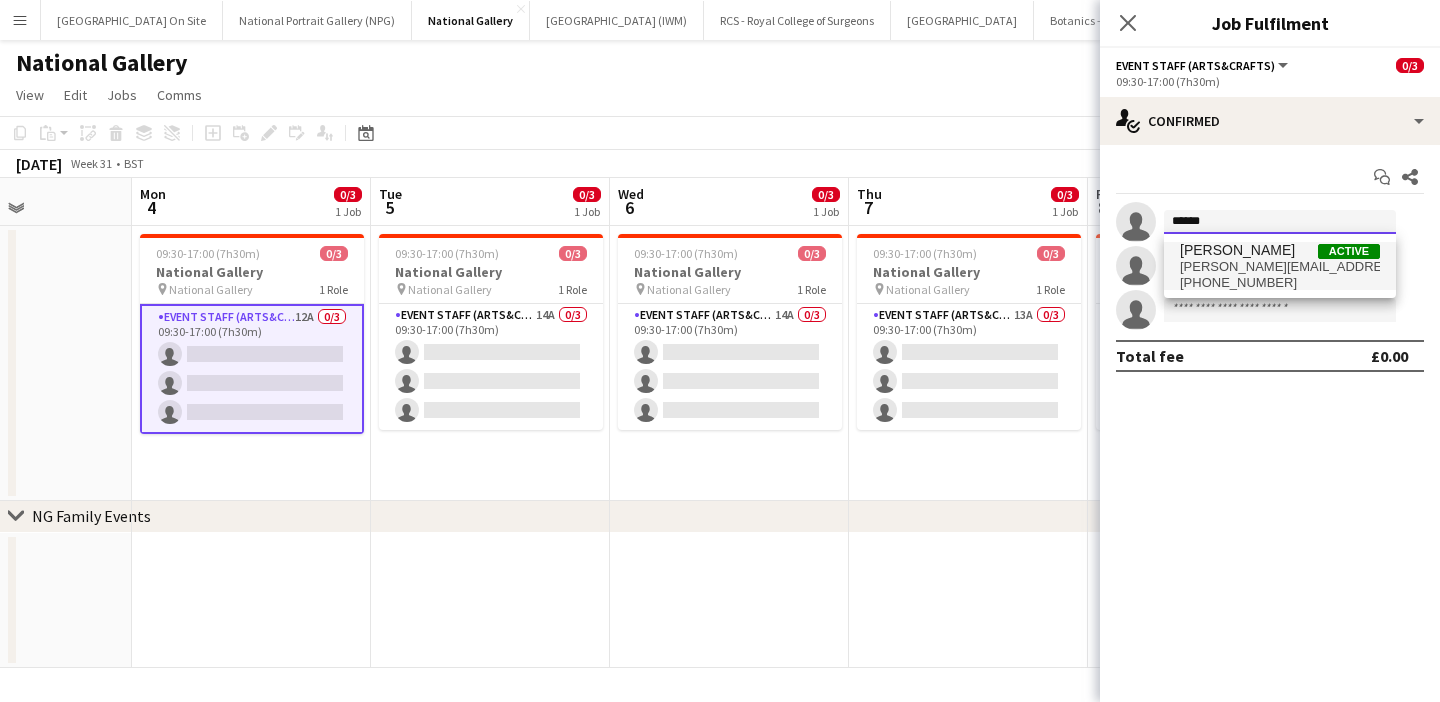 type 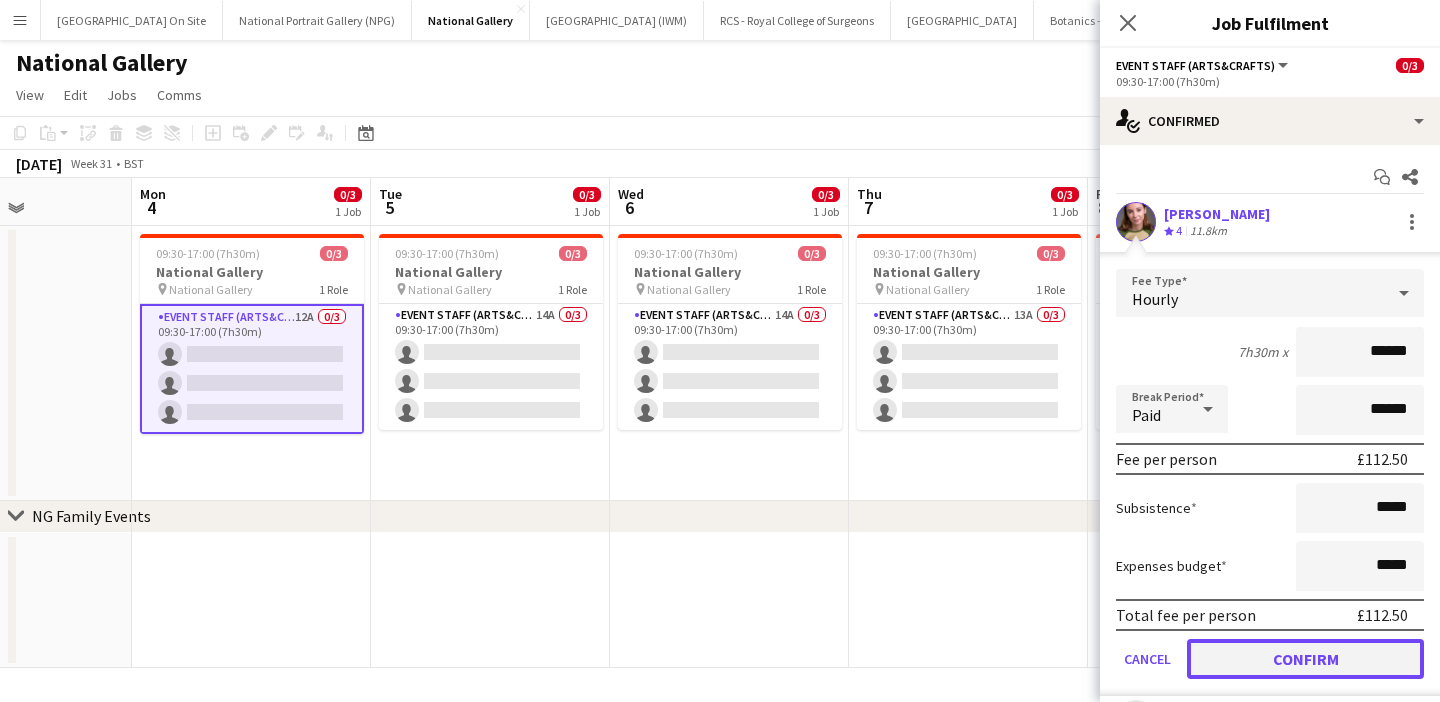 click on "Confirm" at bounding box center [1305, 659] 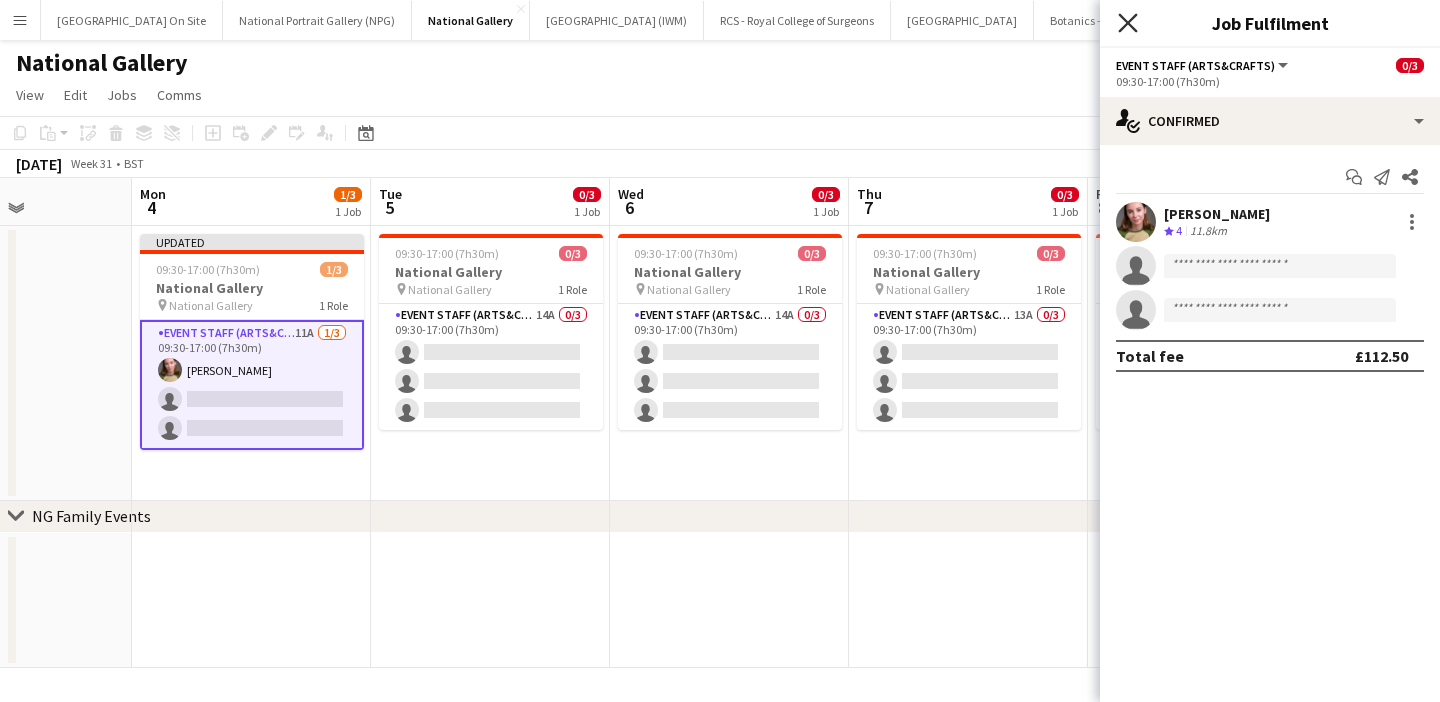 click 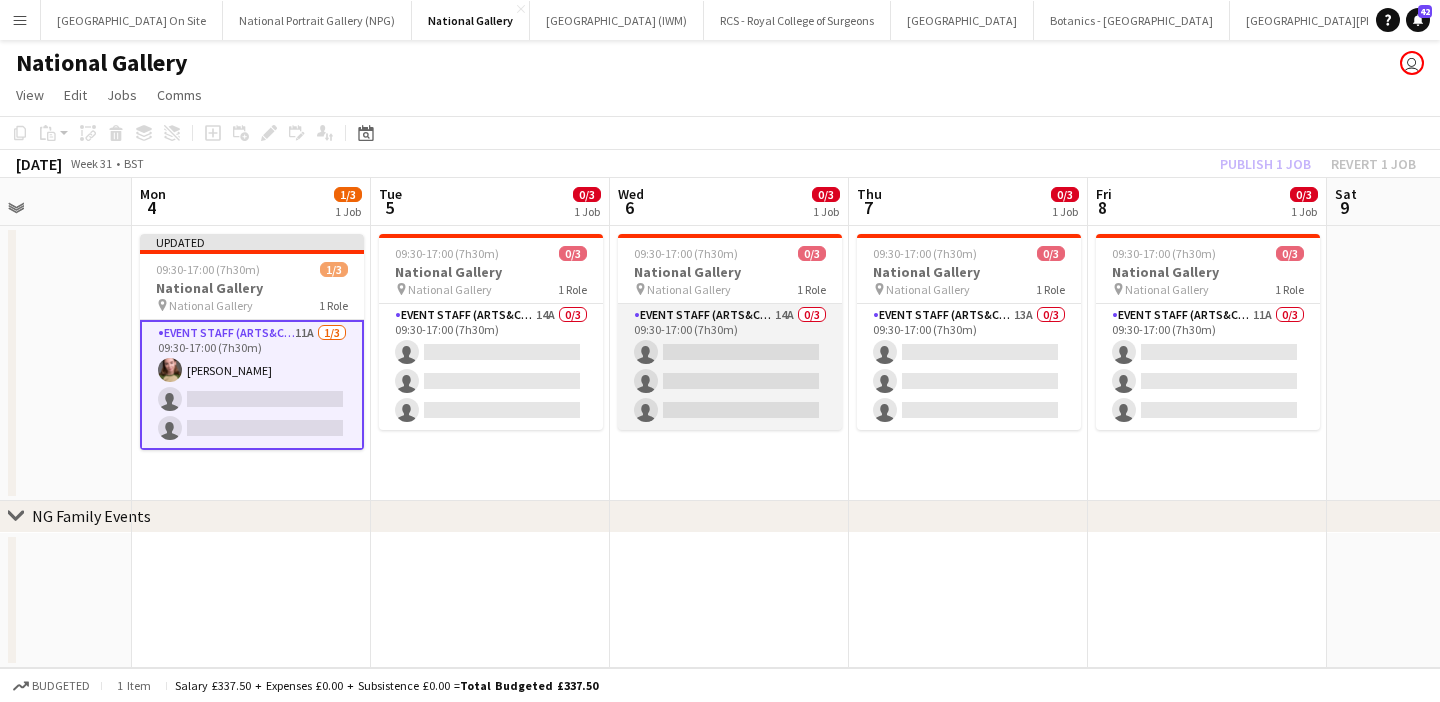 click on "Event Staff (Arts&Crafts)   14A   0/3   09:30-17:00 (7h30m)
single-neutral-actions
single-neutral-actions
single-neutral-actions" at bounding box center (730, 367) 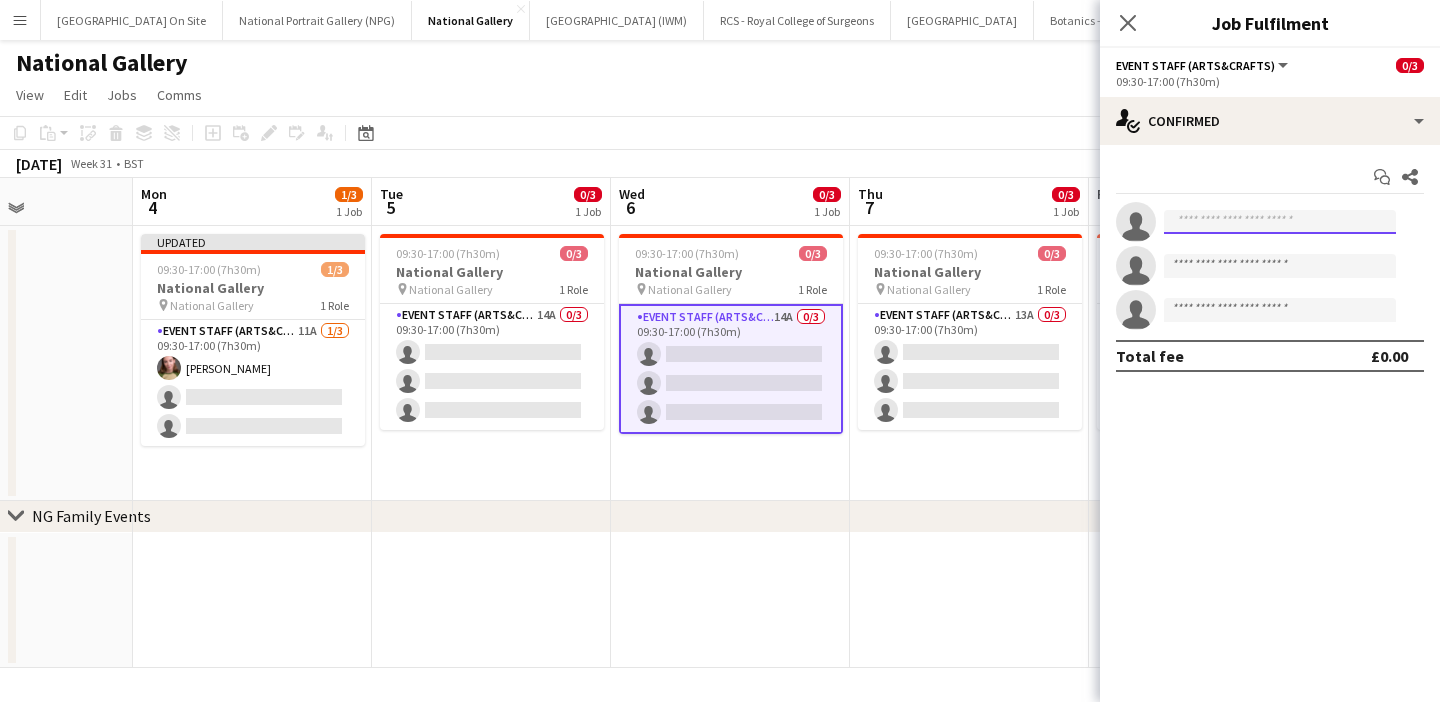 click at bounding box center (1280, 222) 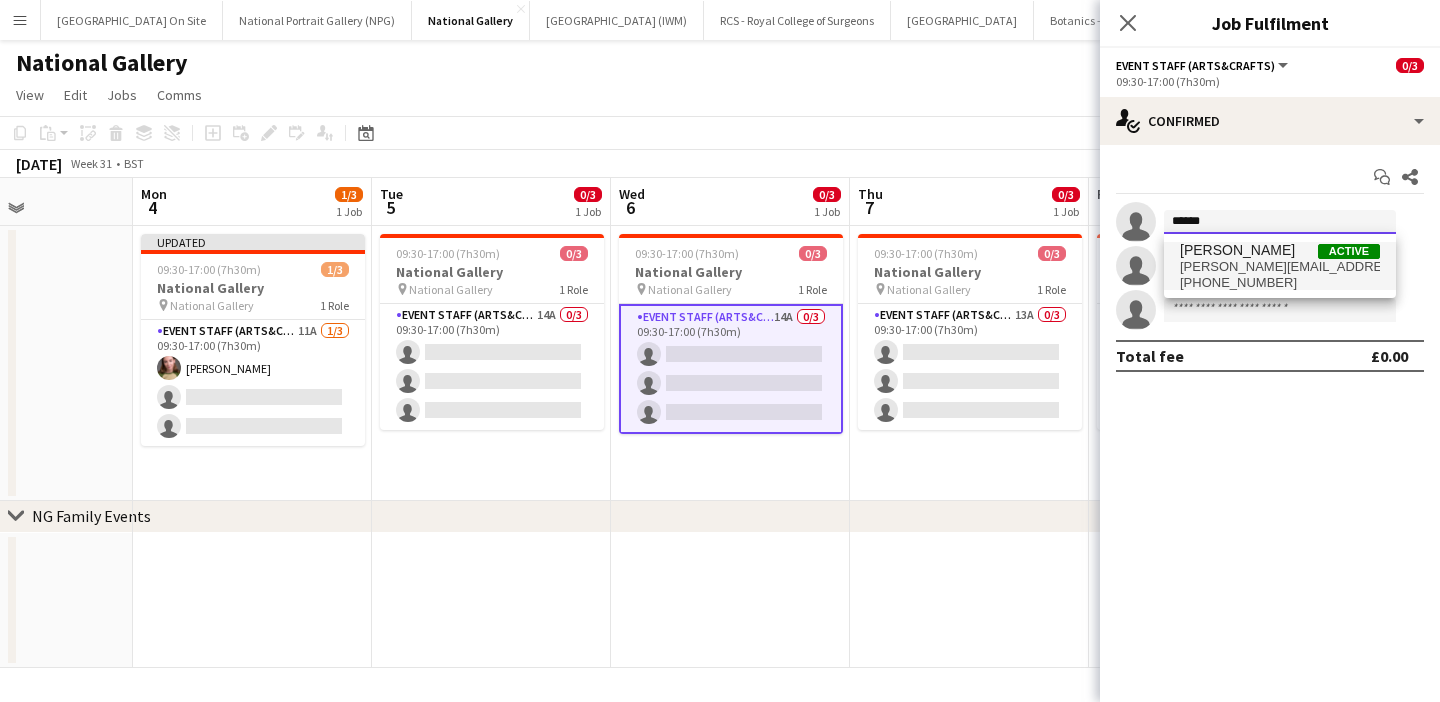type on "******" 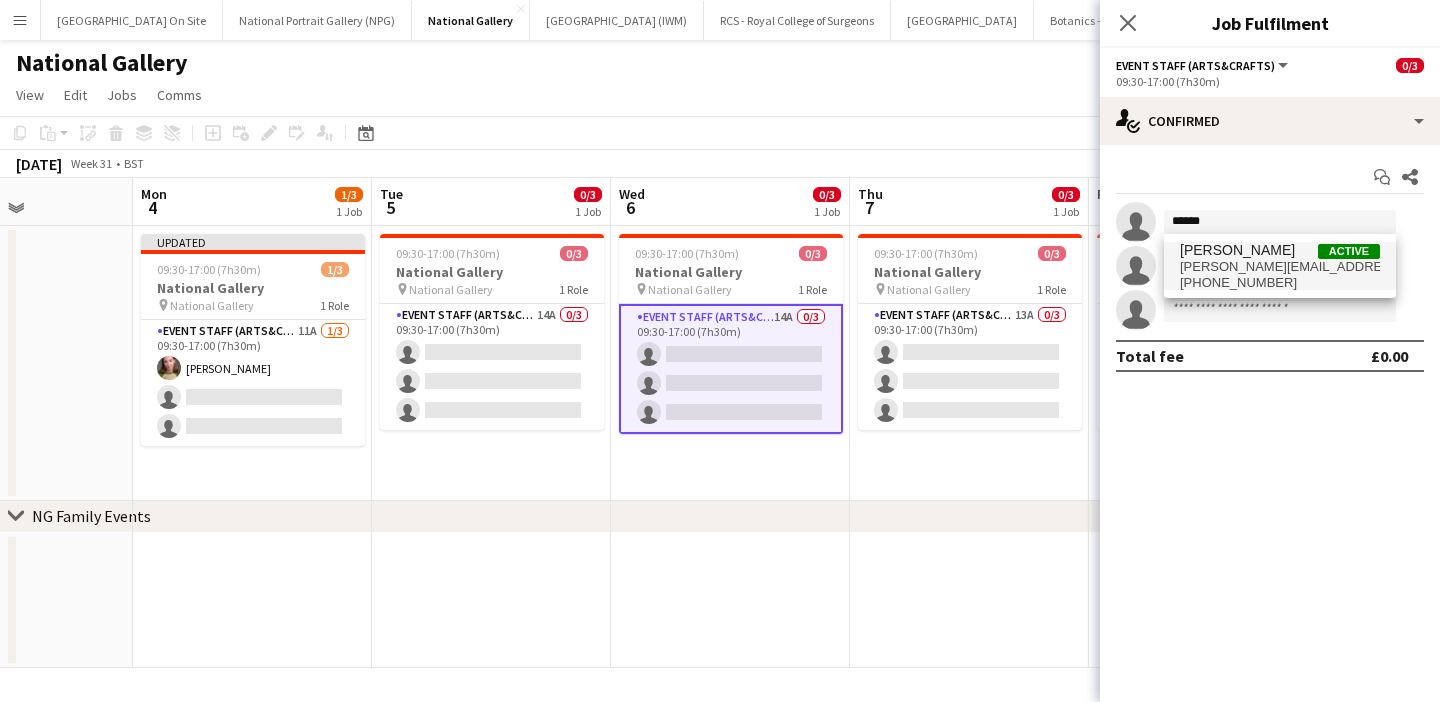 click on "[PERSON_NAME][EMAIL_ADDRESS][DOMAIN_NAME]" at bounding box center (1280, 267) 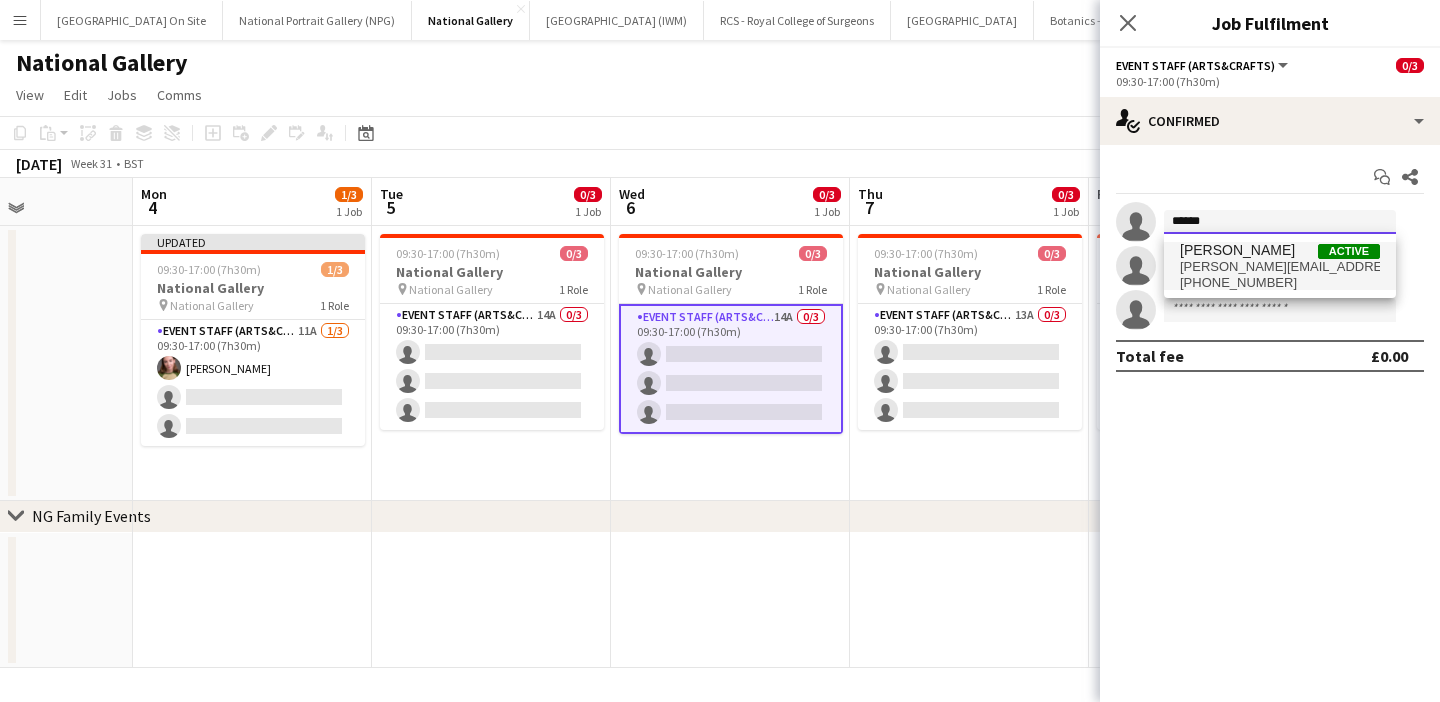 type 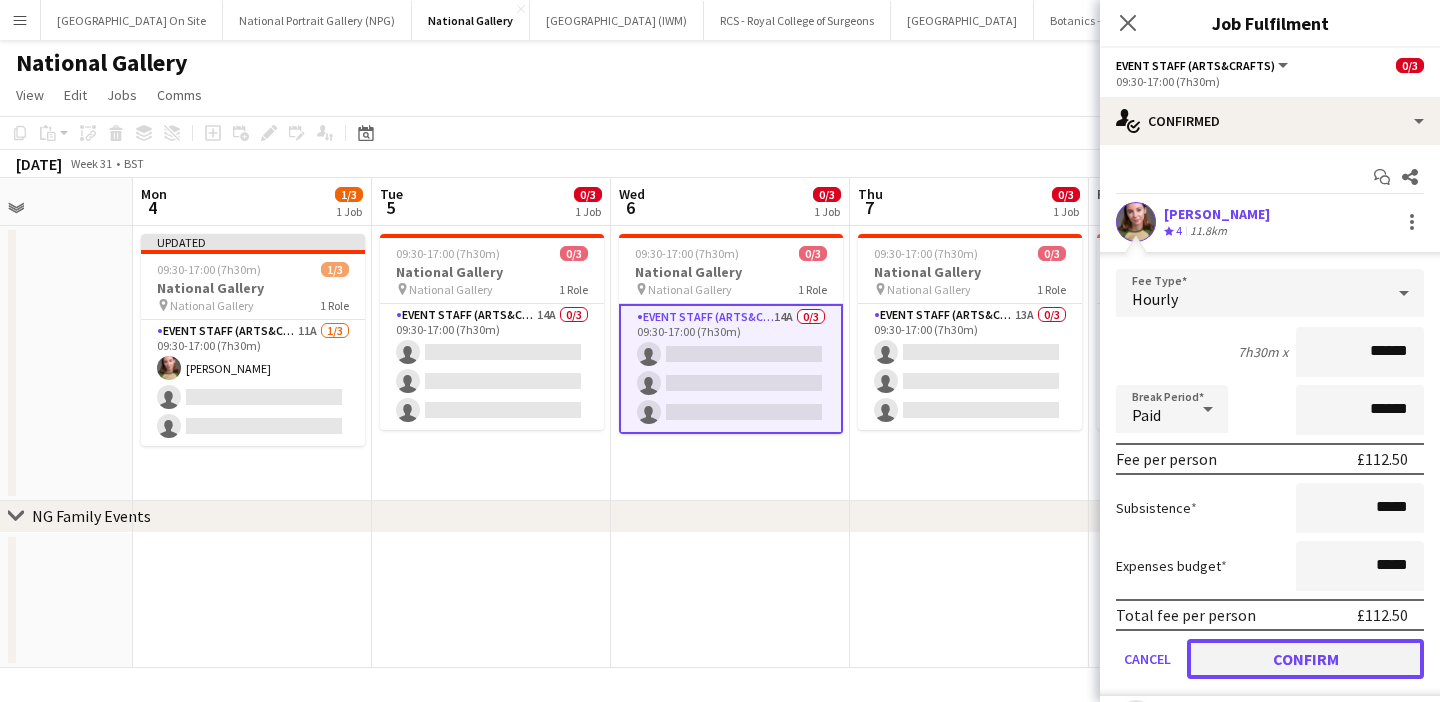 click on "Confirm" at bounding box center (1305, 659) 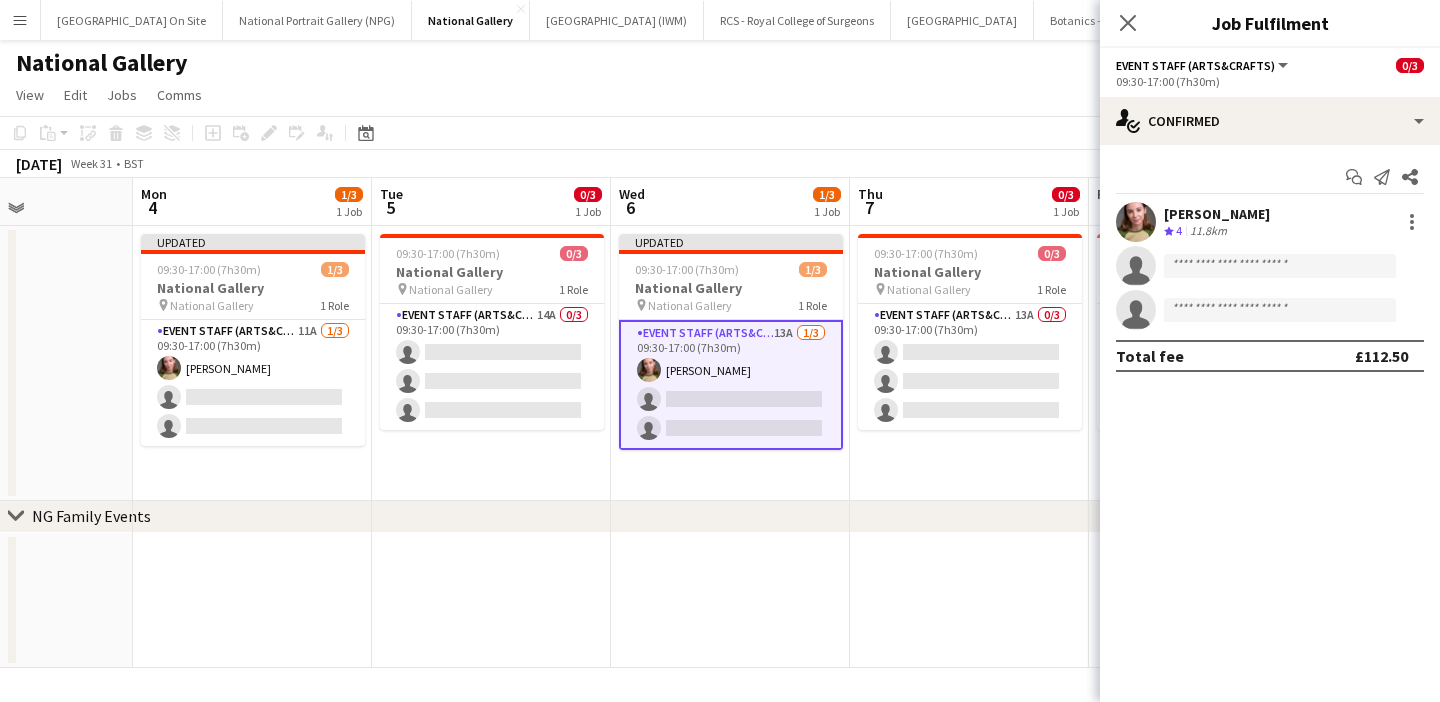 click on "Updated   09:30-17:00 (7h30m)    1/3   National Gallery
pin
National Gallery   1 Role   Event Staff (Arts&Crafts)   13A   [DATE]   09:30-17:00 (7h30m)
[PERSON_NAME]
single-neutral-actions
single-neutral-actions" at bounding box center (730, 363) 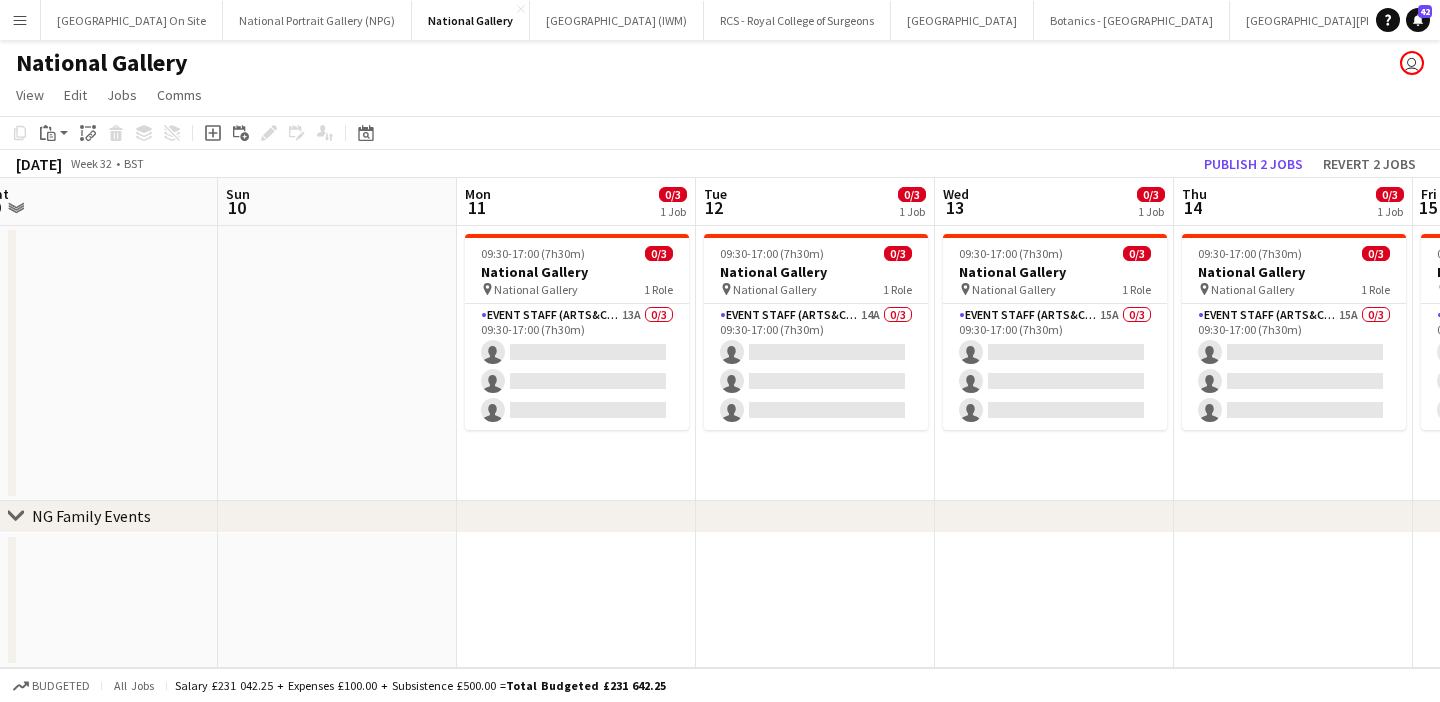 scroll, scrollTop: 0, scrollLeft: 1016, axis: horizontal 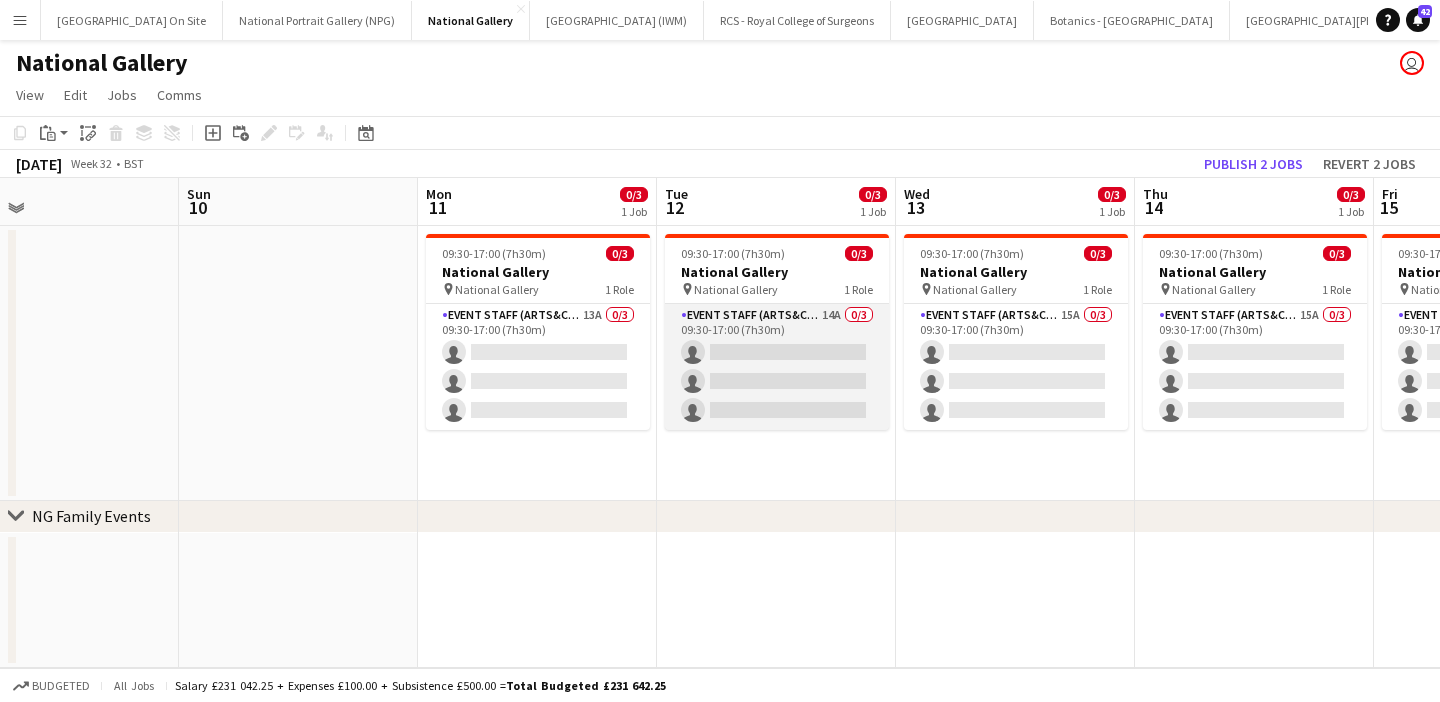 click on "Event Staff (Arts&Crafts)   14A   0/3   09:30-17:00 (7h30m)
single-neutral-actions
single-neutral-actions
single-neutral-actions" at bounding box center [777, 367] 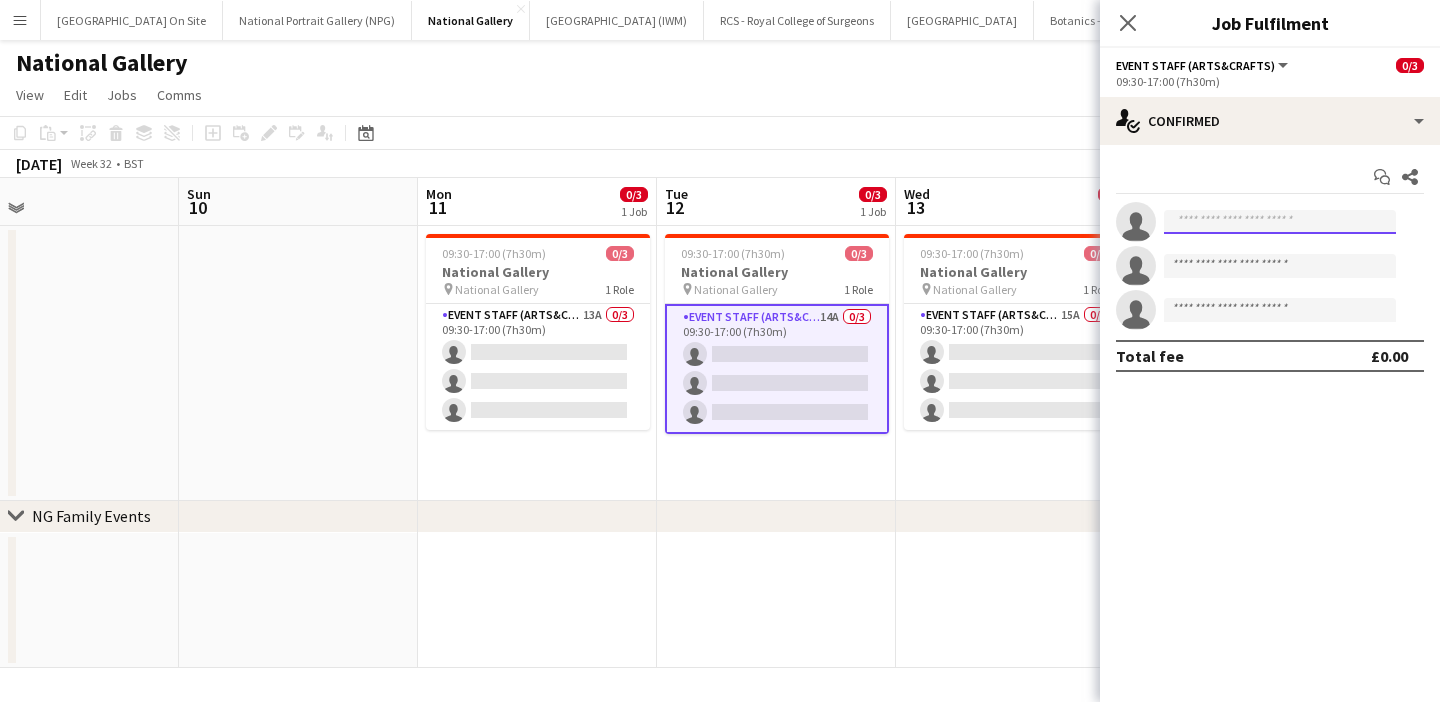 click at bounding box center [1280, 222] 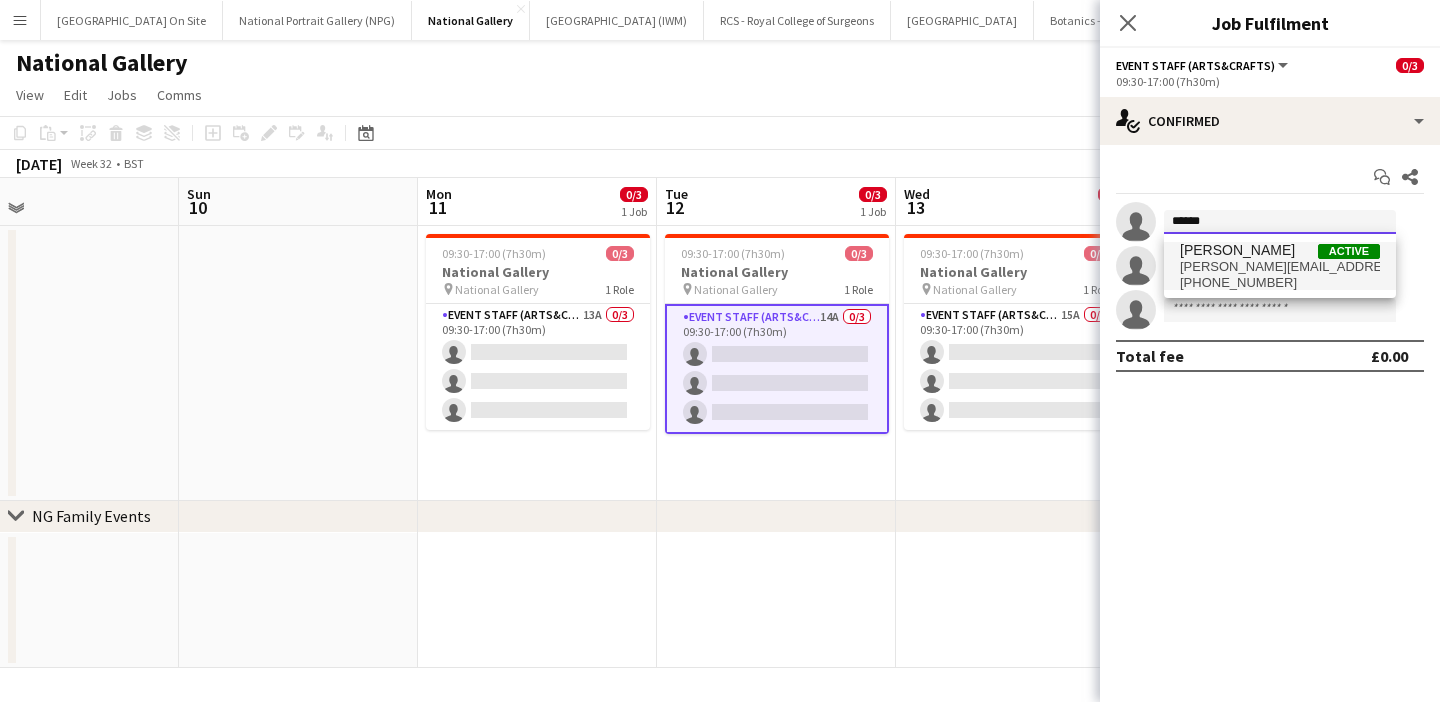 type on "******" 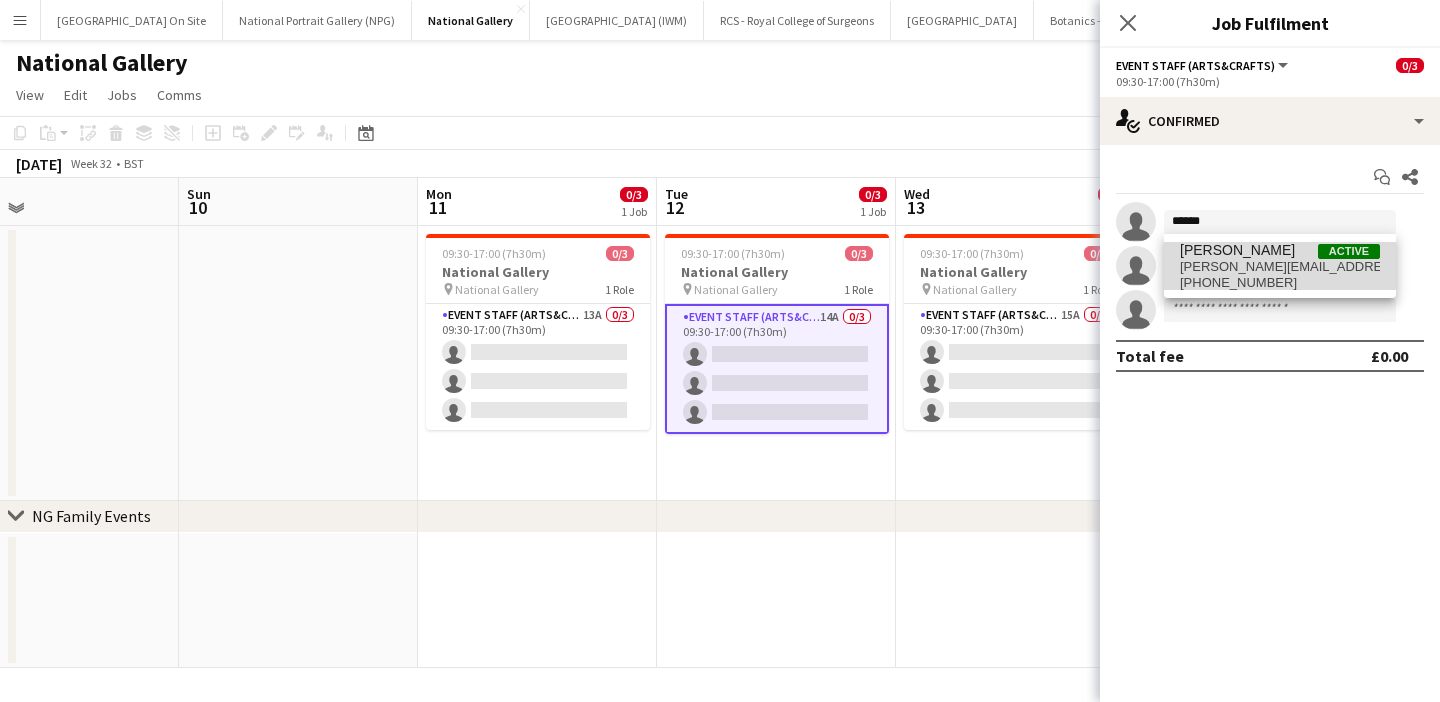 click on "[PERSON_NAME]" at bounding box center (1237, 250) 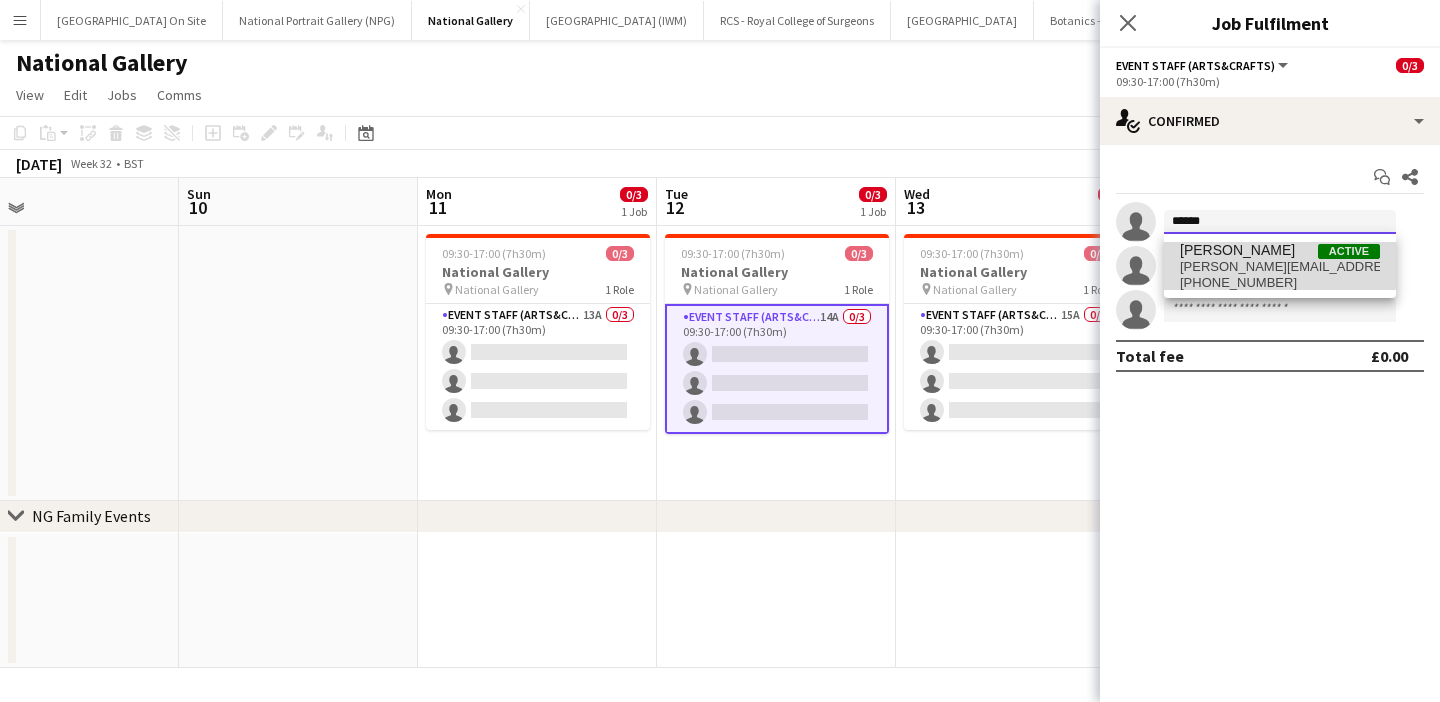 type 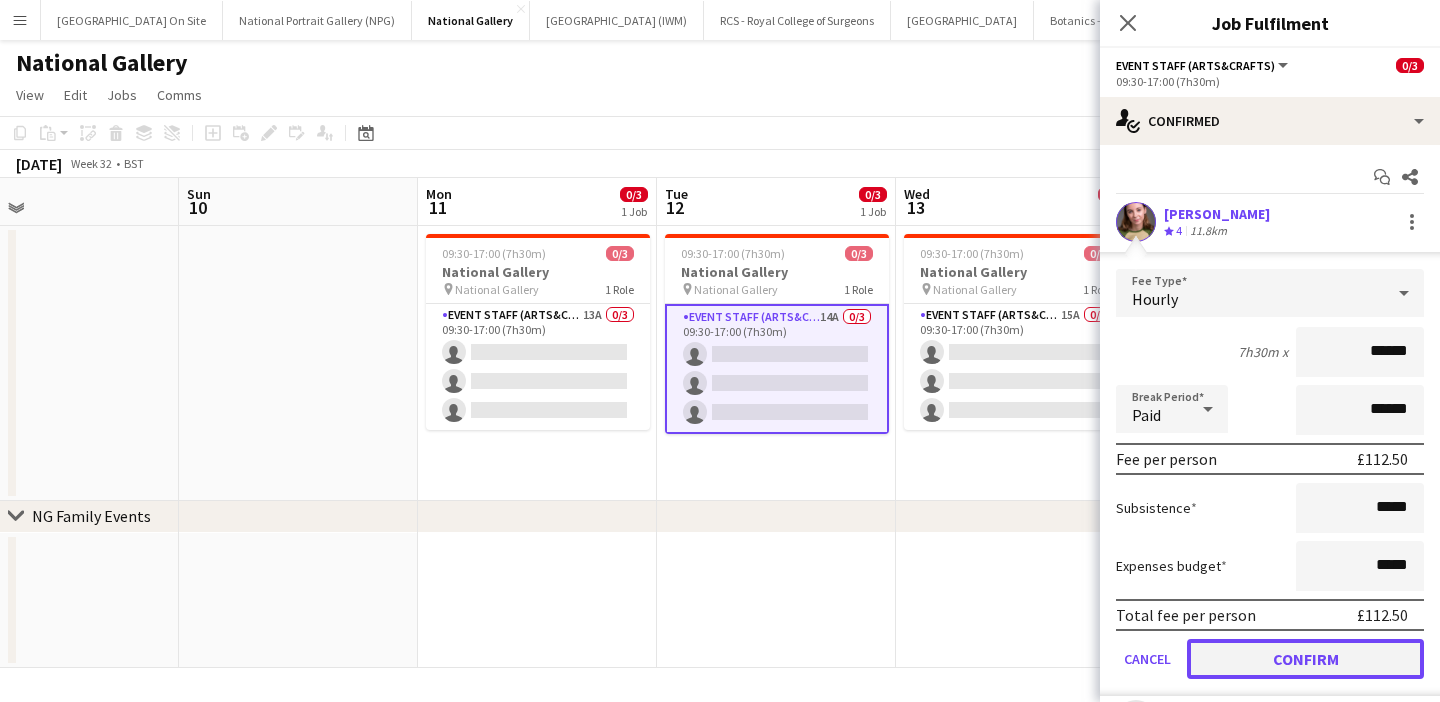 click on "Confirm" at bounding box center (1305, 659) 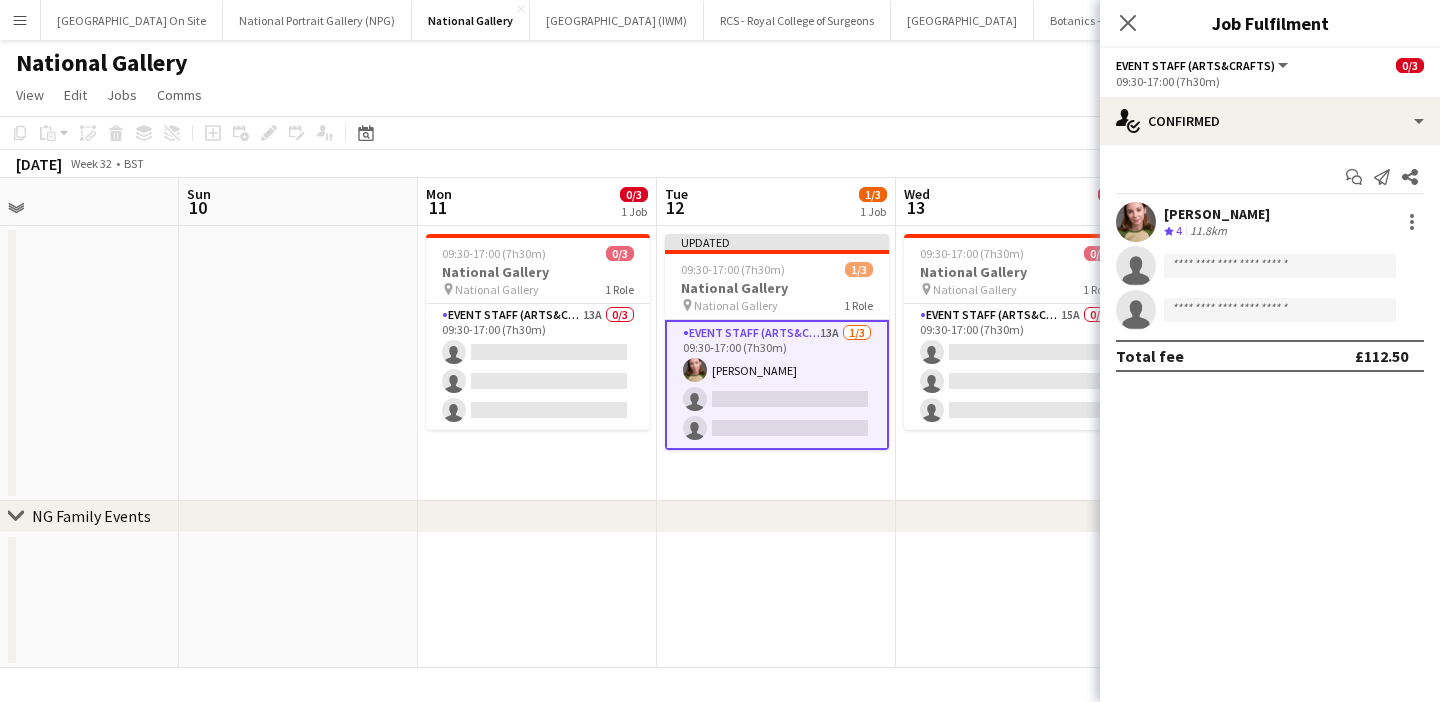 click on "Updated   09:30-17:00 (7h30m)    1/3   National Gallery
pin
National Gallery   1 Role   Event Staff (Arts&Crafts)   13A   [DATE]   09:30-17:00 (7h30m)
[PERSON_NAME]
single-neutral-actions
single-neutral-actions" at bounding box center [776, 363] 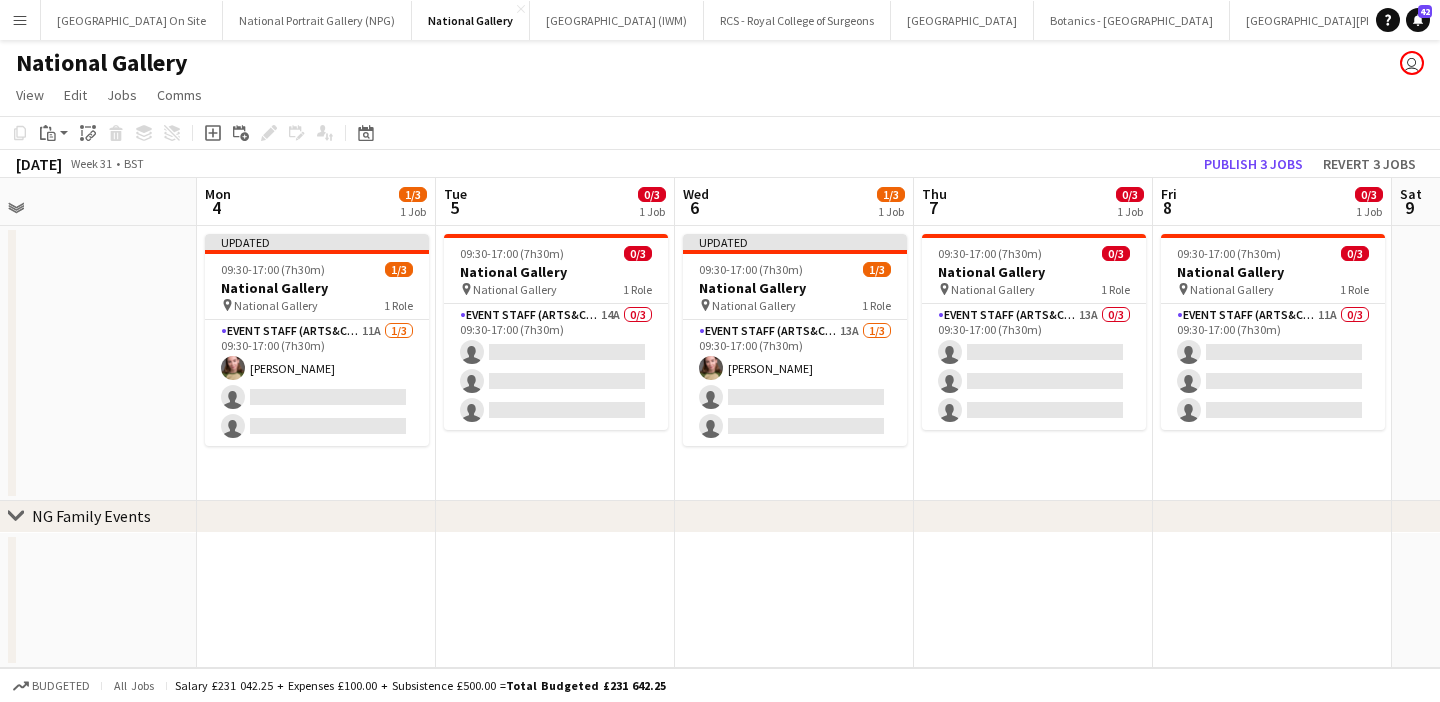 scroll, scrollTop: 0, scrollLeft: 481, axis: horizontal 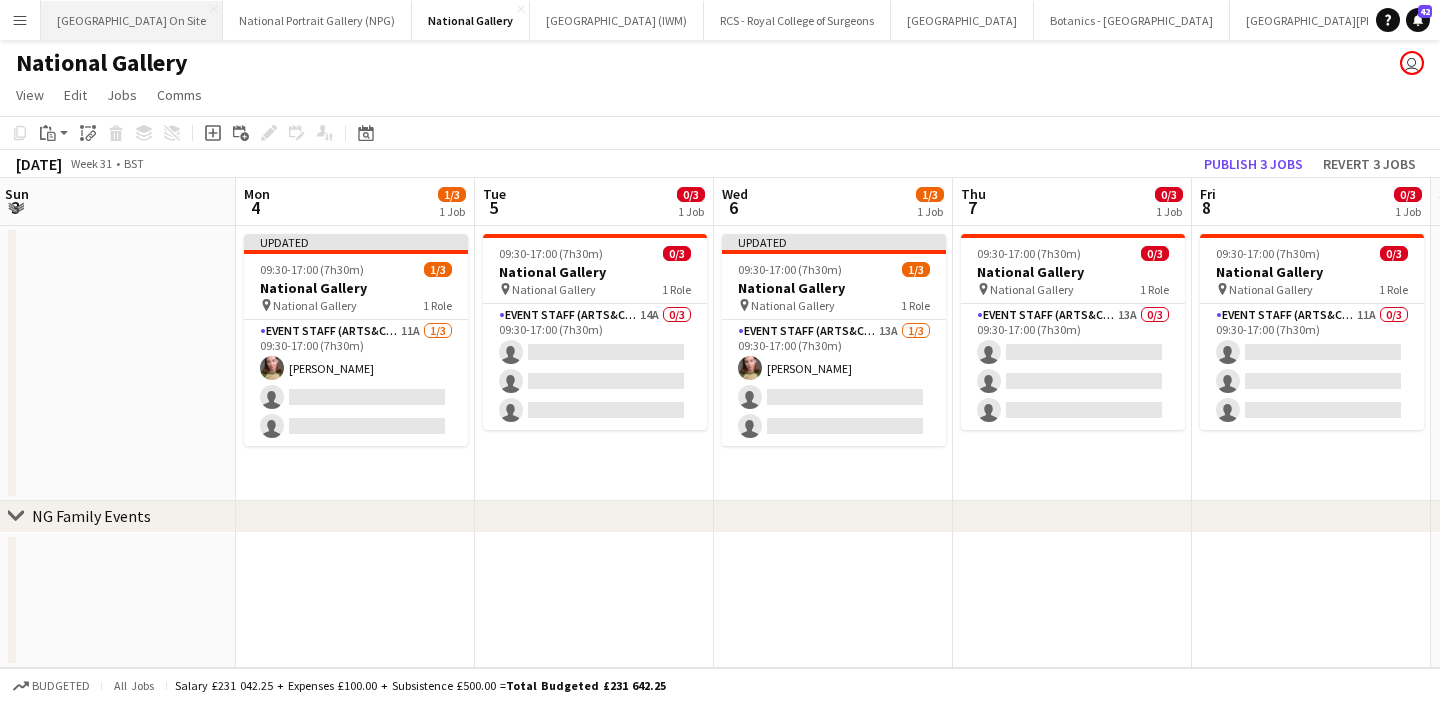 click on "[GEOGRAPHIC_DATA] On Site
Close" at bounding box center [132, 20] 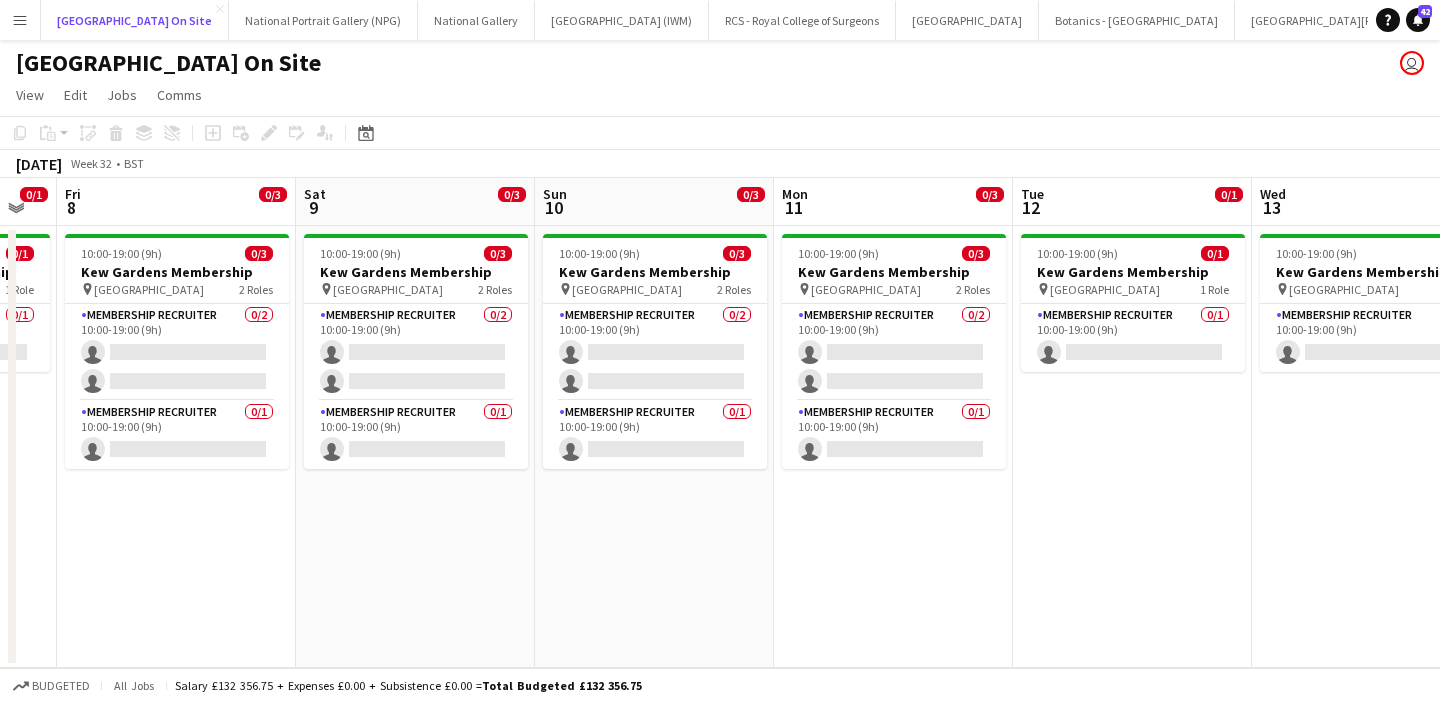 scroll, scrollTop: 0, scrollLeft: 424, axis: horizontal 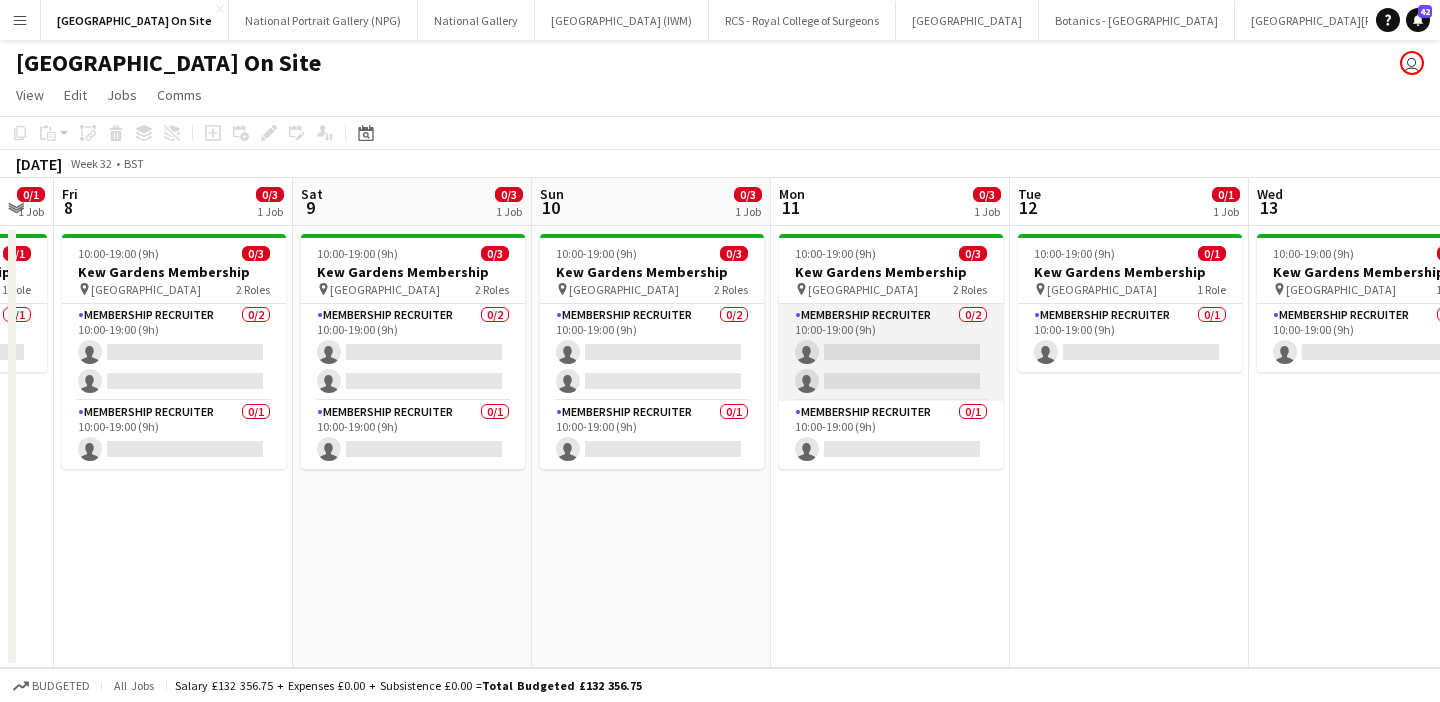 click on "Membership Recruiter   0/2   10:00-19:00 (9h)
single-neutral-actions
single-neutral-actions" at bounding box center [891, 352] 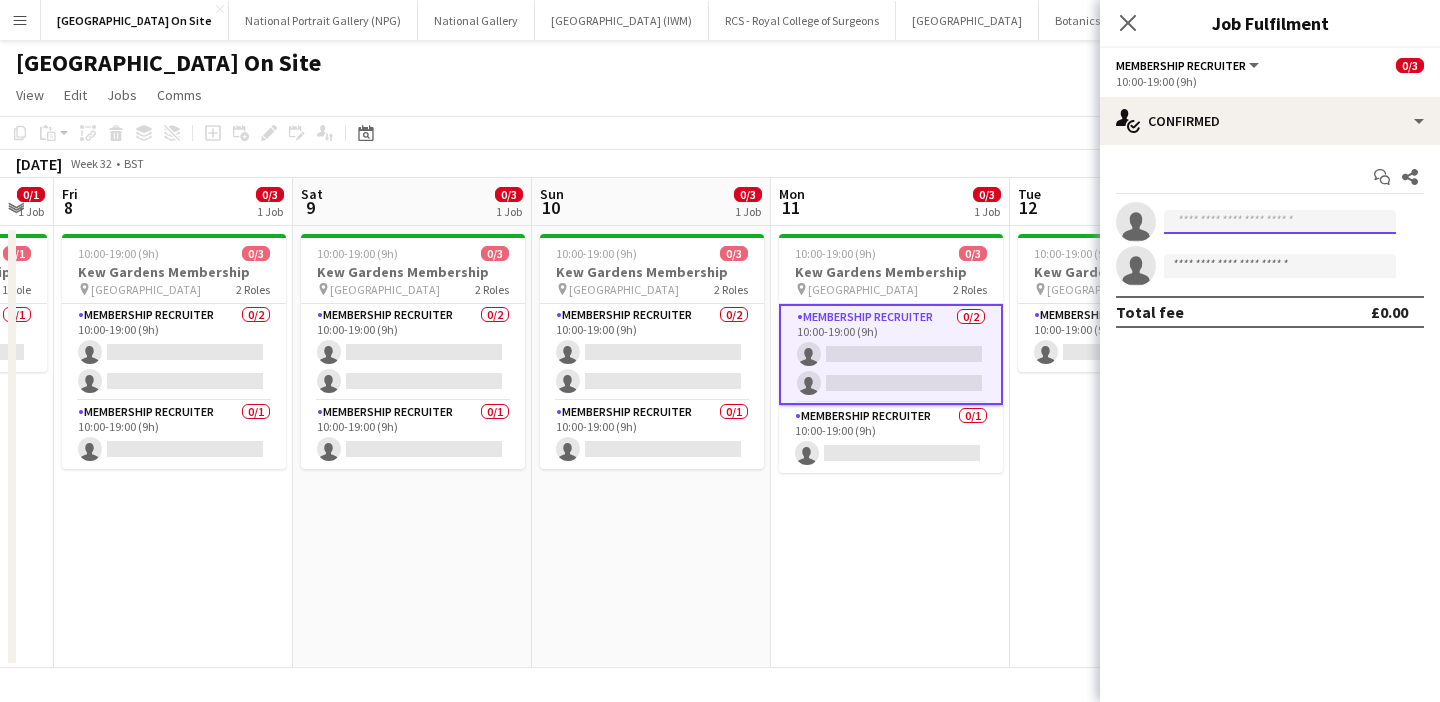 click at bounding box center (1280, 222) 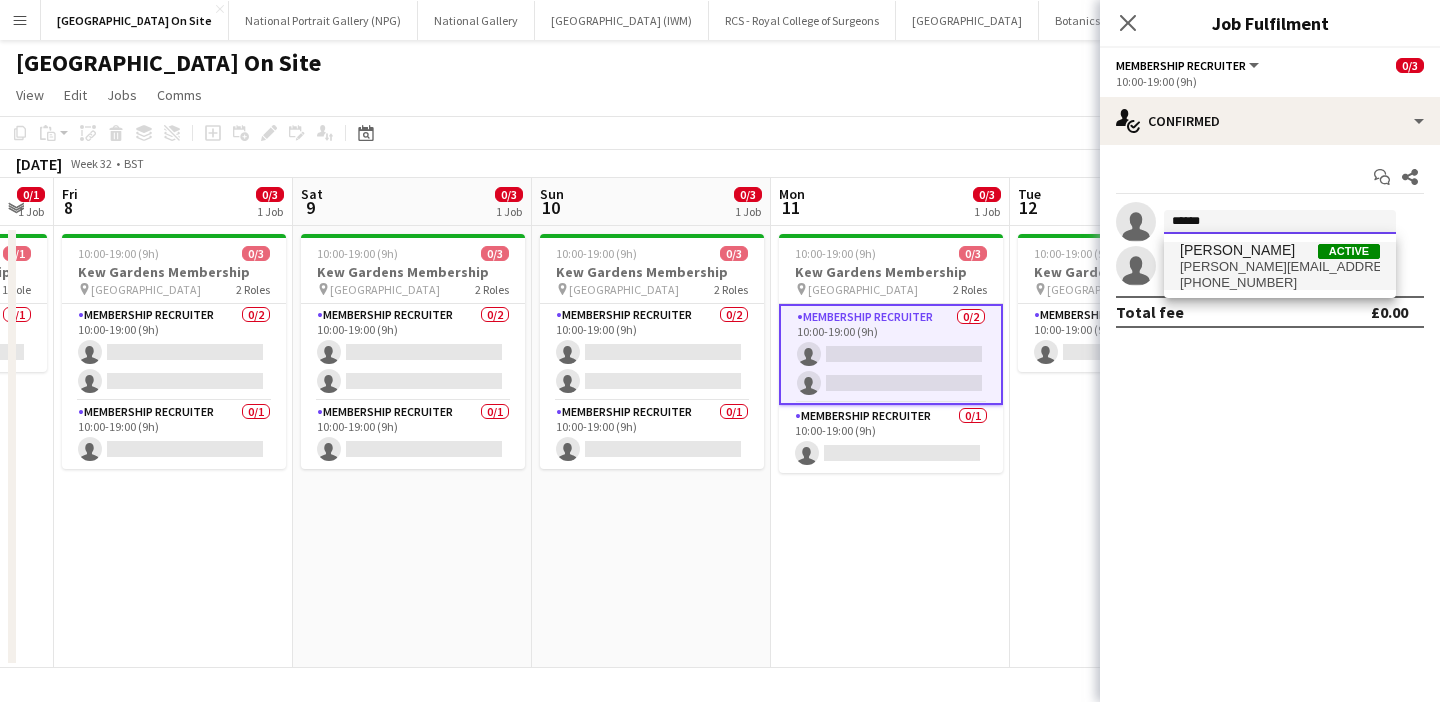 type on "******" 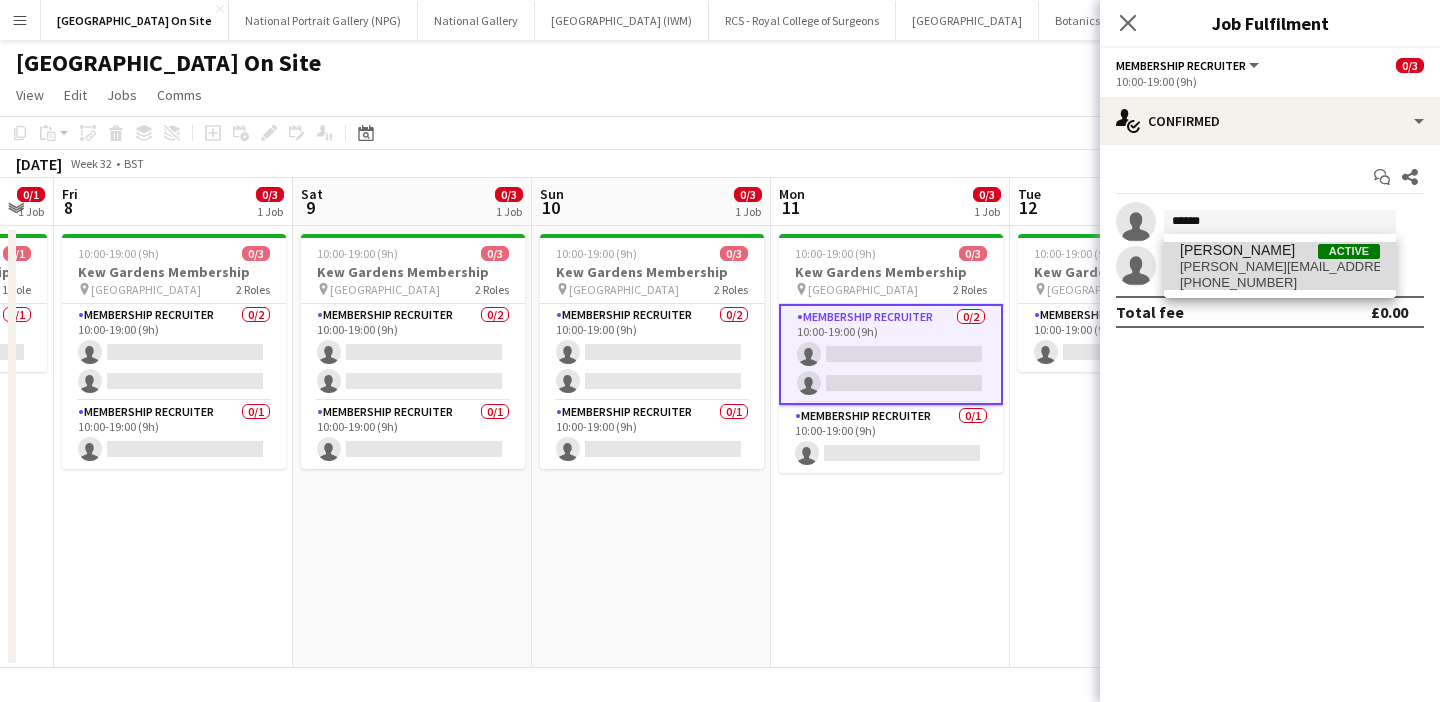 click on "[PERSON_NAME]" at bounding box center (1237, 250) 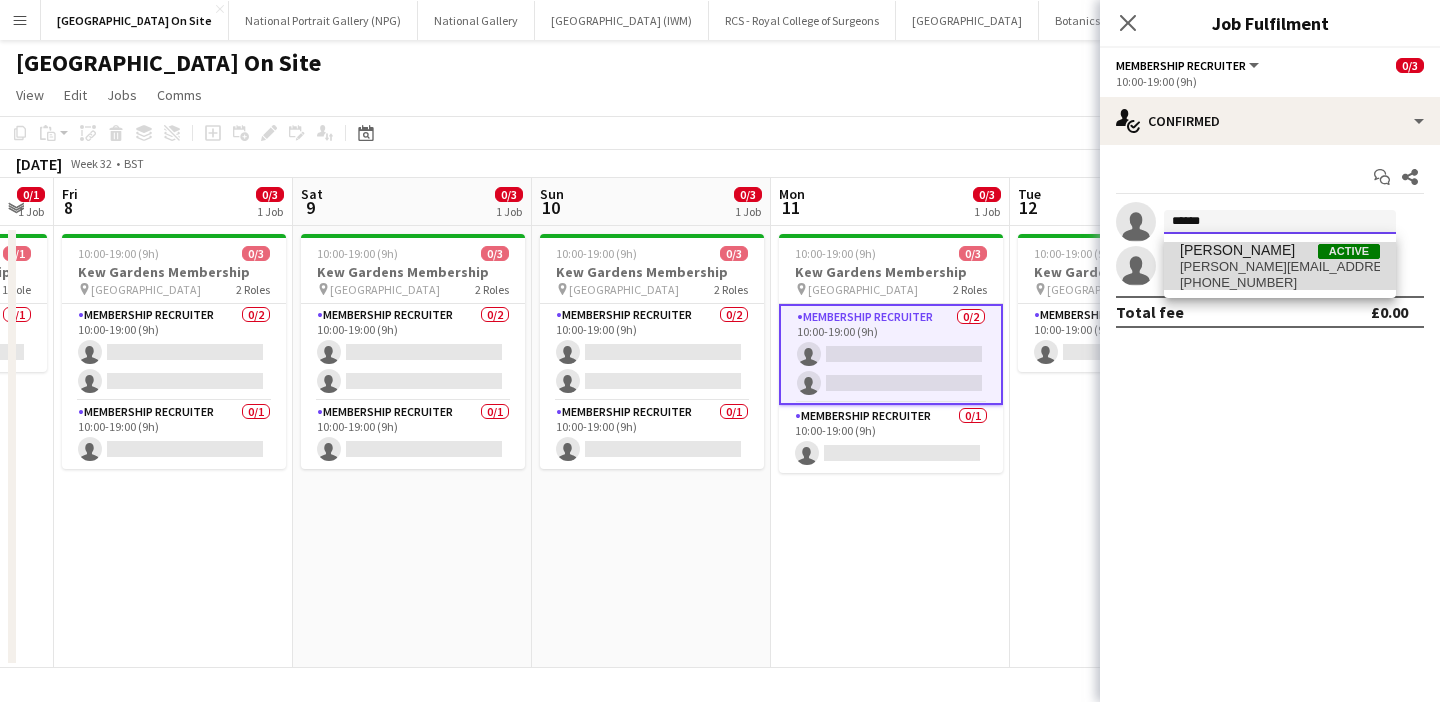 type 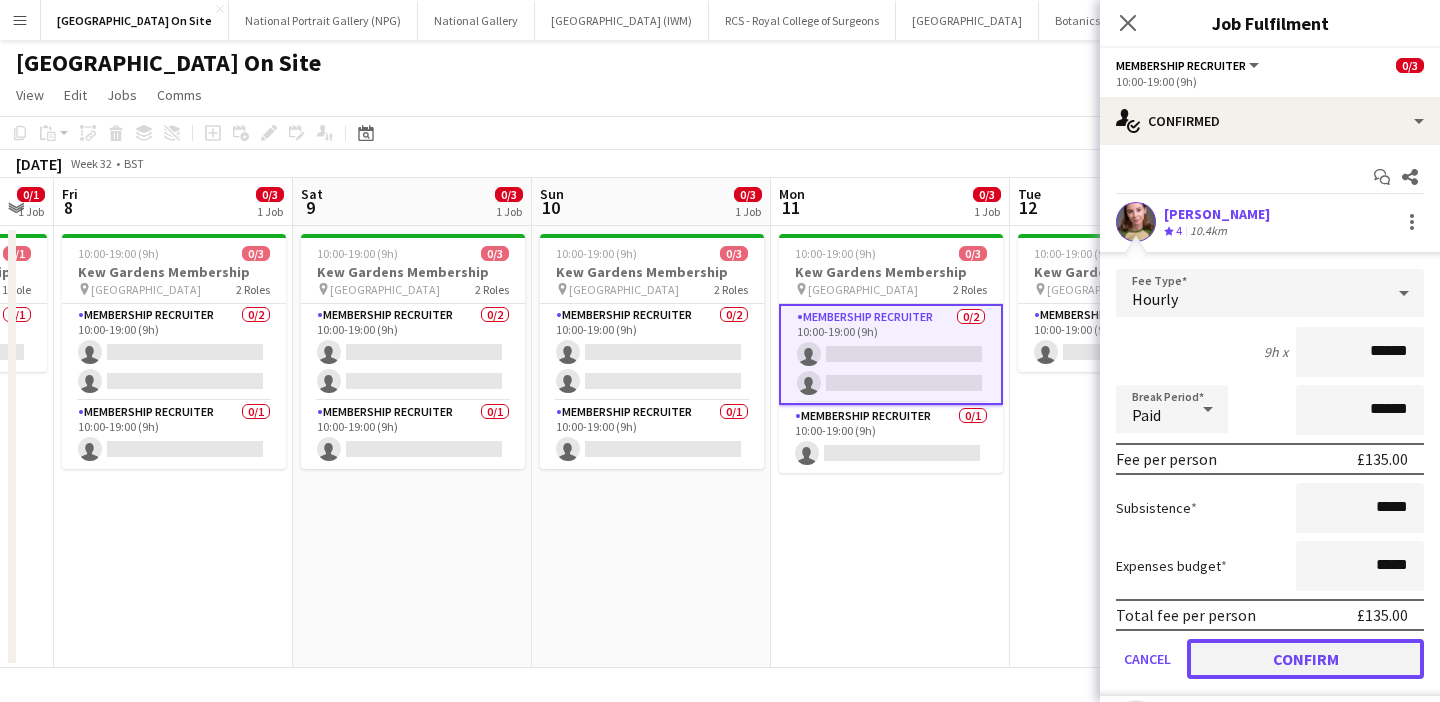 click on "Confirm" at bounding box center (1305, 659) 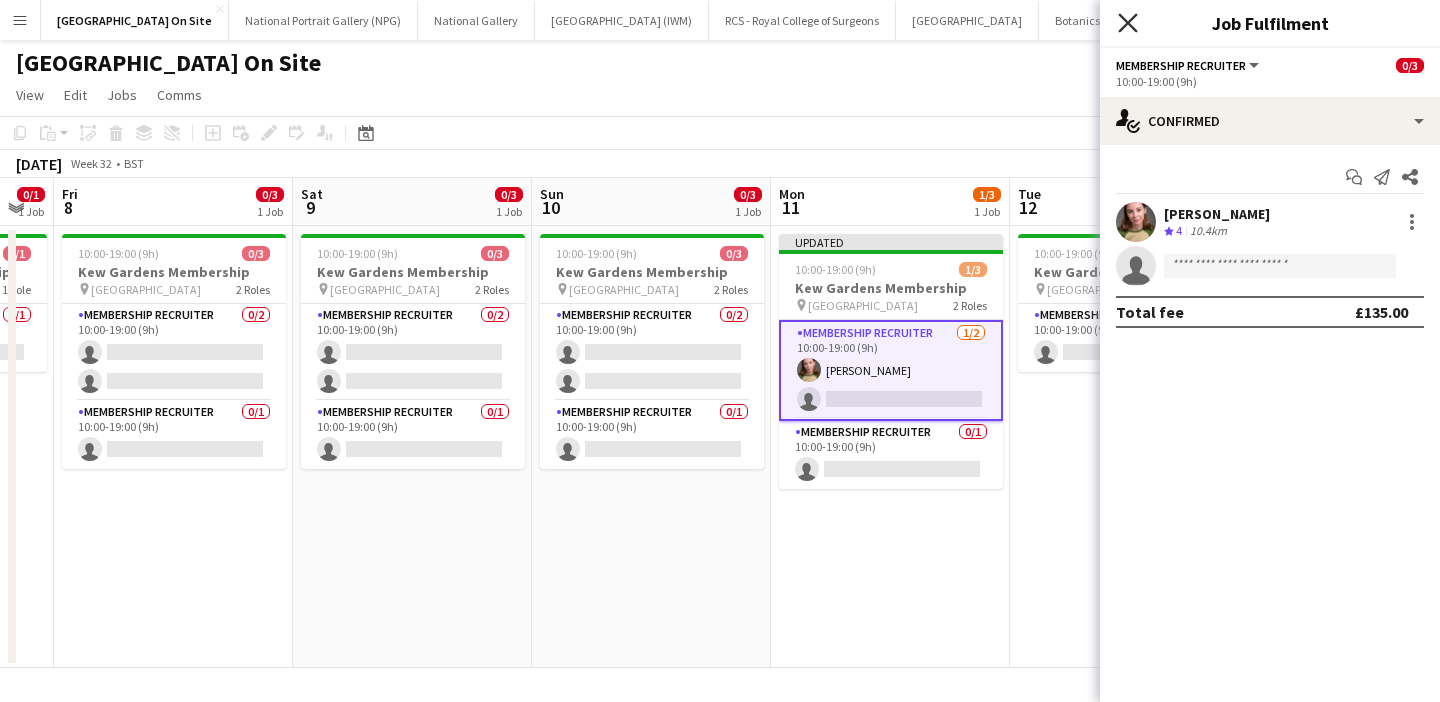 click on "Close pop-in" 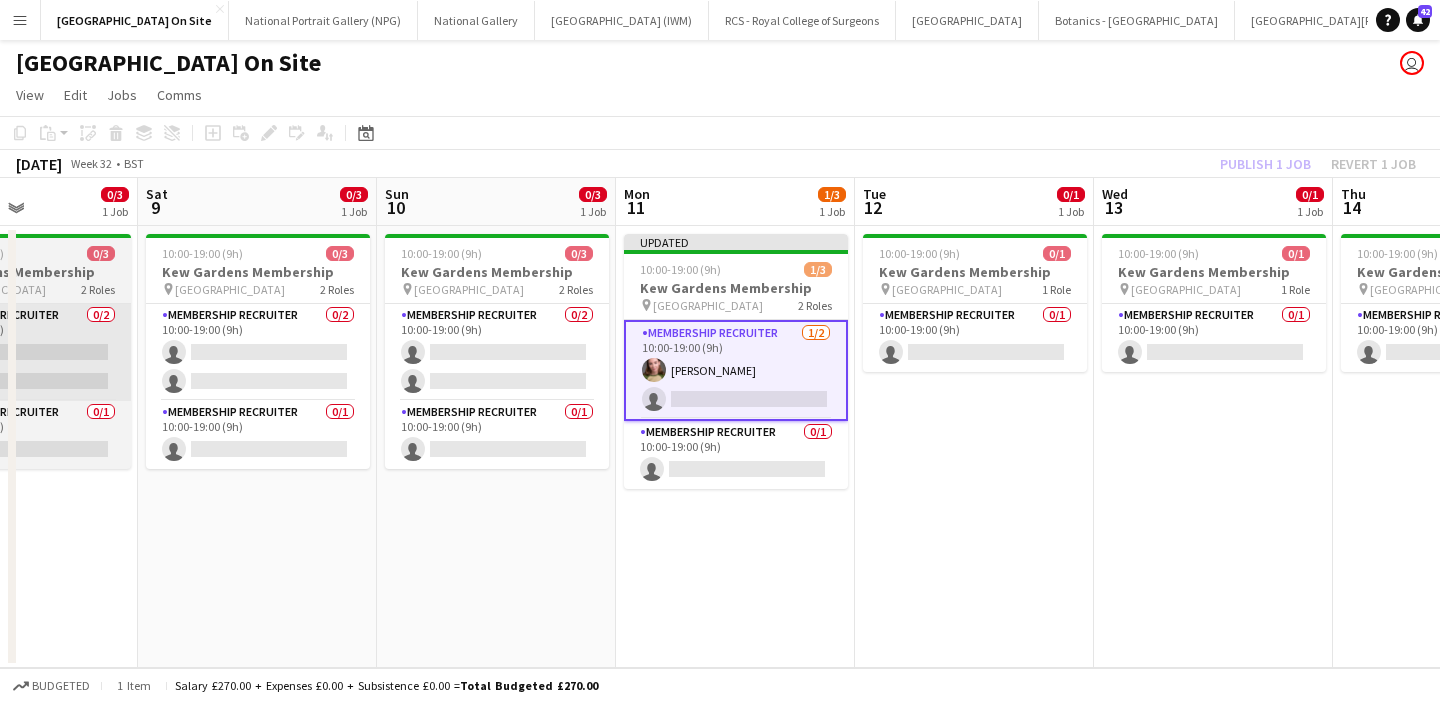 scroll, scrollTop: 0, scrollLeft: 582, axis: horizontal 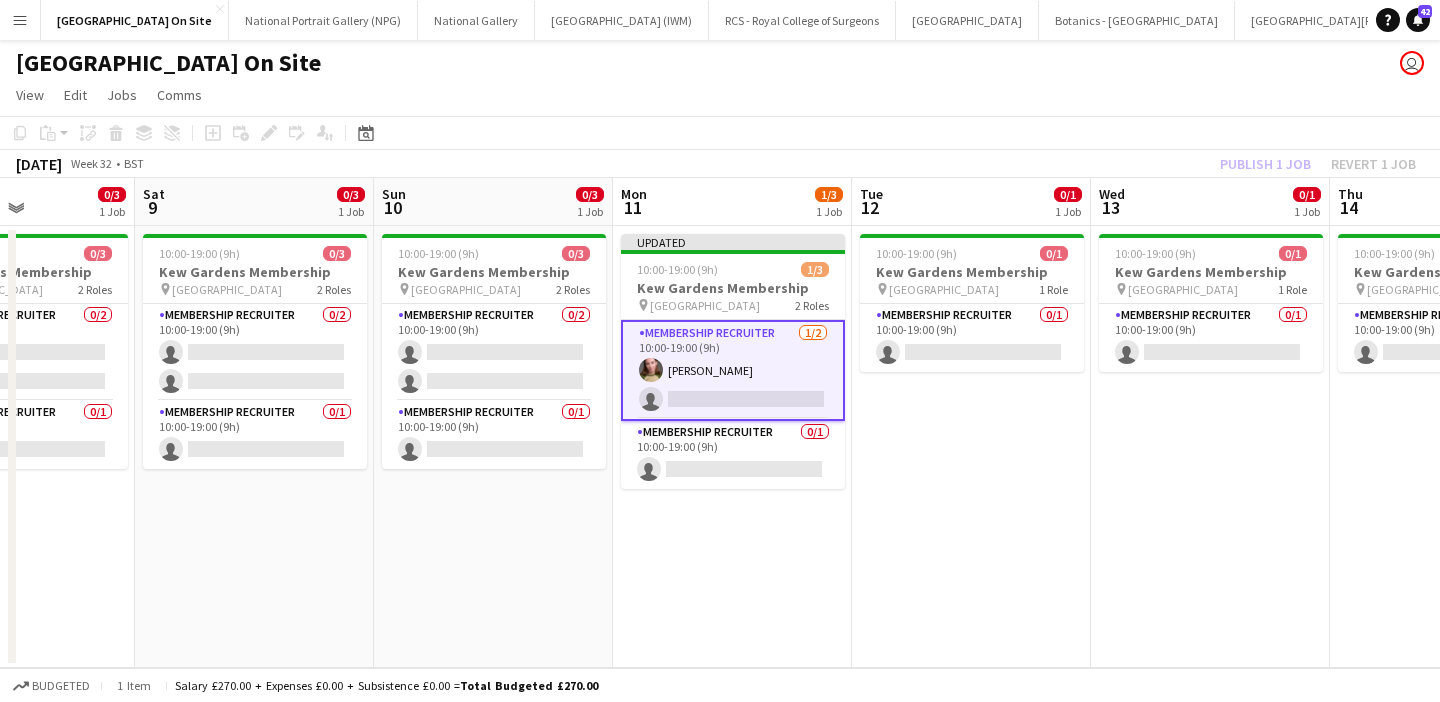 click on "[DATE]   Week 32
•   BST   Publish 1 job   Revert 1 job" 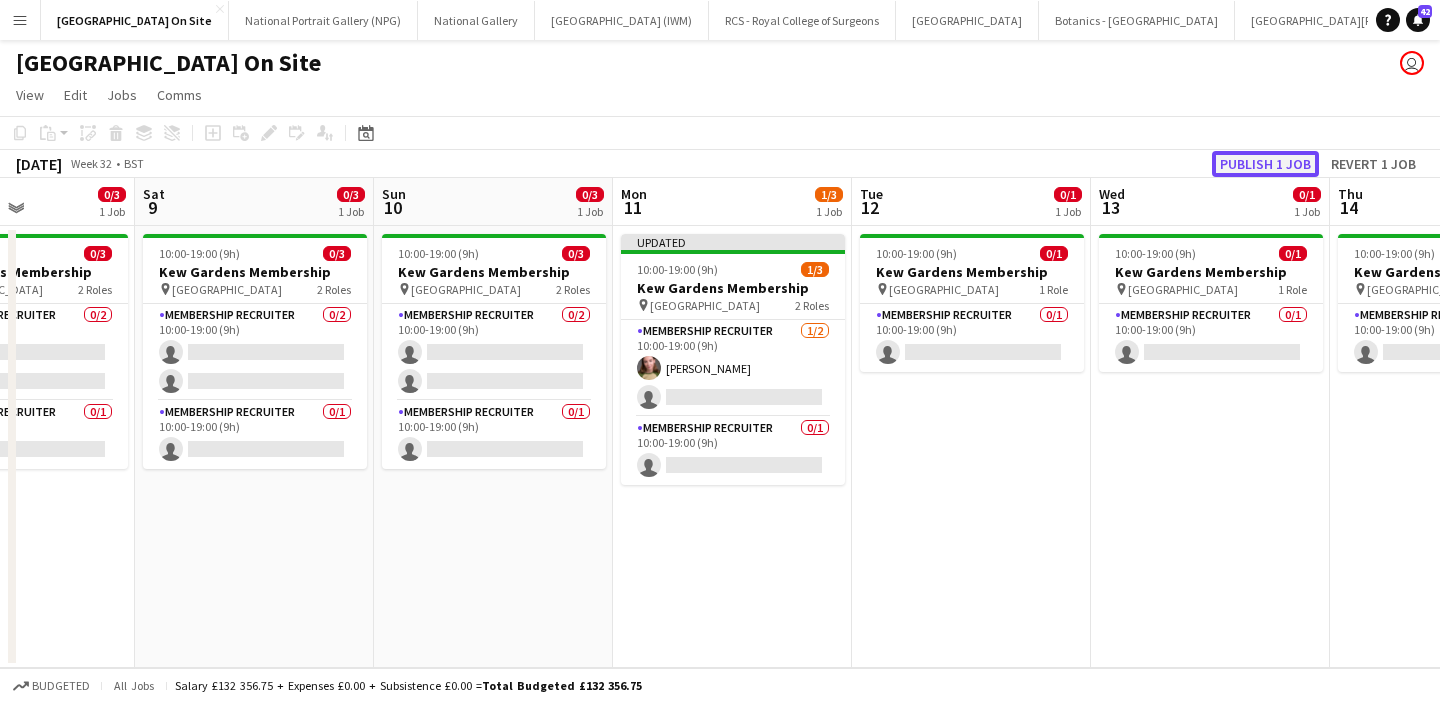 click on "Publish 1 job" 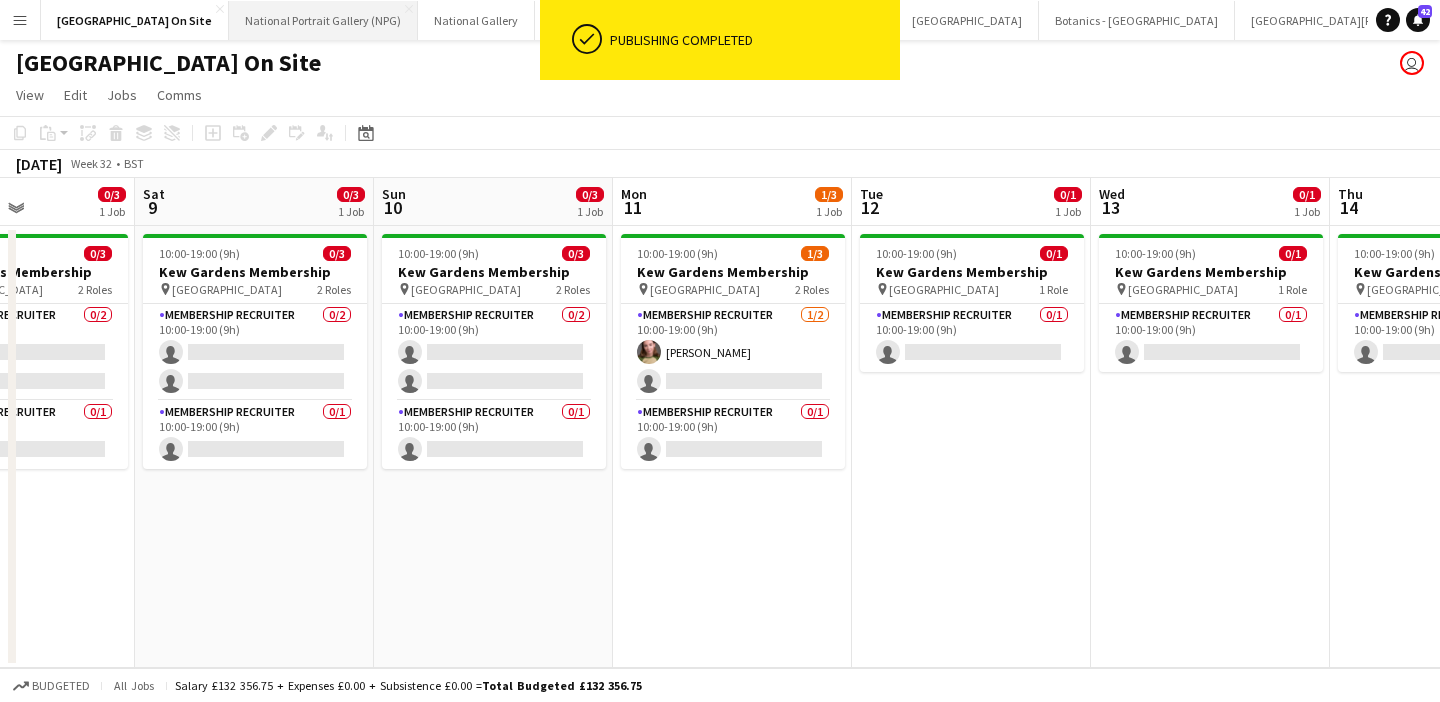 click on "National Portrait Gallery (NPG)
Close" at bounding box center [323, 20] 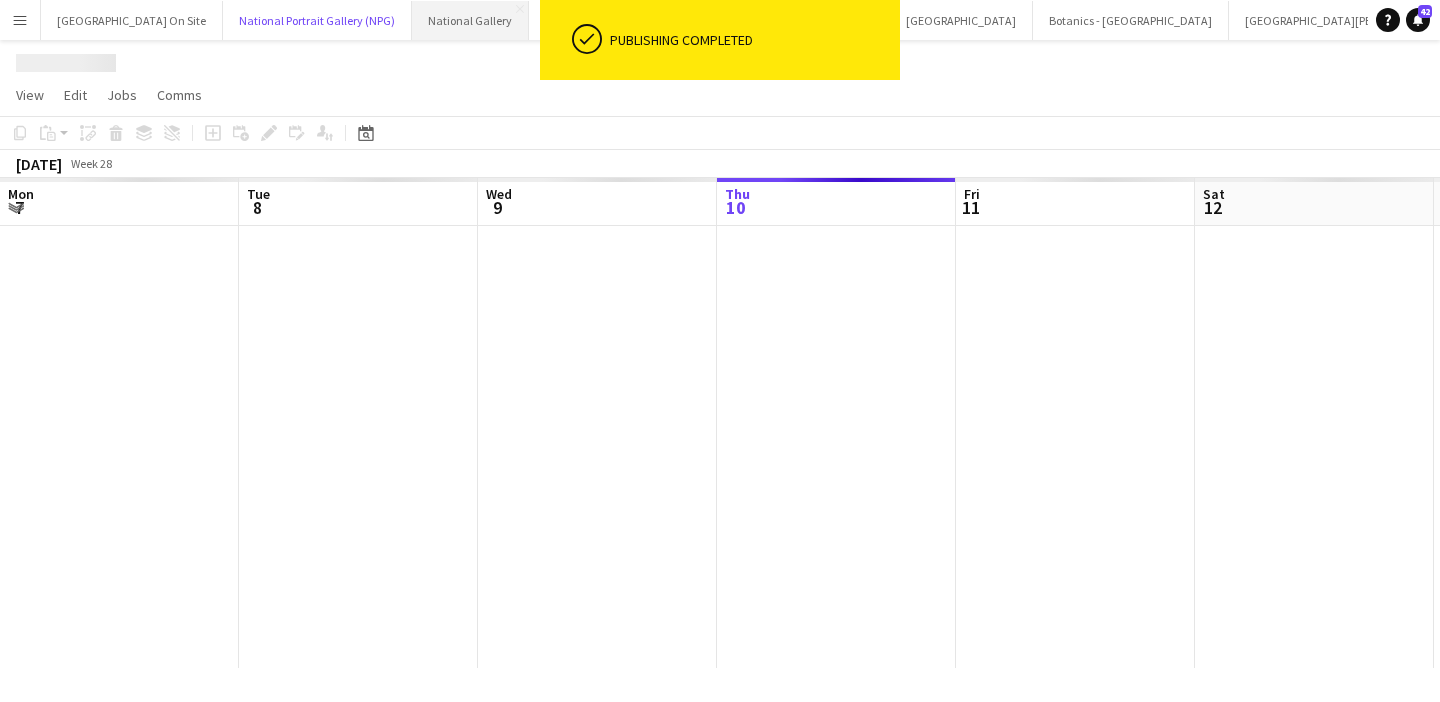 scroll, scrollTop: 0, scrollLeft: 478, axis: horizontal 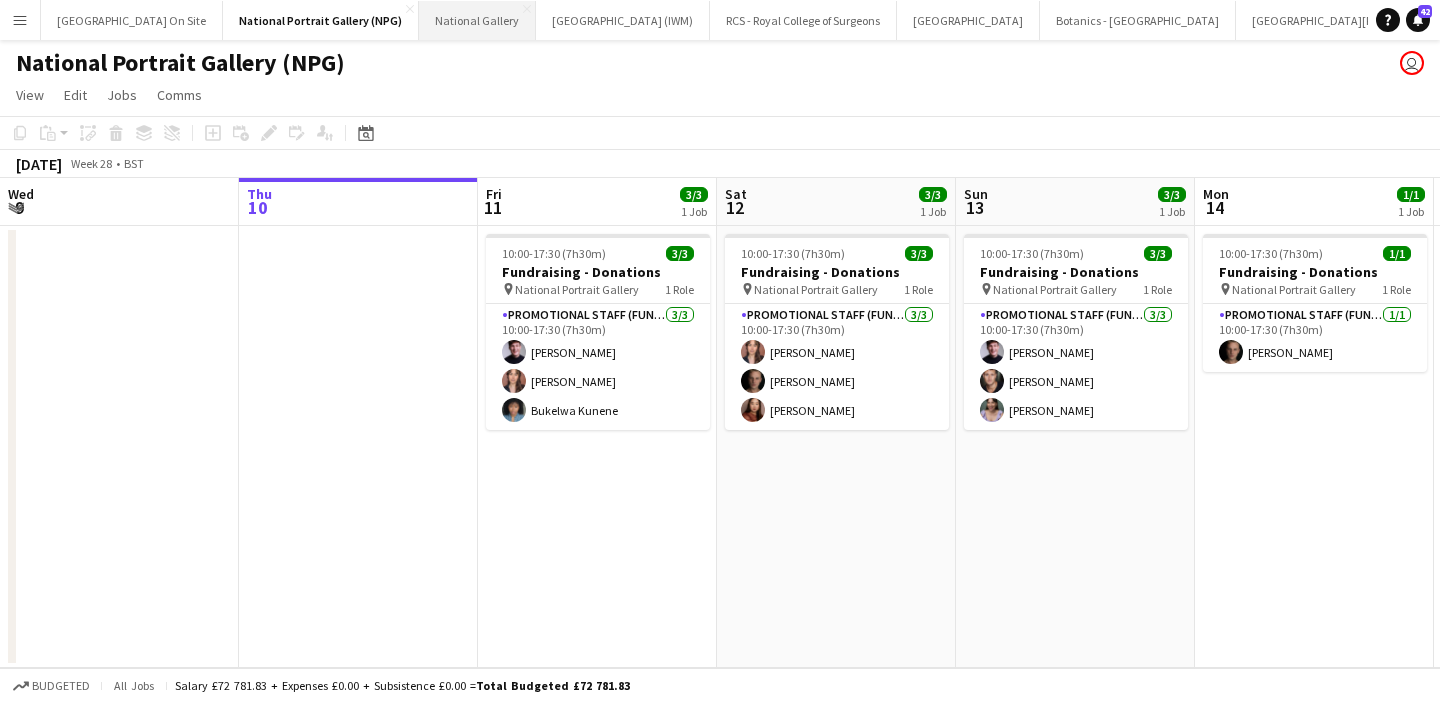 click on "National Gallery
Close" at bounding box center (477, 20) 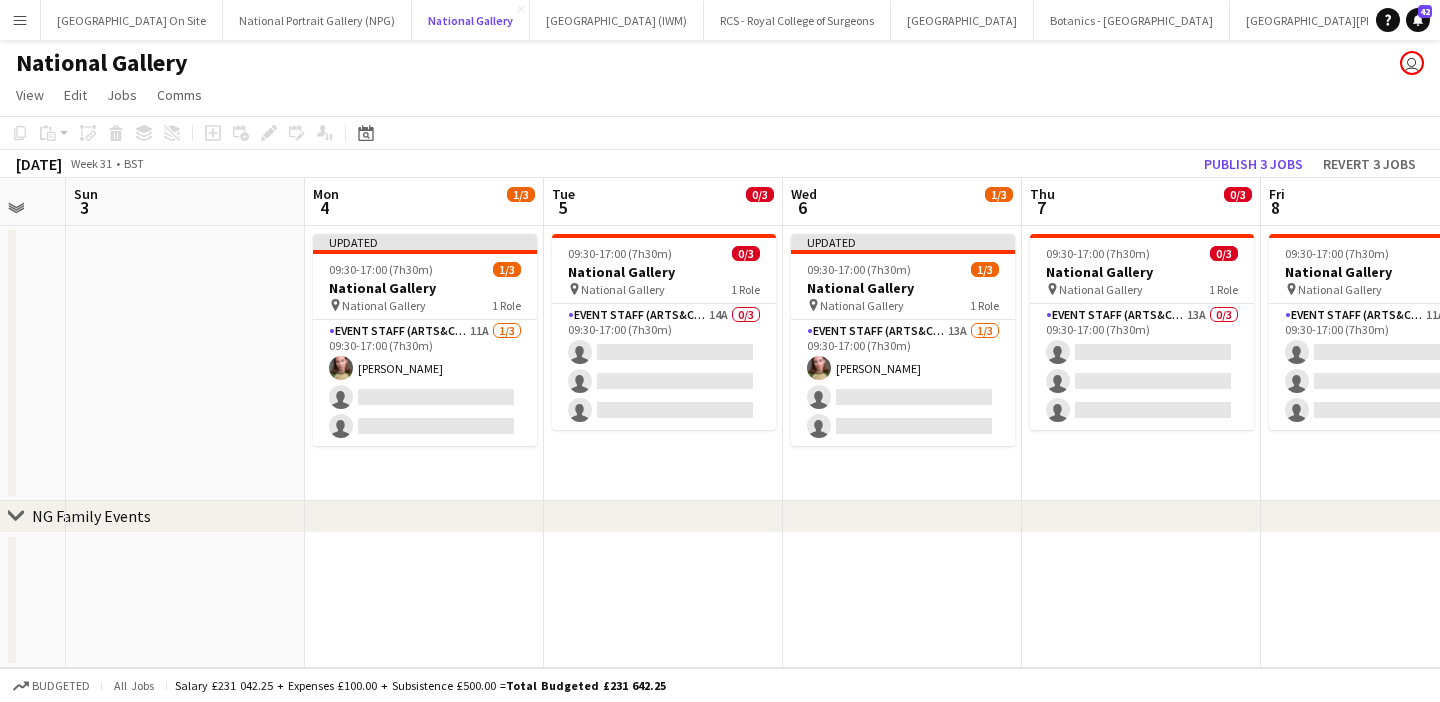 scroll, scrollTop: 0, scrollLeft: 661, axis: horizontal 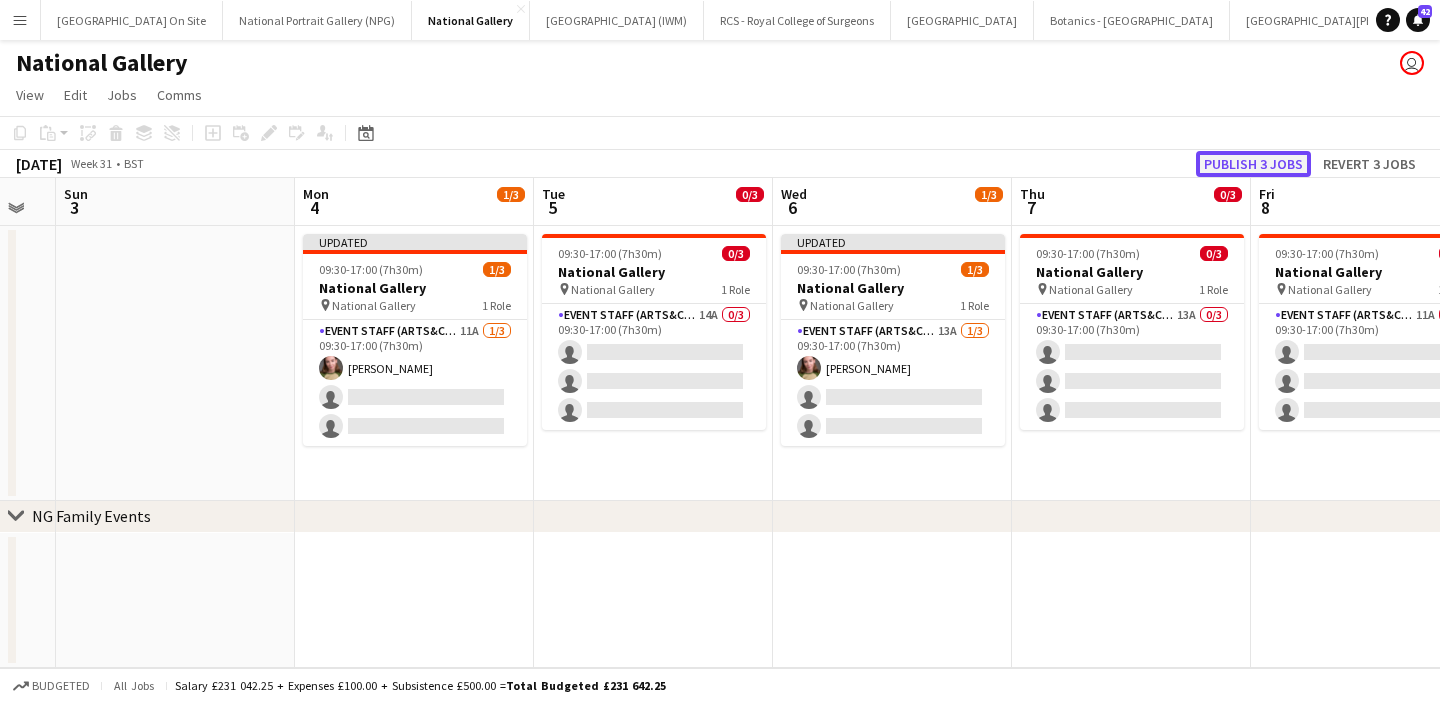 click on "Publish 3 jobs" 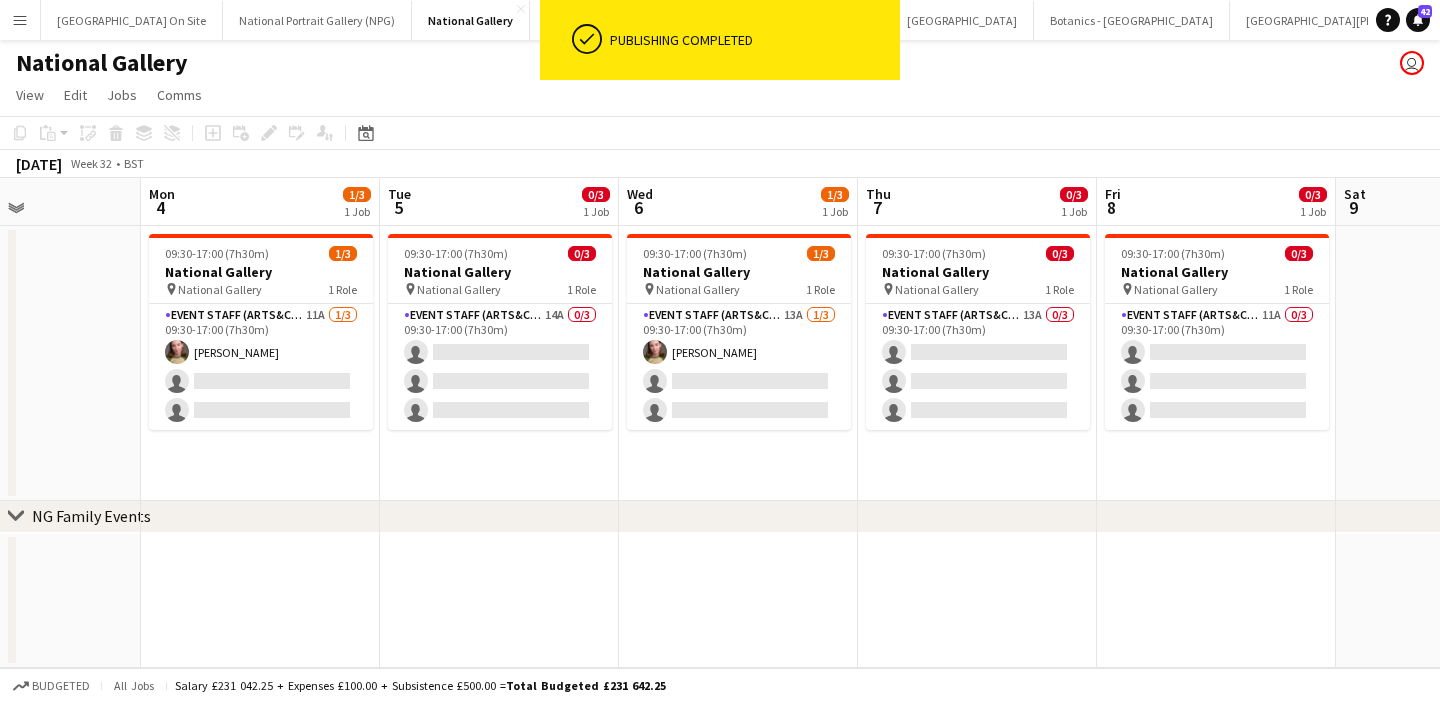 scroll, scrollTop: 0, scrollLeft: 548, axis: horizontal 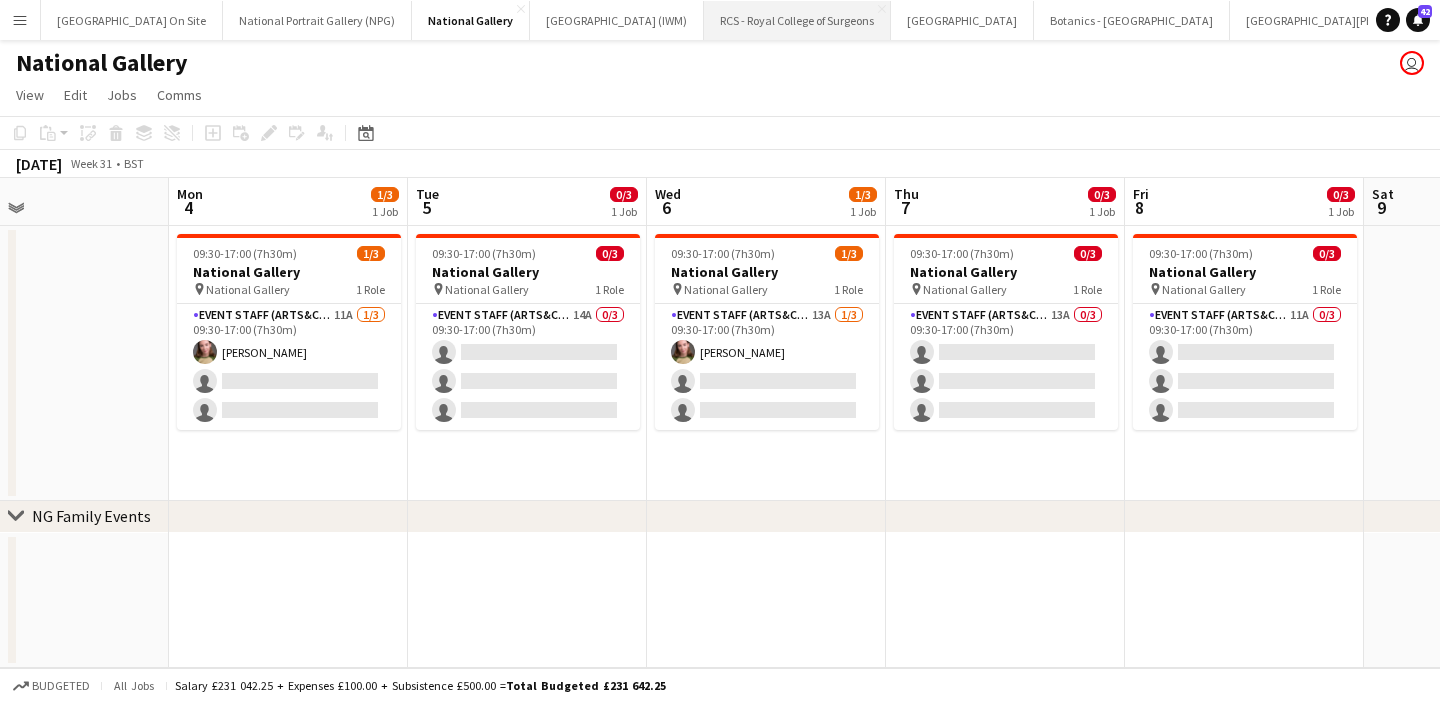click on "RCS - Royal College of Surgeons
Close" at bounding box center (797, 20) 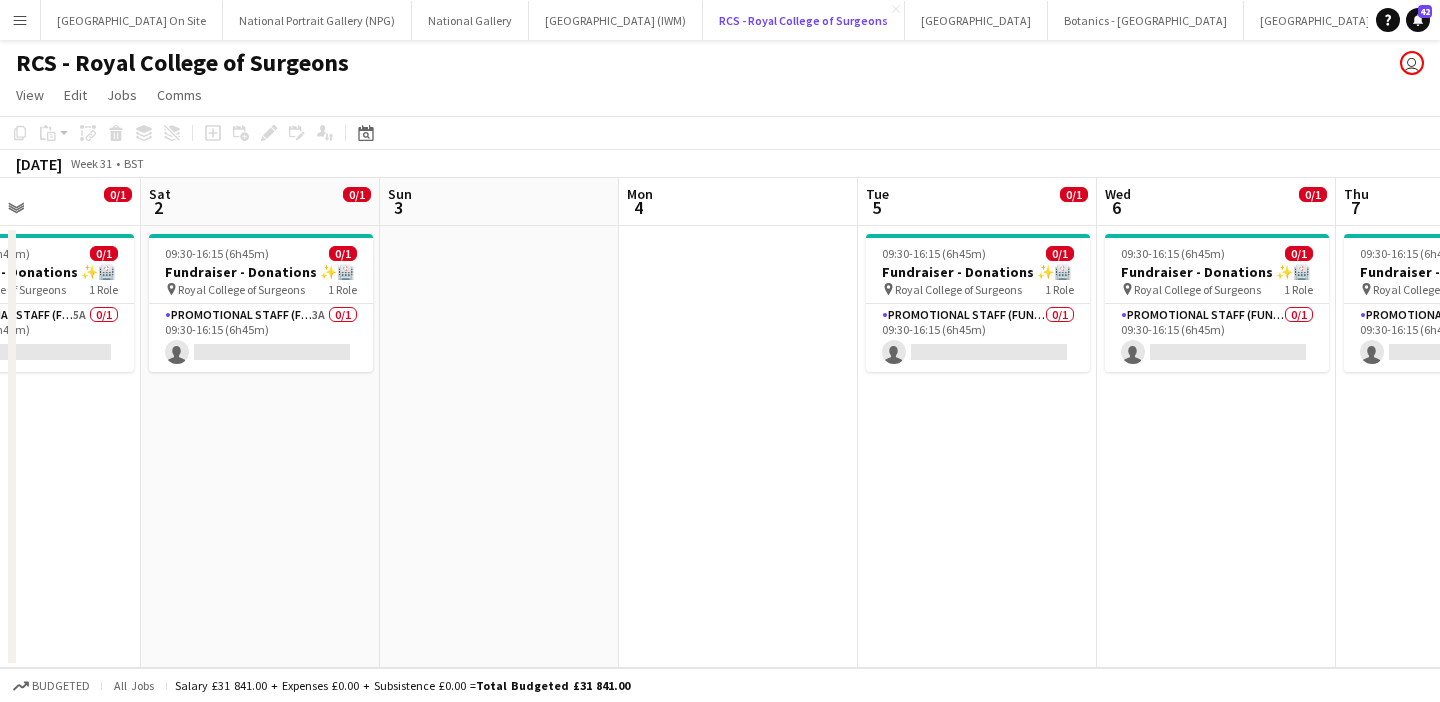 scroll, scrollTop: 0, scrollLeft: 1016, axis: horizontal 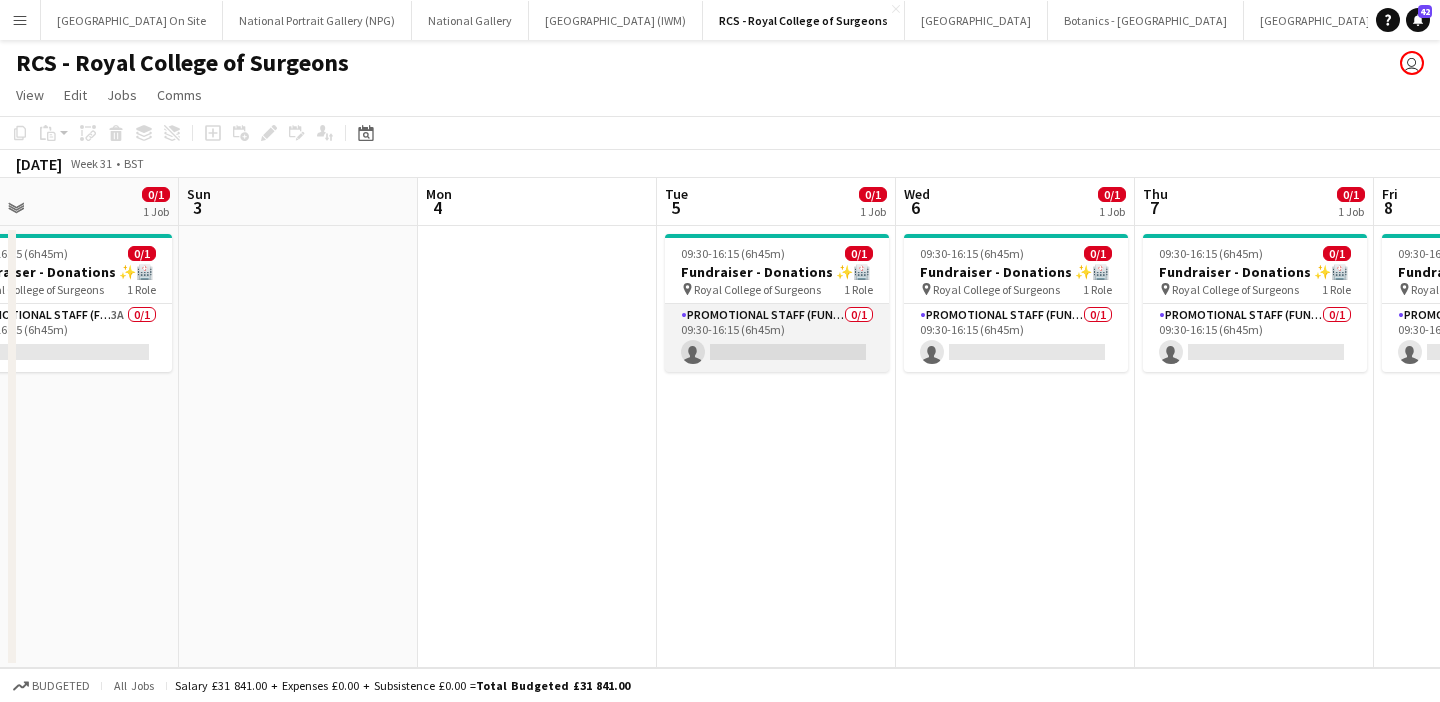 click on "Promotional Staff (Fundraiser)   0/1   09:30-16:15 (6h45m)
single-neutral-actions" at bounding box center [777, 338] 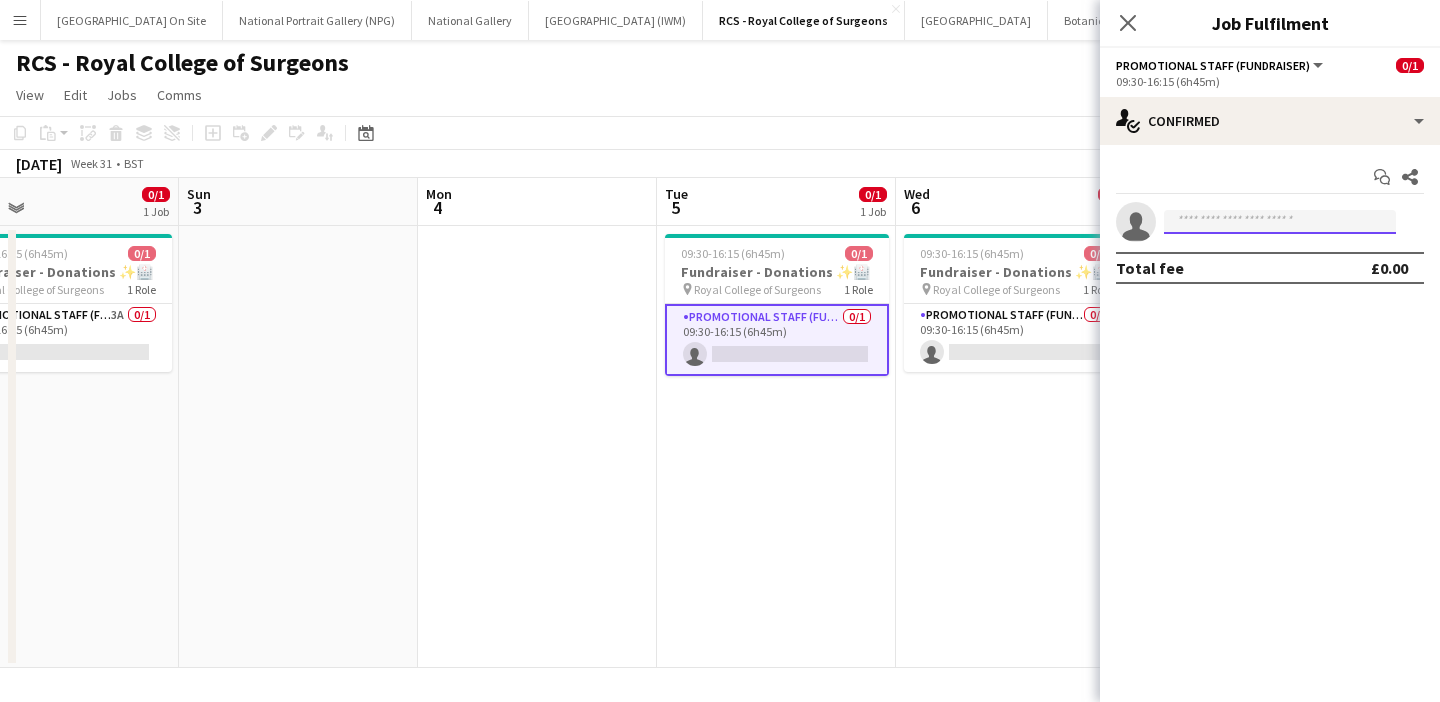 click at bounding box center [1280, 222] 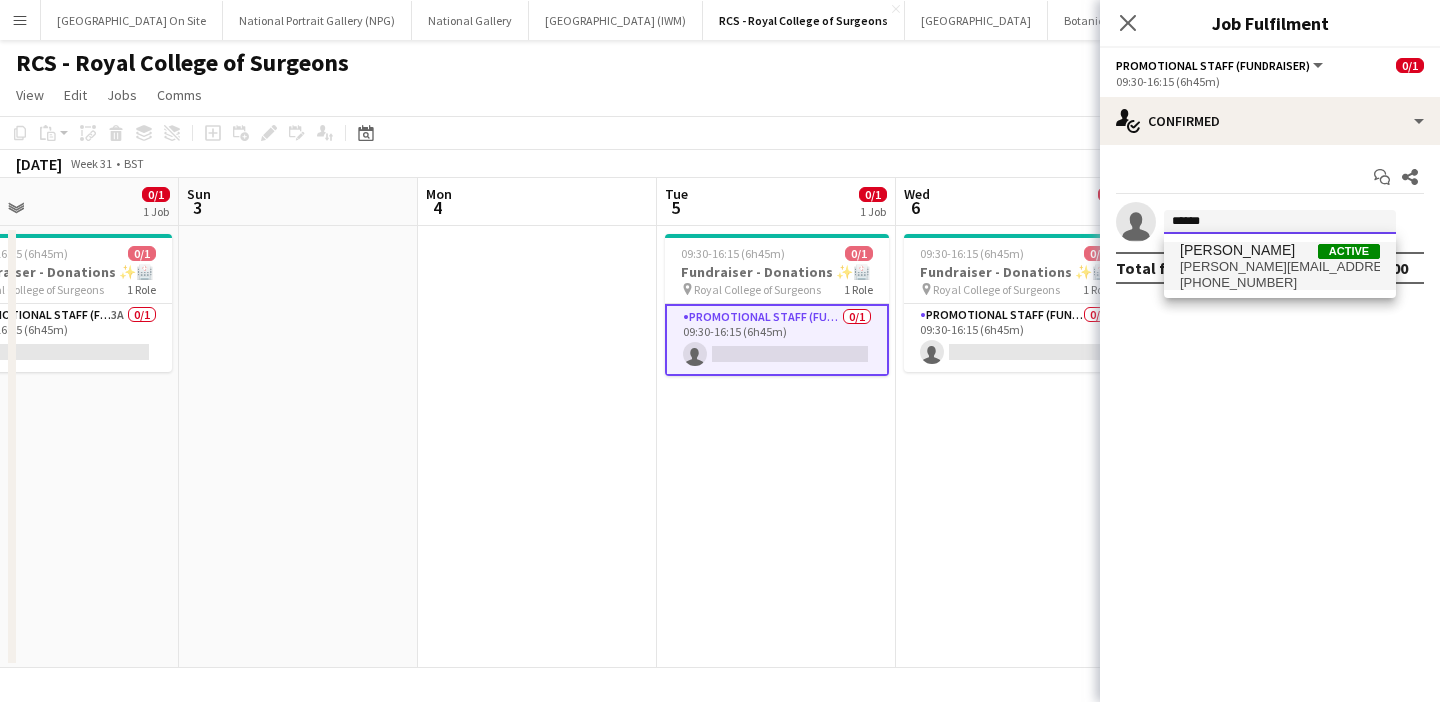 type on "******" 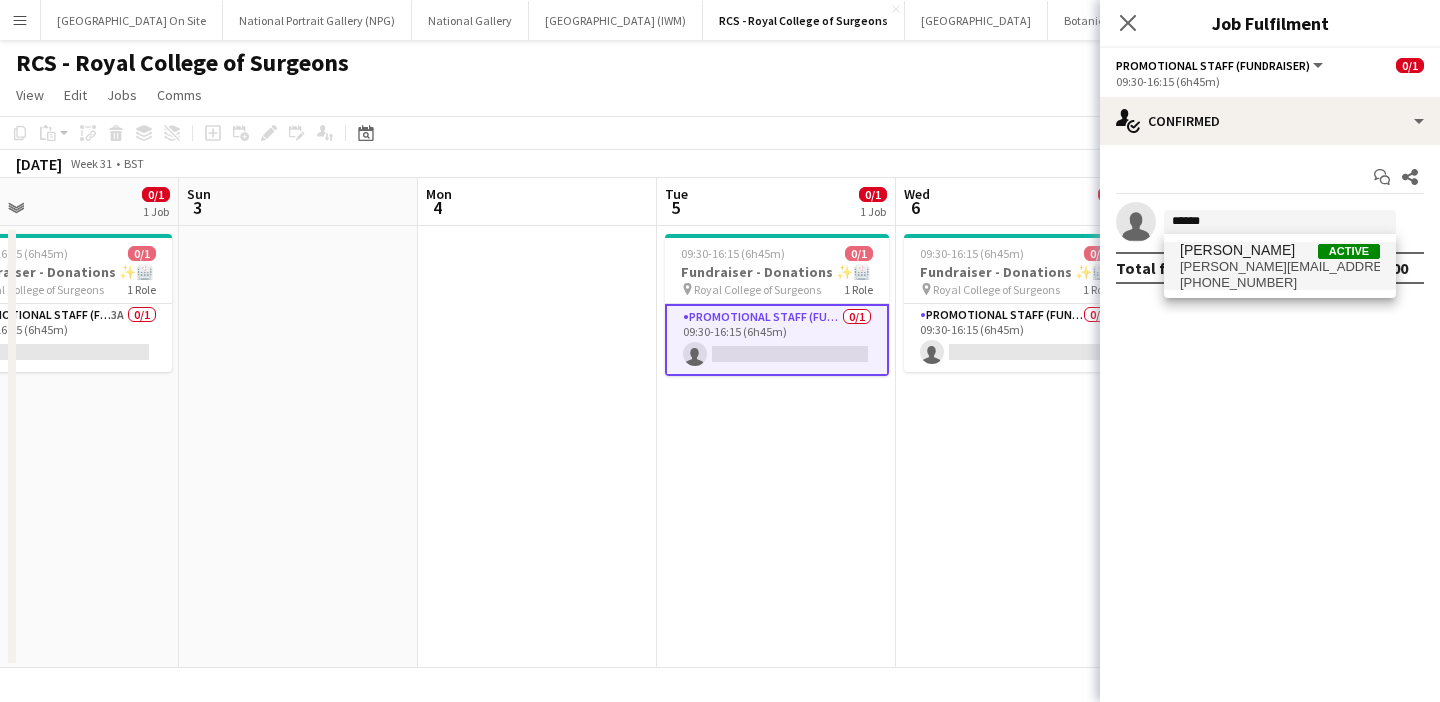 click on "[PERSON_NAME][EMAIL_ADDRESS][DOMAIN_NAME]" at bounding box center [1280, 267] 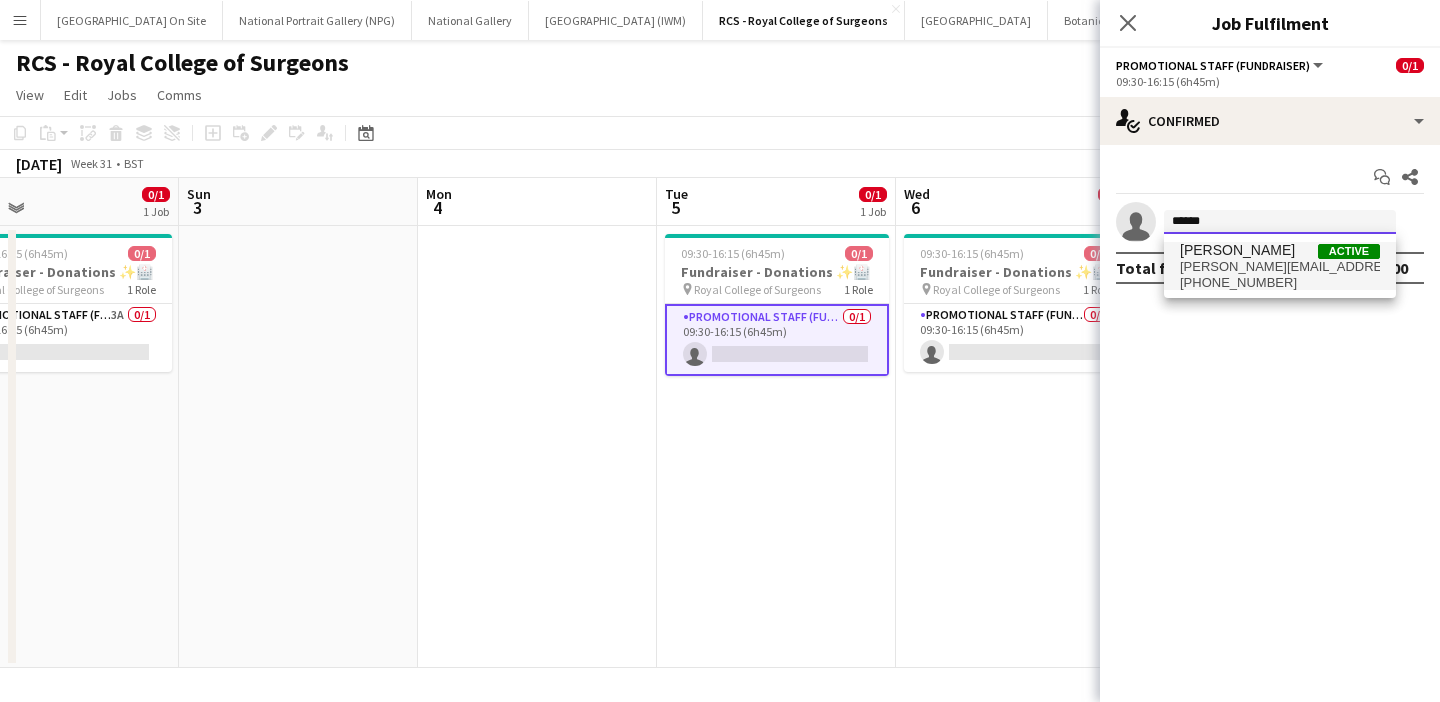 type 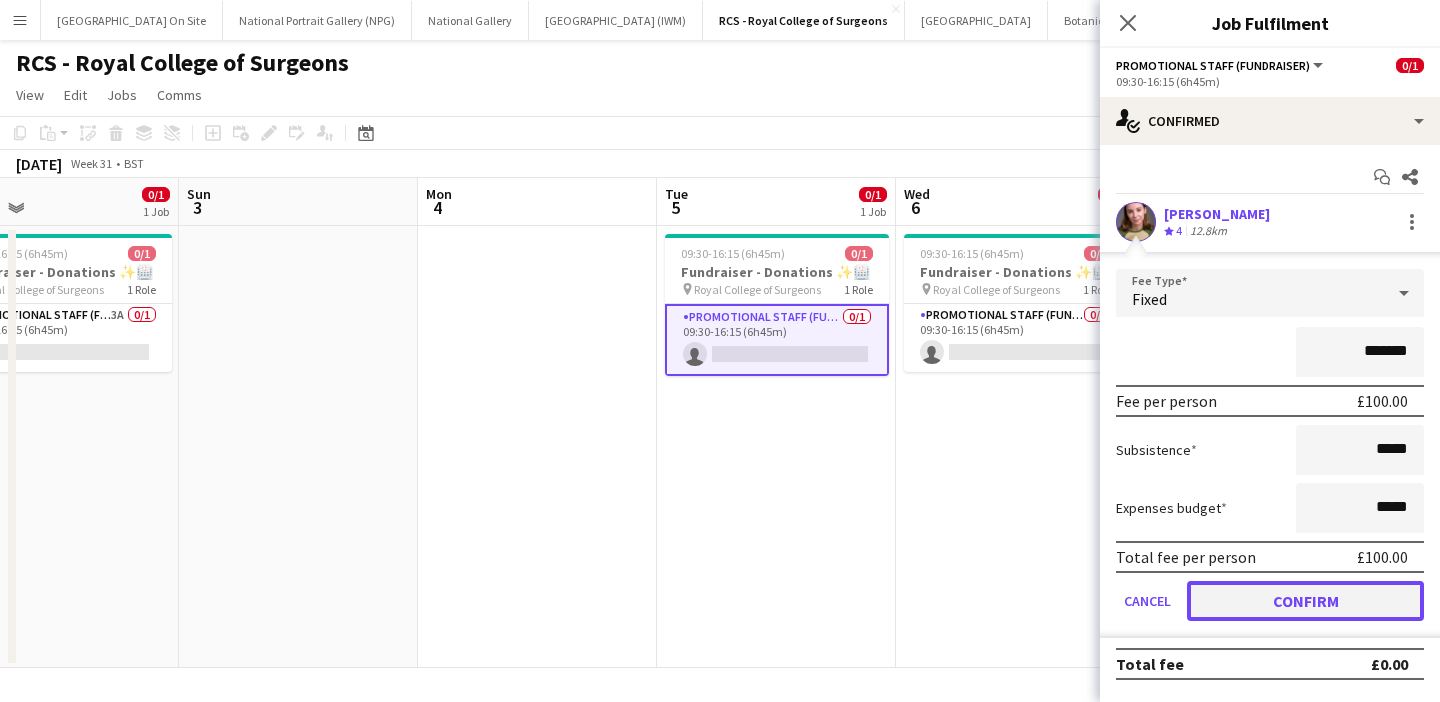 click on "Confirm" at bounding box center [1305, 601] 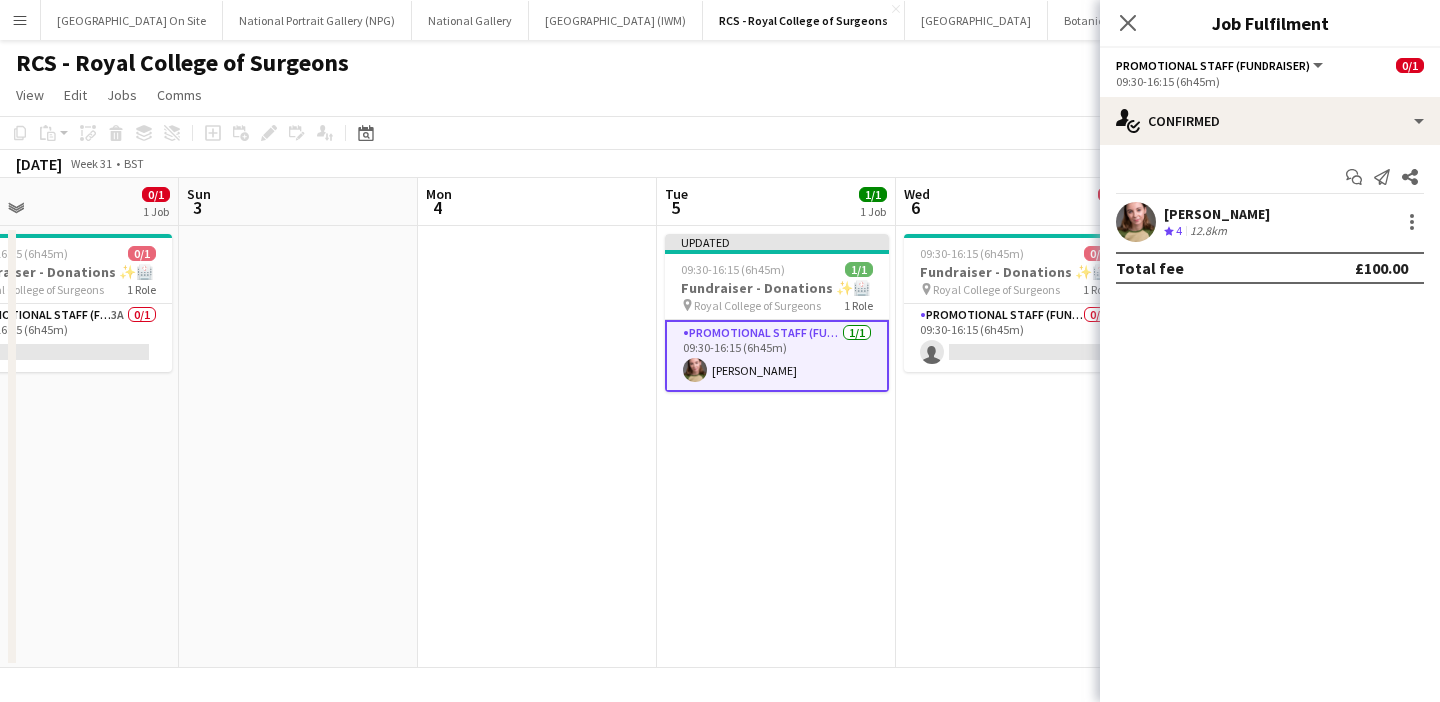 click on "Updated   09:30-16:15 (6h45m)    1/1   Fundraiser - Donations ✨🏥
pin
Royal College of Surgeons   1 Role   Promotional Staff (Fundraiser)   [DATE]   09:30-16:15 (6h45m)
[PERSON_NAME]" at bounding box center [776, 447] 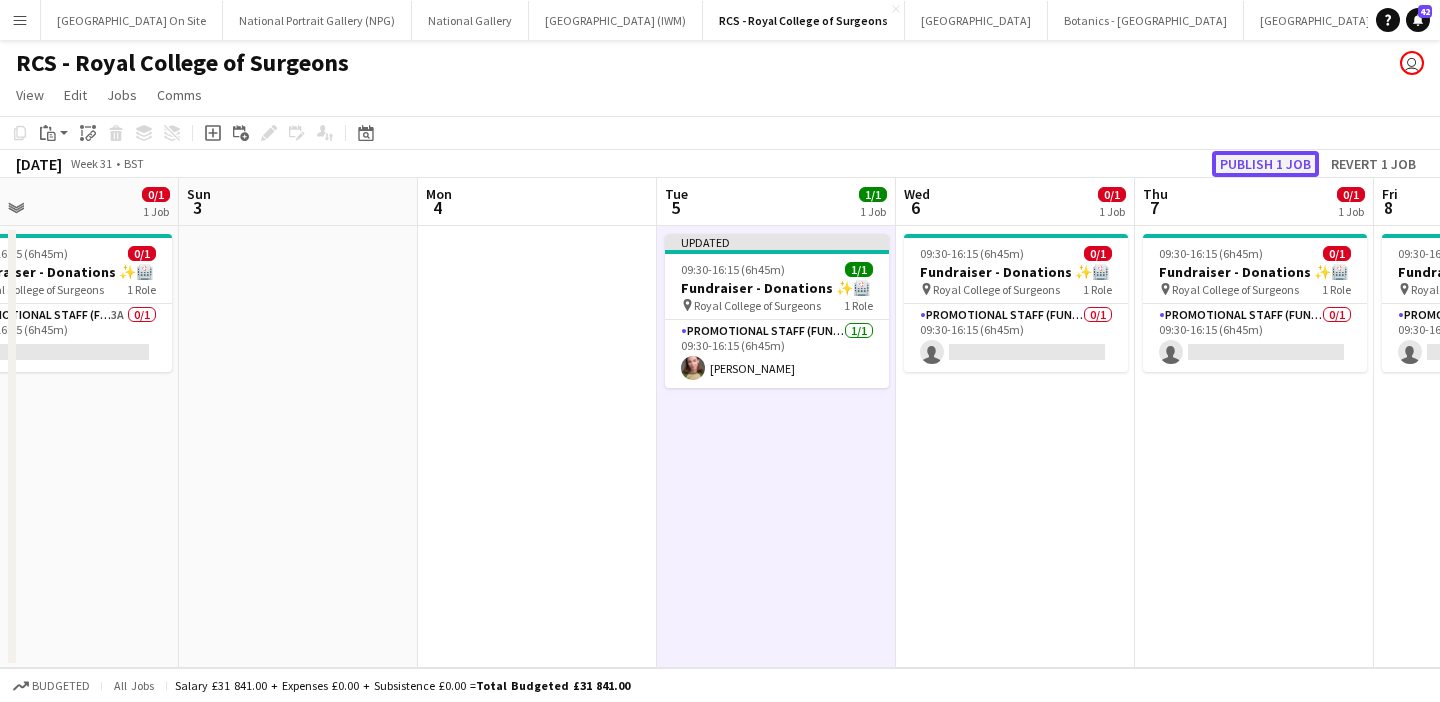 click on "Publish 1 job" 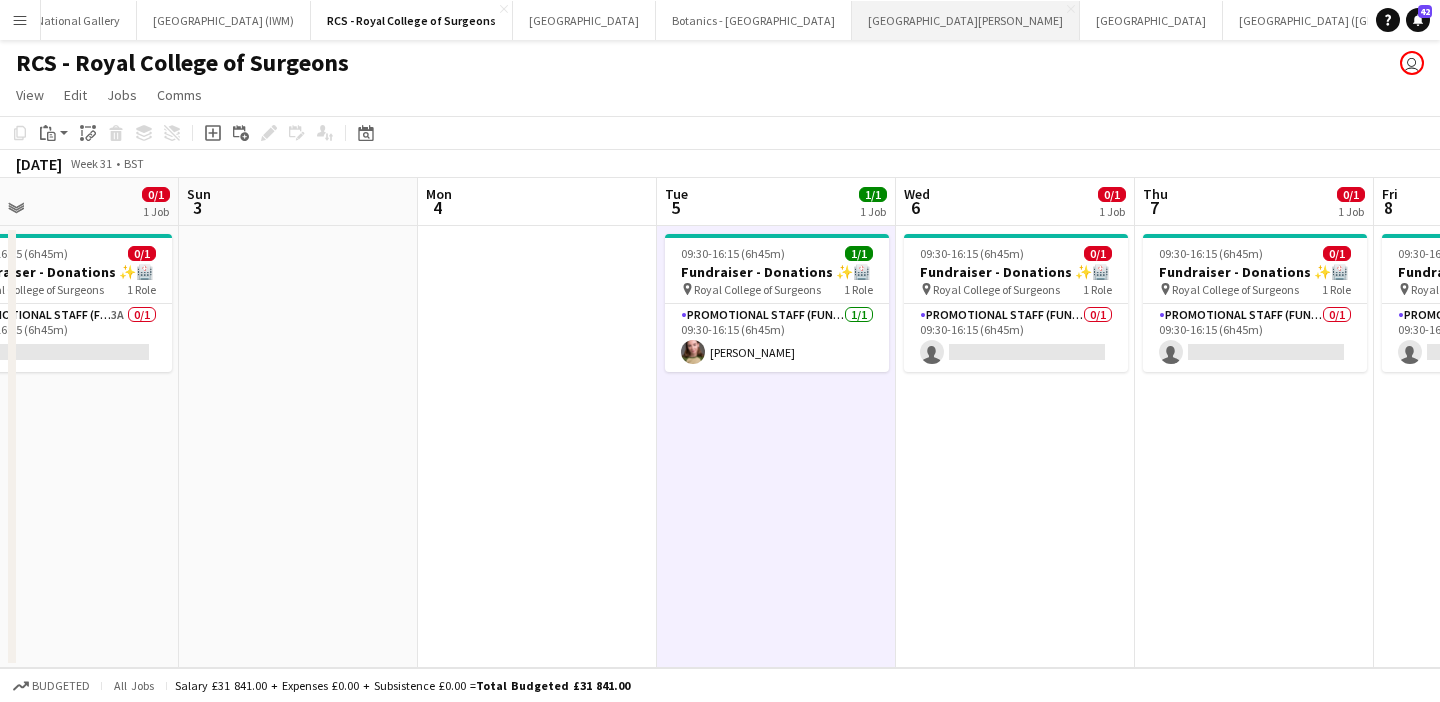 scroll, scrollTop: 0, scrollLeft: 0, axis: both 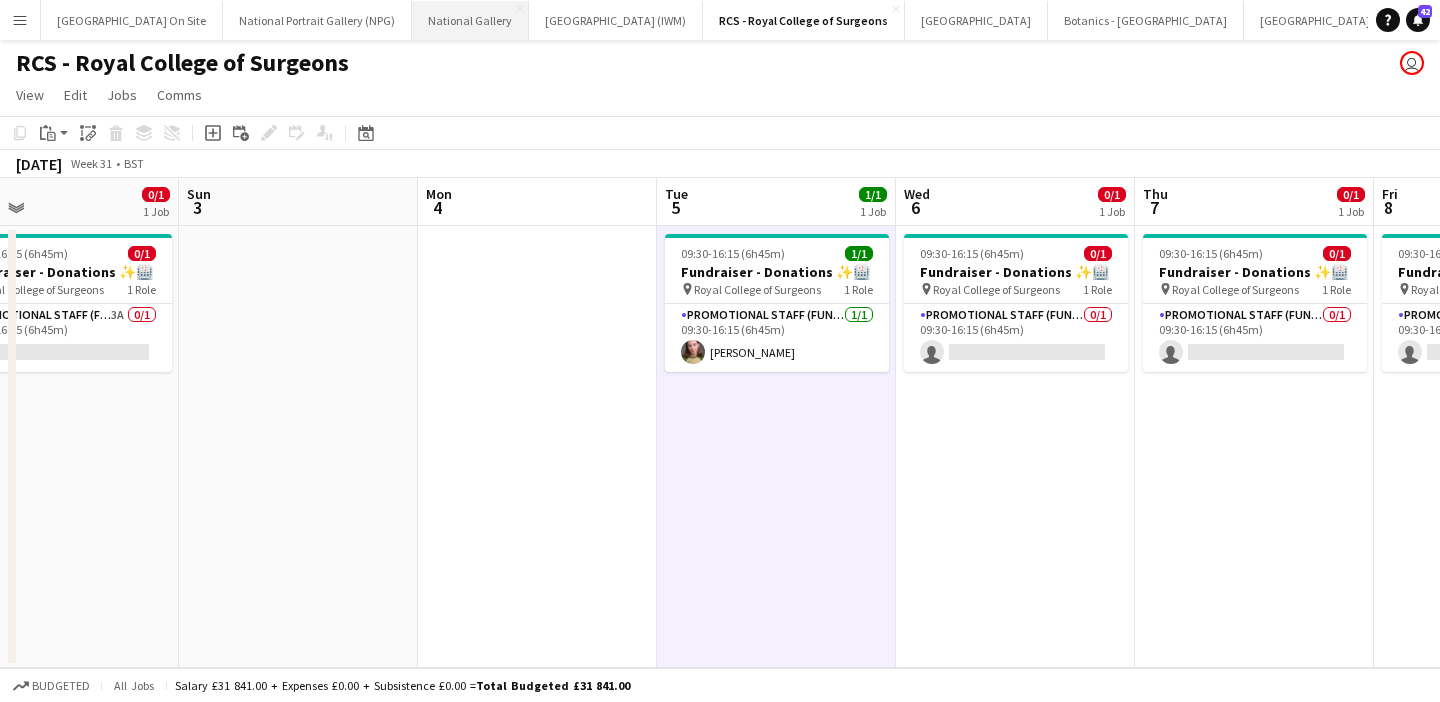 click on "National Gallery
Close" at bounding box center (470, 20) 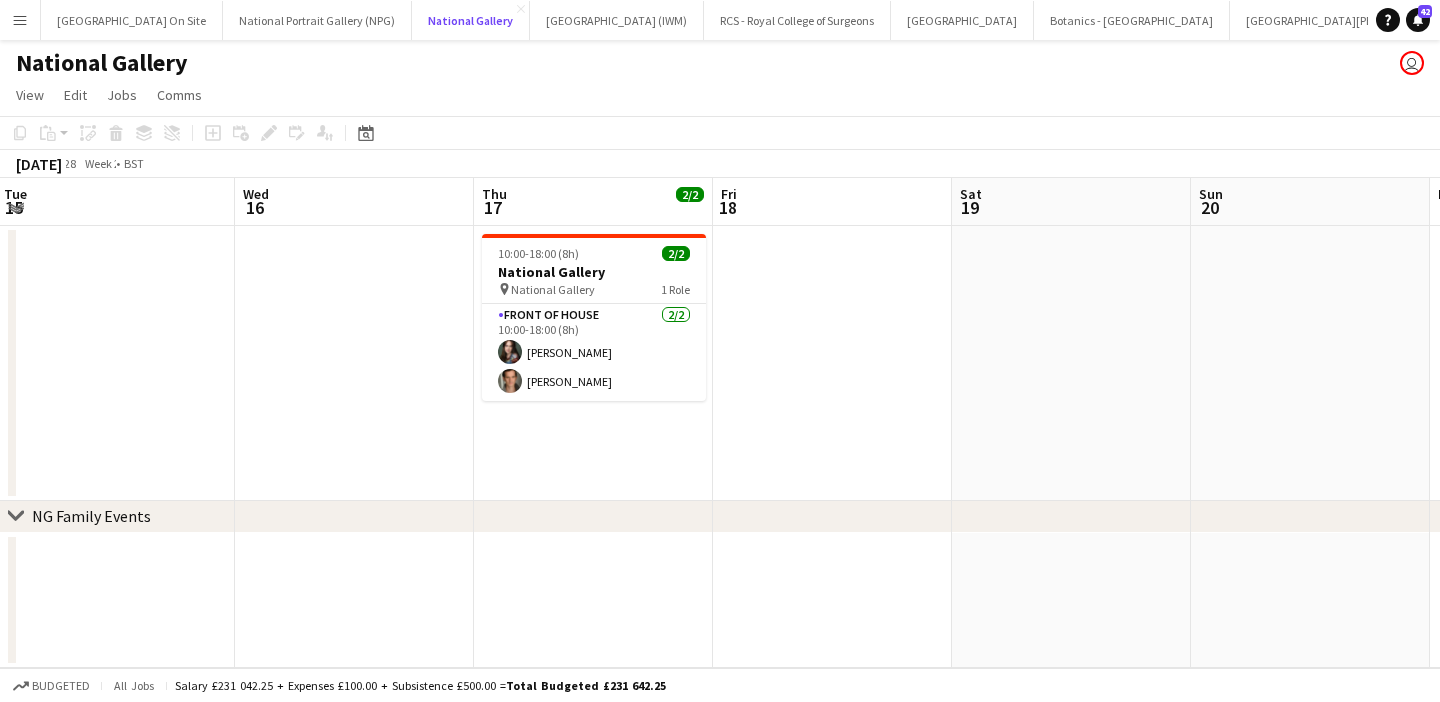 scroll, scrollTop: 0, scrollLeft: 571, axis: horizontal 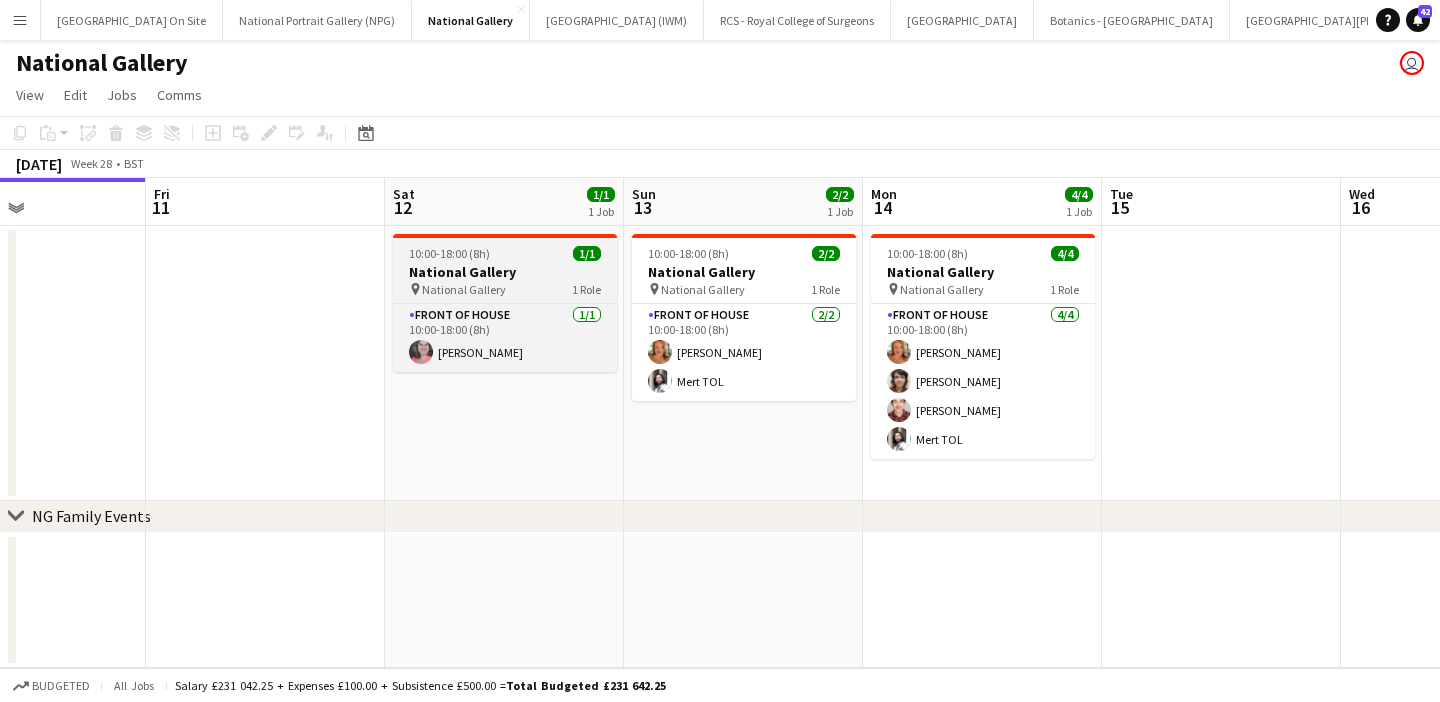 click on "National Gallery" at bounding box center [505, 272] 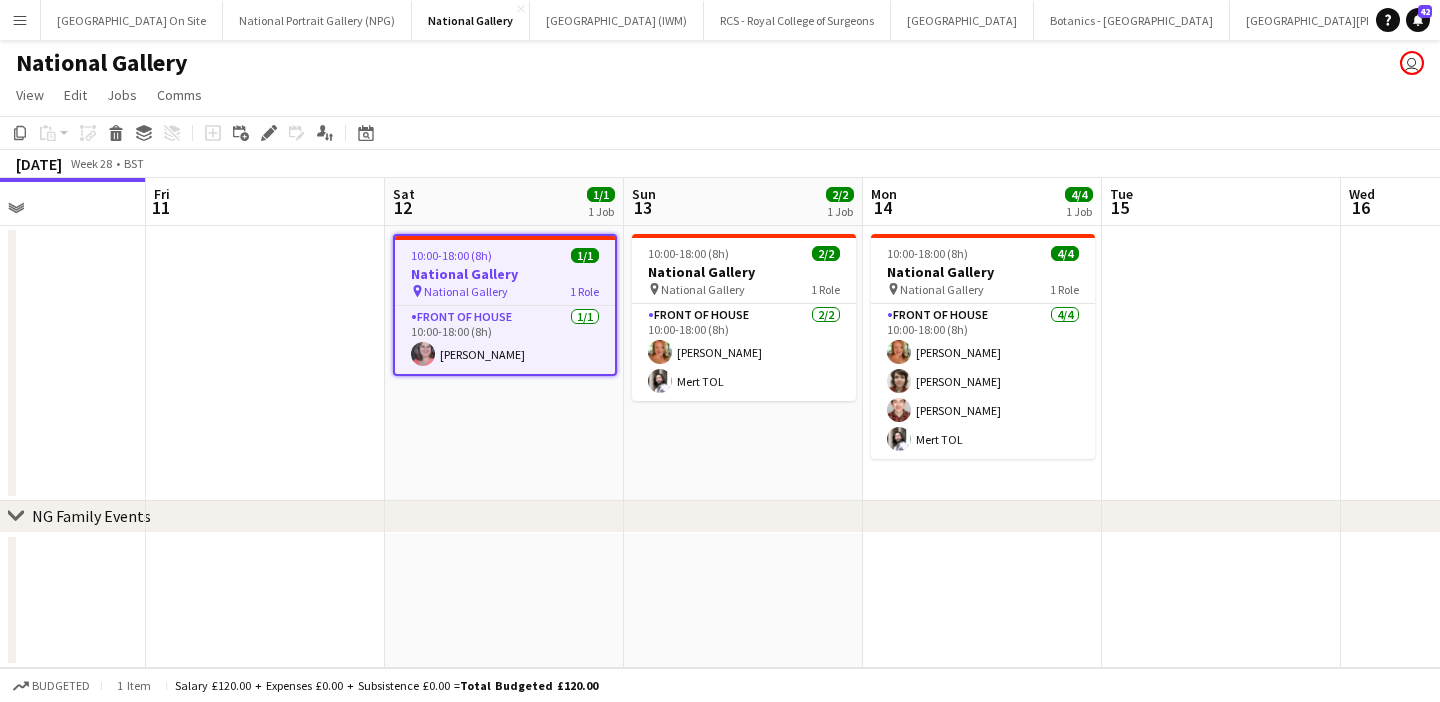 click at bounding box center [265, 363] 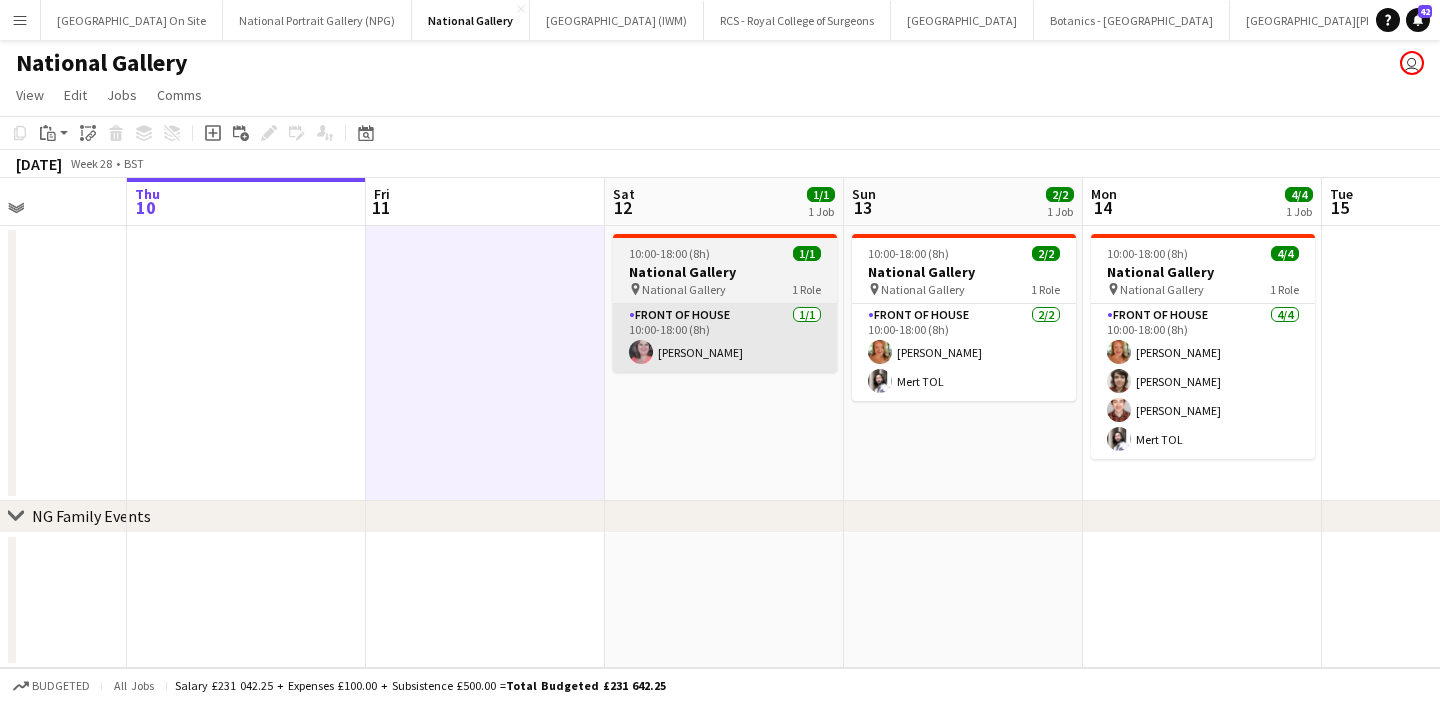 scroll, scrollTop: 0, scrollLeft: 587, axis: horizontal 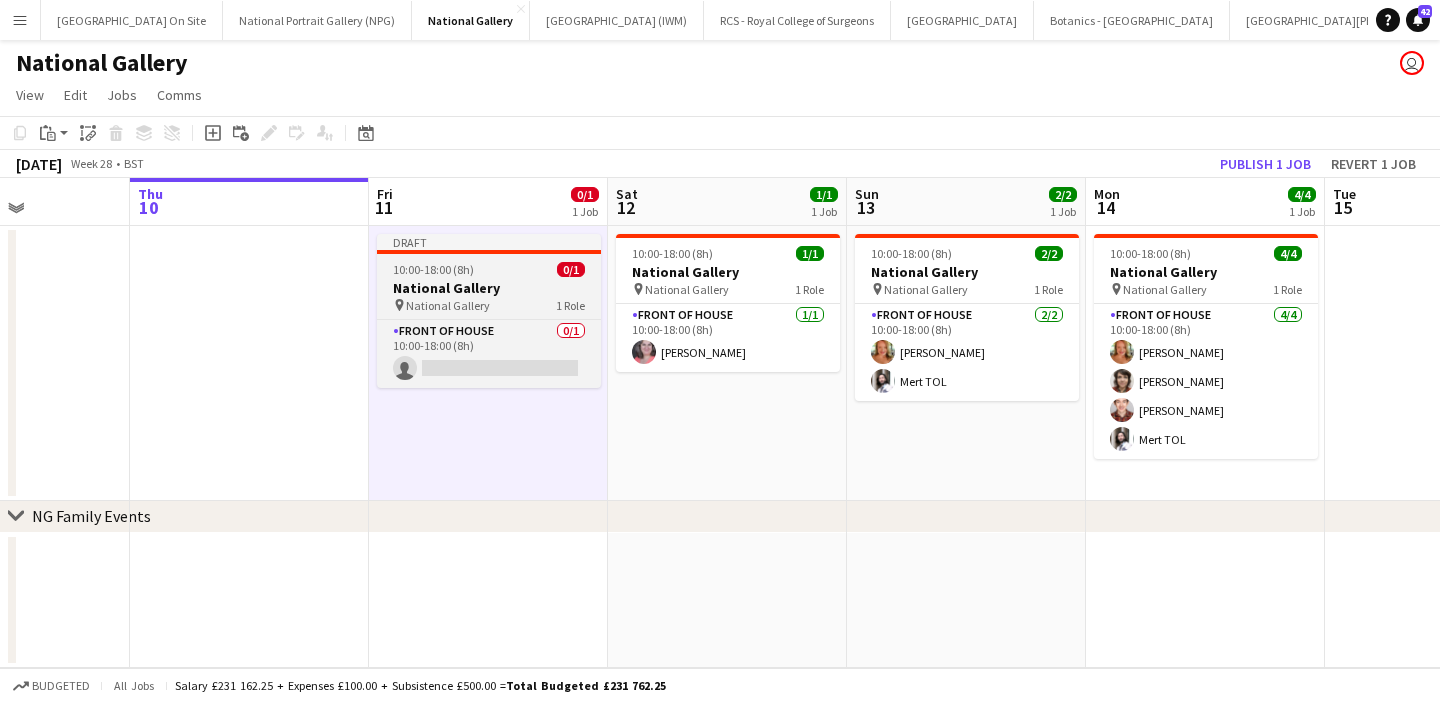 click on "National Gallery" at bounding box center (489, 288) 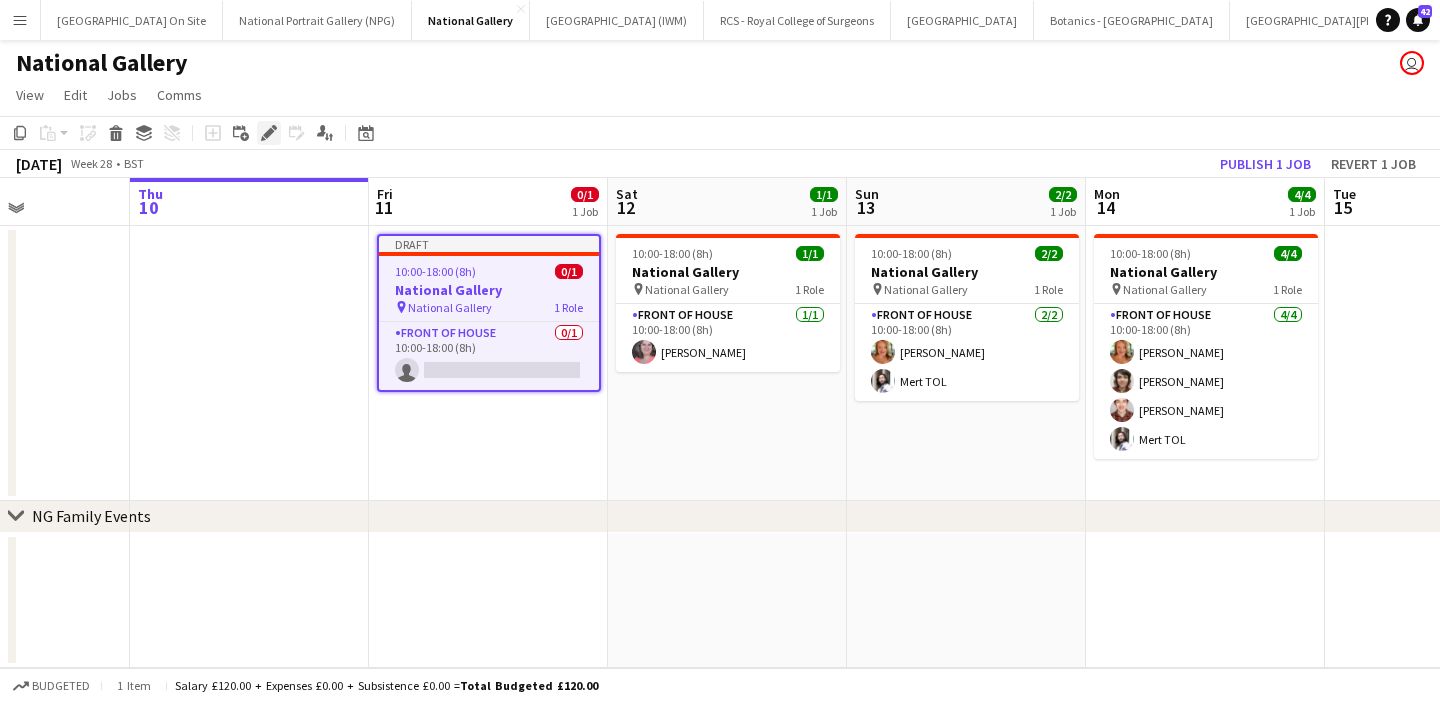 click on "Edit" 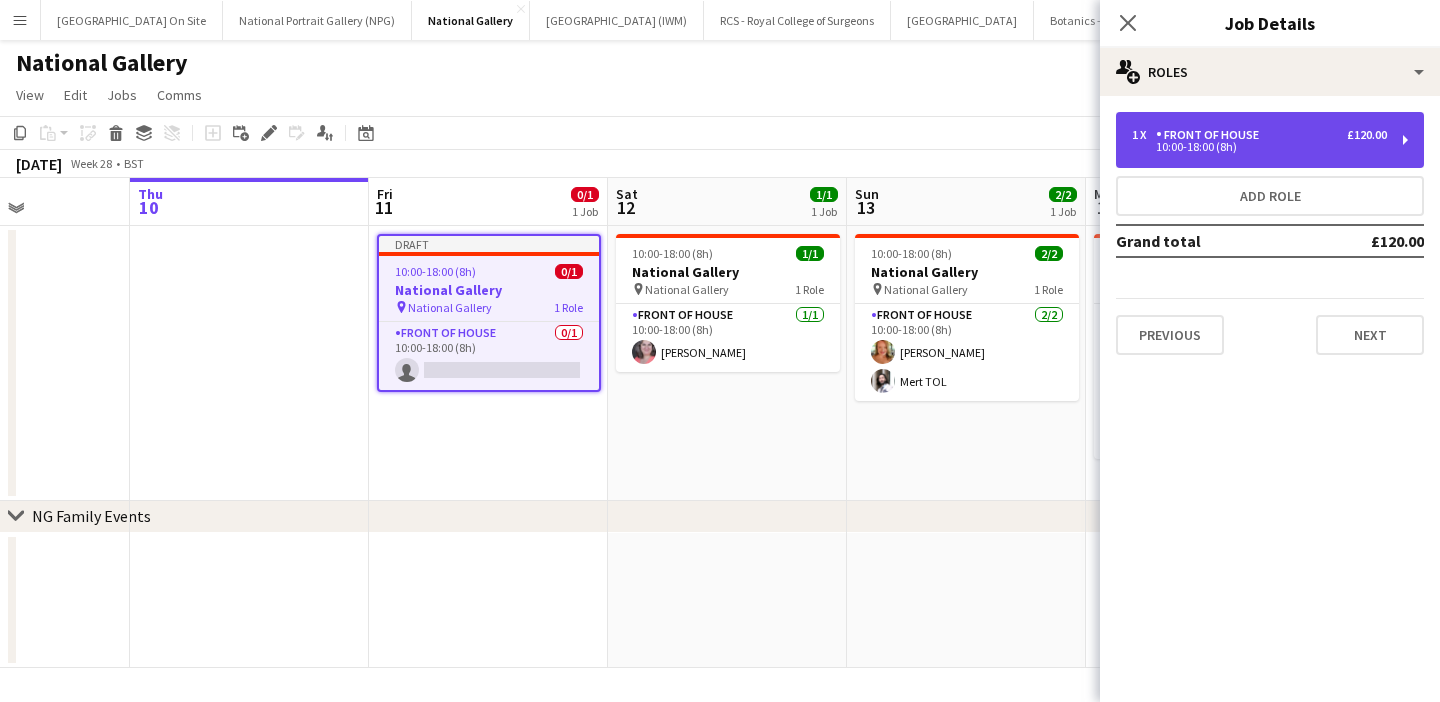 click on "1 x   Front of House   £120.00   10:00-18:00 (8h)" at bounding box center (1270, 140) 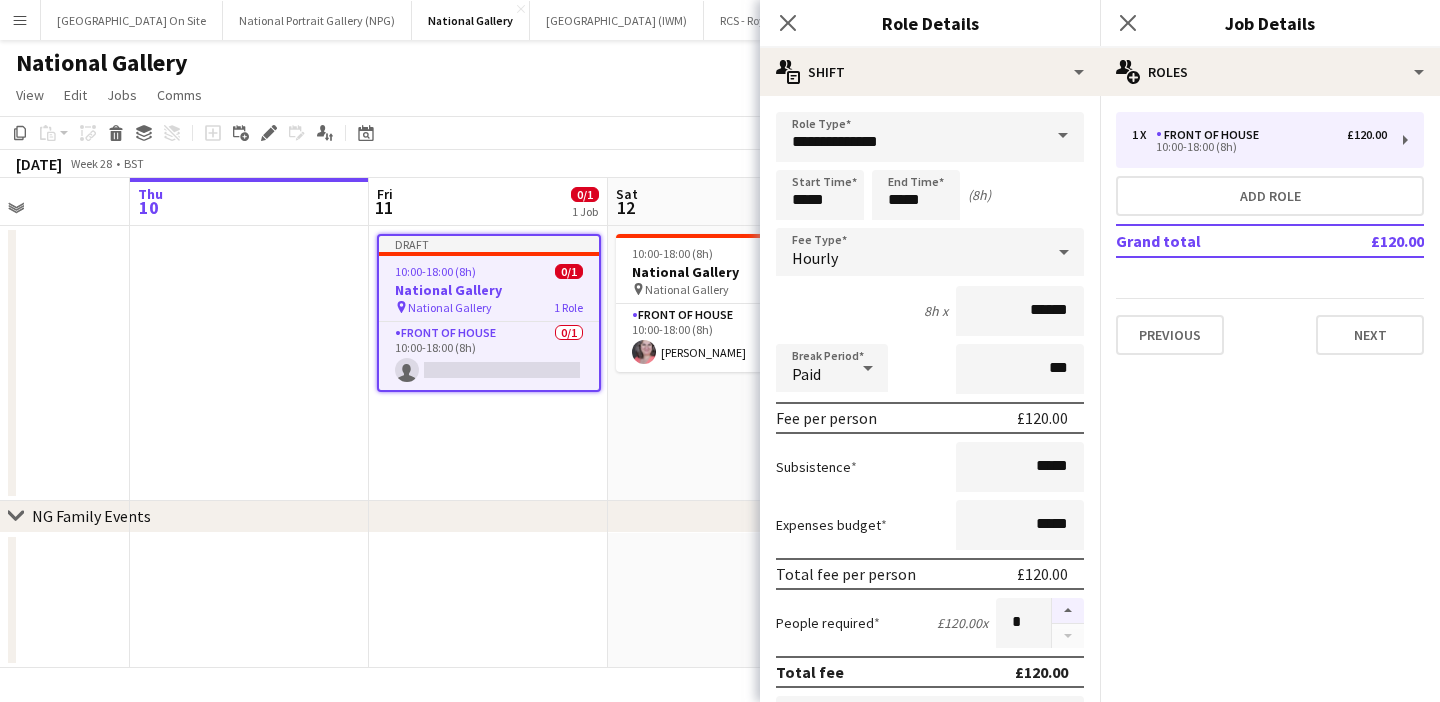 click at bounding box center (1068, 611) 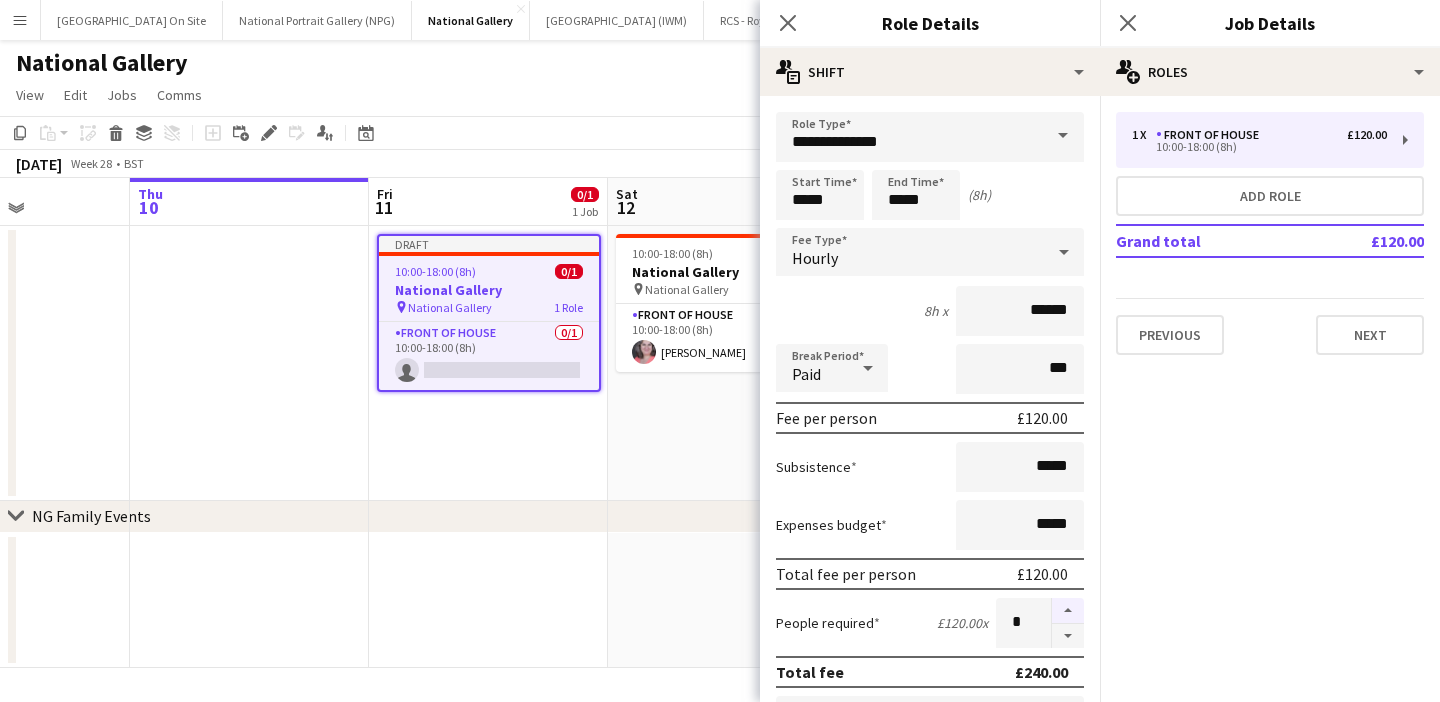 click at bounding box center [1068, 611] 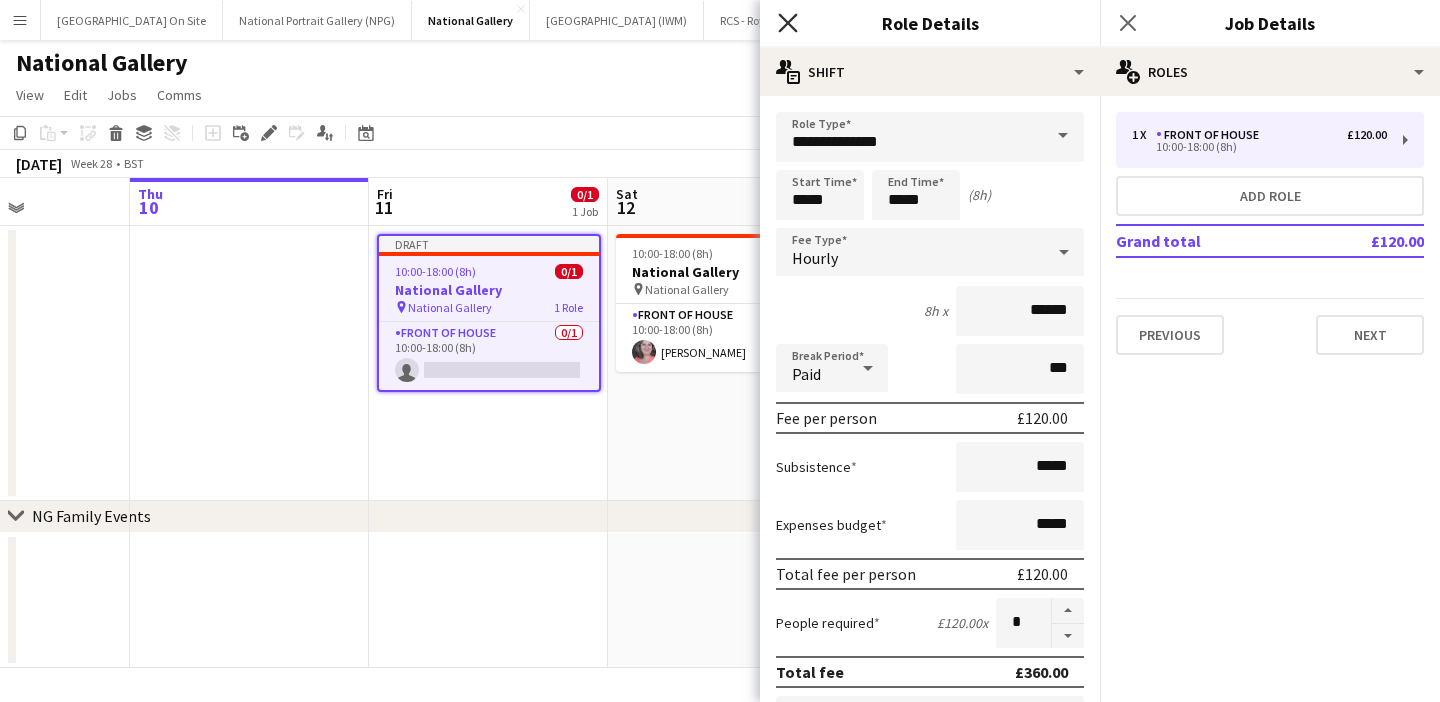 click on "Close pop-in" 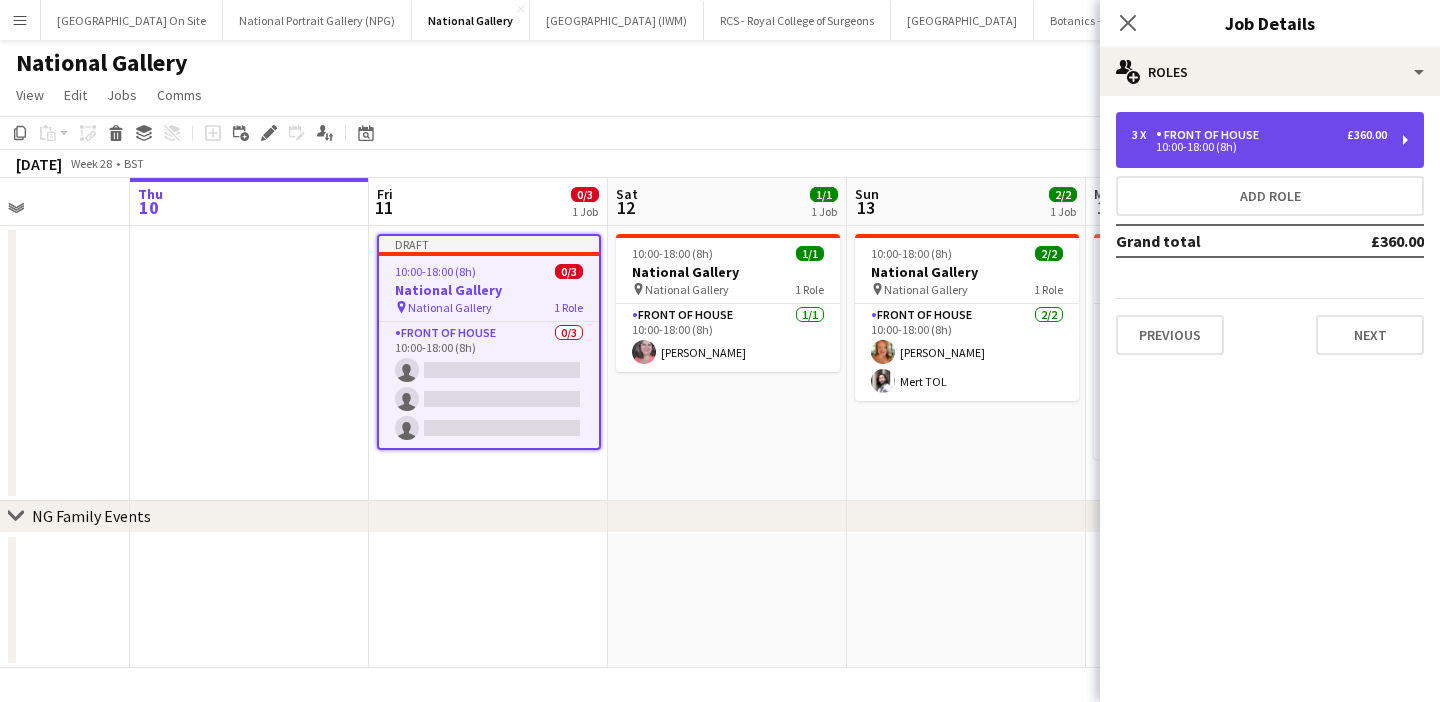 click on "3 x   Front of House   £360.00   10:00-18:00 (8h)" at bounding box center (1270, 140) 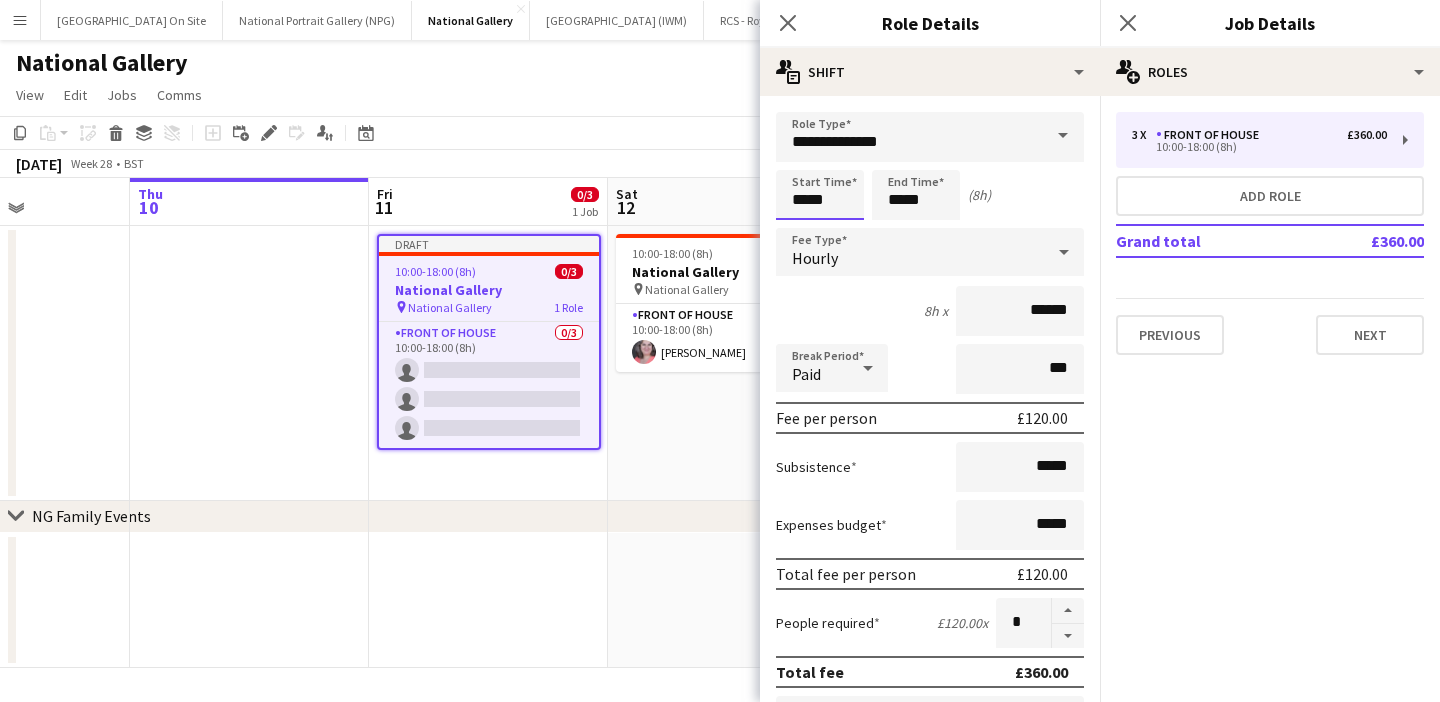 click on "*****" at bounding box center [820, 195] 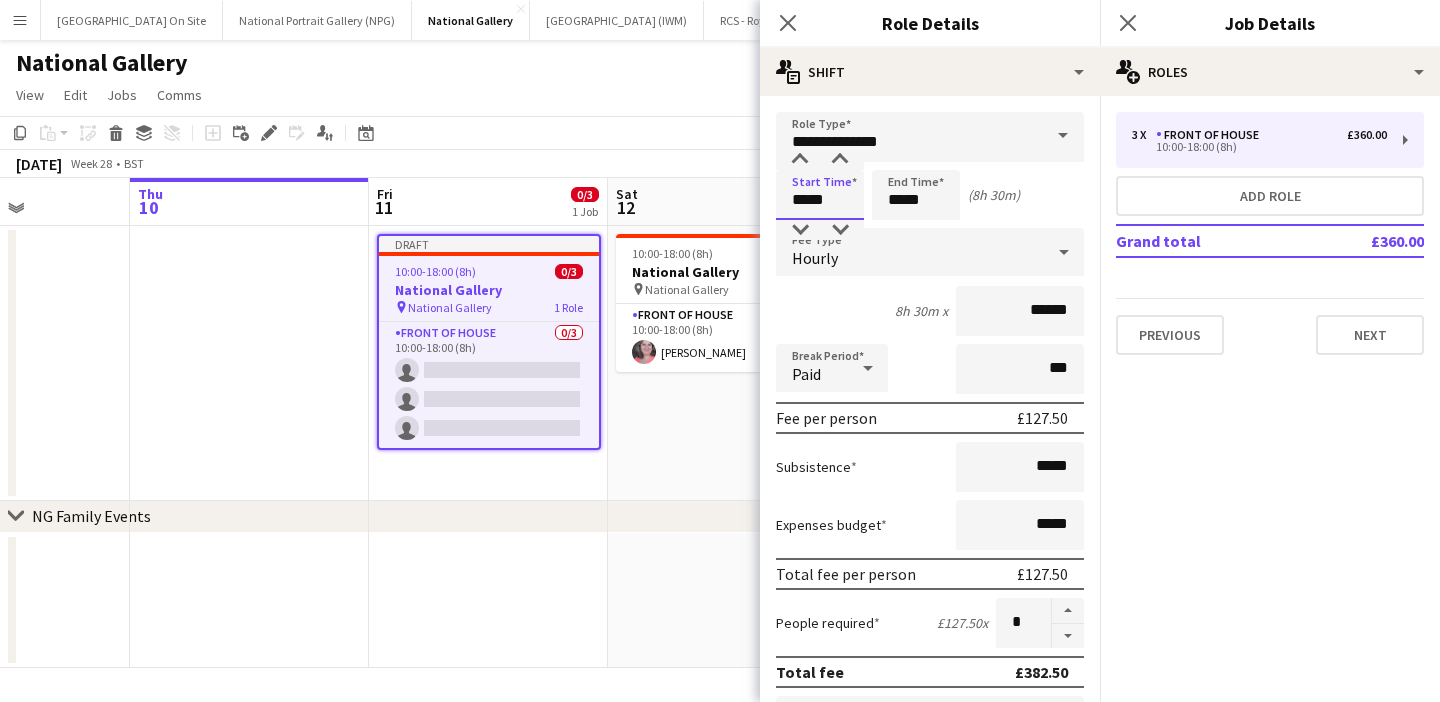 type on "*****" 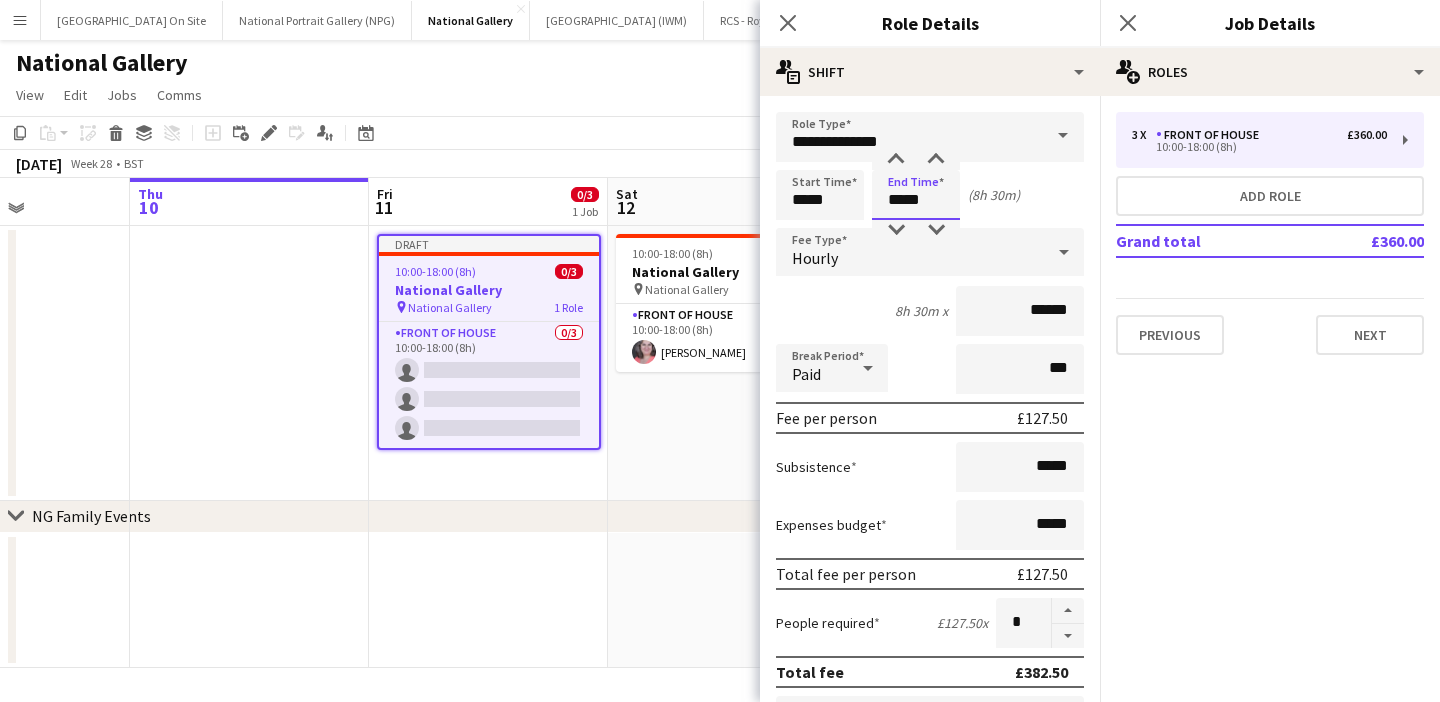 click on "*****" at bounding box center [916, 195] 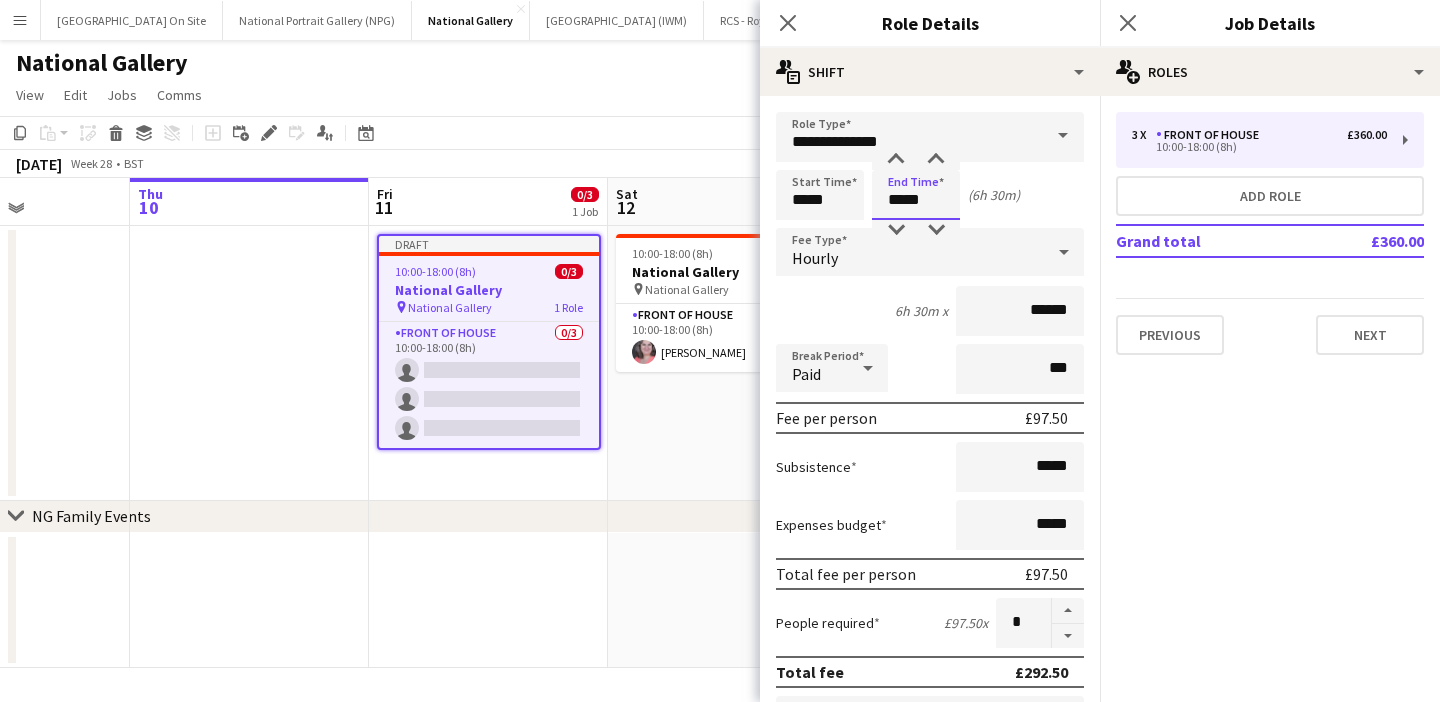 type on "*****" 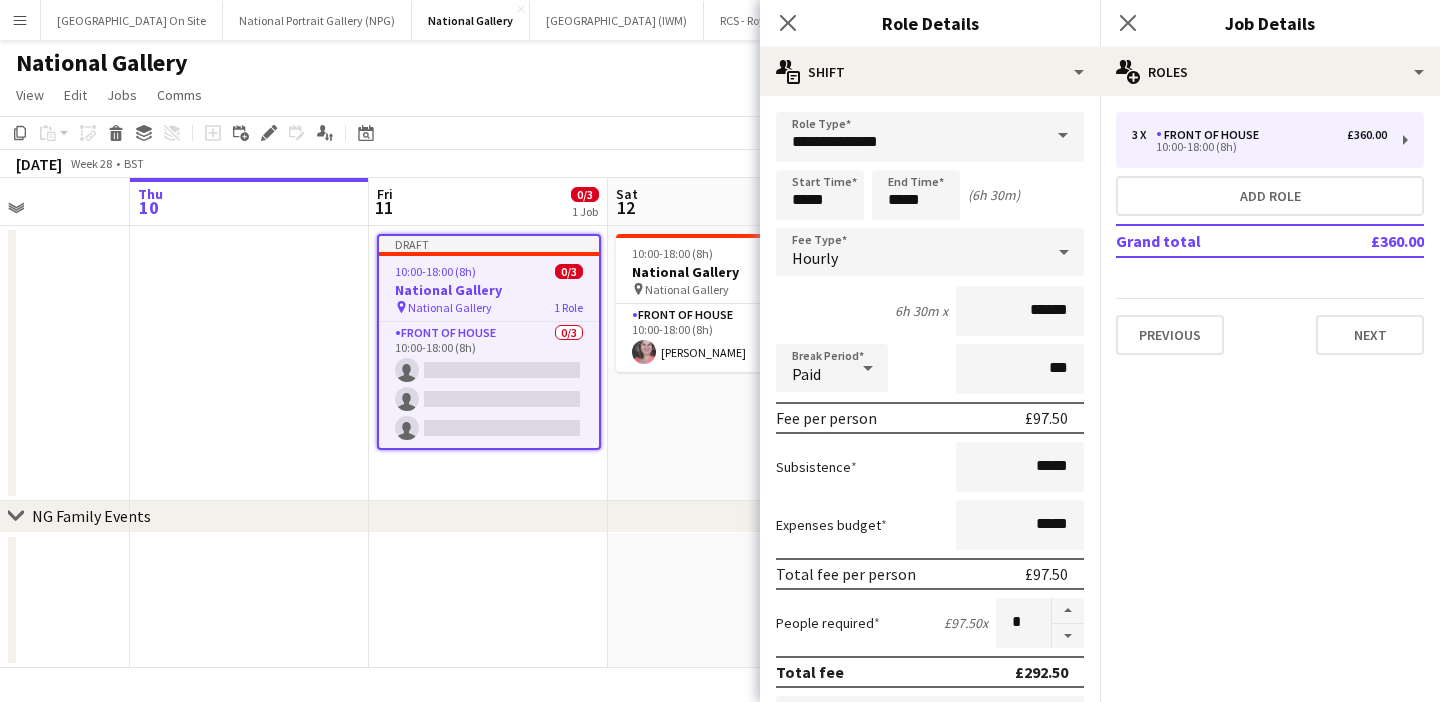 click on "6h 30m x  ******" at bounding box center [930, 311] 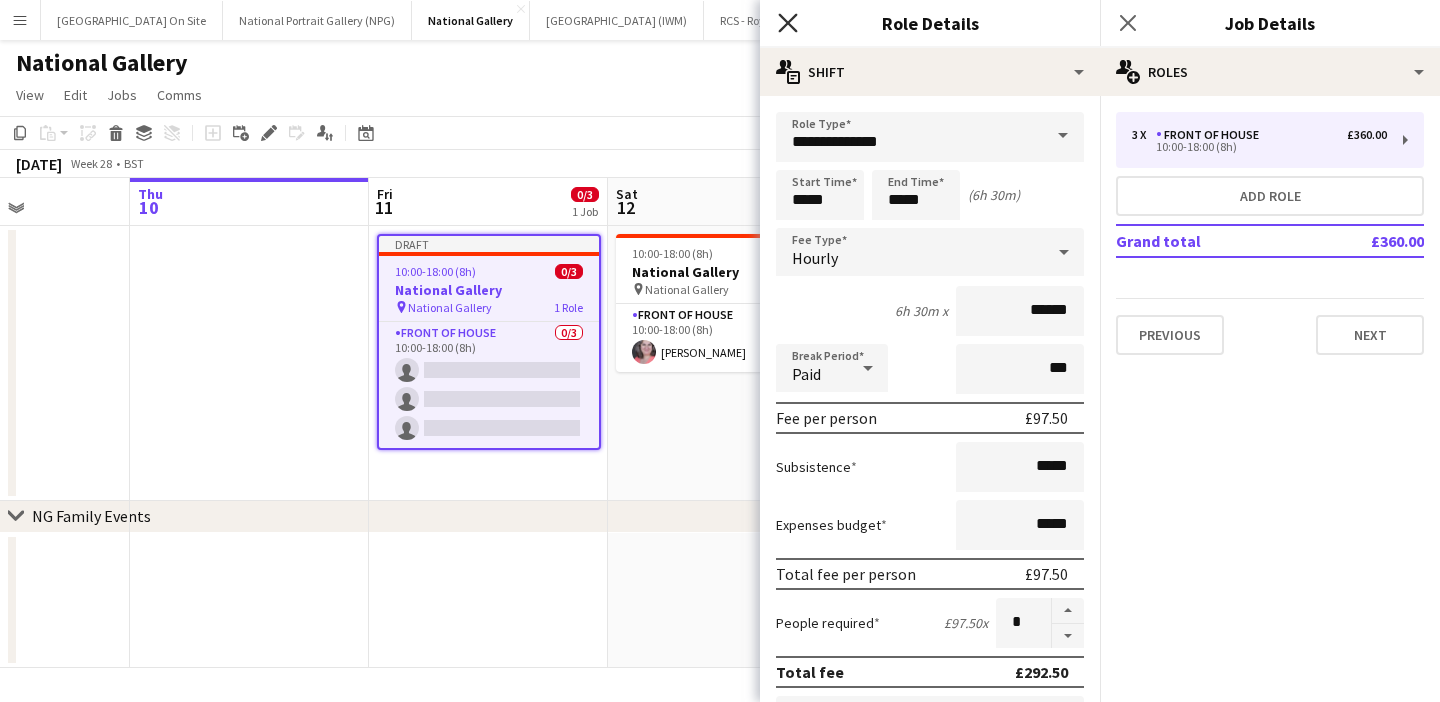 click on "Close pop-in" 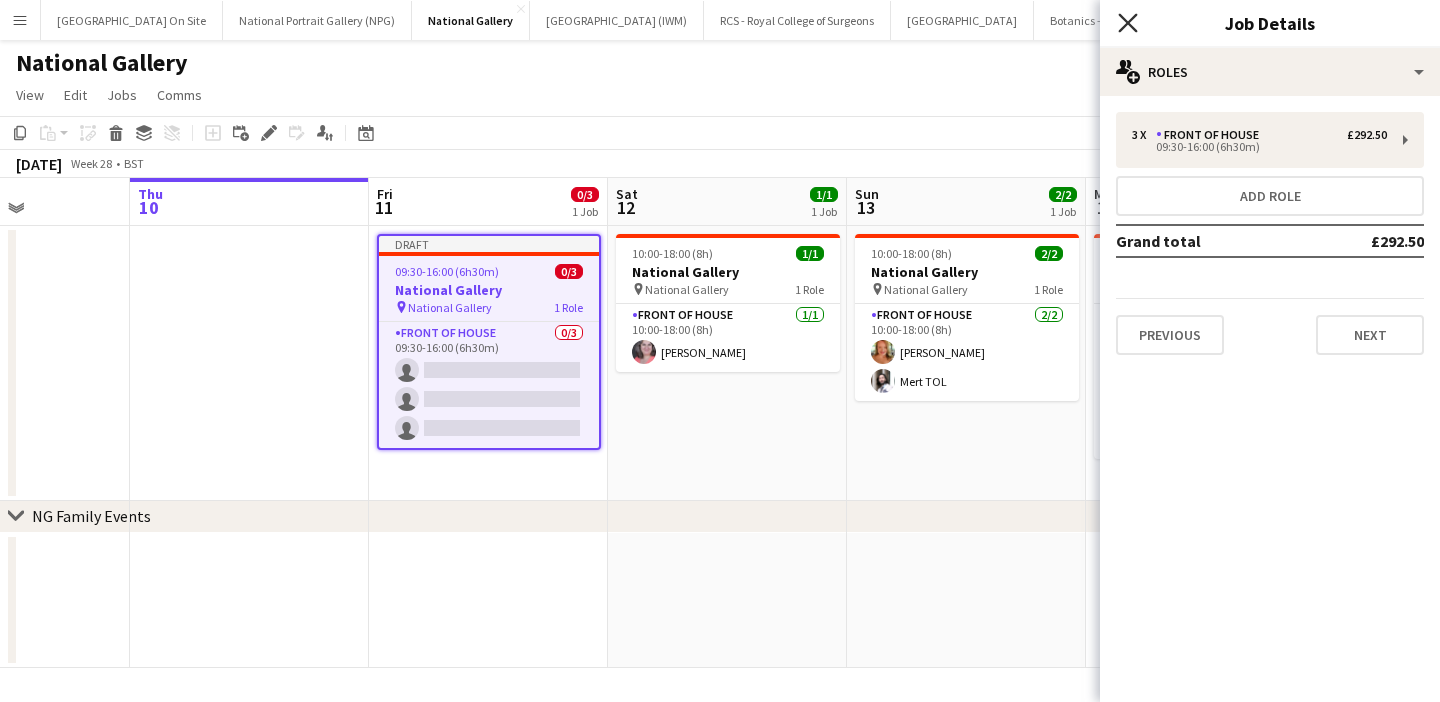 click 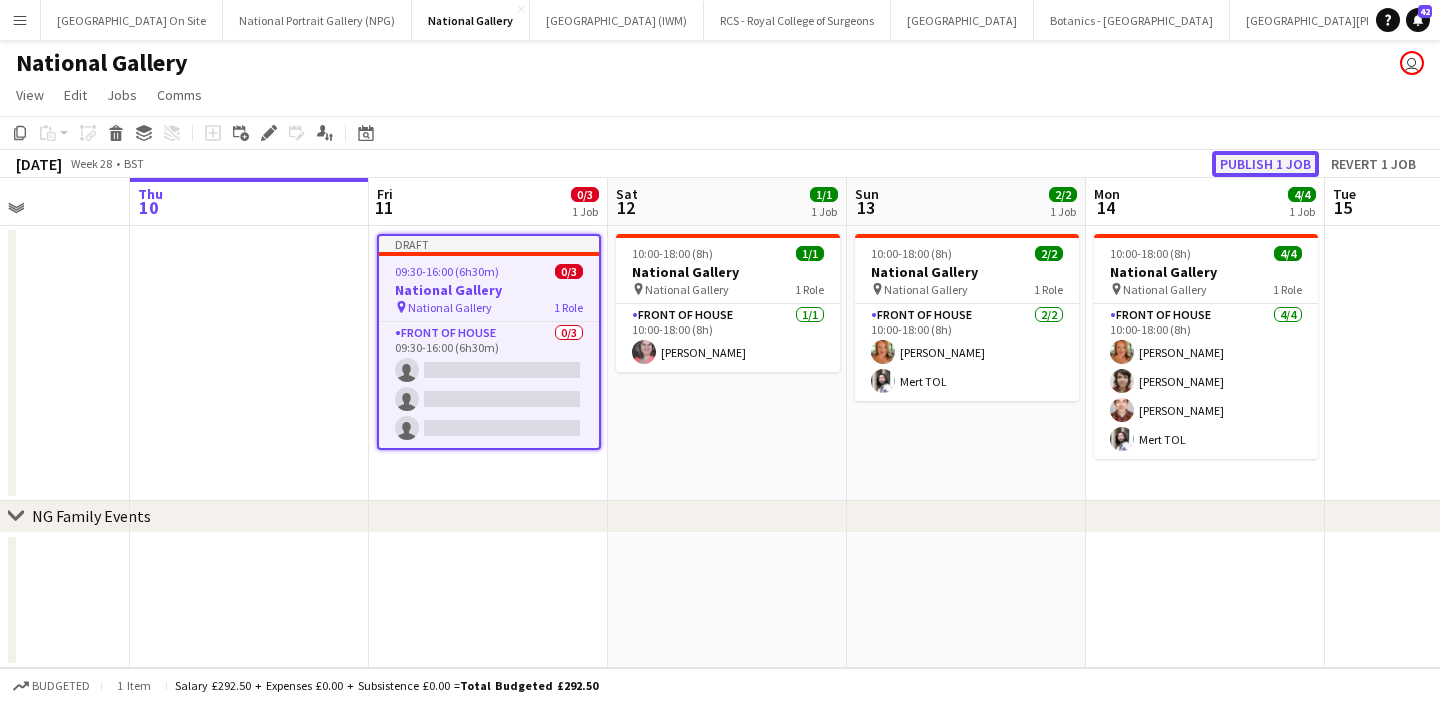 click on "Publish 1 job" 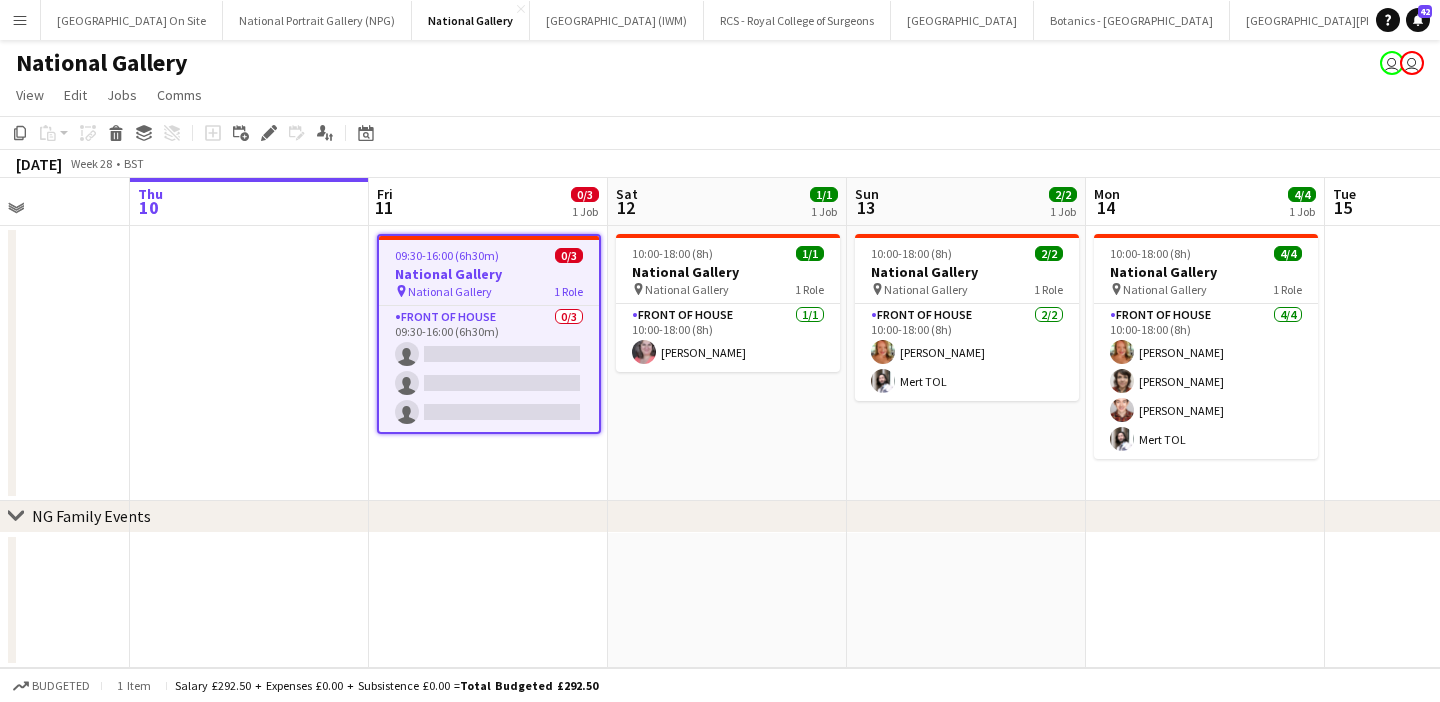 click at bounding box center [727, 601] 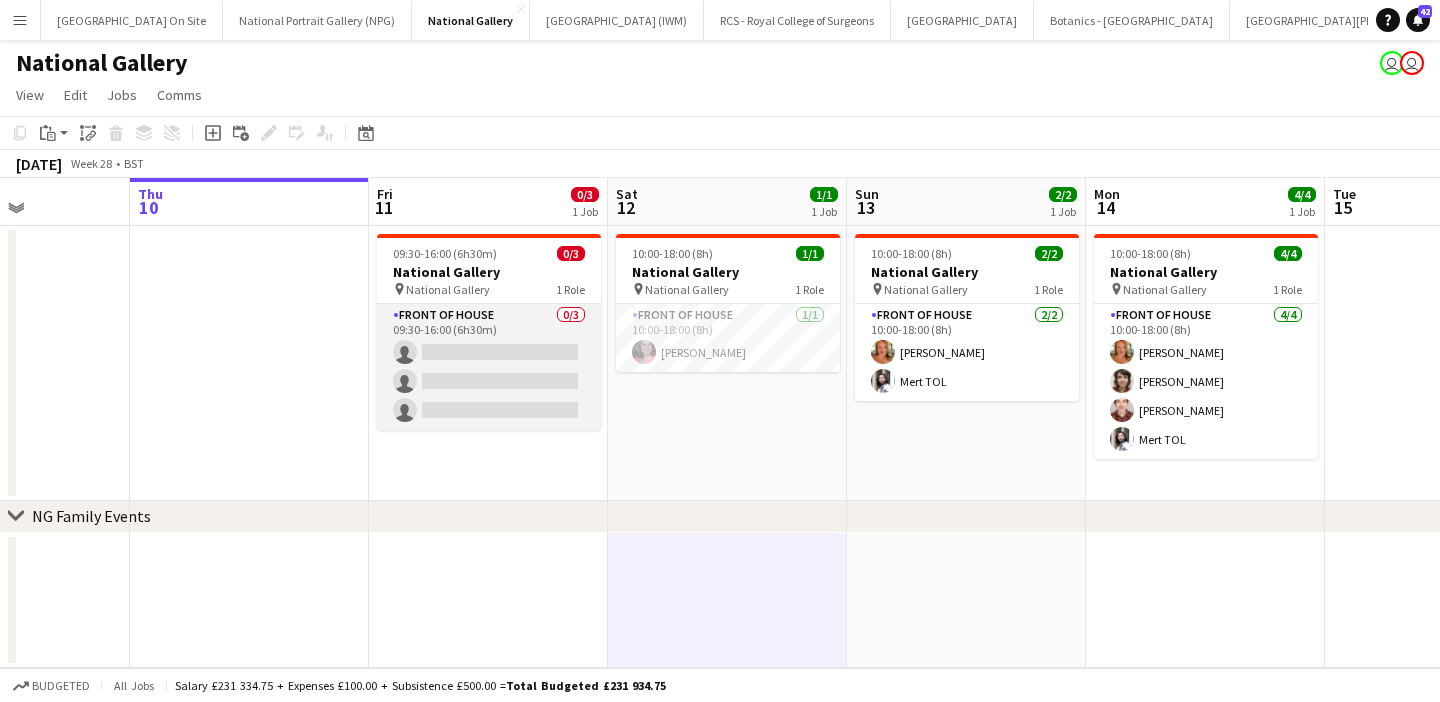 click on "Front of House   0/3   09:30-16:00 (6h30m)
single-neutral-actions
single-neutral-actions
single-neutral-actions" at bounding box center [489, 367] 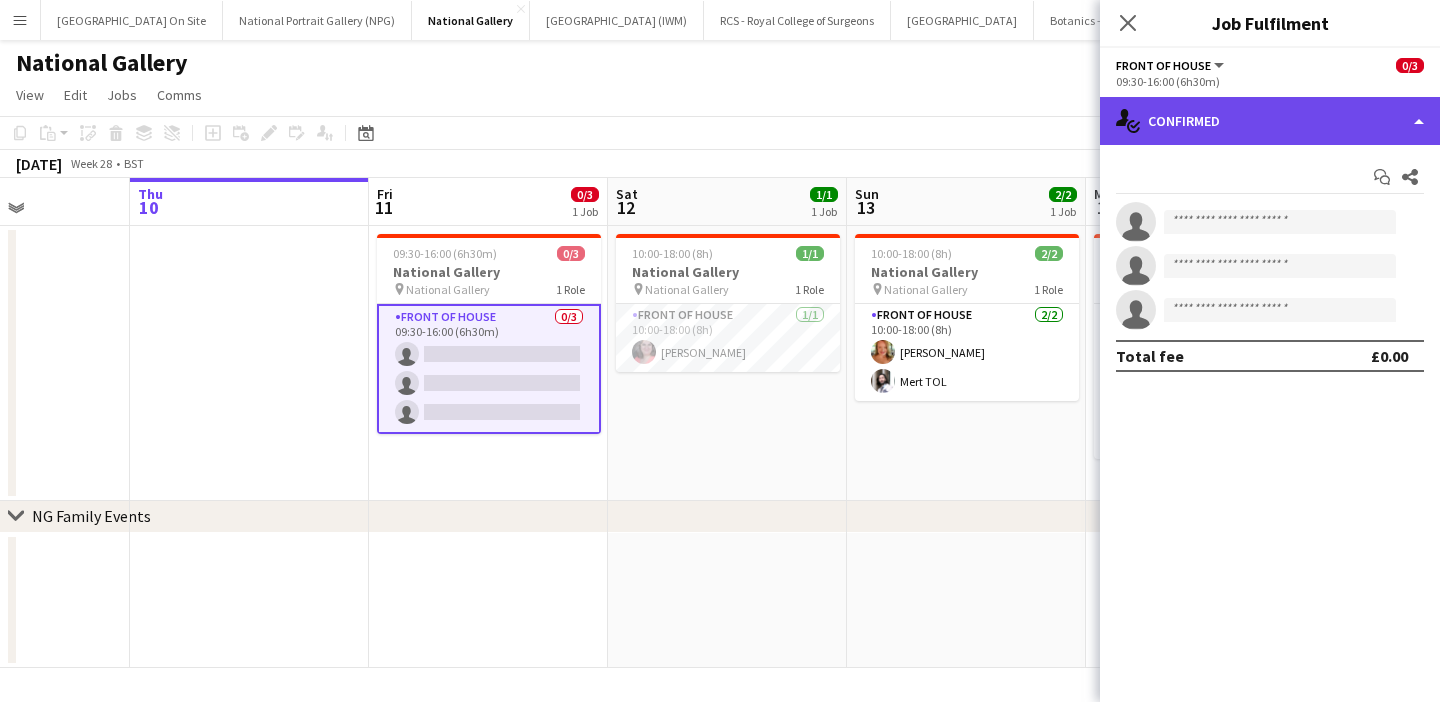 click on "single-neutral-actions-check-2
Confirmed" 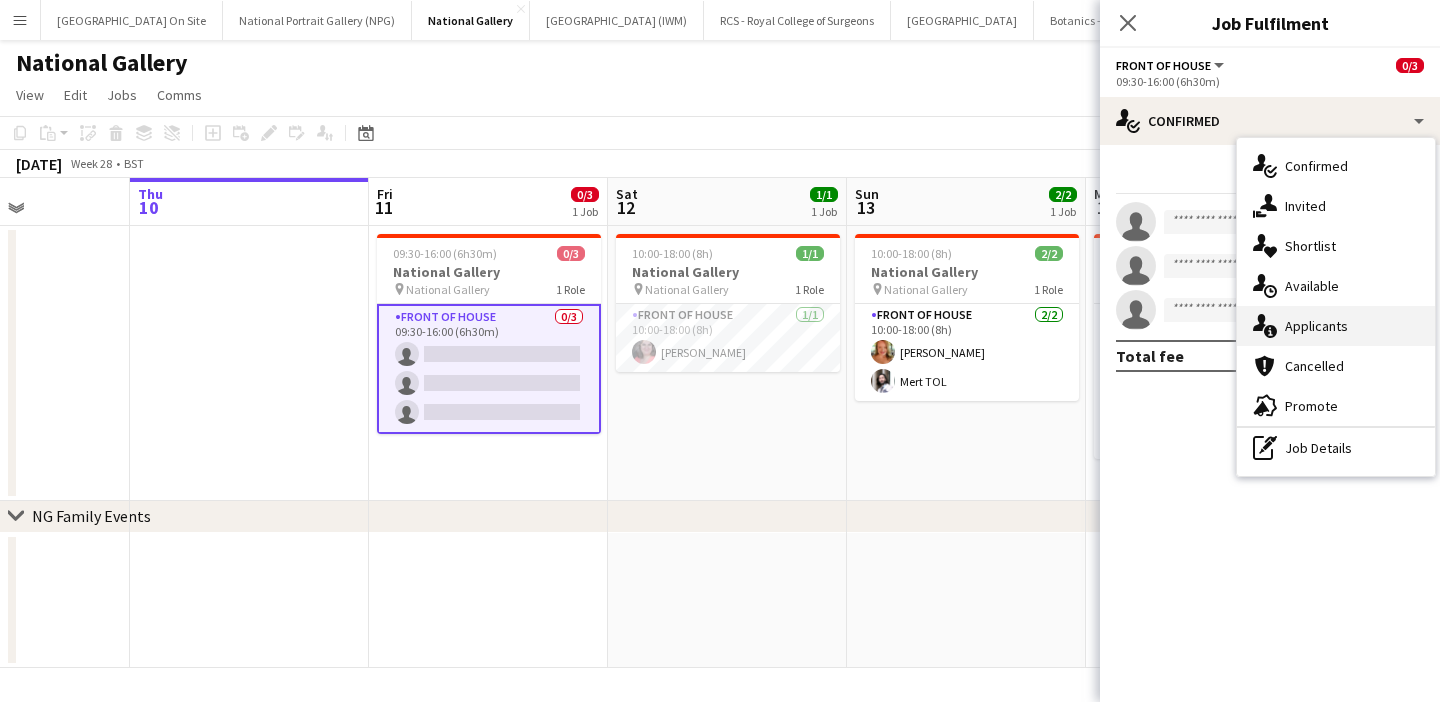 click on "single-neutral-actions-information
Applicants" at bounding box center (1336, 326) 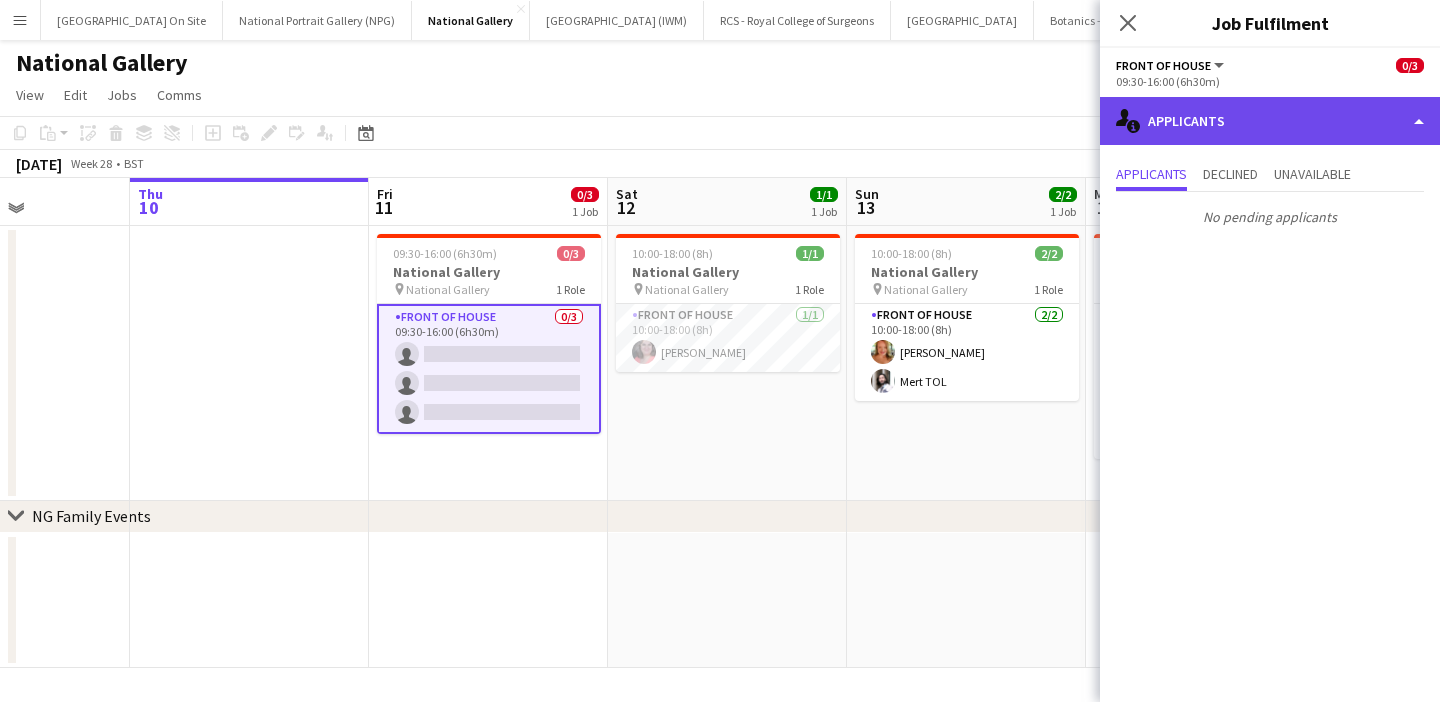 click on "single-neutral-actions-information
Applicants" 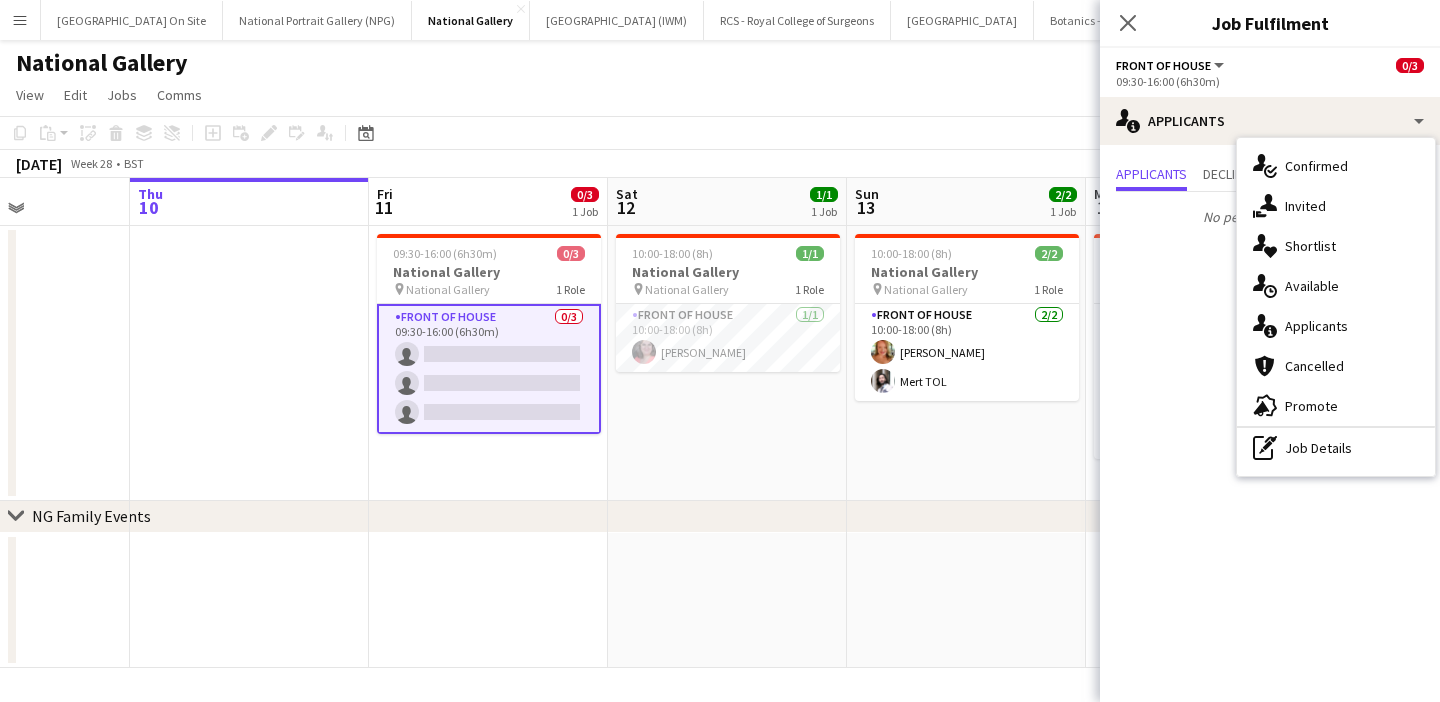 click on "users2
Applicants  Applicants Declined Unavailable  No pending applicants" 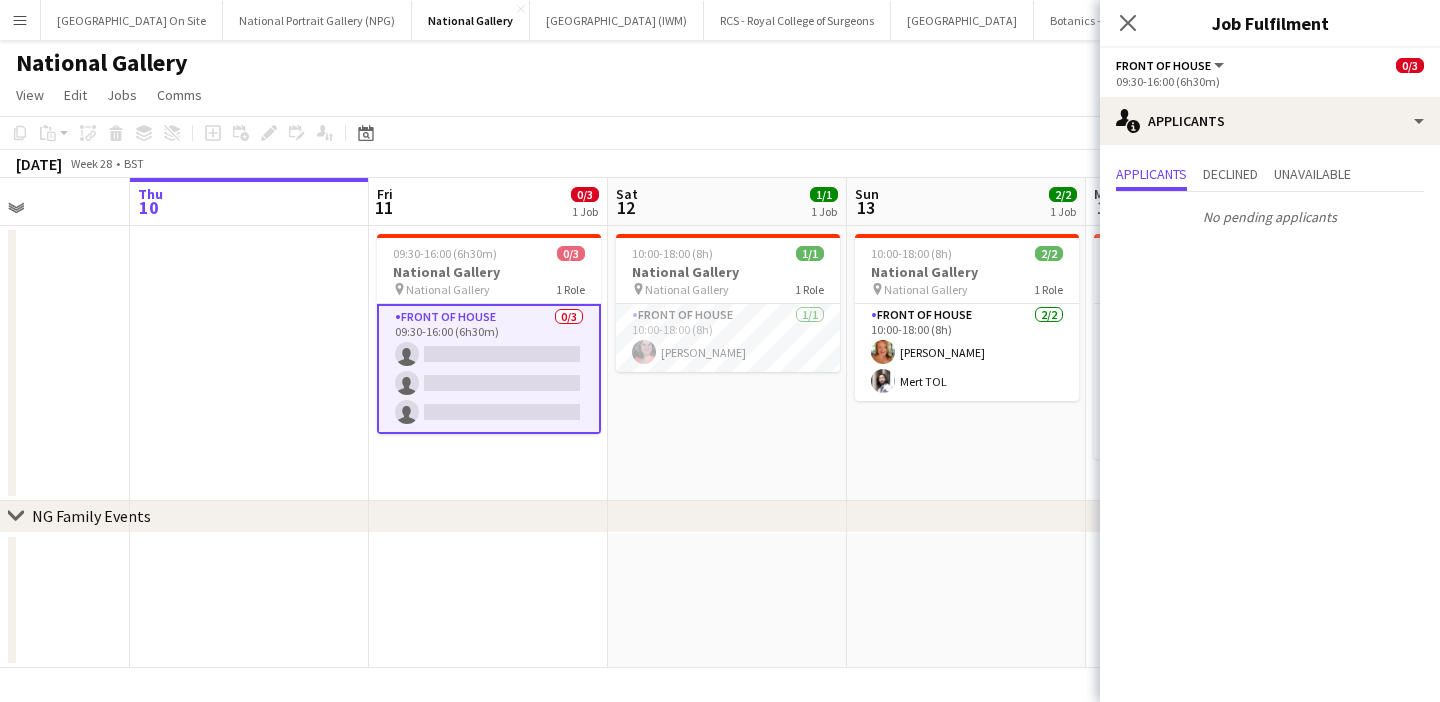 click on "09:30-16:00 (6h30m)    0/3   National Gallery
pin
National Gallery   1 Role   Front of House   0/3   09:30-16:00 (6h30m)
single-neutral-actions
single-neutral-actions
single-neutral-actions" at bounding box center [488, 363] 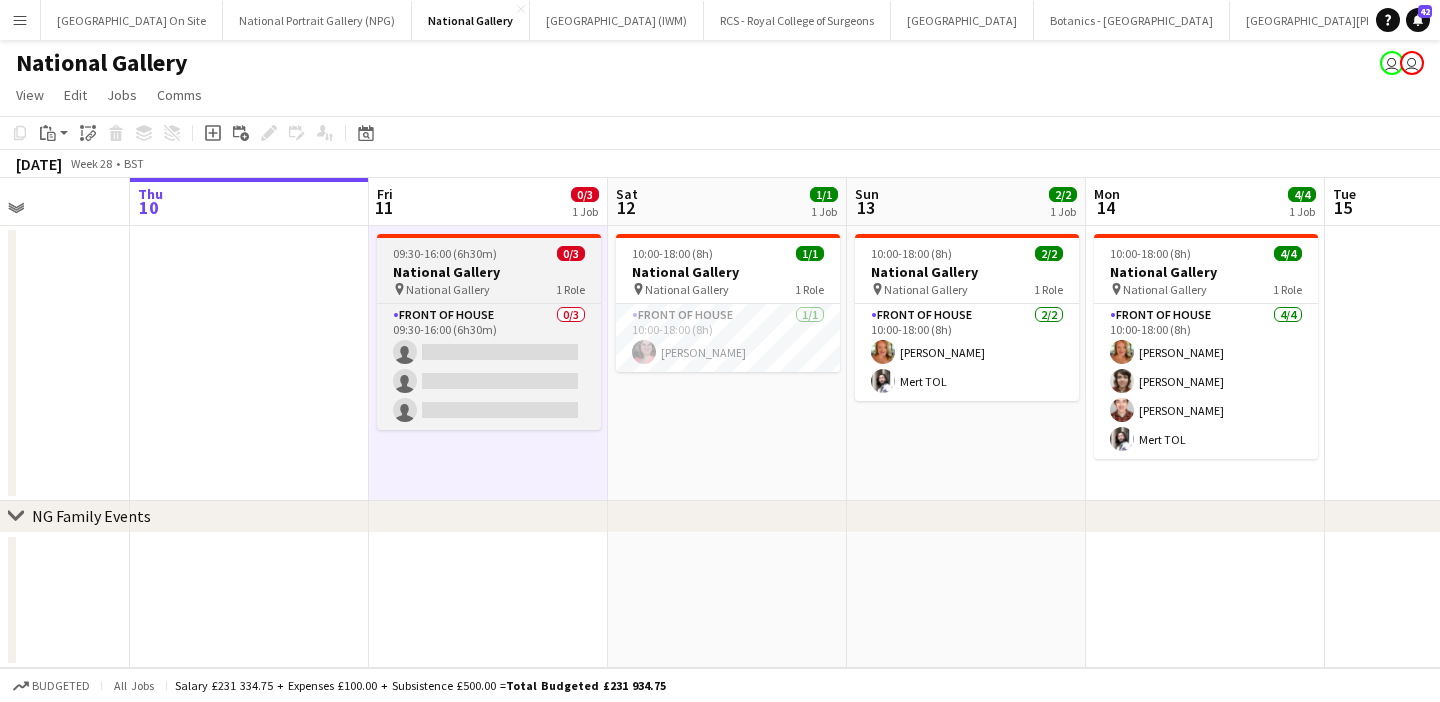 click on "National Gallery" at bounding box center [489, 272] 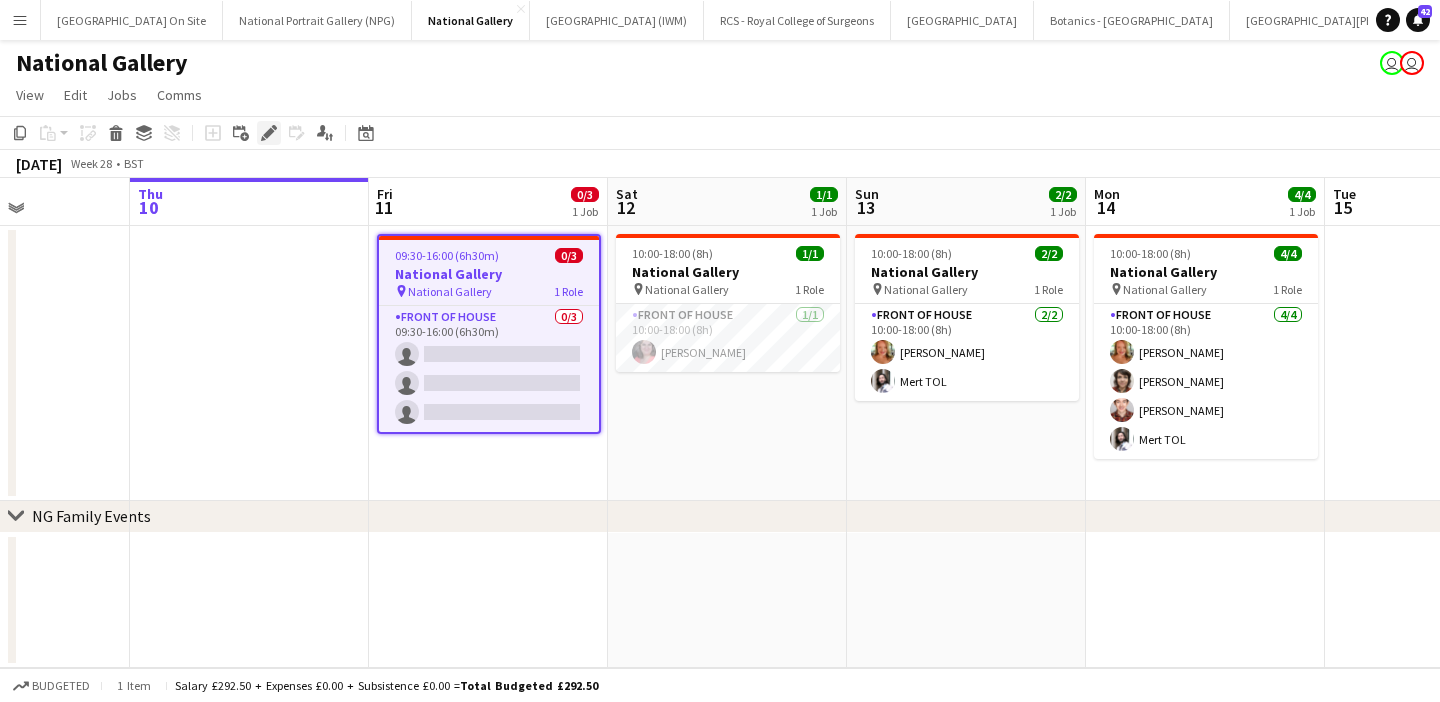 click 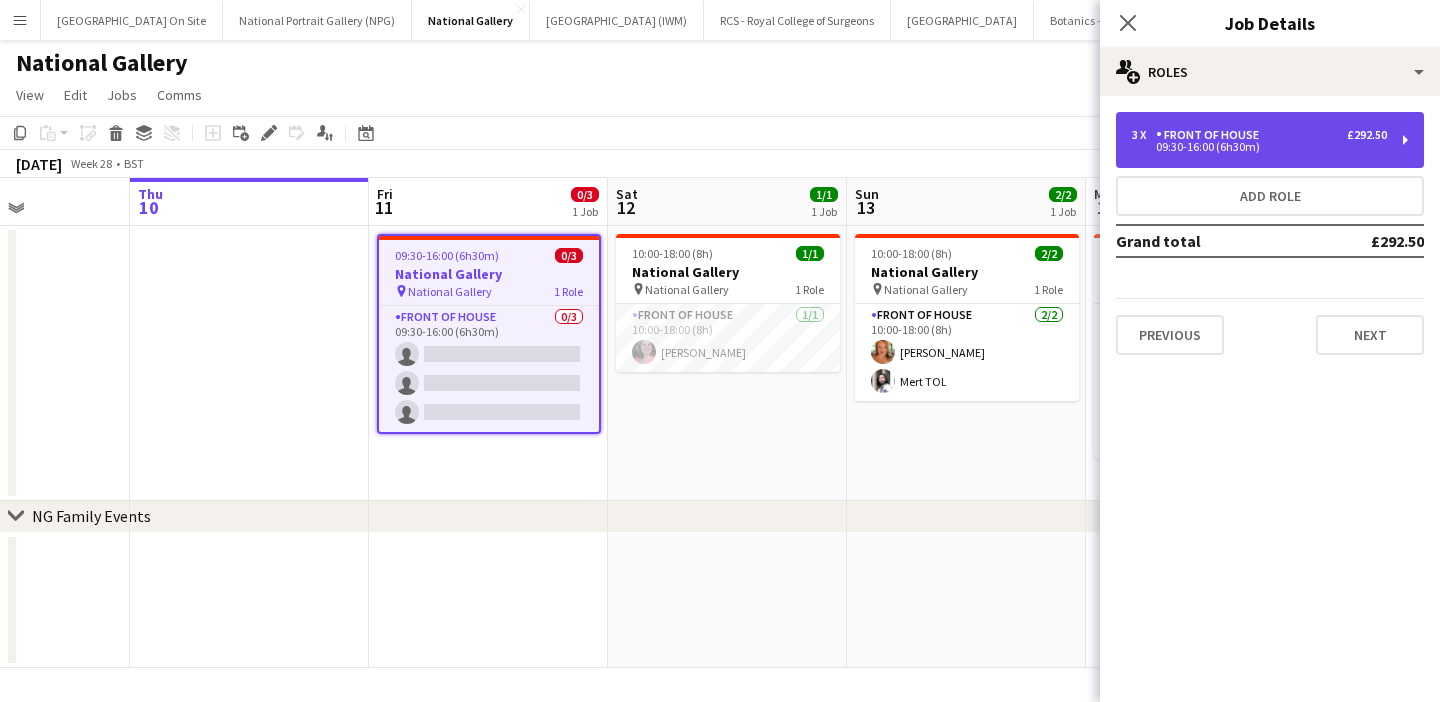 click on "3 x   Front of House   £292.50   09:30-16:00 (6h30m)" at bounding box center [1270, 140] 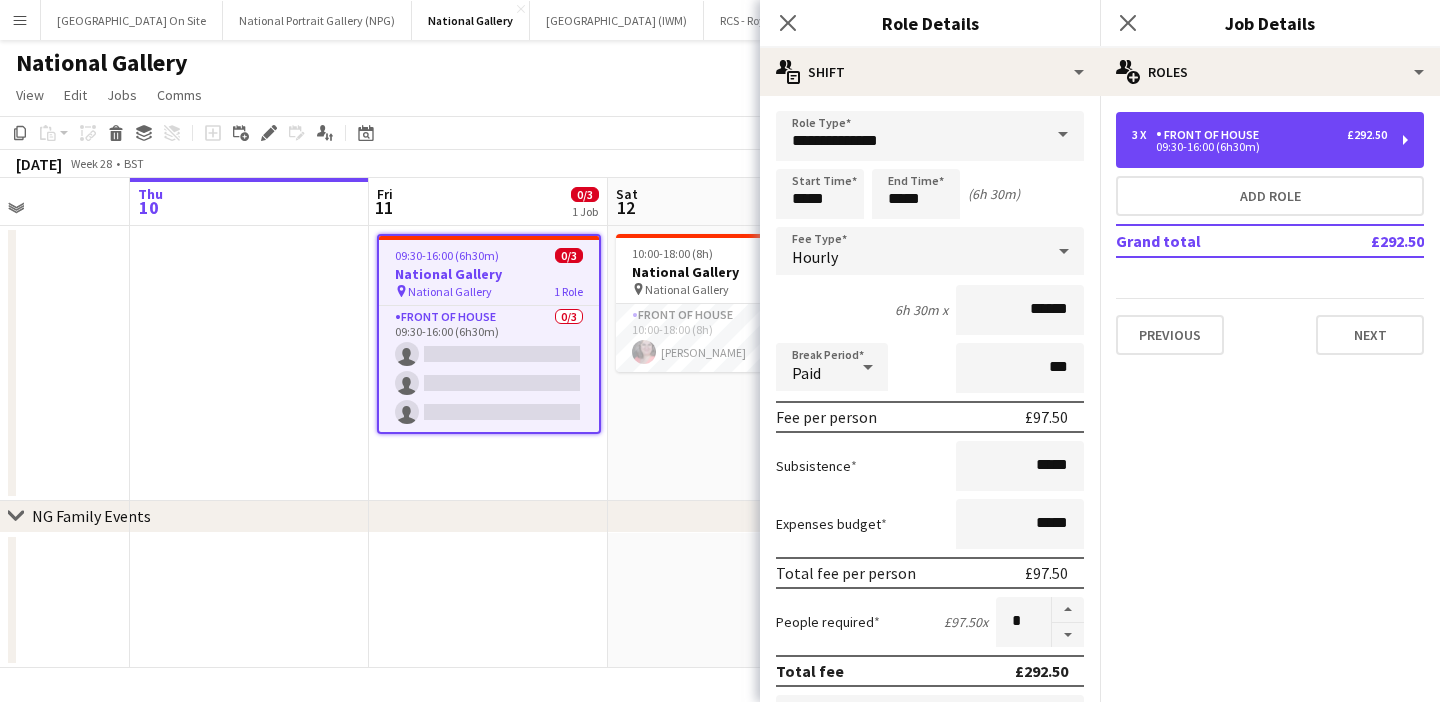 scroll, scrollTop: 0, scrollLeft: 0, axis: both 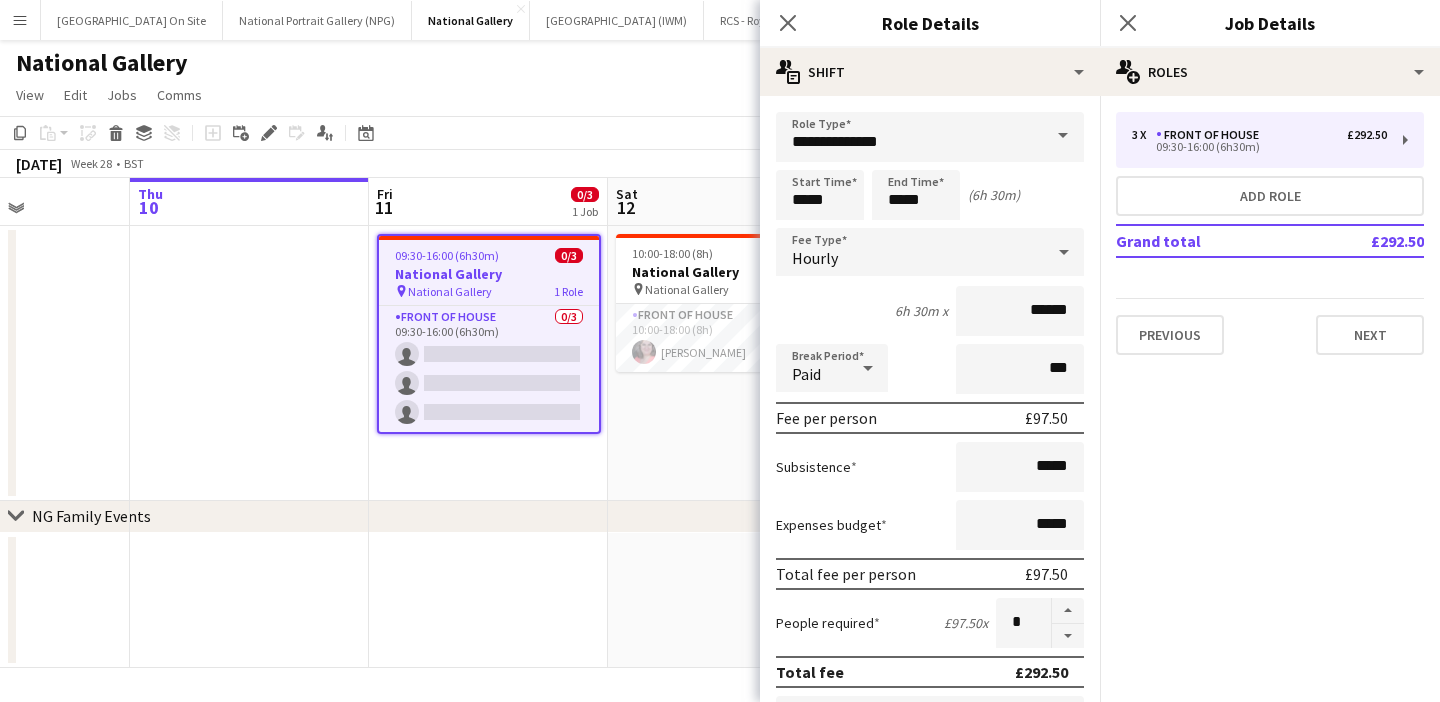click on "10:00-18:00 (8h)    1/1   National Gallery
pin
National Gallery   1 Role   Front of House   [DATE]   10:00-18:00 (8h)
[PERSON_NAME]" at bounding box center (727, 363) 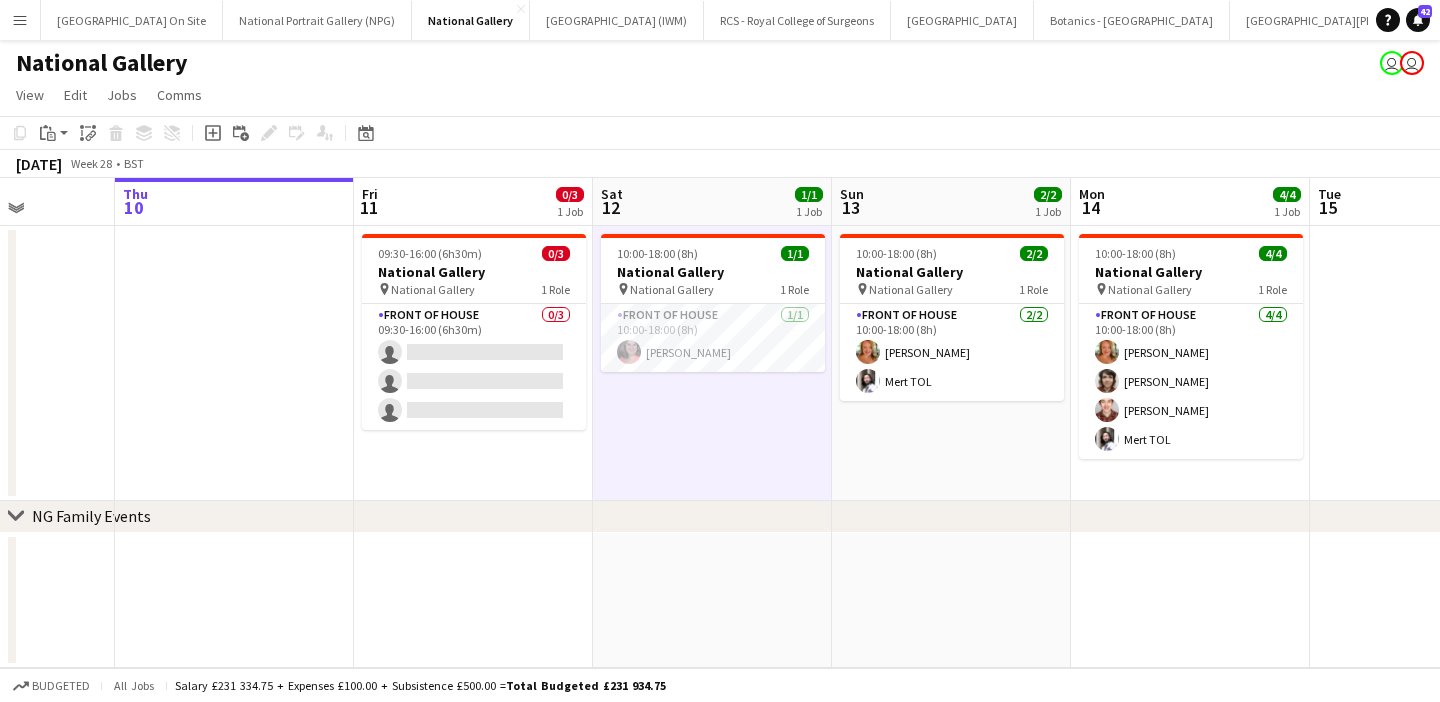 scroll, scrollTop: 0, scrollLeft: 605, axis: horizontal 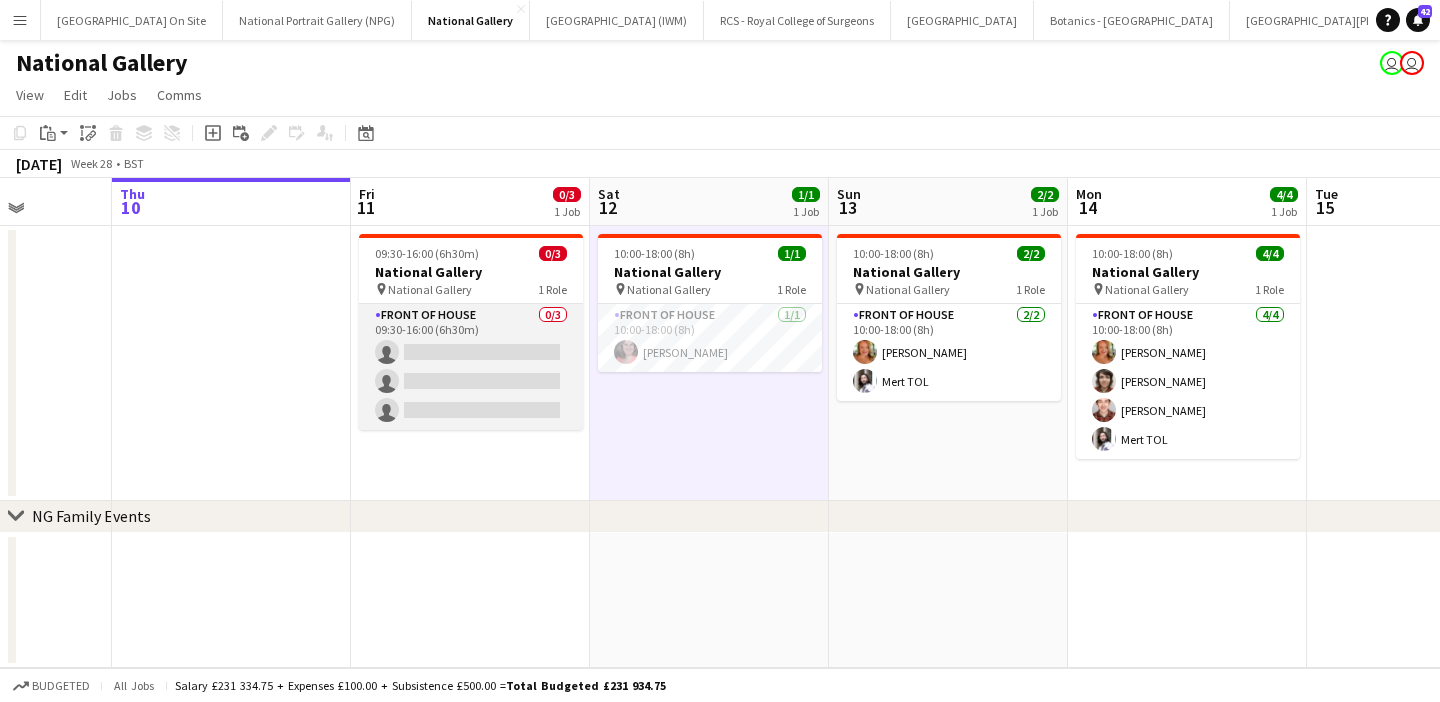 click on "Front of House   0/3   09:30-16:00 (6h30m)
single-neutral-actions
single-neutral-actions
single-neutral-actions" at bounding box center (471, 367) 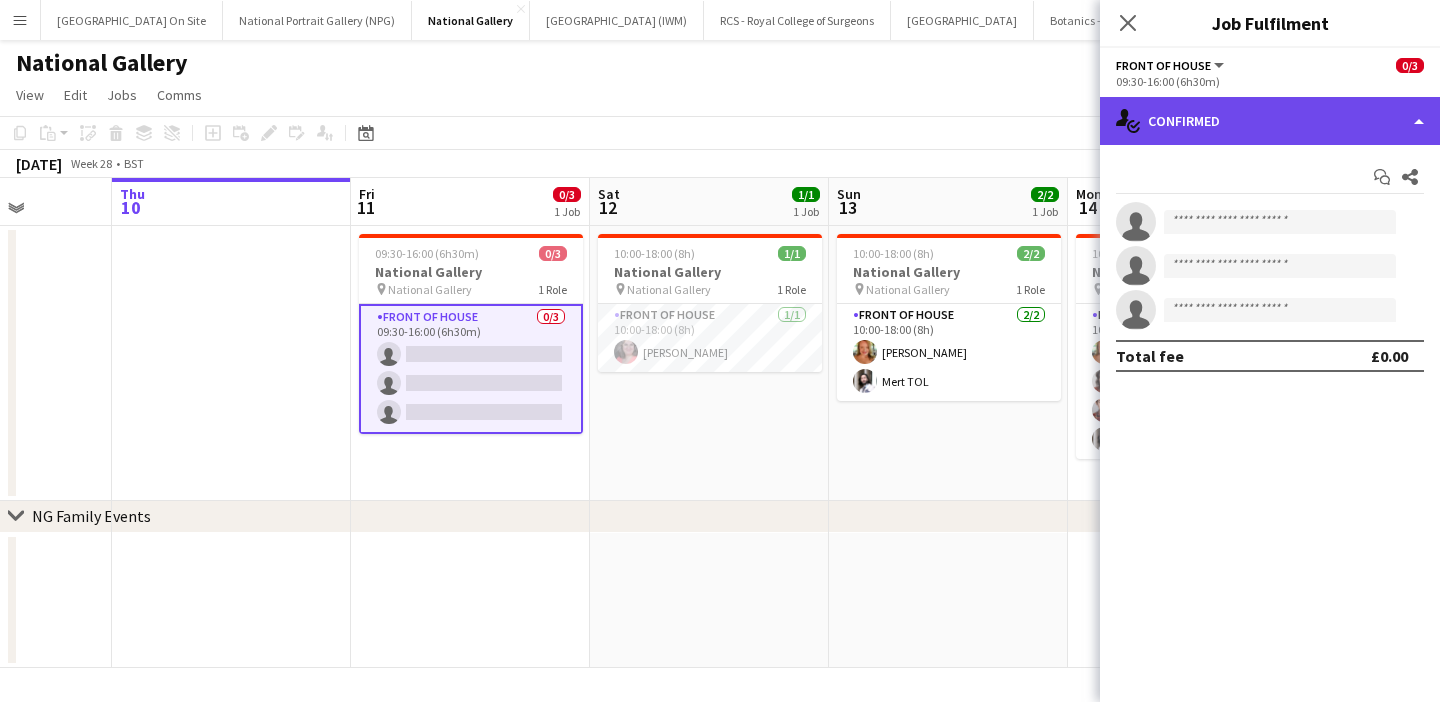 click on "single-neutral-actions-check-2
Confirmed" 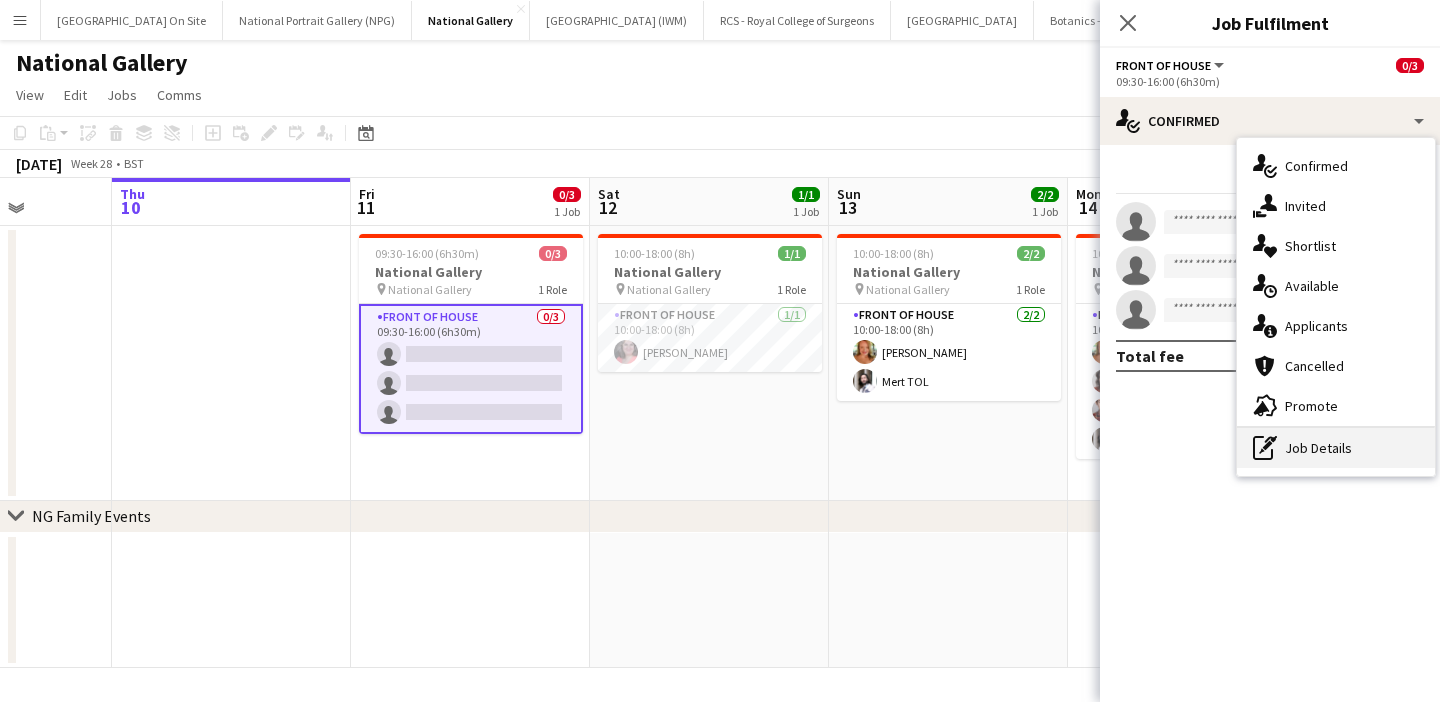 click on "pen-write
Job Details" at bounding box center [1336, 448] 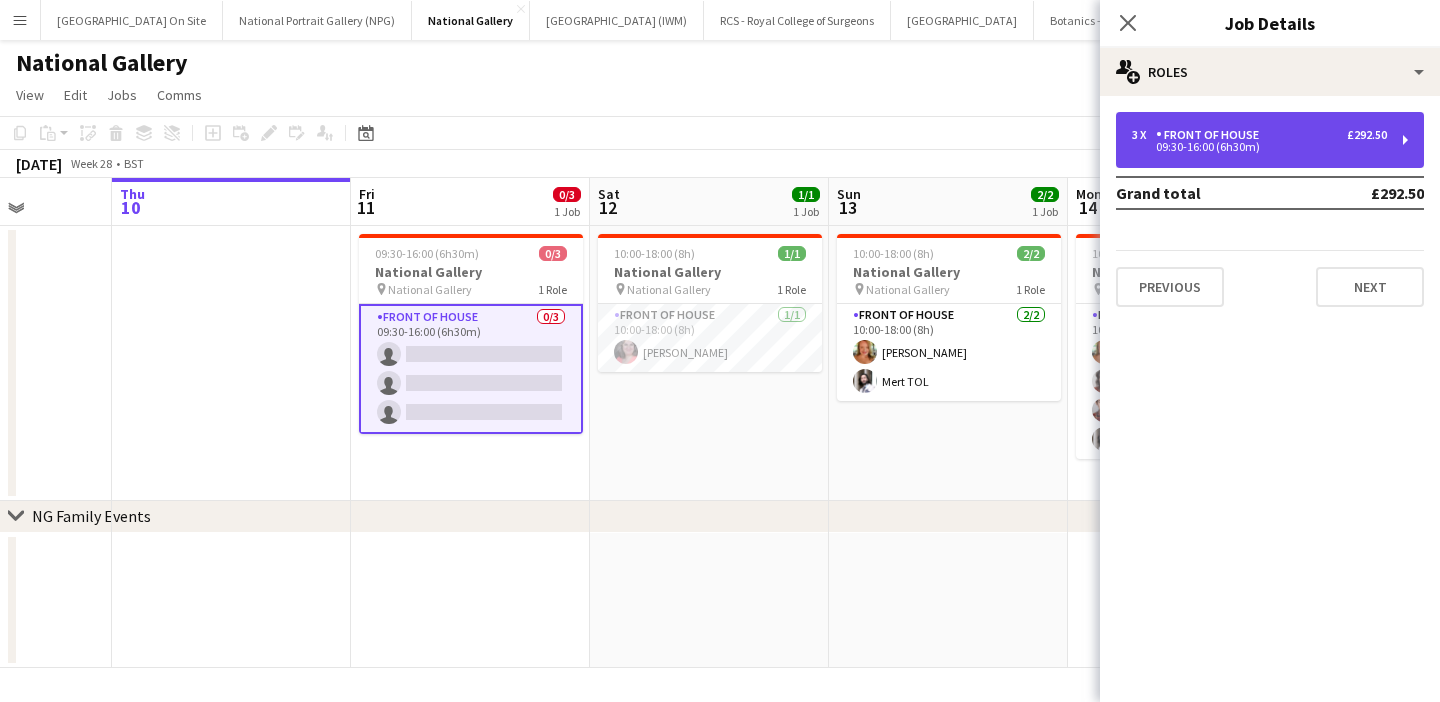 click on "09:30-16:00 (6h30m)" at bounding box center [1259, 147] 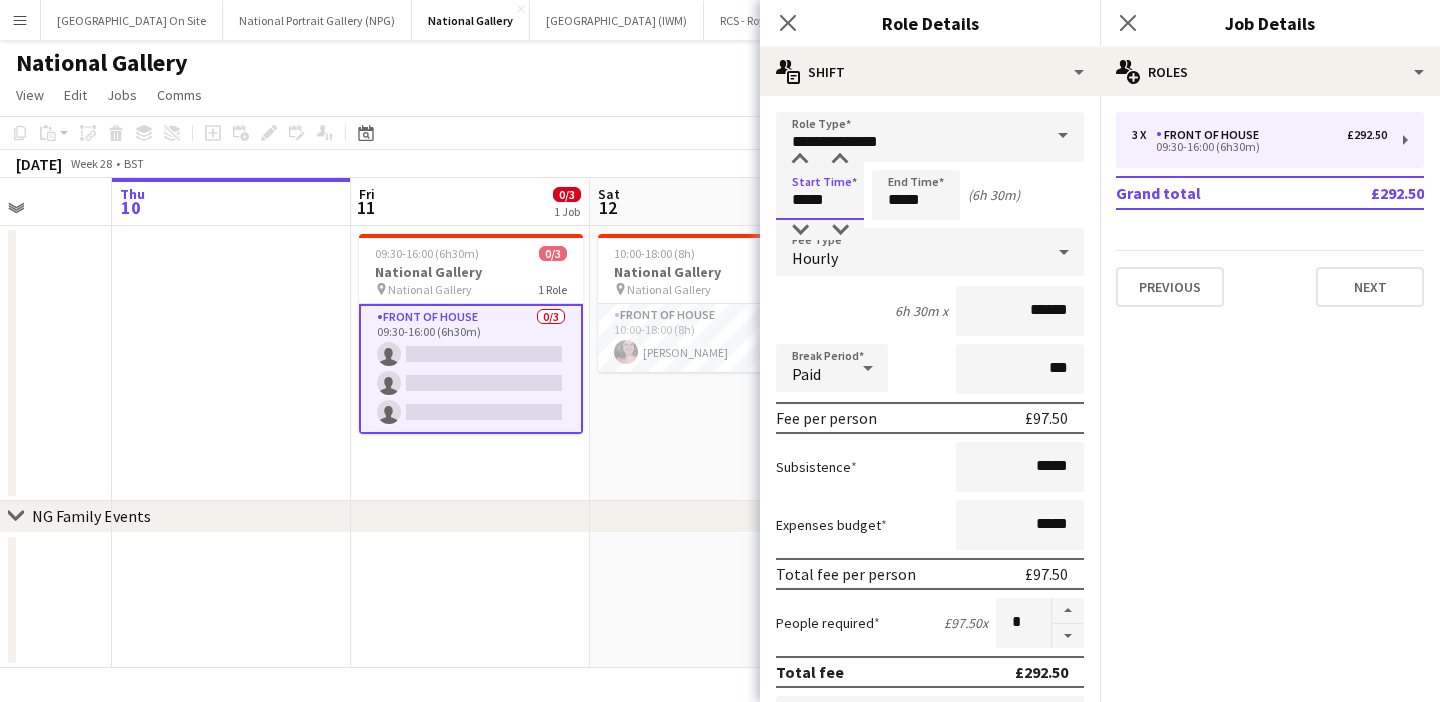 click on "*****" at bounding box center (820, 195) 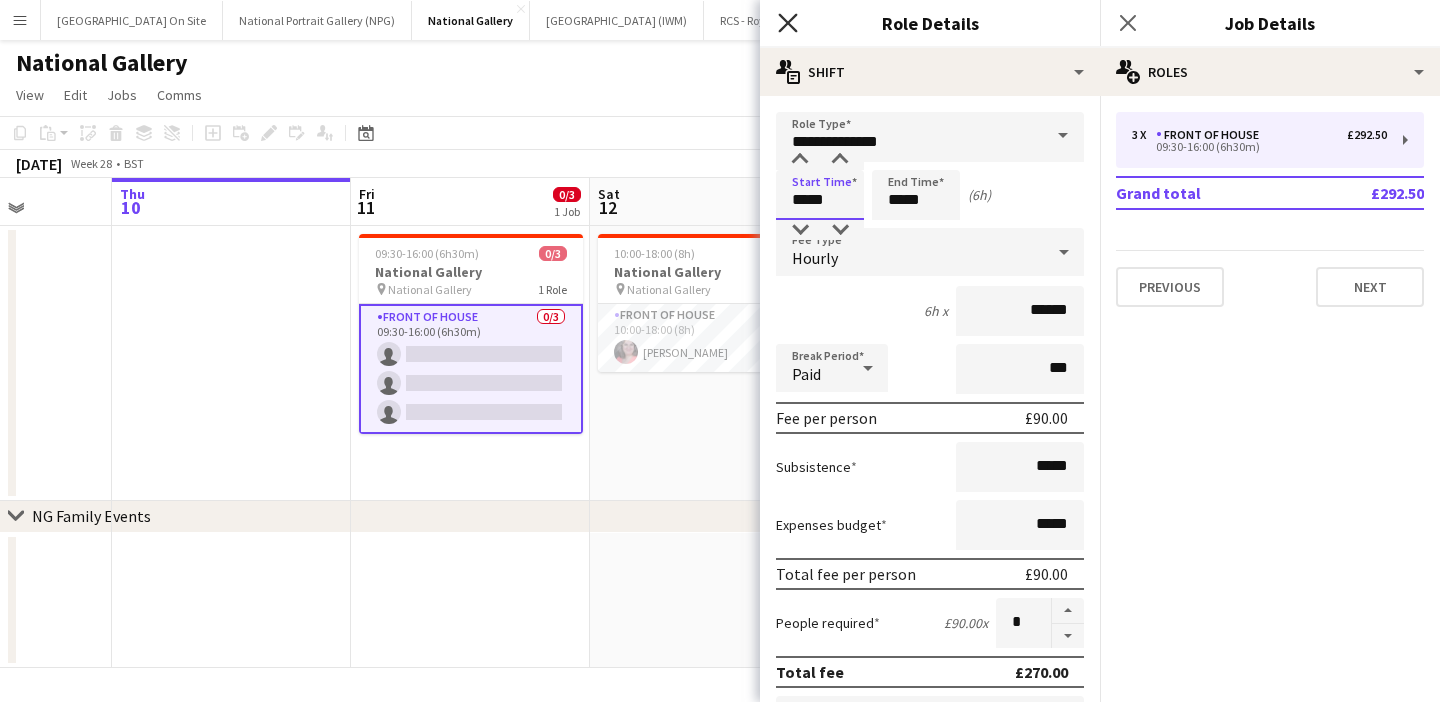 type on "*****" 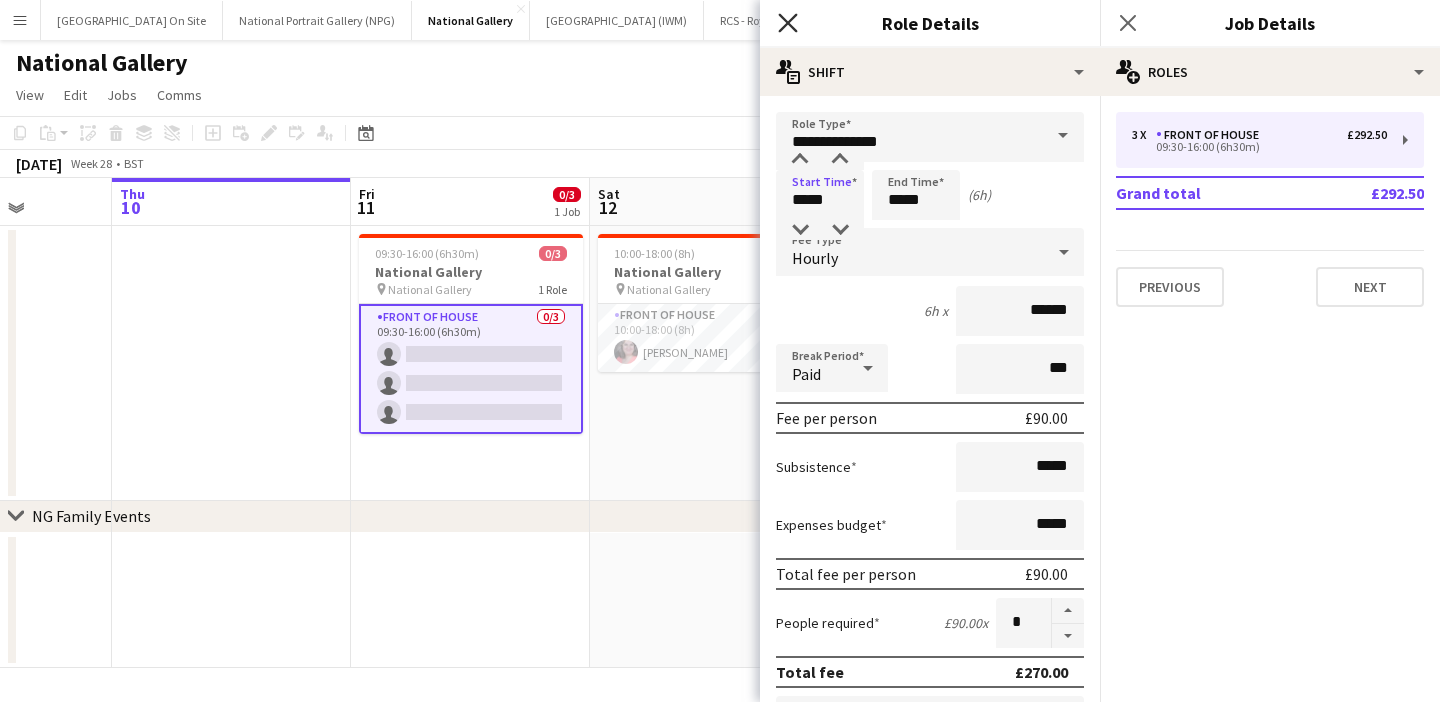 click 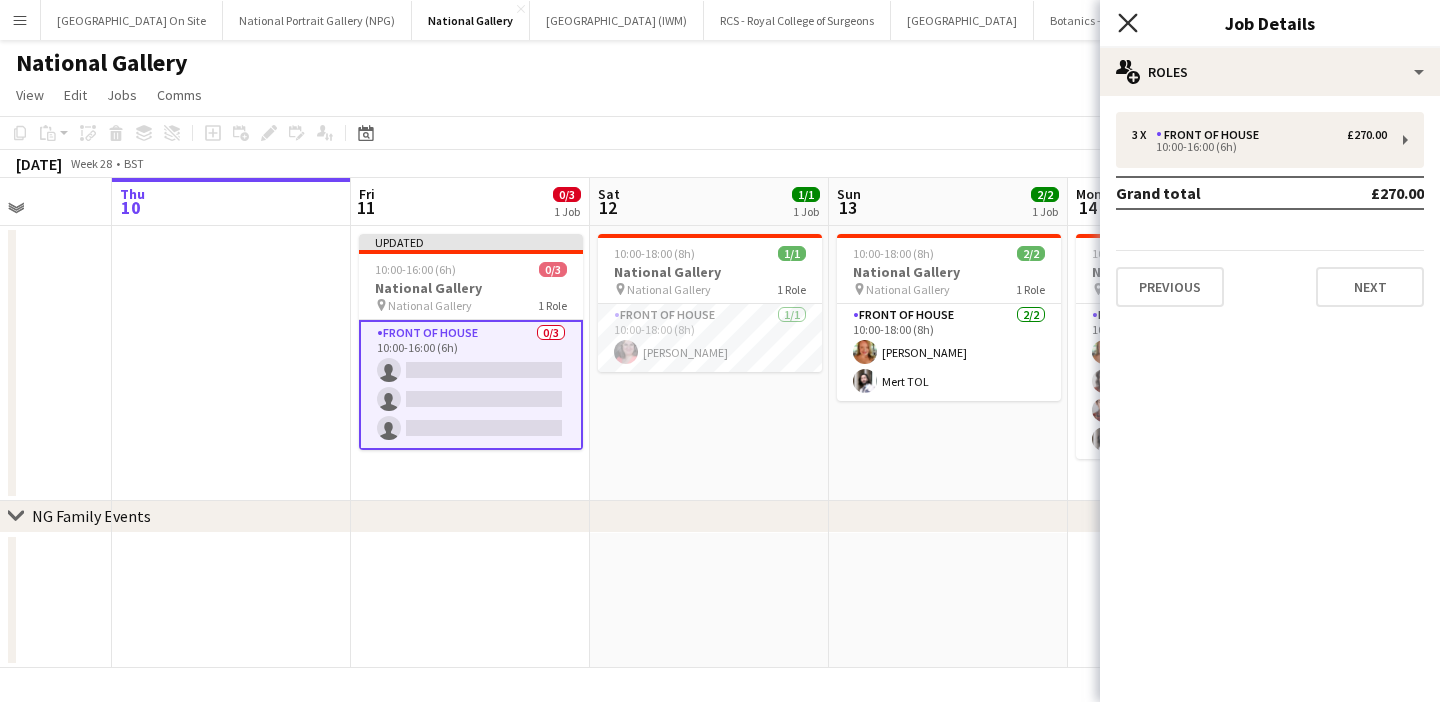 click 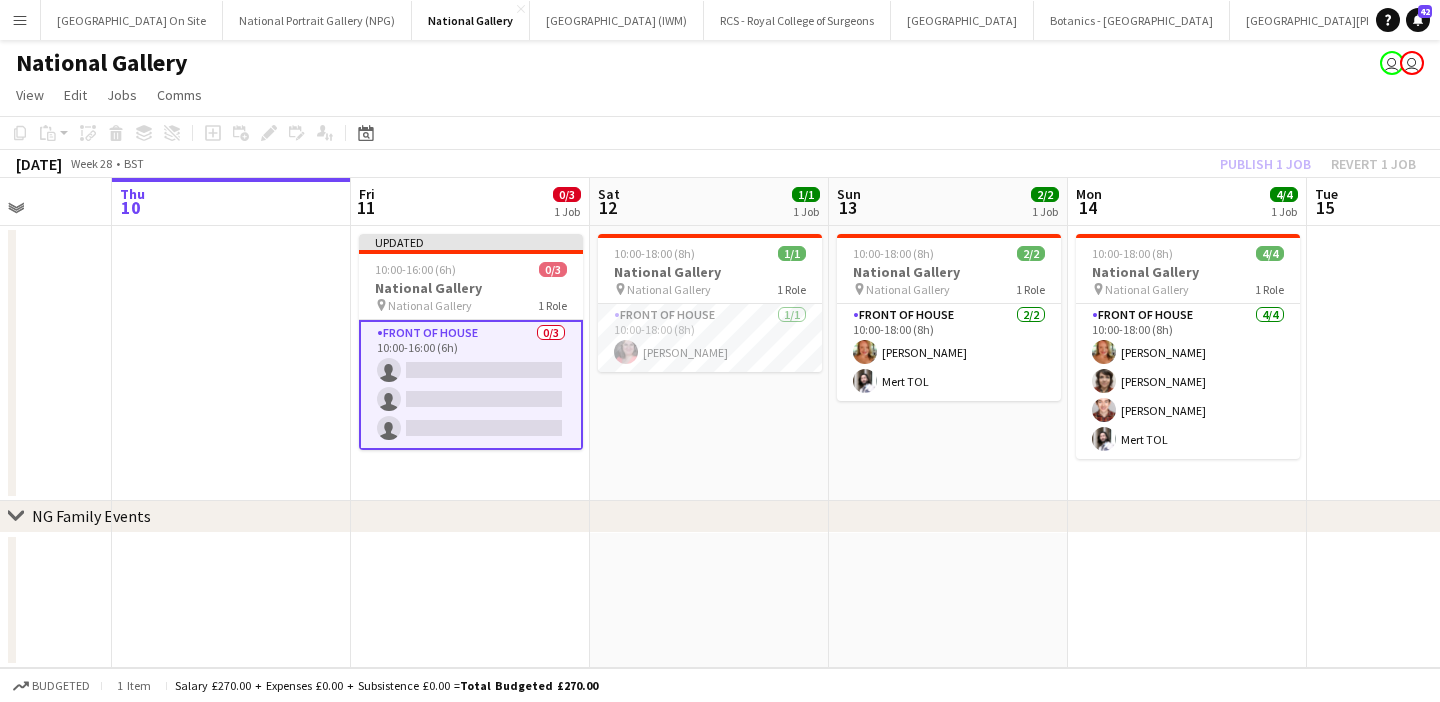 click on "Publish 1 job   Revert 1 job" 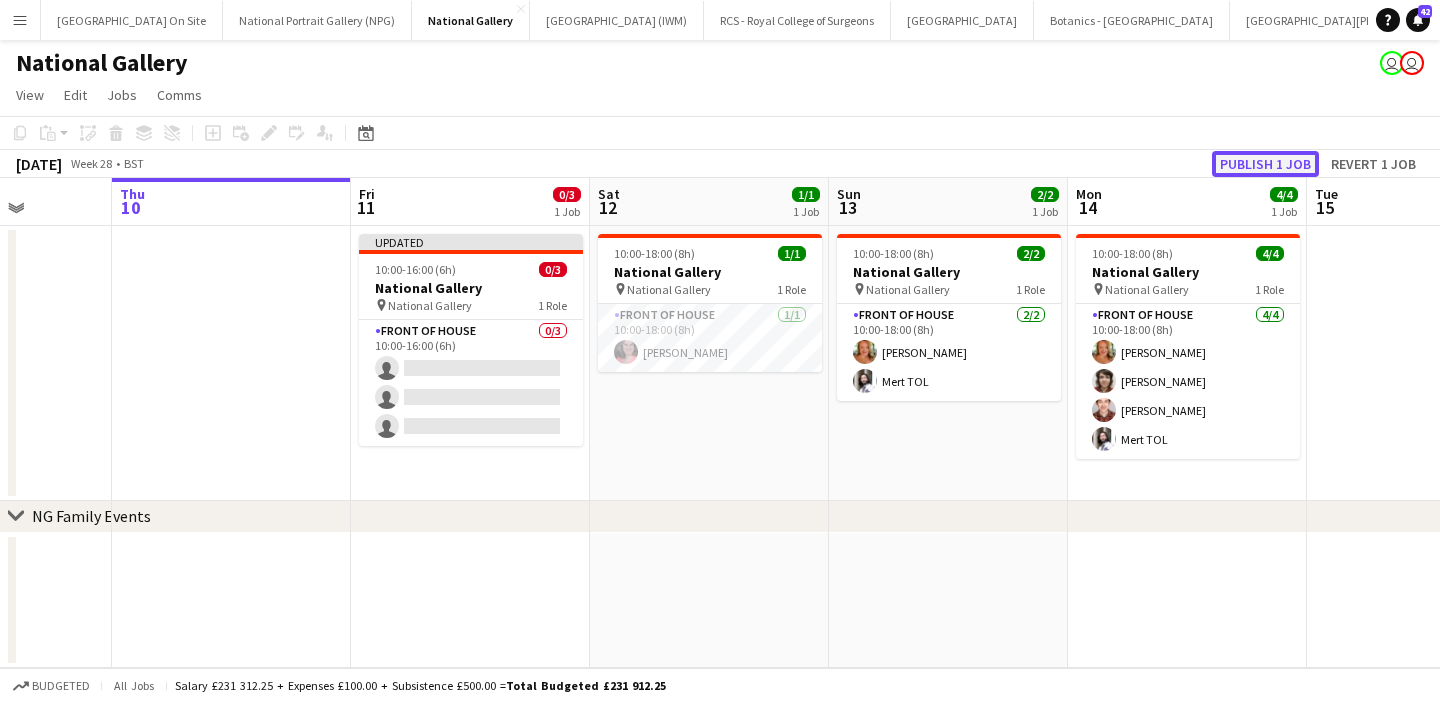 click on "Publish 1 job" 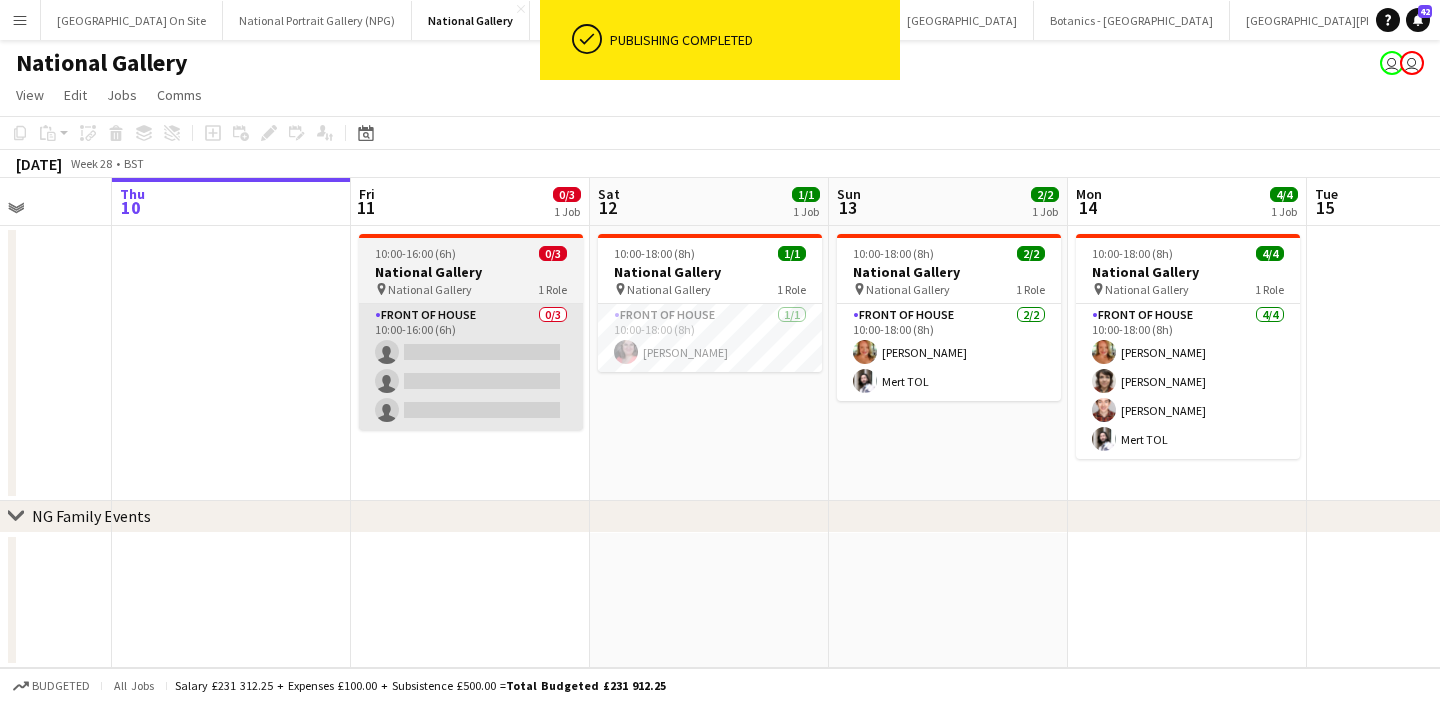 click on "Front of House   0/3   10:00-16:00 (6h)
single-neutral-actions
single-neutral-actions
single-neutral-actions" at bounding box center (471, 367) 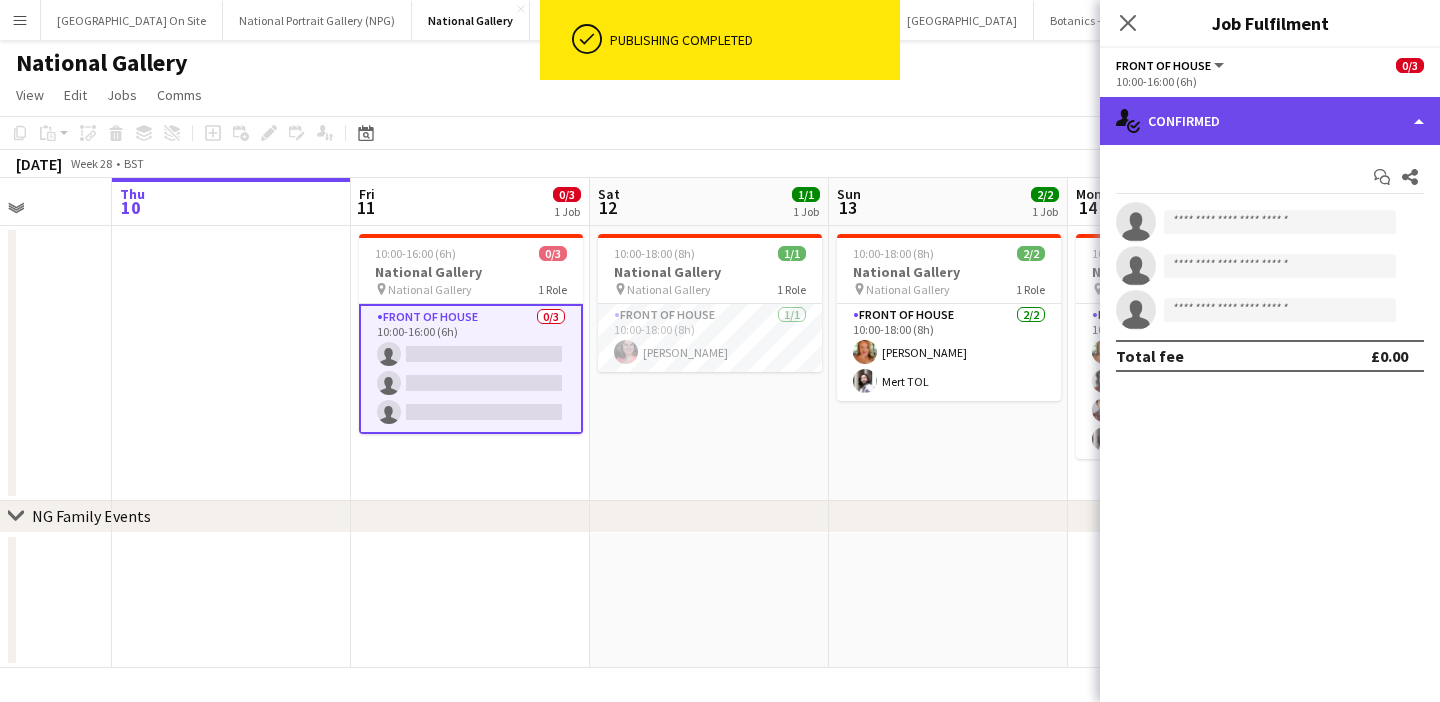click on "single-neutral-actions-check-2
Confirmed" 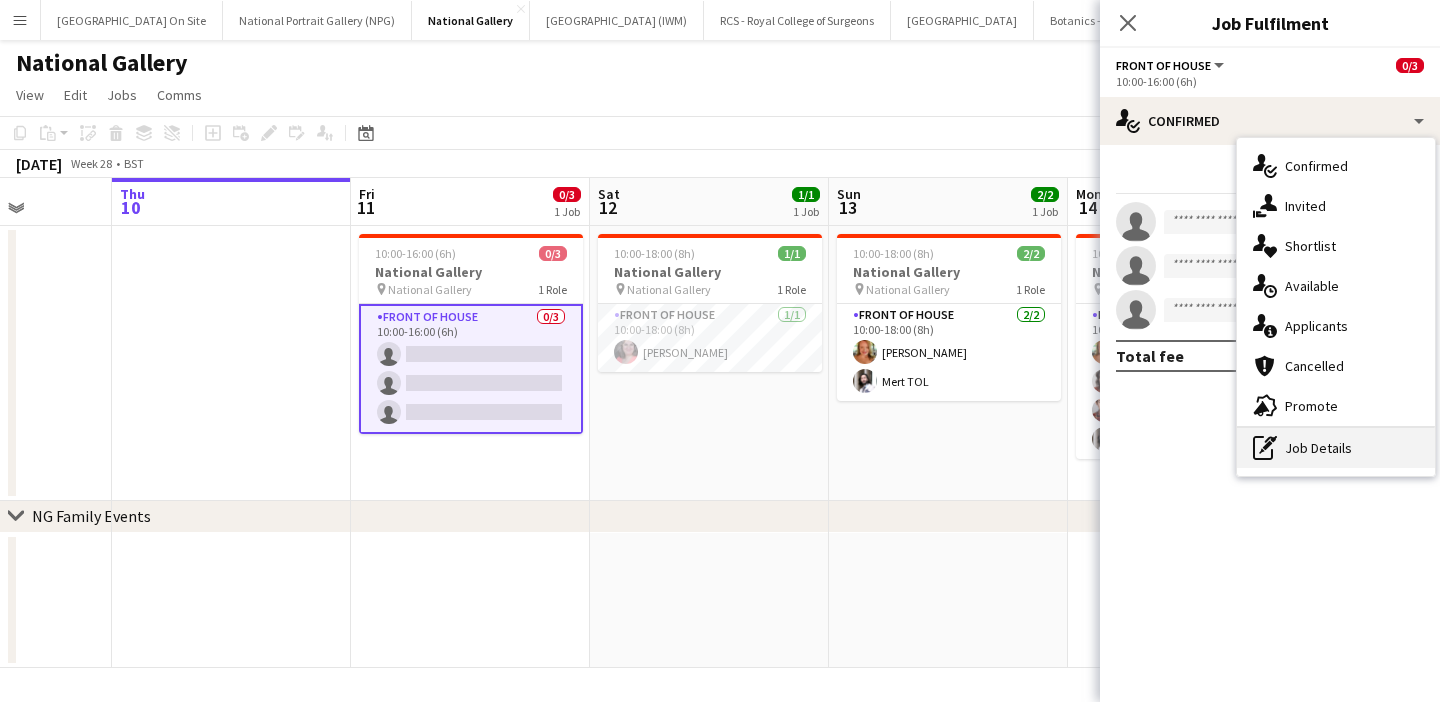 click on "pen-write
Job Details" at bounding box center (1336, 448) 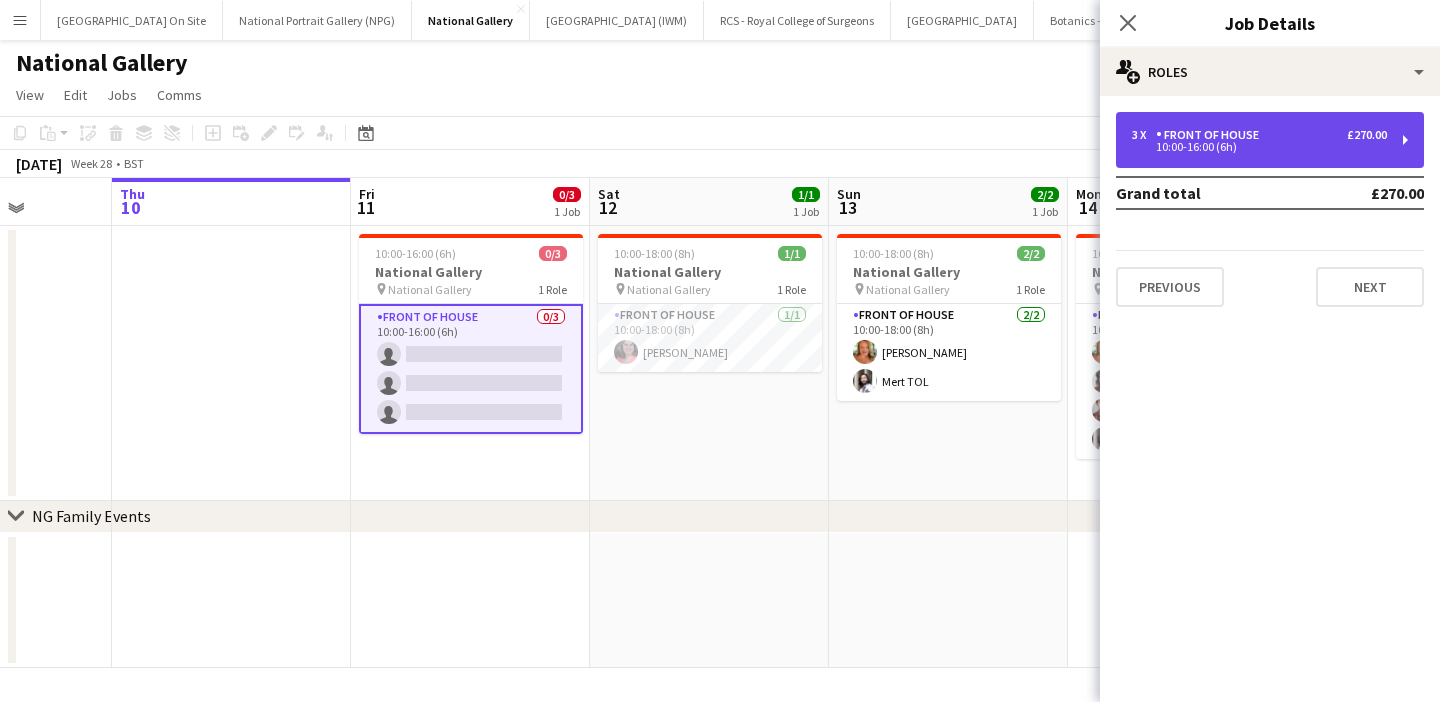 click on "10:00-16:00 (6h)" at bounding box center (1259, 147) 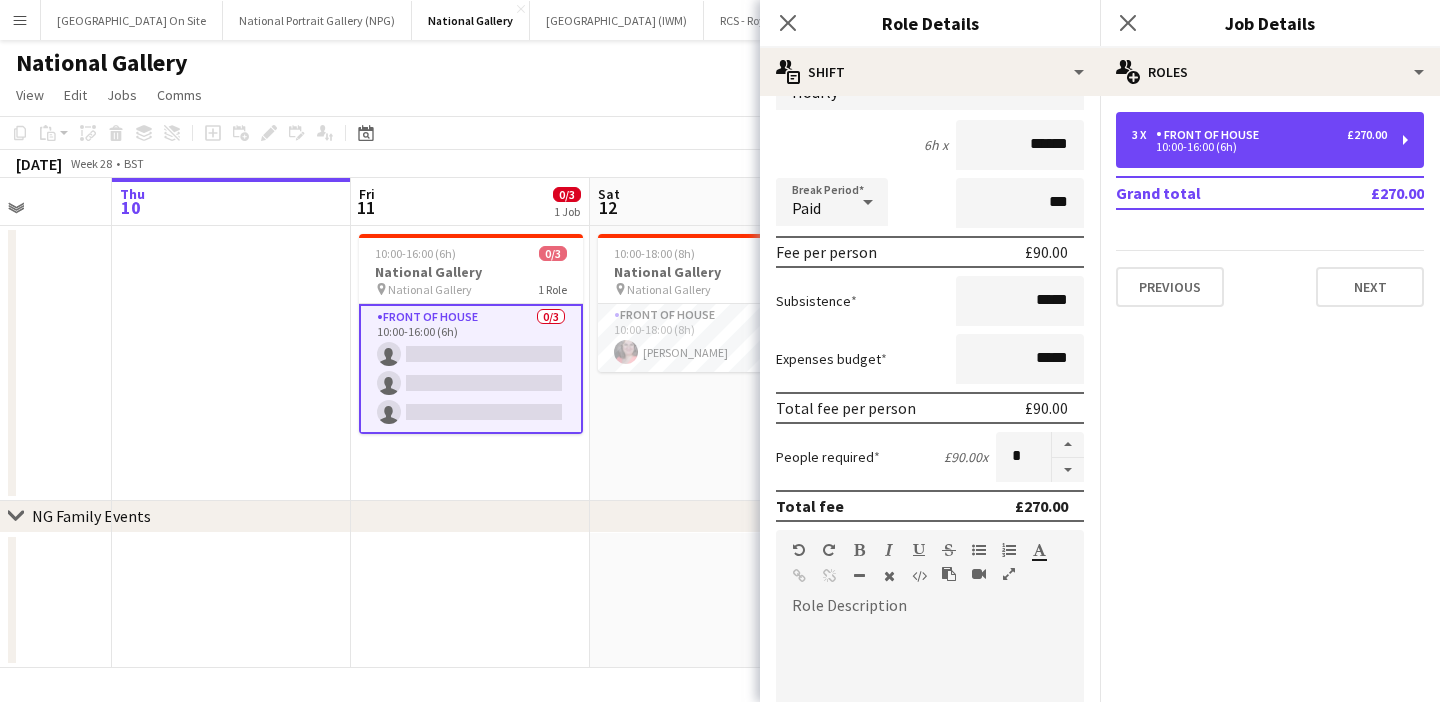 scroll, scrollTop: 0, scrollLeft: 0, axis: both 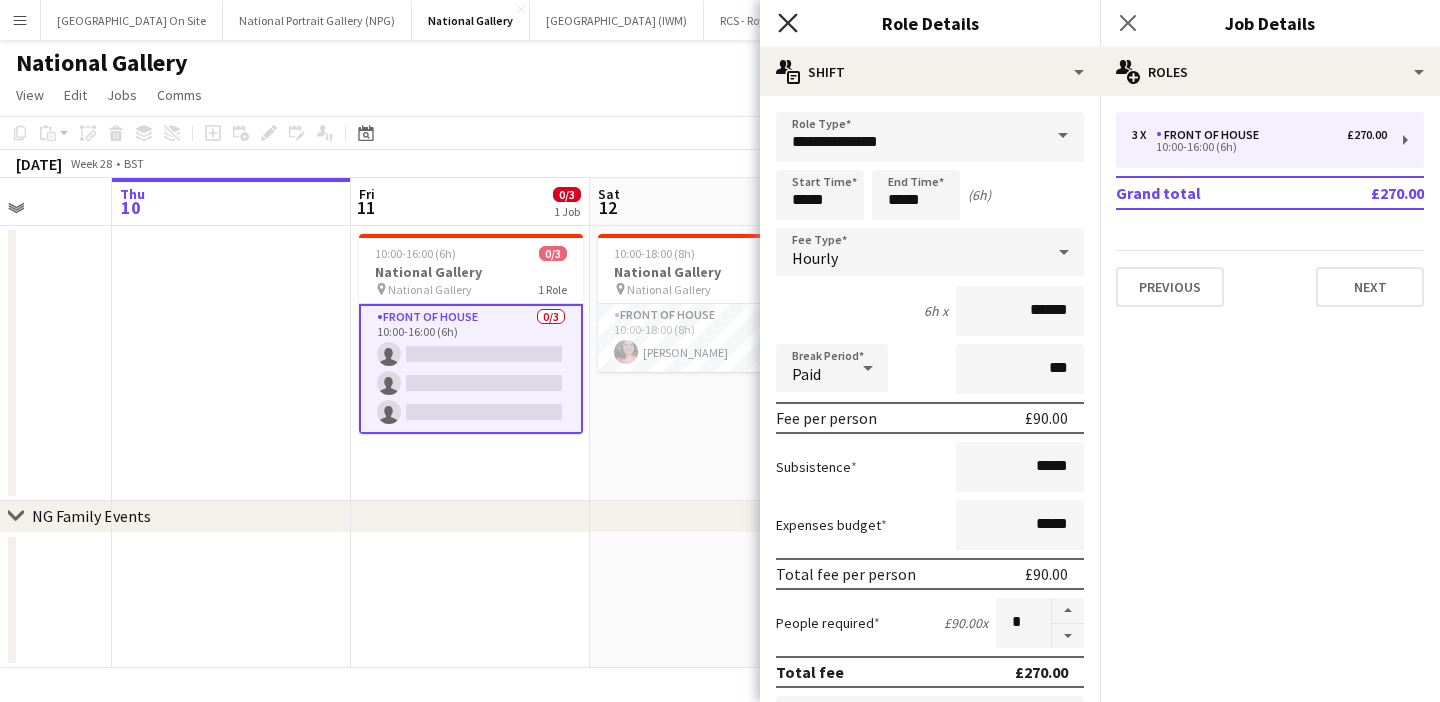 click 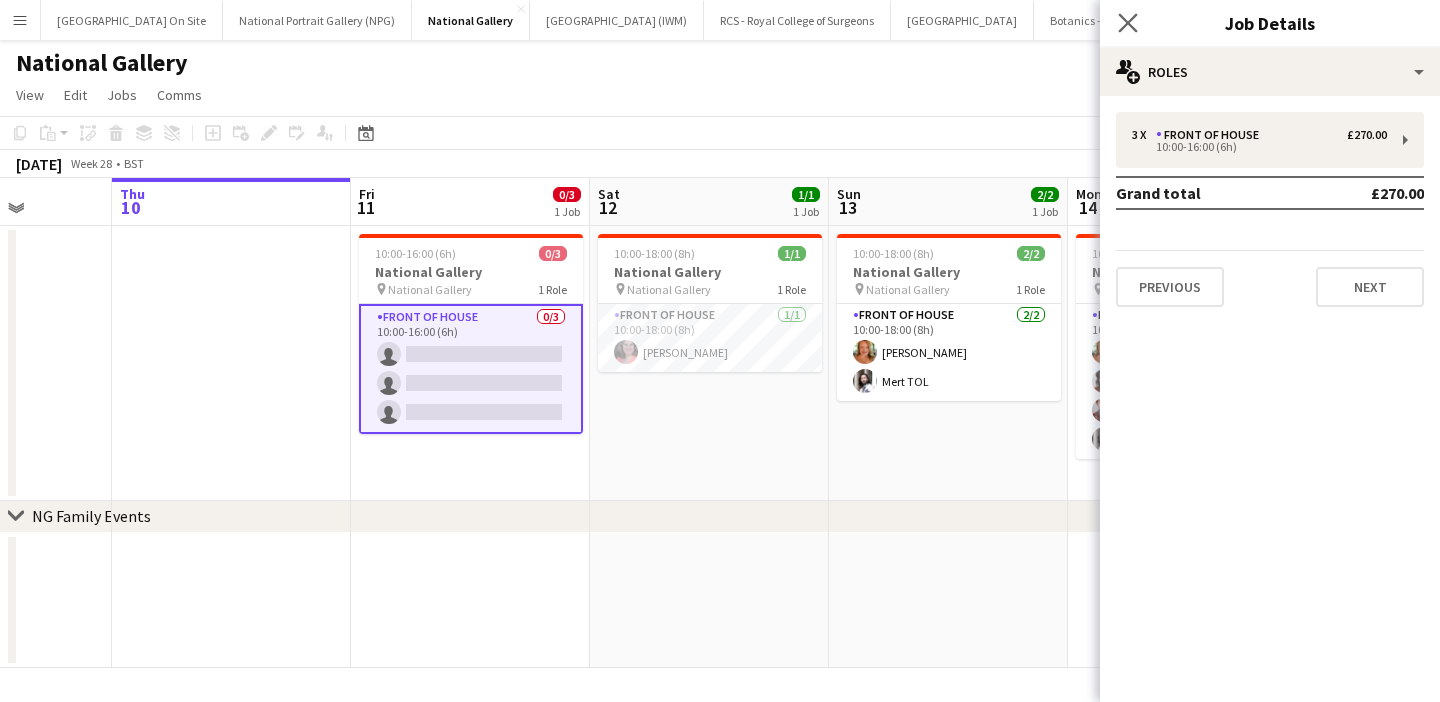 click on "Close pop-in" 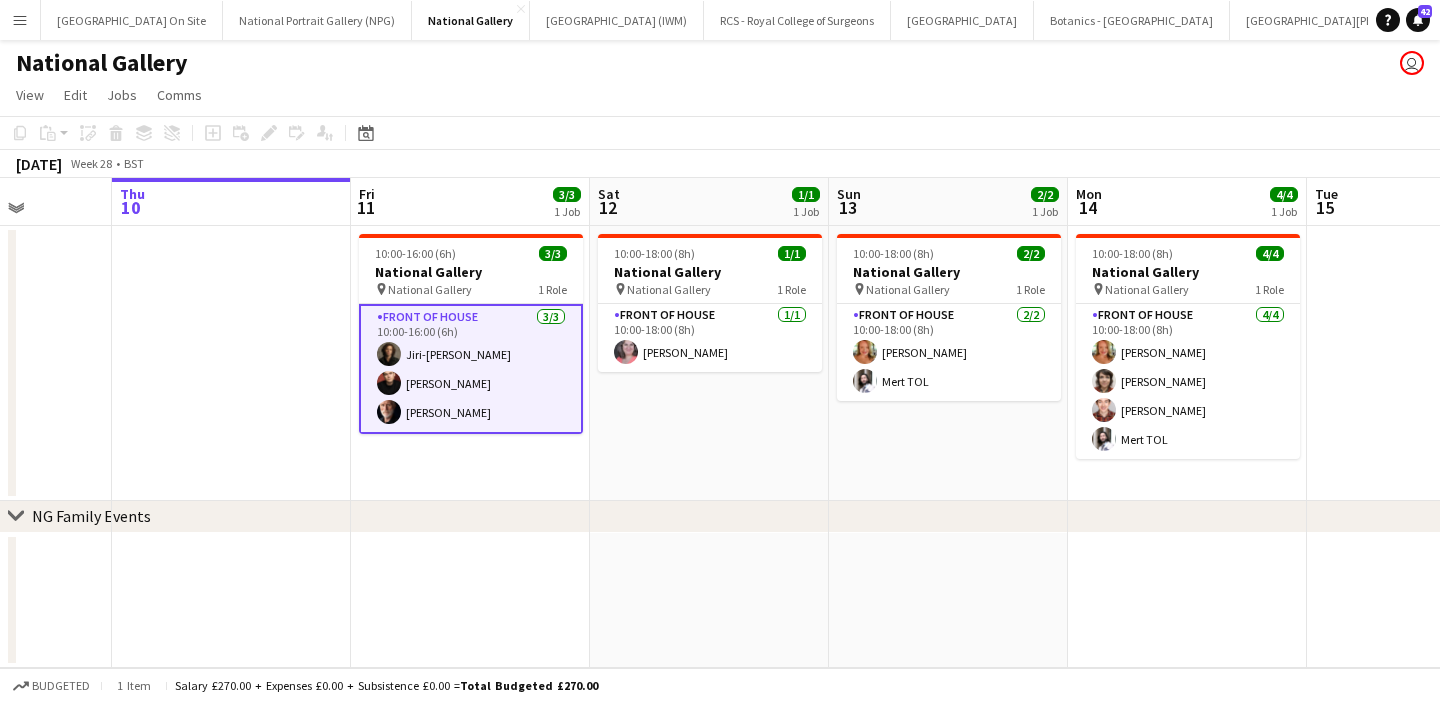 click on "Menu" at bounding box center [20, 20] 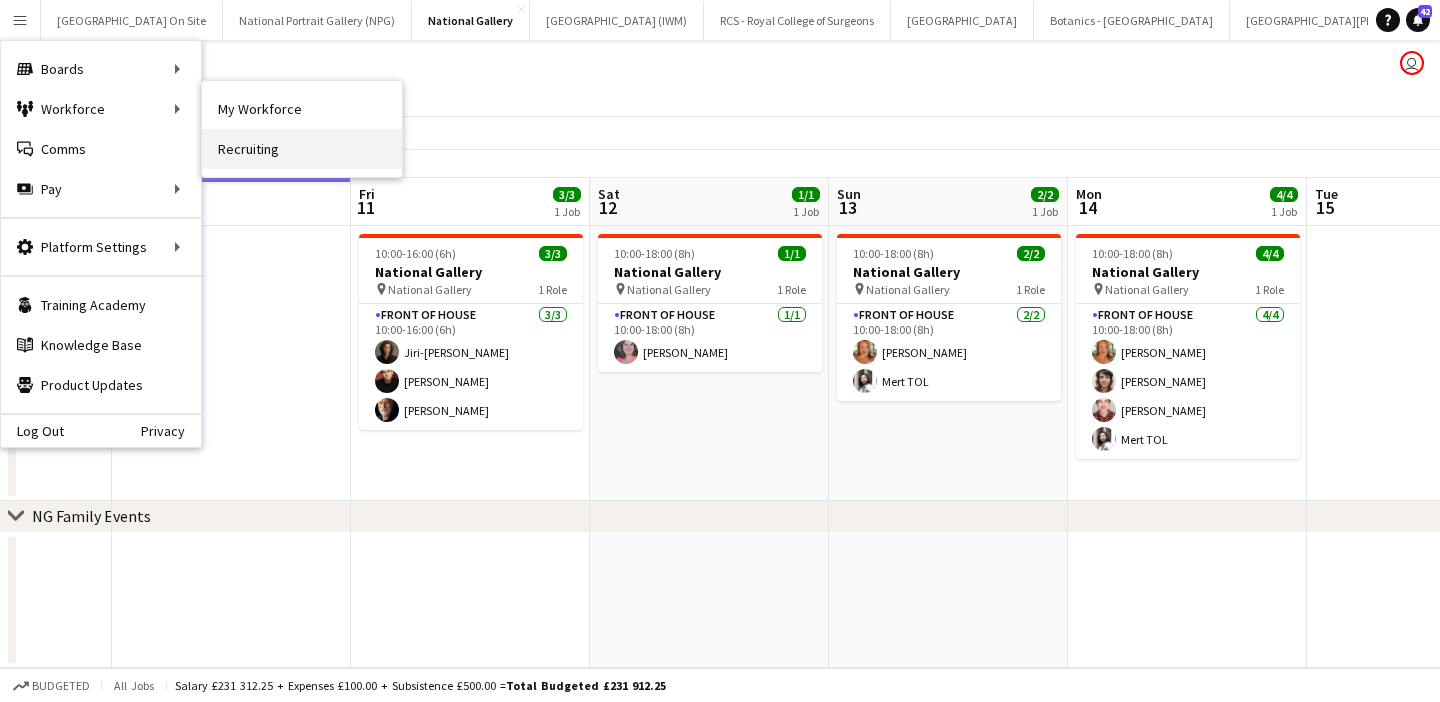 click on "Recruiting" at bounding box center [302, 149] 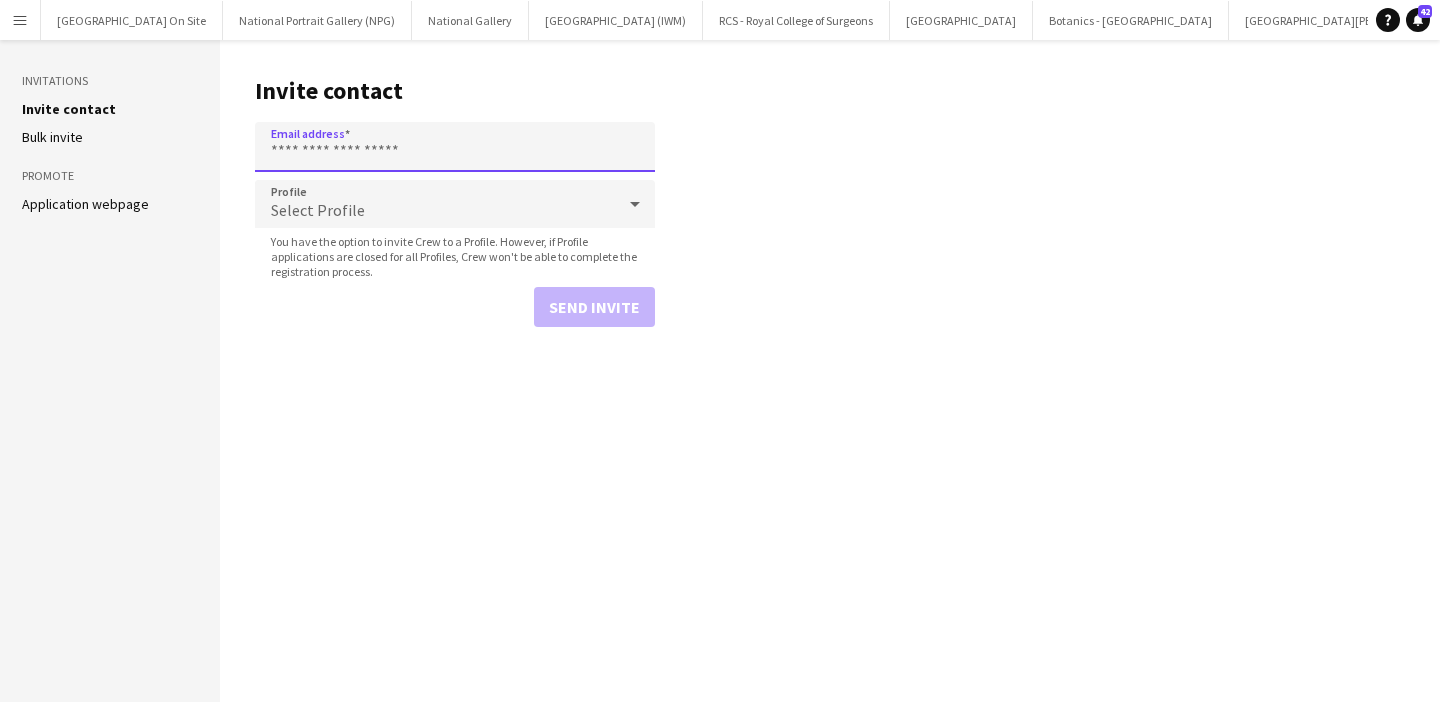 click on "Email address" at bounding box center (455, 147) 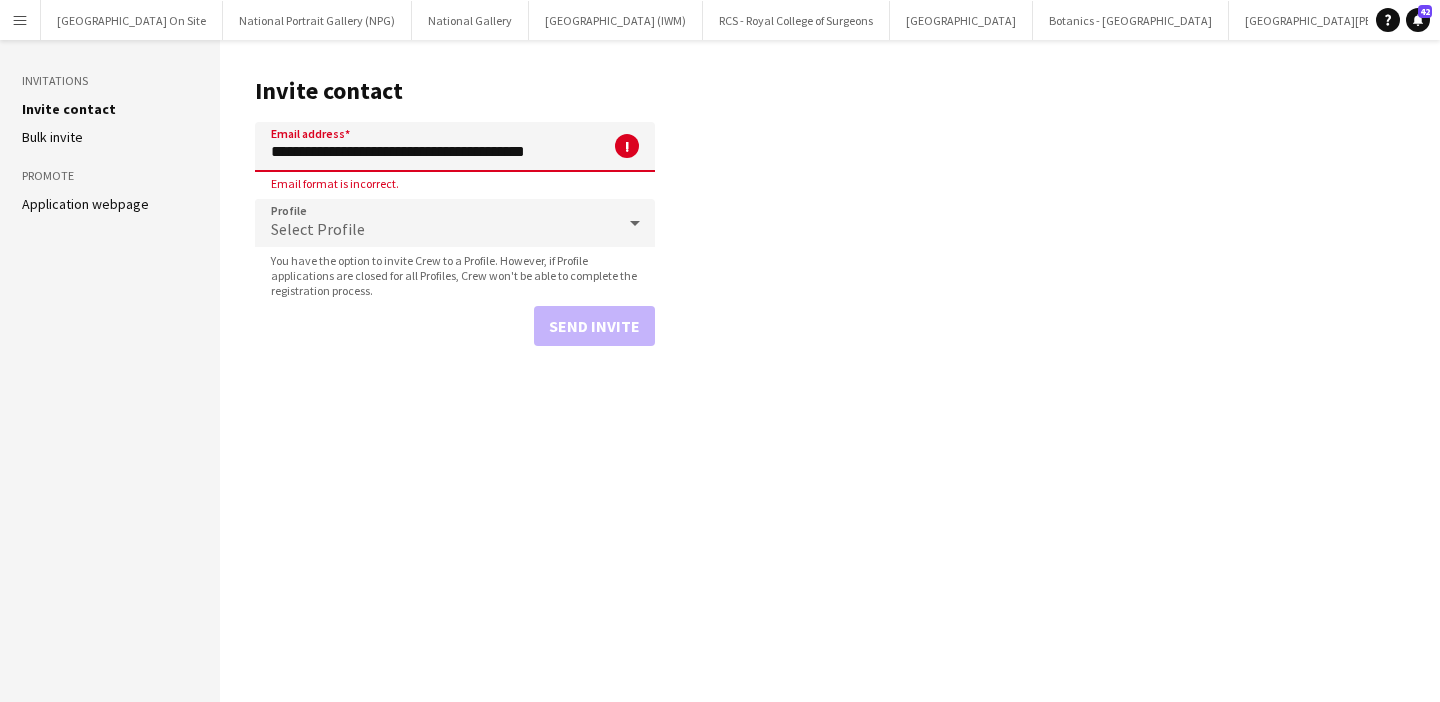 drag, startPoint x: 372, startPoint y: 152, endPoint x: 171, endPoint y: 146, distance: 201.08954 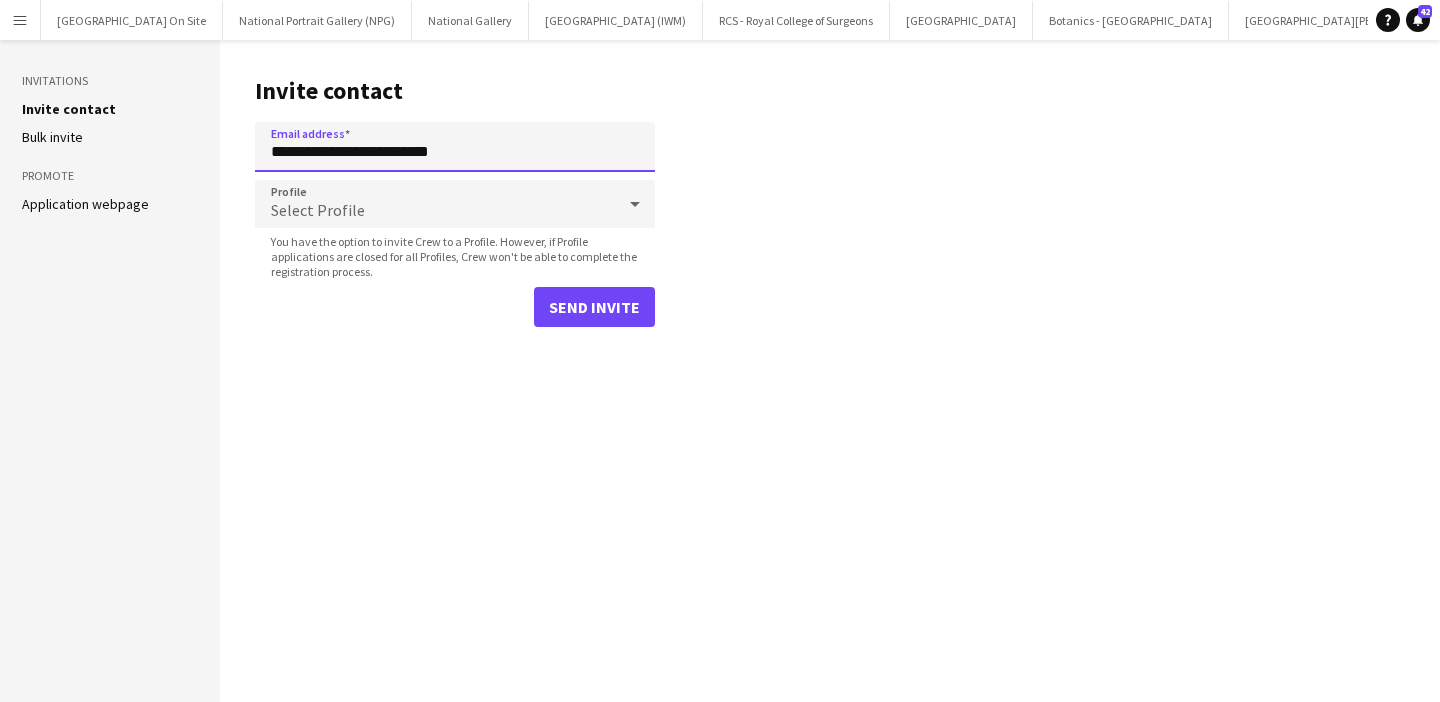 type on "**********" 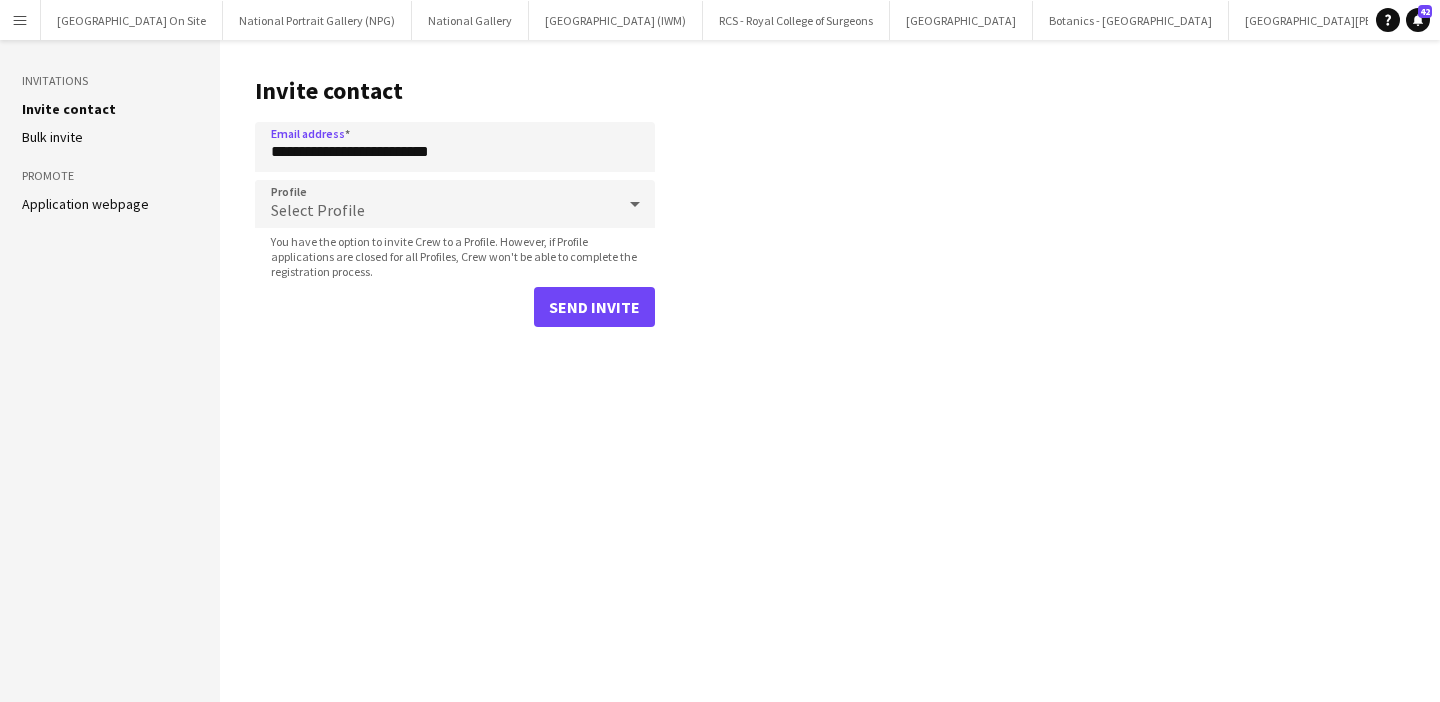 click on "Select Profile" at bounding box center (435, 204) 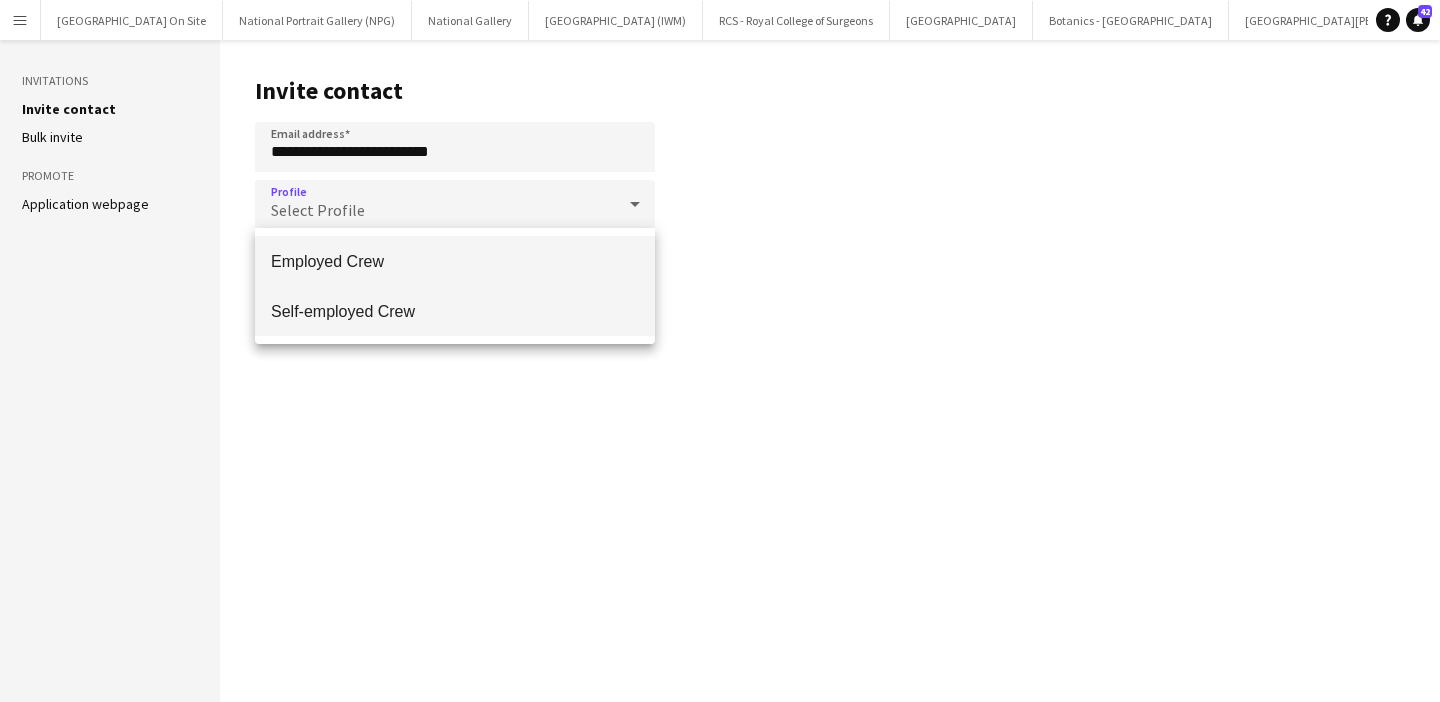 click on "Self-employed Crew" at bounding box center (455, 311) 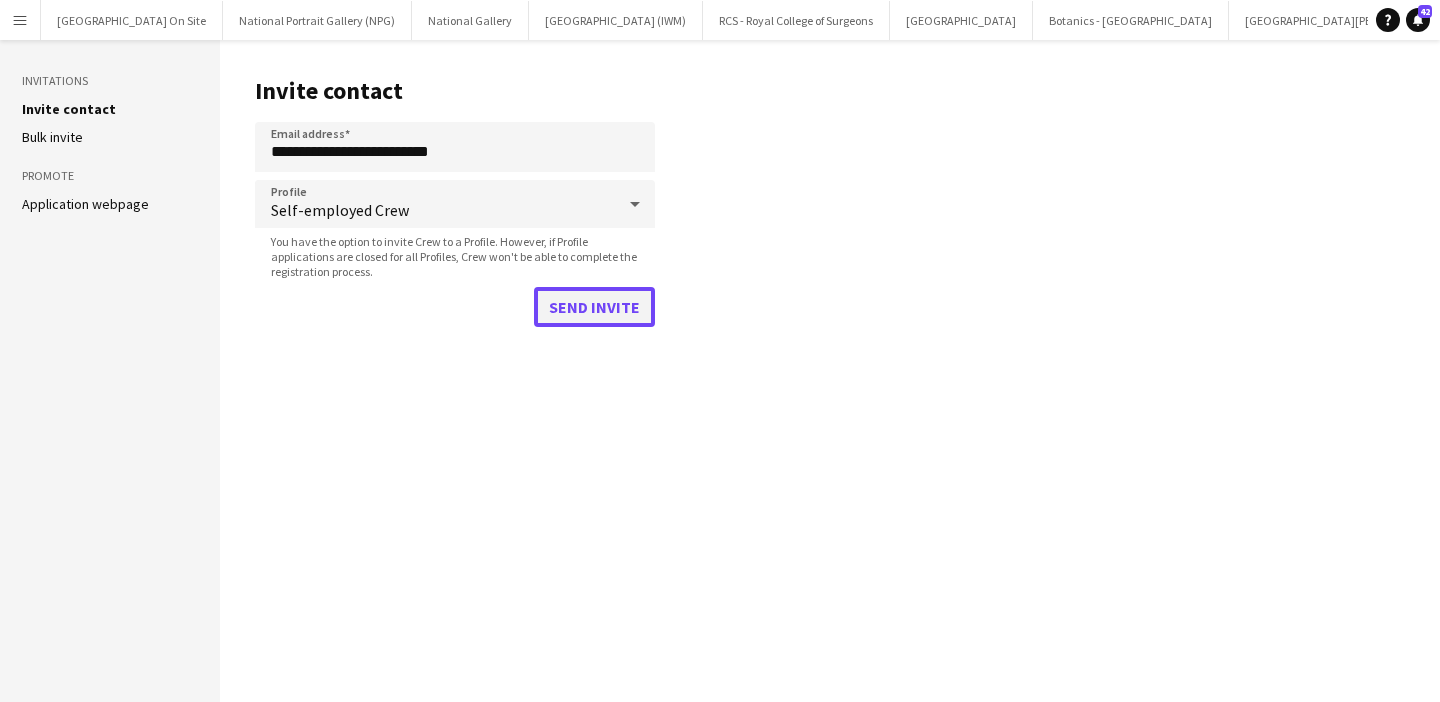 click on "Send invite" 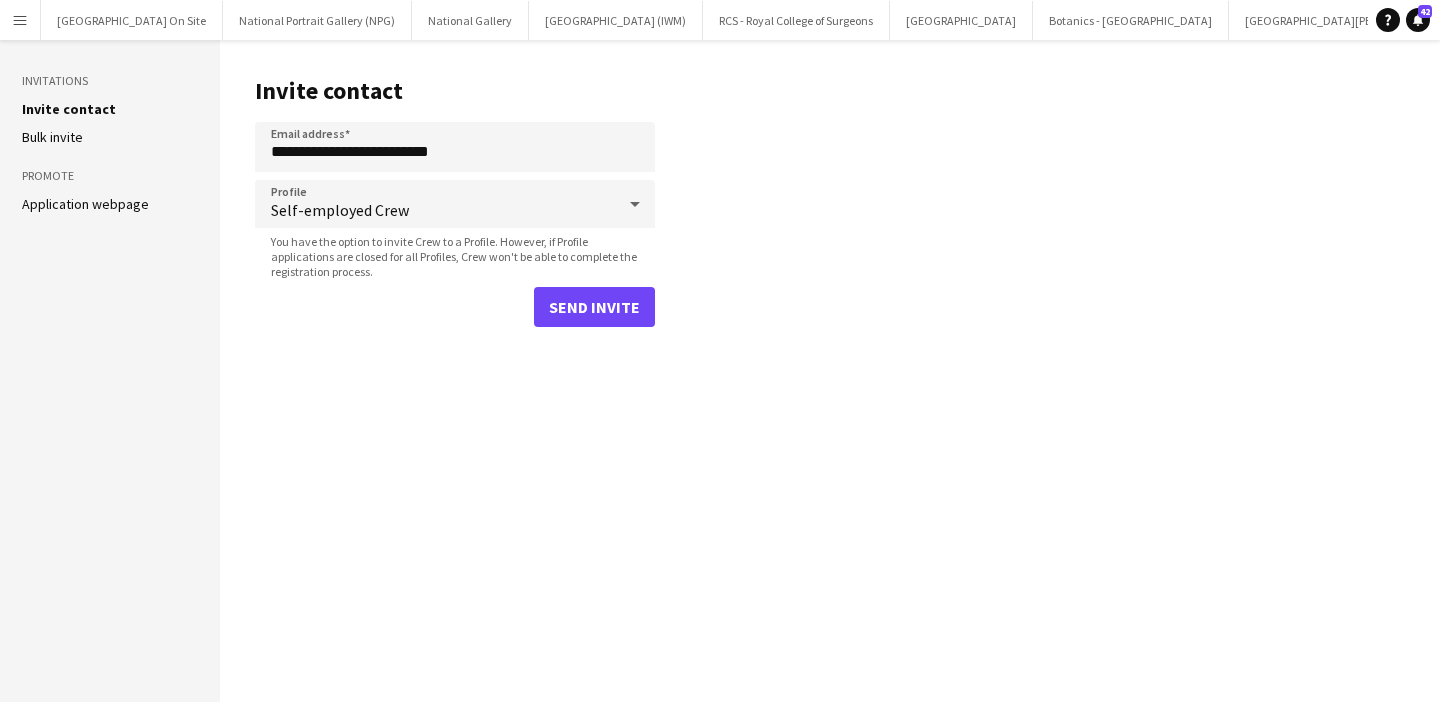 type 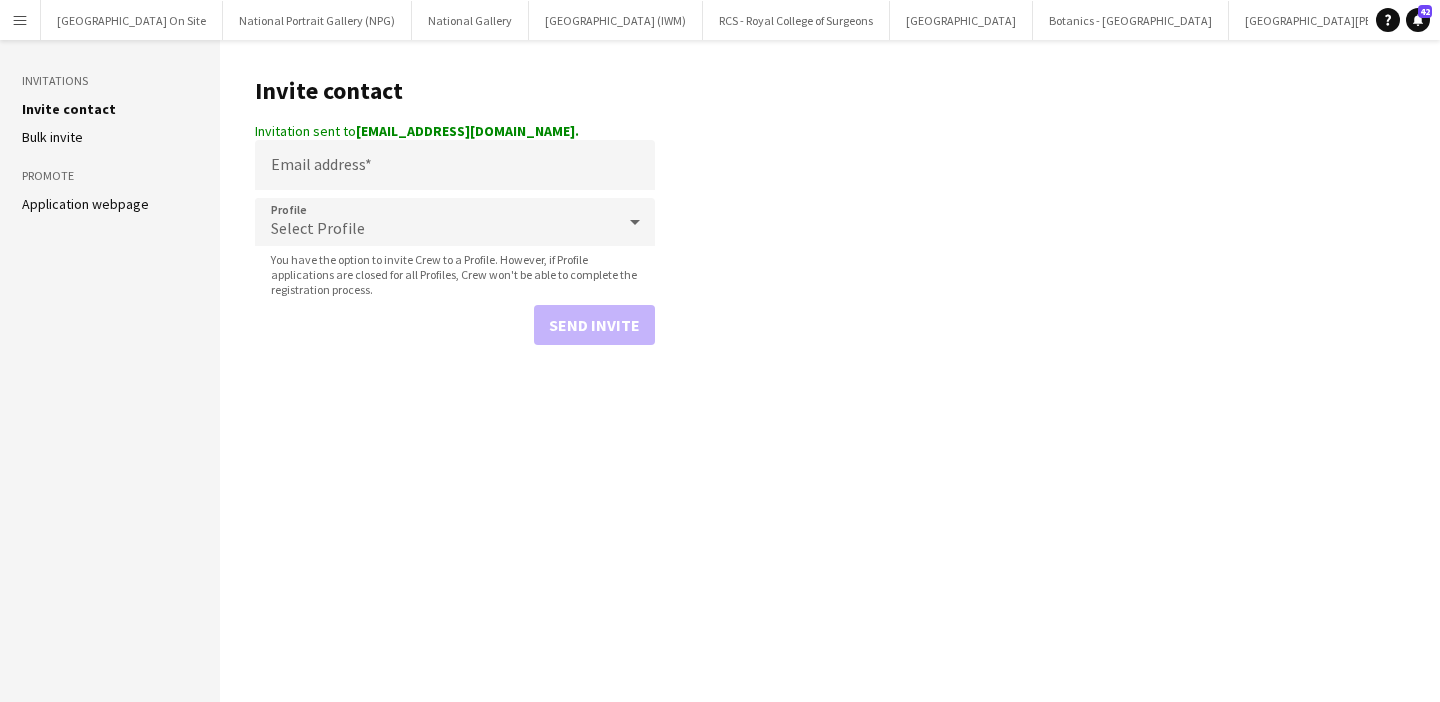 click on "Menu" at bounding box center [20, 20] 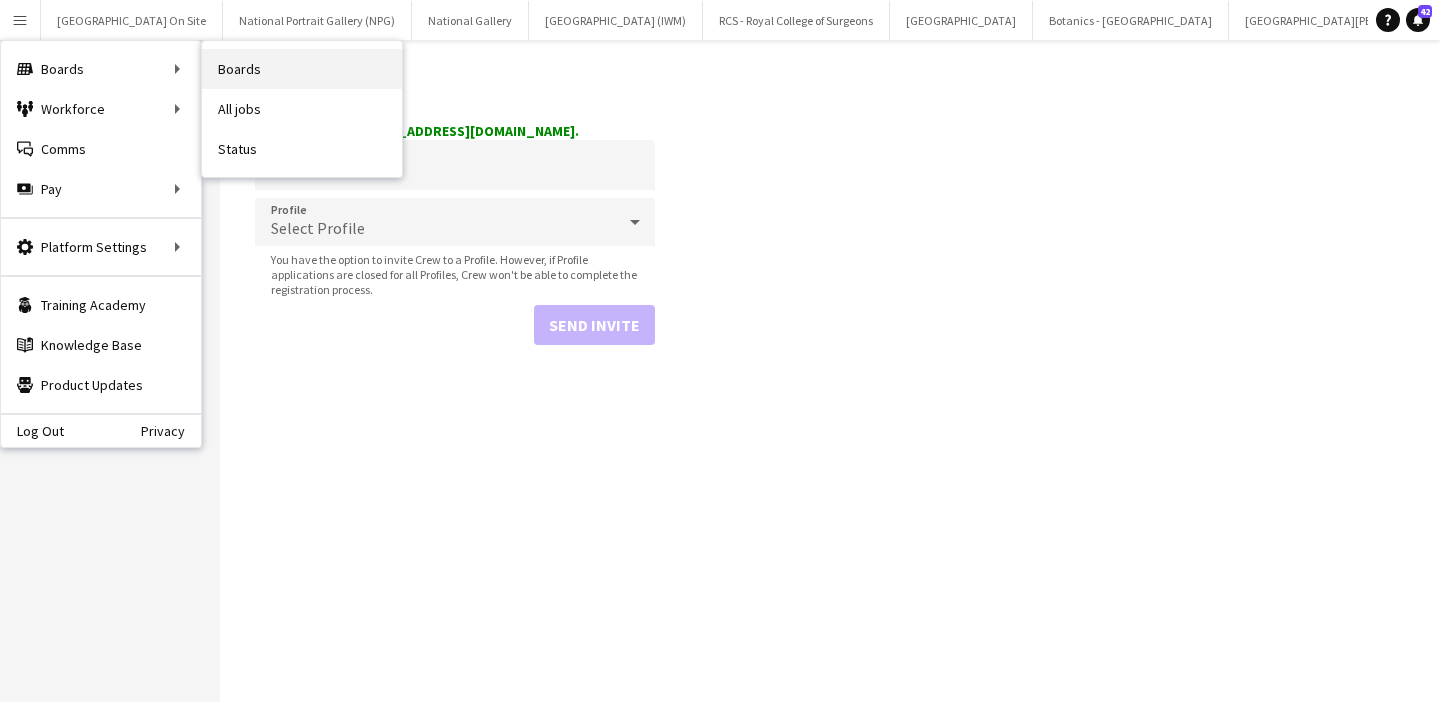 click on "Boards" at bounding box center (302, 69) 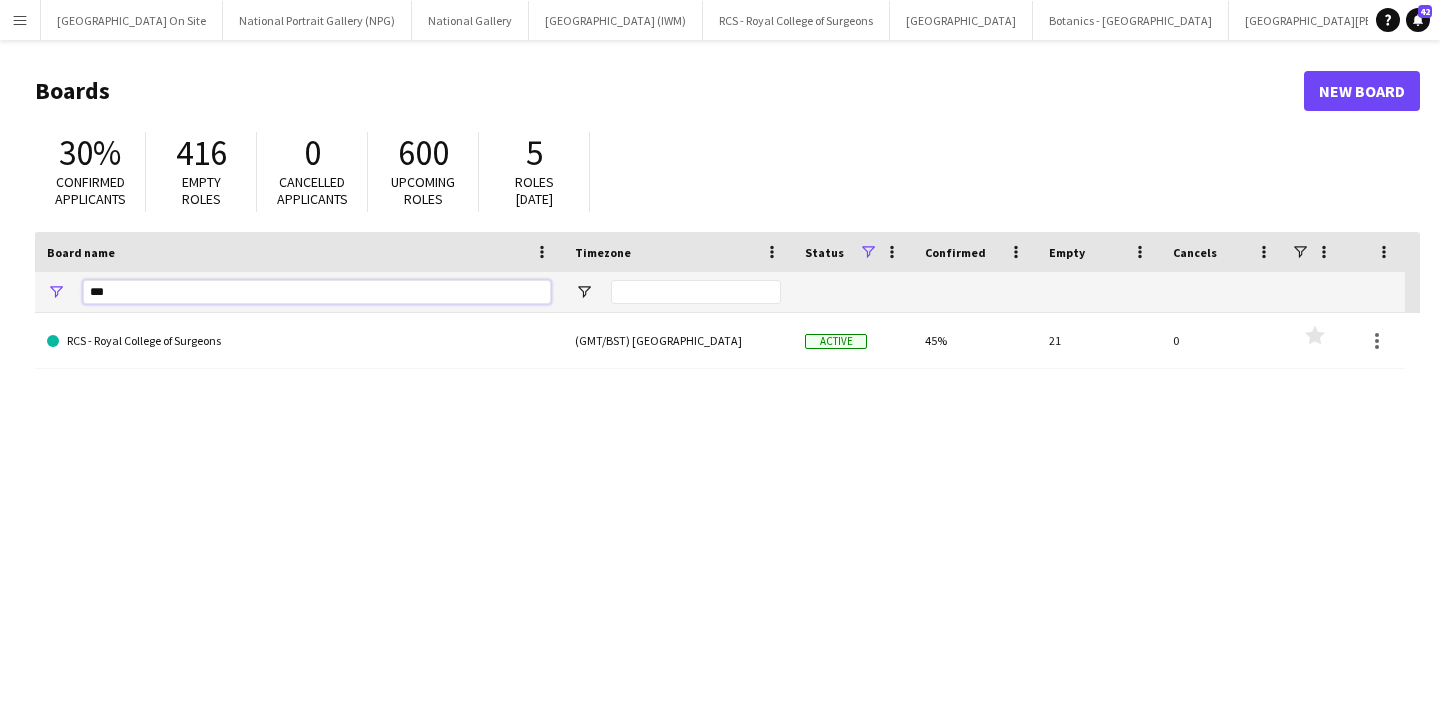click on "***" at bounding box center [317, 292] 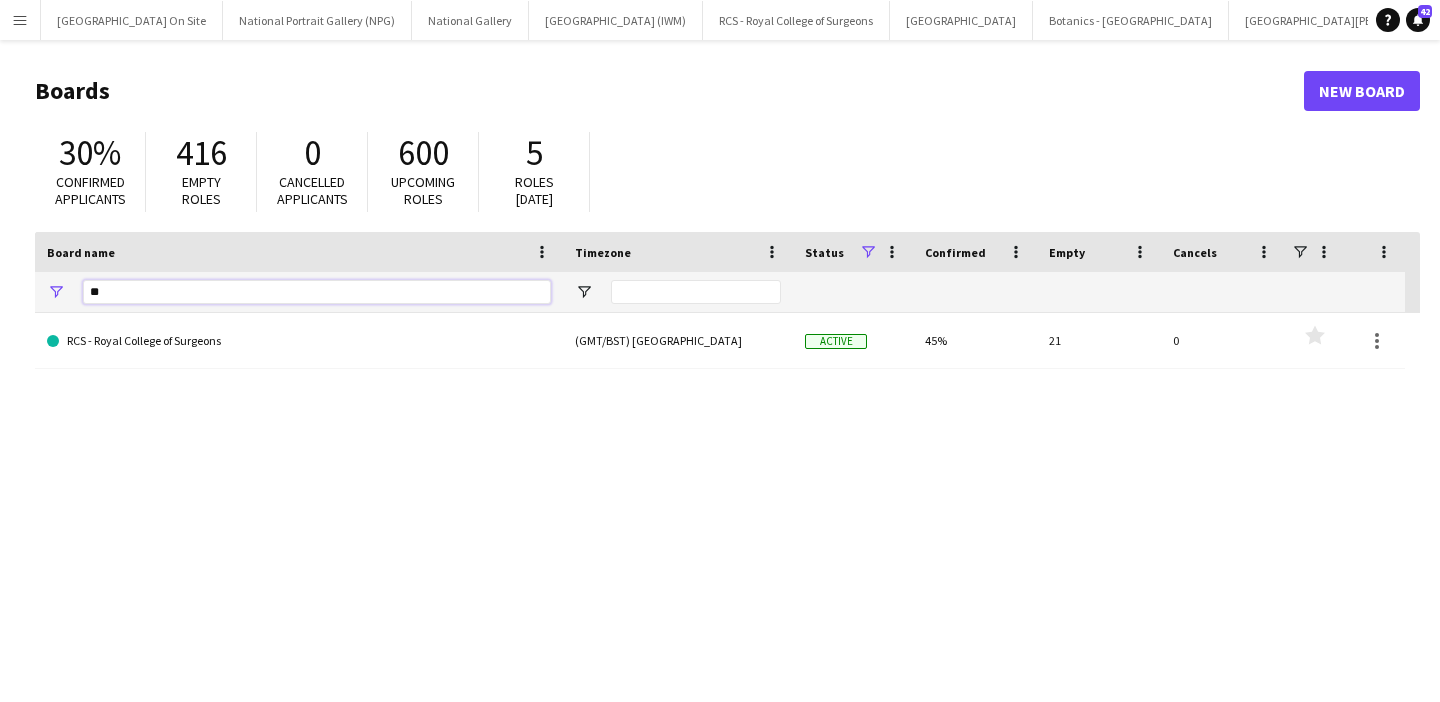 type on "*" 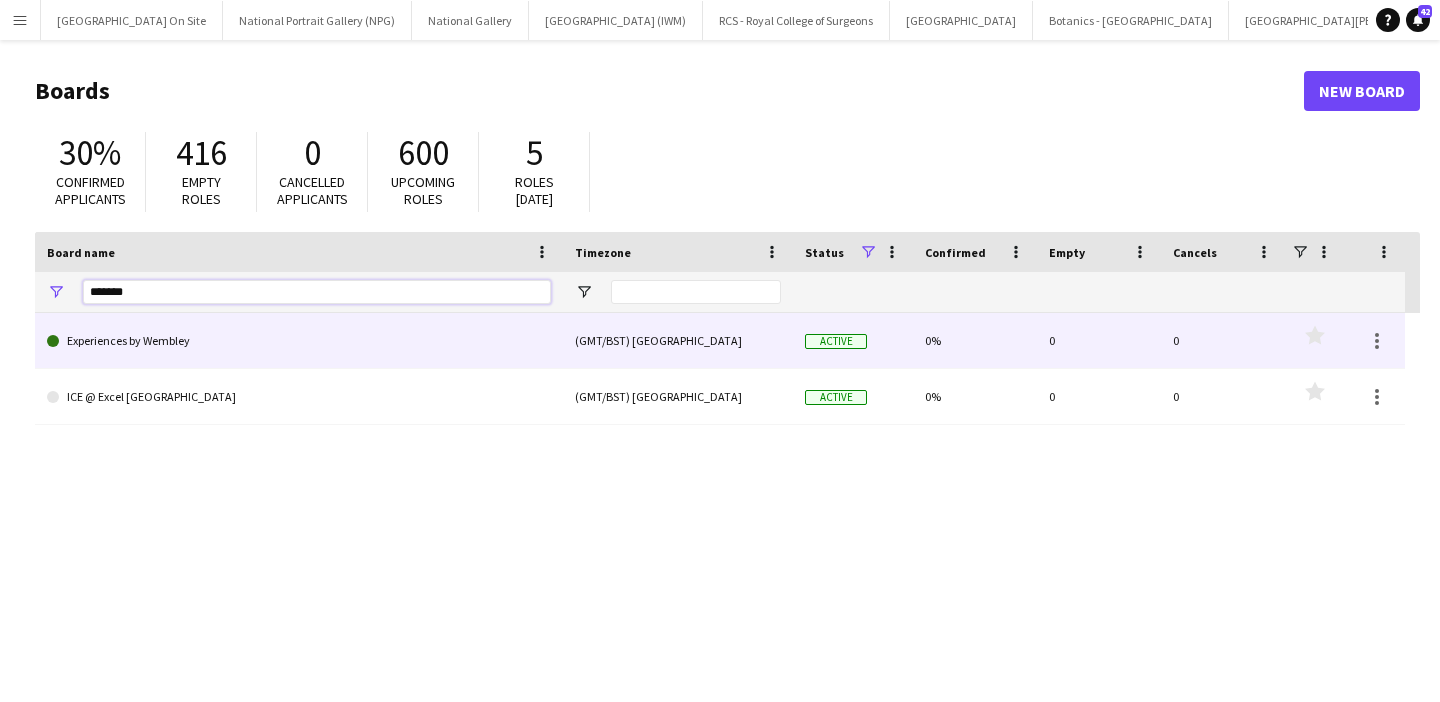 type on "*******" 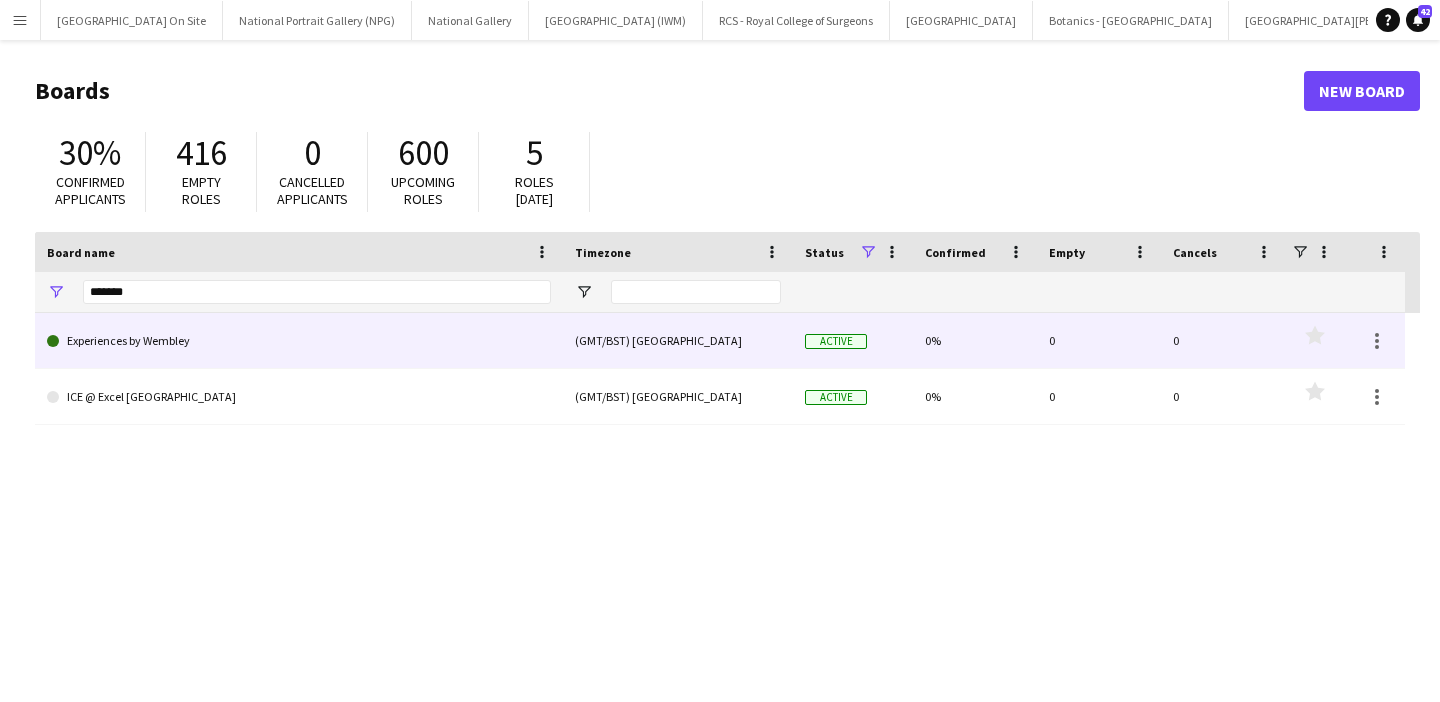 click on "Experiences by Wembley" 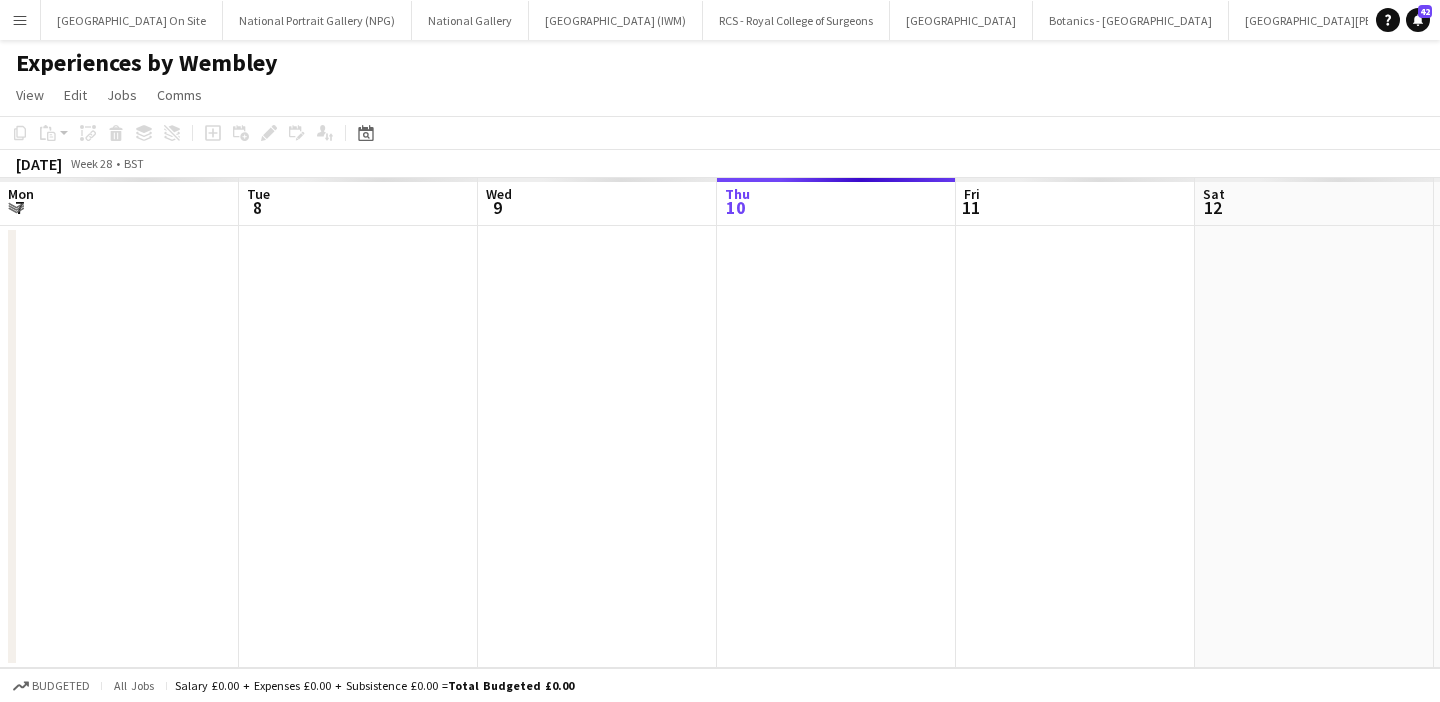 scroll, scrollTop: 0, scrollLeft: 478, axis: horizontal 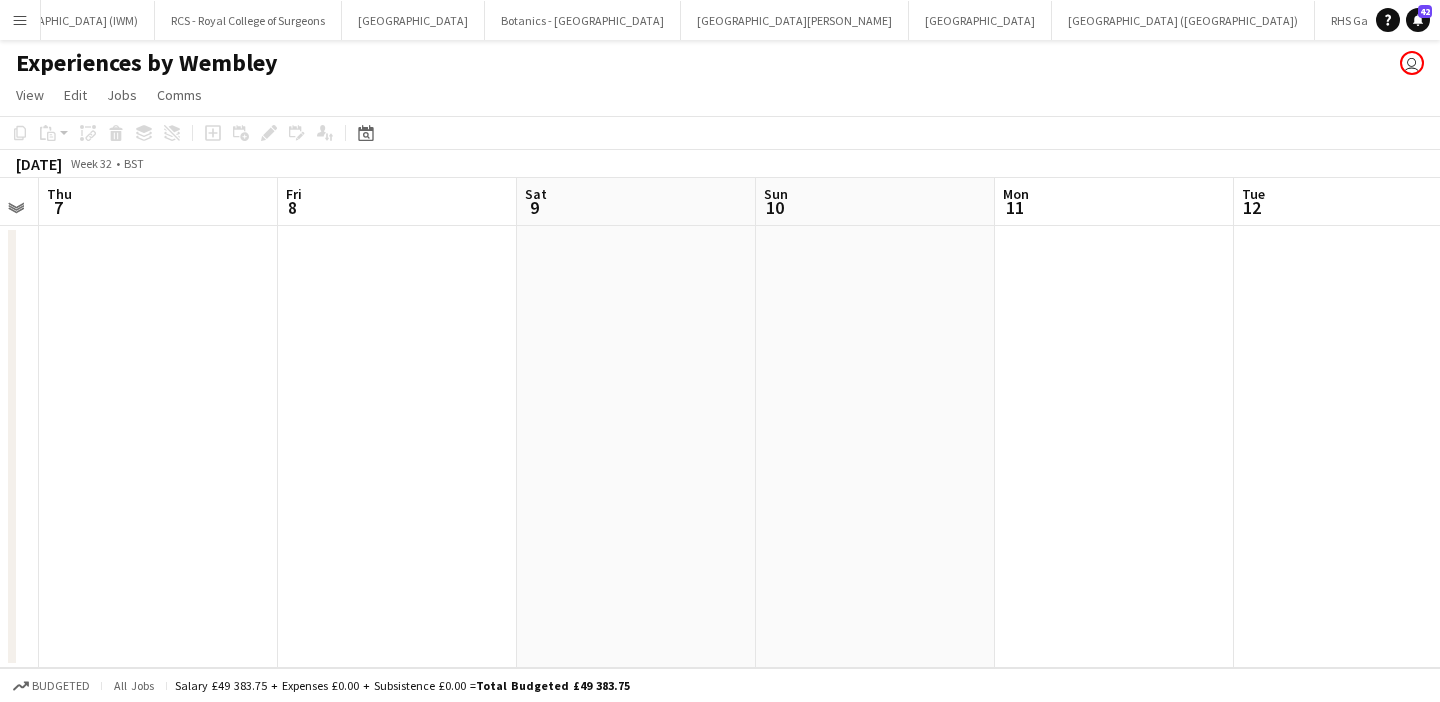 click at bounding box center [875, 447] 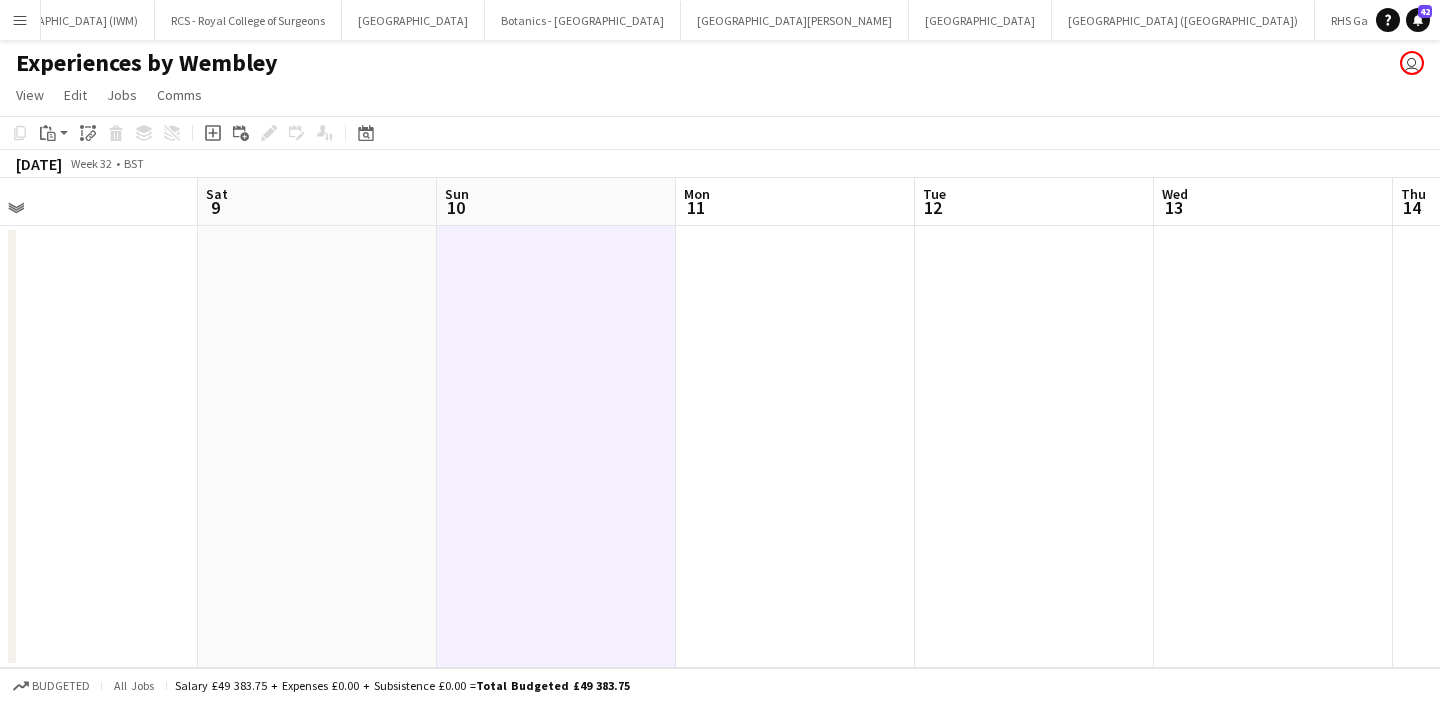 scroll, scrollTop: 0, scrollLeft: 500, axis: horizontal 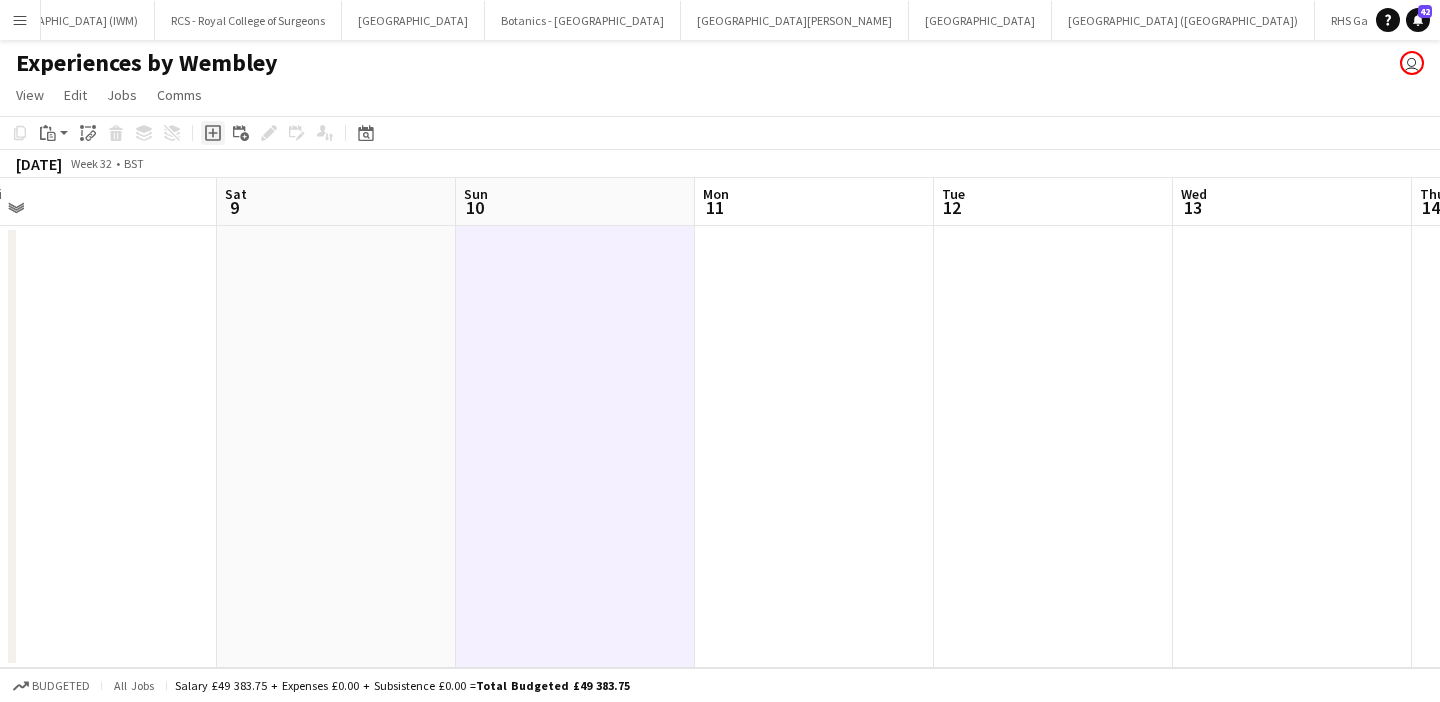 click on "Add job" 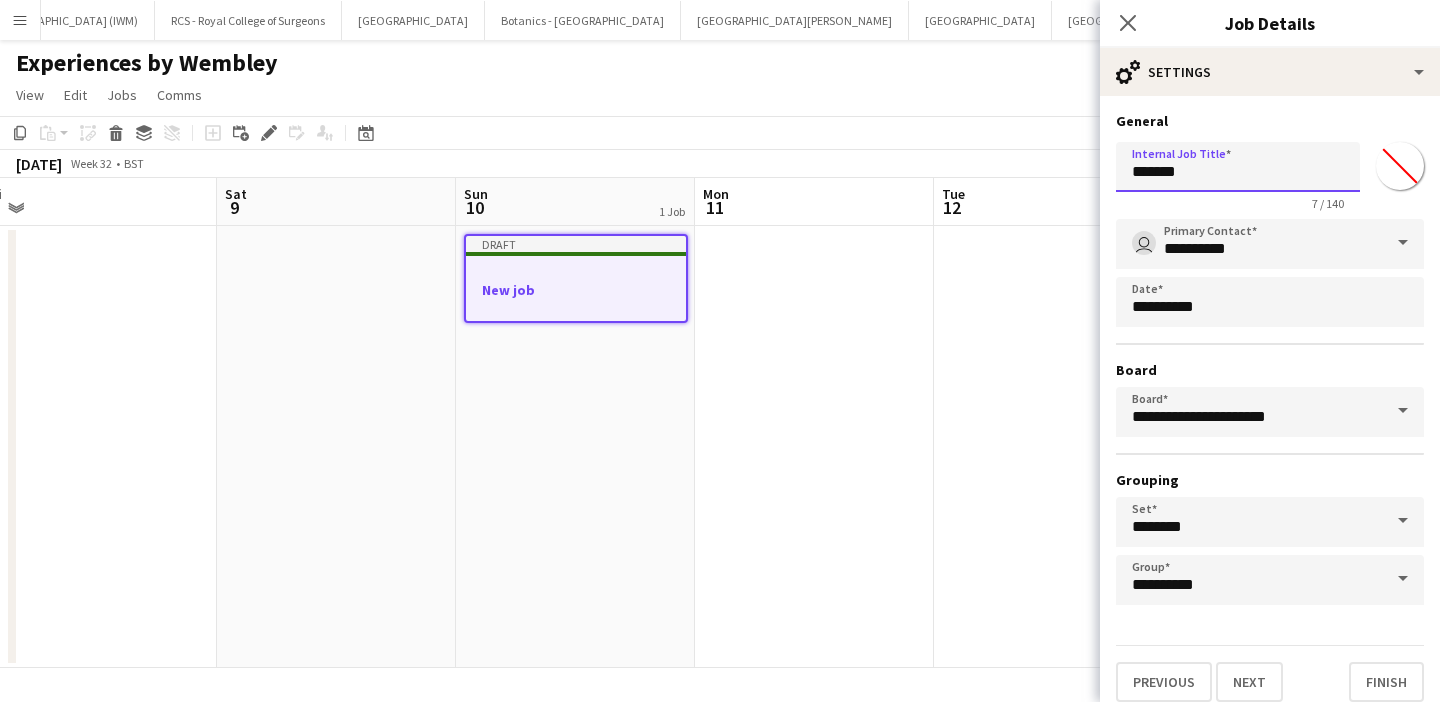 drag, startPoint x: 1238, startPoint y: 175, endPoint x: 954, endPoint y: 176, distance: 284.00177 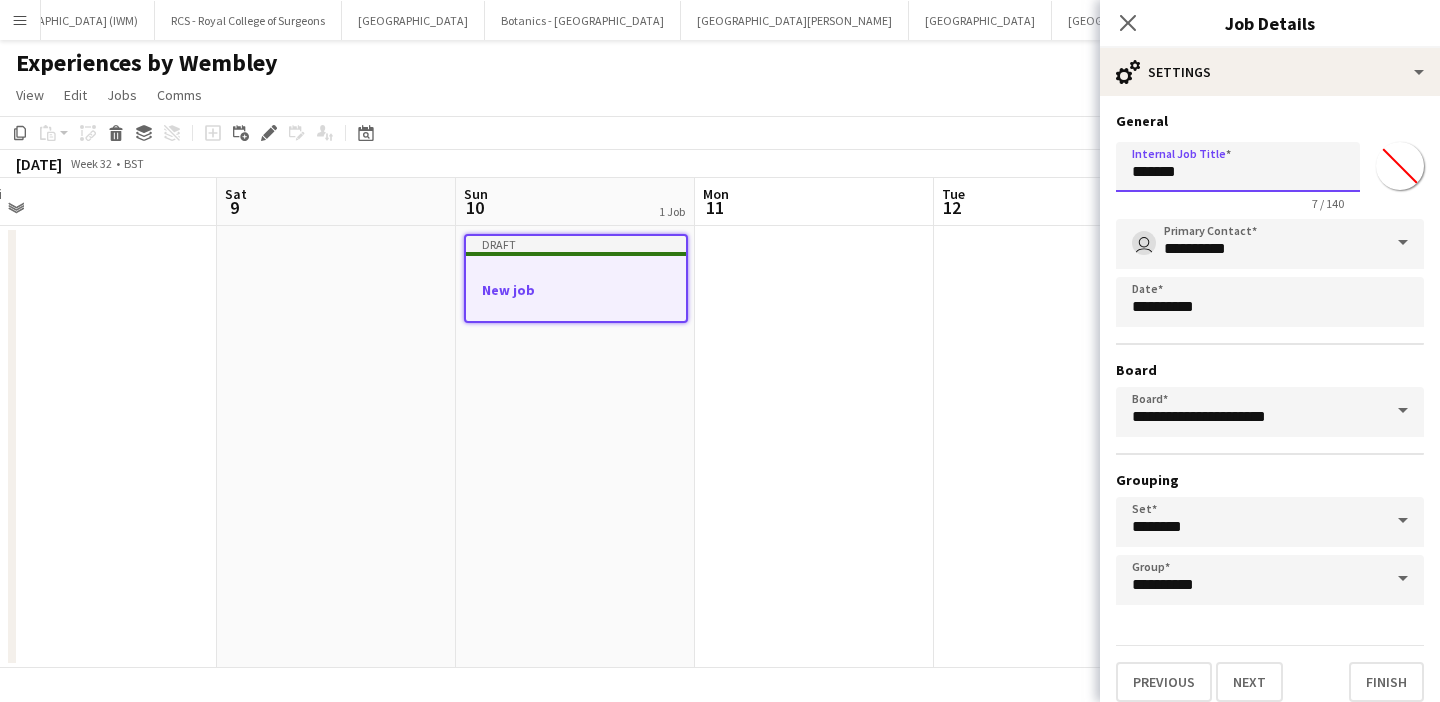 click on "Menu
Boards
Boards   Boards   All jobs   Status
Workforce
Workforce   My Workforce   Recruiting
Comms
Comms
Pay
Pay   Approvals   Payments   Reports
Platform Settings
Platform Settings   App settings   Your settings   Profiles
Training Academy
Training Academy
Knowledge Base
Knowledge Base
Product Updates
Product Updates   Log Out   Privacy   [GEOGRAPHIC_DATA] On Site
Close
[GEOGRAPHIC_DATA] (NPG)
Close
[GEOGRAPHIC_DATA]
[GEOGRAPHIC_DATA] (IWM)
Close
RCS - Royal College of Surgeons
Close
[GEOGRAPHIC_DATA]
Close
Botanics - [GEOGRAPHIC_DATA]" at bounding box center (720, 351) 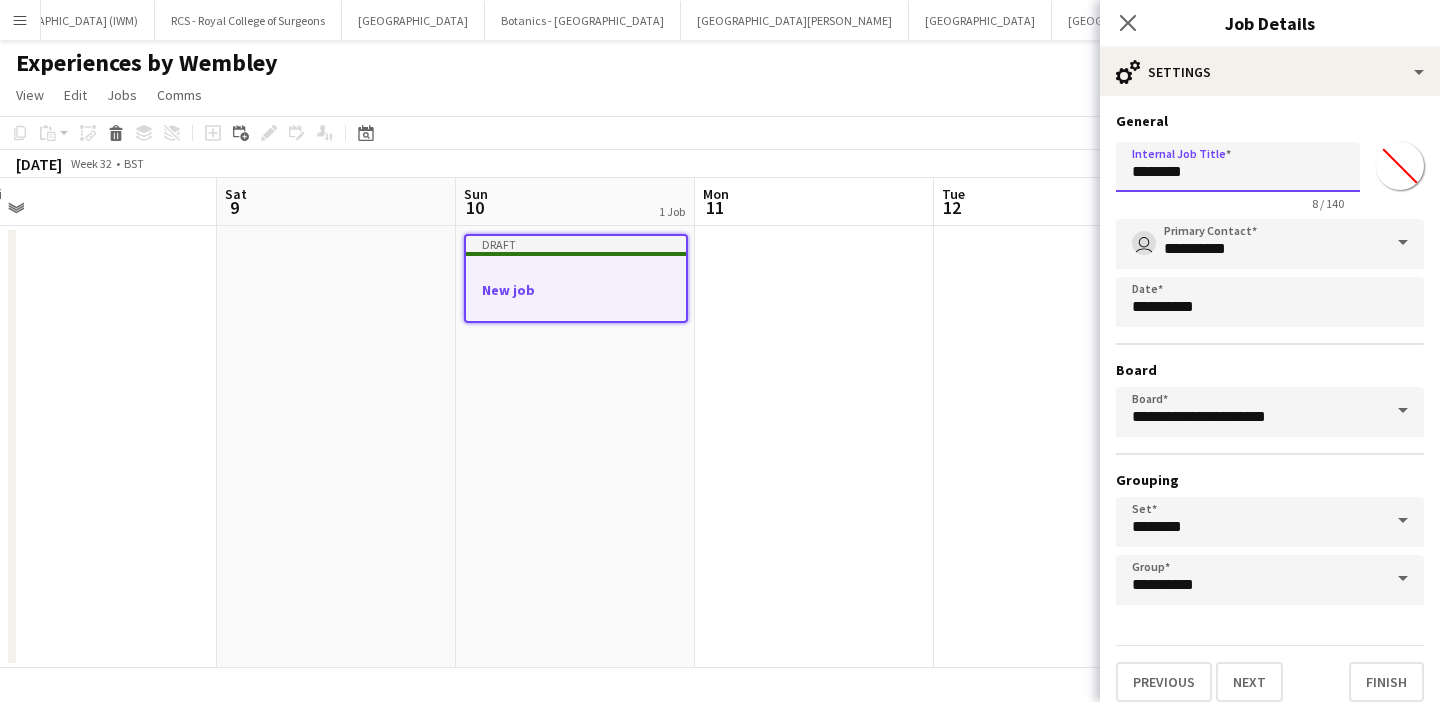 click on "*******" at bounding box center (1238, 167) 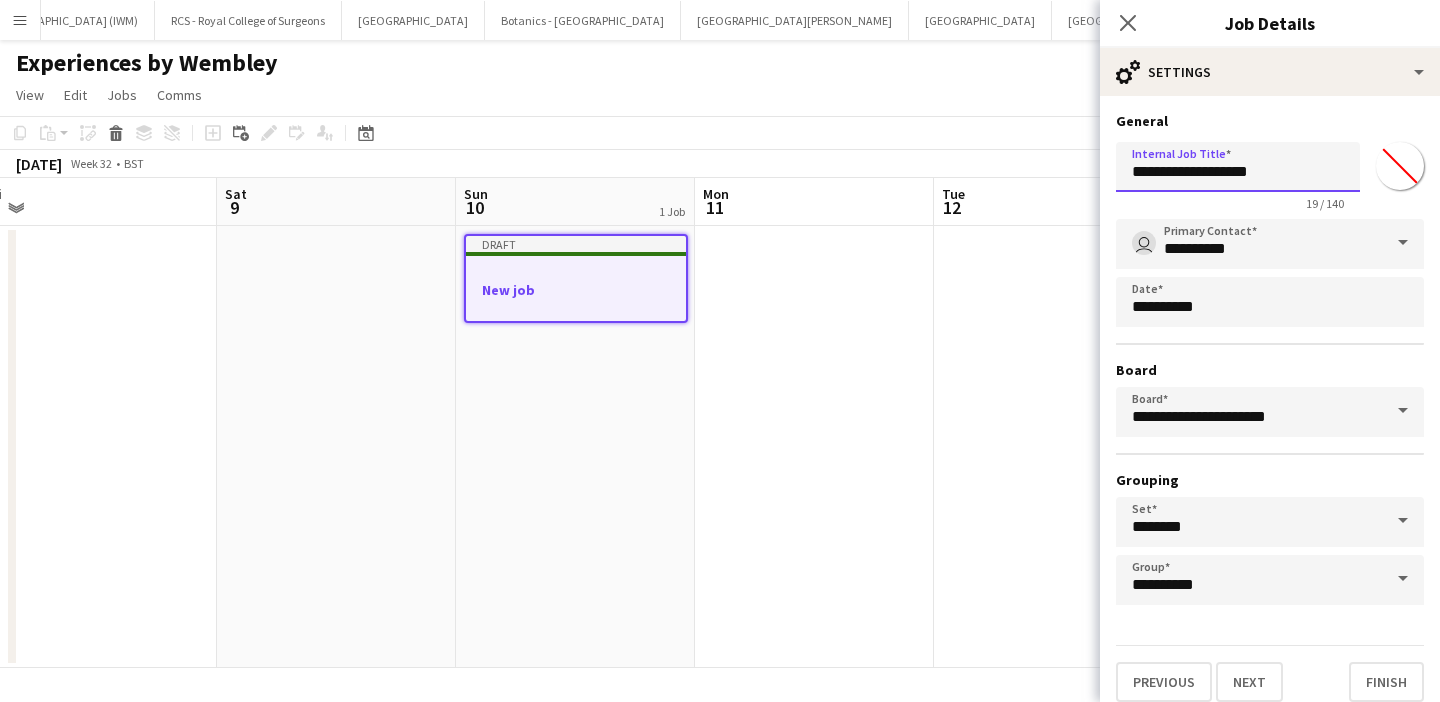 click on "**********" at bounding box center [1238, 167] 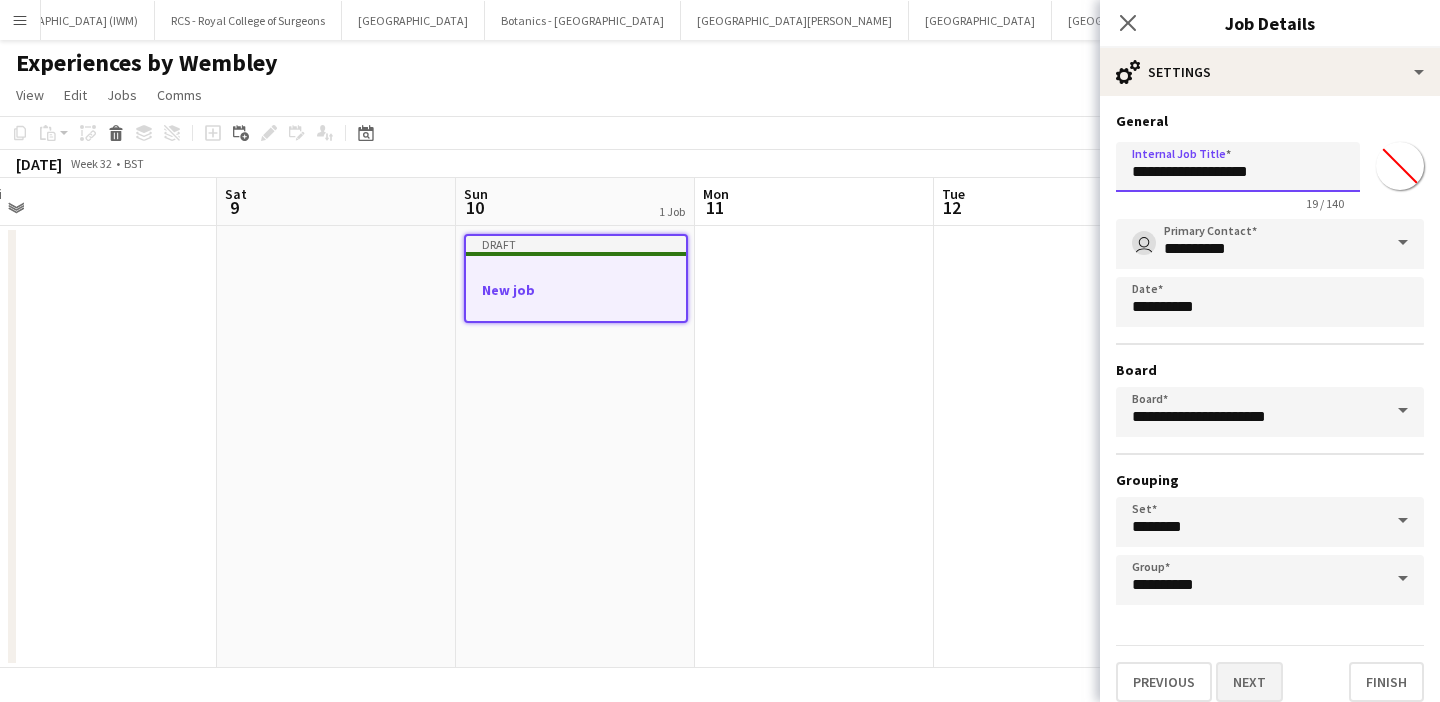 type on "**********" 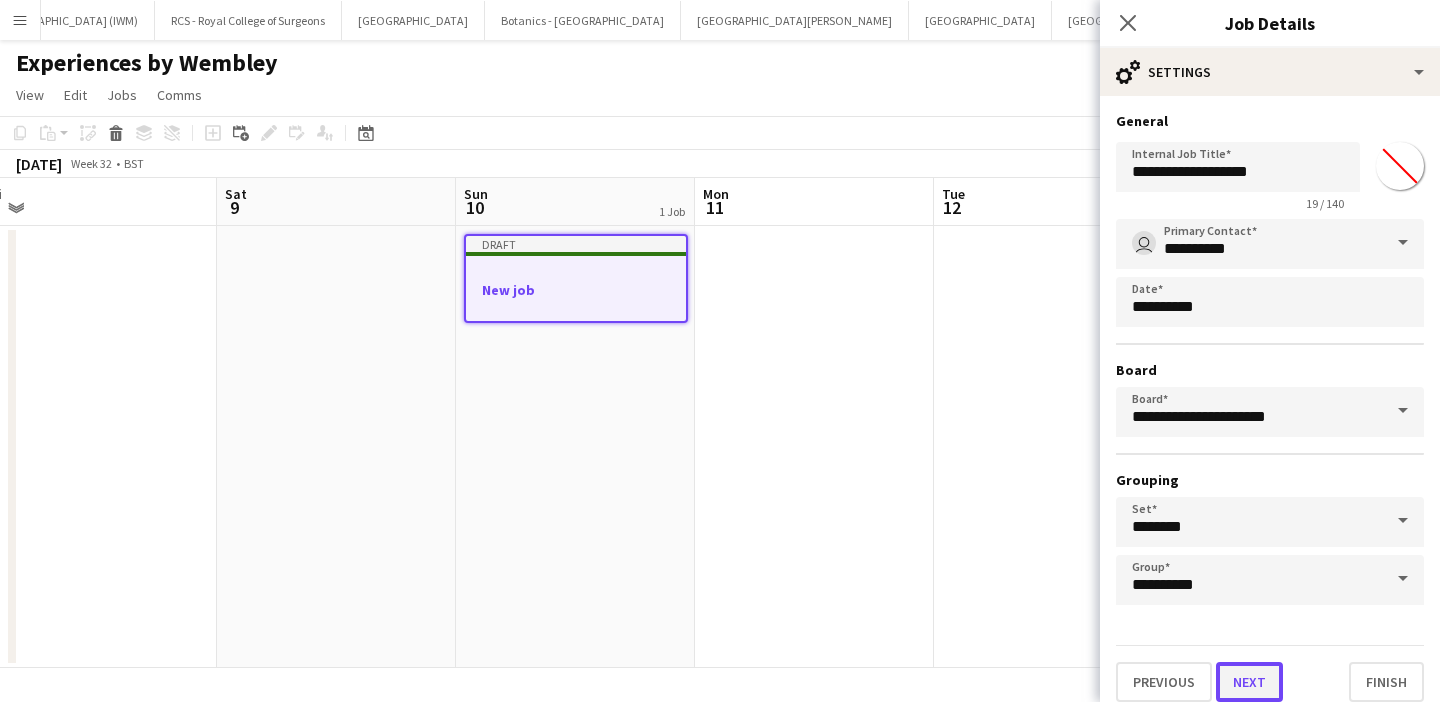 click on "Next" at bounding box center [1249, 682] 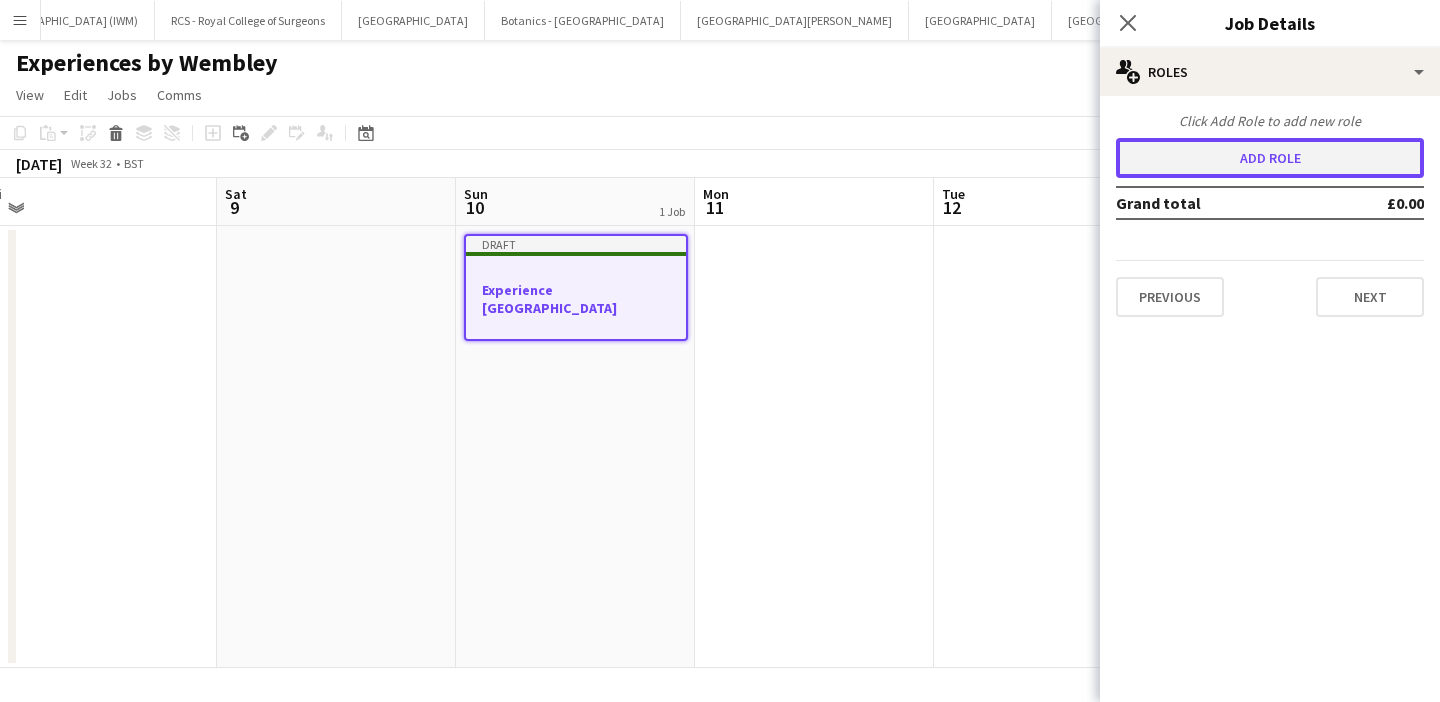 click on "Add role" at bounding box center [1270, 158] 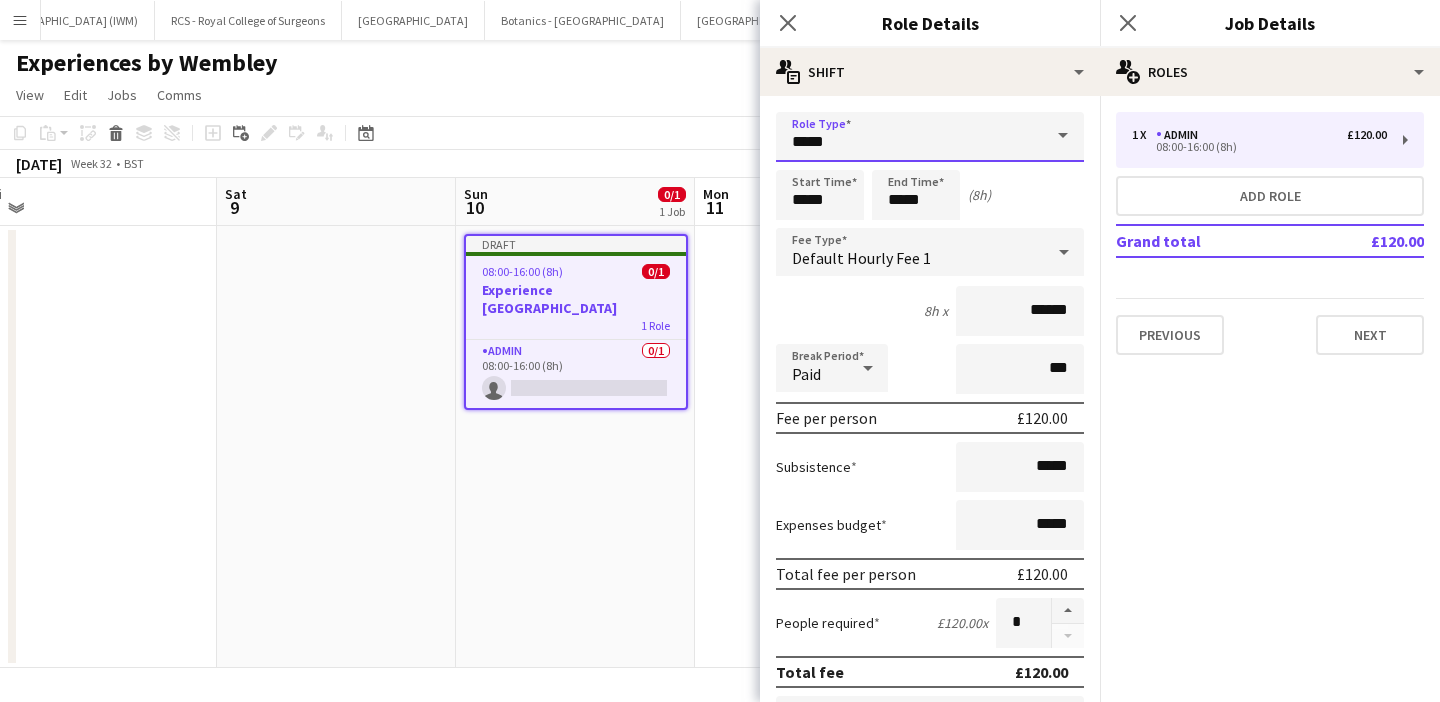 click on "*****" at bounding box center [930, 137] 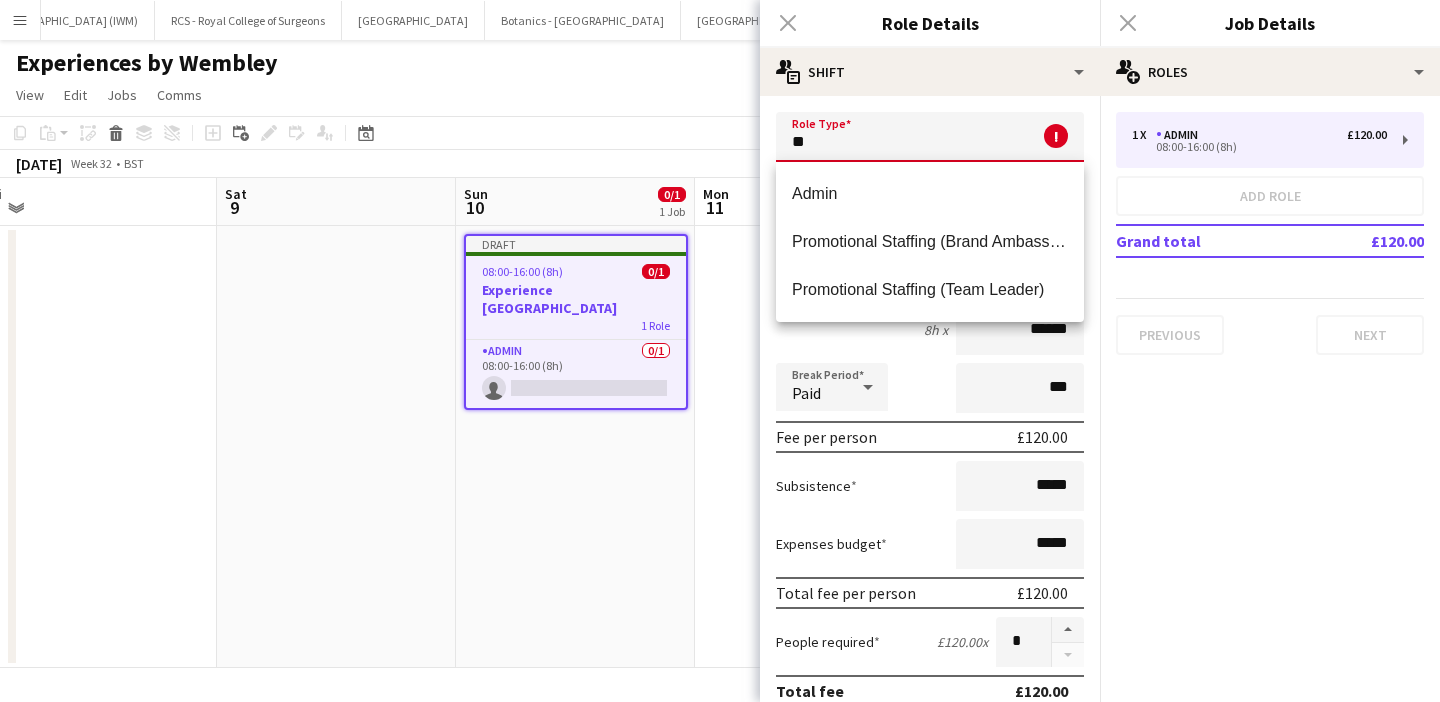 type on "*" 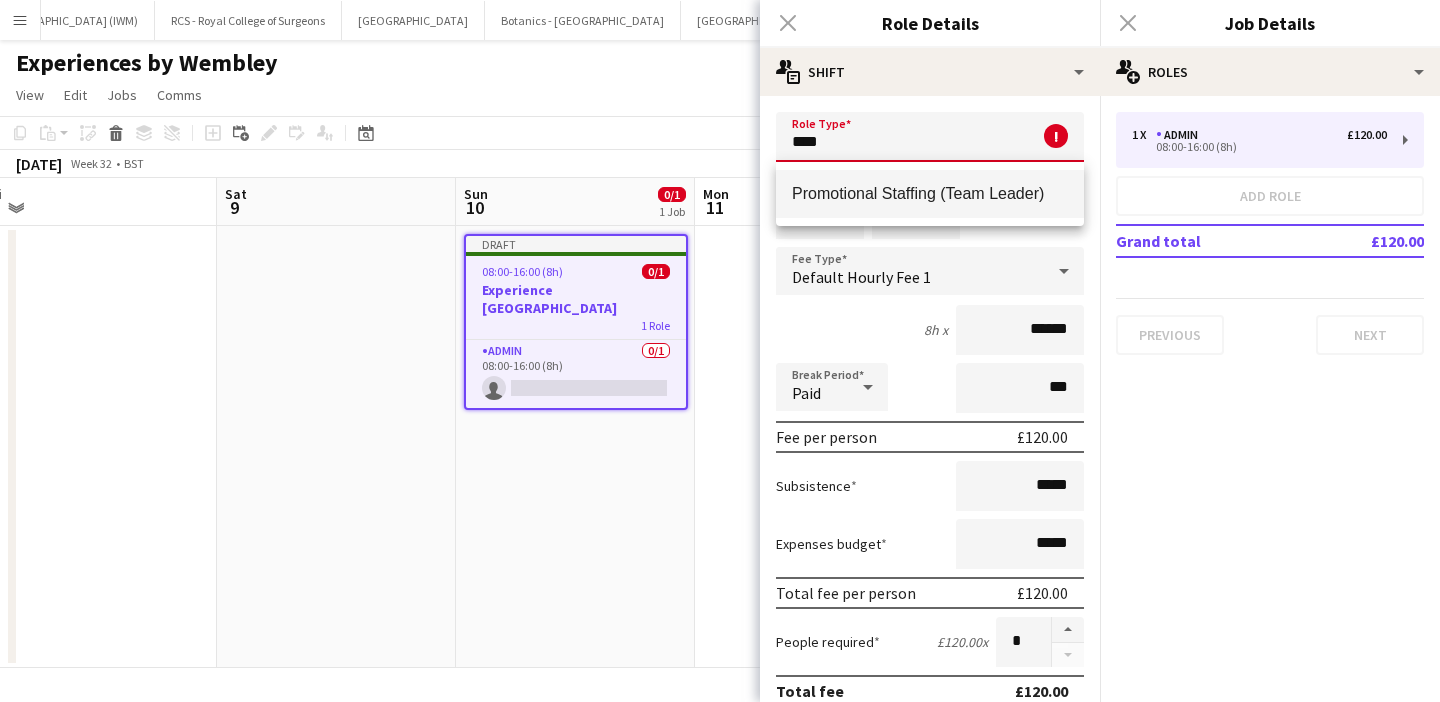 click on "Promotional Staffing (Team Leader)" at bounding box center (930, 194) 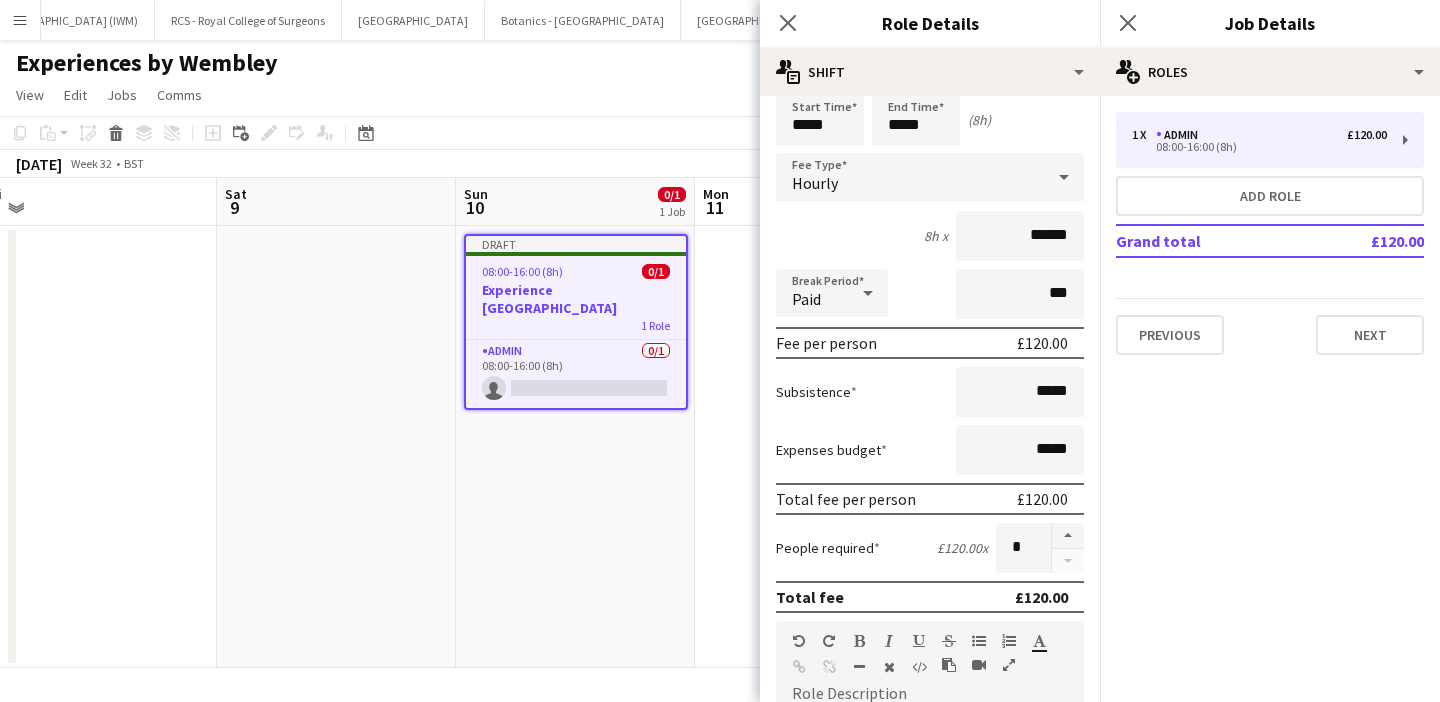 scroll, scrollTop: 0, scrollLeft: 0, axis: both 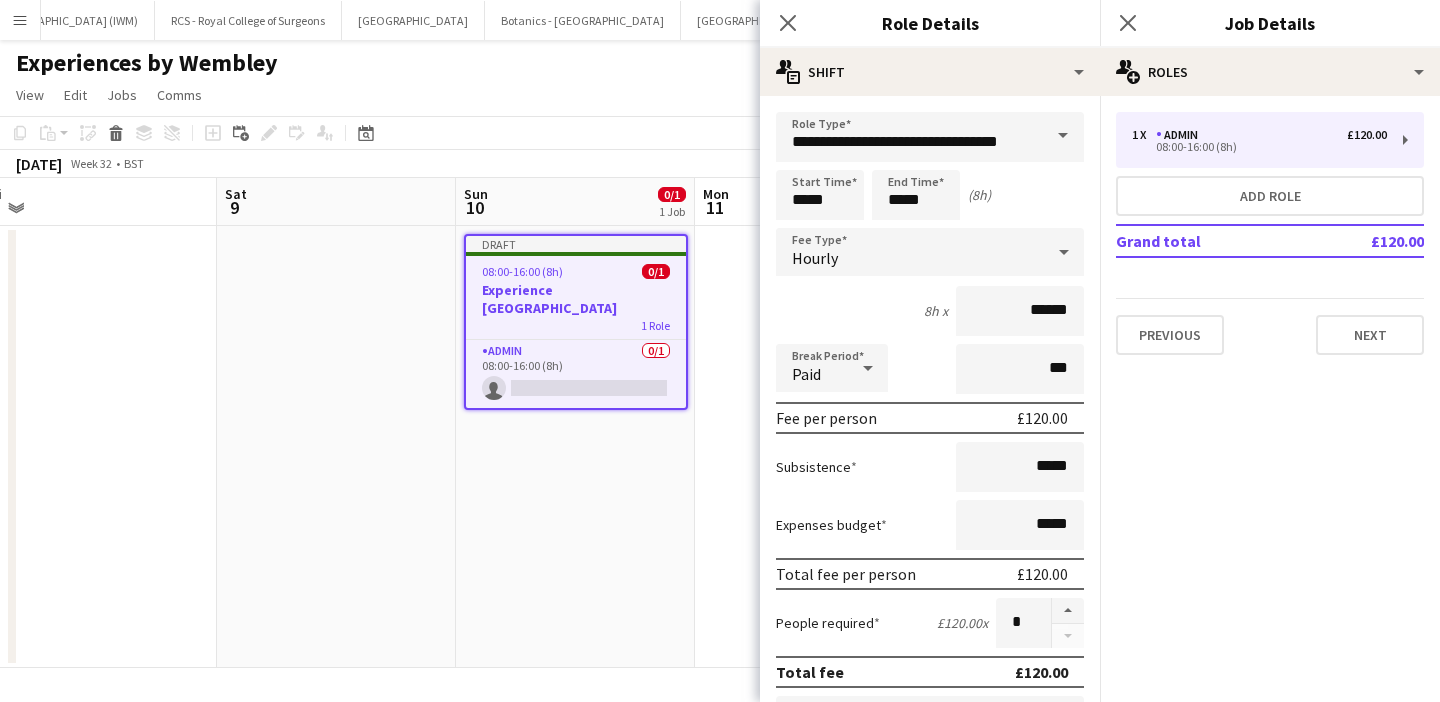 click on "8h x  ******" at bounding box center (930, 311) 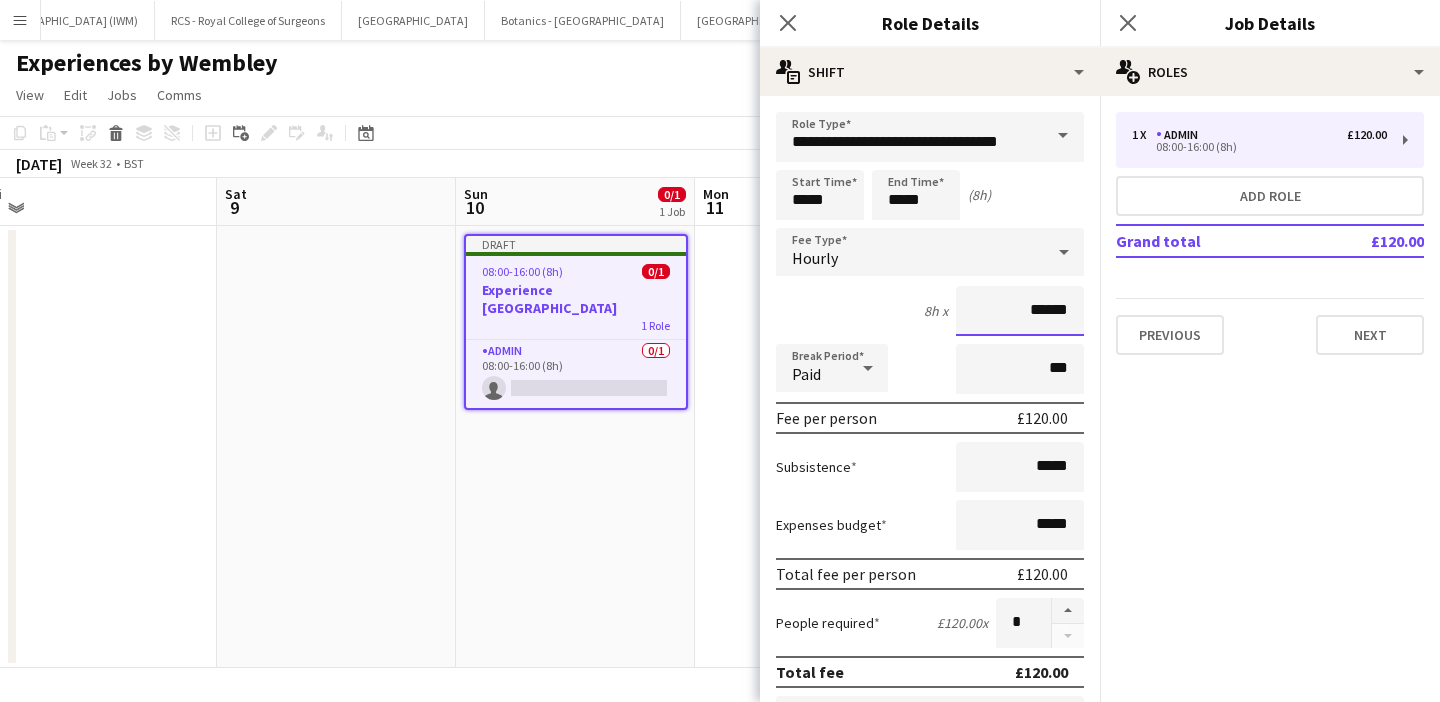 click on "******" at bounding box center (1020, 311) 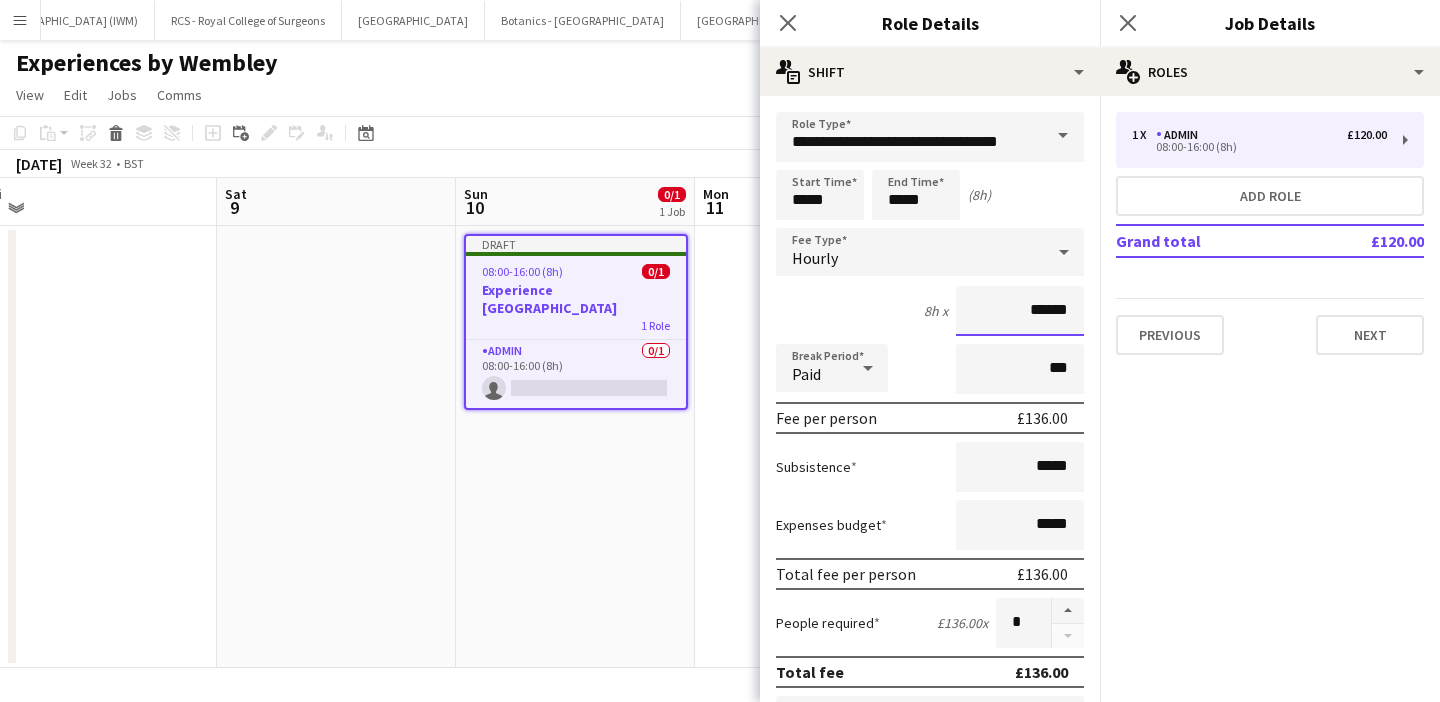 type on "******" 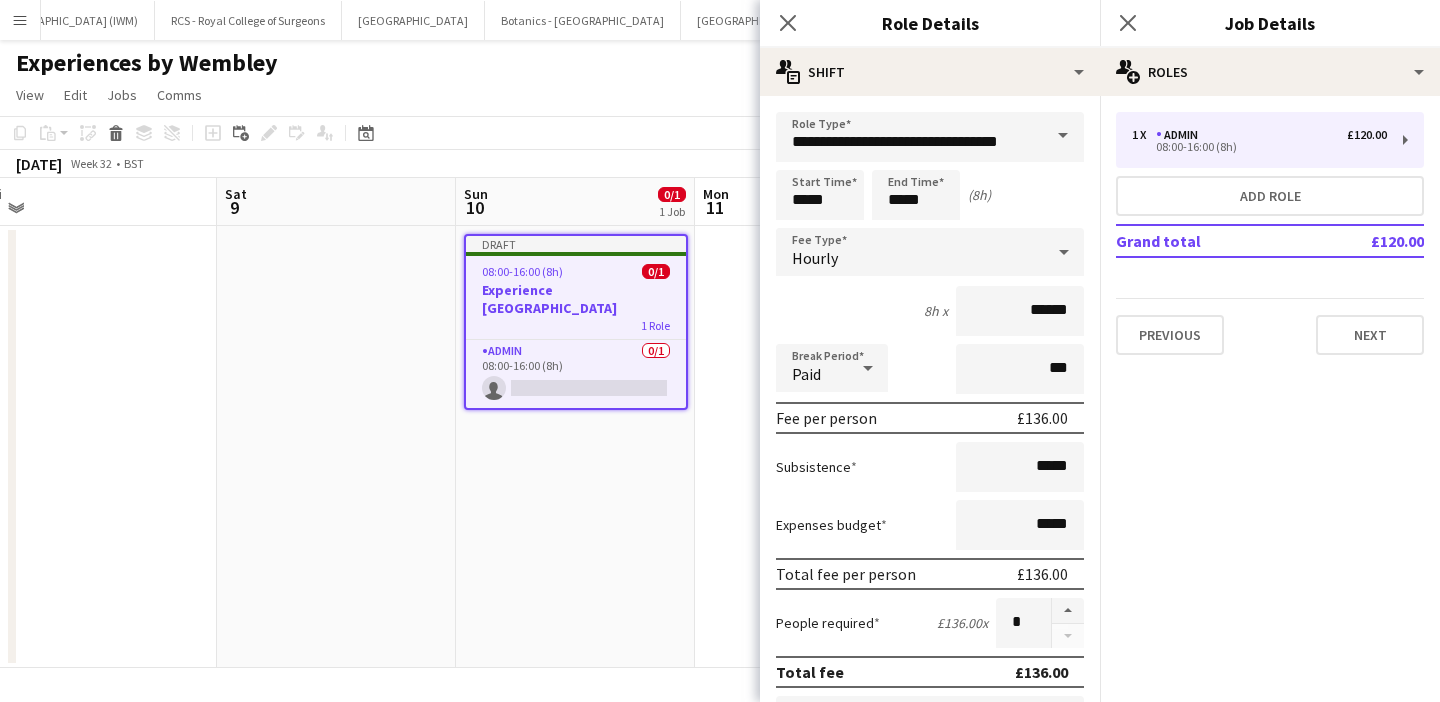 click on "pencil3
General details   1 x   Admin   £120.00   08:00-16:00 (8h)   Add role   Grand total   £120.00   Previous   Next" 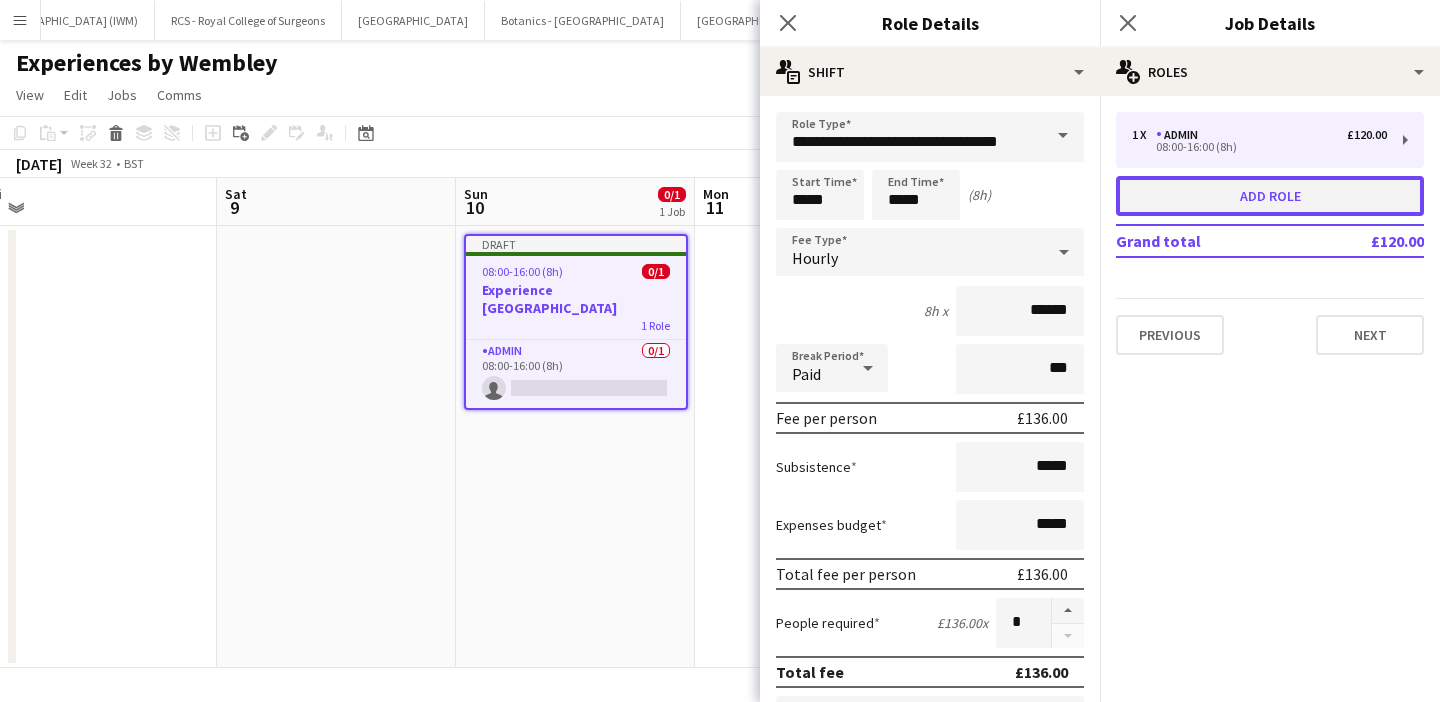 click on "Add role" at bounding box center [1270, 196] 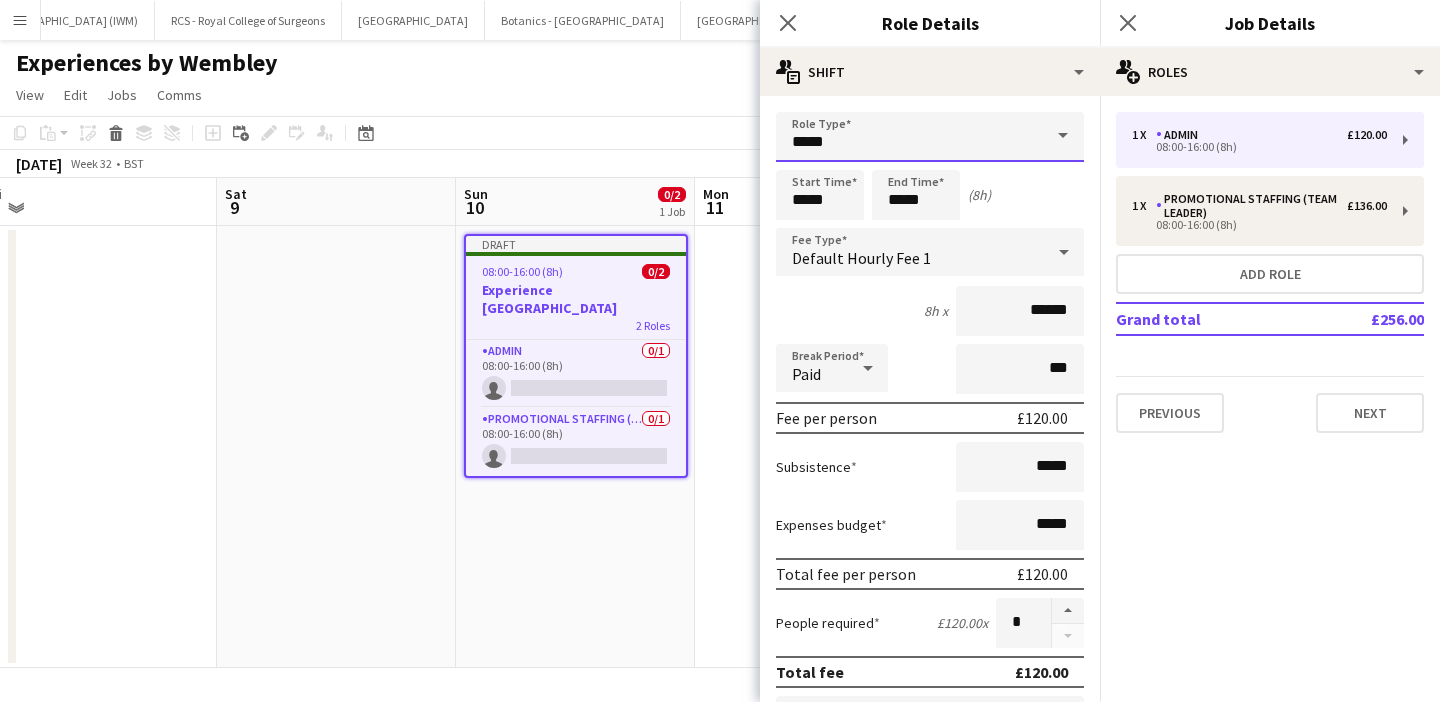 click on "*****" at bounding box center (930, 137) 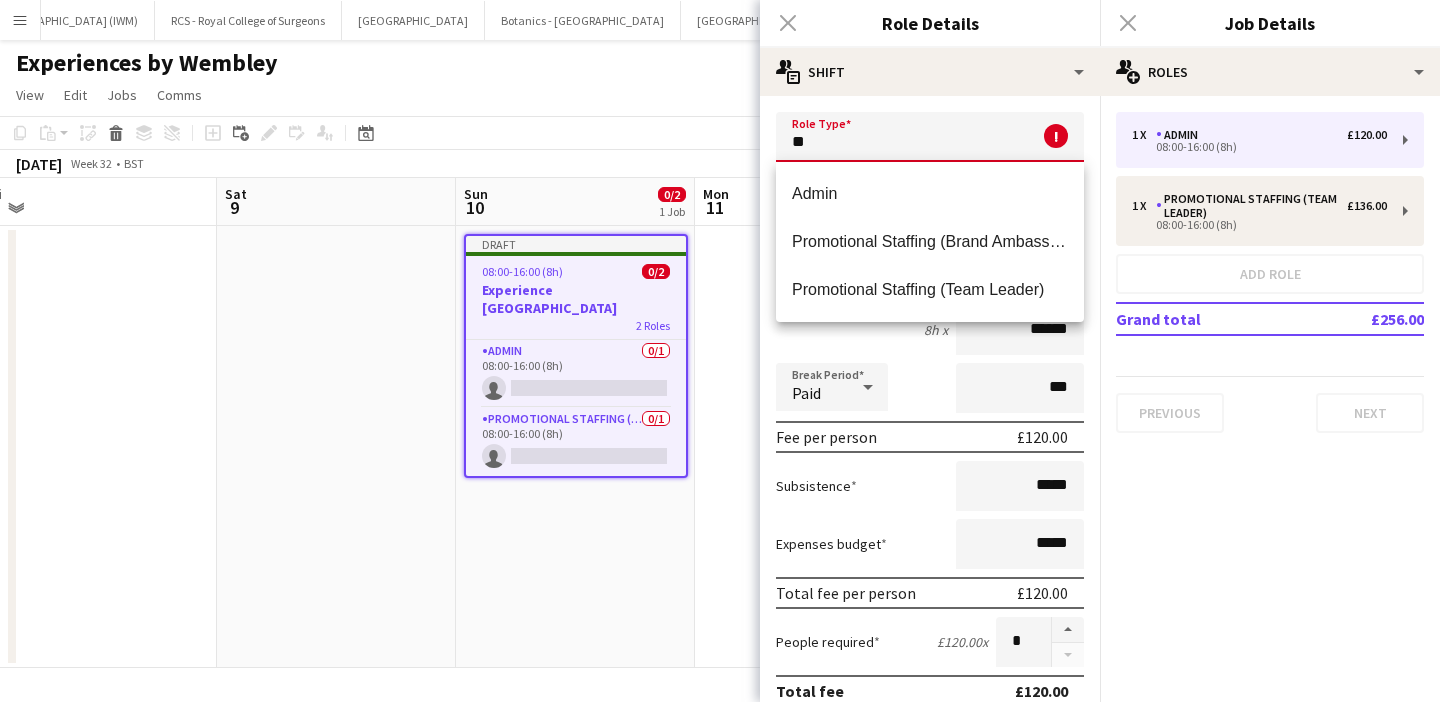 type on "*" 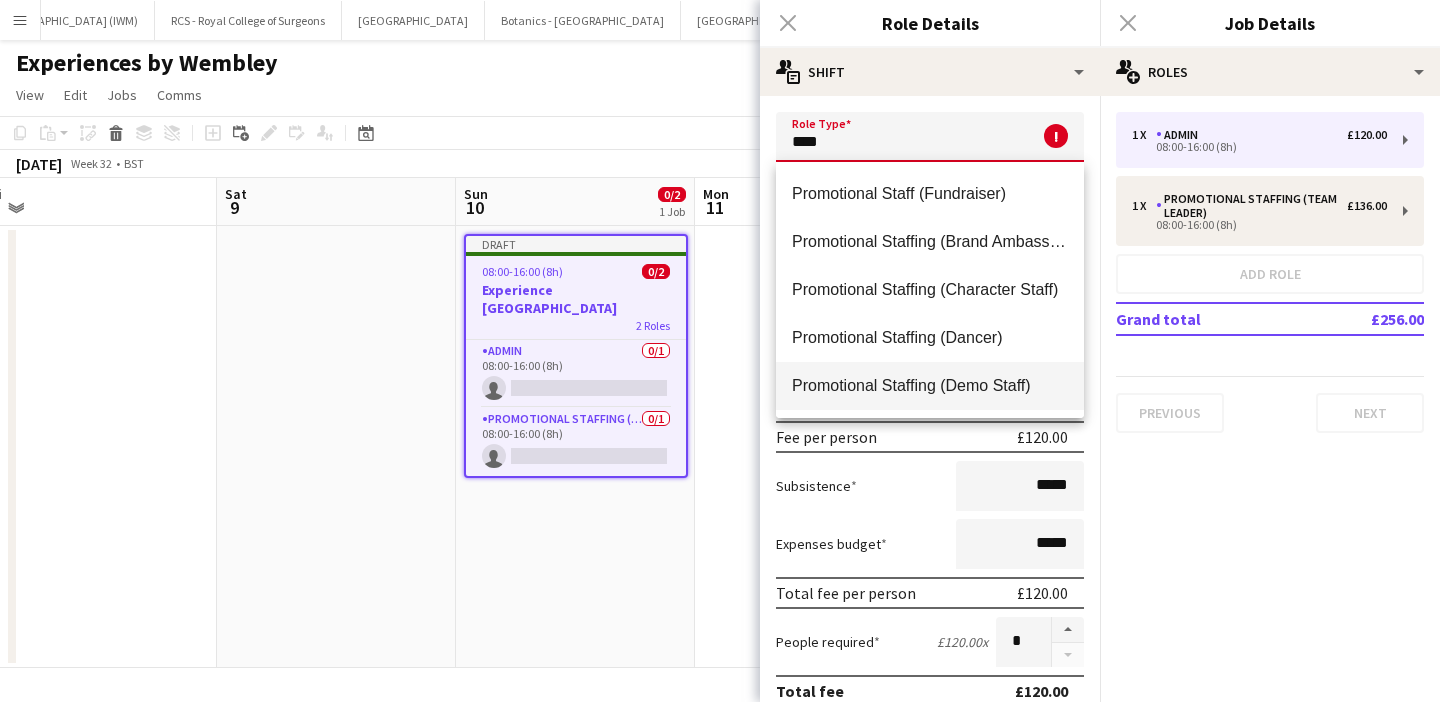 scroll, scrollTop: 0, scrollLeft: 0, axis: both 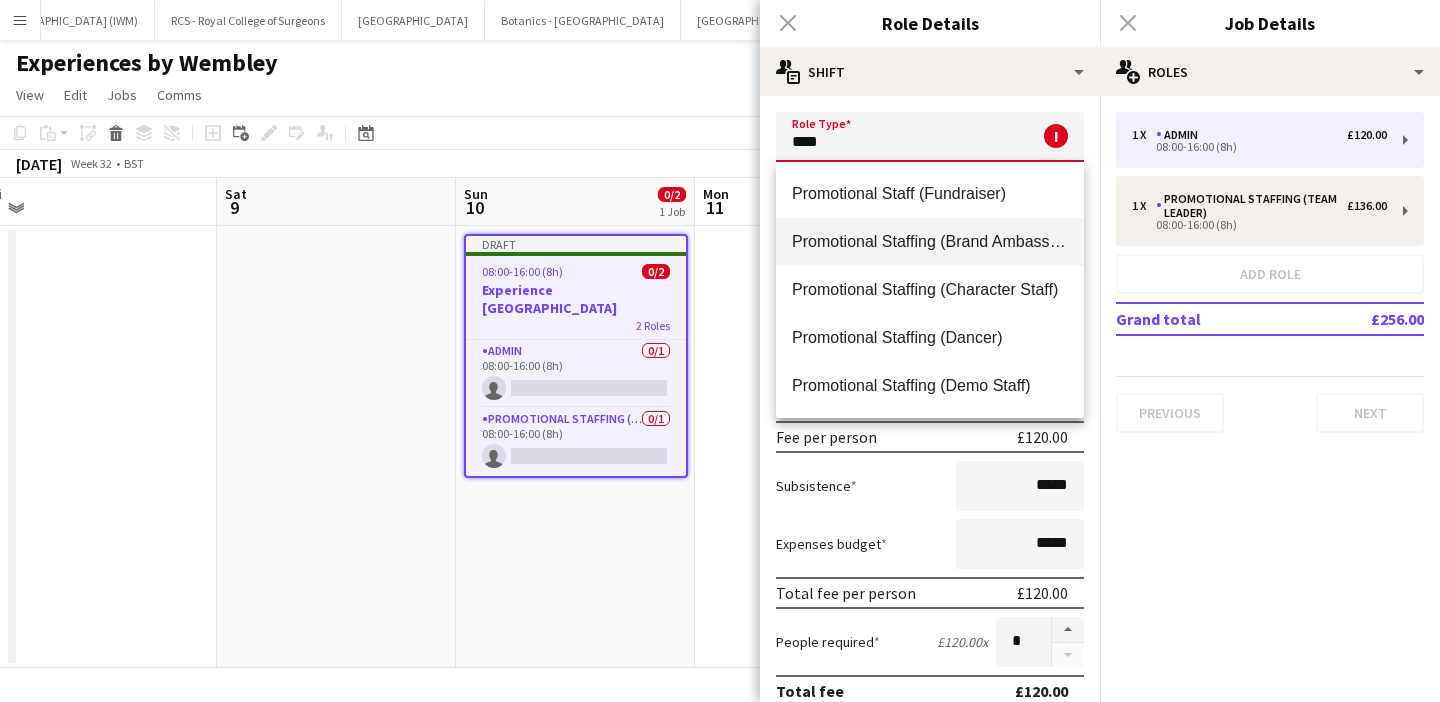 click on "Promotional Staffing (Brand Ambassadors)" at bounding box center [930, 241] 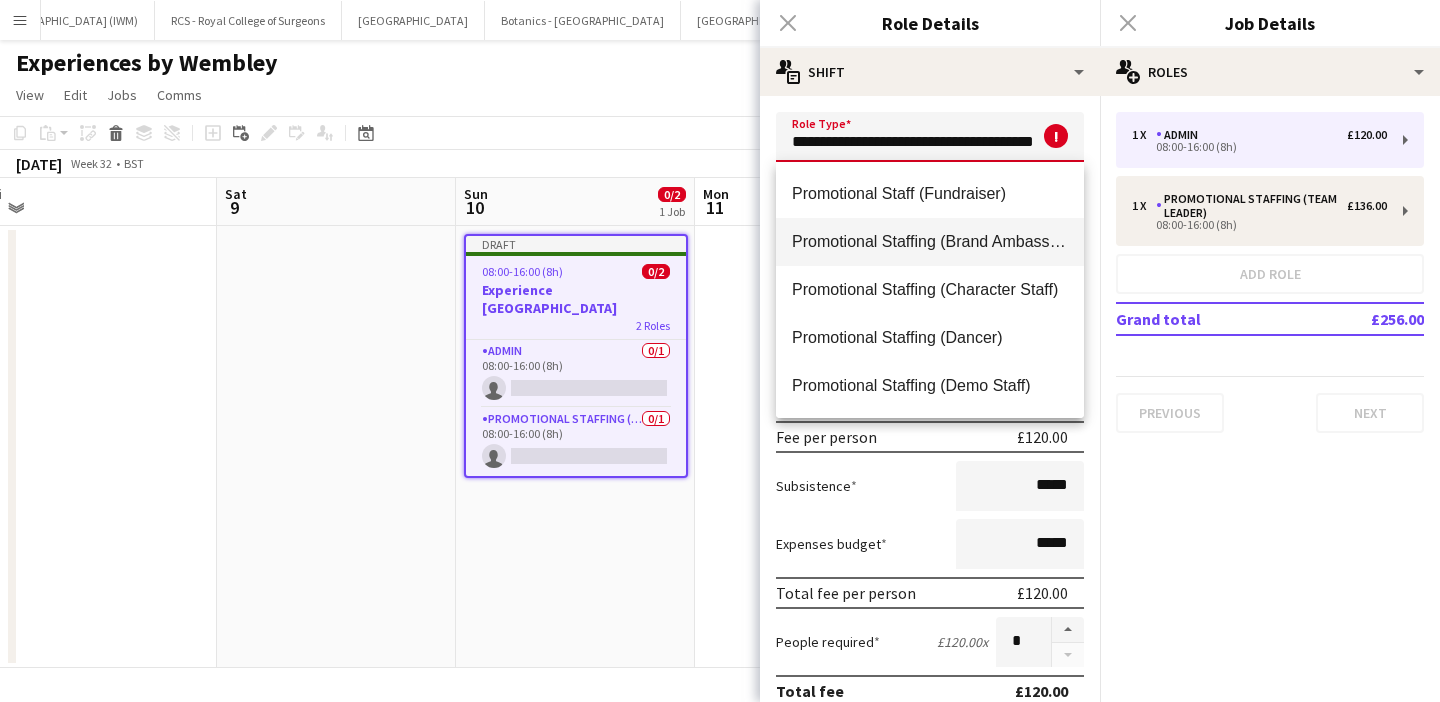scroll, scrollTop: 0, scrollLeft: 34, axis: horizontal 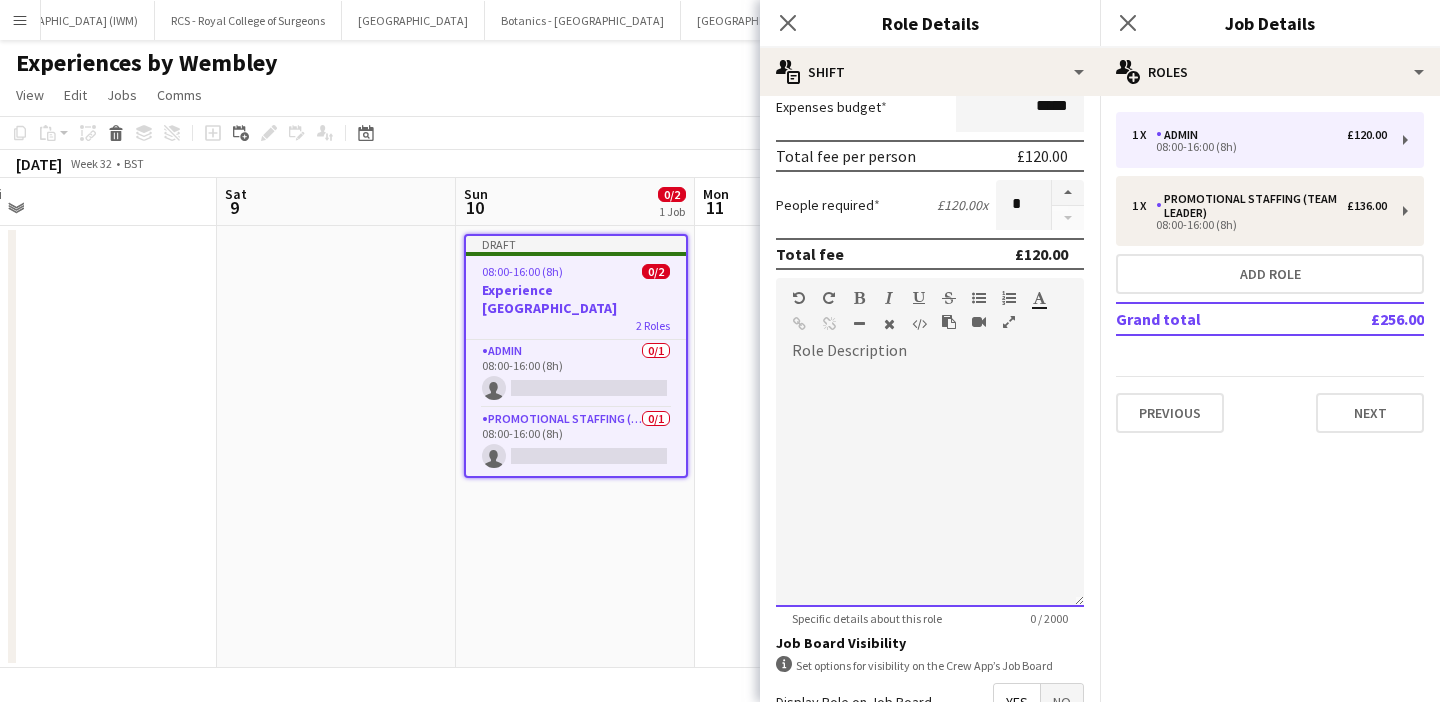click at bounding box center [930, 487] 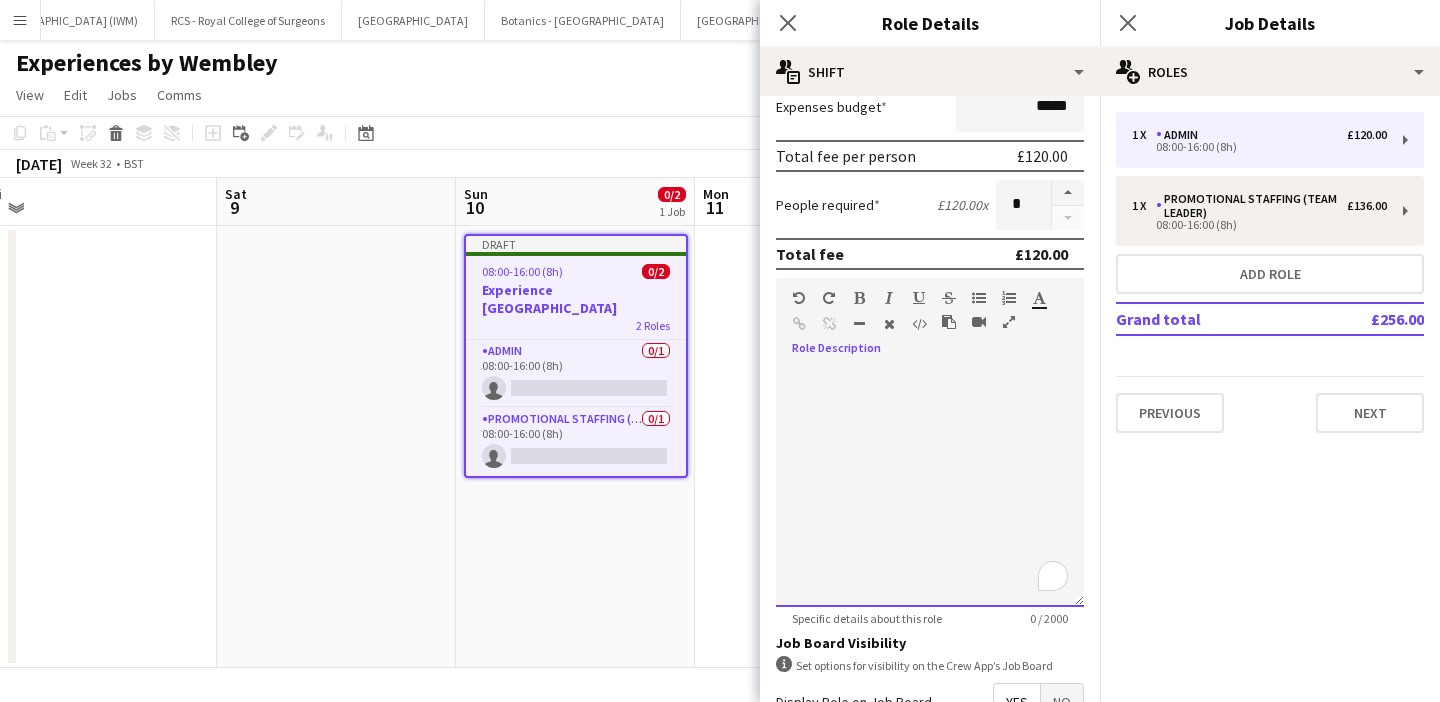 scroll, scrollTop: 0, scrollLeft: 0, axis: both 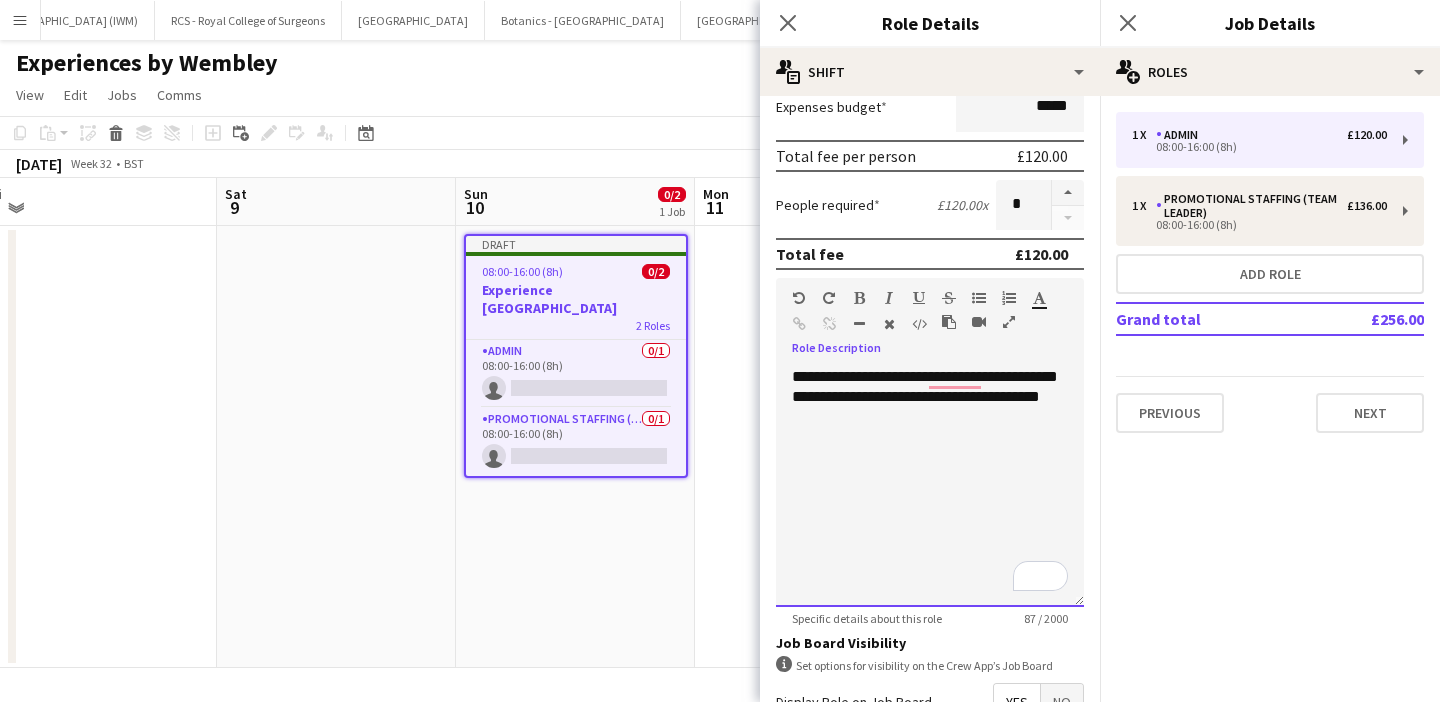 click on "**********" at bounding box center (930, 487) 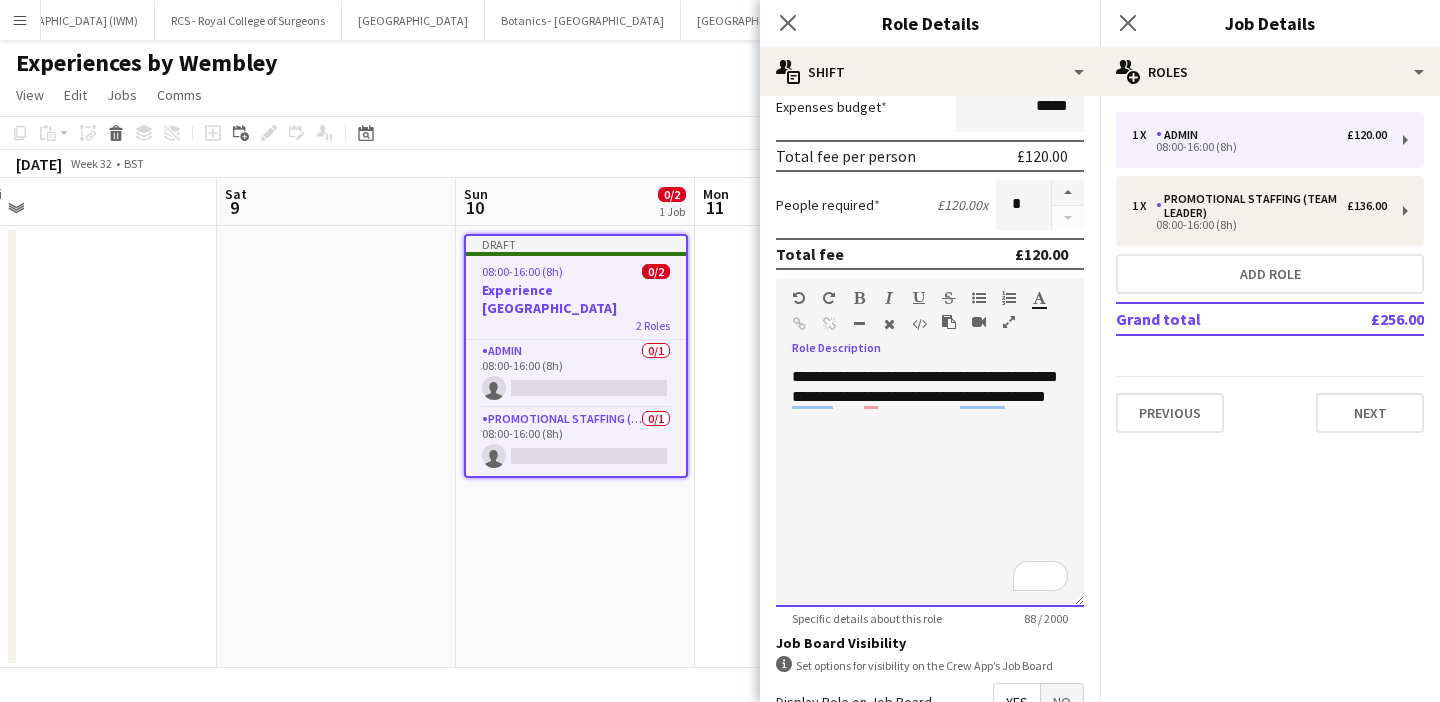 click on "**********" at bounding box center (930, 487) 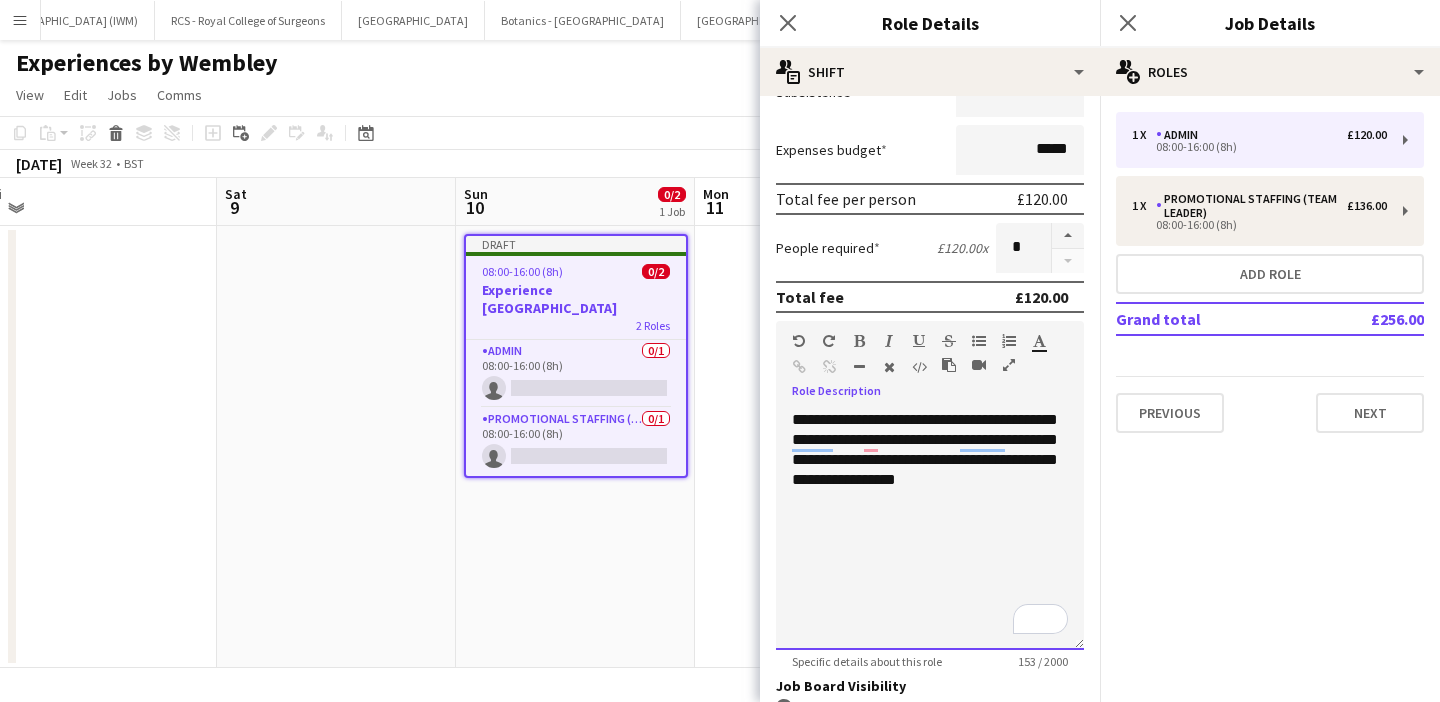 scroll, scrollTop: 371, scrollLeft: 0, axis: vertical 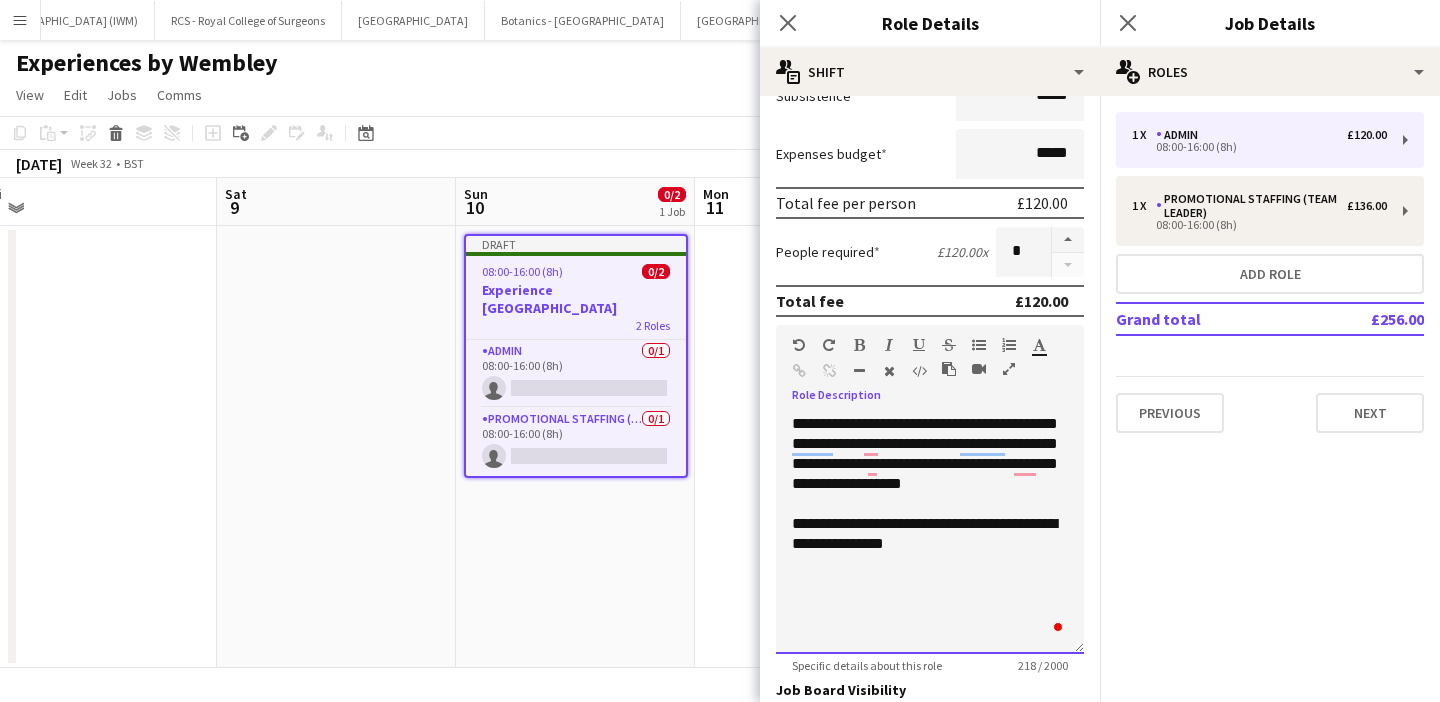 click on "**********" at bounding box center (930, 534) 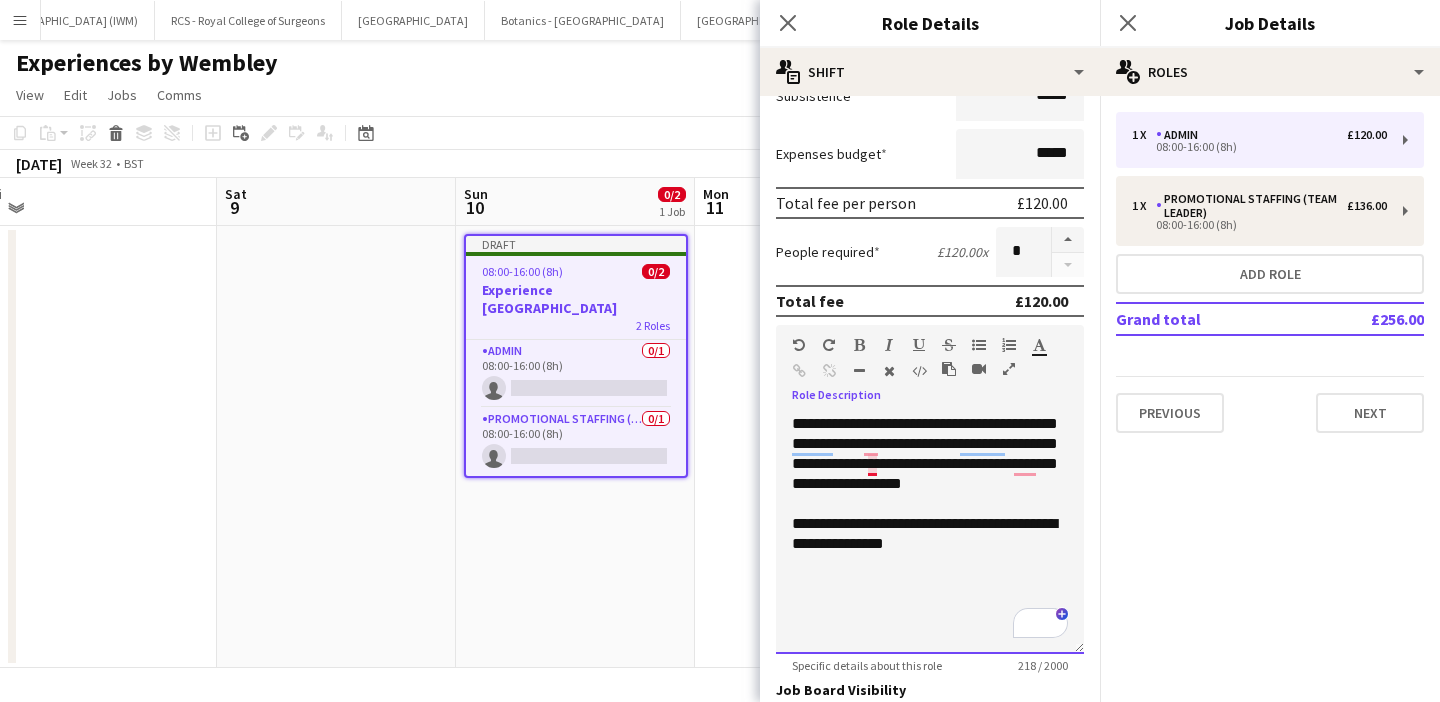 click on "**********" at bounding box center [930, 534] 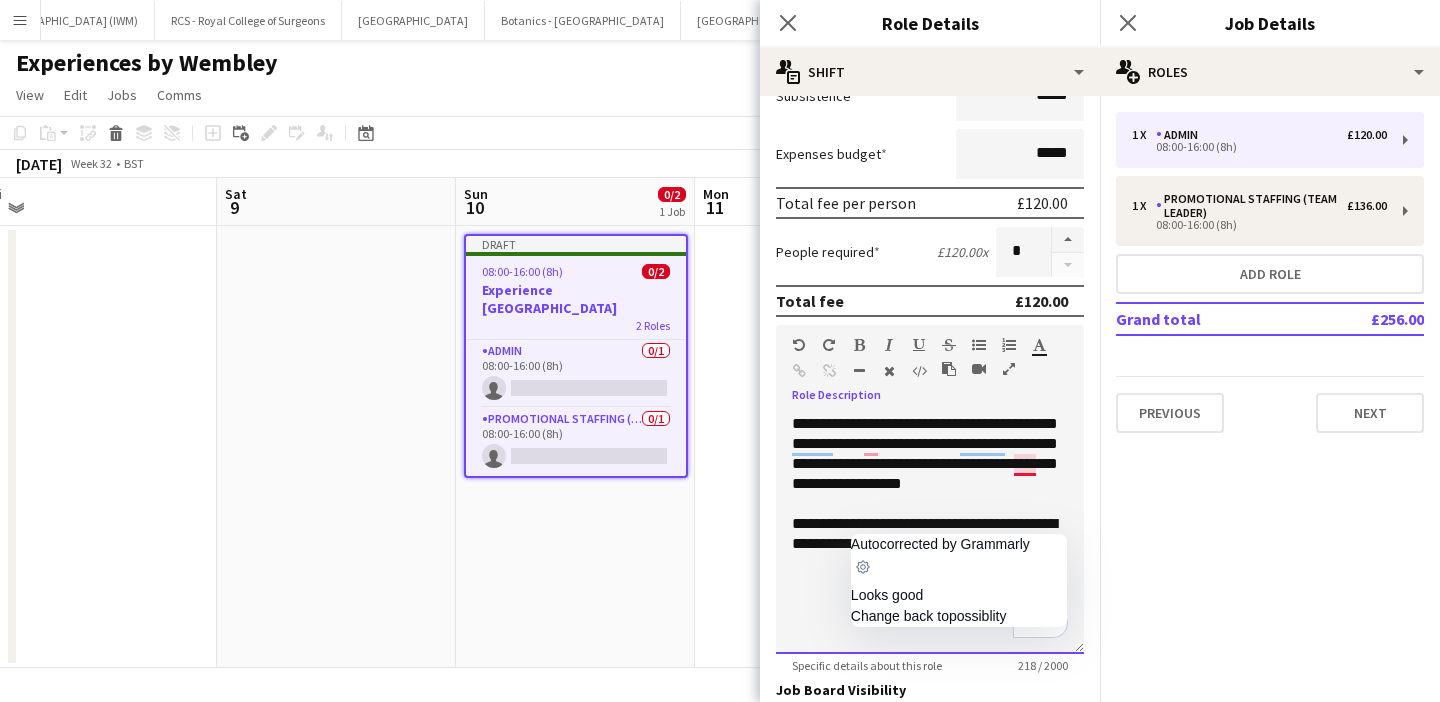 click on "**********" at bounding box center (930, 534) 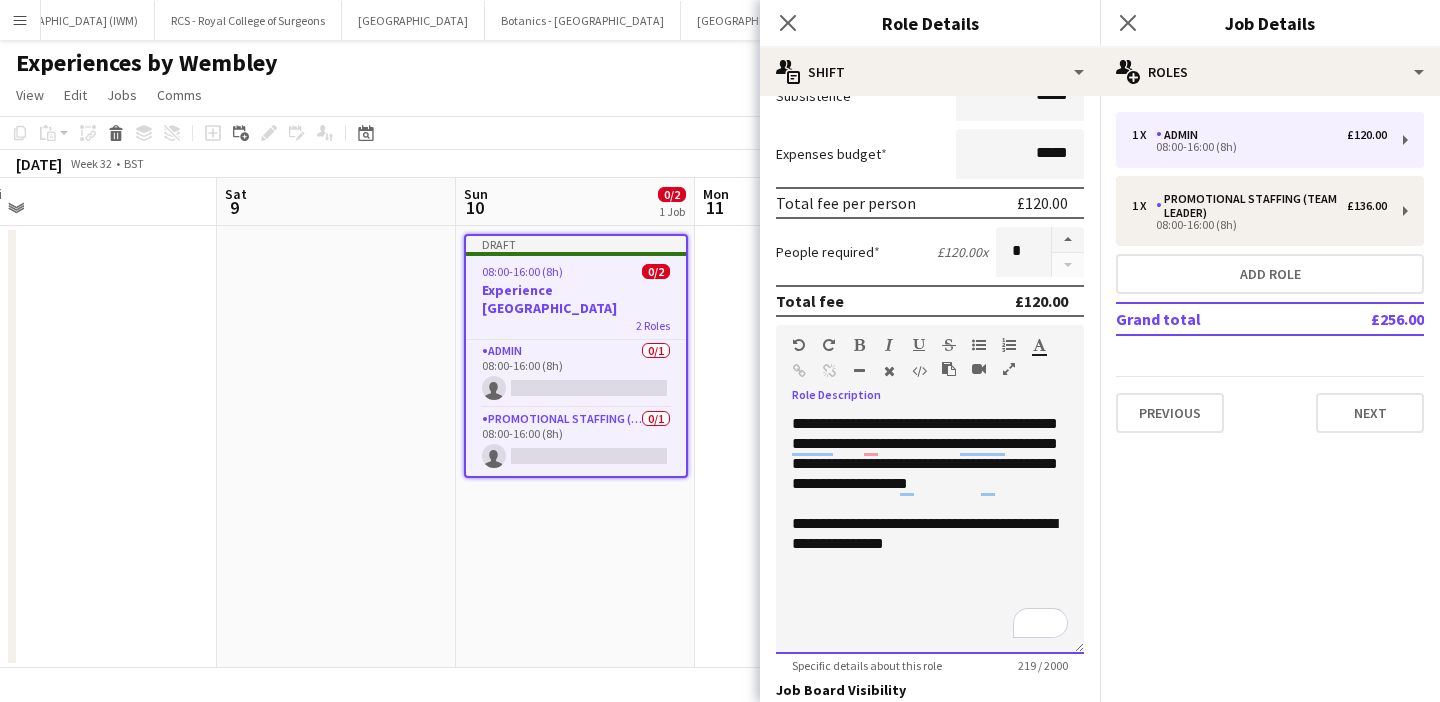 click on "**********" at bounding box center (930, 534) 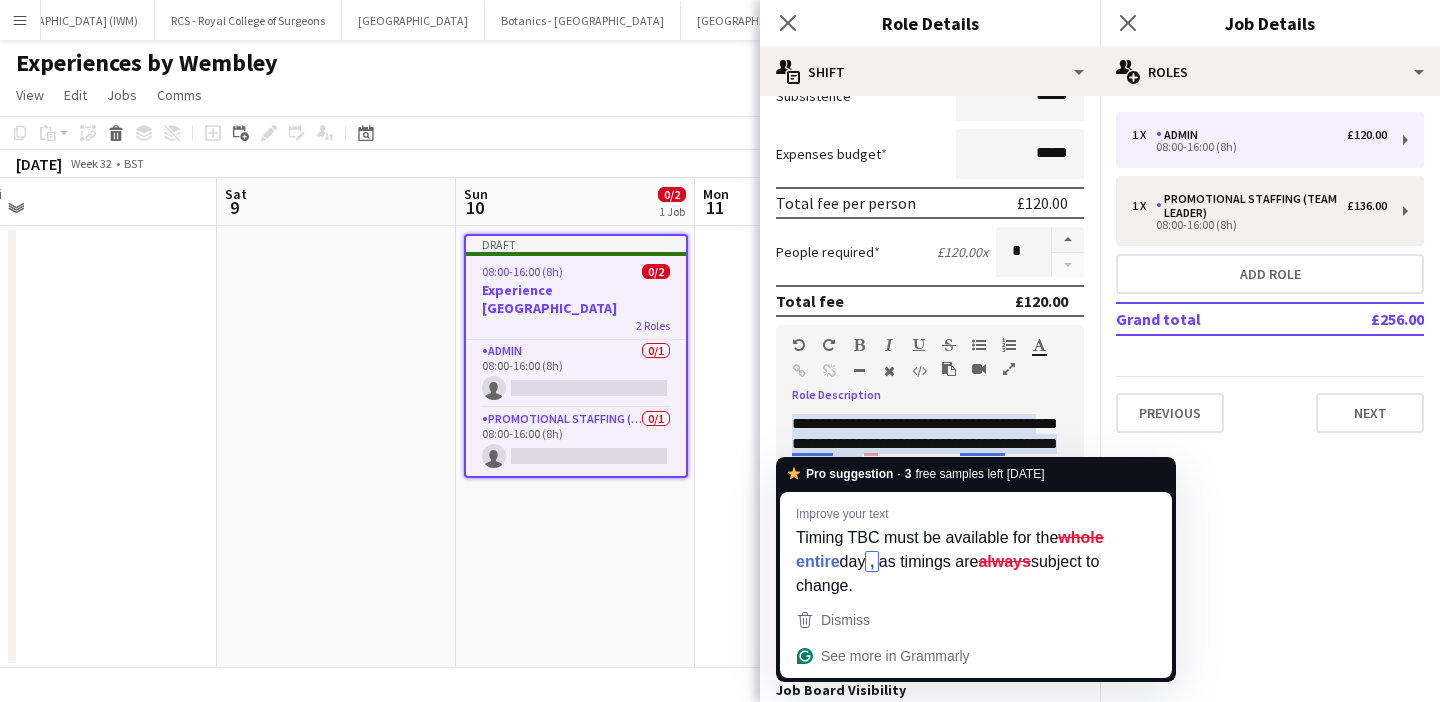 click on "**********" at bounding box center (930, 534) 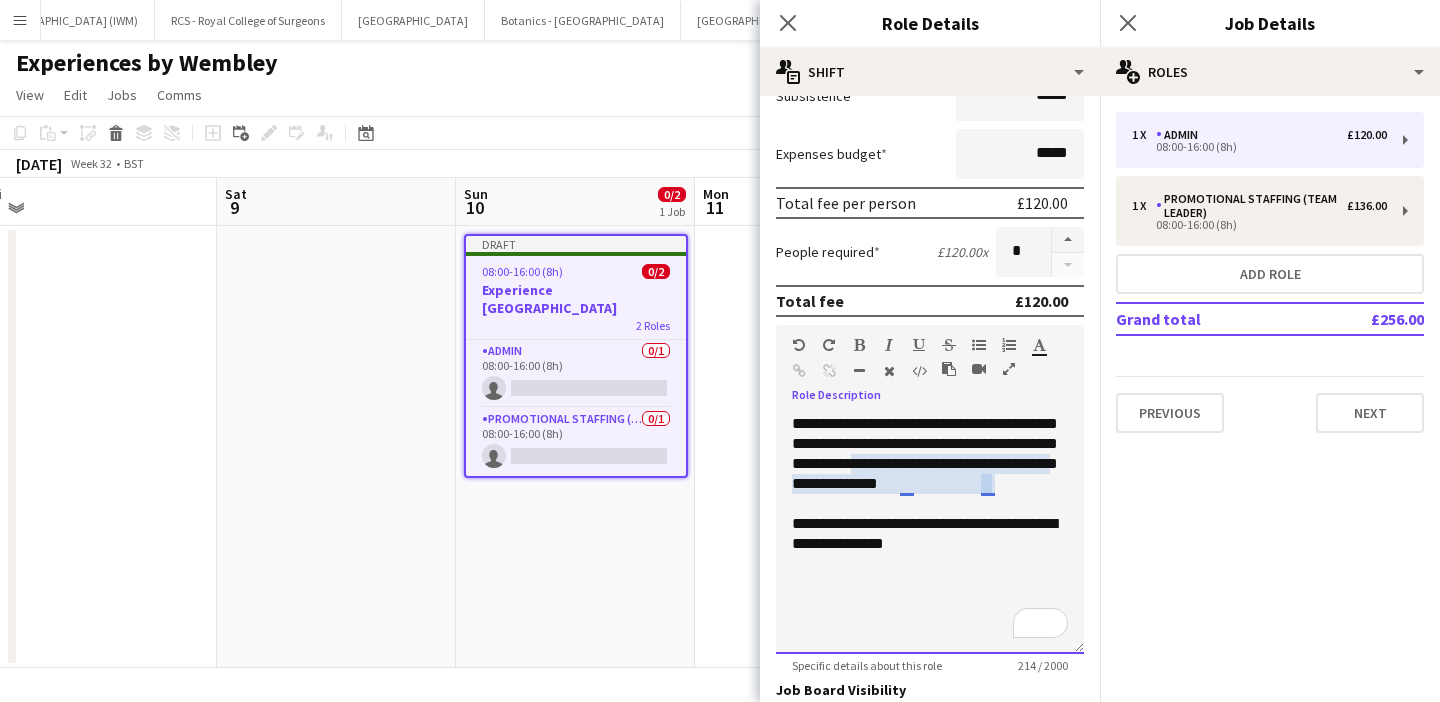 click on "**********" at bounding box center (930, 534) 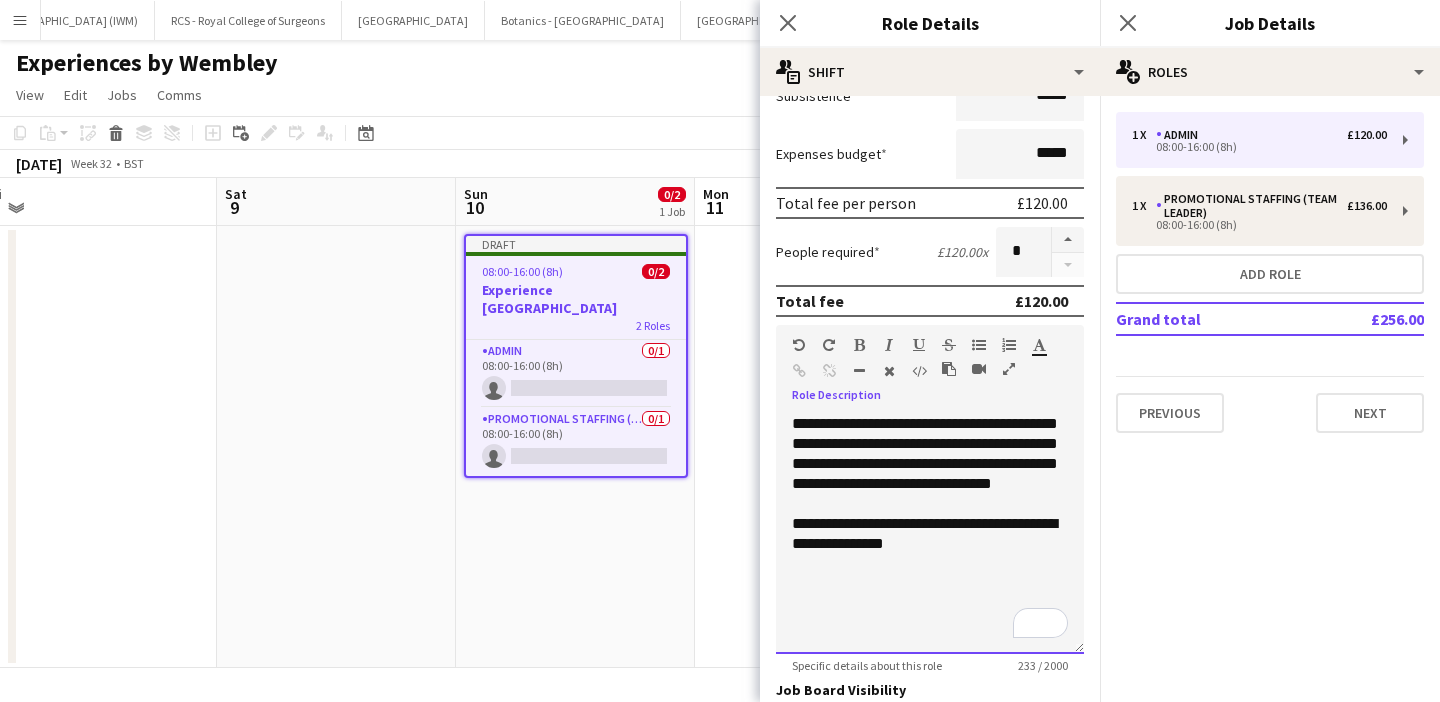 click on "**********" at bounding box center (930, 534) 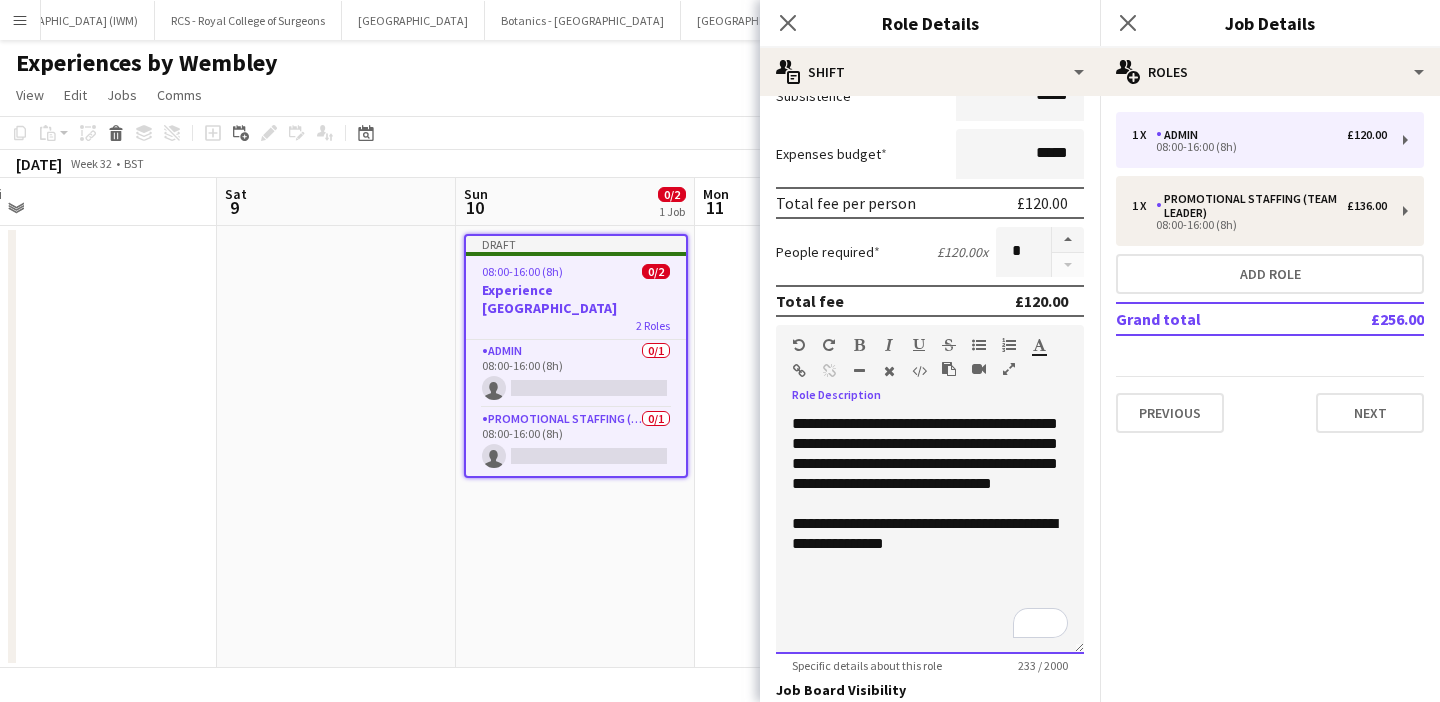 drag, startPoint x: 937, startPoint y: 571, endPoint x: 950, endPoint y: 588, distance: 21.400934 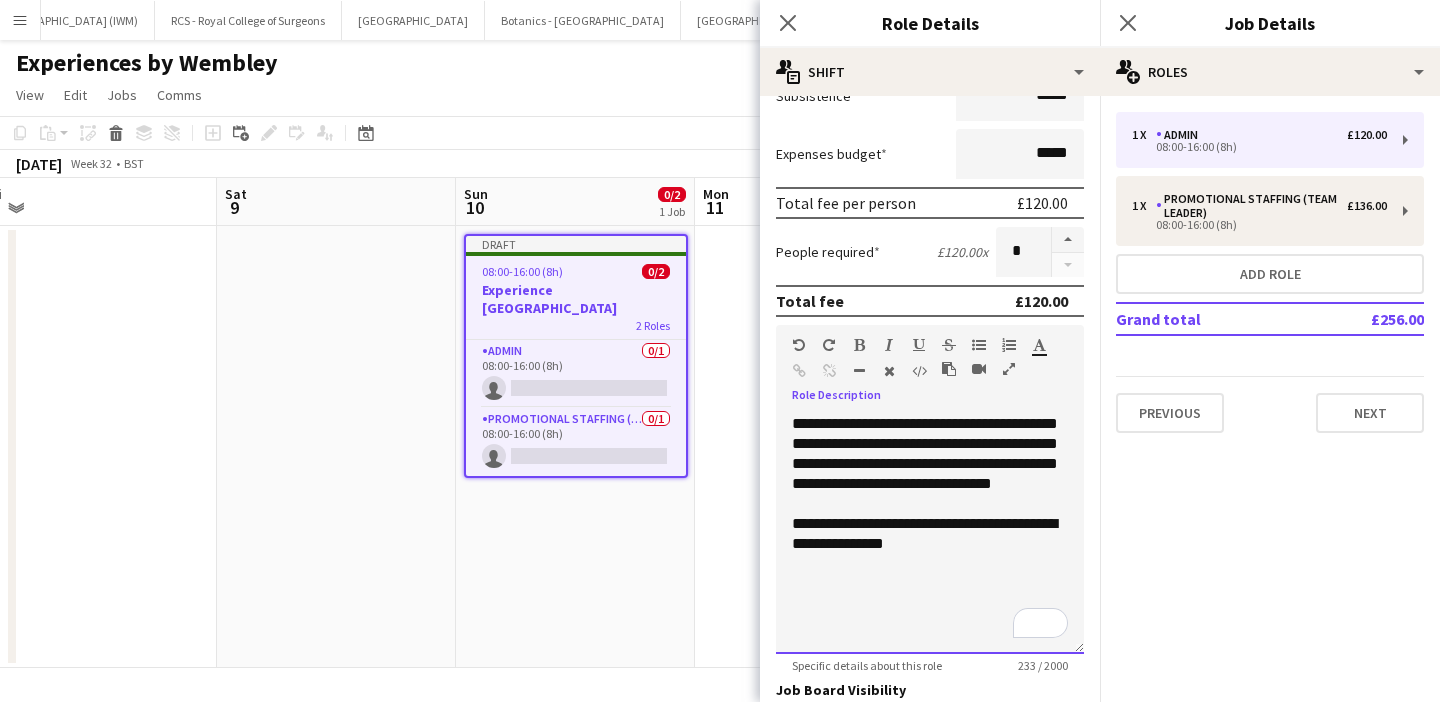drag, startPoint x: 913, startPoint y: 566, endPoint x: 934, endPoint y: 585, distance: 28.319605 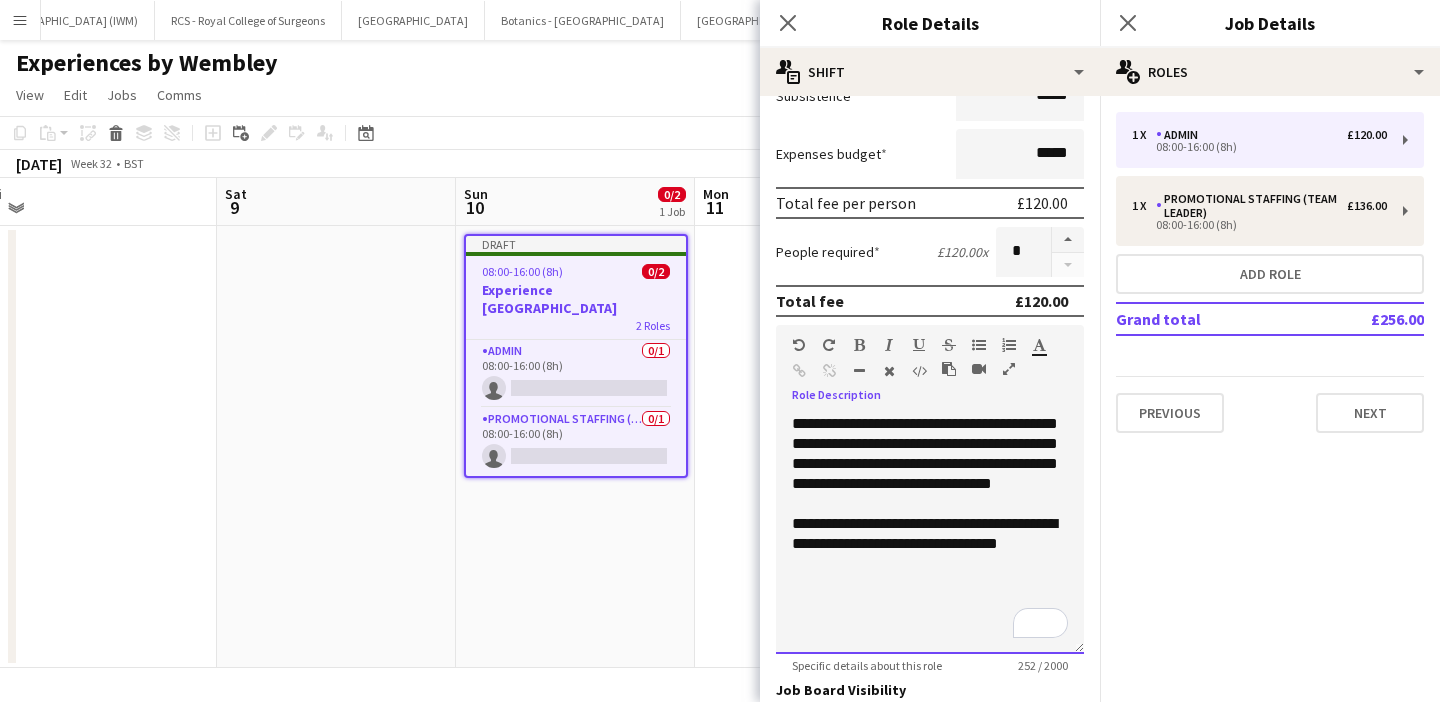 click on "**********" at bounding box center [930, 534] 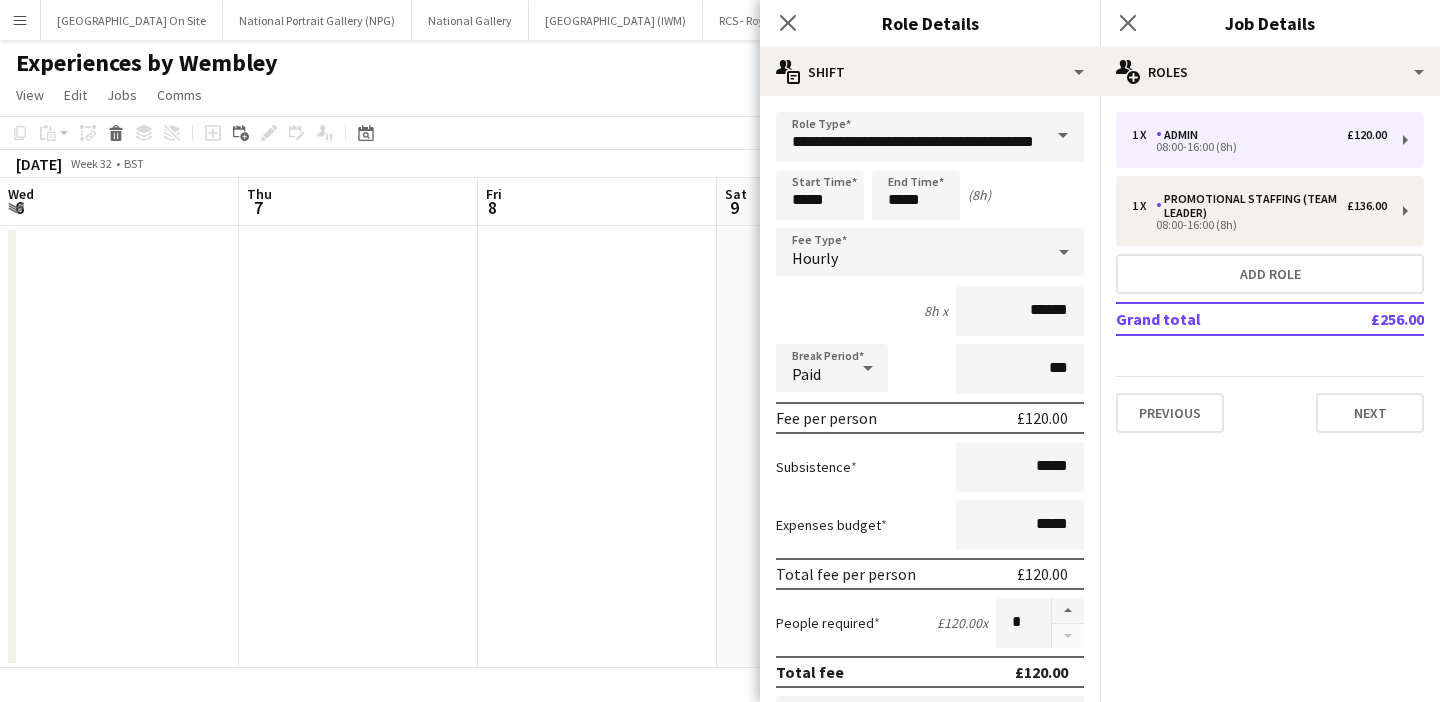 scroll, scrollTop: 0, scrollLeft: 0, axis: both 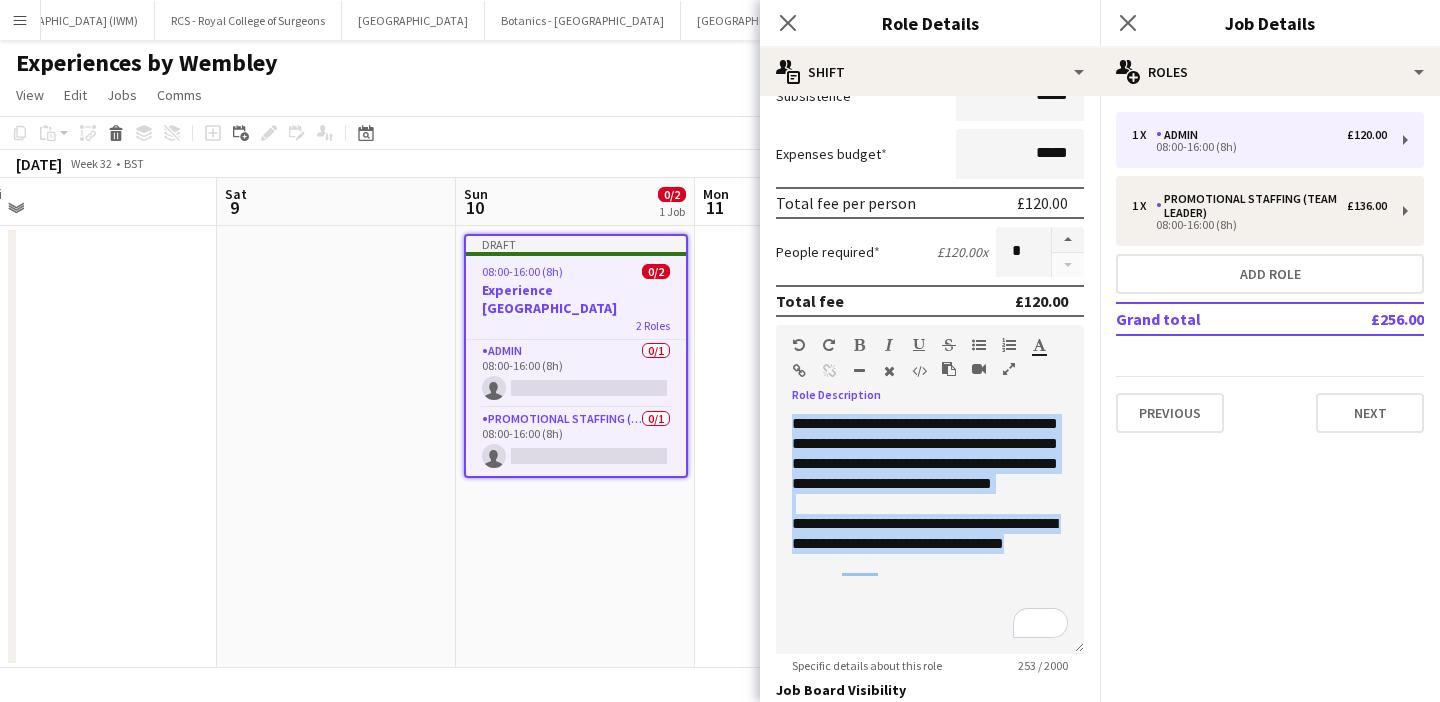 drag, startPoint x: 1047, startPoint y: 568, endPoint x: 782, endPoint y: 421, distance: 303.04126 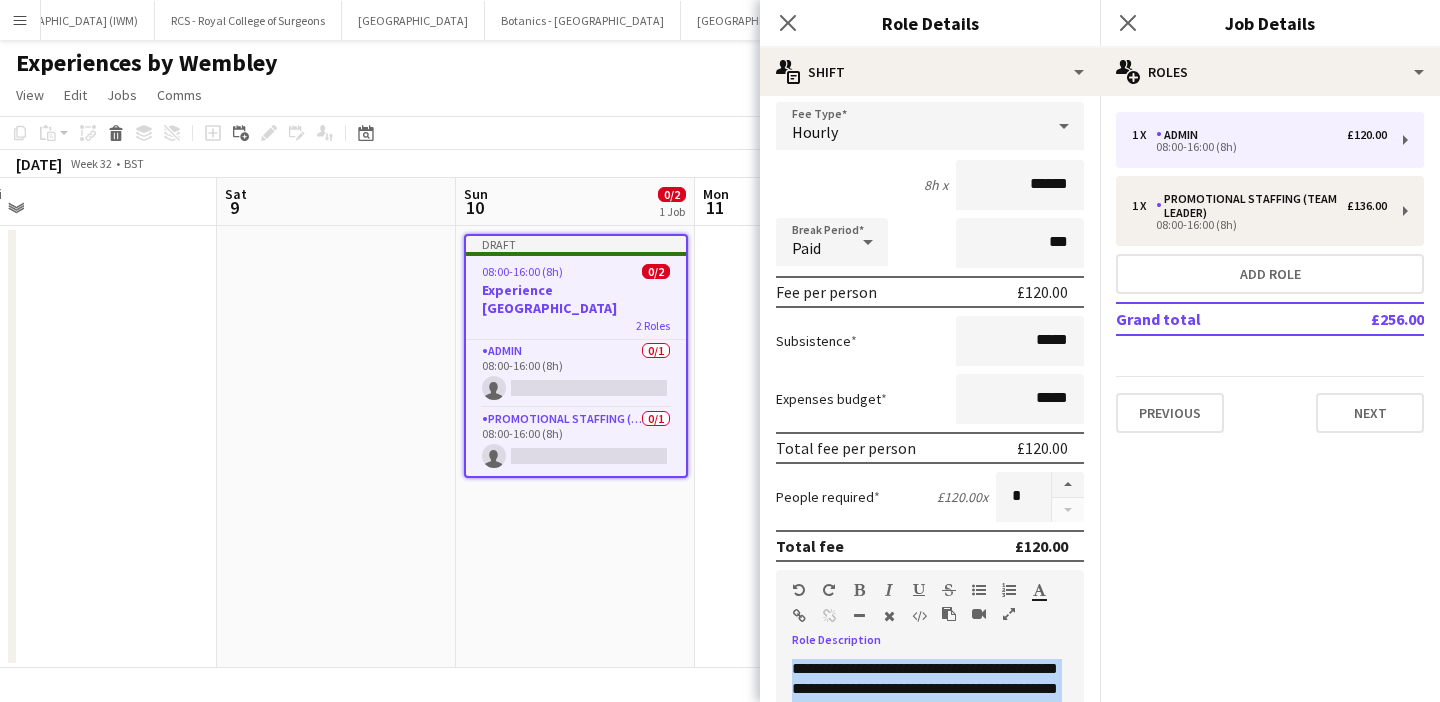 scroll, scrollTop: 0, scrollLeft: 0, axis: both 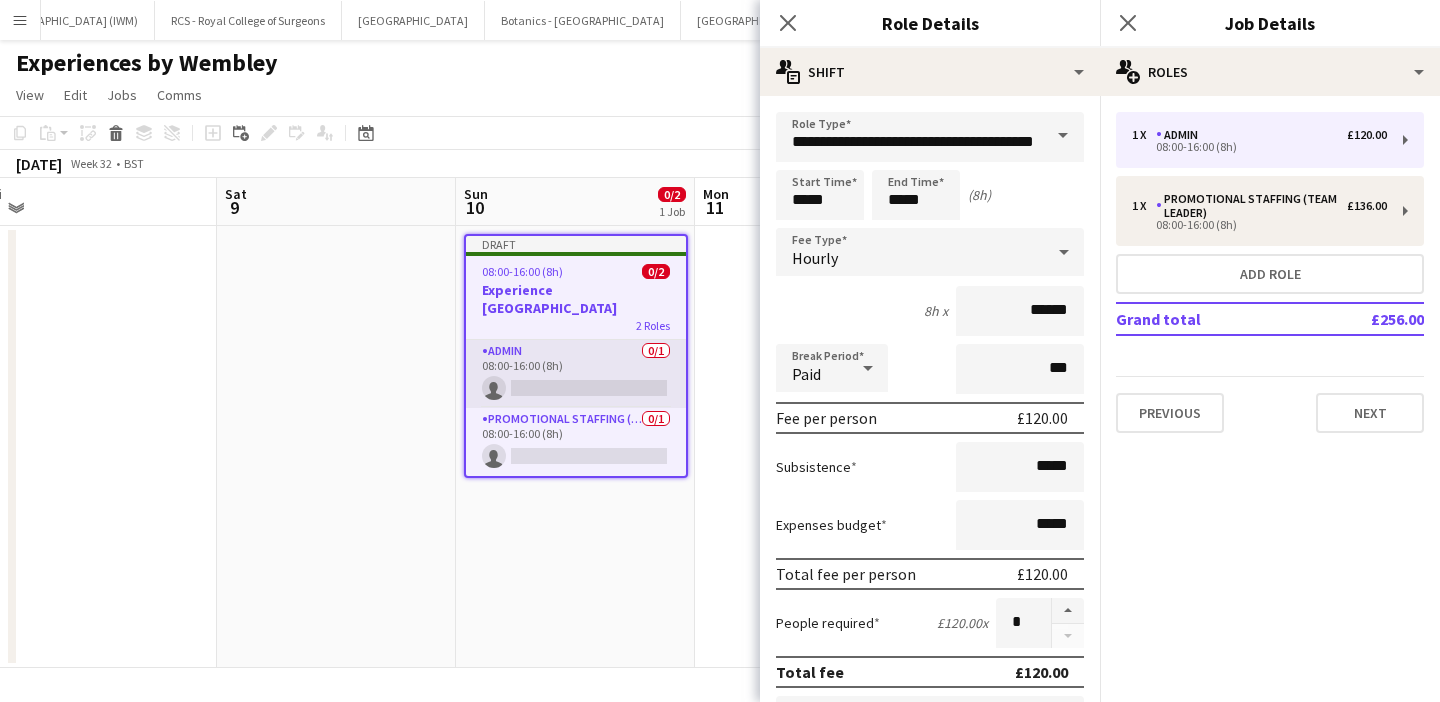 click on "Admin   0/1   08:00-16:00 (8h)
single-neutral-actions" at bounding box center (576, 374) 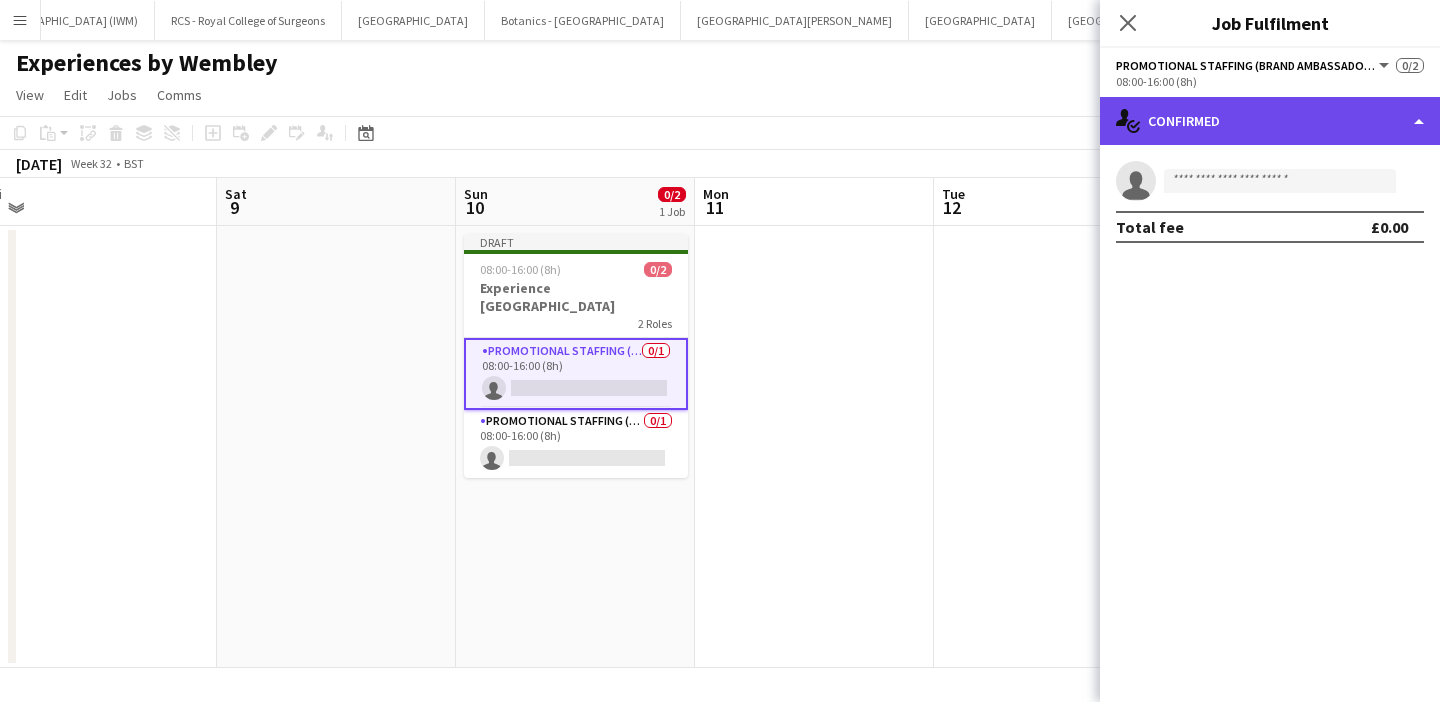 click on "single-neutral-actions-check-2
Confirmed" 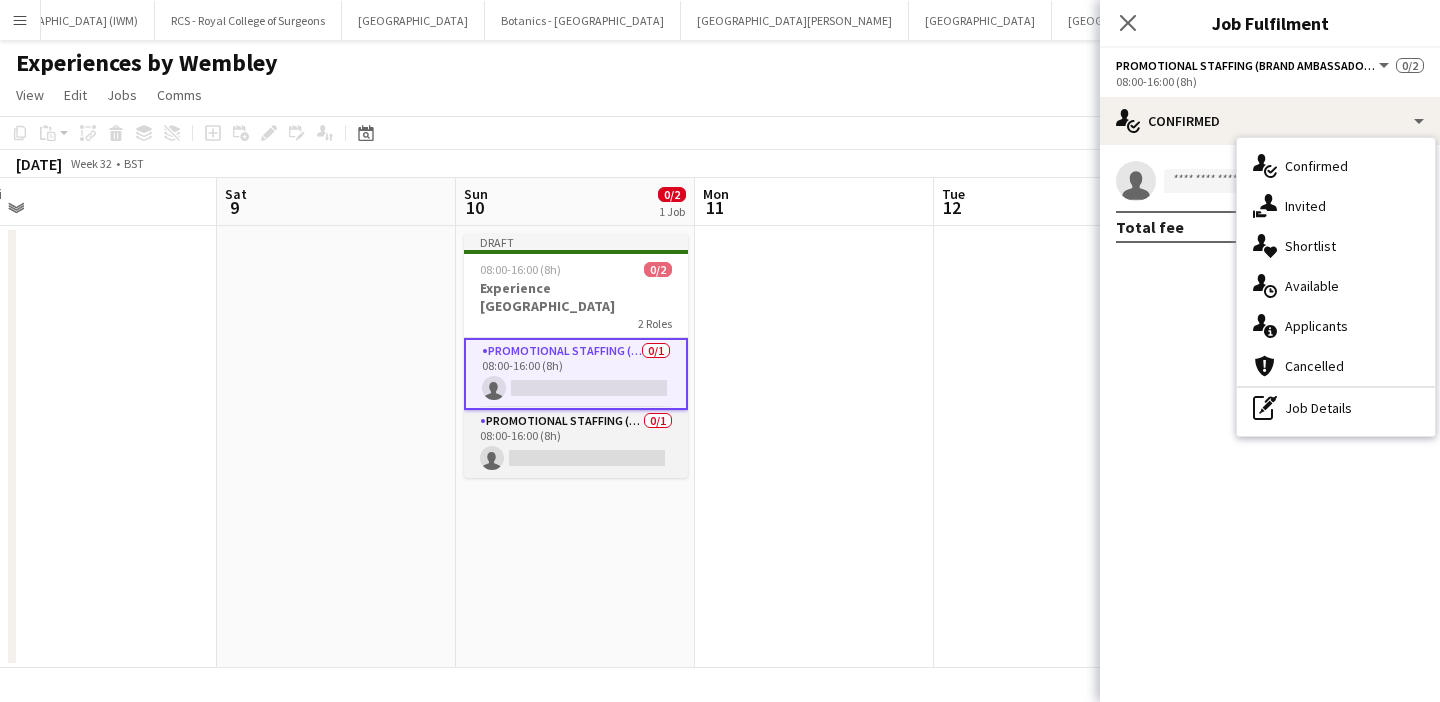 click on "Promotional Staffing (Team Leader)   0/1   08:00-16:00 (8h)
single-neutral-actions" at bounding box center [576, 444] 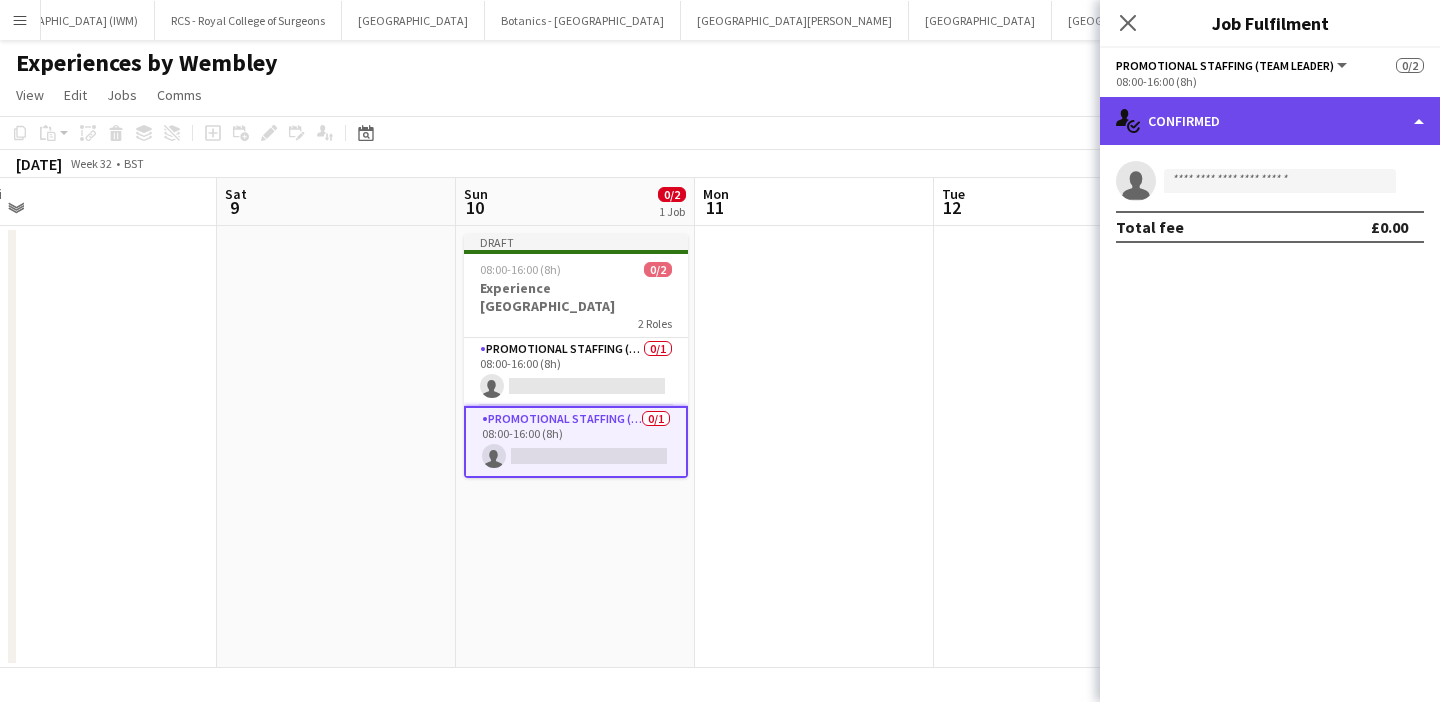 click on "single-neutral-actions-check-2
Confirmed" 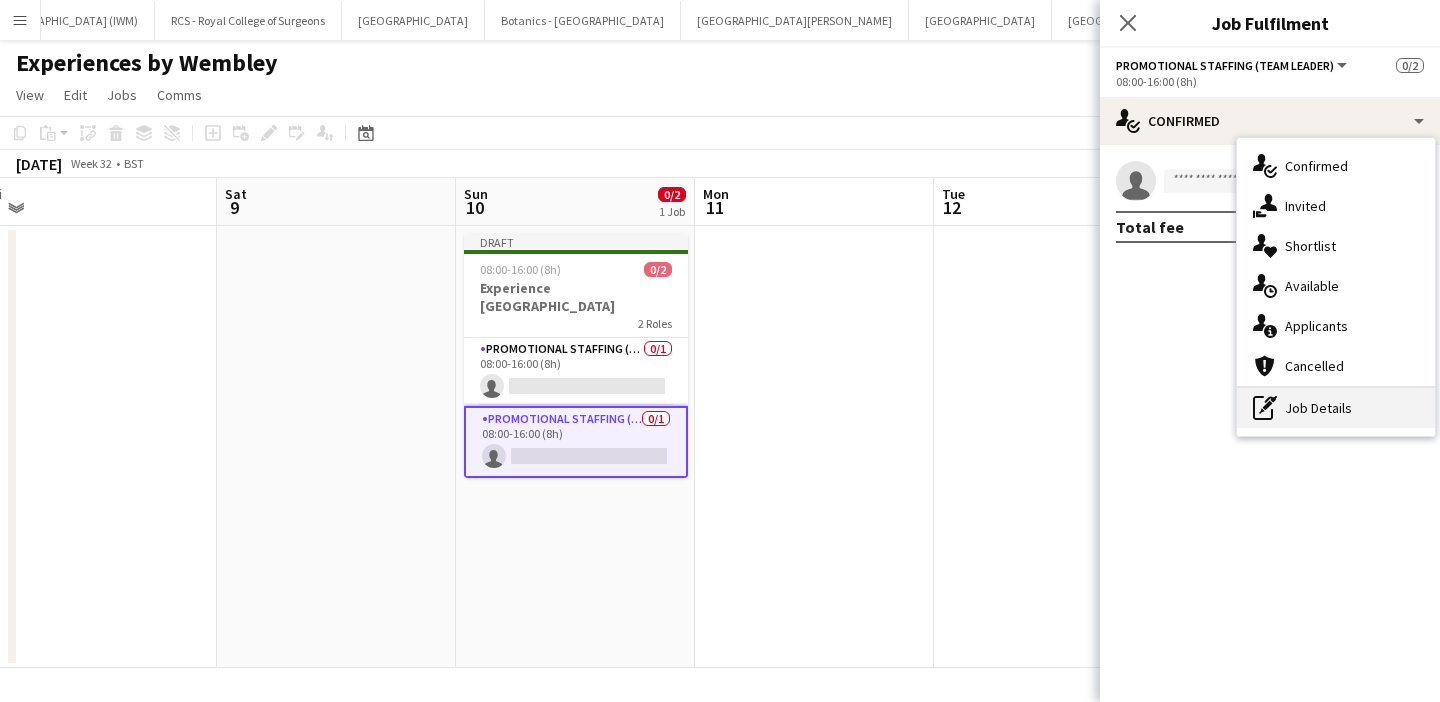 click on "pen-write
Job Details" at bounding box center (1336, 408) 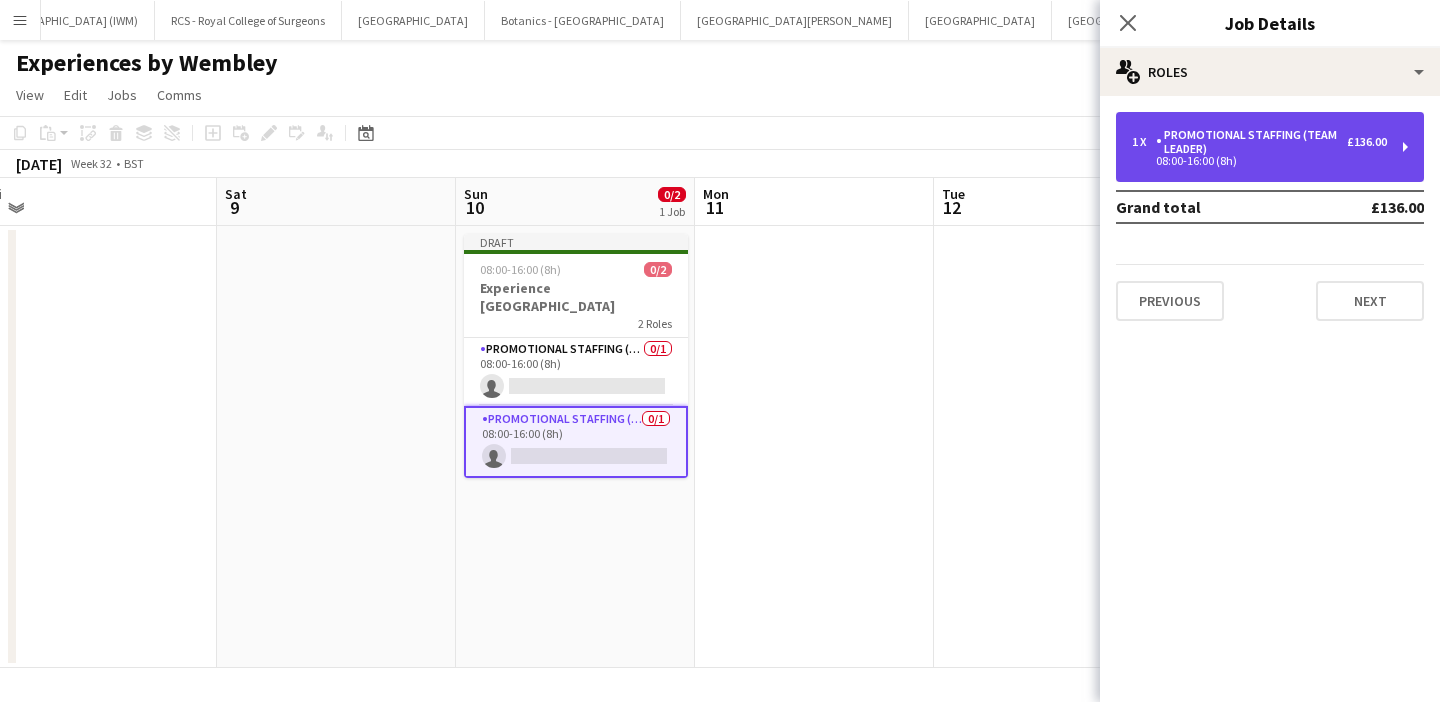 click on "Promotional Staffing (Team Leader)" at bounding box center (1251, 142) 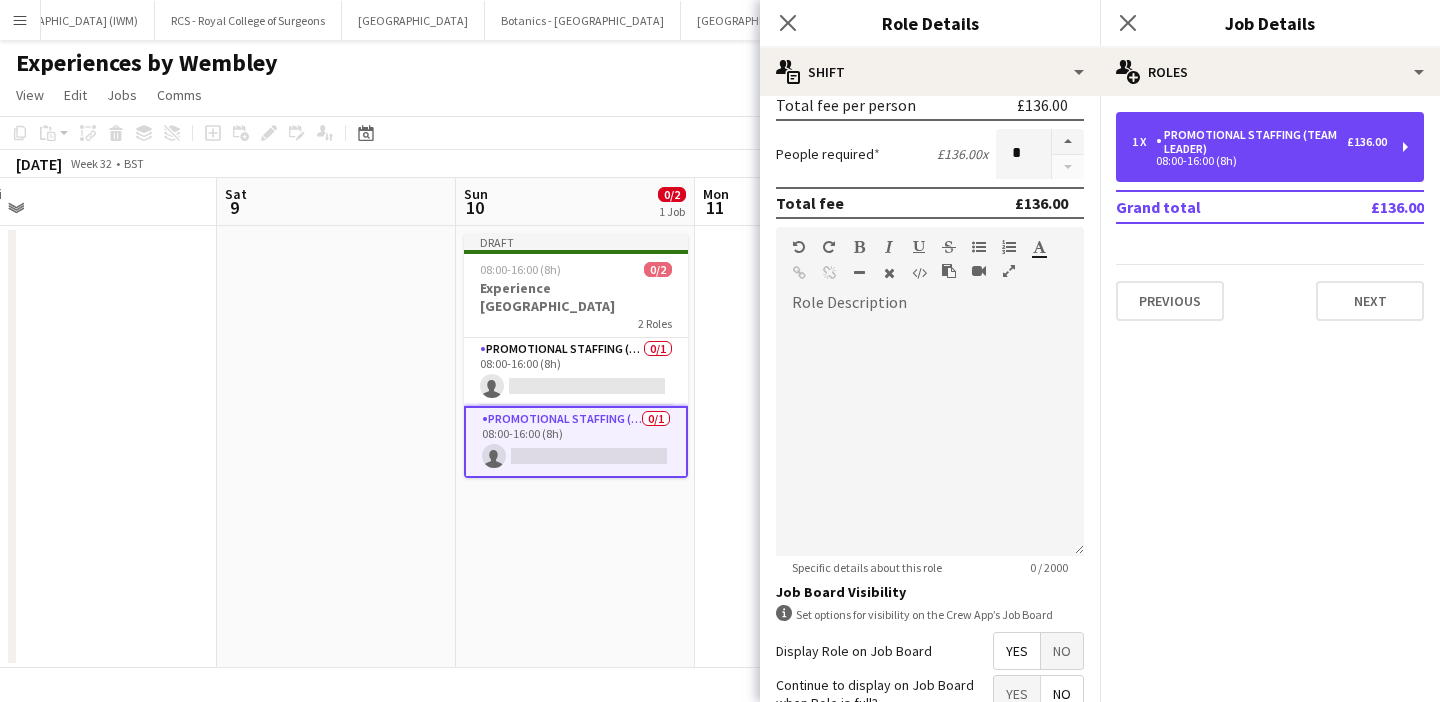 scroll, scrollTop: 435, scrollLeft: 0, axis: vertical 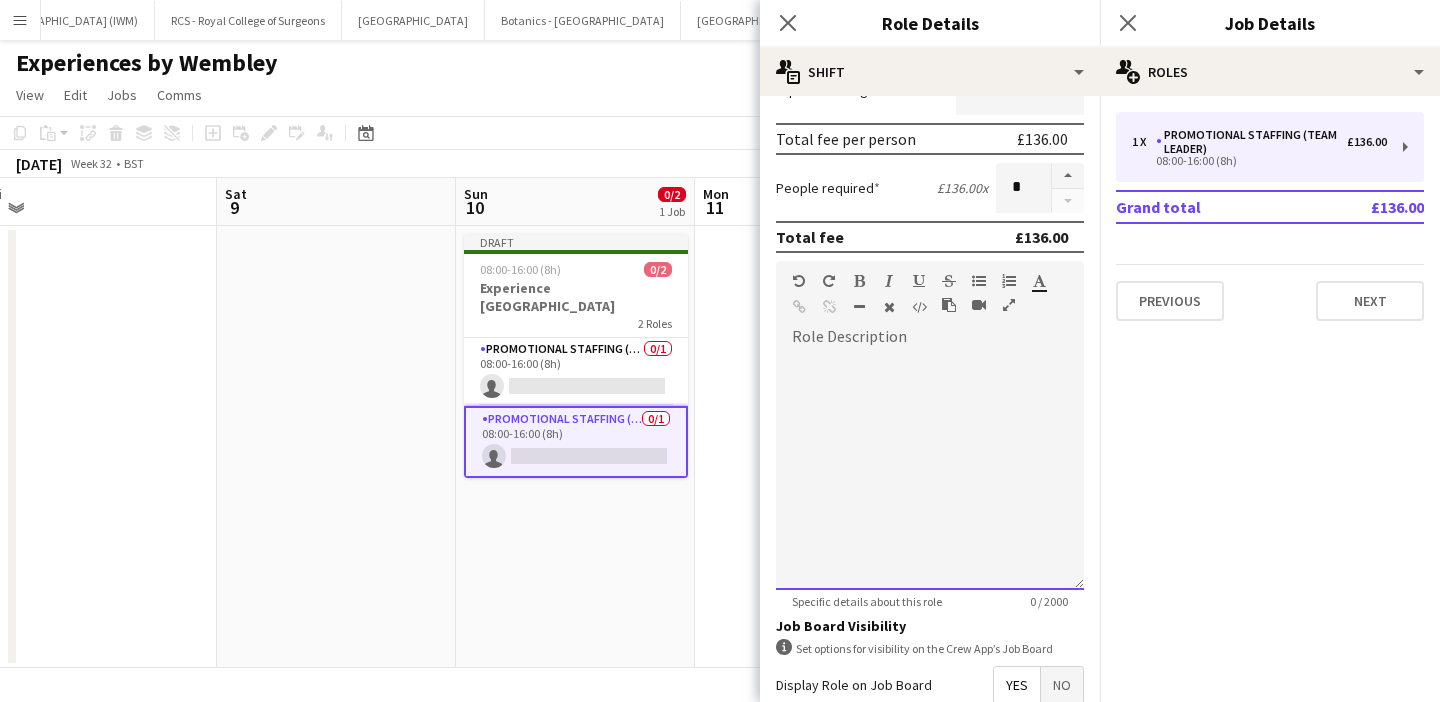 click at bounding box center [930, 470] 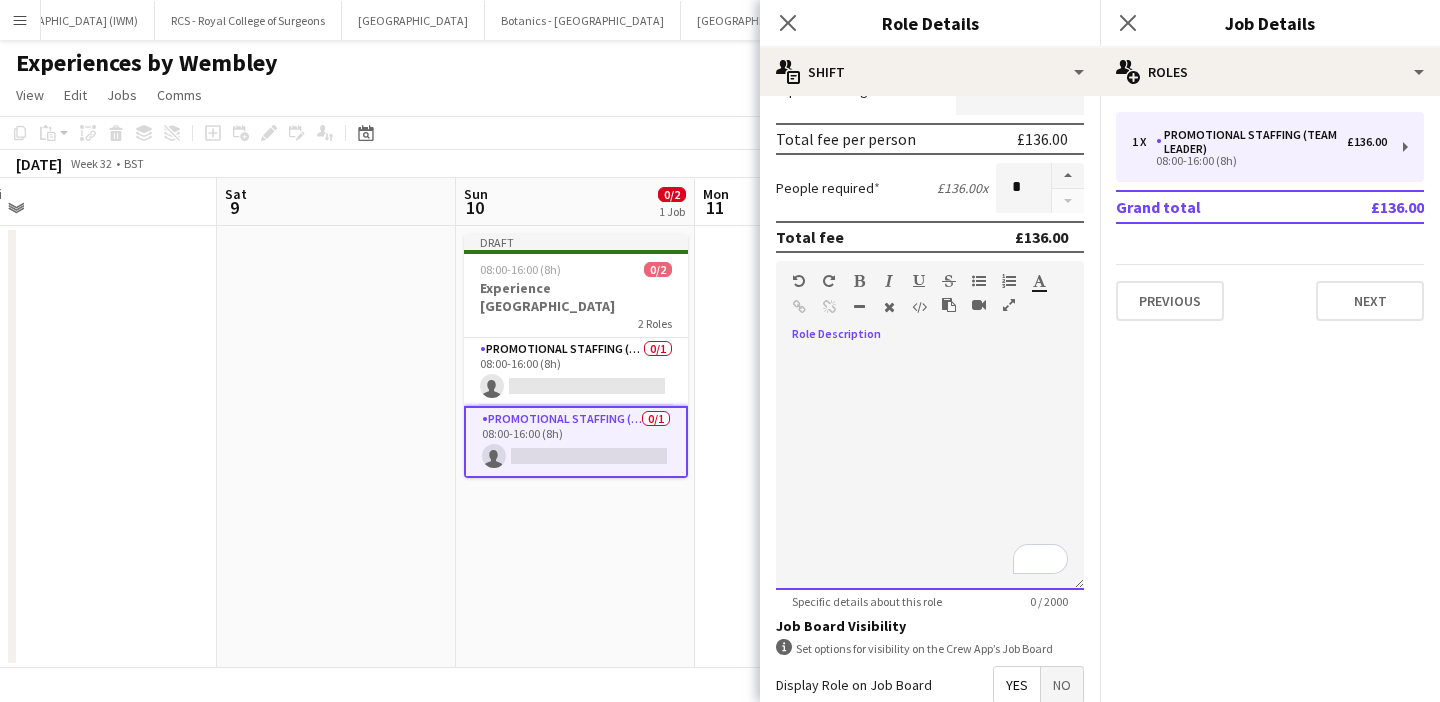 paste 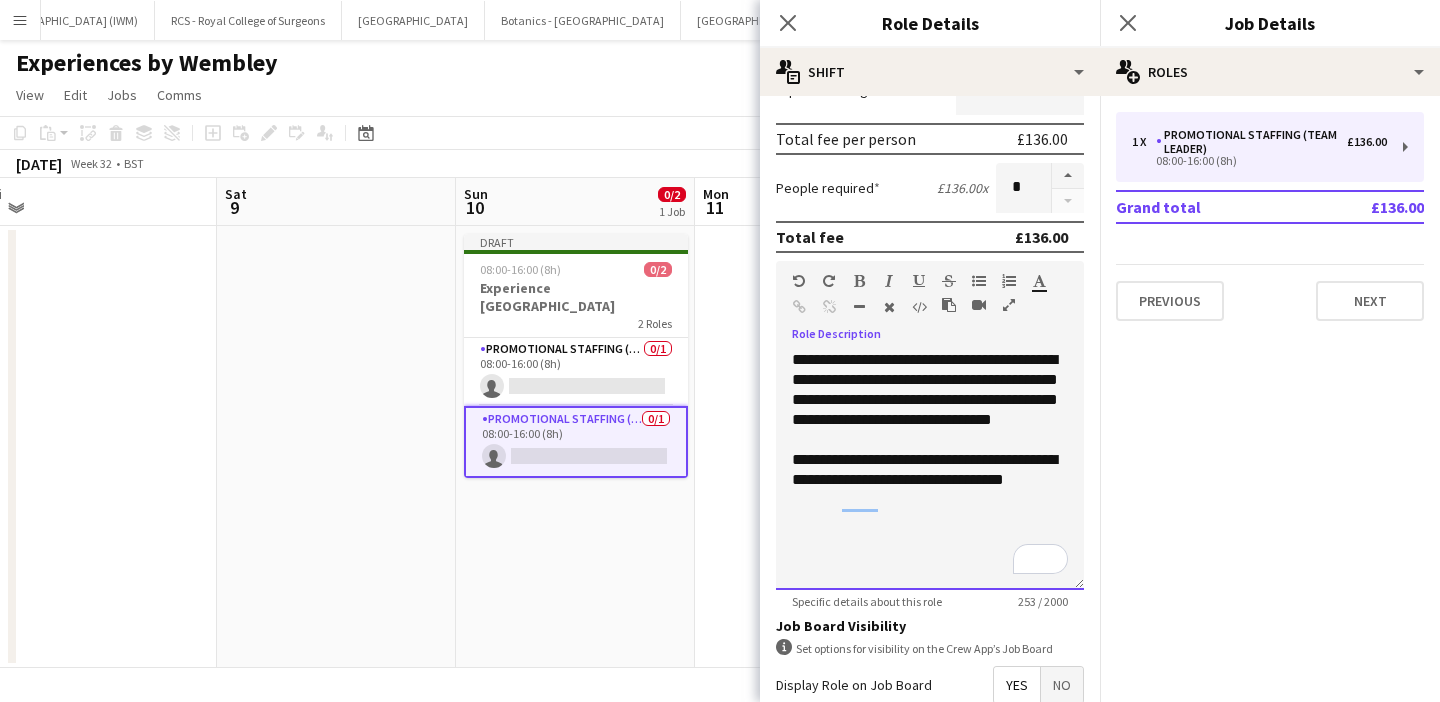scroll, scrollTop: 418, scrollLeft: 0, axis: vertical 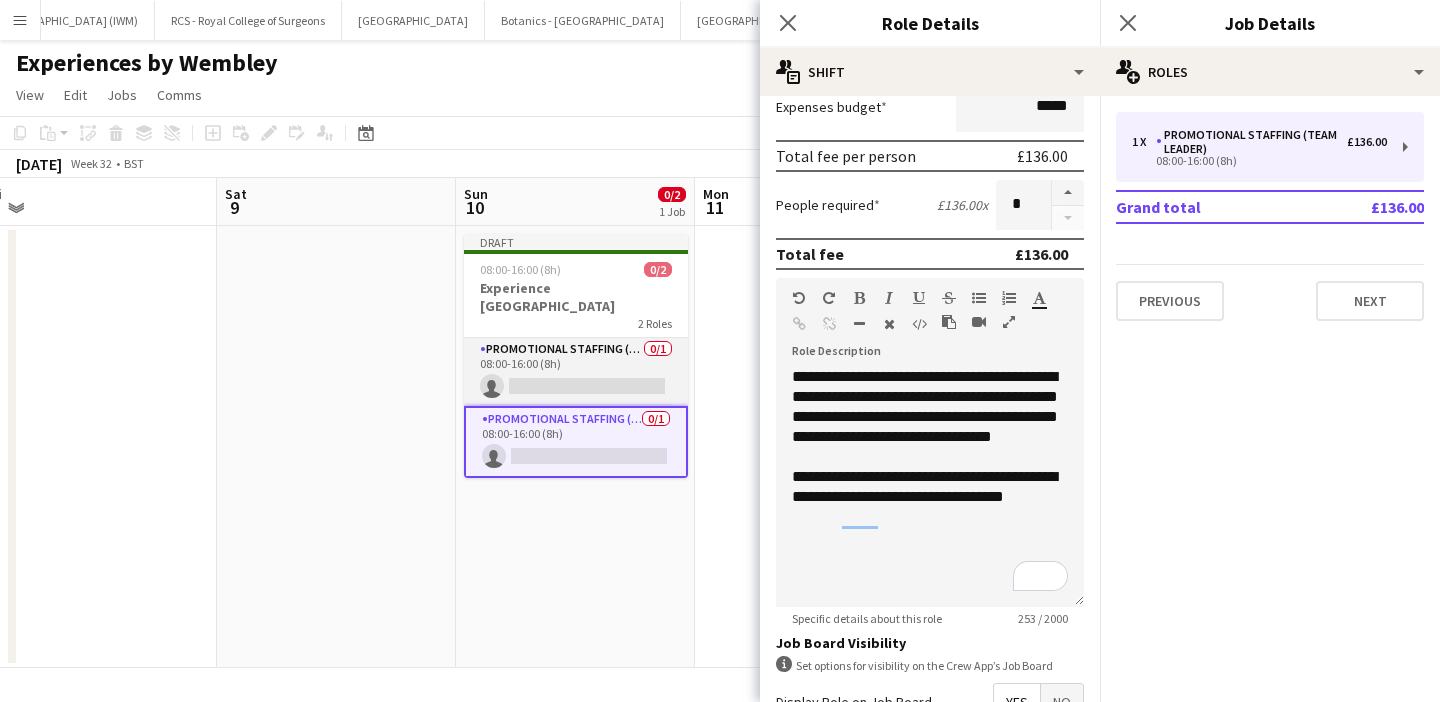 click on "Promotional Staffing (Brand Ambassadors)   0/1   08:00-16:00 (8h)
single-neutral-actions" at bounding box center (576, 372) 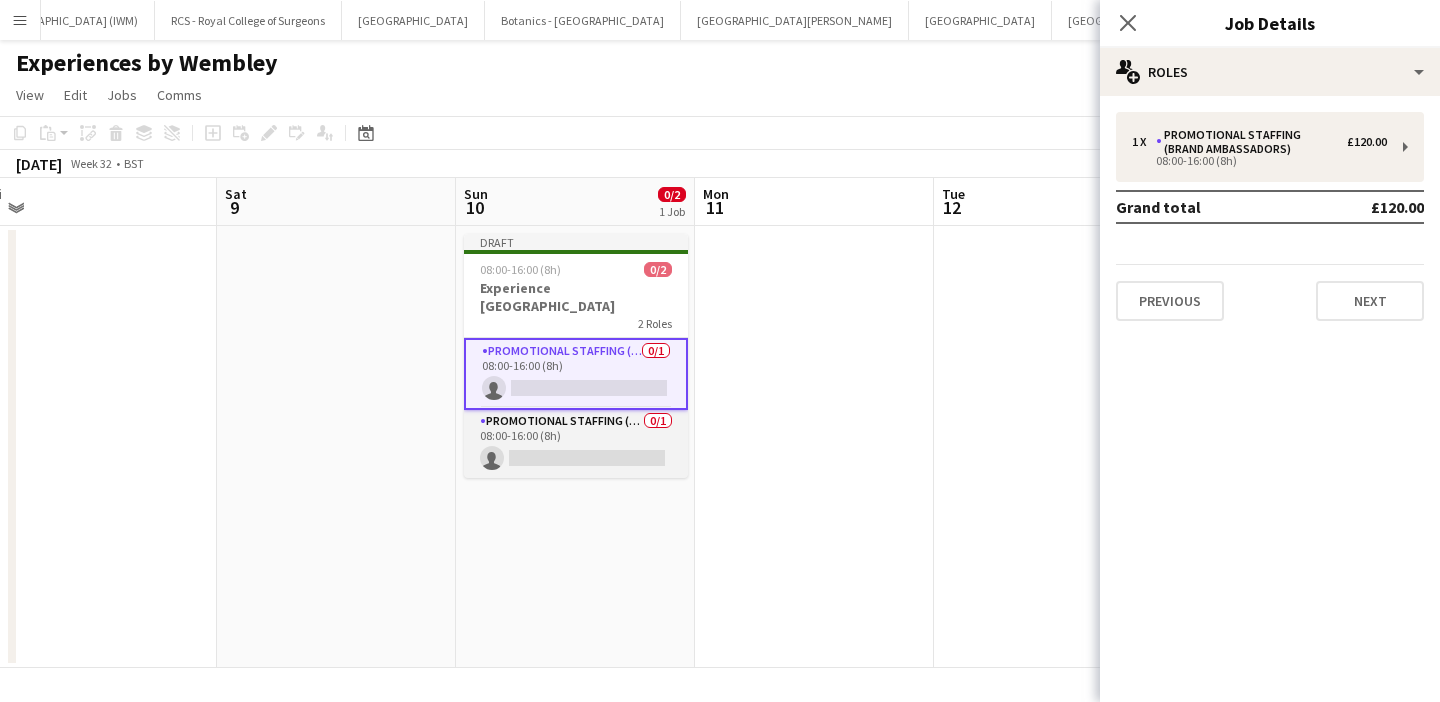 click on "Promotional Staffing (Team Leader)   0/1   08:00-16:00 (8h)
single-neutral-actions" at bounding box center [576, 444] 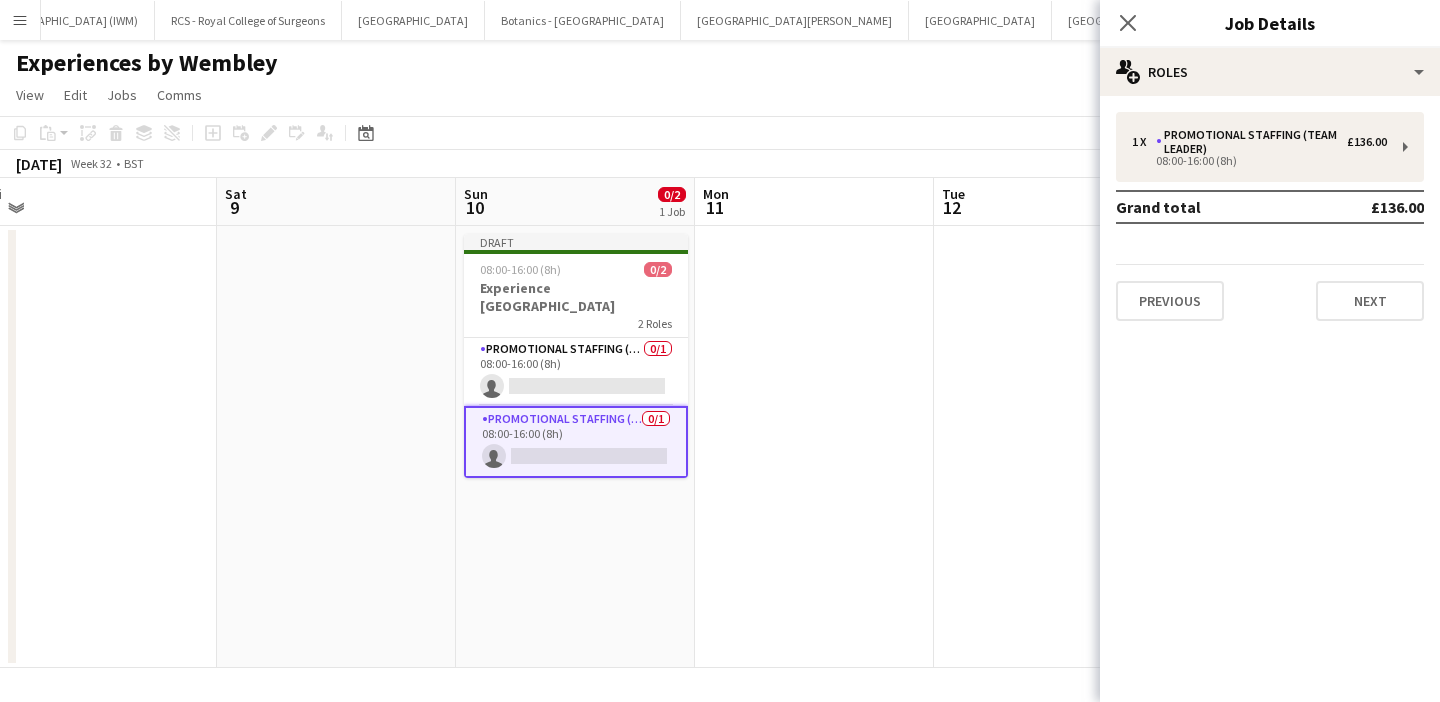 click on "Promotional Staffing (Team Leader)   0/1   08:00-16:00 (8h)
single-neutral-actions" at bounding box center (576, 442) 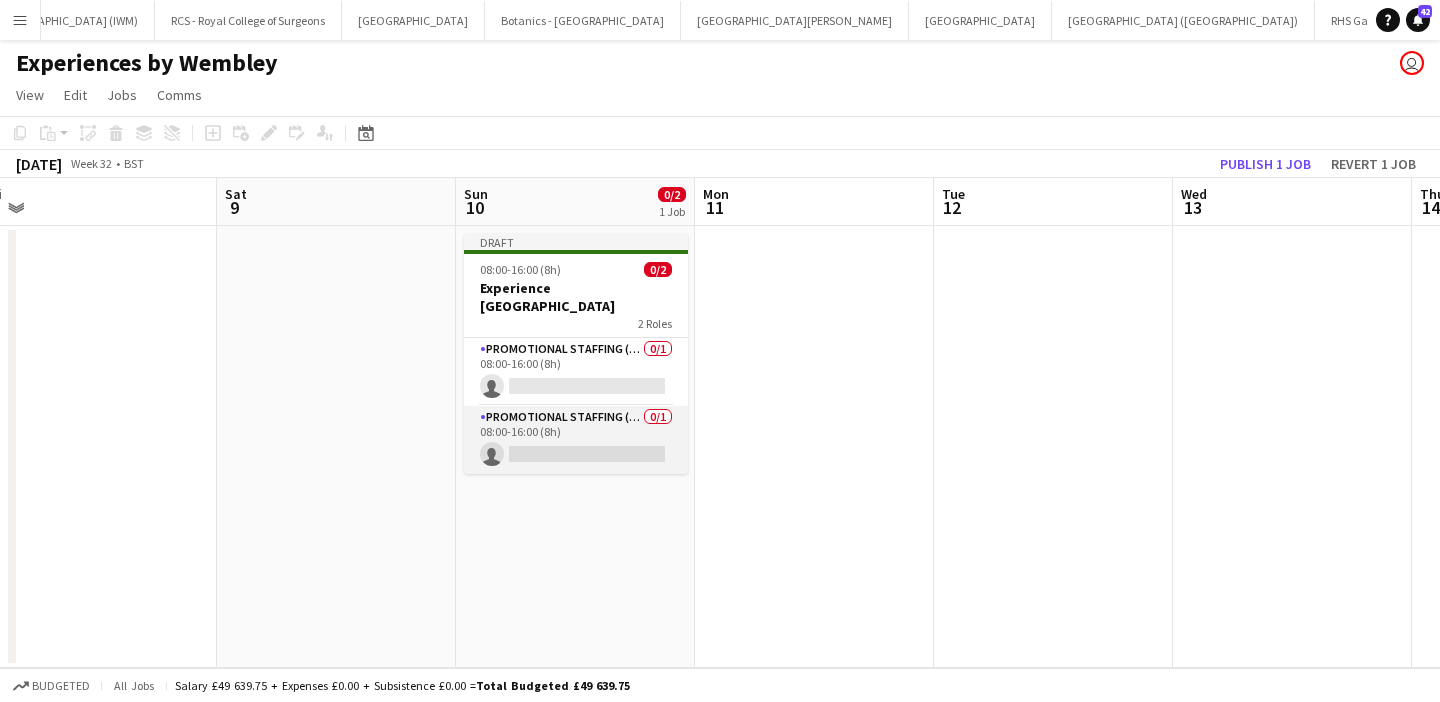 click on "Promotional Staffing (Team Leader)   0/1   08:00-16:00 (8h)
single-neutral-actions" at bounding box center (576, 440) 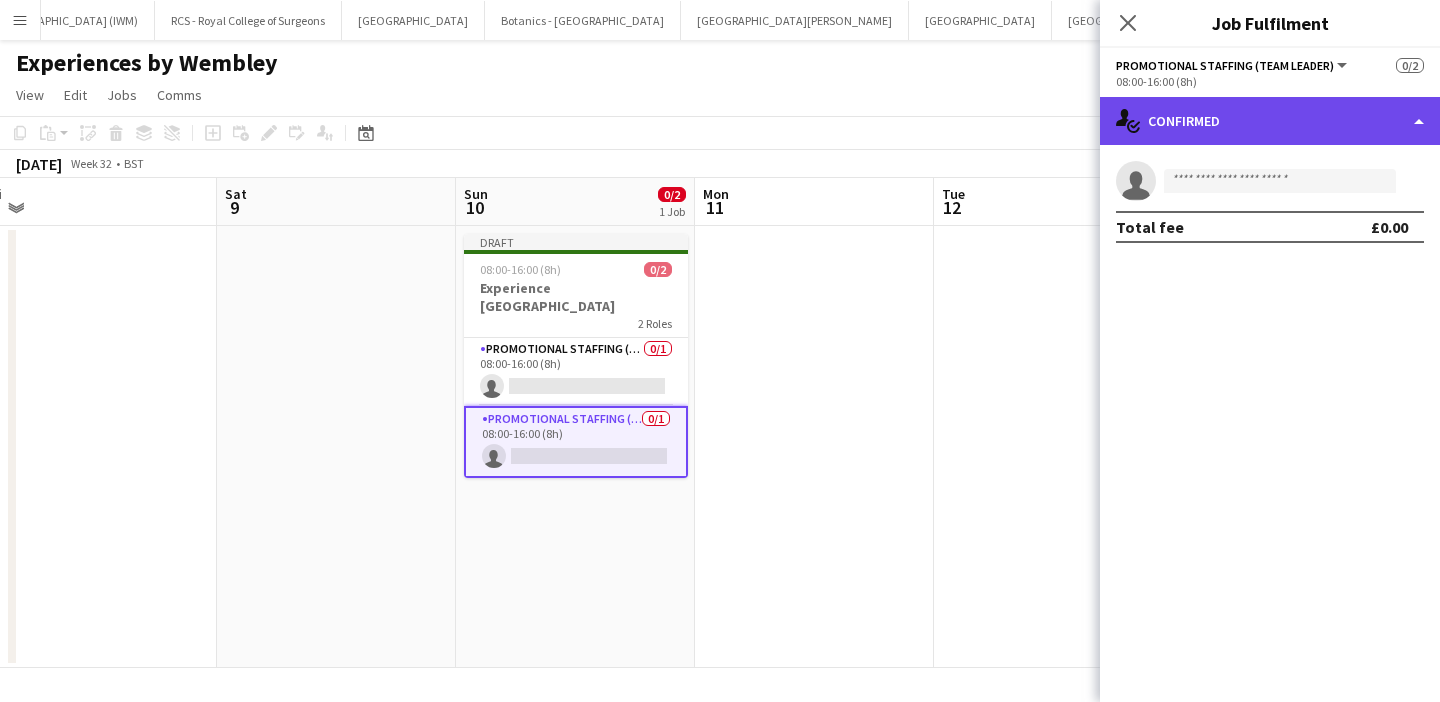 click on "single-neutral-actions-check-2
Confirmed" 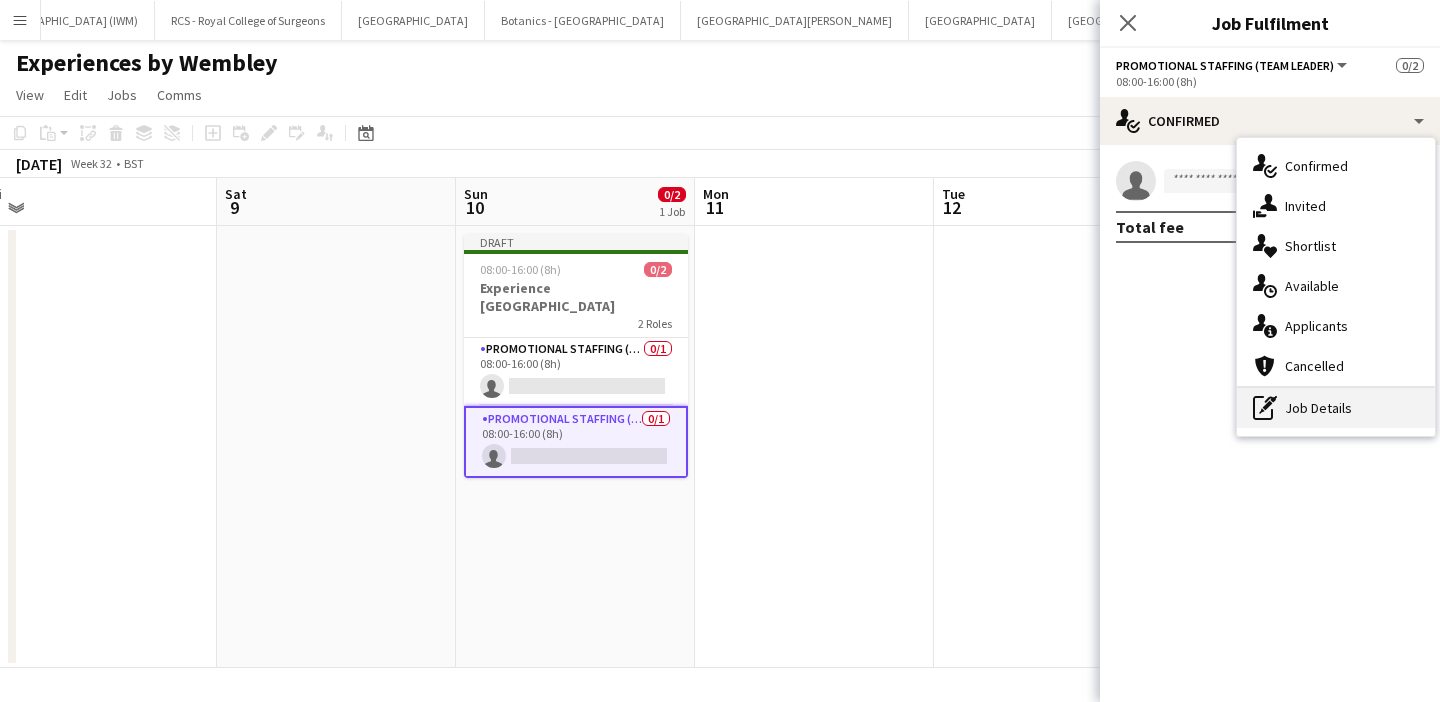 click on "pen-write
Job Details" at bounding box center (1336, 408) 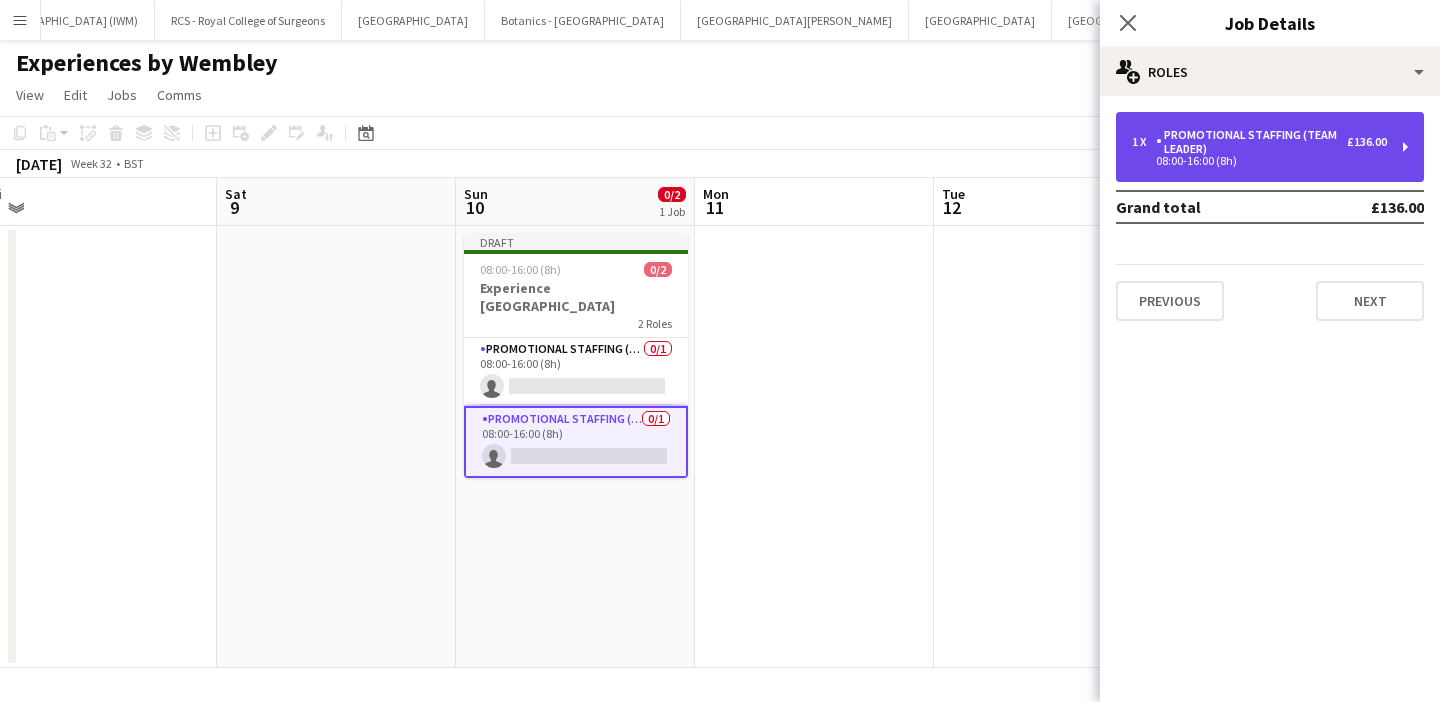 click on "08:00-16:00 (8h)" at bounding box center [1259, 161] 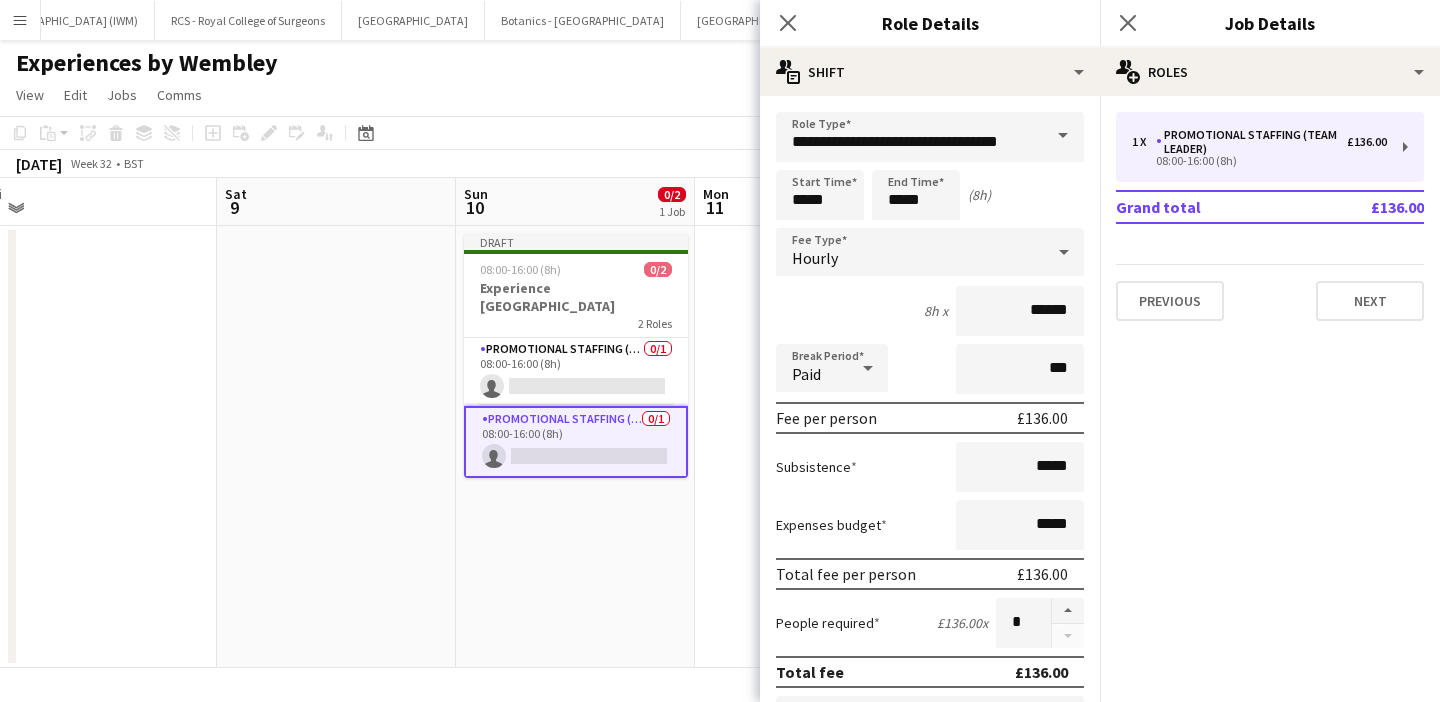 click on "Hourly" at bounding box center [910, 252] 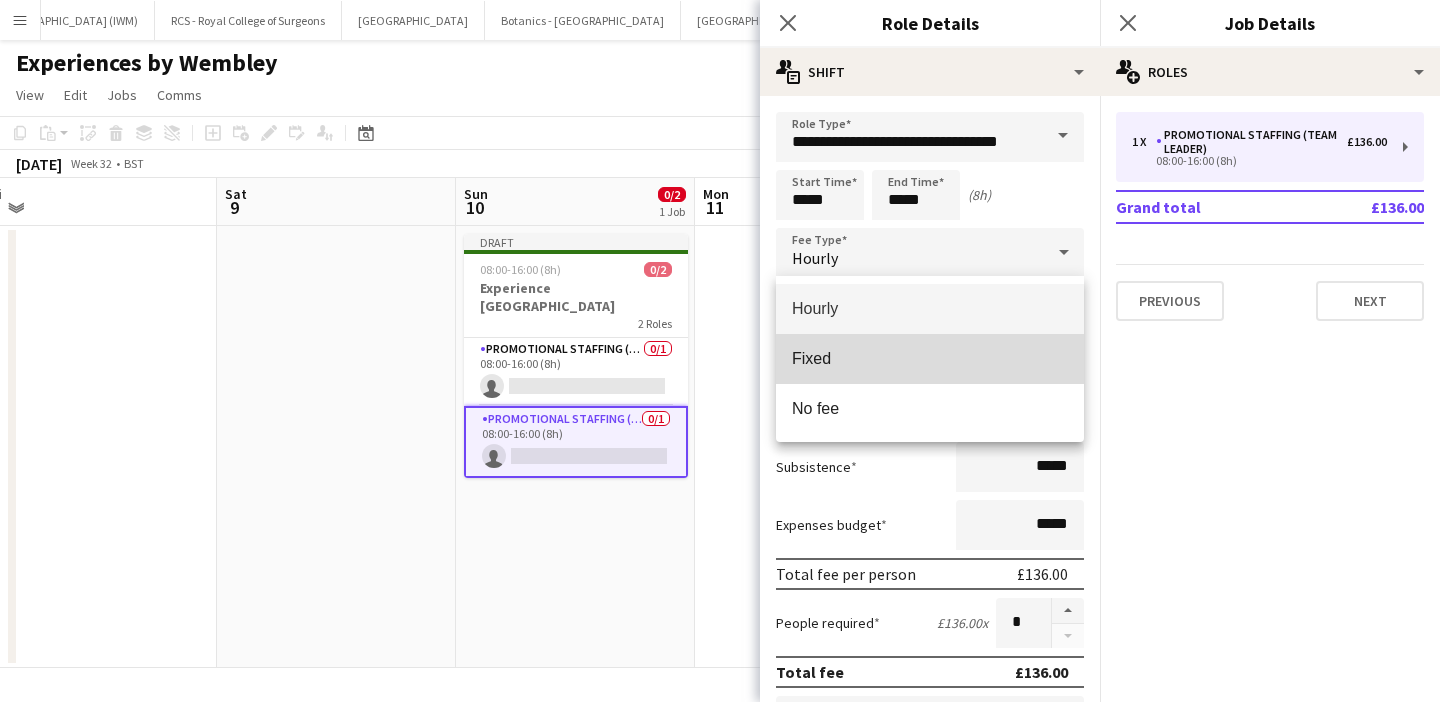 click on "Fixed" at bounding box center (930, 358) 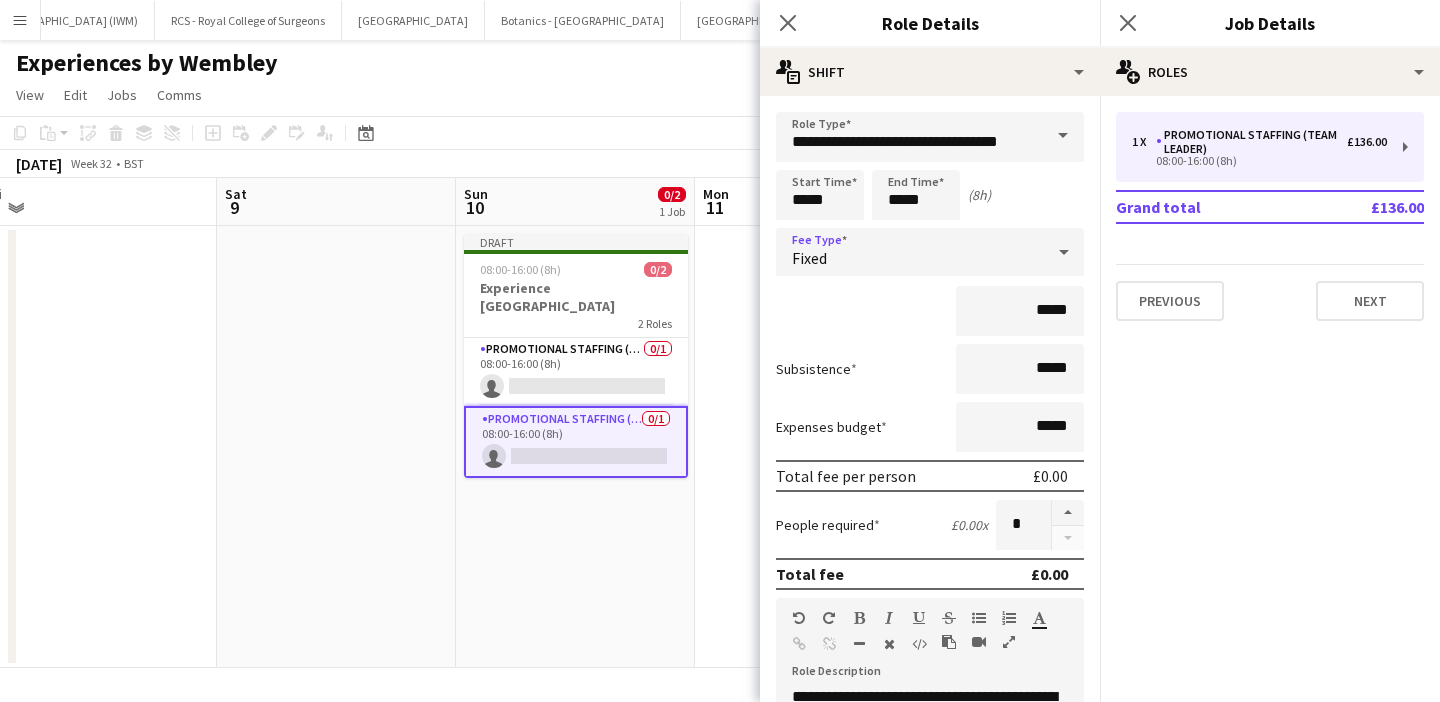 click on "Fixed" at bounding box center (910, 252) 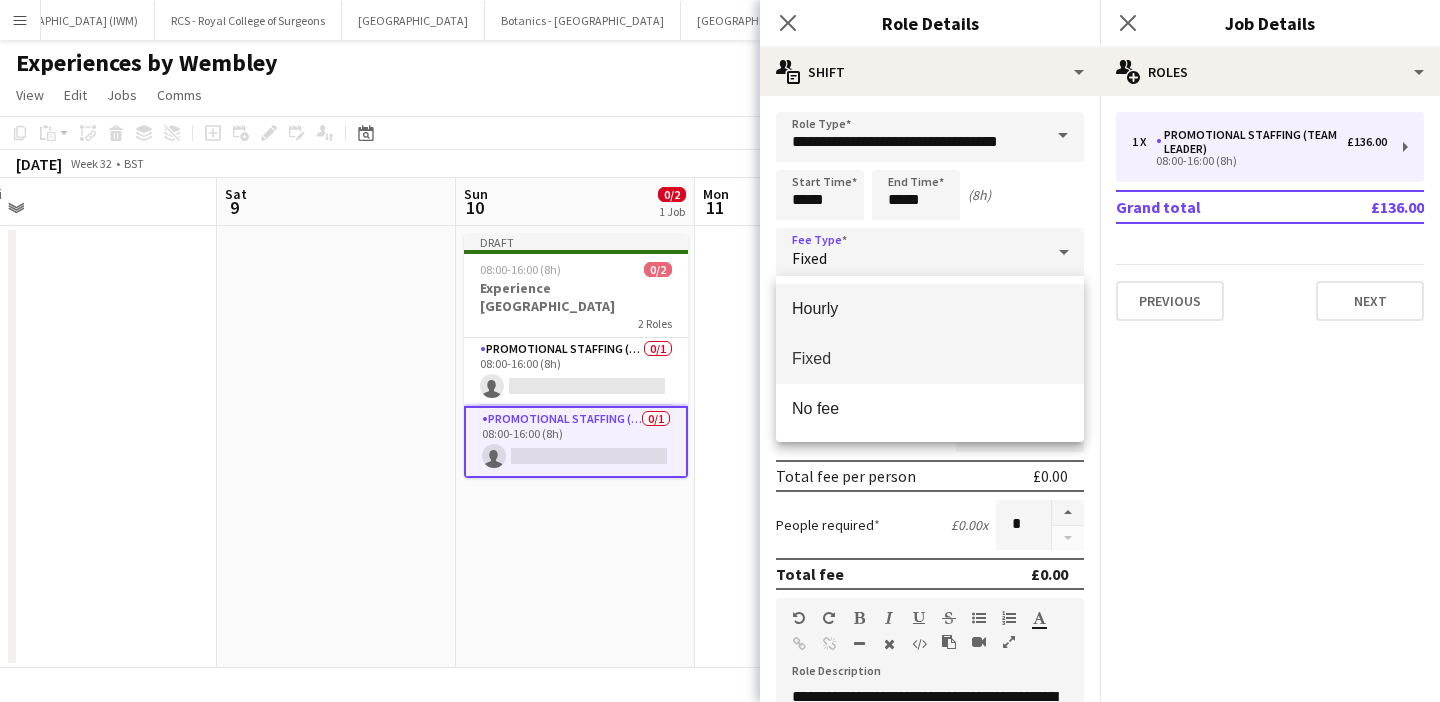 click on "Hourly" at bounding box center (930, 309) 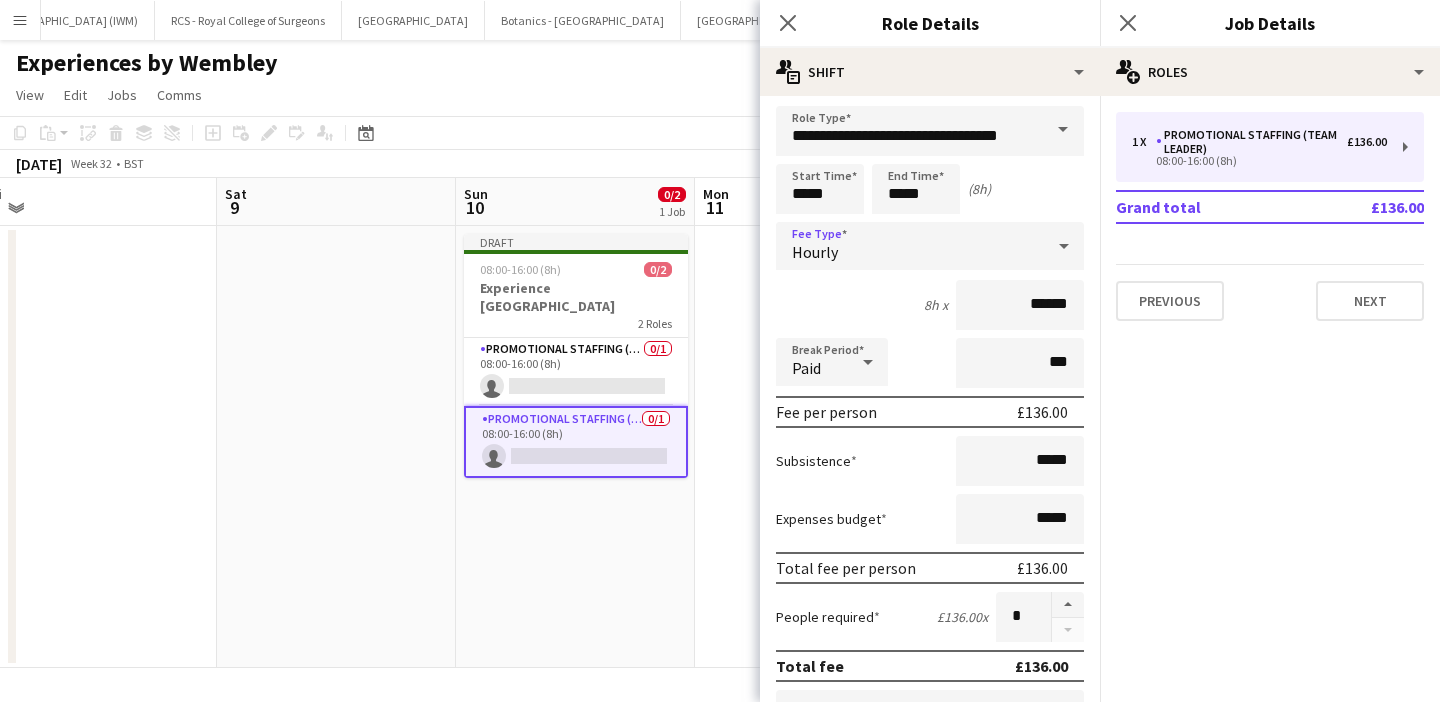 scroll, scrollTop: 0, scrollLeft: 0, axis: both 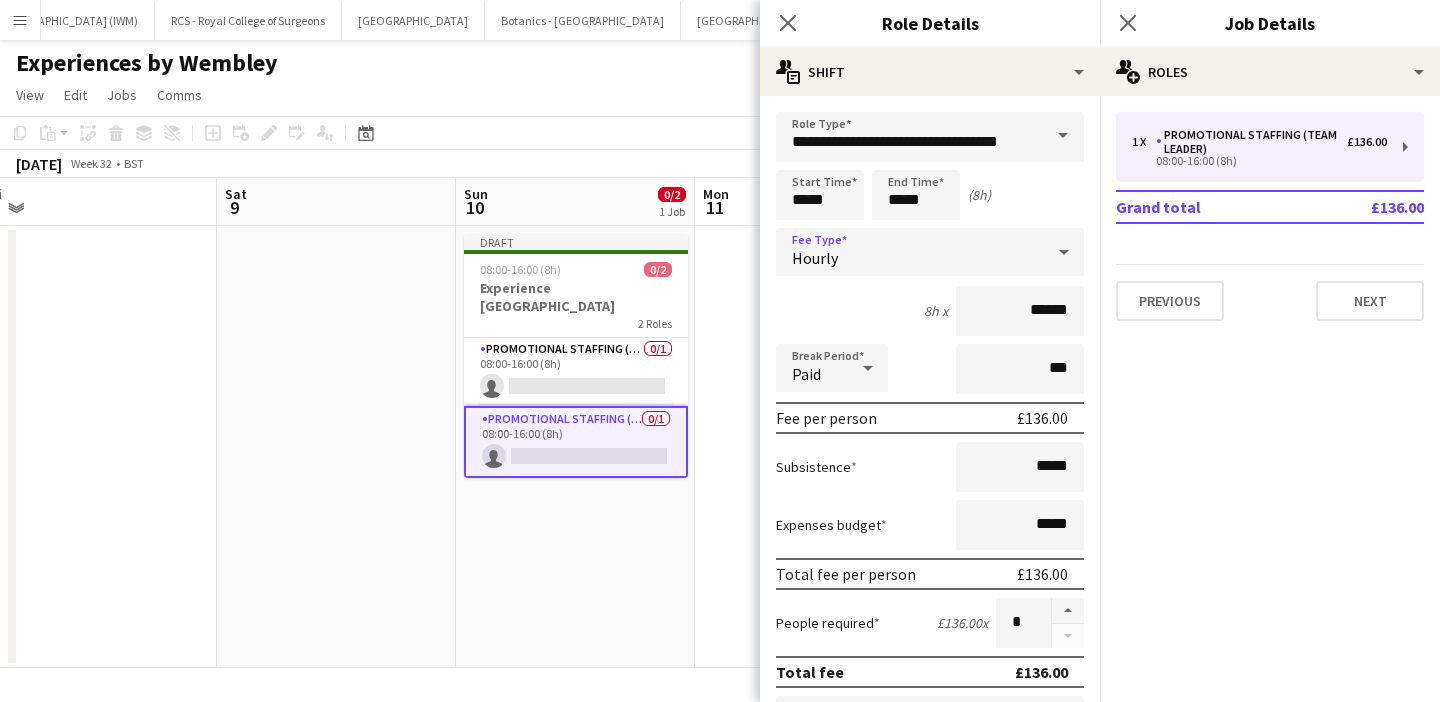 click on "Hourly" at bounding box center [910, 252] 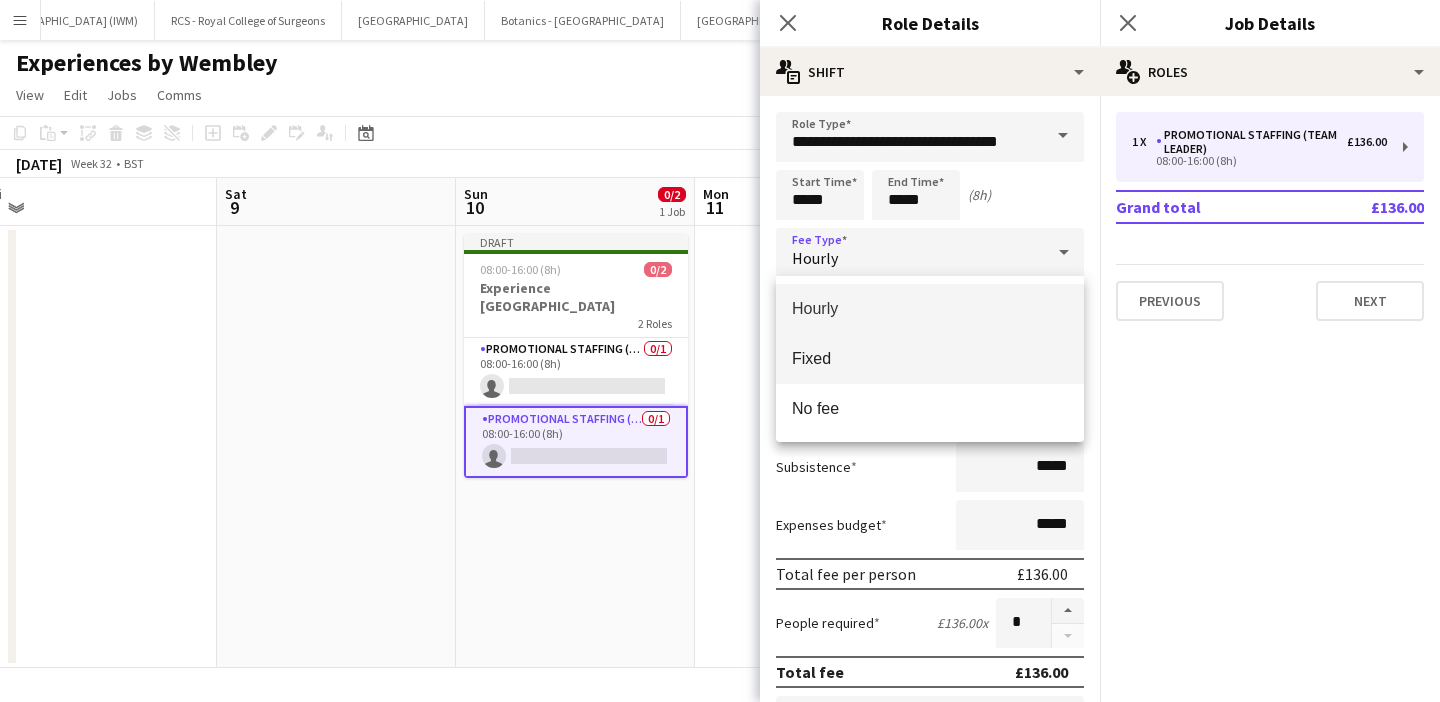 click on "Fixed" at bounding box center [930, 358] 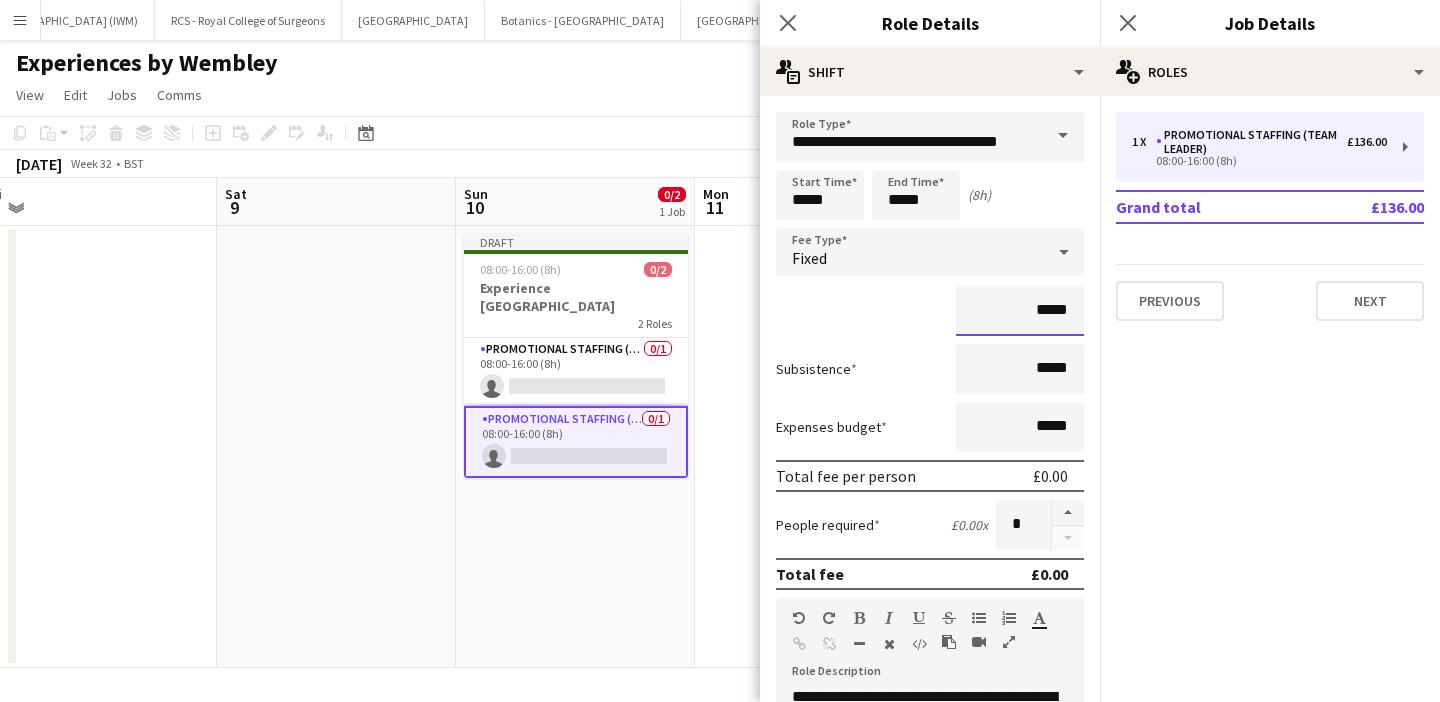 click on "*****" at bounding box center [1020, 311] 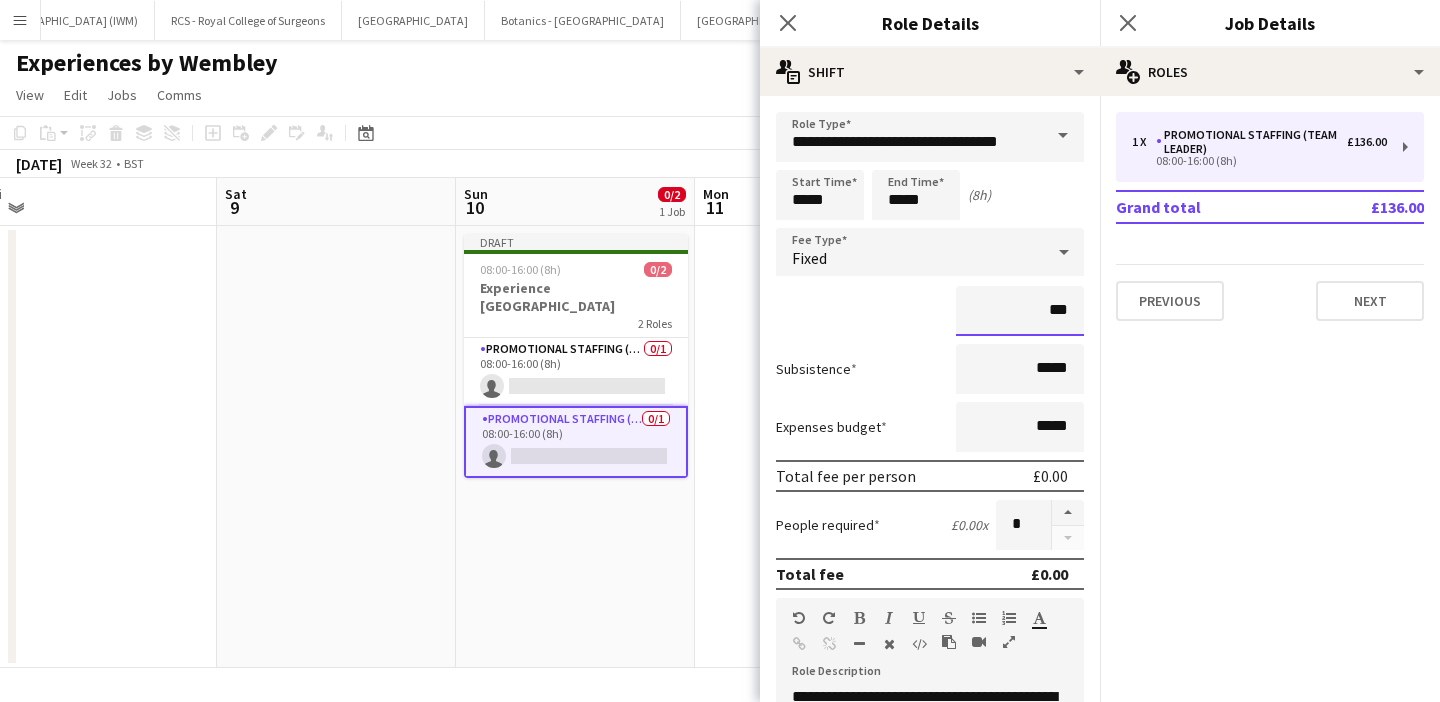 type on "**" 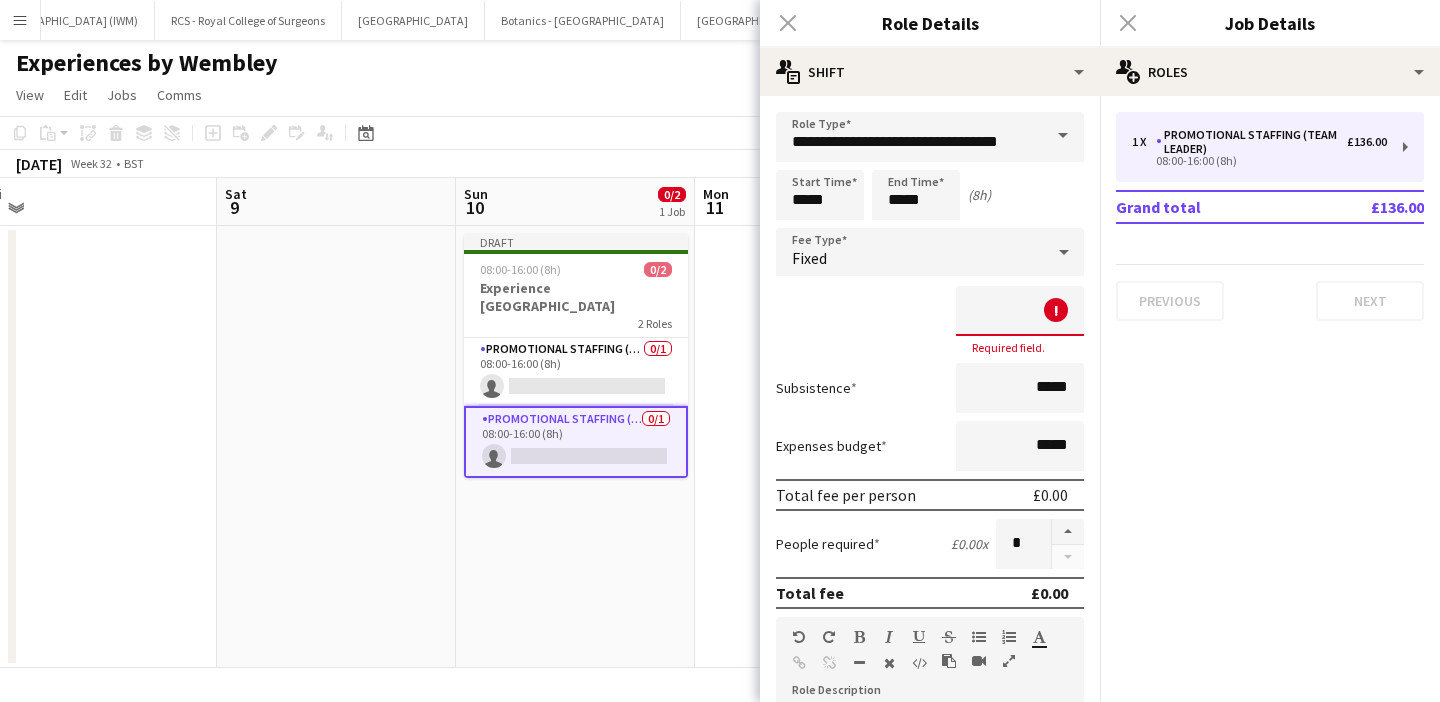 type on "**" 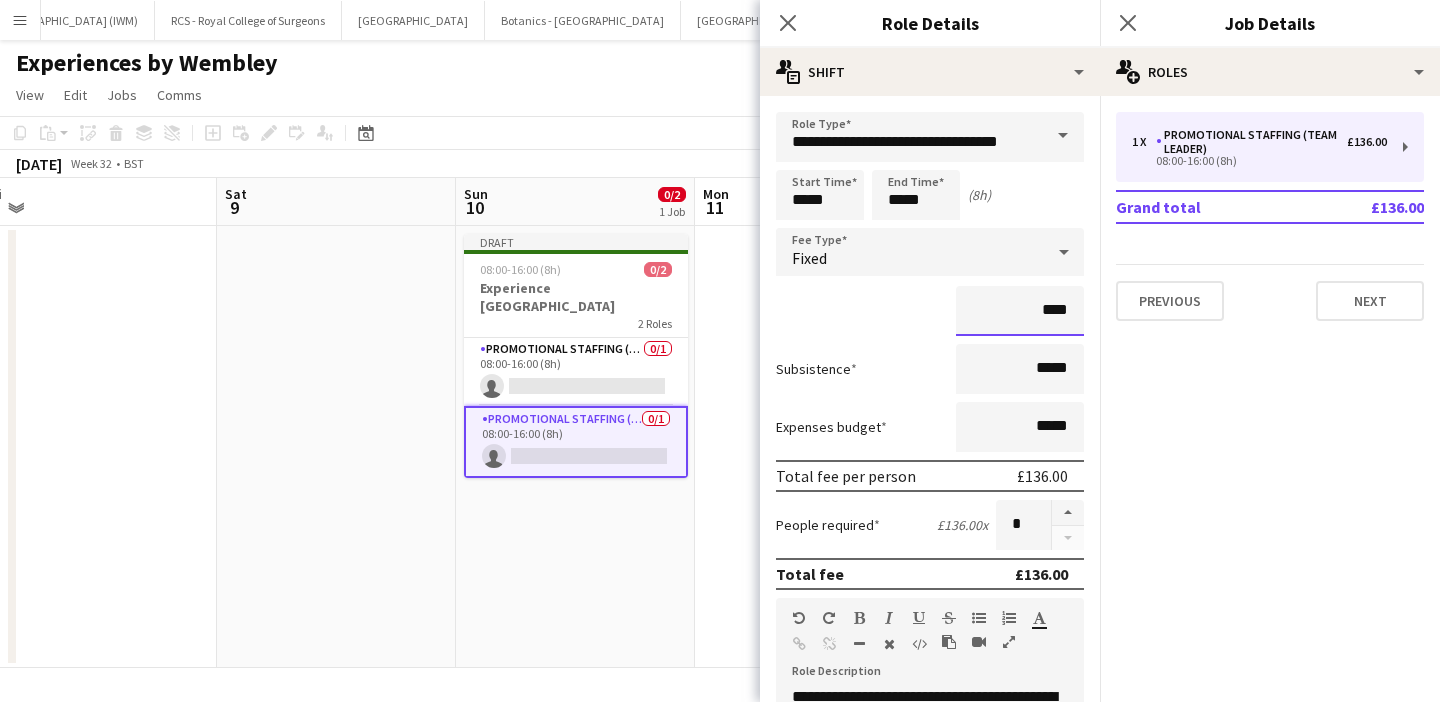 type on "****" 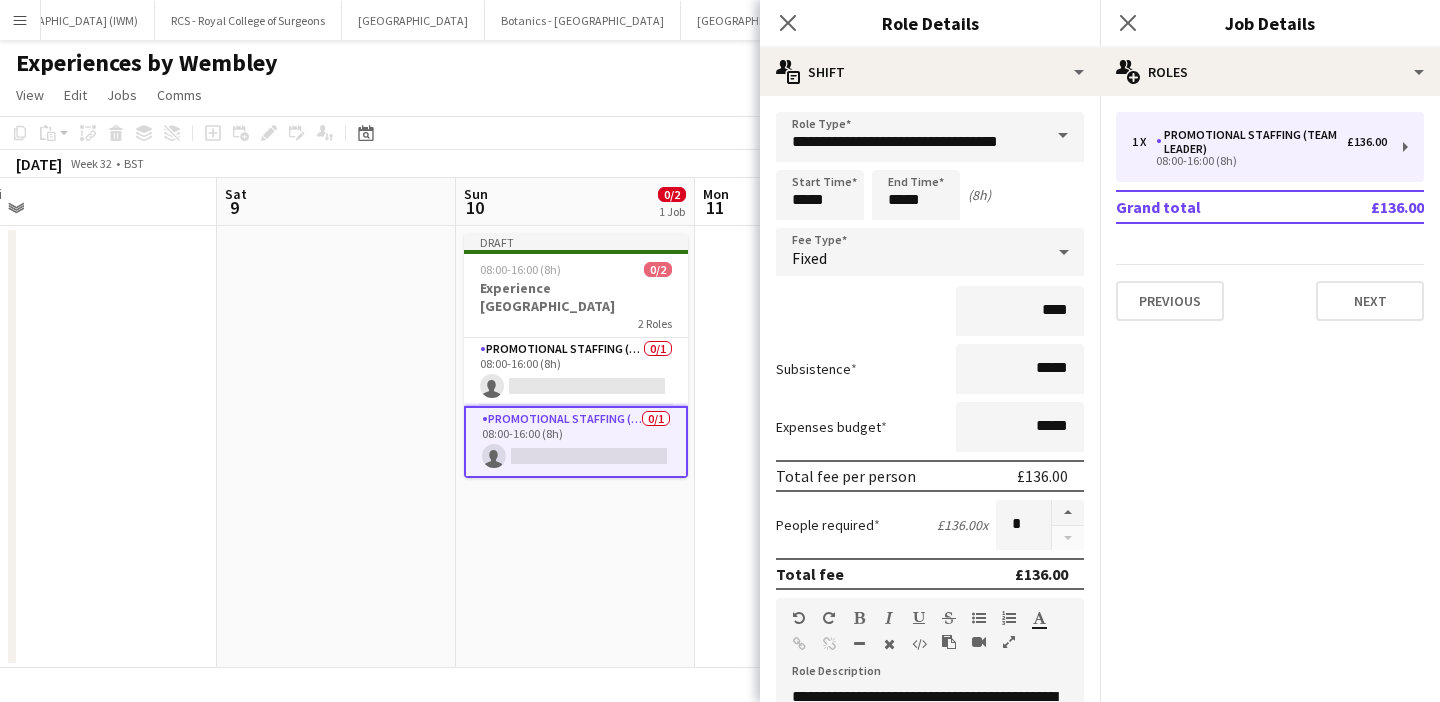 click on "****" at bounding box center [930, 311] 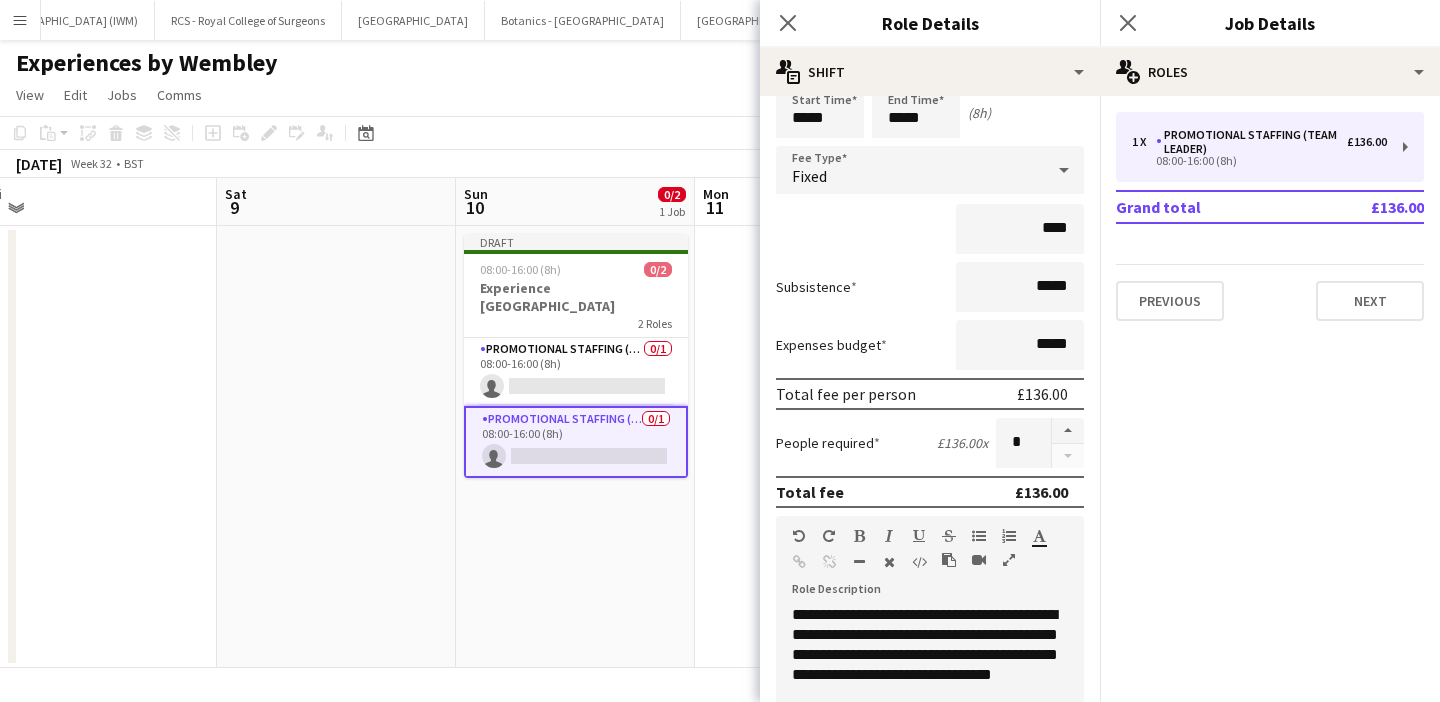 scroll, scrollTop: 0, scrollLeft: 0, axis: both 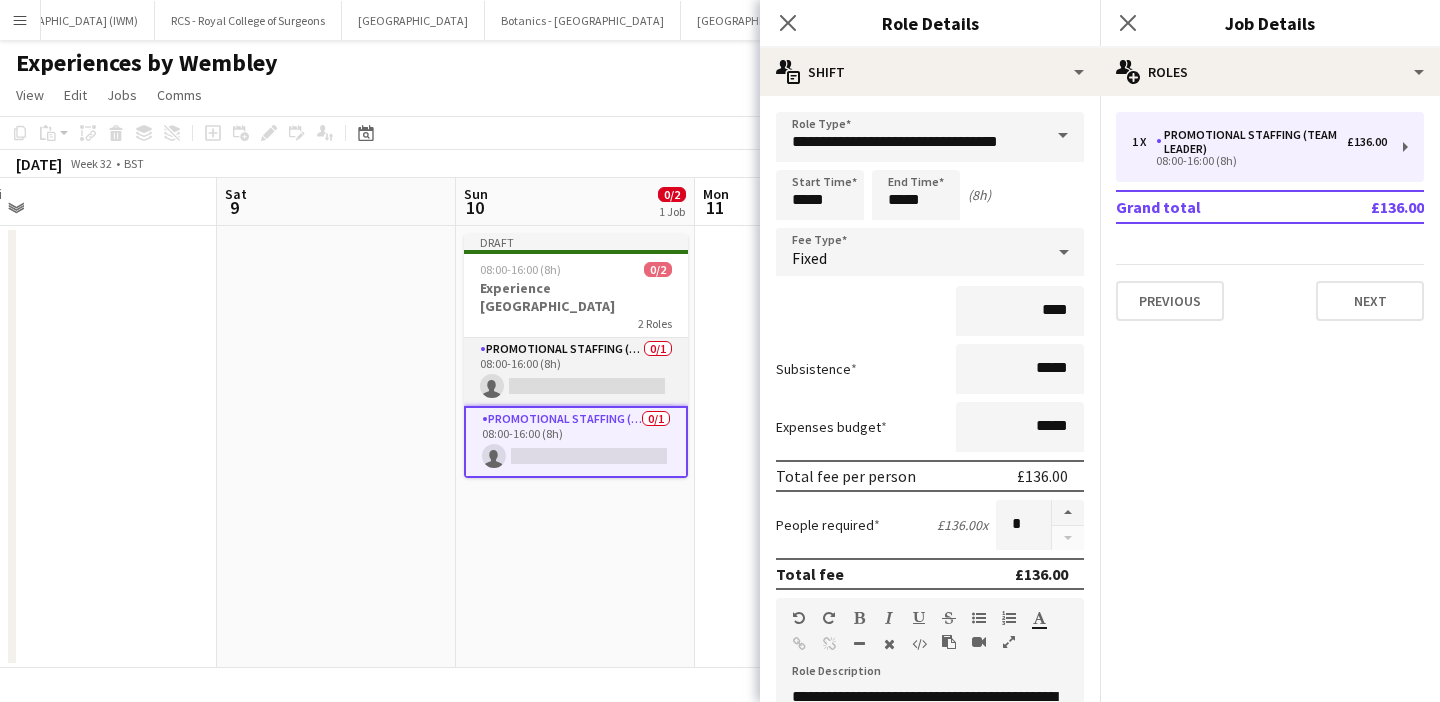 click on "Promotional Staffing (Brand Ambassadors)   0/1   08:00-16:00 (8h)
single-neutral-actions" at bounding box center (576, 372) 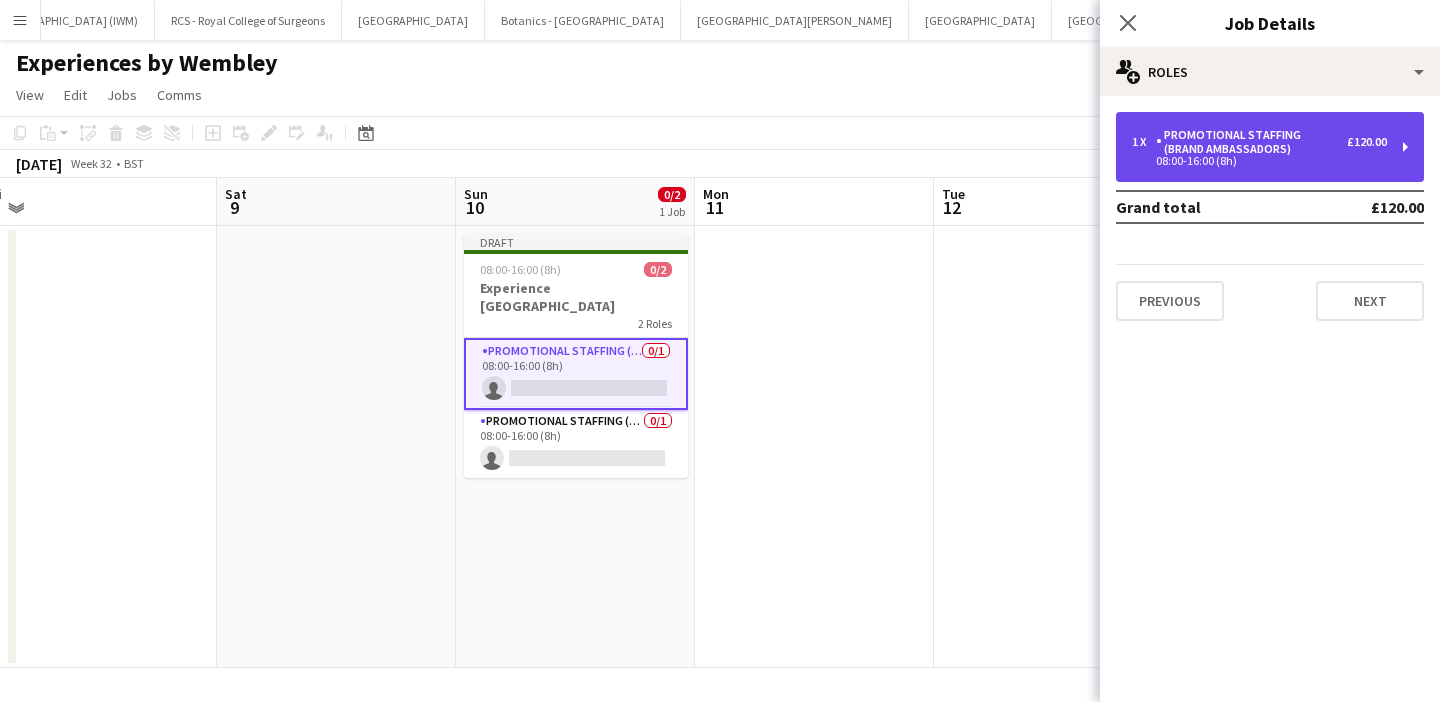 click on "Promotional Staffing (Brand Ambassadors)" at bounding box center (1251, 142) 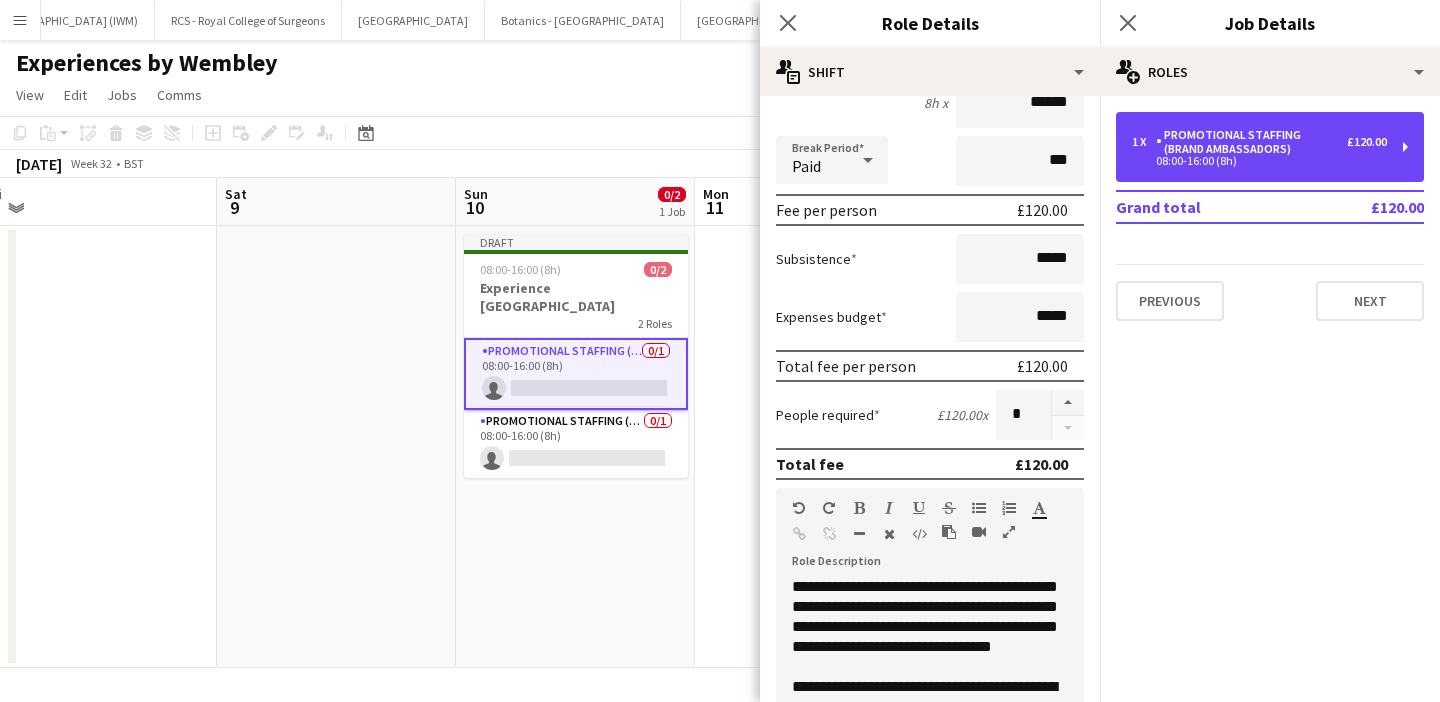 scroll, scrollTop: 0, scrollLeft: 0, axis: both 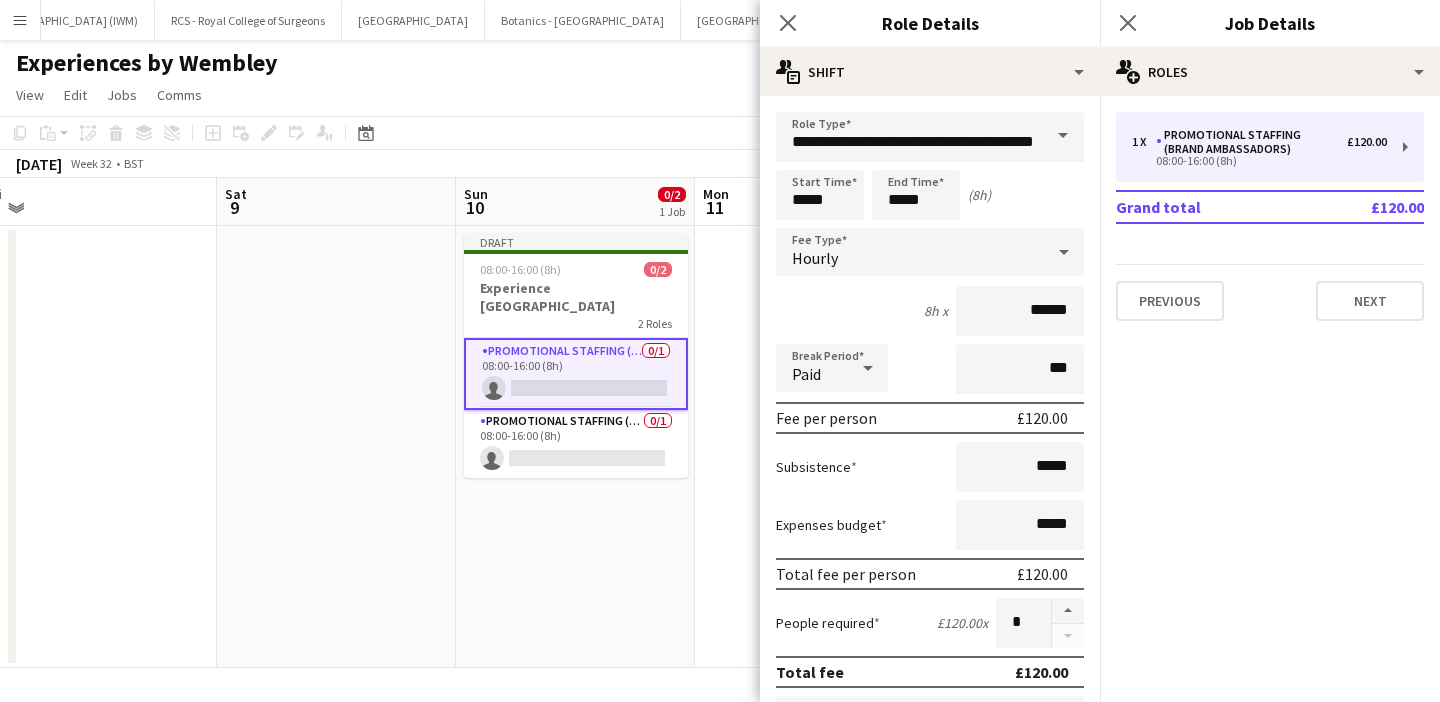 click on "Hourly" at bounding box center [910, 252] 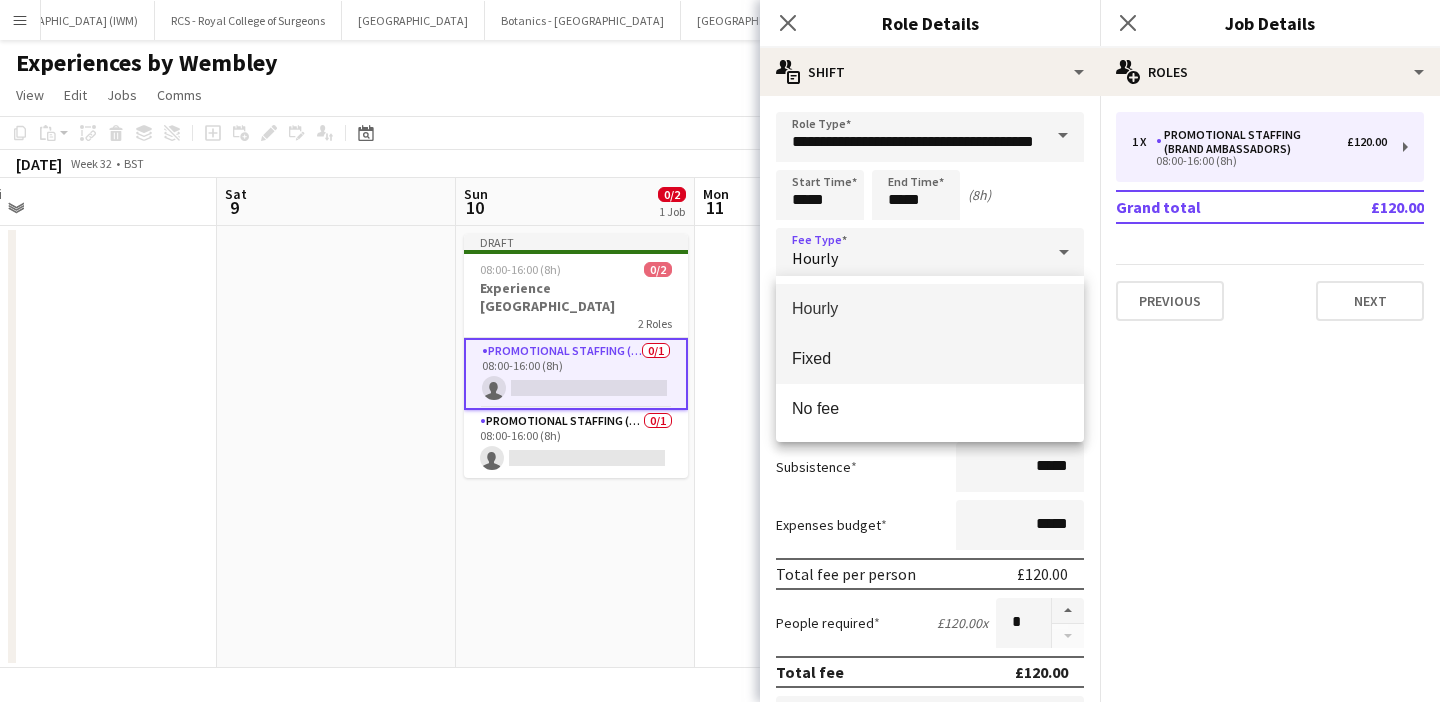 click on "Fixed" at bounding box center (930, 358) 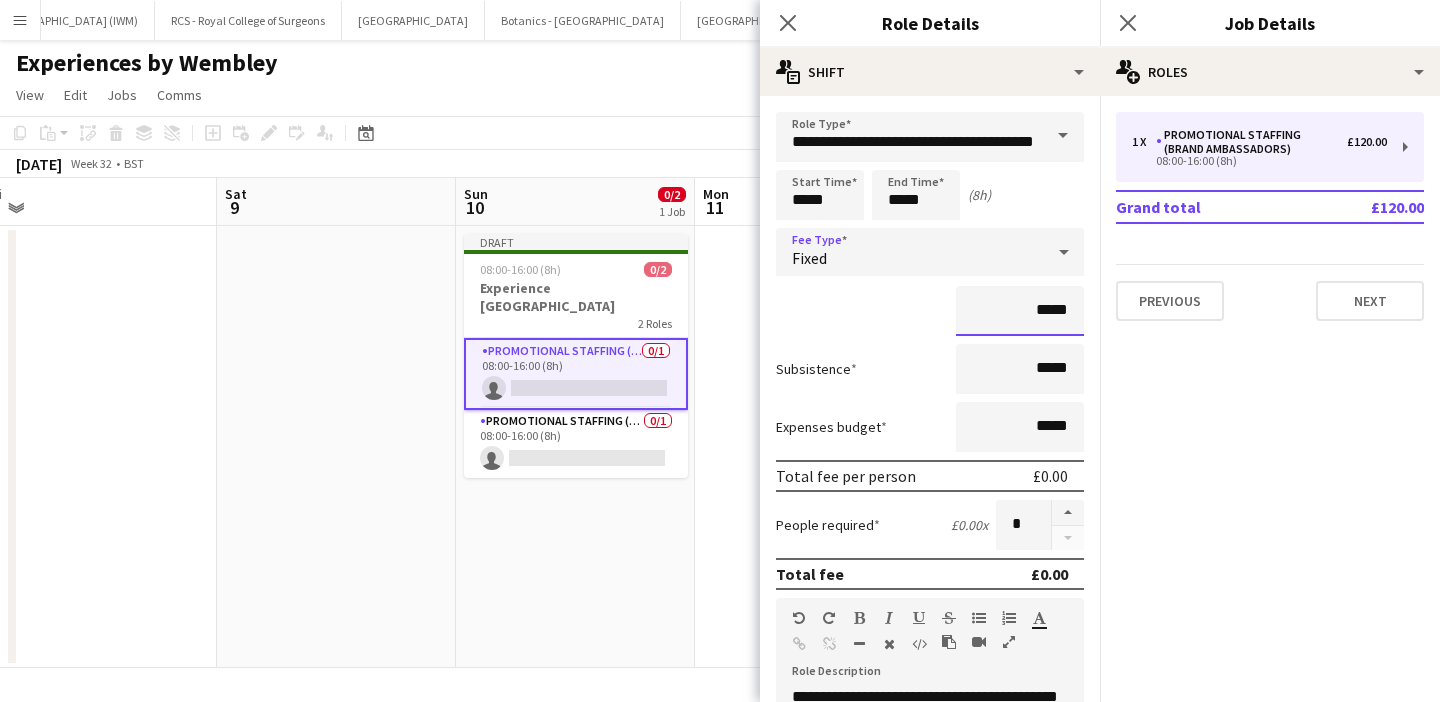 click on "*****" at bounding box center (1020, 311) 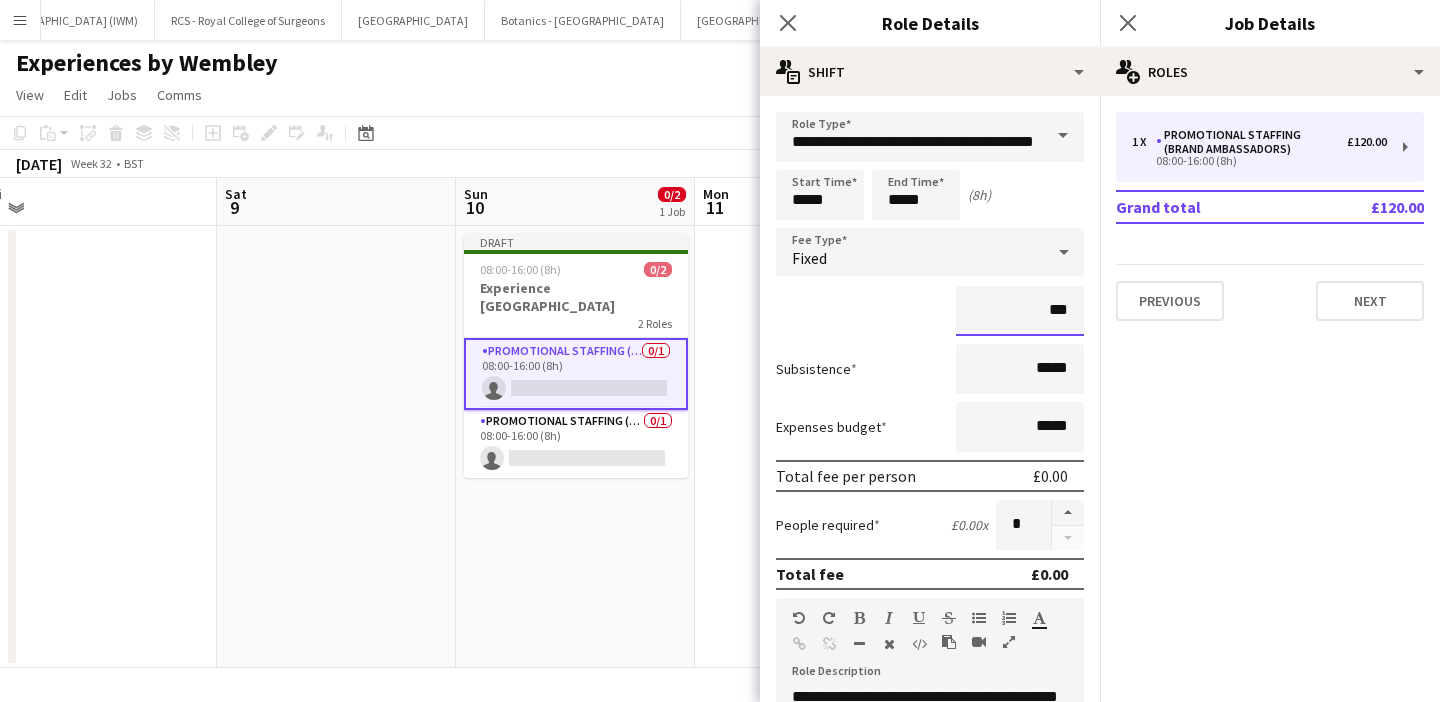 type on "**" 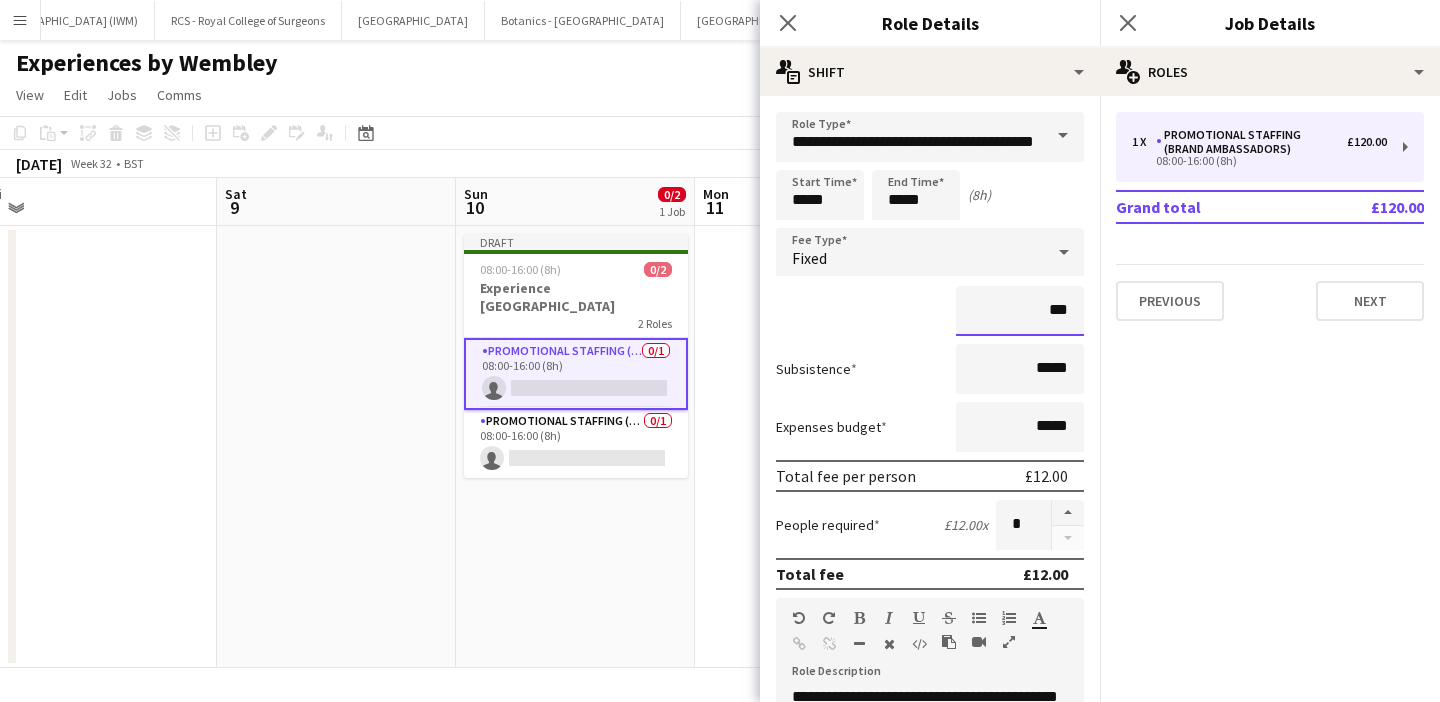 type on "****" 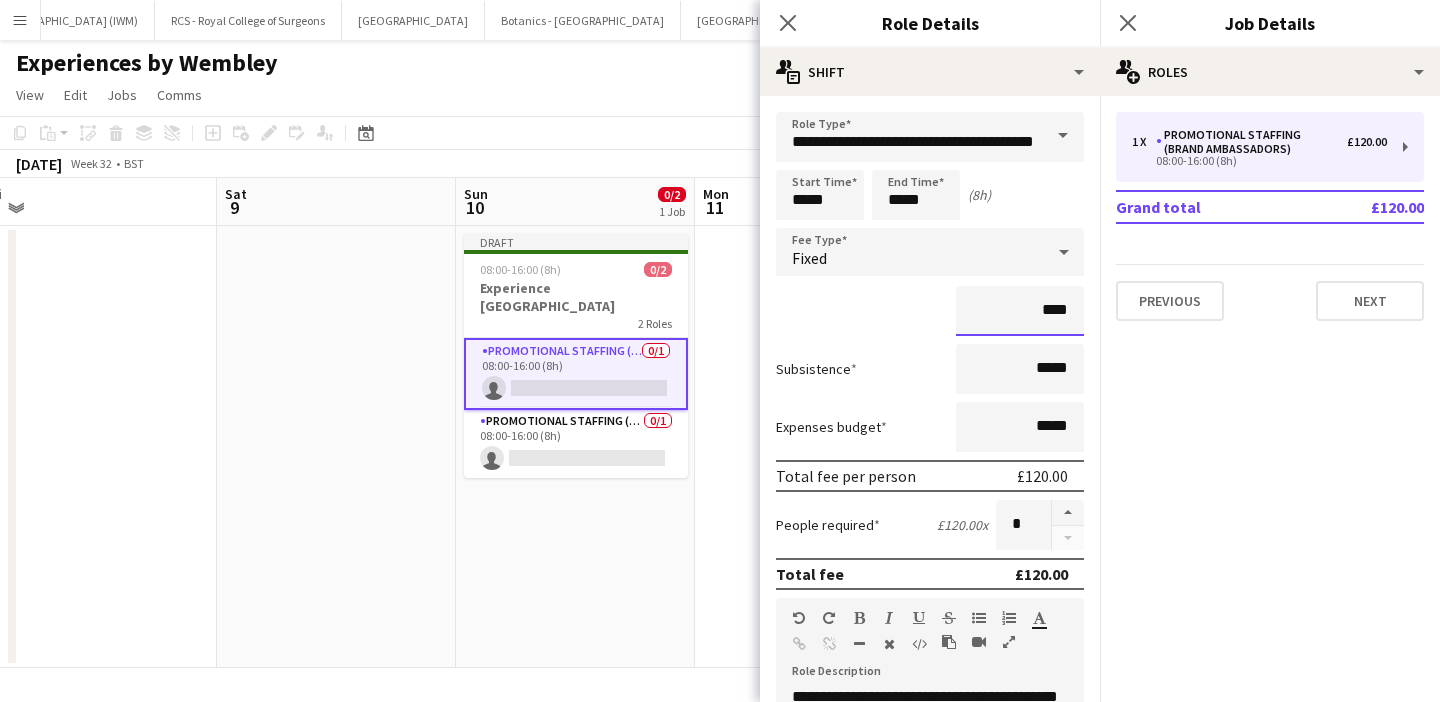 click on "Next" at bounding box center [1030, 1221] 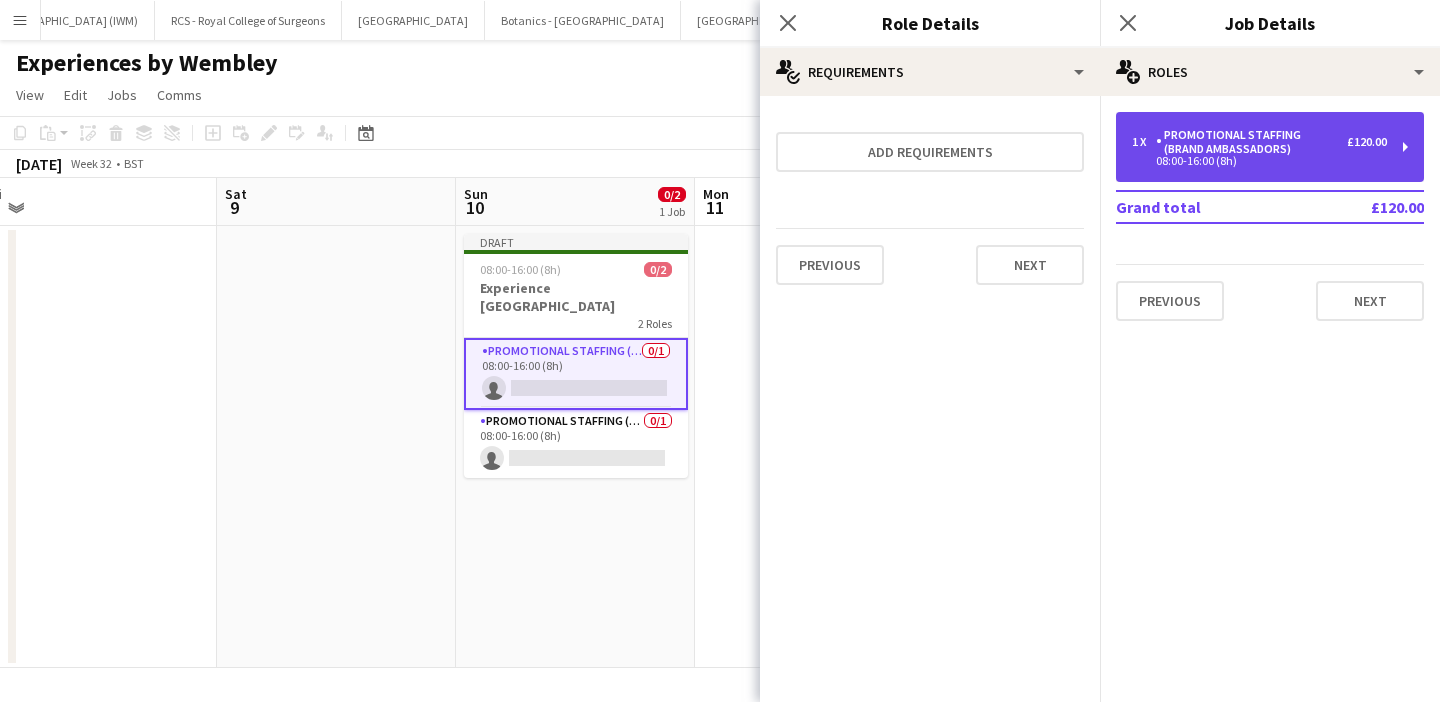 click on "08:00-16:00 (8h)" at bounding box center (1259, 161) 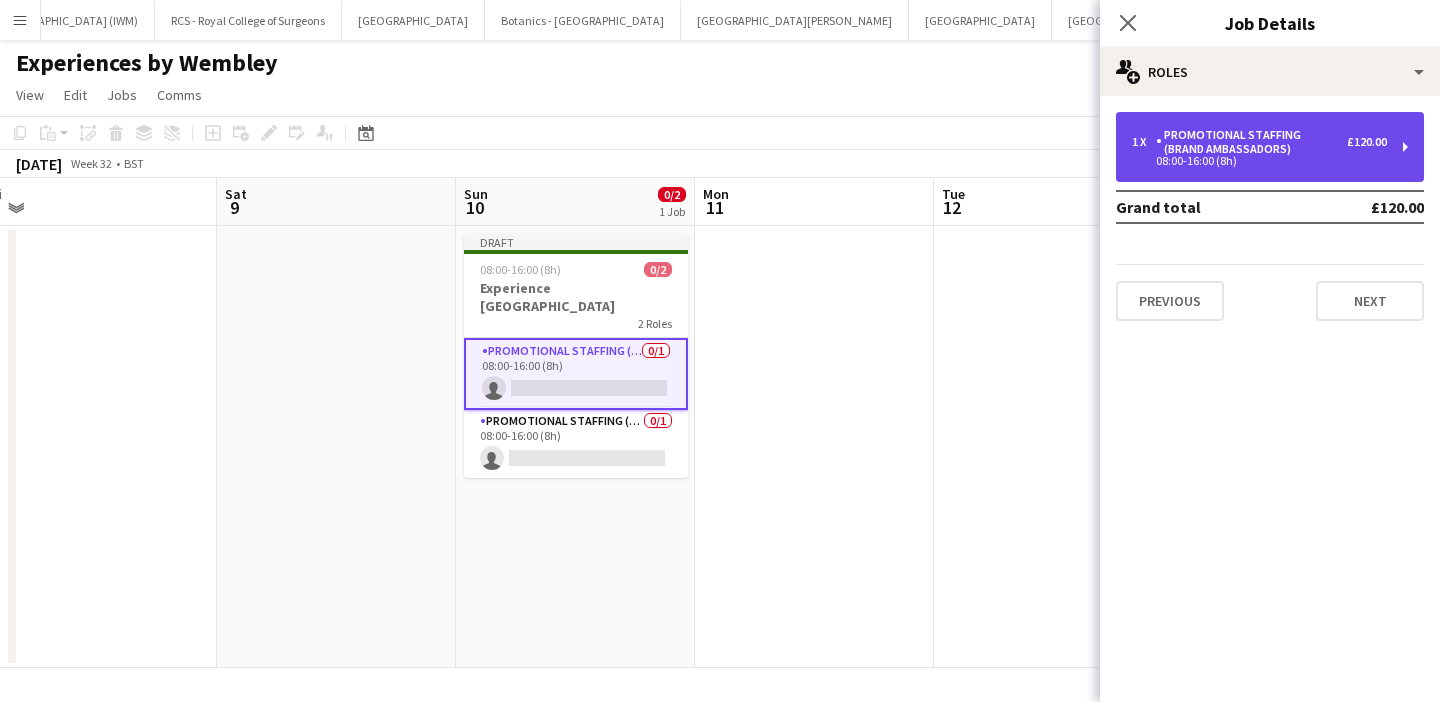 click on "Promotional Staffing (Brand Ambassadors)" at bounding box center [1251, 142] 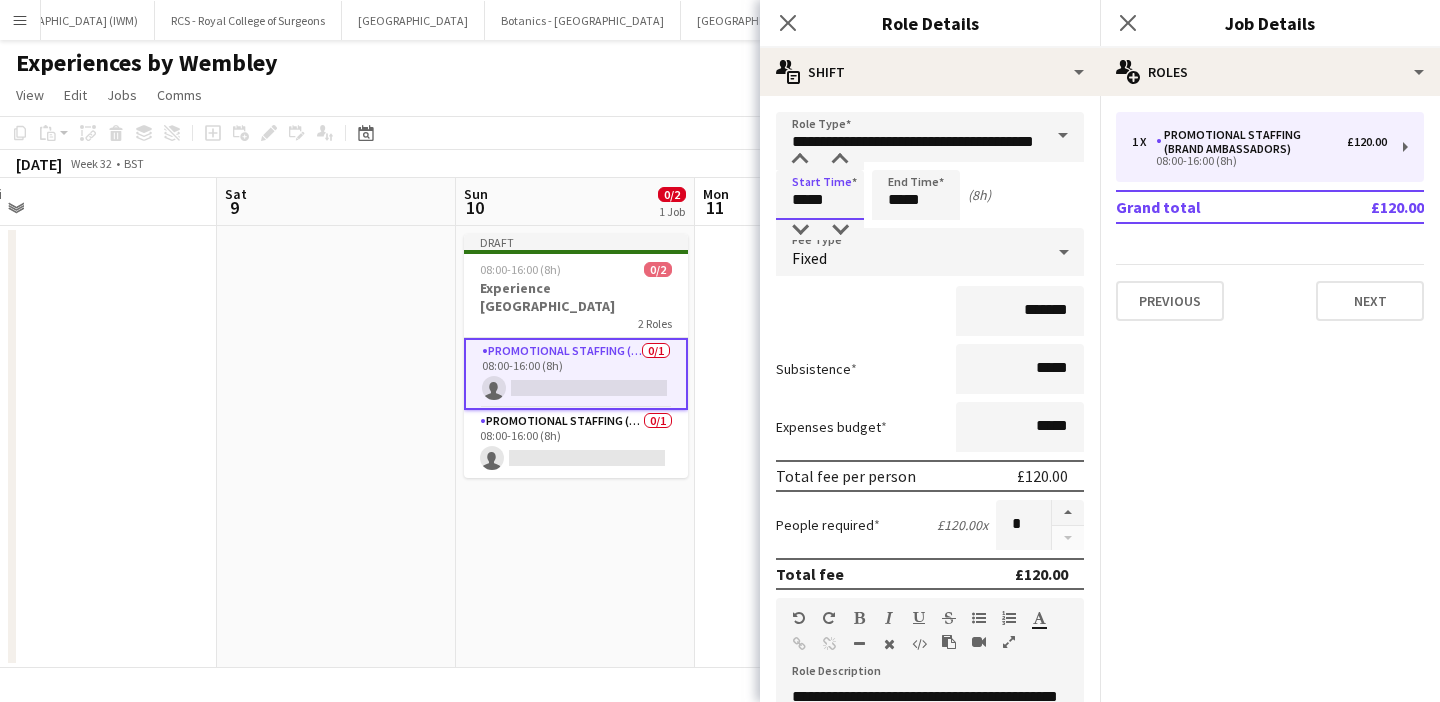 click on "*****" at bounding box center [820, 195] 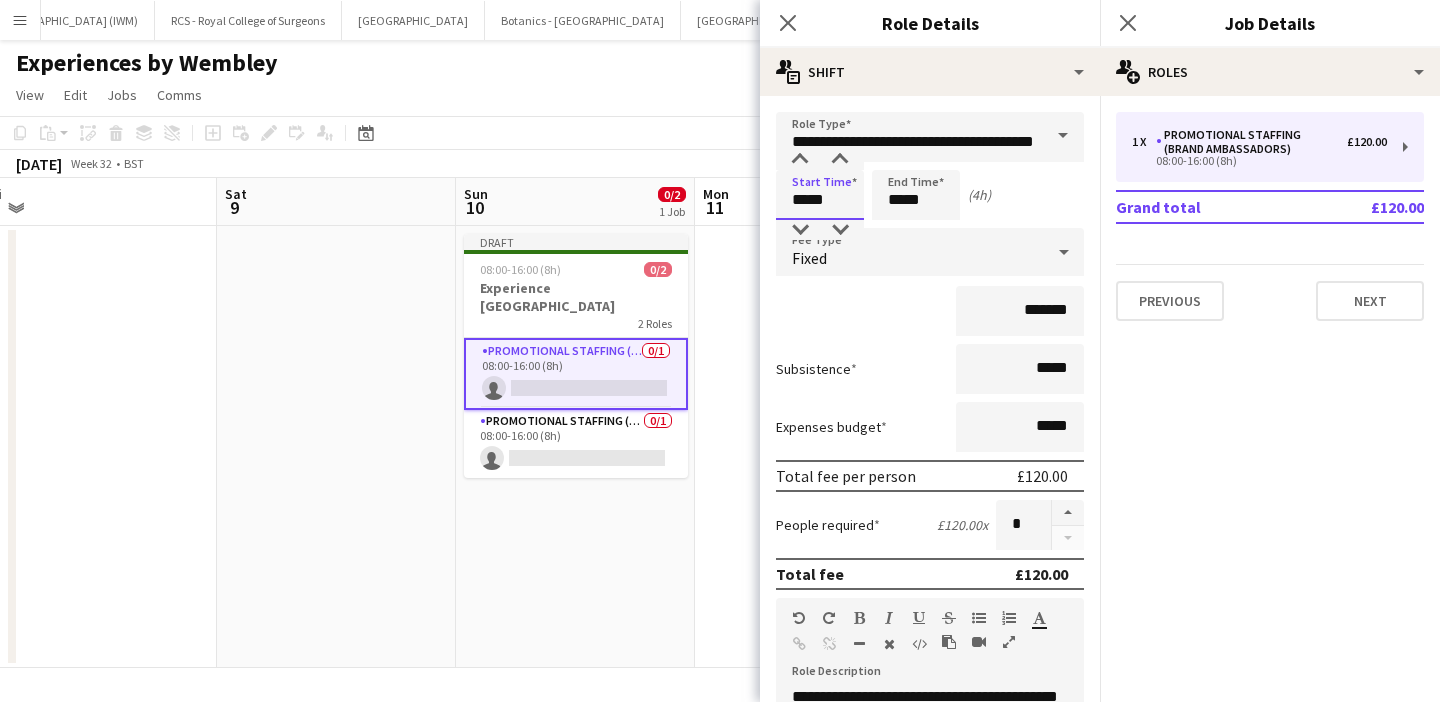 type on "*****" 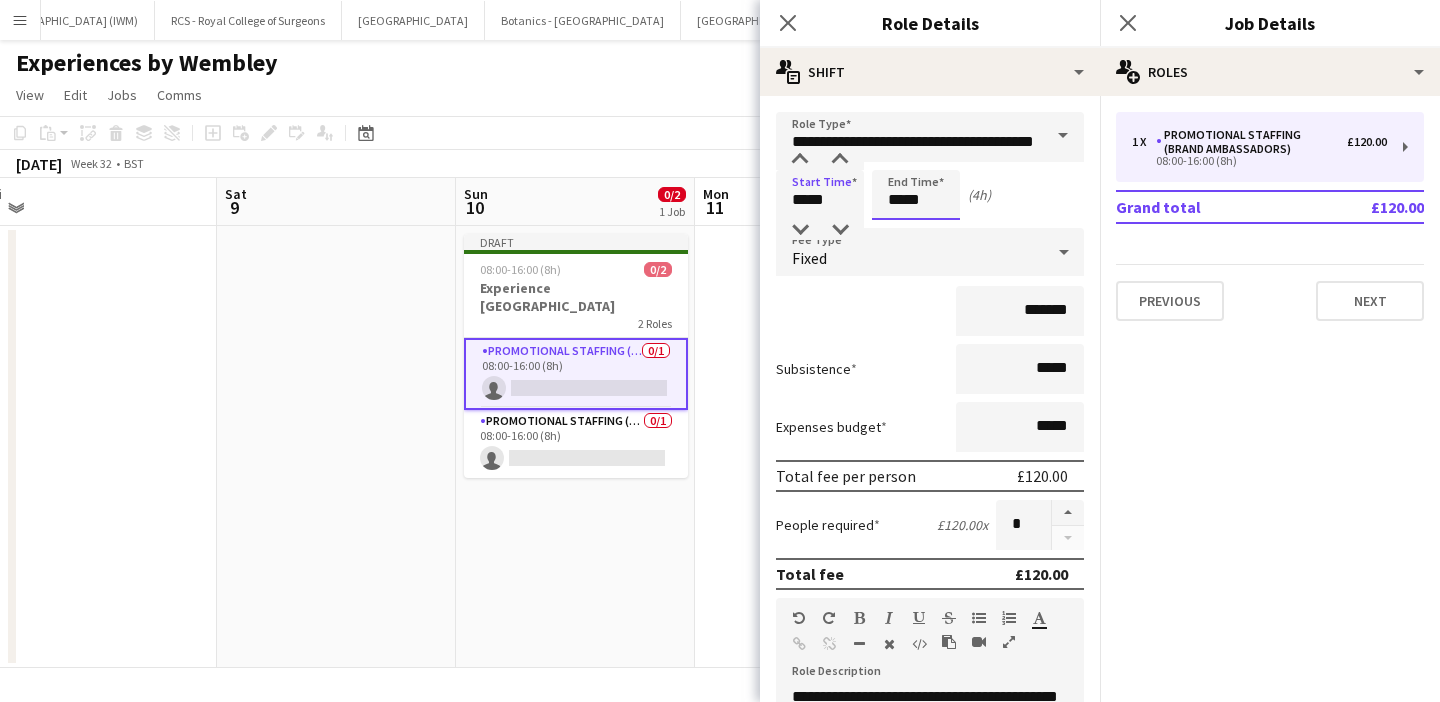 click on "*****" at bounding box center [916, 195] 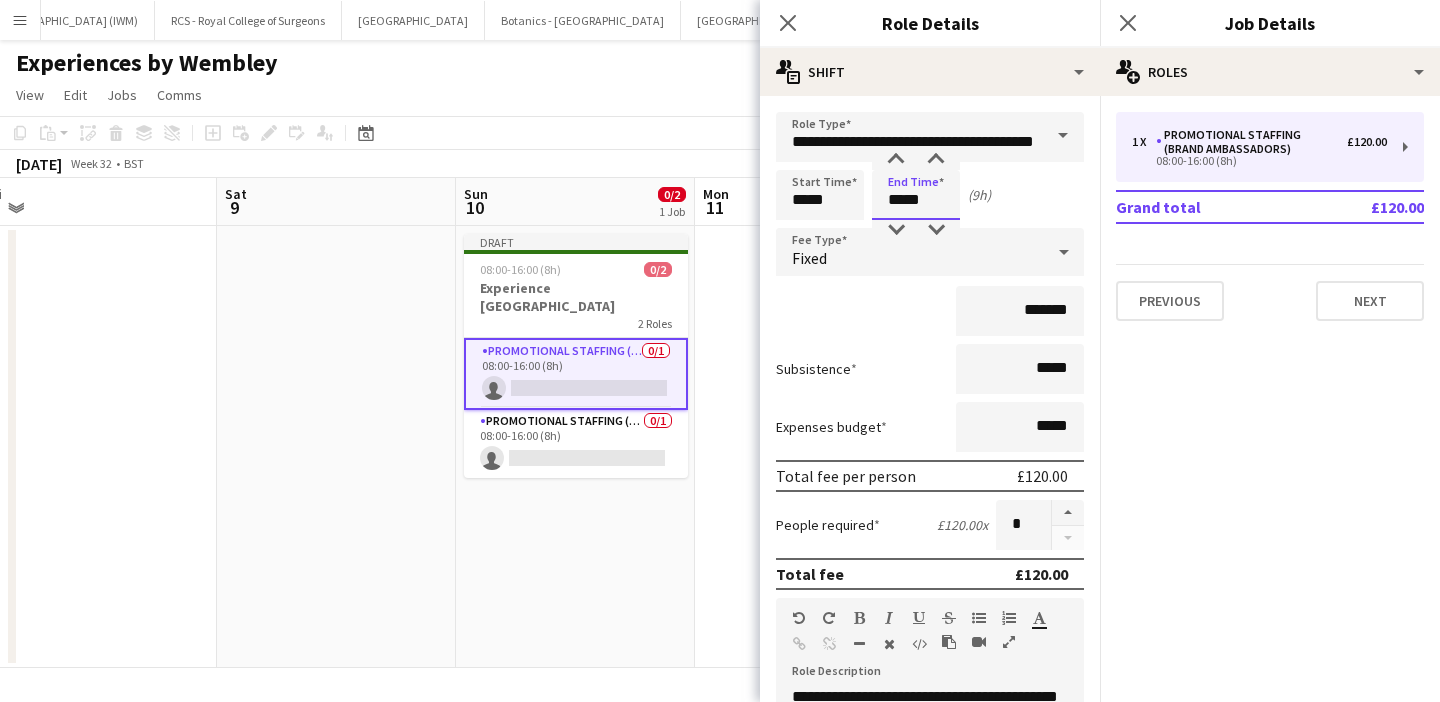 type on "*****" 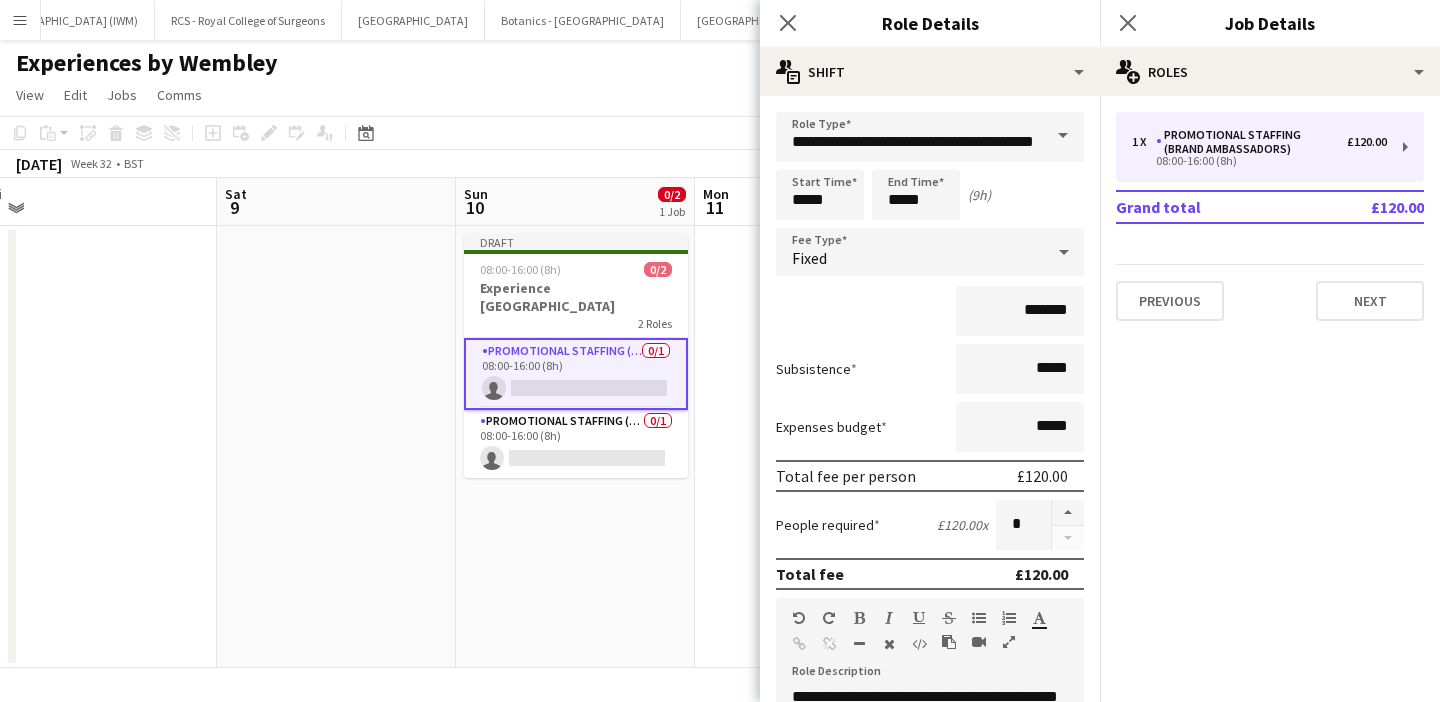 click on "Start Time  *****  End Time  *****  (9h)" at bounding box center (930, 195) 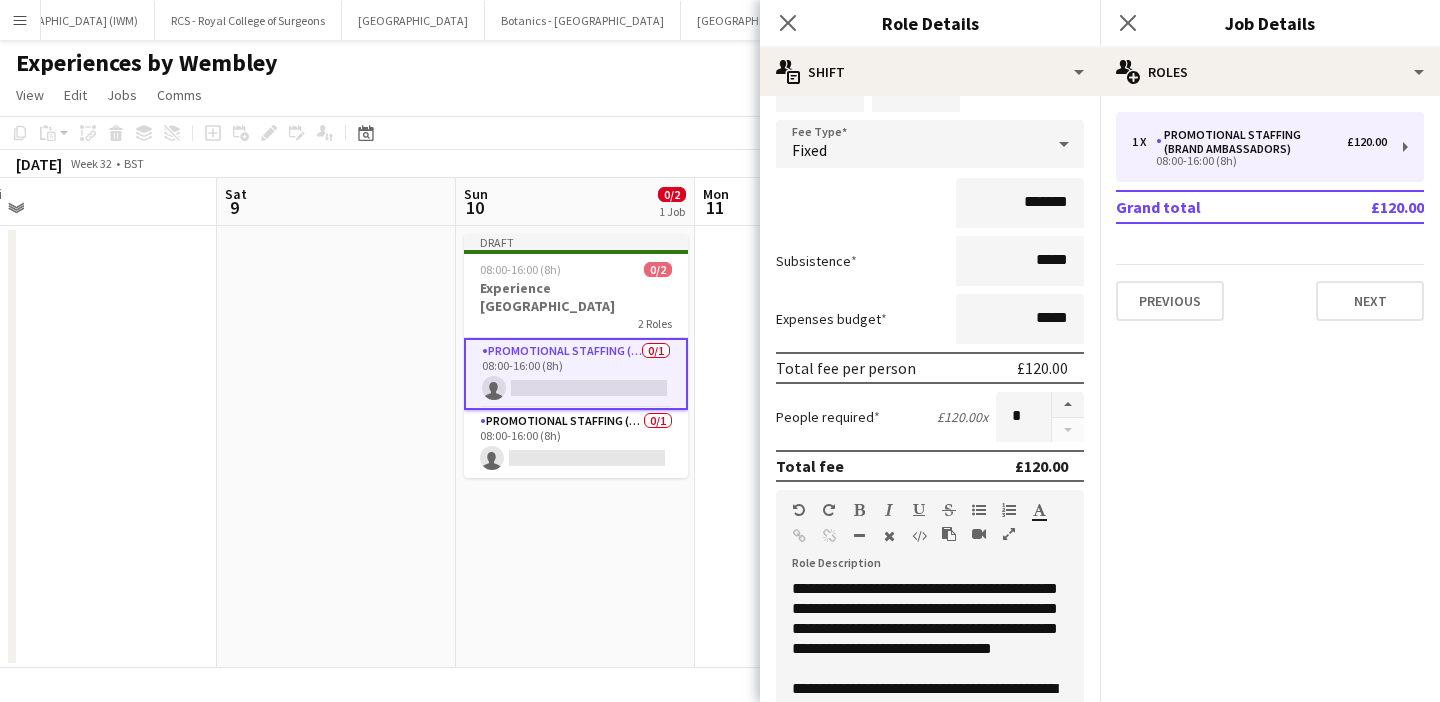 scroll, scrollTop: 0, scrollLeft: 0, axis: both 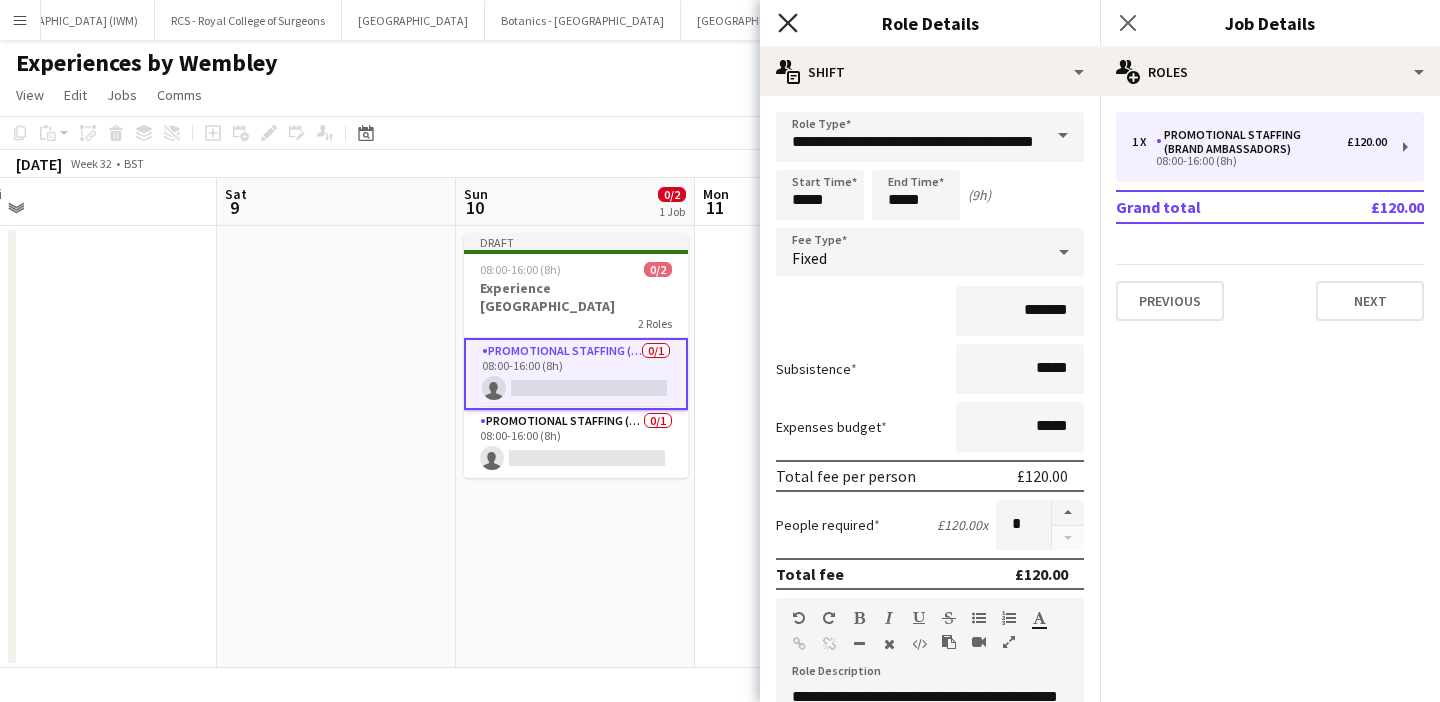 click on "Close pop-in" 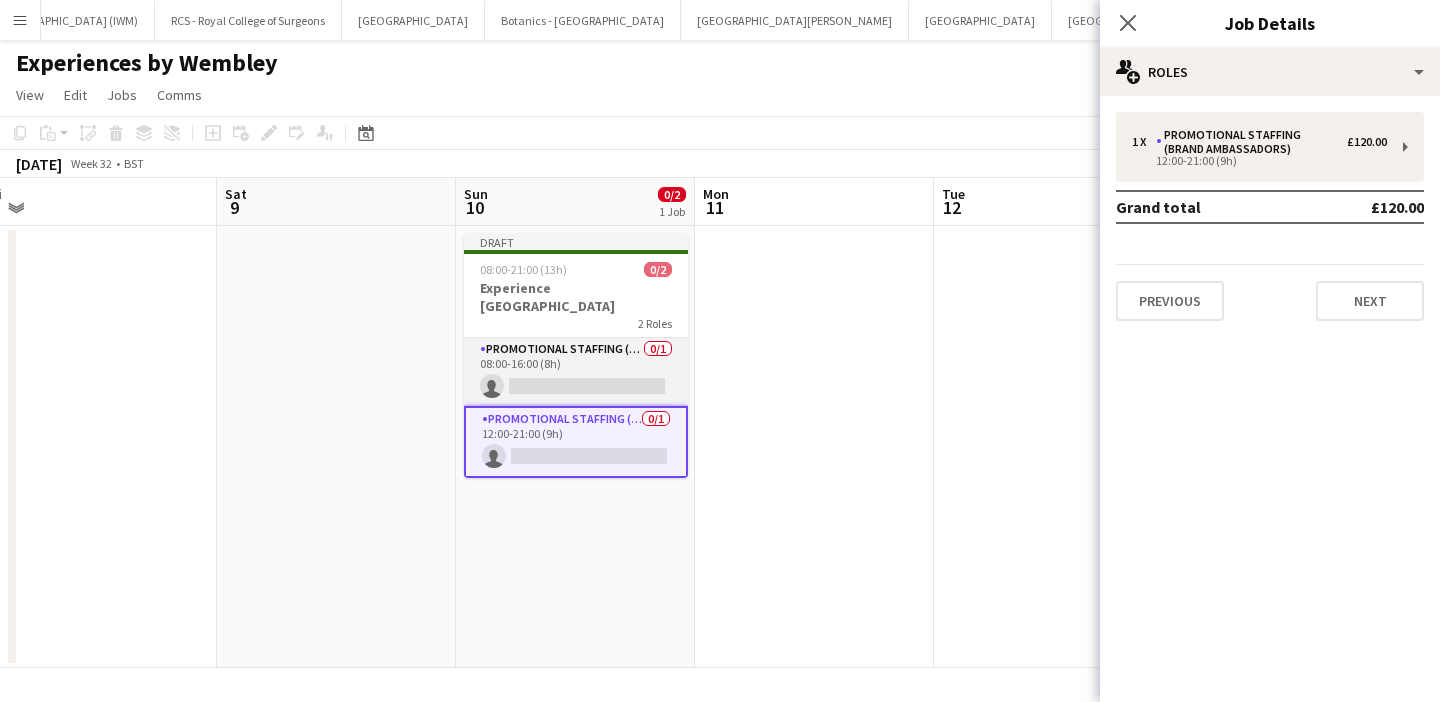 click on "Promotional Staffing (Team Leader)   0/1   08:00-16:00 (8h)
single-neutral-actions" at bounding box center (576, 372) 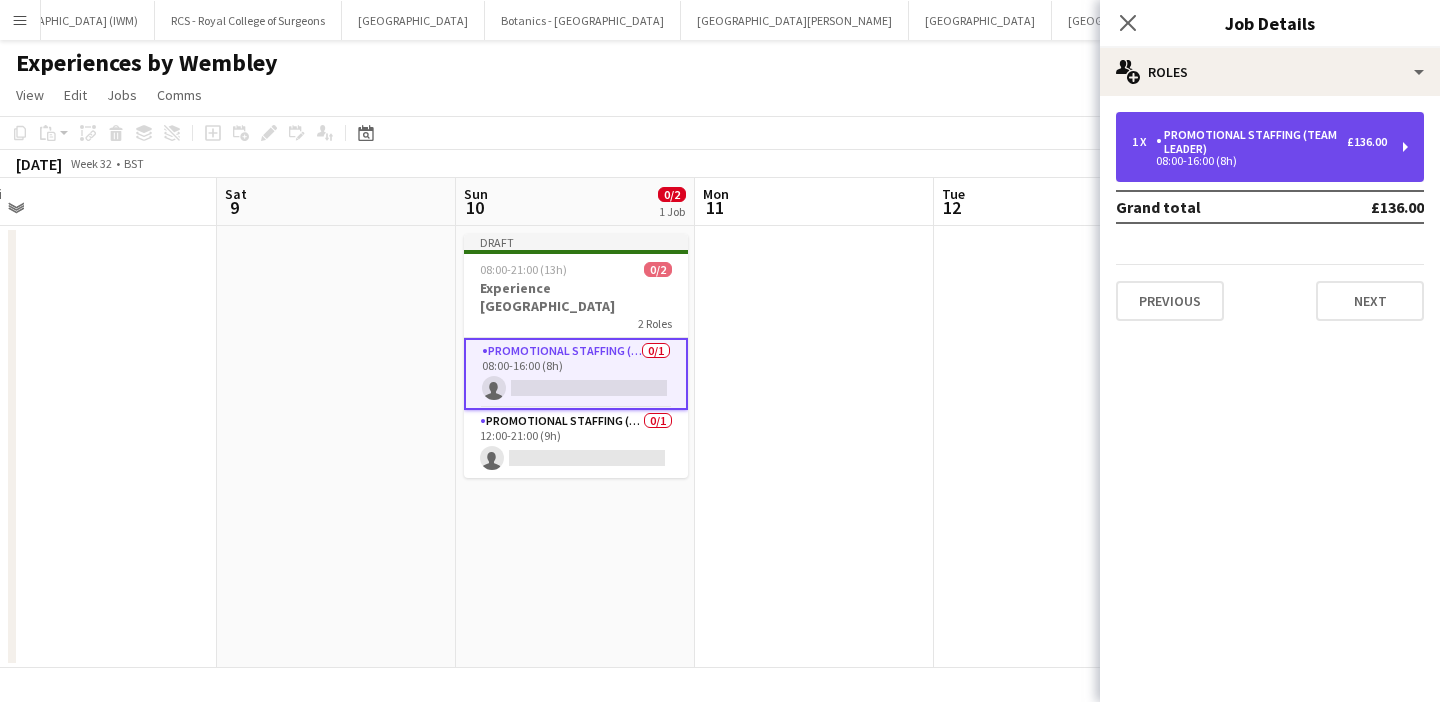 click on "08:00-16:00 (8h)" at bounding box center [1259, 161] 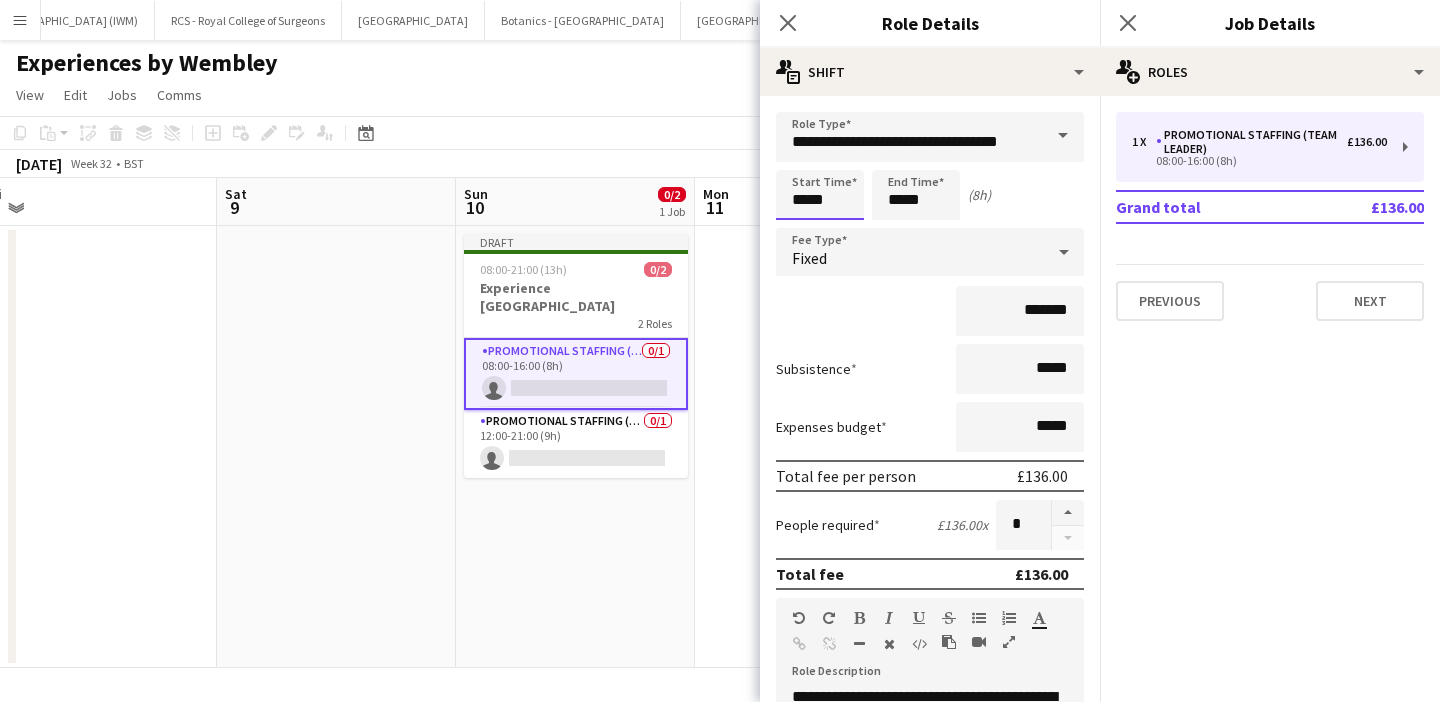 click on "*****" at bounding box center [820, 195] 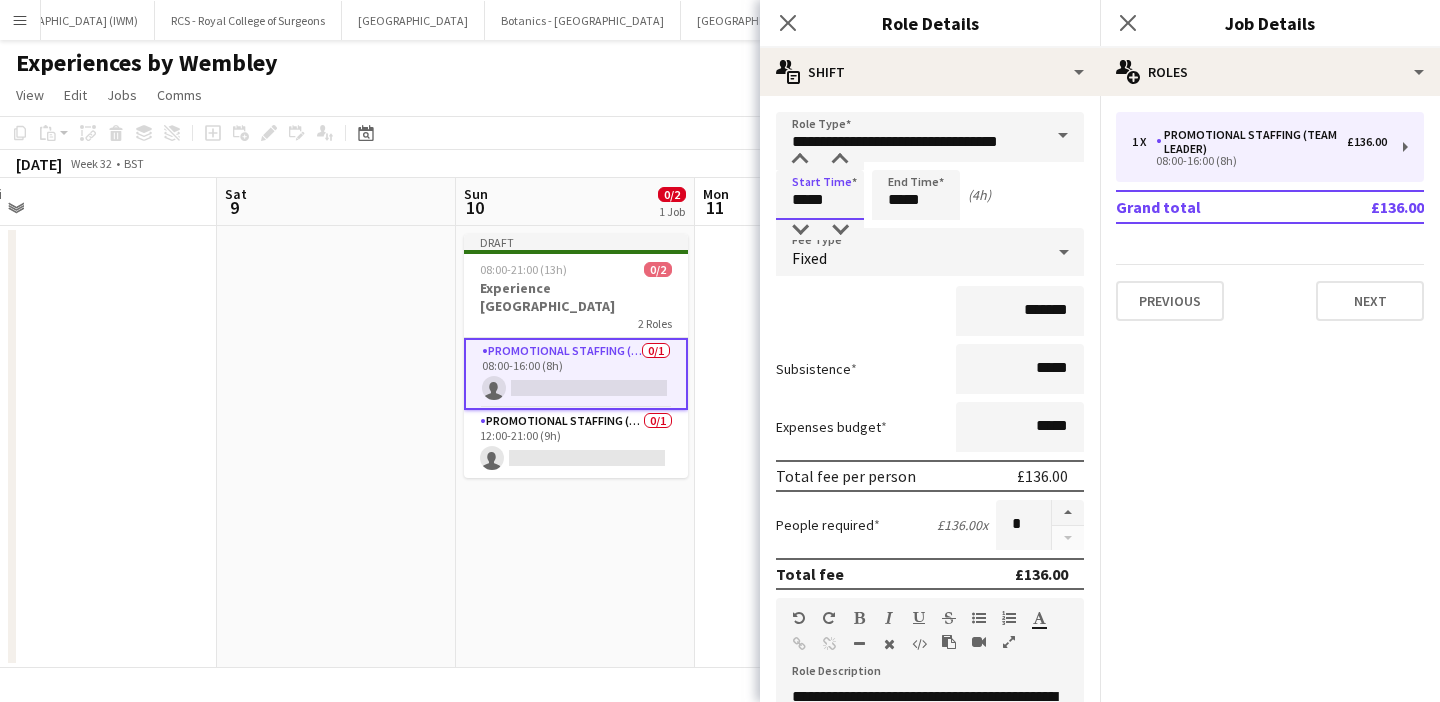 type on "*****" 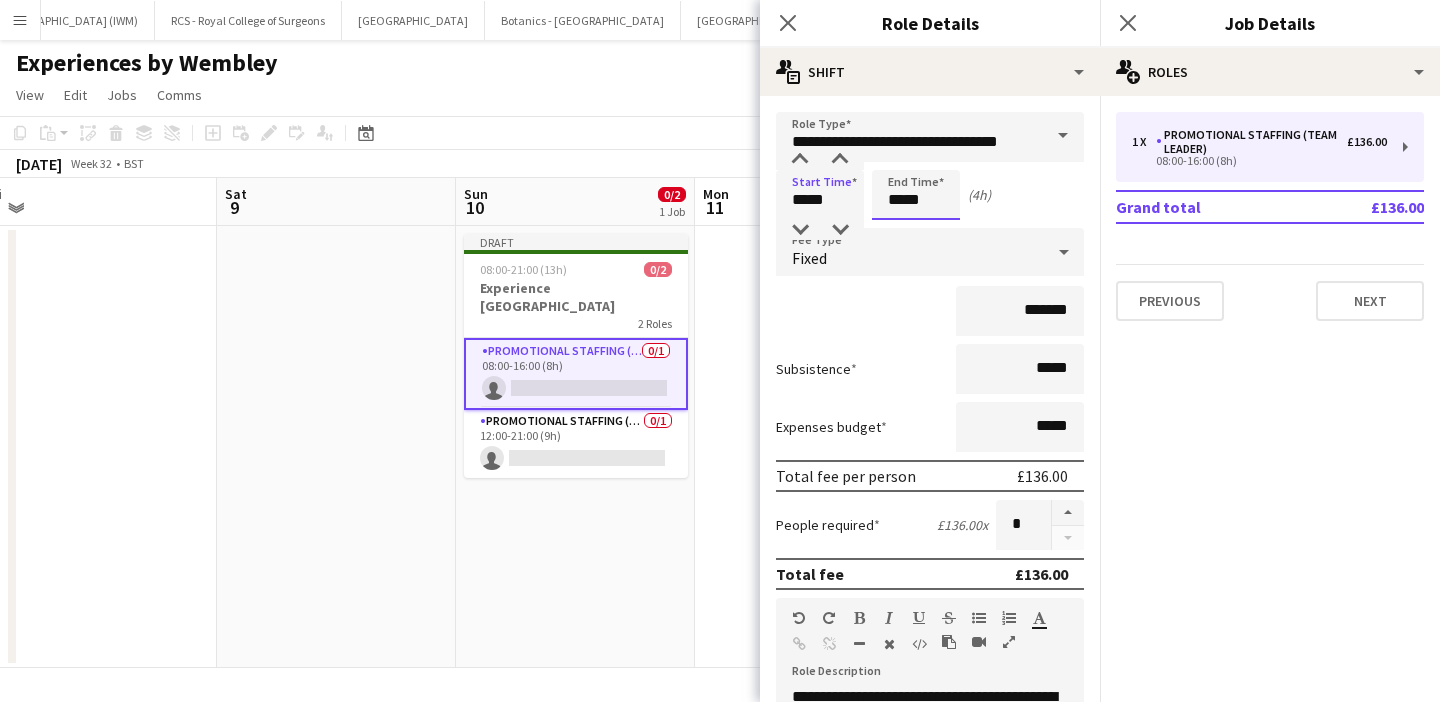 click on "*****" at bounding box center [916, 195] 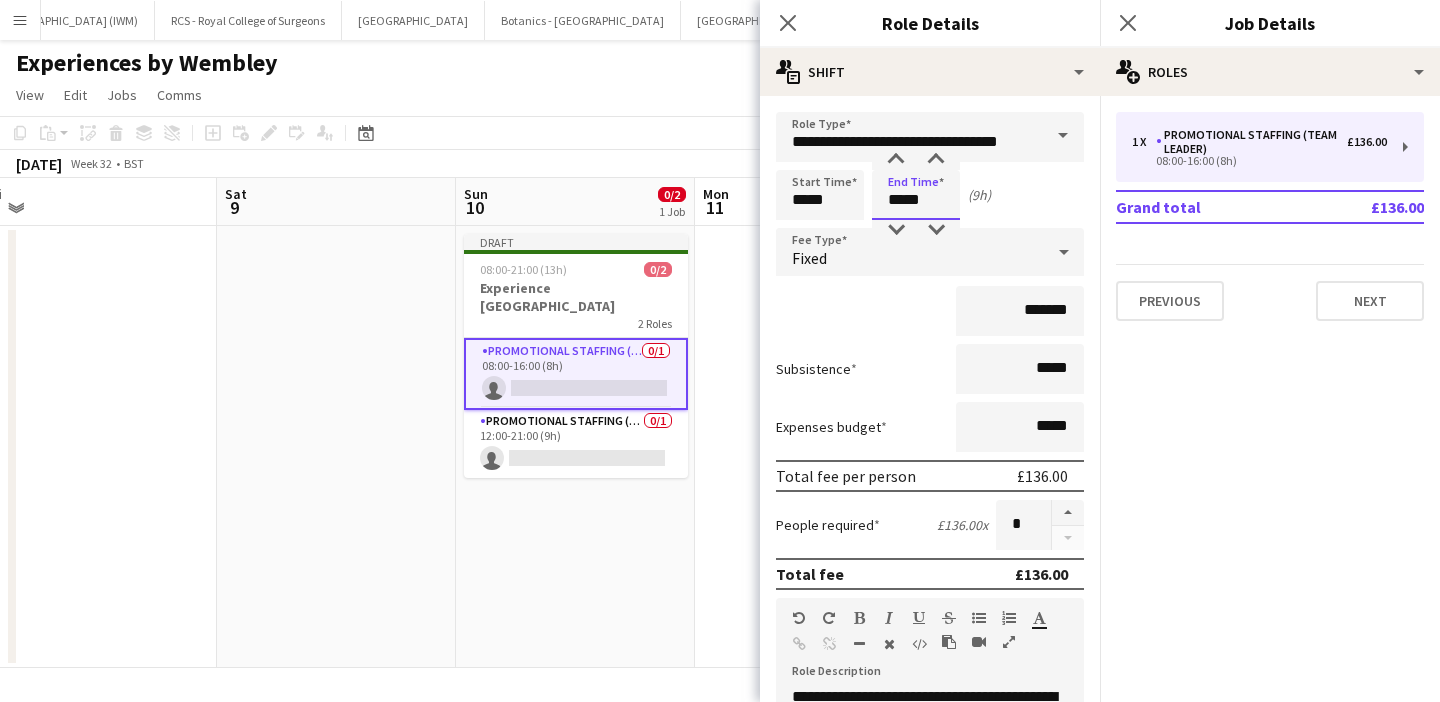 type on "*****" 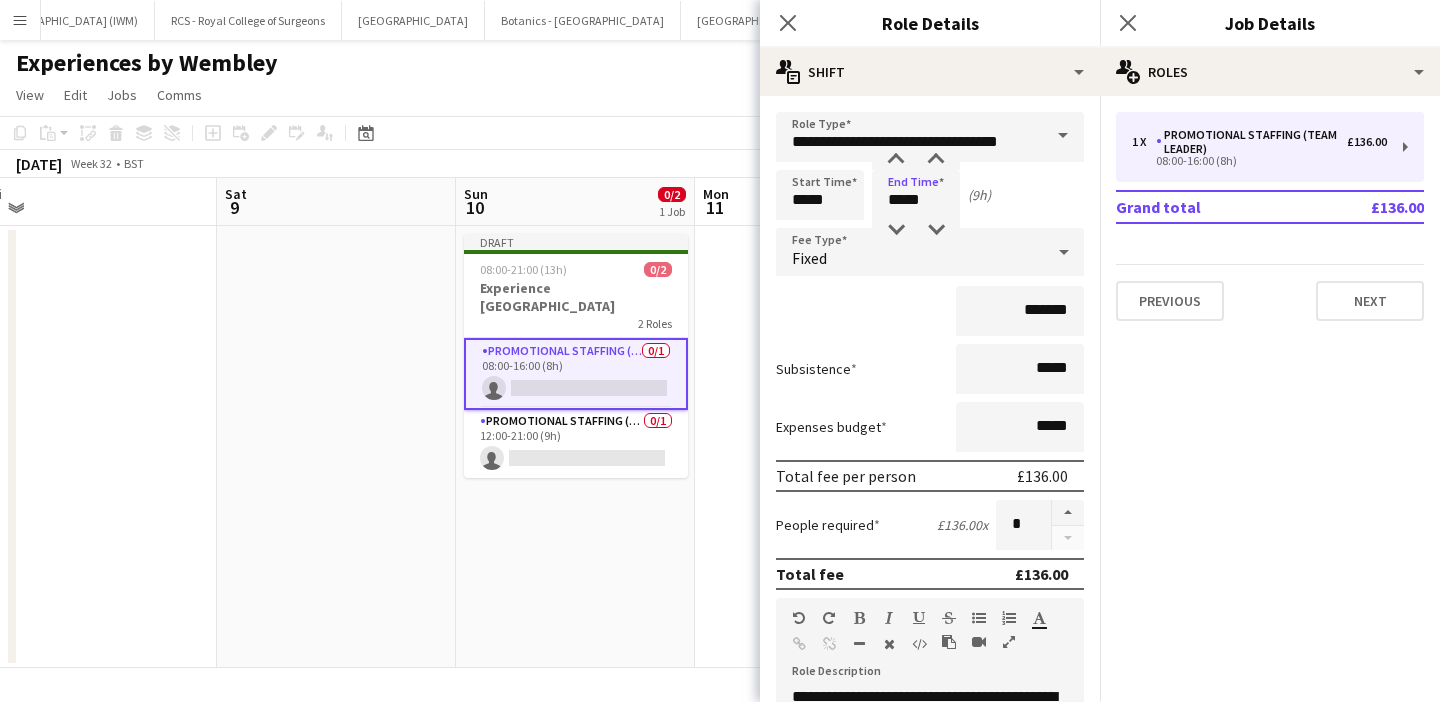 click on "Start Time  *****  End Time  *****  (9h)" at bounding box center [930, 195] 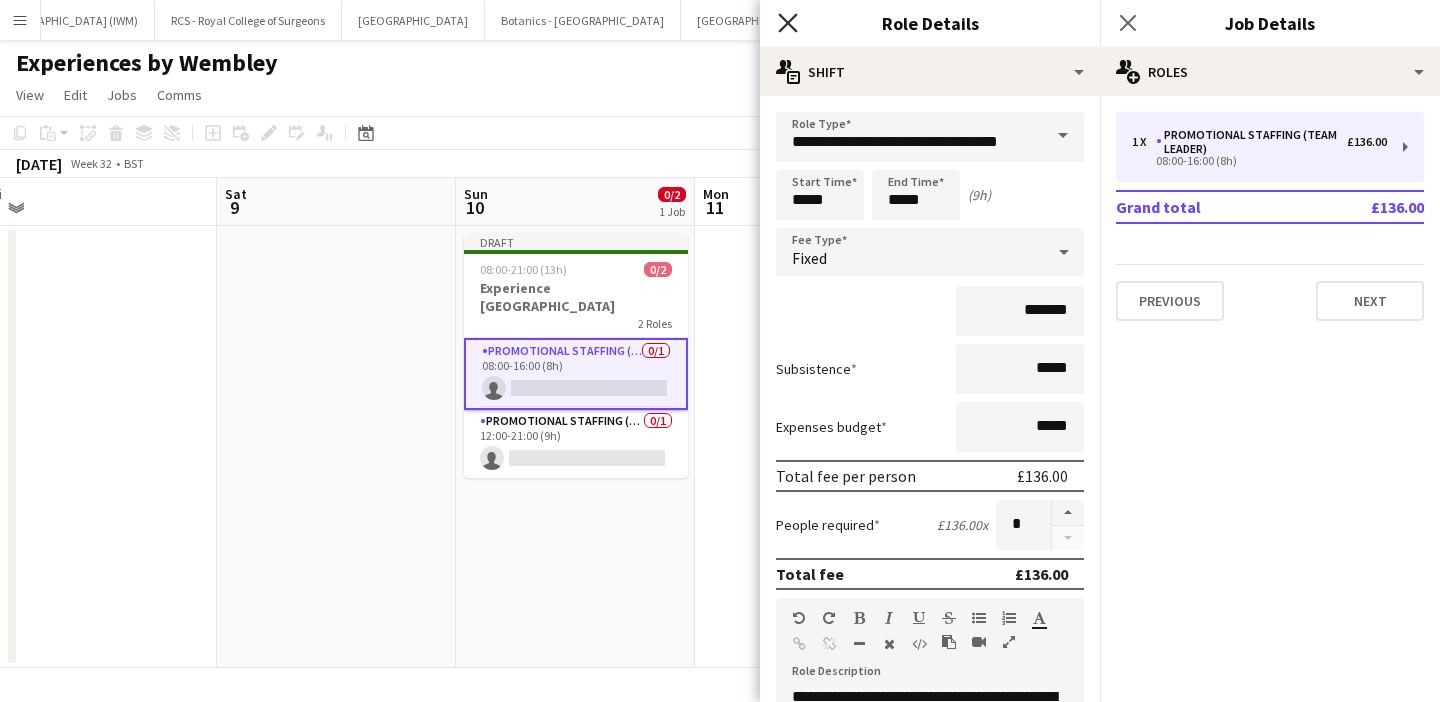 click on "Close pop-in" 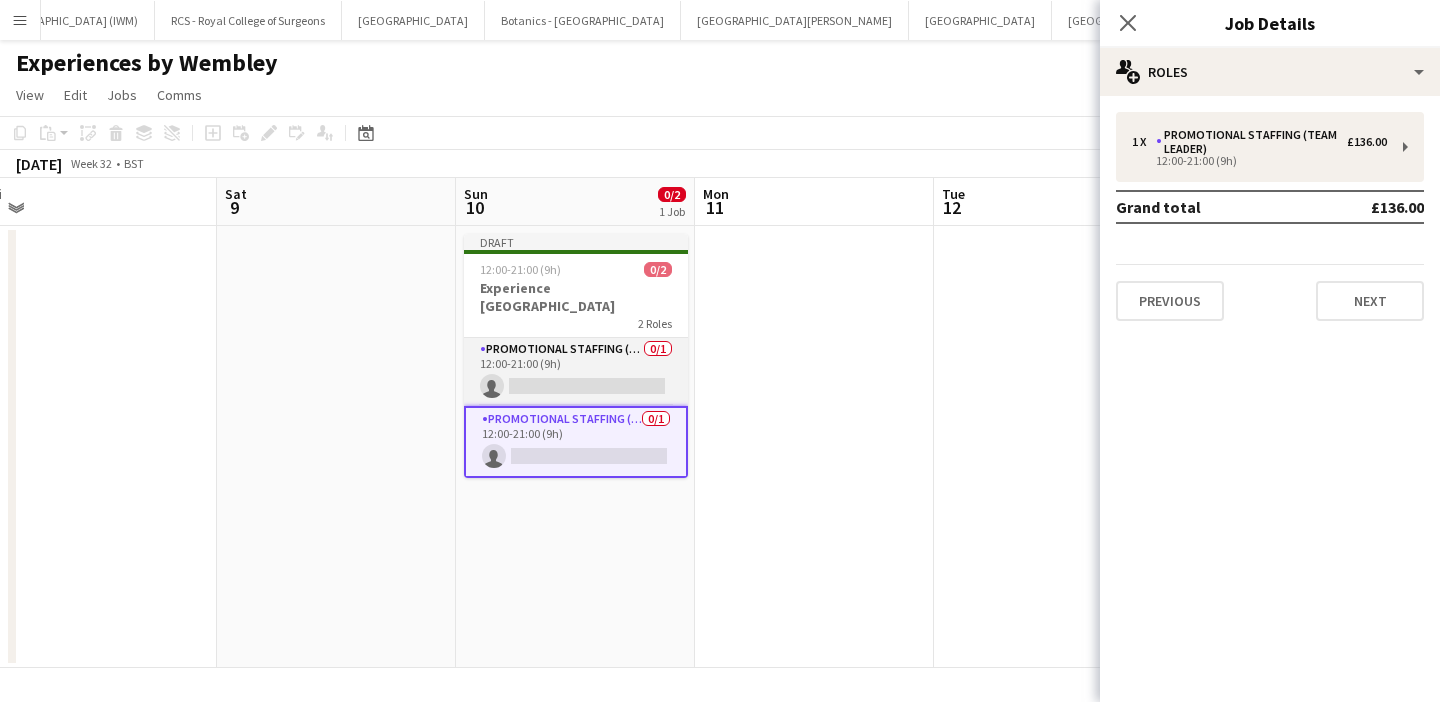 click on "Promotional Staffing (Brand Ambassadors)   0/1   12:00-21:00 (9h)
single-neutral-actions" at bounding box center (576, 372) 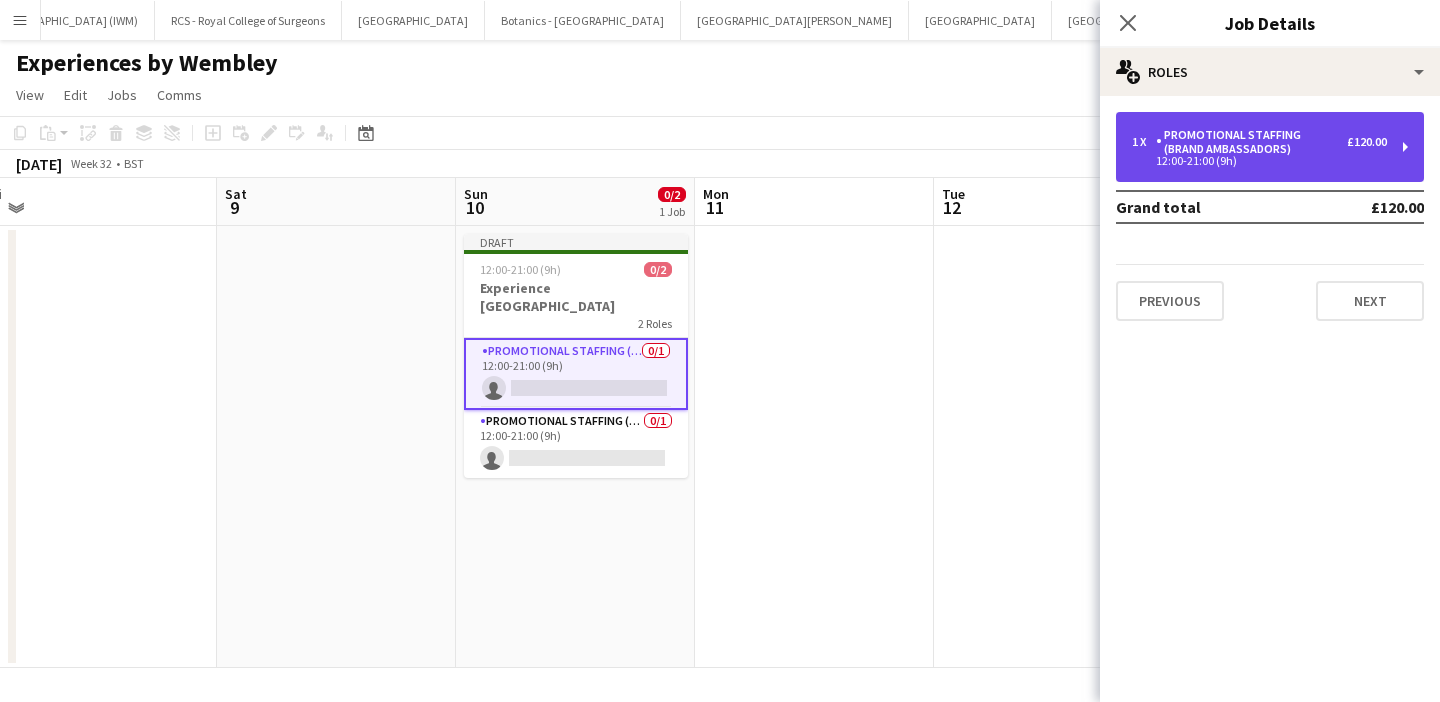 click on "1 x   Promotional Staffing (Brand Ambassadors)   £120.00" at bounding box center [1259, 142] 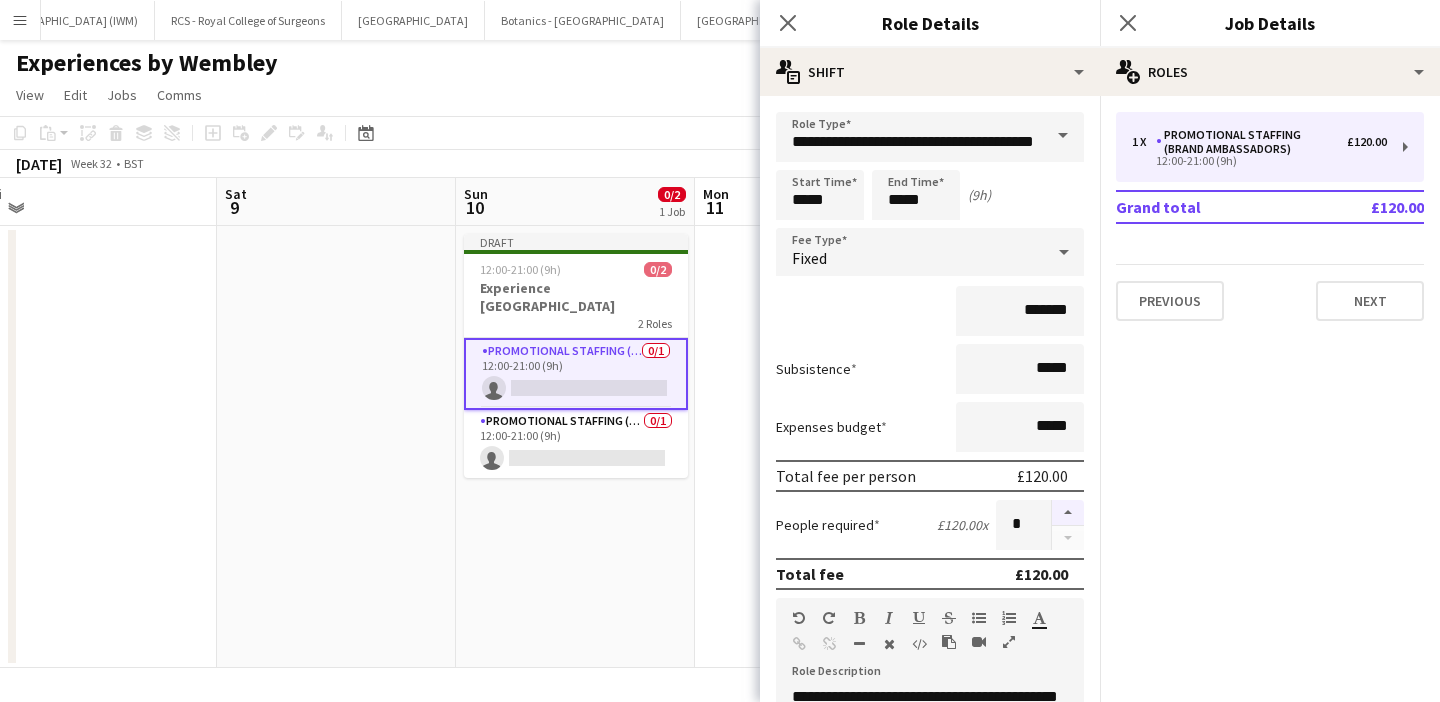 click at bounding box center (1068, 513) 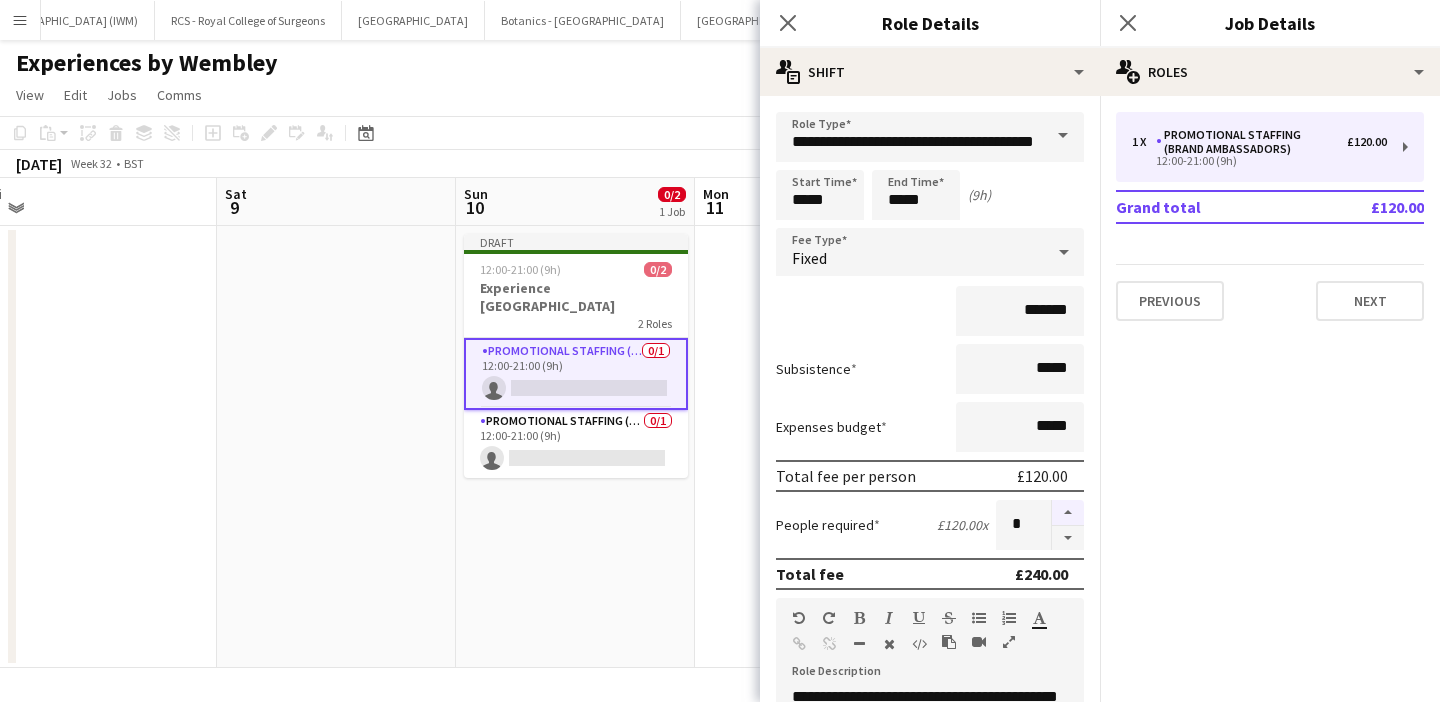 click at bounding box center (1068, 513) 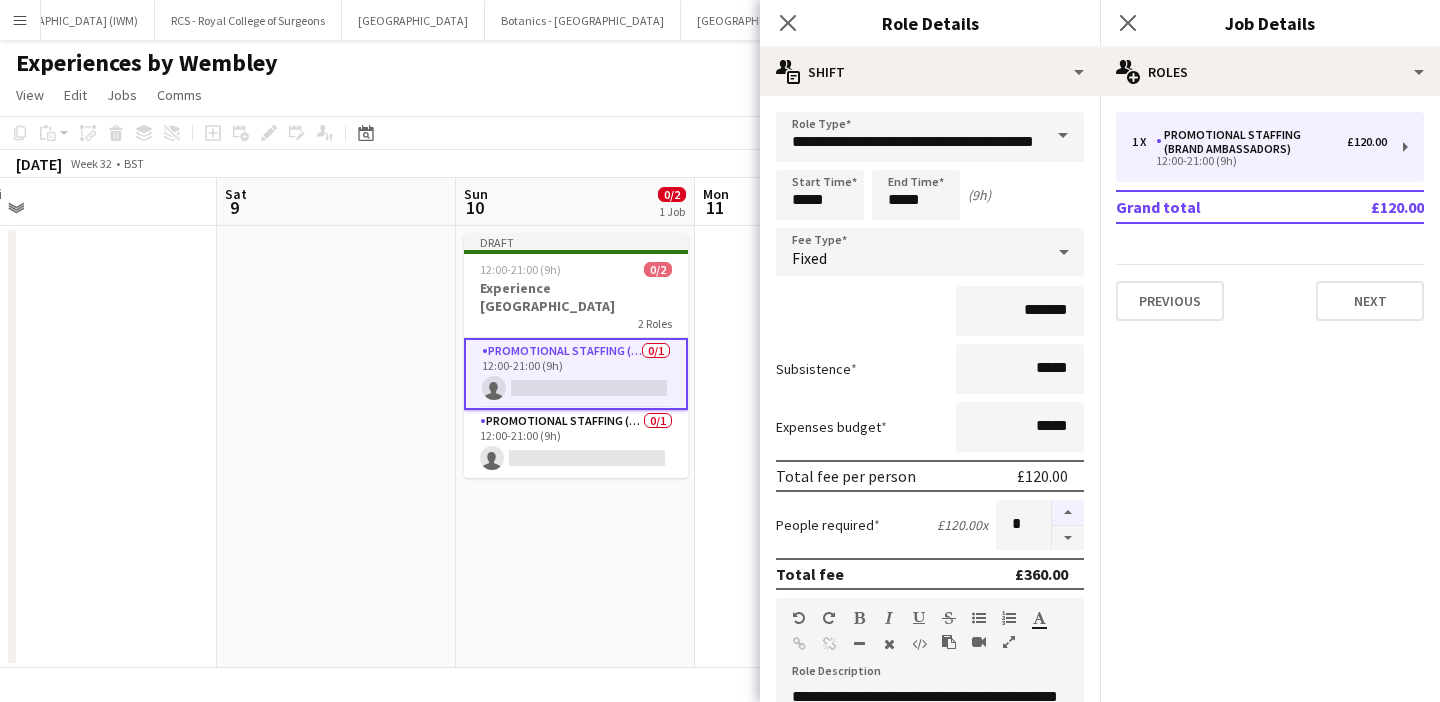 click at bounding box center [1068, 513] 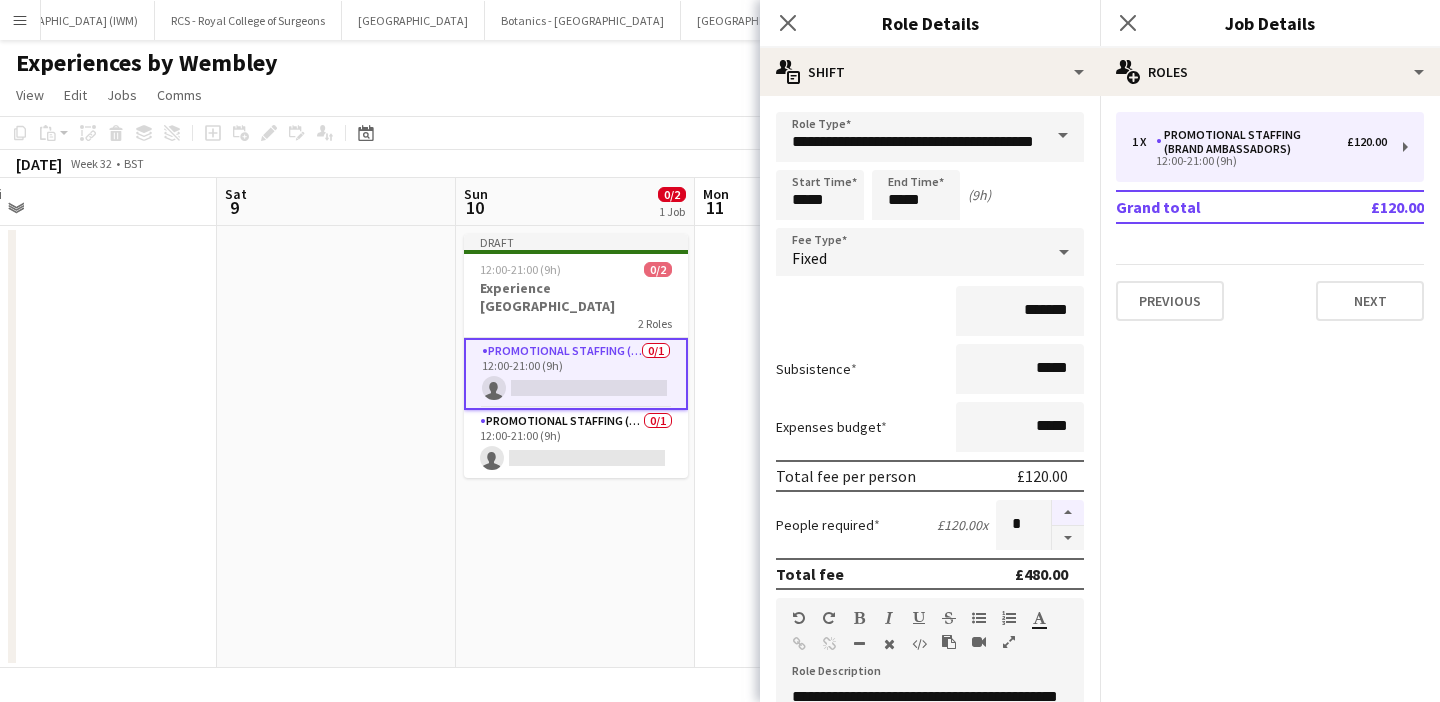click at bounding box center (1068, 513) 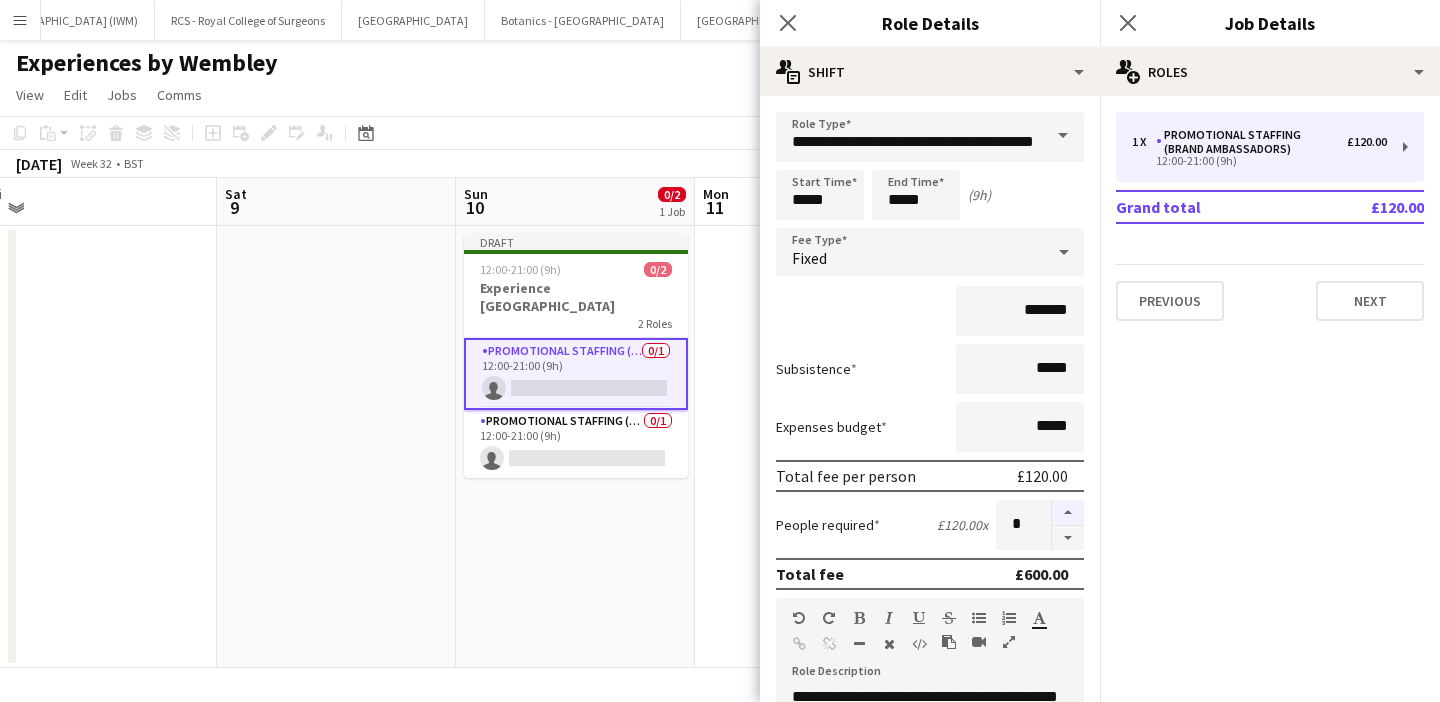 click at bounding box center [1068, 513] 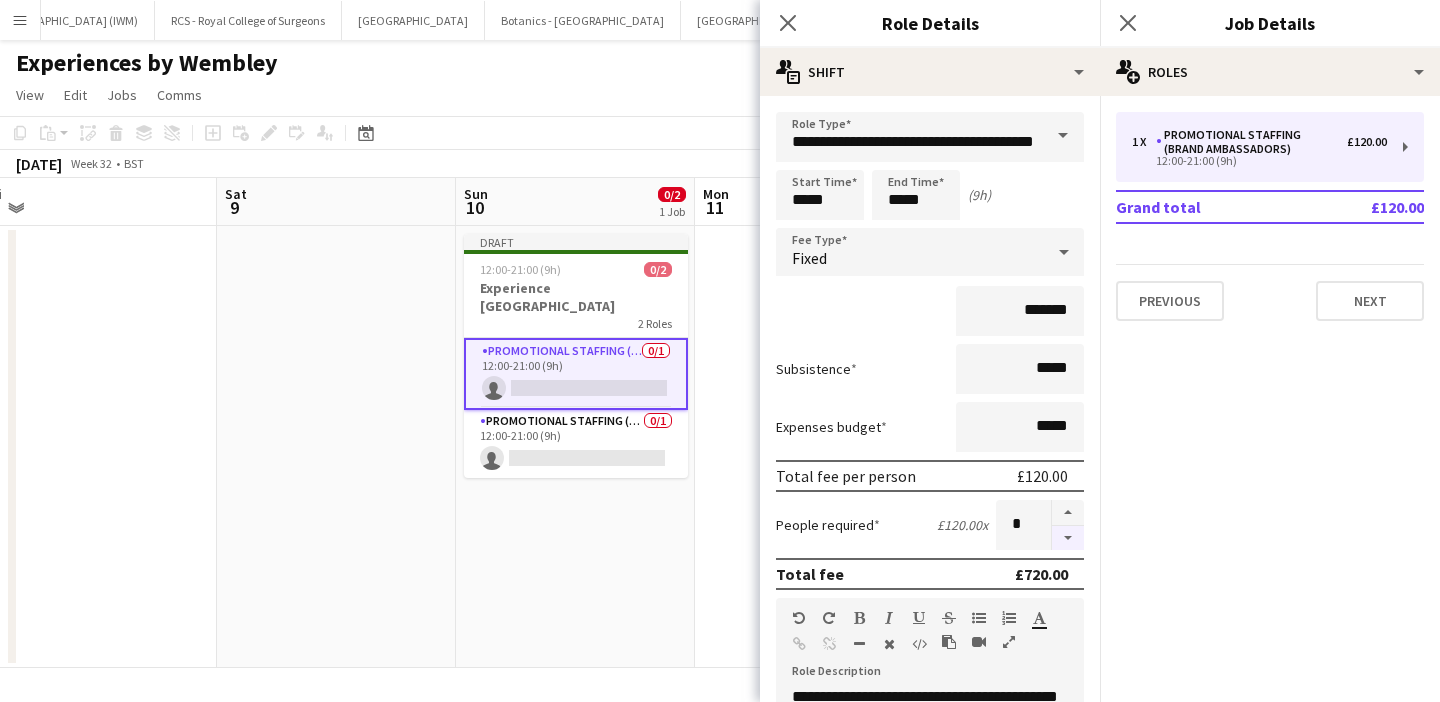click at bounding box center [1068, 538] 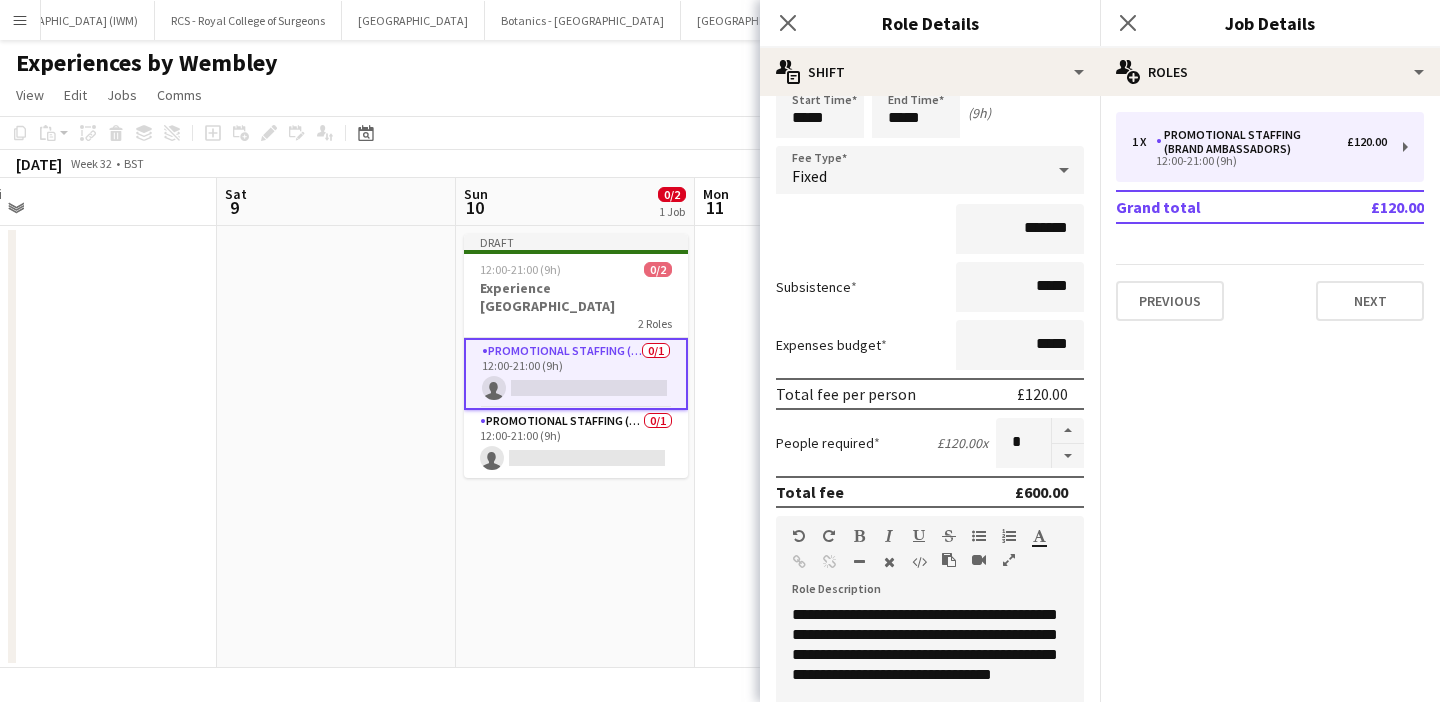 scroll, scrollTop: 0, scrollLeft: 0, axis: both 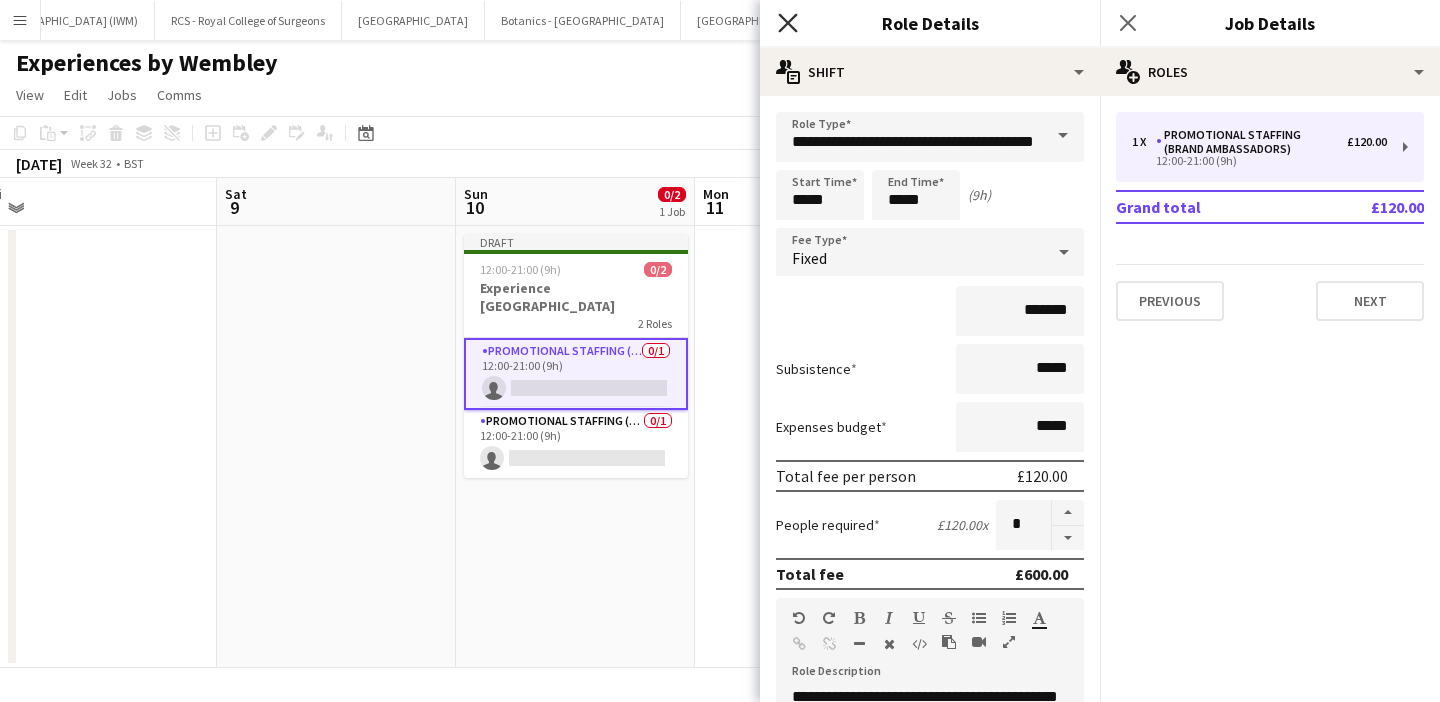 click on "Close pop-in" 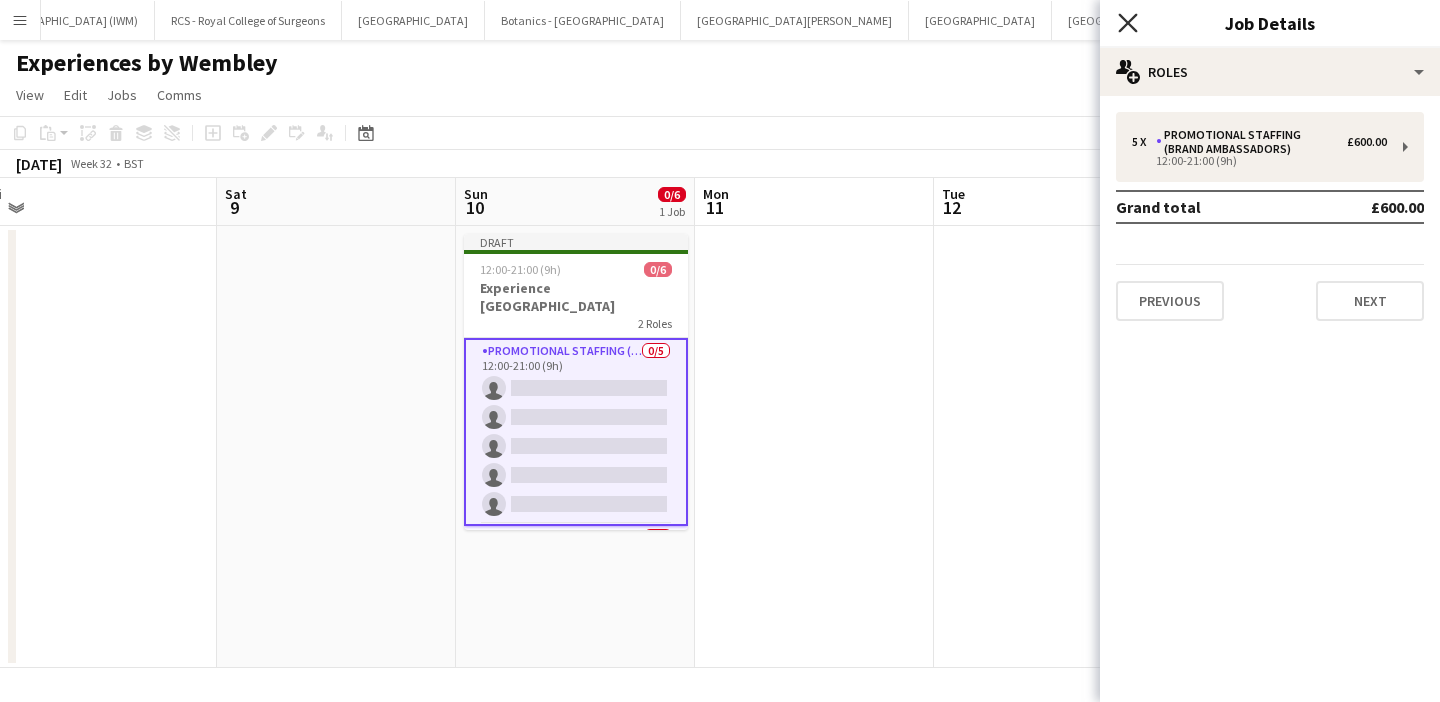 click 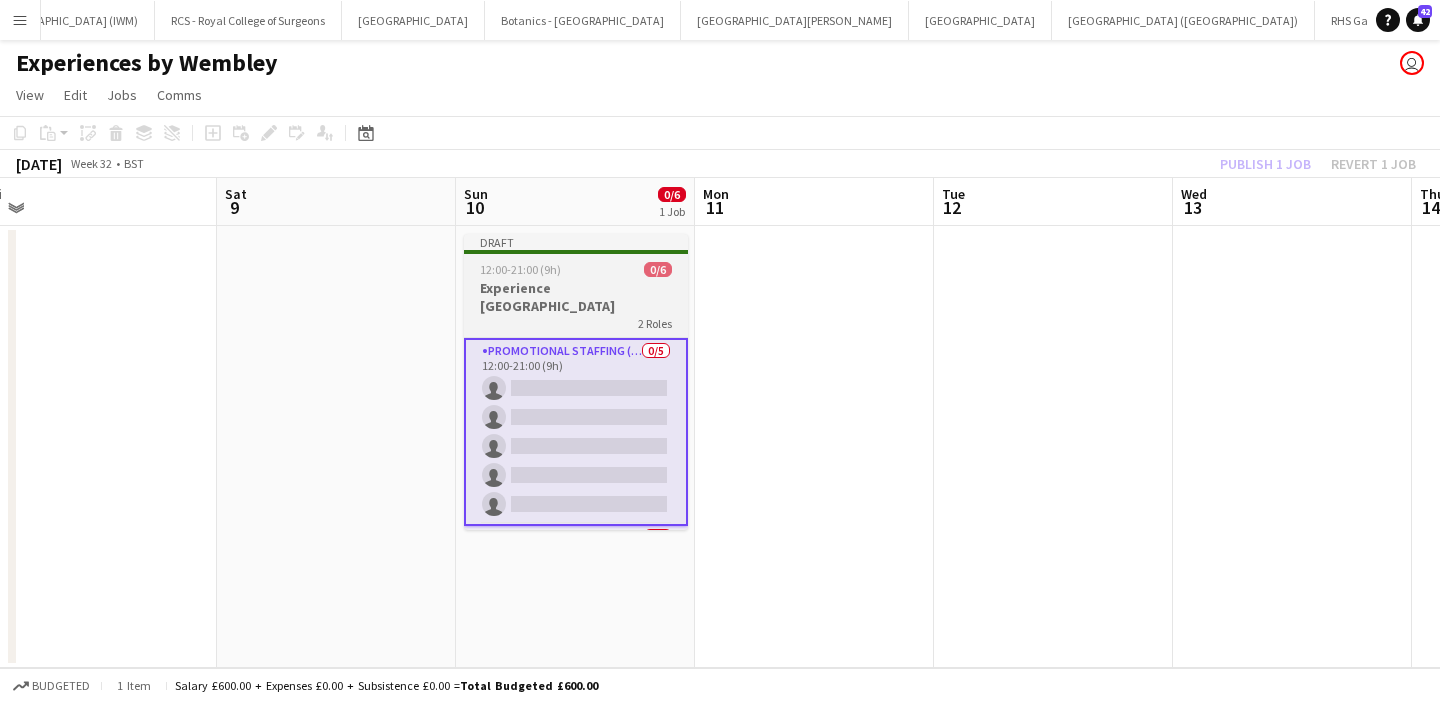 click on "12:00-21:00 (9h)    0/6" at bounding box center (576, 269) 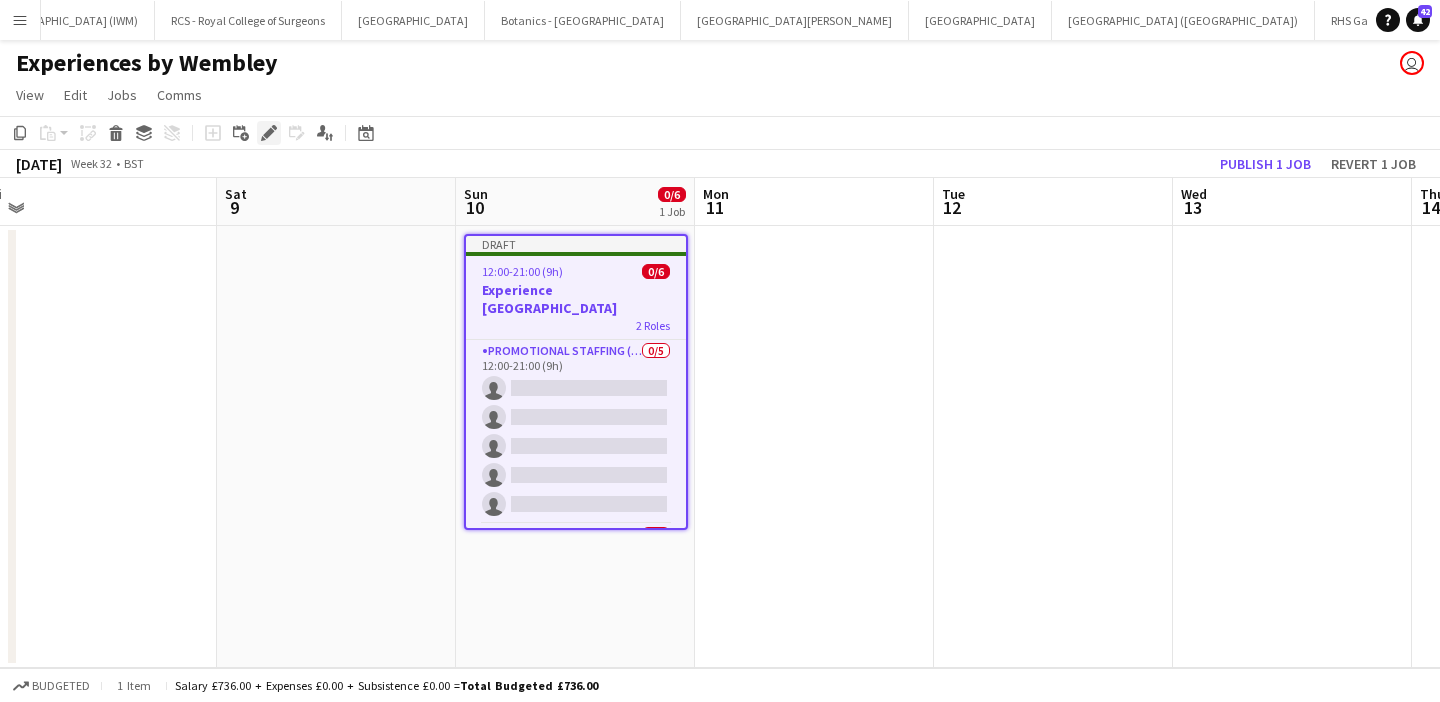 click 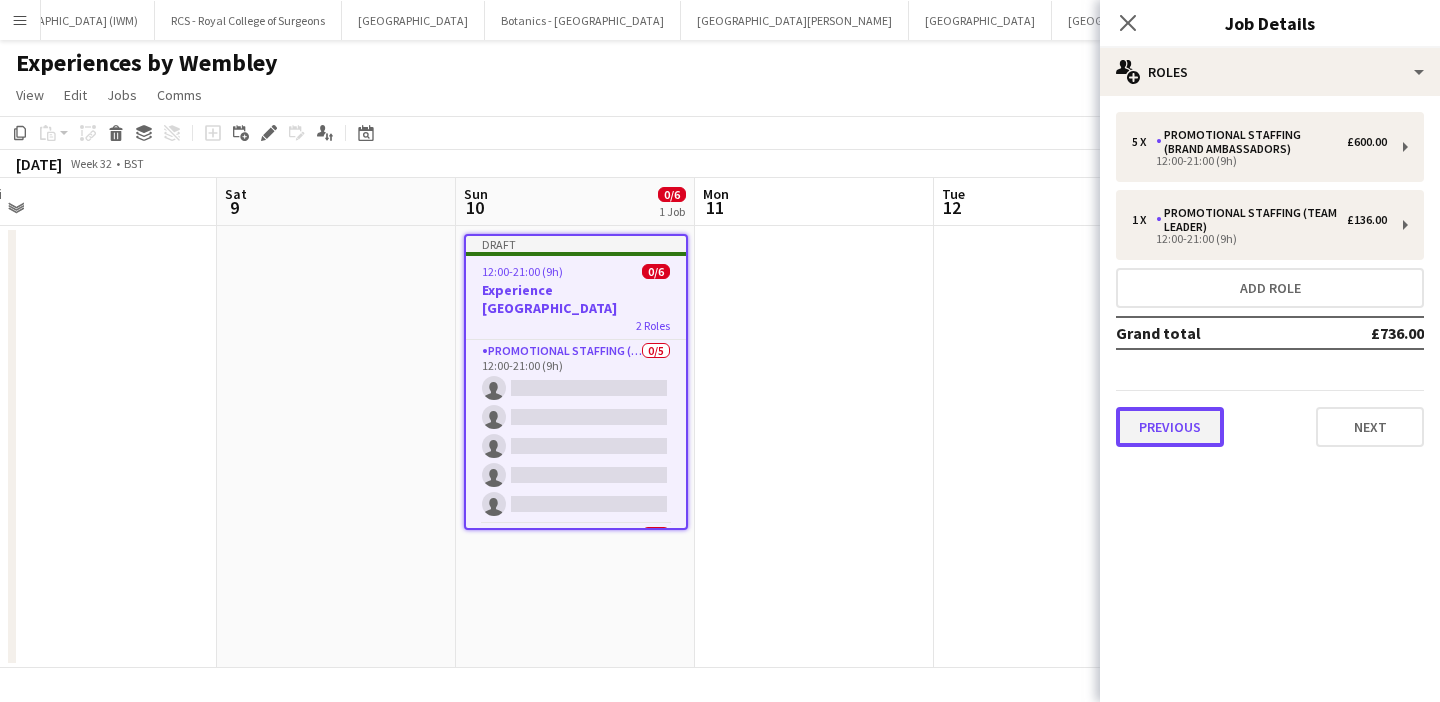 click on "Previous" at bounding box center [1170, 427] 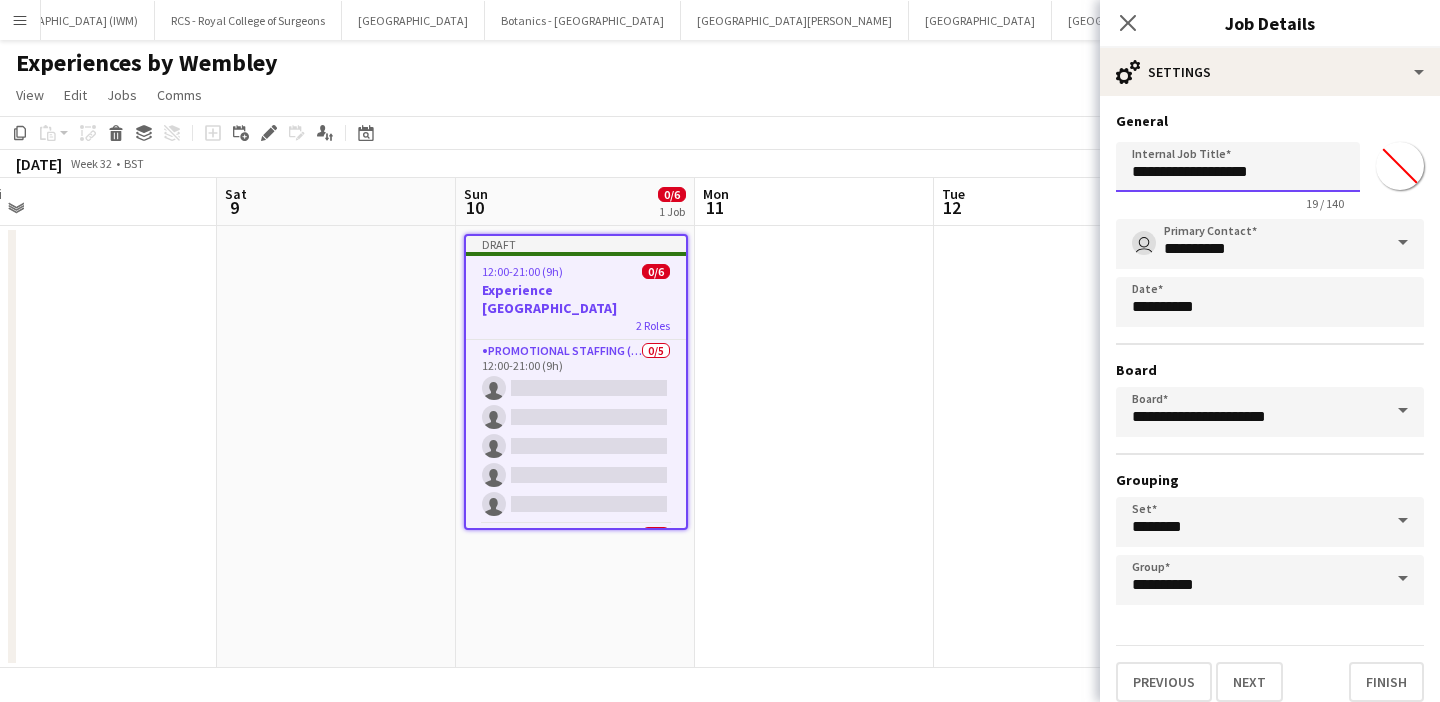 click on "**********" at bounding box center [1238, 167] 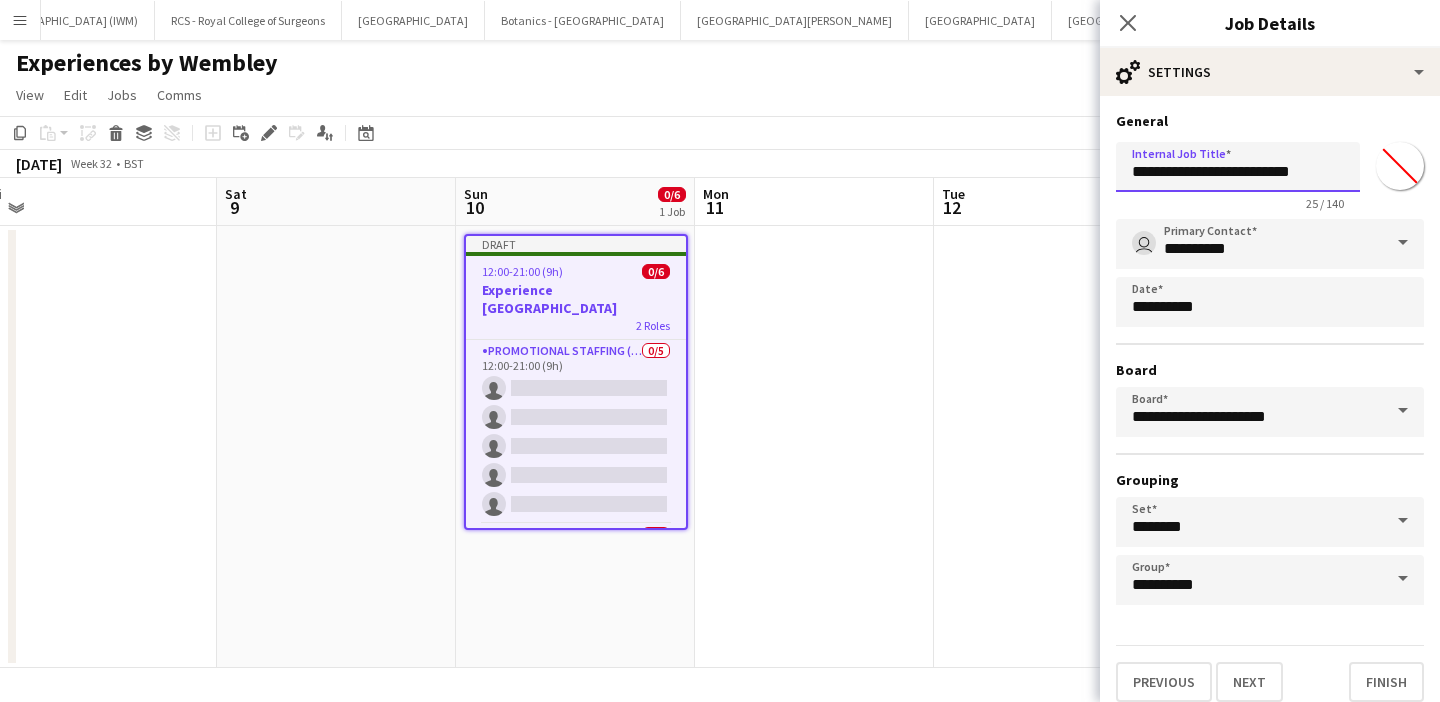 type on "**********" 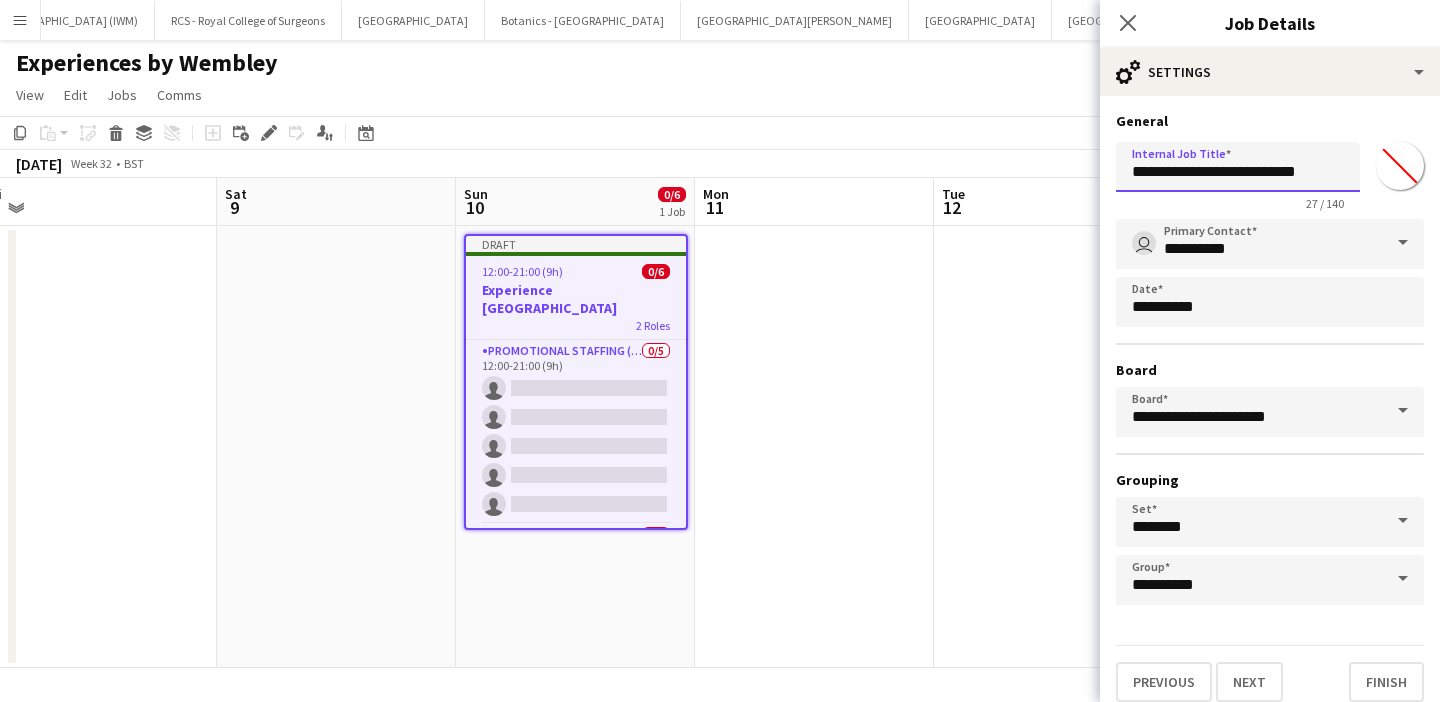 click on "Next" at bounding box center (1249, 682) 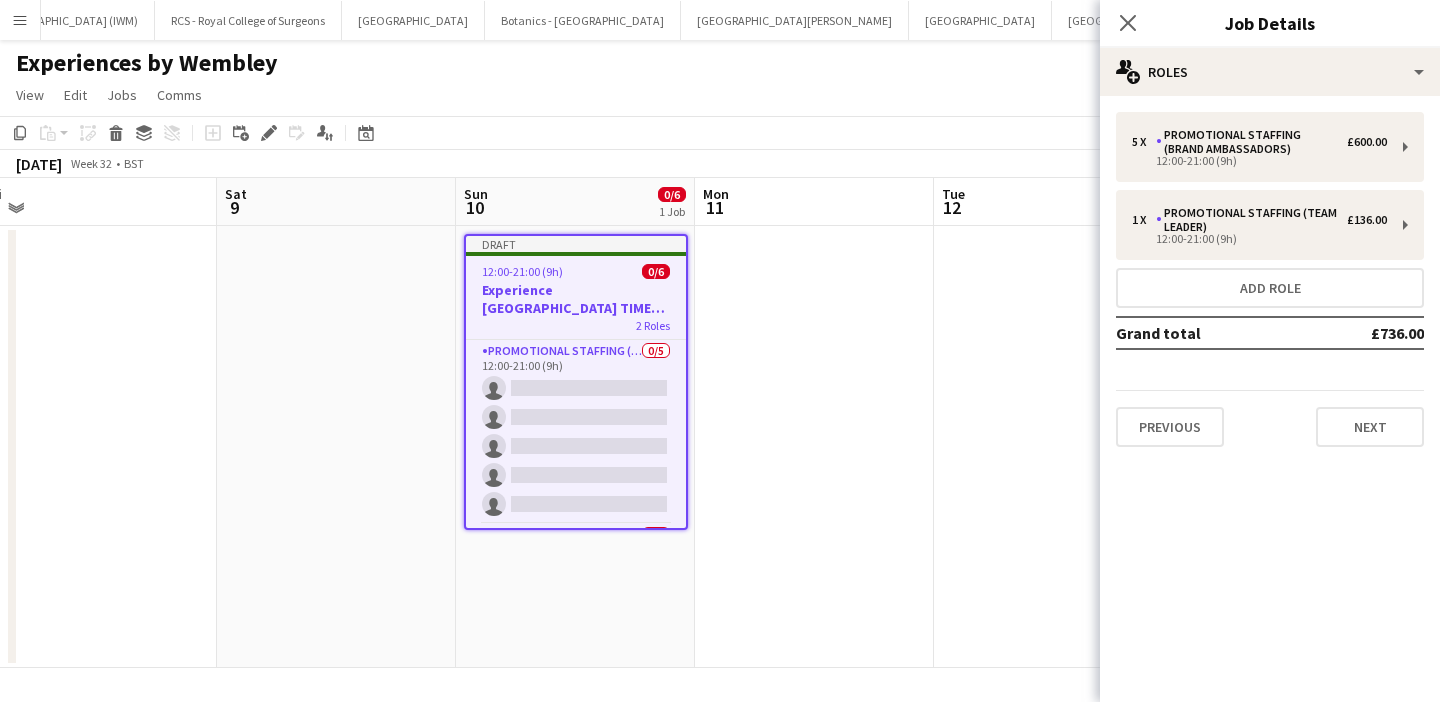 click at bounding box center [814, 447] 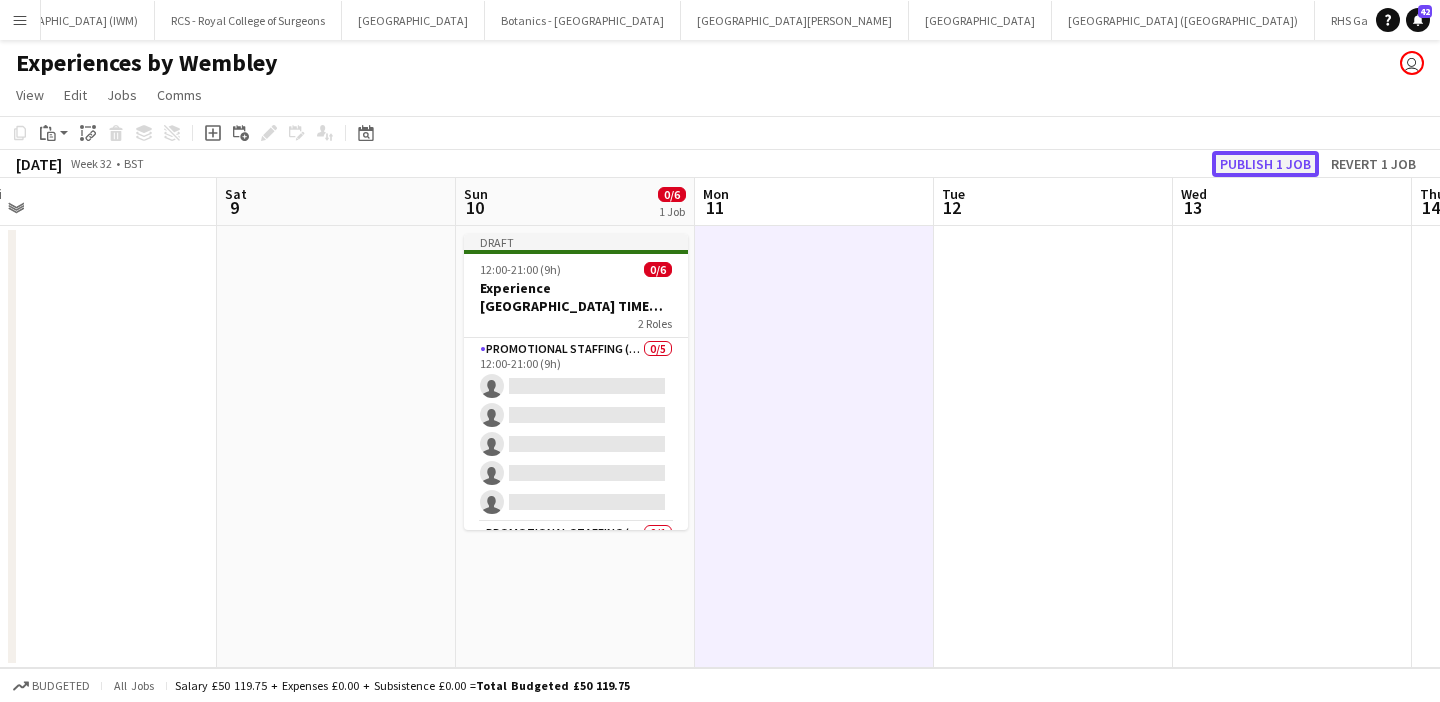 click on "Publish 1 job" 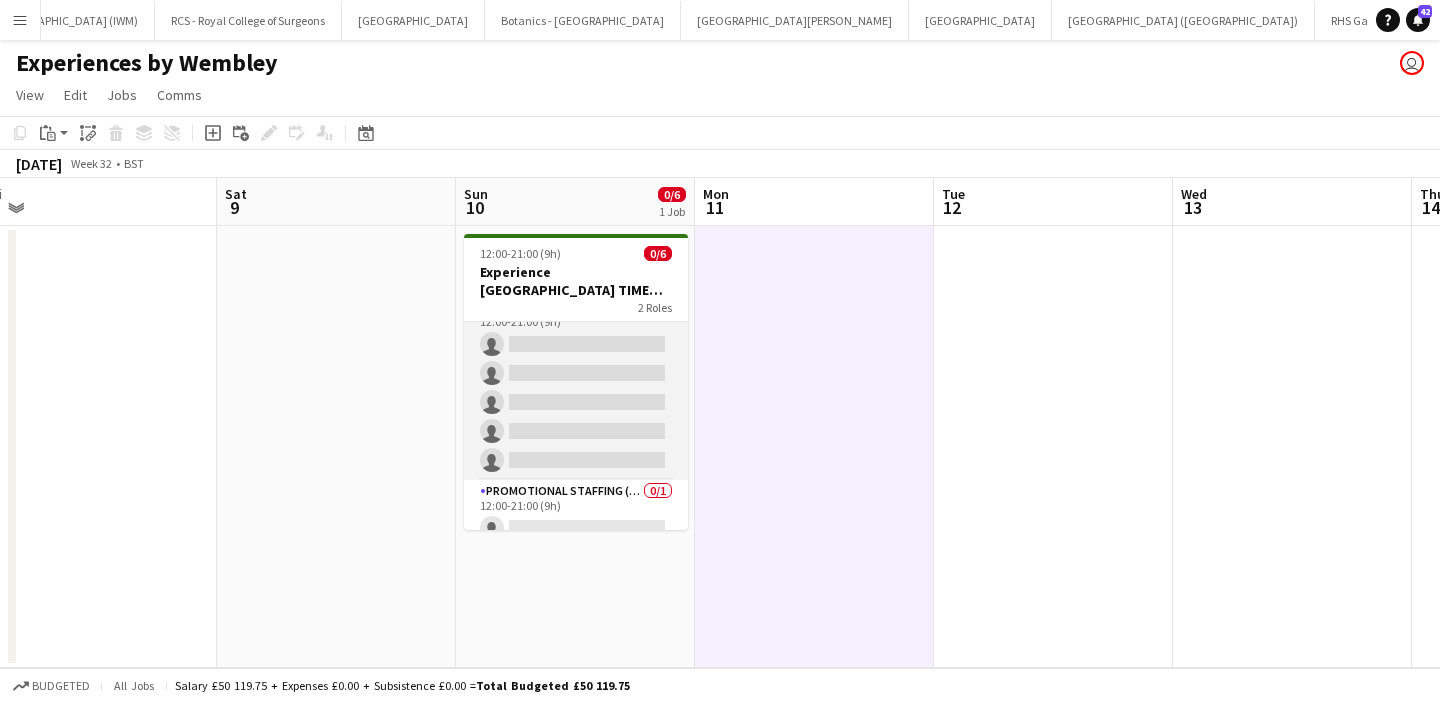 scroll, scrollTop: 0, scrollLeft: 0, axis: both 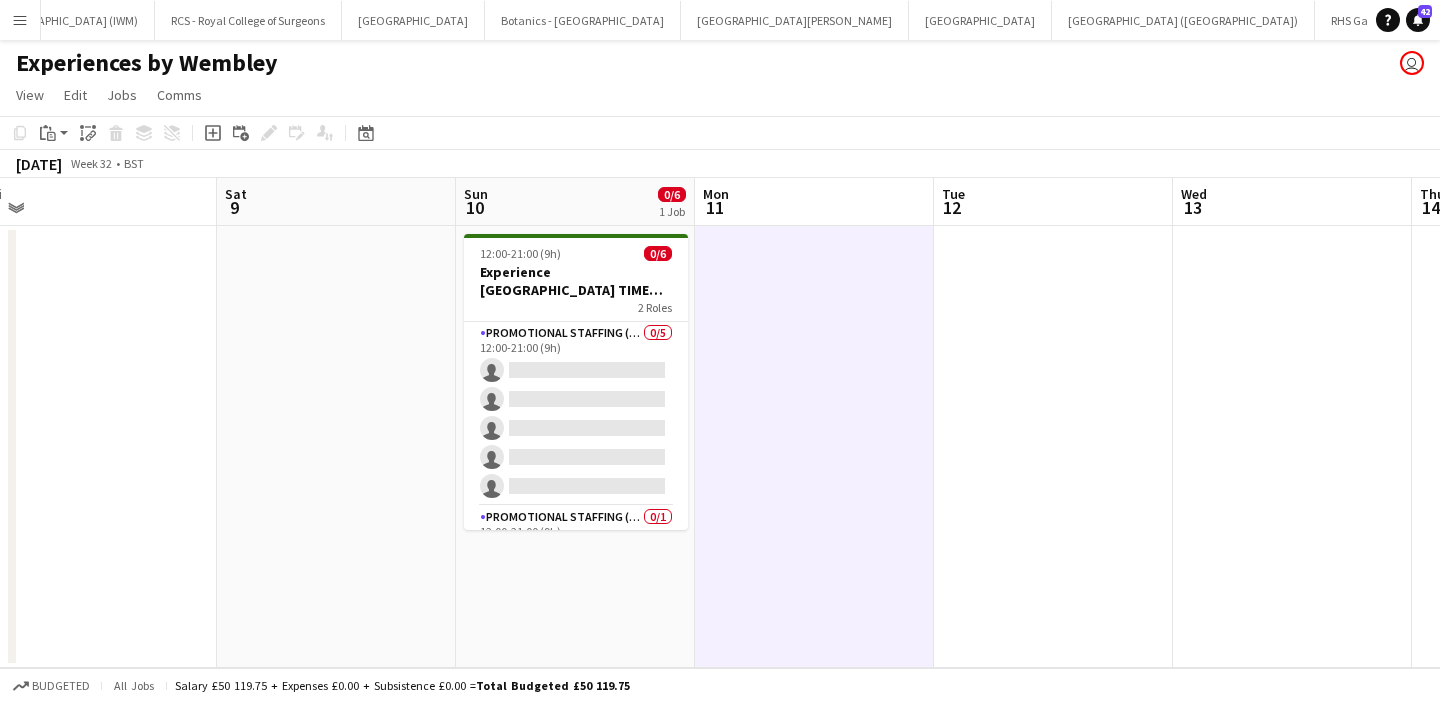 click at bounding box center (814, 447) 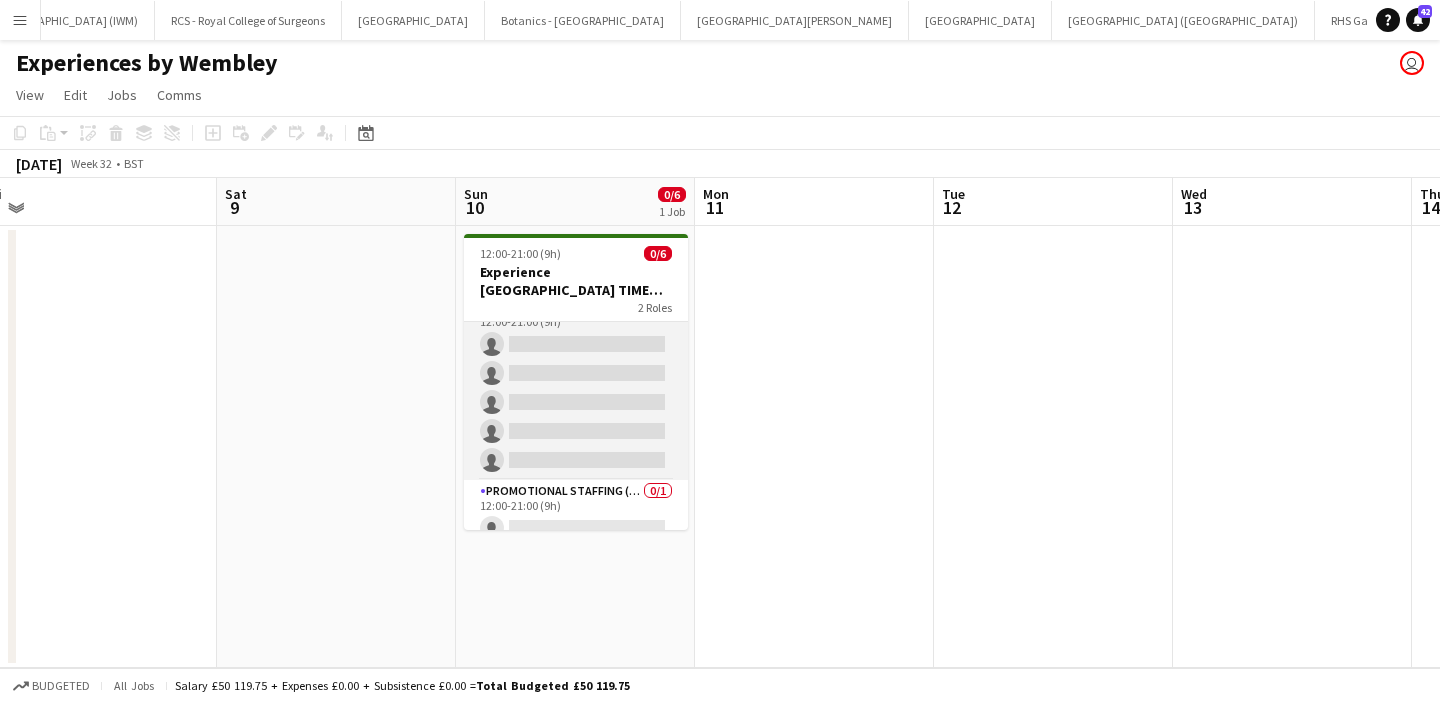 scroll, scrollTop: 0, scrollLeft: 0, axis: both 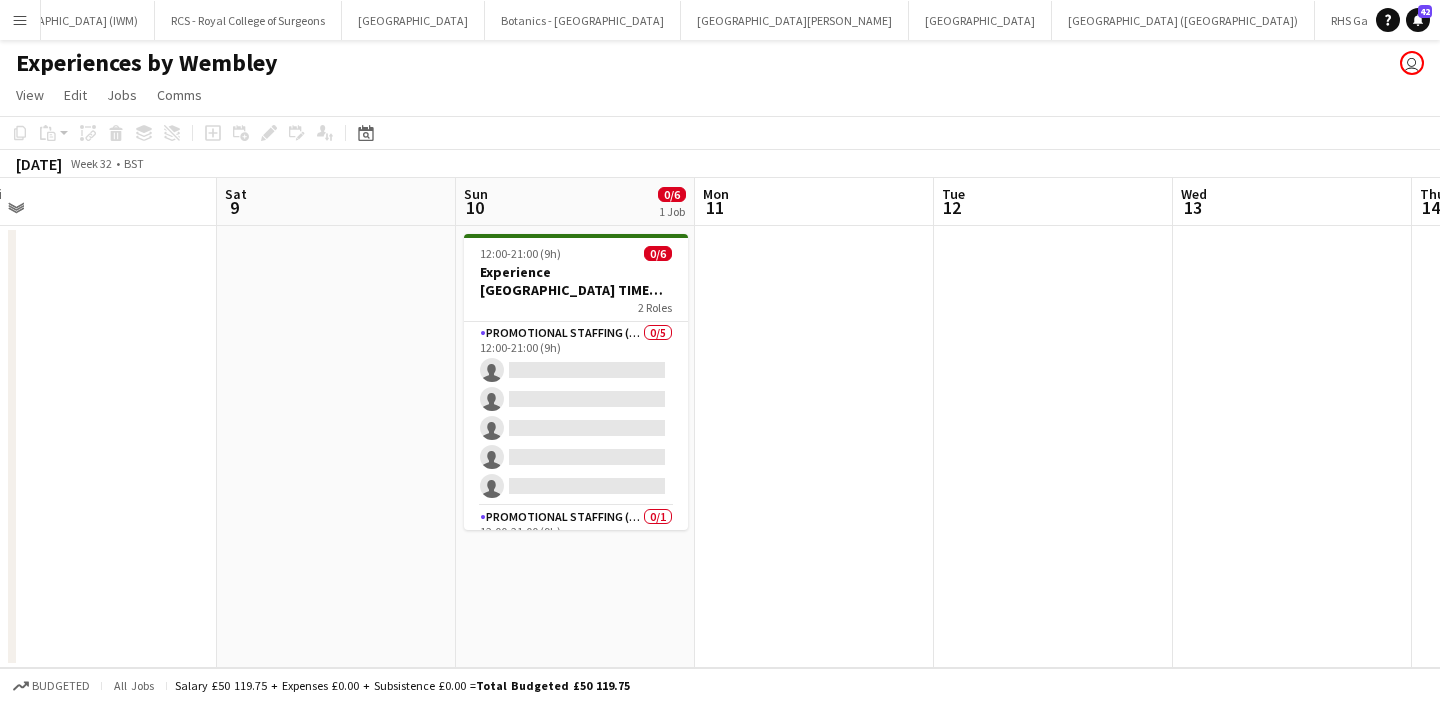 click on "Copy
Paste
Paste
Command
V Paste with crew
Command
Shift
V
Paste linked Job
[GEOGRAPHIC_DATA]
Group
Ungroup
Add job
Add linked Job
Edit
Edit linked Job
Applicants
Date picker
[DATE] [DATE] [DATE] M [DATE] T [DATE] W [DATE] T [DATE] F [DATE] S [DATE] S  [DATE]   2   3   4   5   6   7   8   9   10   11   12   13   14   15   16   17   18   19   20   21   22   23   24" 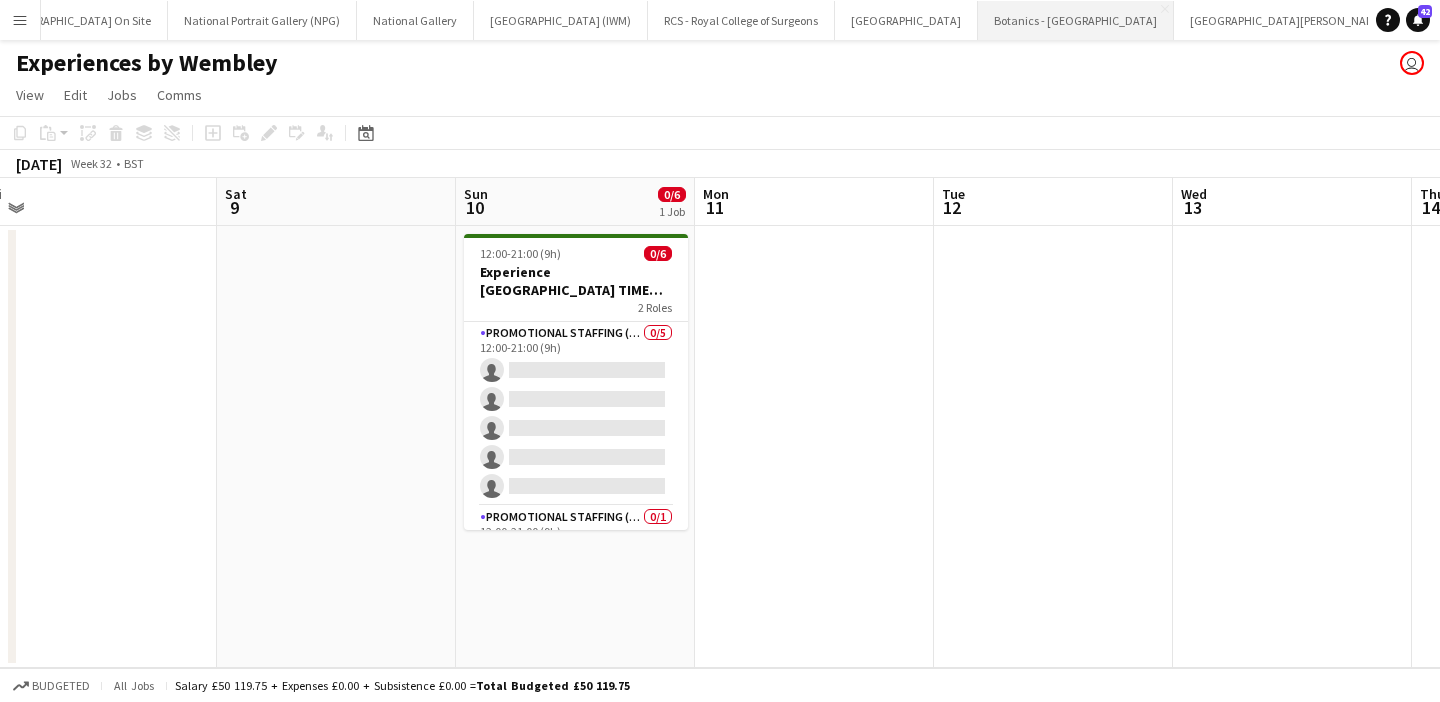 scroll, scrollTop: 0, scrollLeft: 33, axis: horizontal 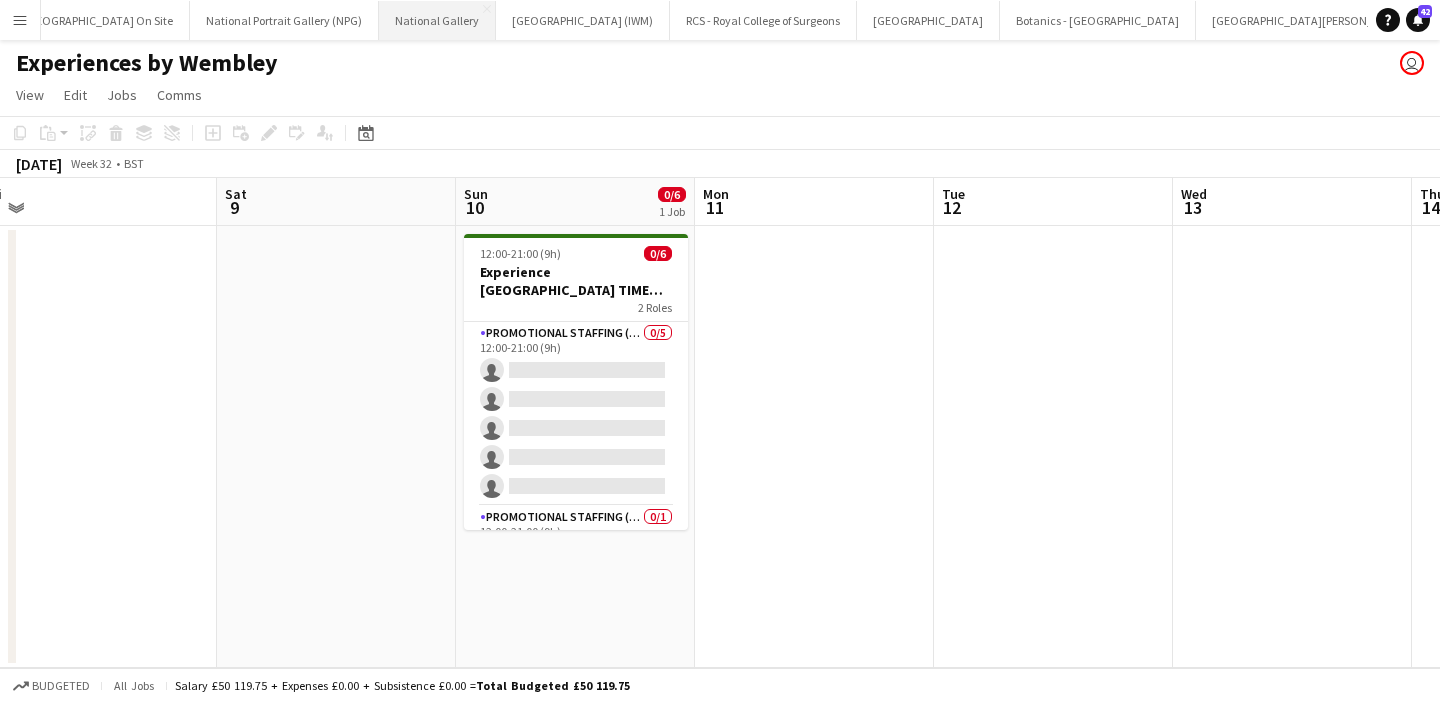 click on "National Gallery
Close" at bounding box center (437, 20) 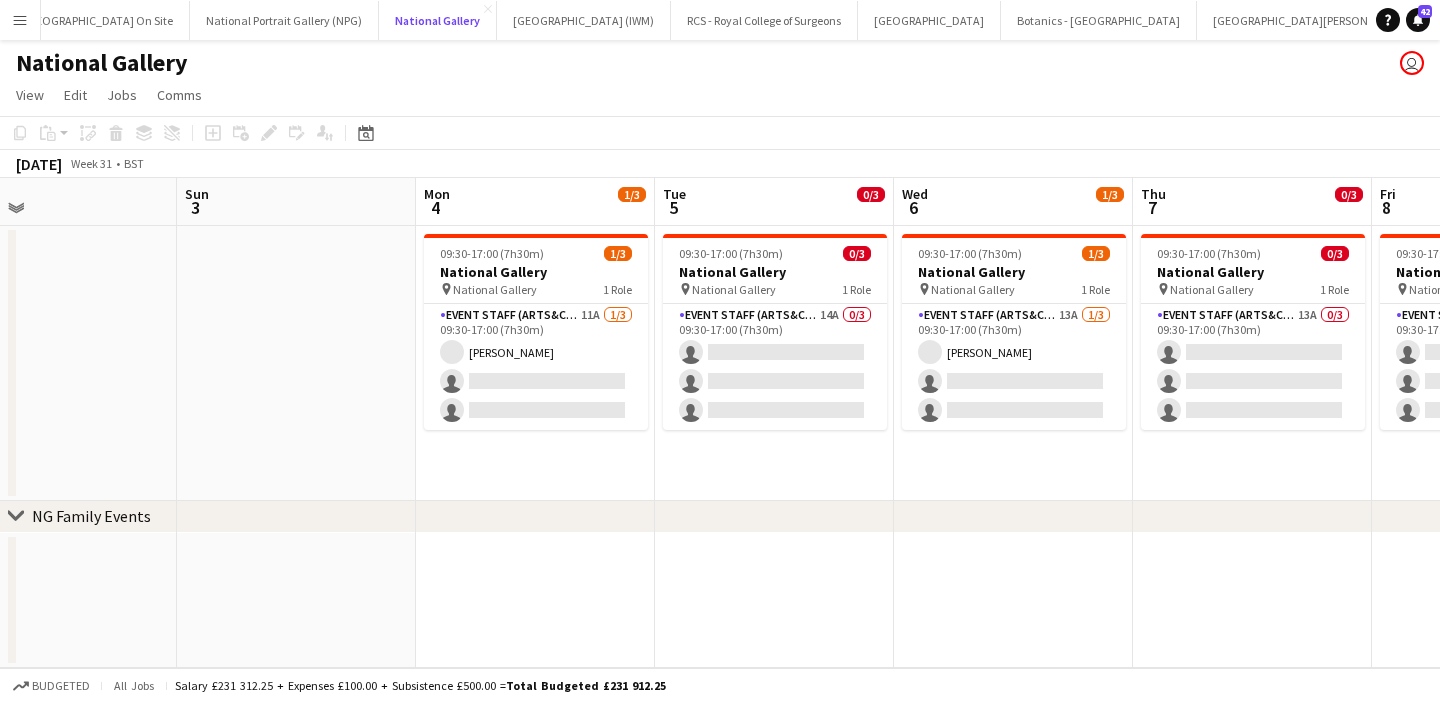 scroll, scrollTop: 0, scrollLeft: 534, axis: horizontal 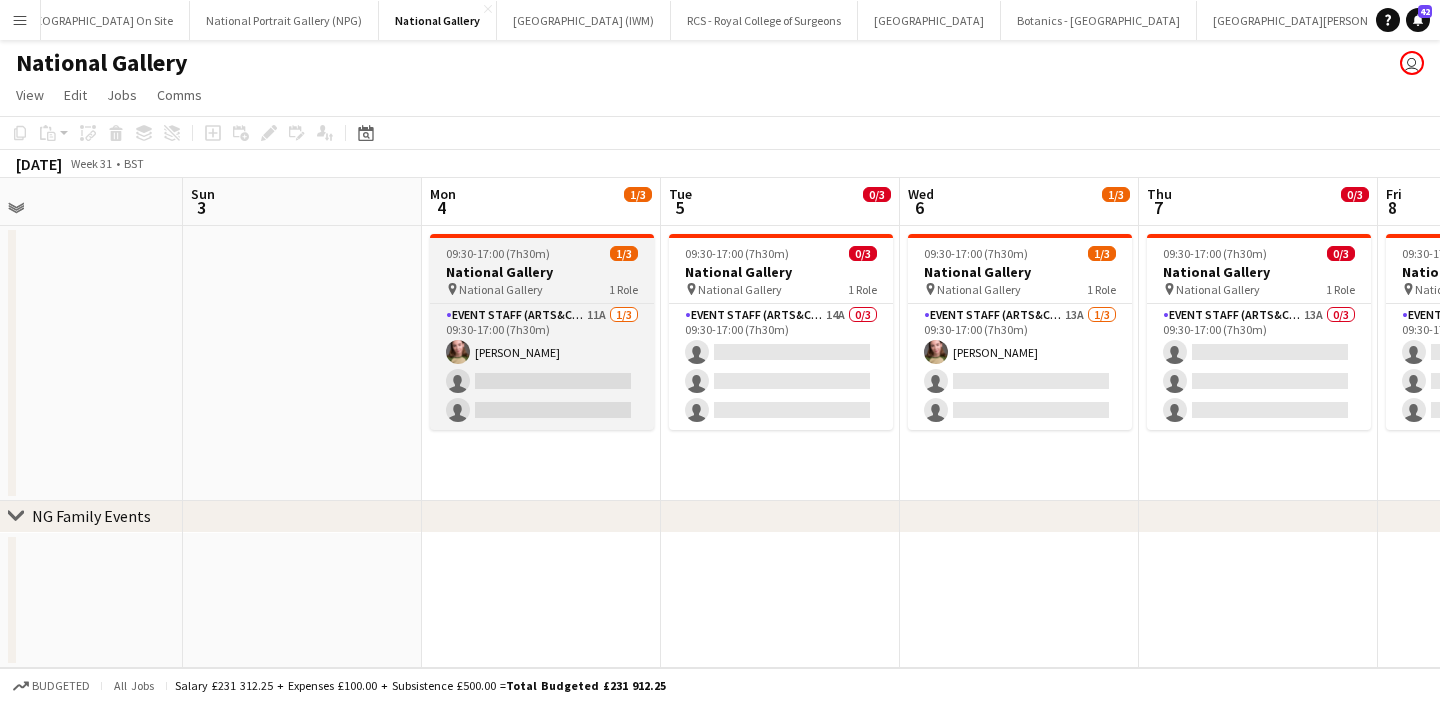 click on "09:30-17:00 (7h30m)" at bounding box center [498, 253] 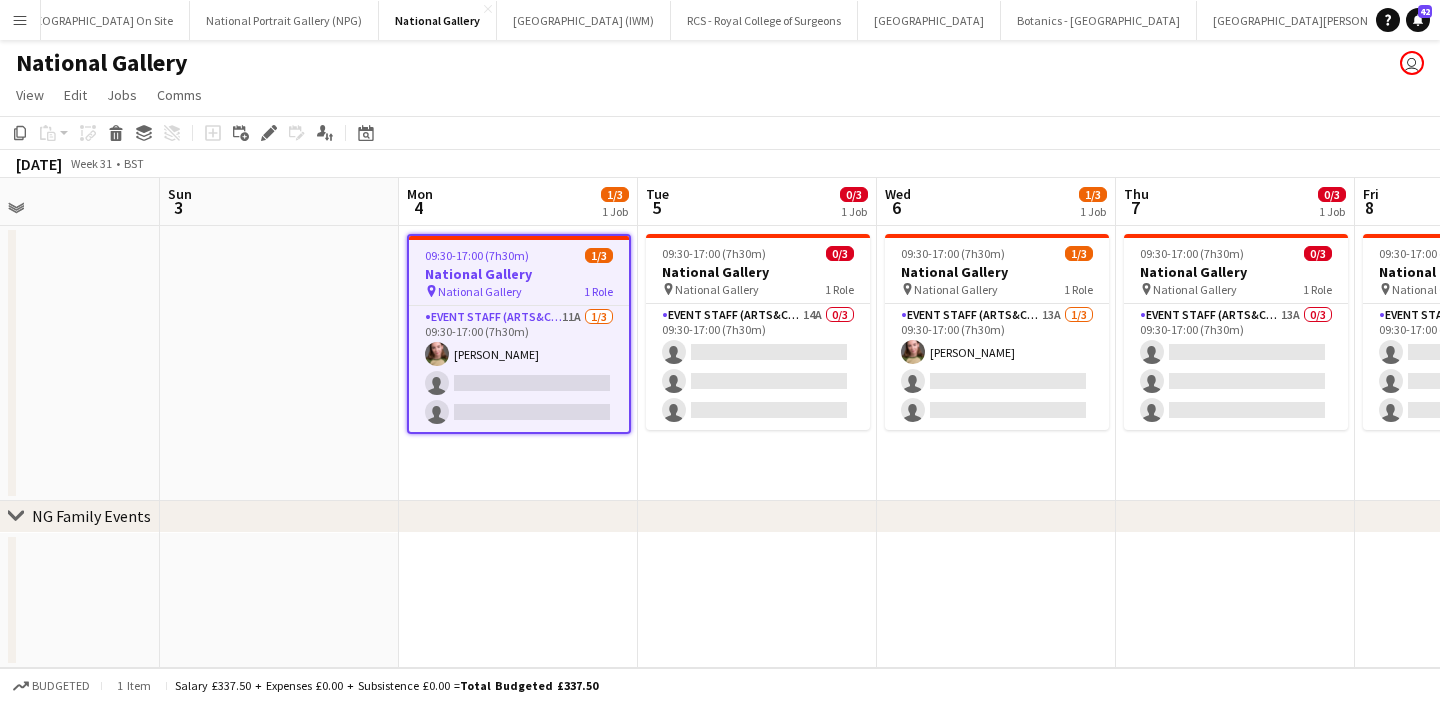scroll, scrollTop: 0, scrollLeft: 550, axis: horizontal 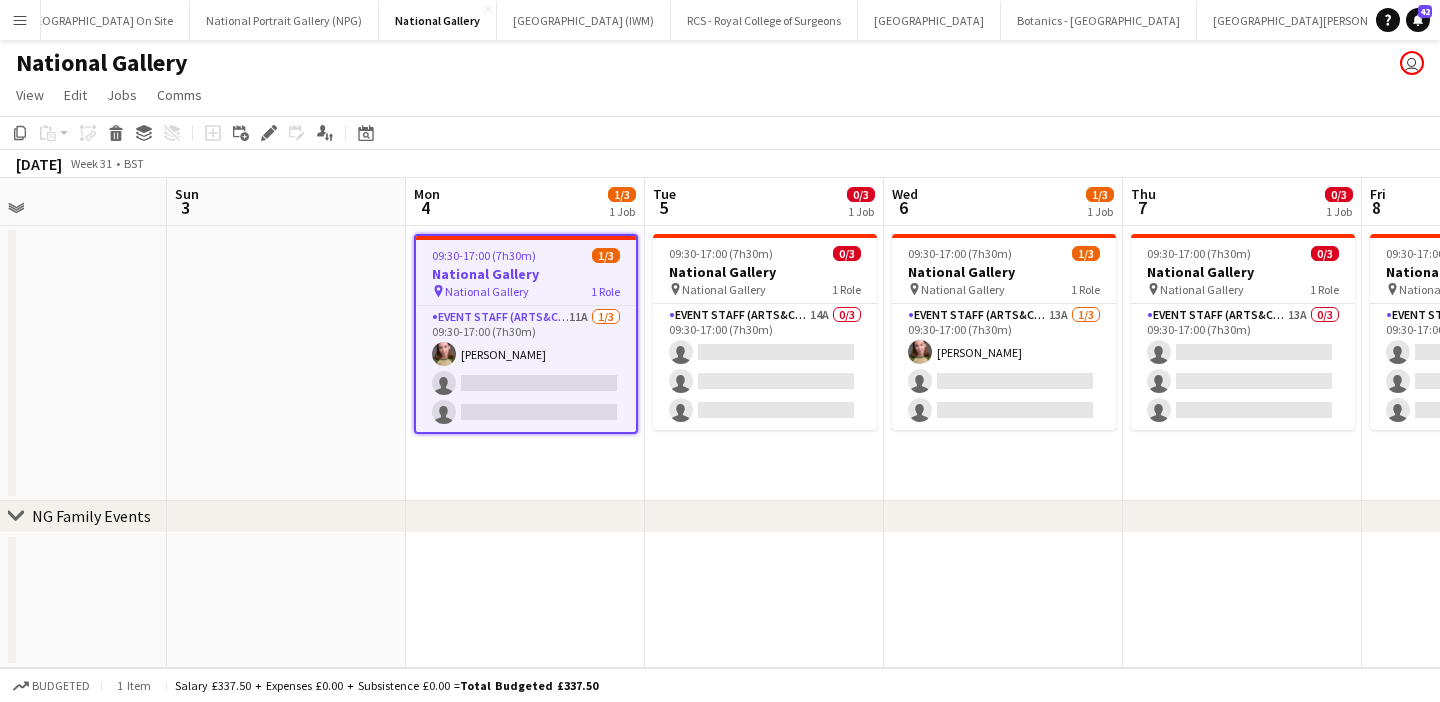 drag, startPoint x: 580, startPoint y: 255, endPoint x: 564, endPoint y: 585, distance: 330.38766 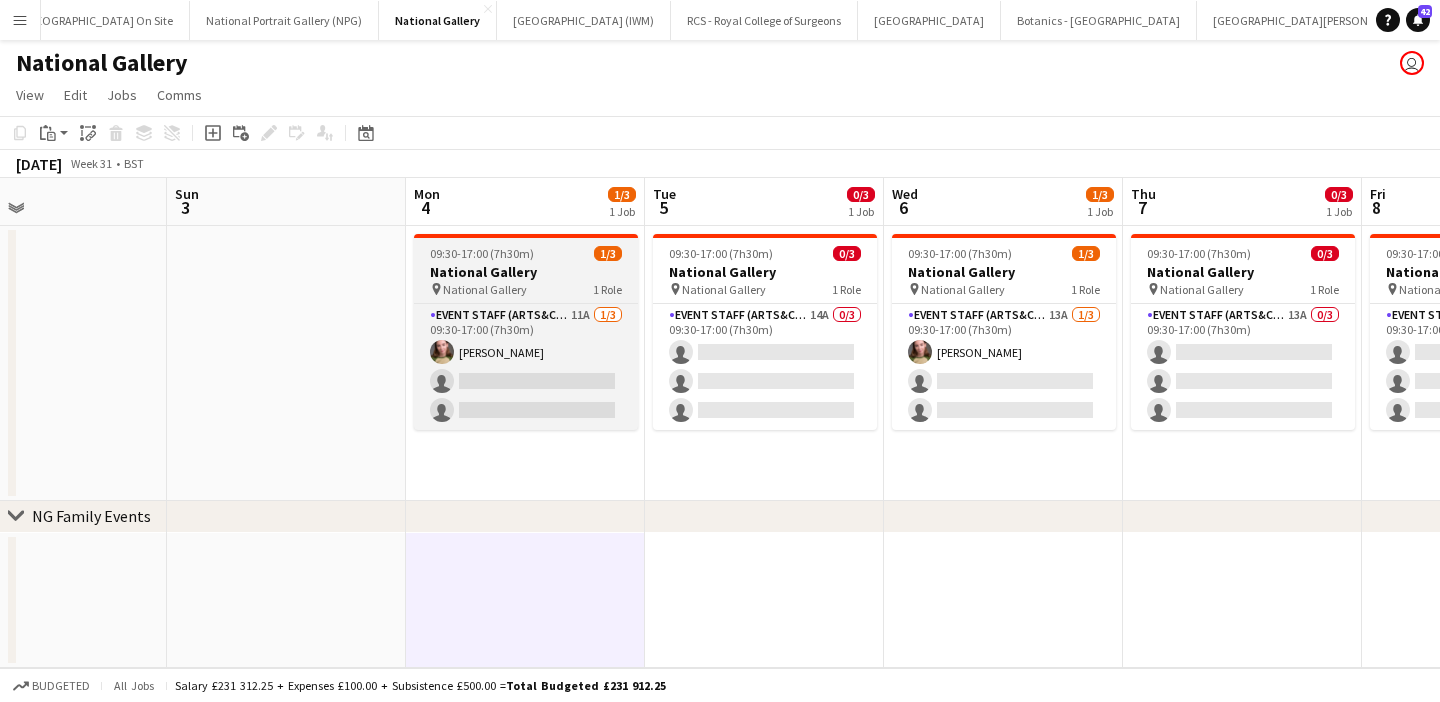 click on "National Gallery" at bounding box center (526, 272) 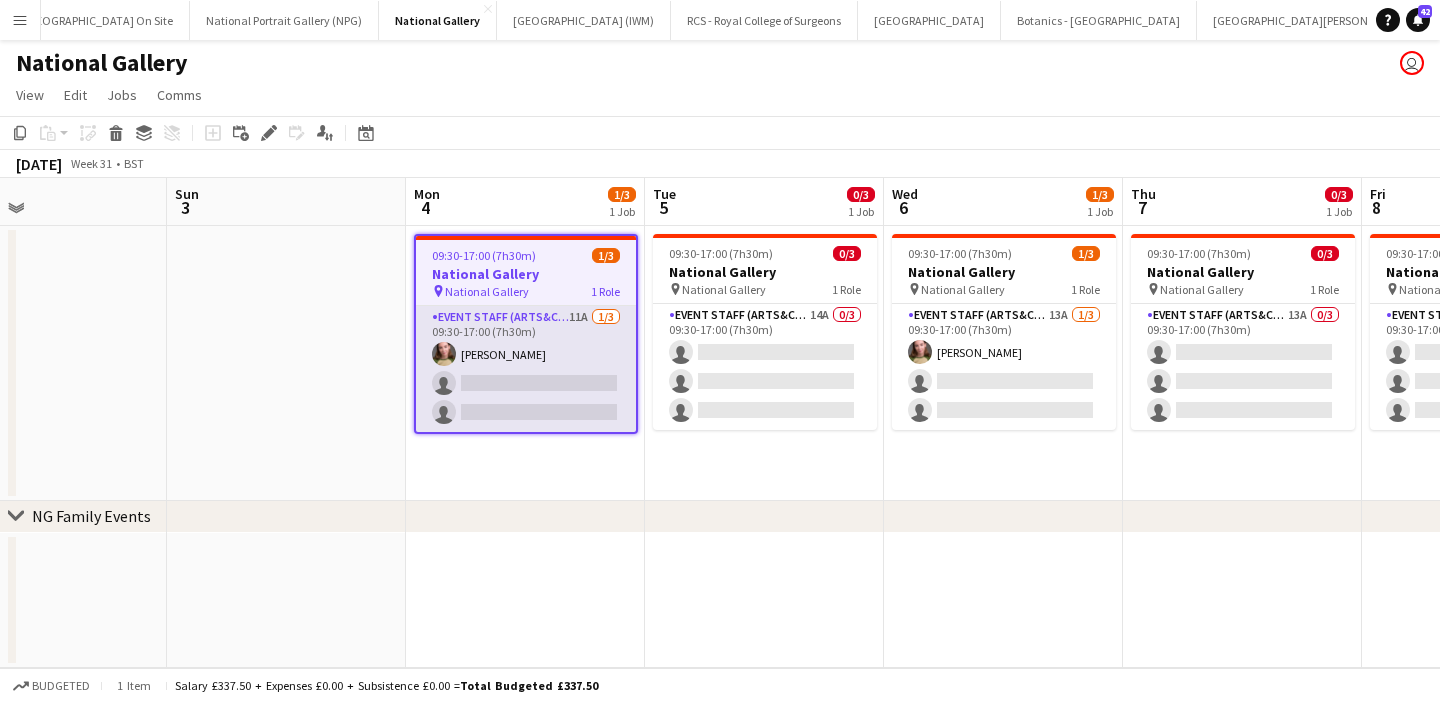 click on "Event Staff (Arts&Crafts)   11A   1/3   09:30-17:00 (7h30m)
Imogen Dowding
single-neutral-actions
single-neutral-actions" at bounding box center [526, 369] 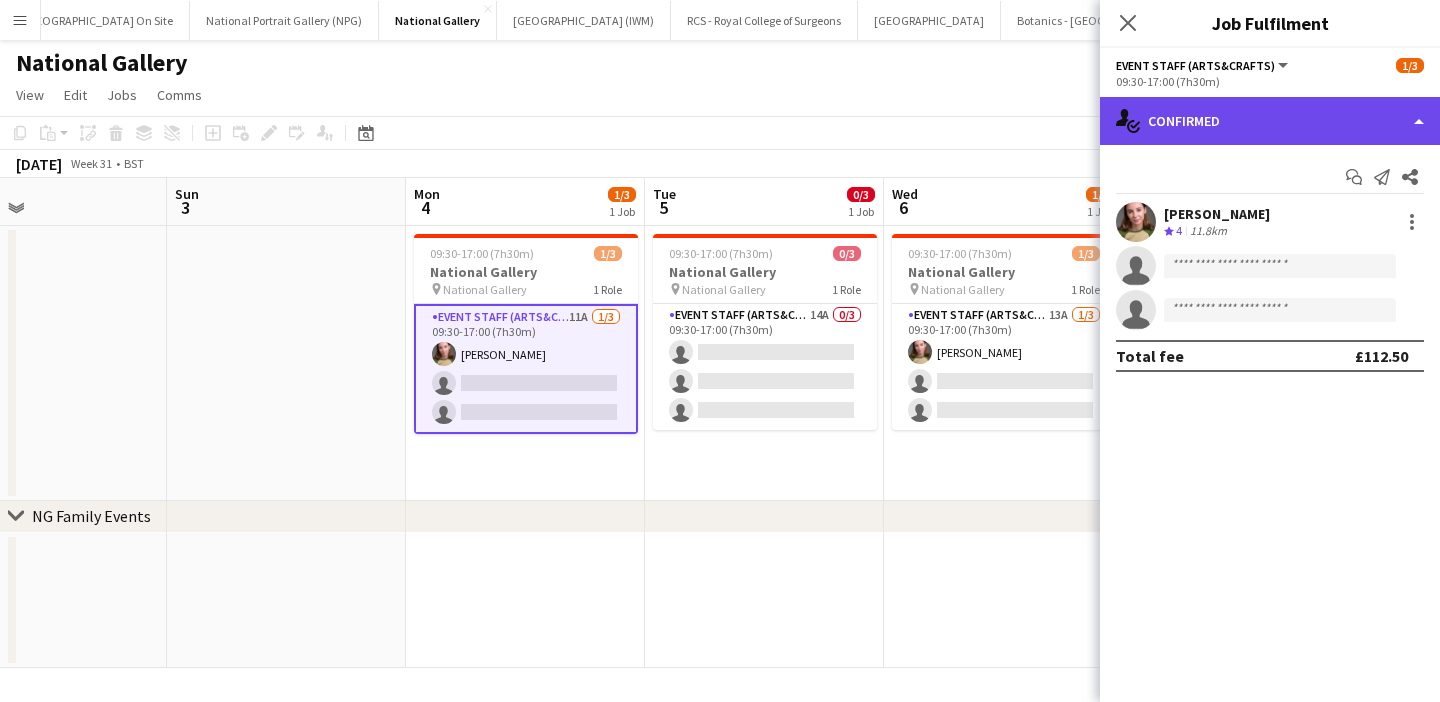 click on "single-neutral-actions-check-2
Confirmed" 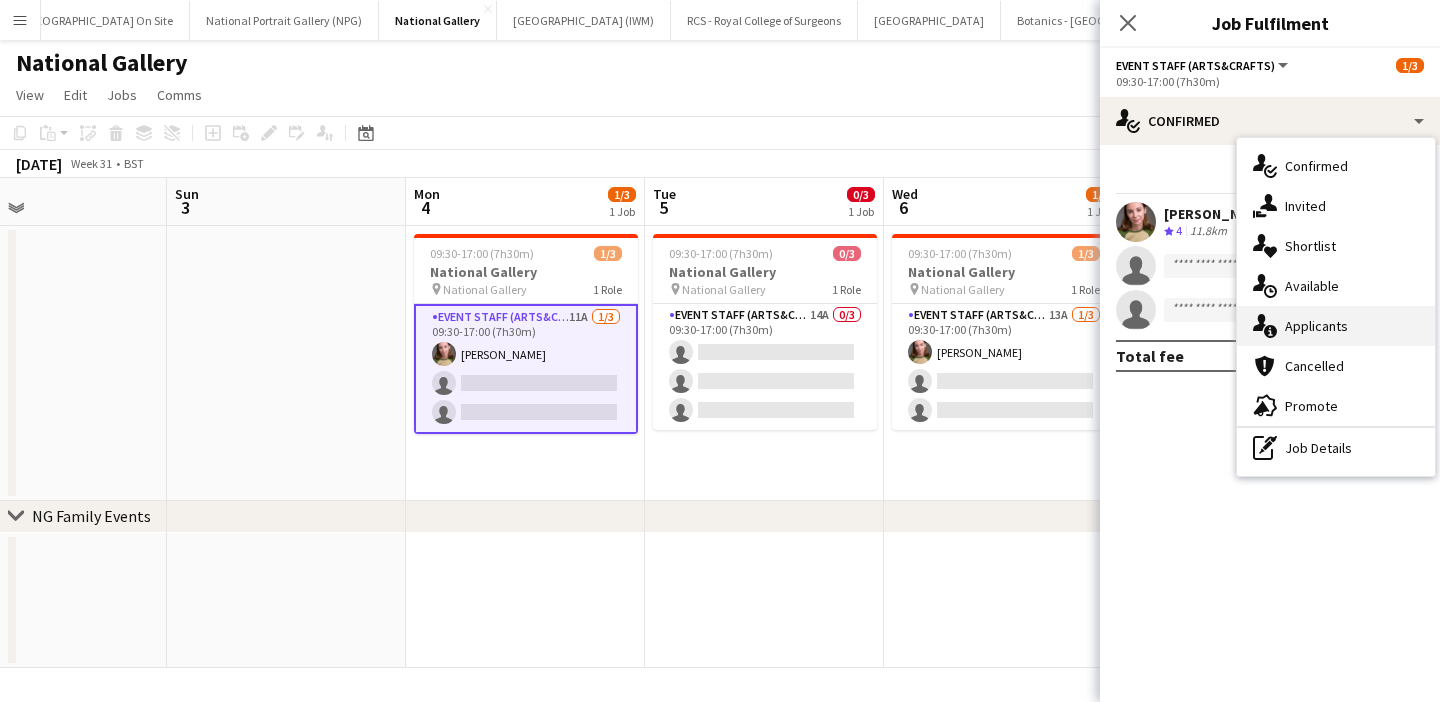 click on "single-neutral-actions-information
Applicants" at bounding box center (1336, 326) 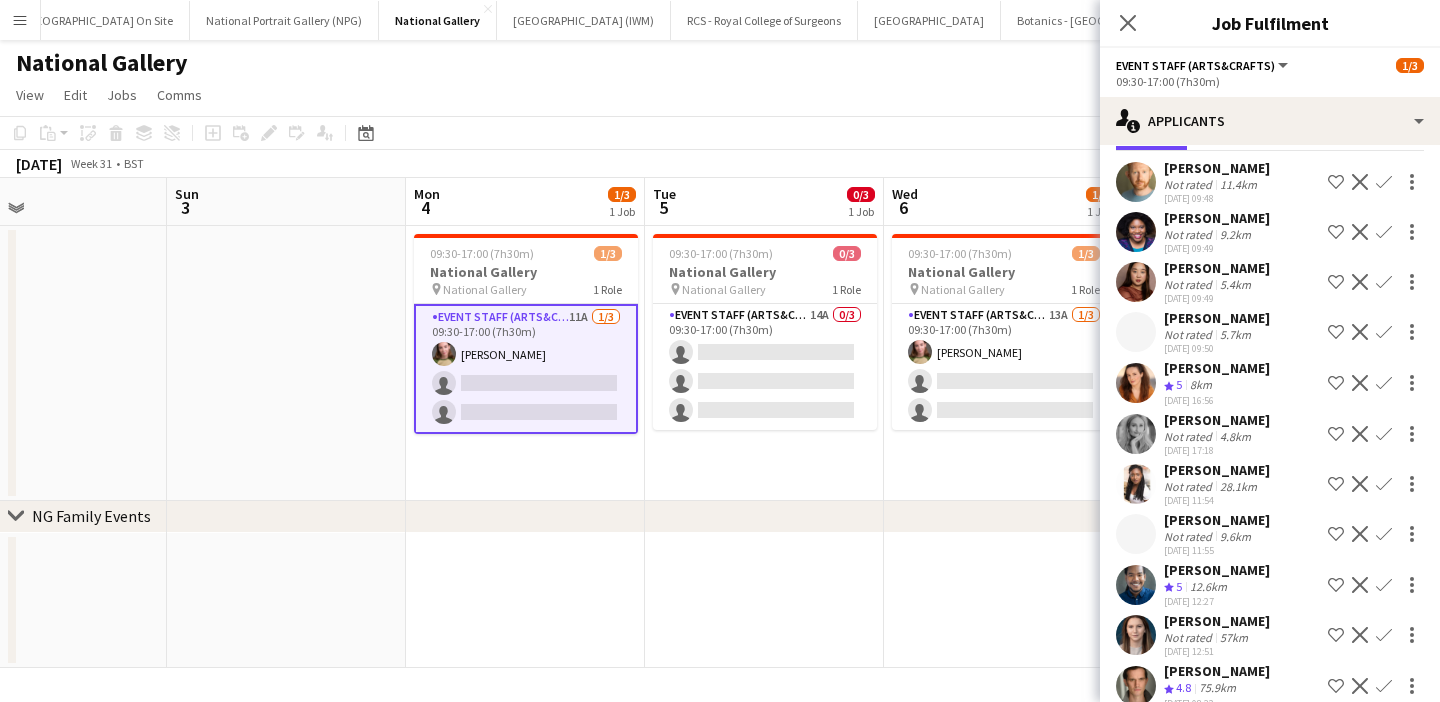scroll, scrollTop: 108, scrollLeft: 0, axis: vertical 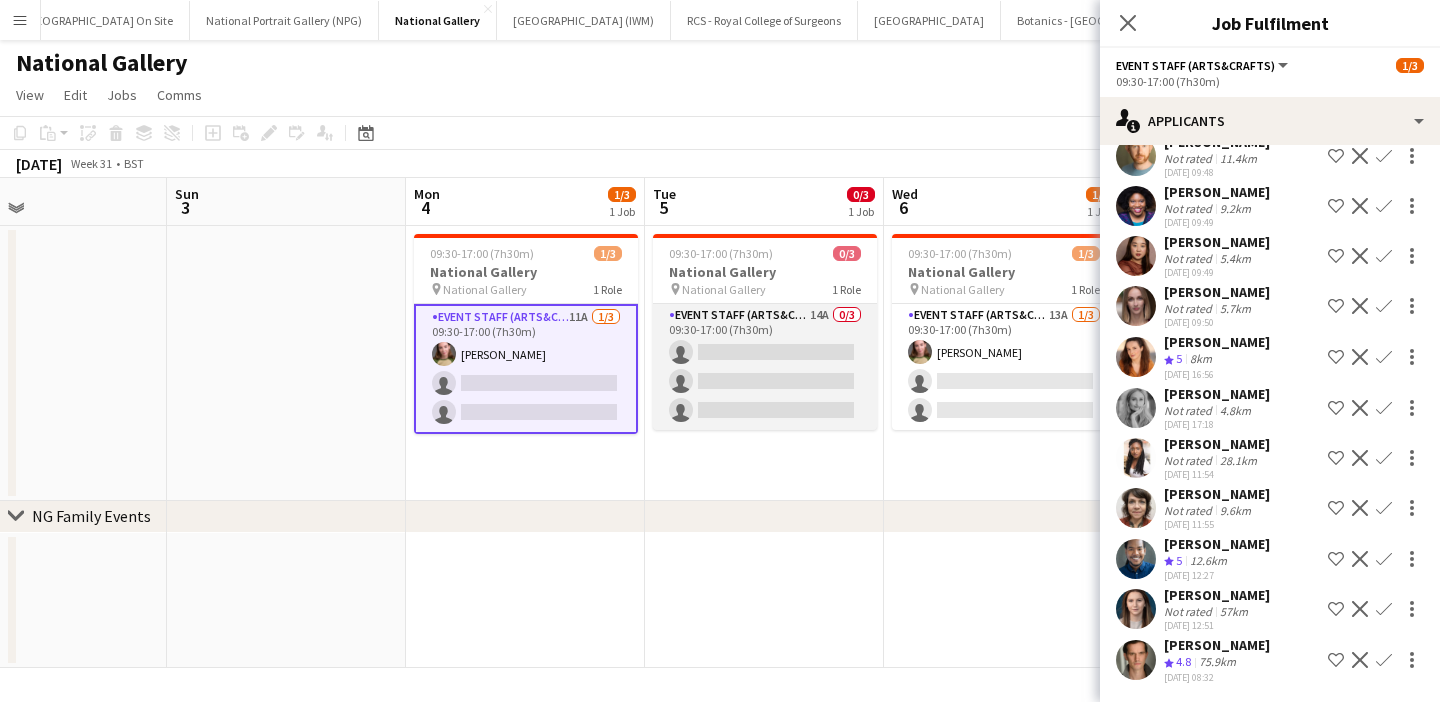 click on "Event Staff (Arts&Crafts)   14A   0/3   09:30-17:00 (7h30m)
single-neutral-actions
single-neutral-actions
single-neutral-actions" at bounding box center [765, 367] 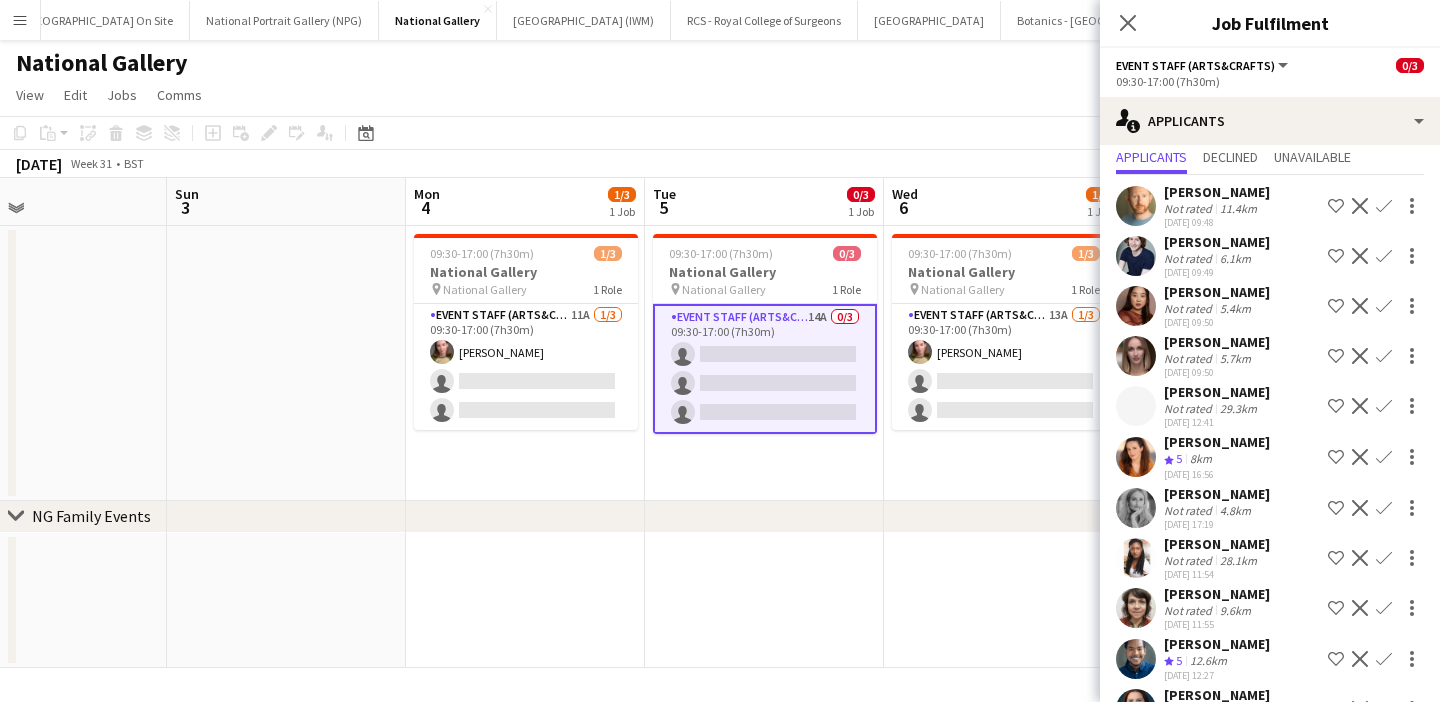 scroll, scrollTop: 0, scrollLeft: 0, axis: both 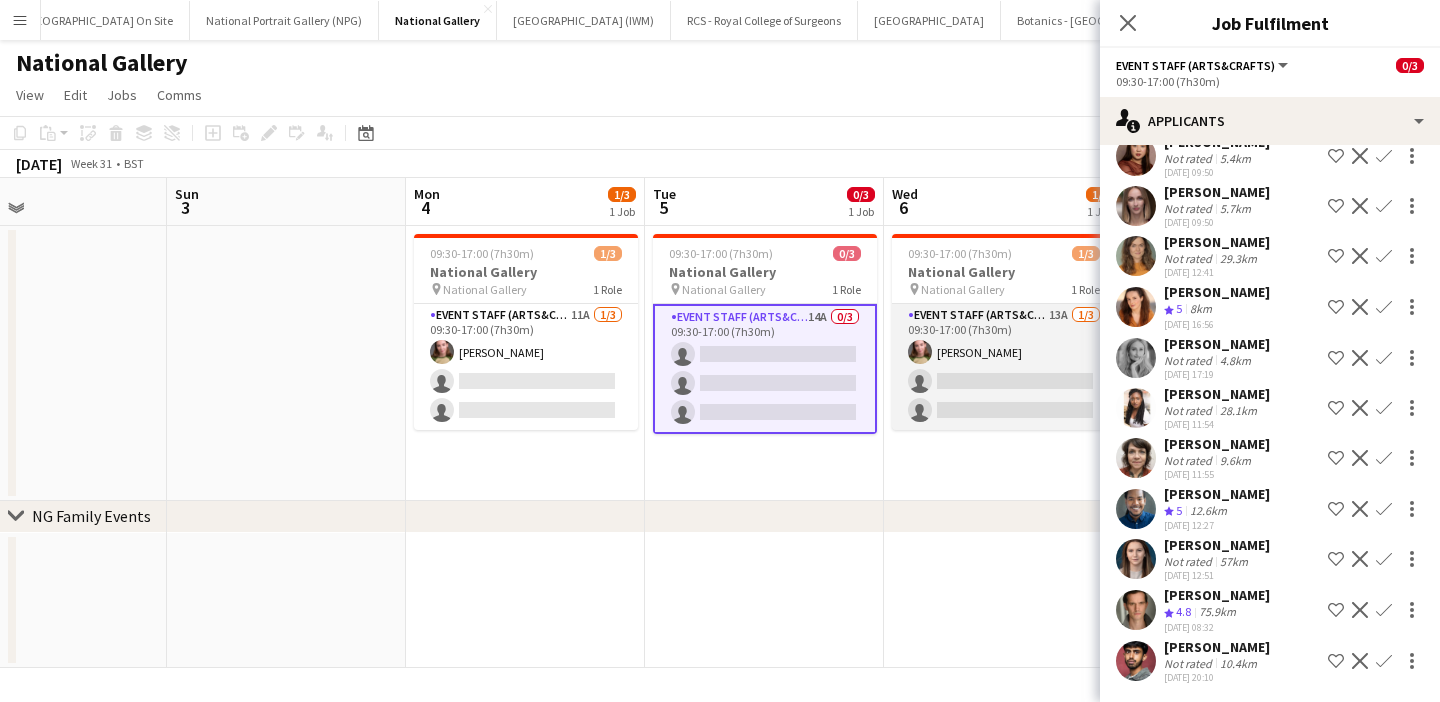 click on "Event Staff (Arts&Crafts)   13A   1/3   09:30-17:00 (7h30m)
Imogen Dowding
single-neutral-actions
single-neutral-actions" at bounding box center (1004, 367) 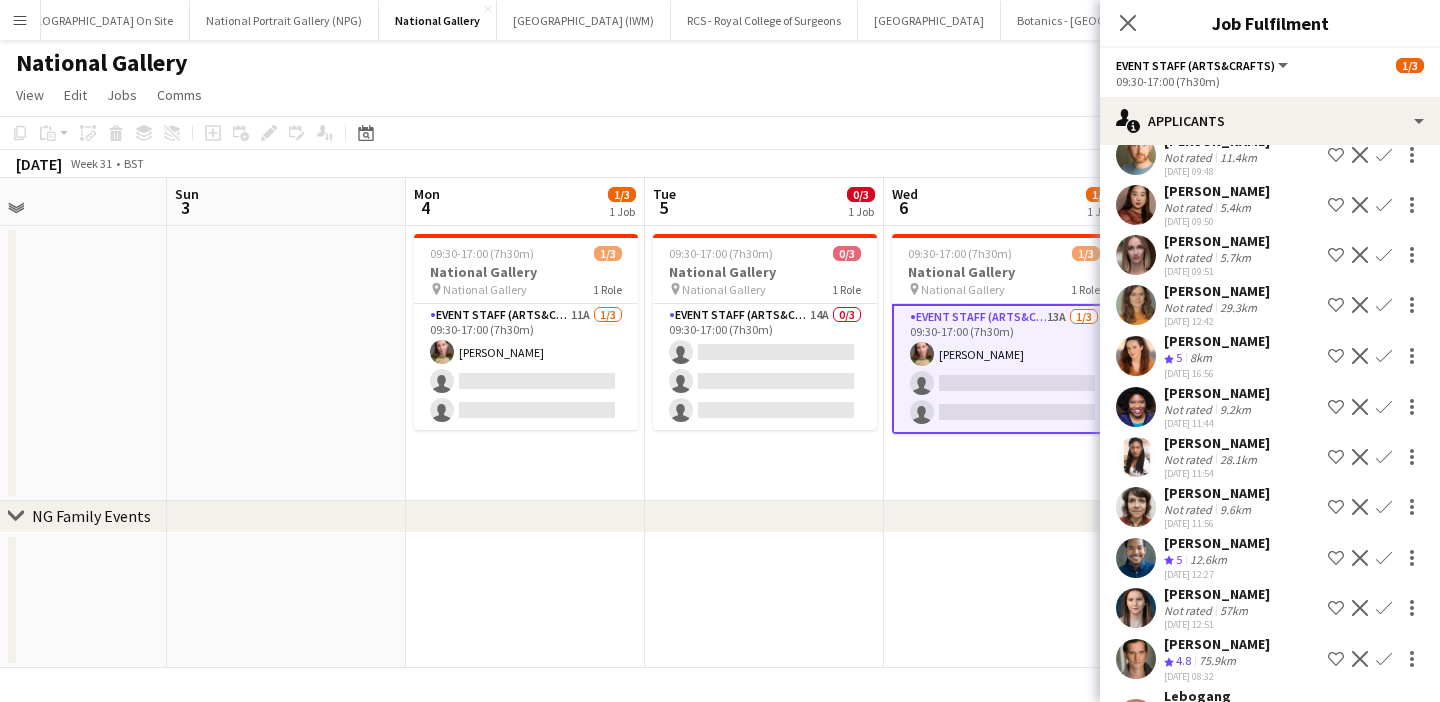scroll, scrollTop: 0, scrollLeft: 0, axis: both 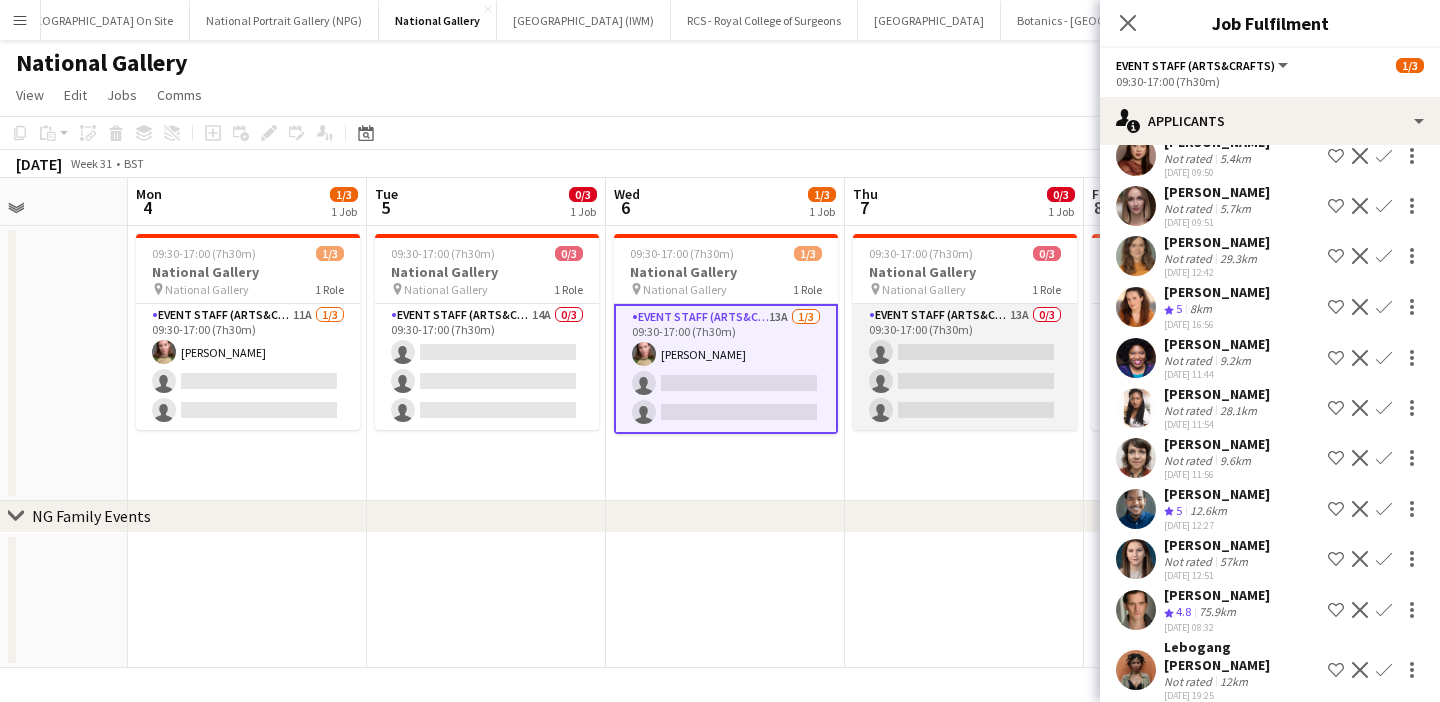 click on "Event Staff (Arts&Crafts)   13A   0/3   09:30-17:00 (7h30m)
single-neutral-actions
single-neutral-actions
single-neutral-actions" at bounding box center (965, 367) 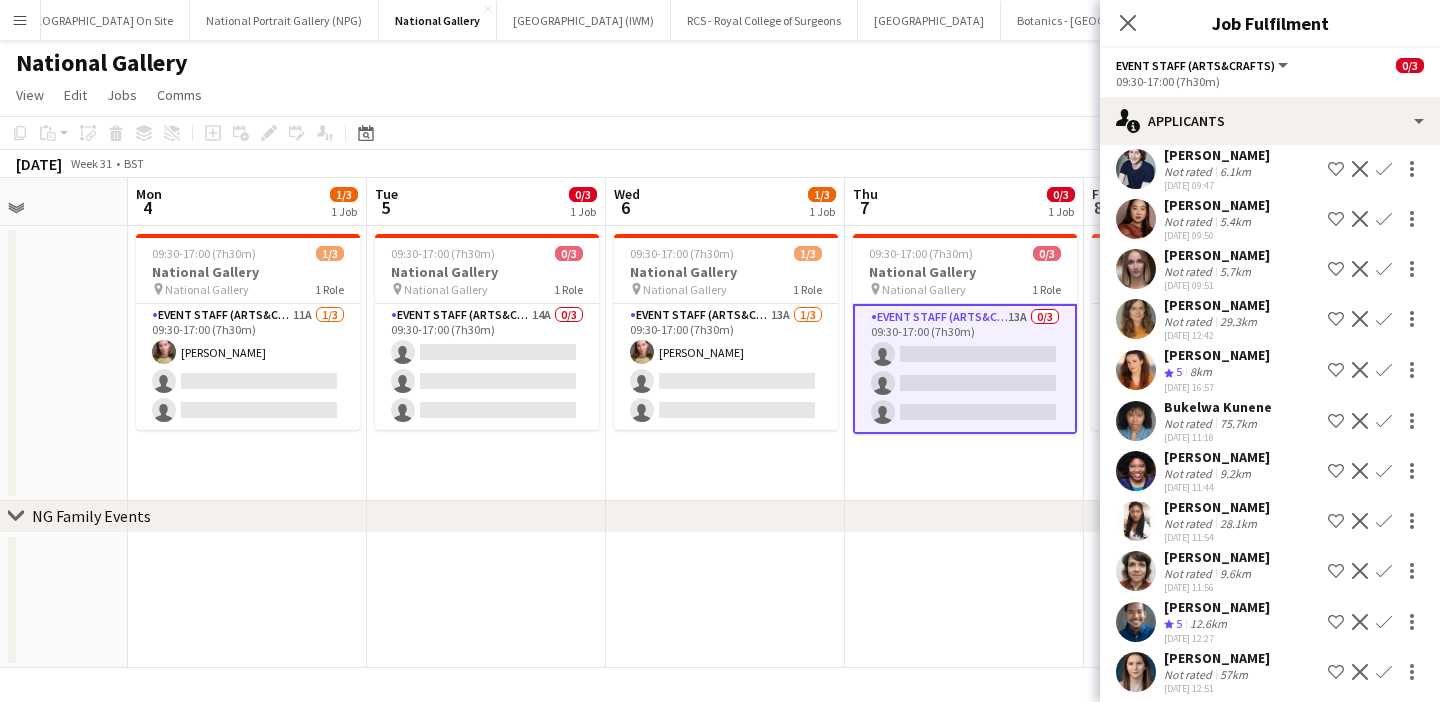 scroll, scrollTop: 0, scrollLeft: 0, axis: both 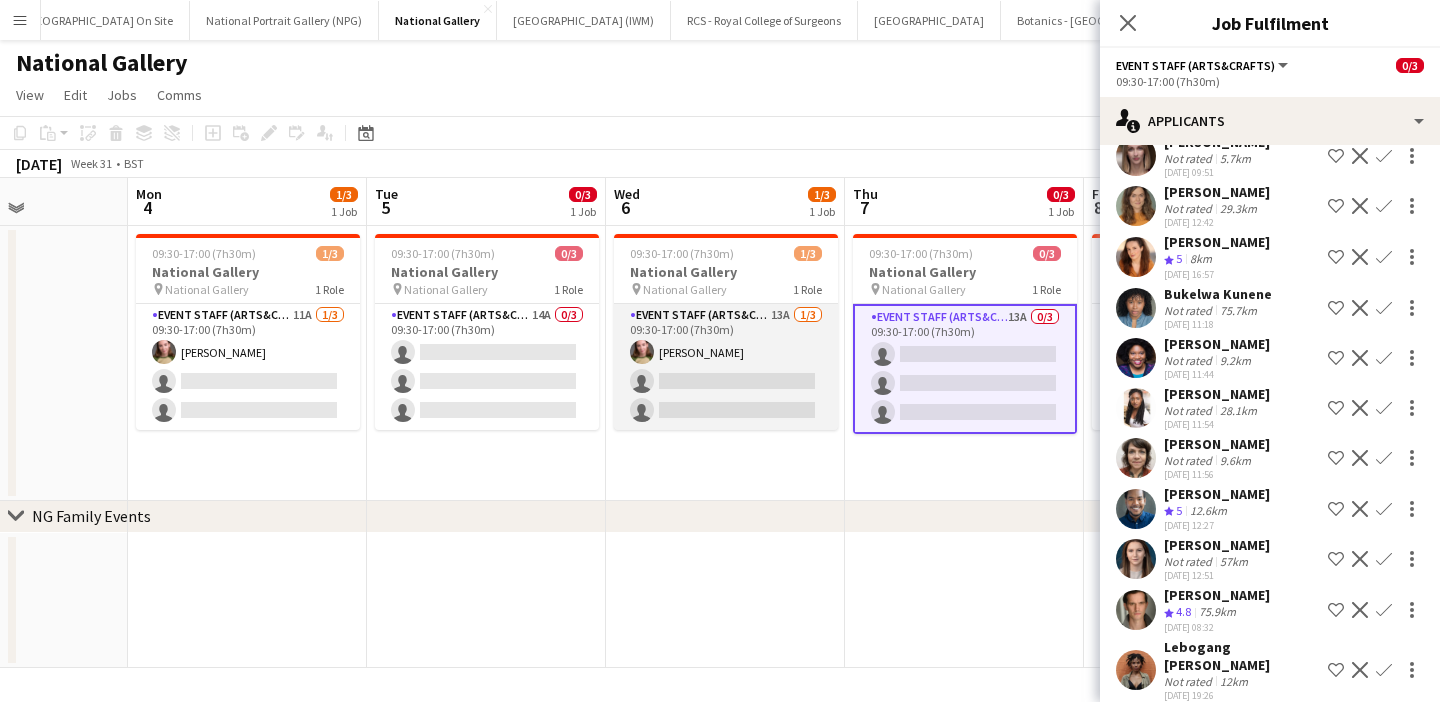 click on "Event Staff (Arts&Crafts)   13A   1/3   09:30-17:00 (7h30m)
Imogen Dowding
single-neutral-actions
single-neutral-actions" at bounding box center [726, 367] 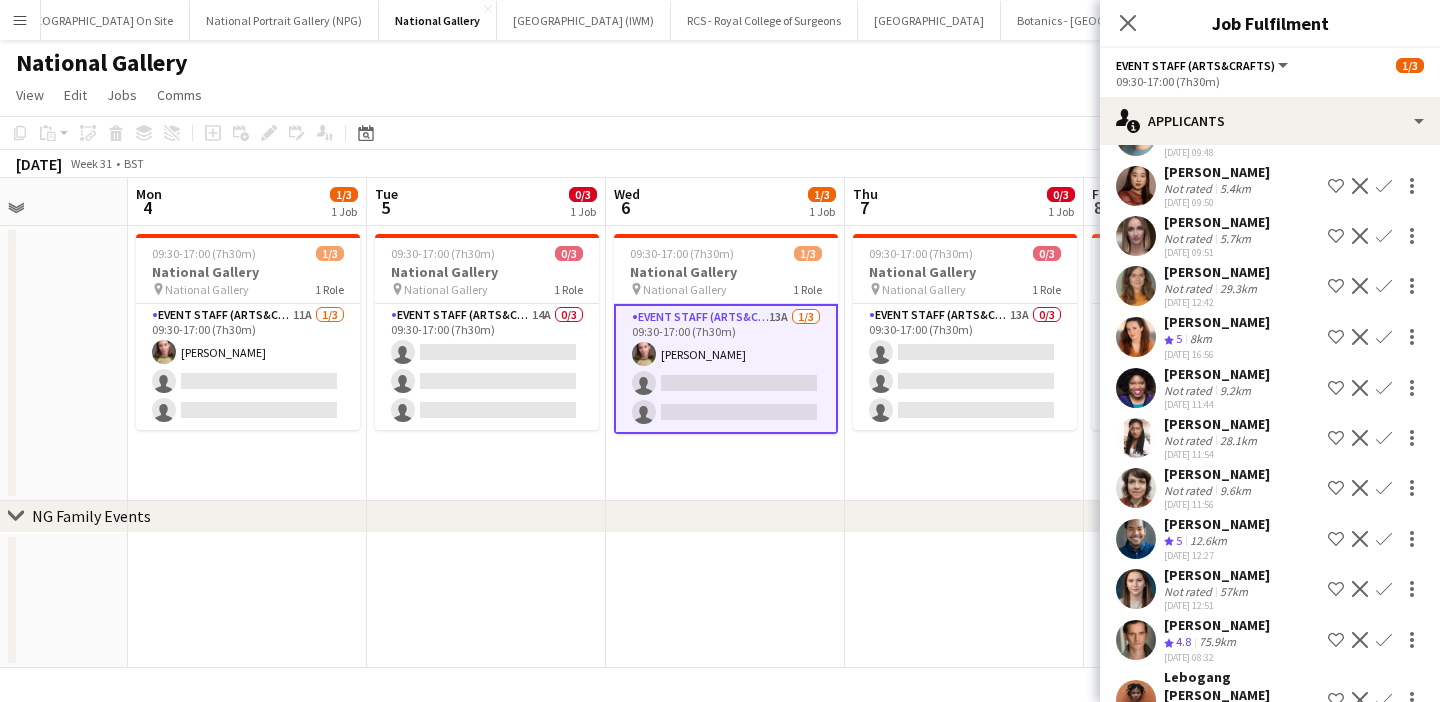 scroll, scrollTop: 208, scrollLeft: 0, axis: vertical 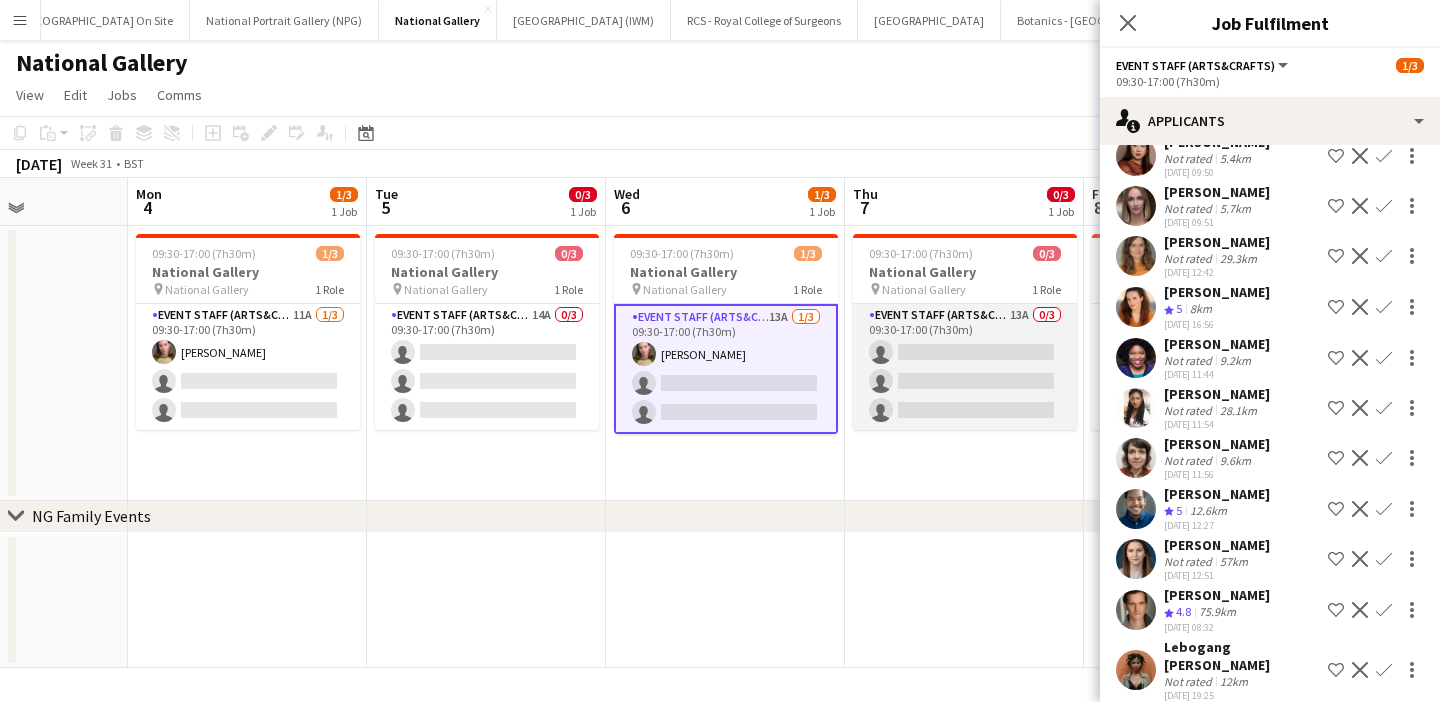 click on "Event Staff (Arts&Crafts)   13A   0/3   09:30-17:00 (7h30m)
single-neutral-actions
single-neutral-actions
single-neutral-actions" at bounding box center [965, 367] 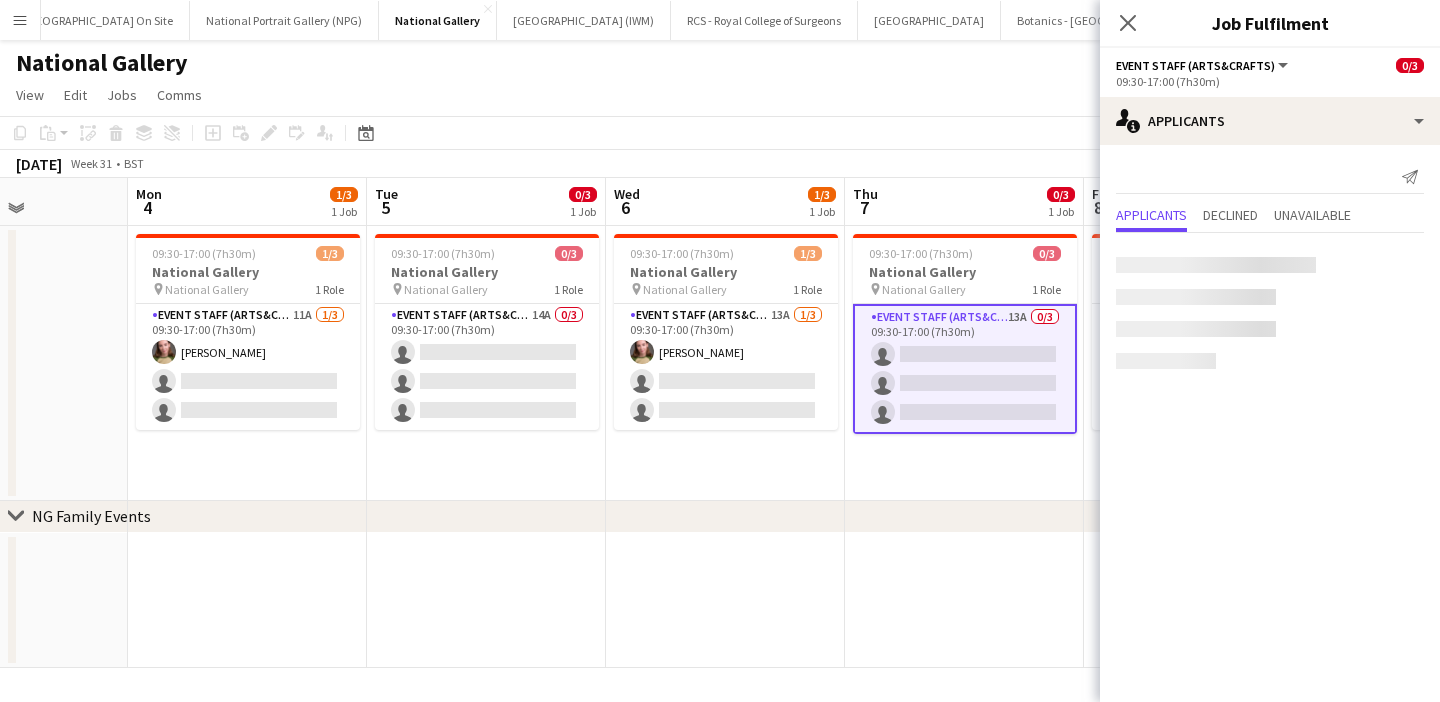 scroll, scrollTop: 0, scrollLeft: 0, axis: both 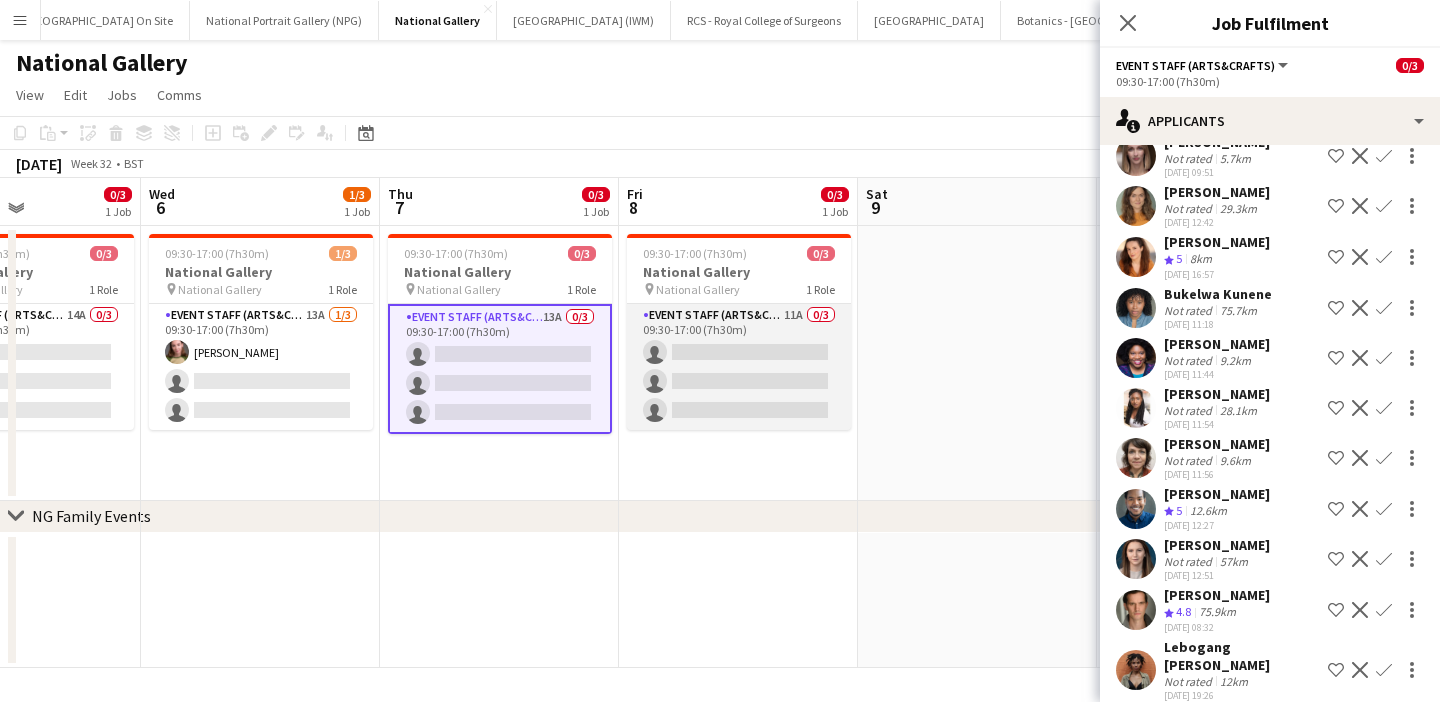 click on "Event Staff (Arts&Crafts)   11A   0/3   09:30-17:00 (7h30m)
single-neutral-actions
single-neutral-actions
single-neutral-actions" at bounding box center (739, 367) 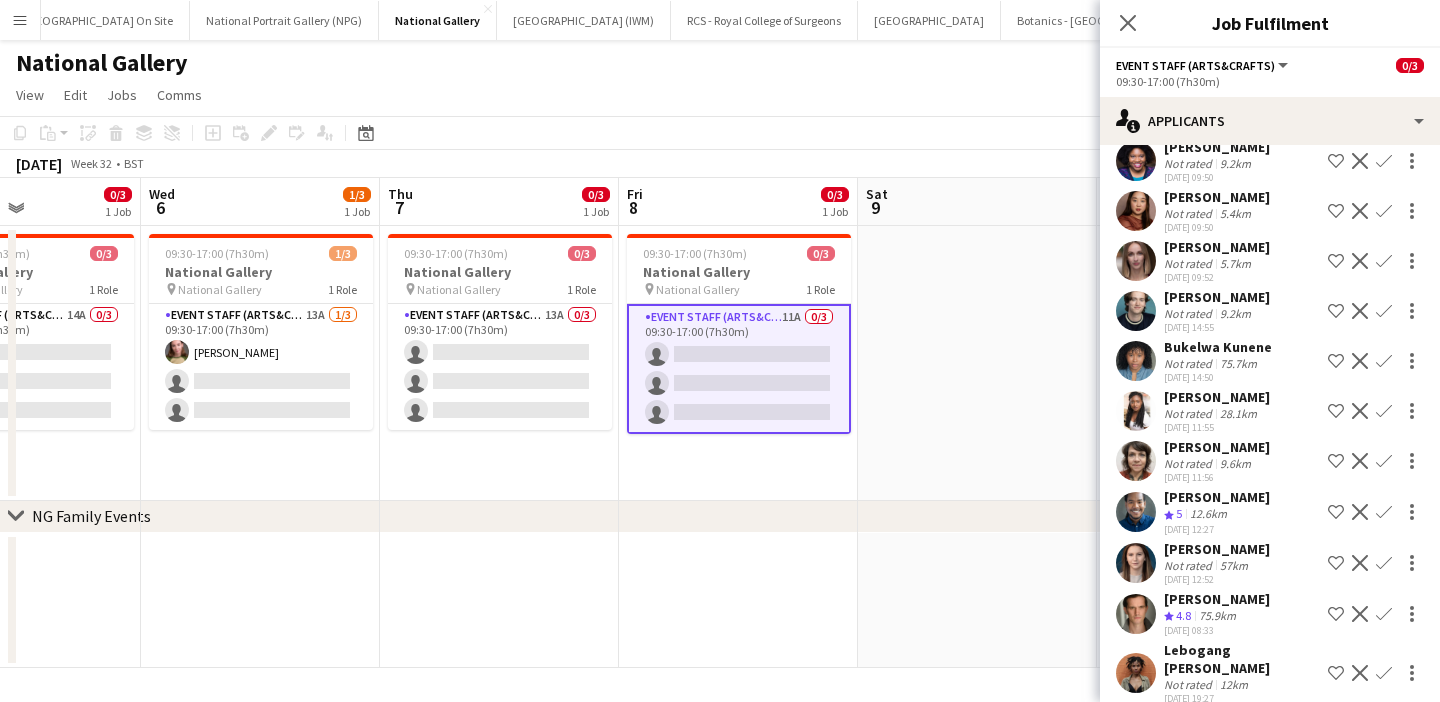 scroll, scrollTop: 0, scrollLeft: 0, axis: both 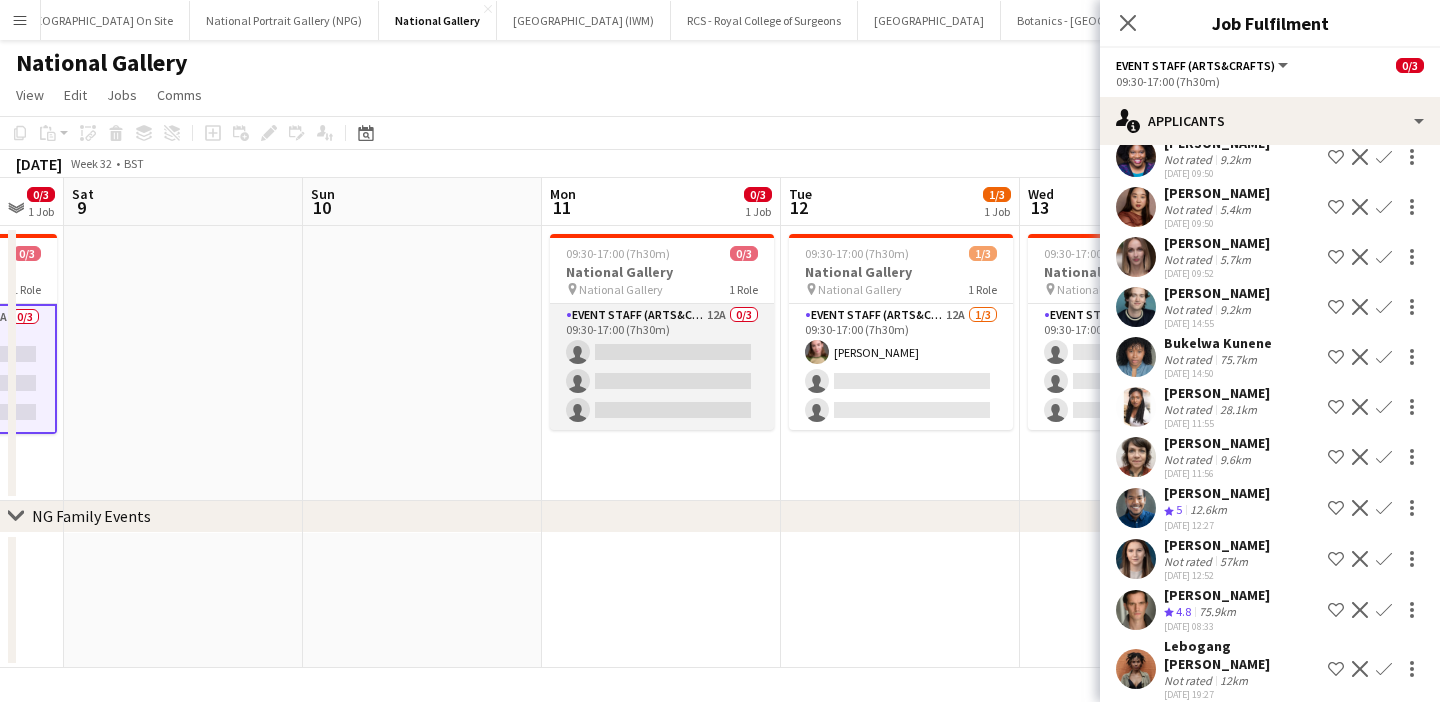 click on "Event Staff (Arts&Crafts)   12A   0/3   09:30-17:00 (7h30m)
single-neutral-actions
single-neutral-actions
single-neutral-actions" at bounding box center (662, 367) 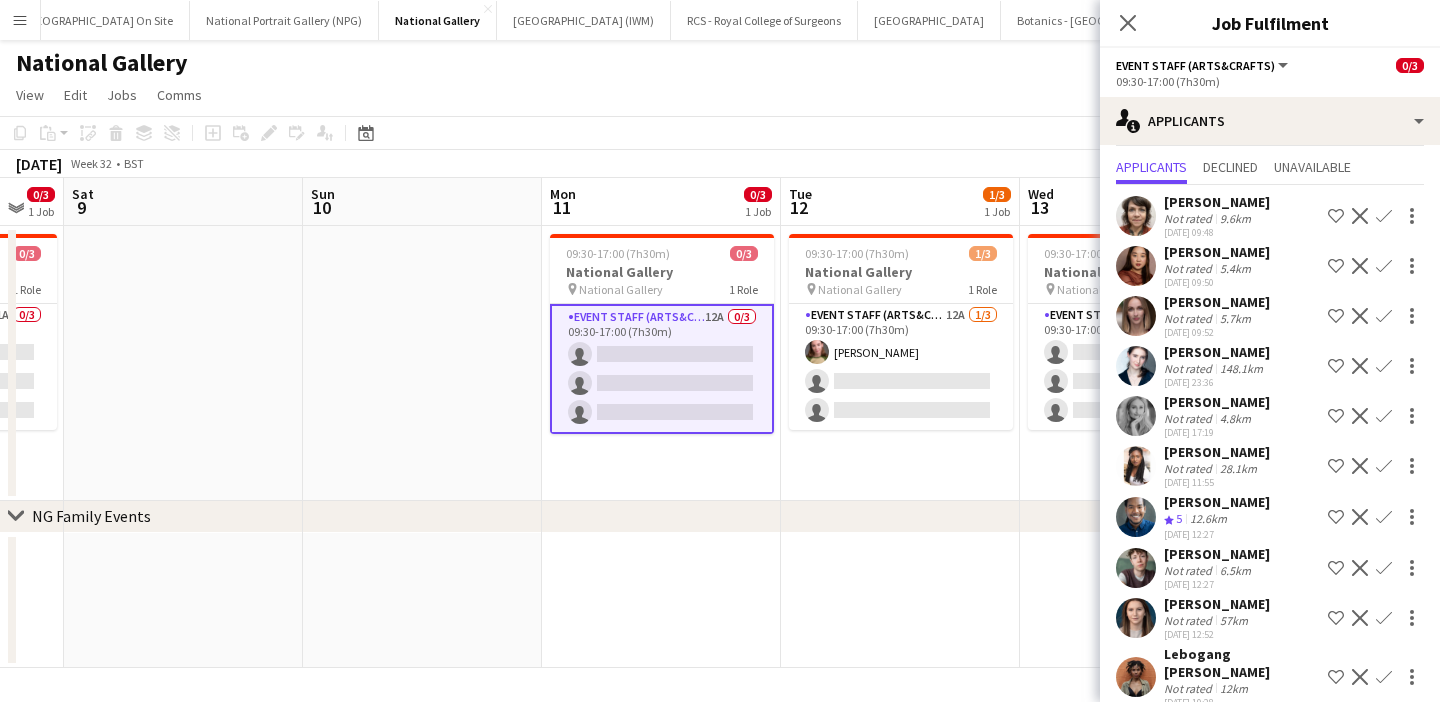 scroll, scrollTop: 26, scrollLeft: 0, axis: vertical 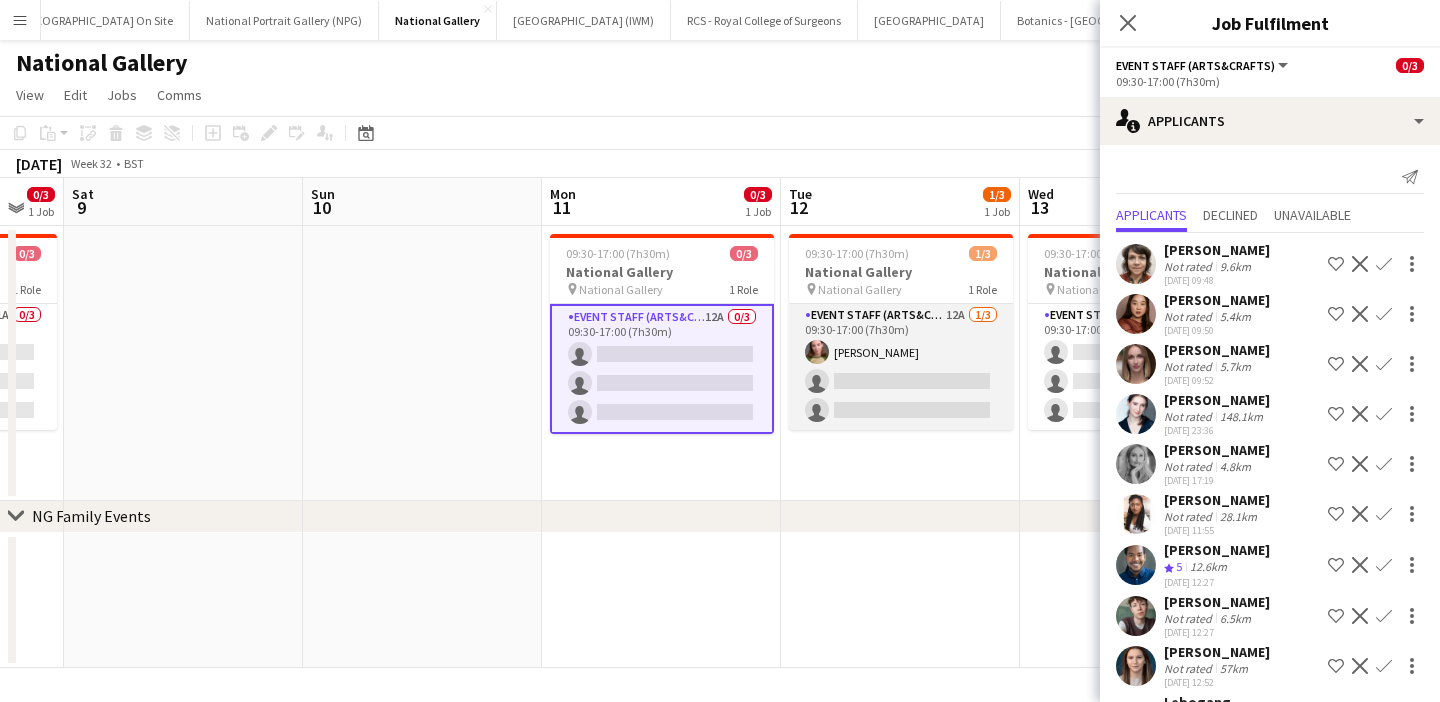 click on "Event Staff (Arts&Crafts)   12A   1/3   09:30-17:00 (7h30m)
Imogen Dowding
single-neutral-actions
single-neutral-actions" at bounding box center (901, 367) 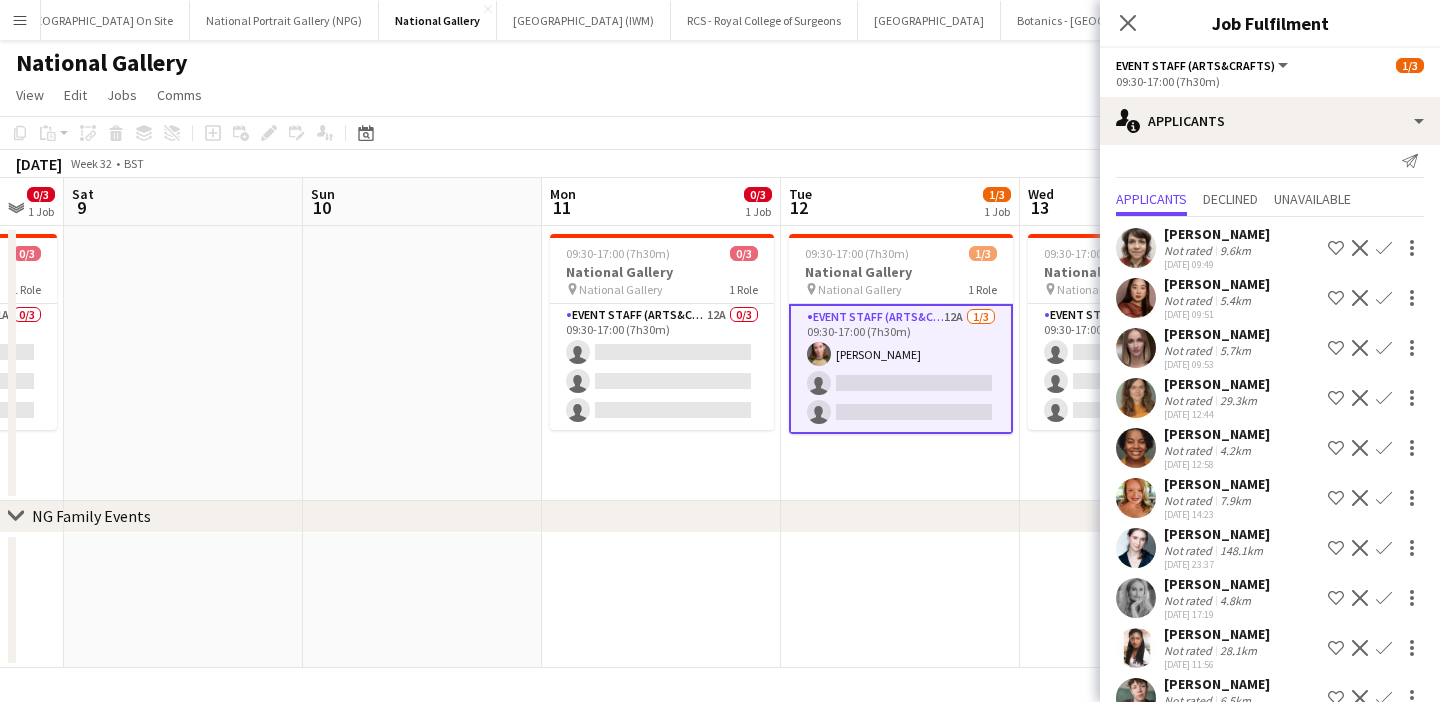 scroll, scrollTop: 14, scrollLeft: 0, axis: vertical 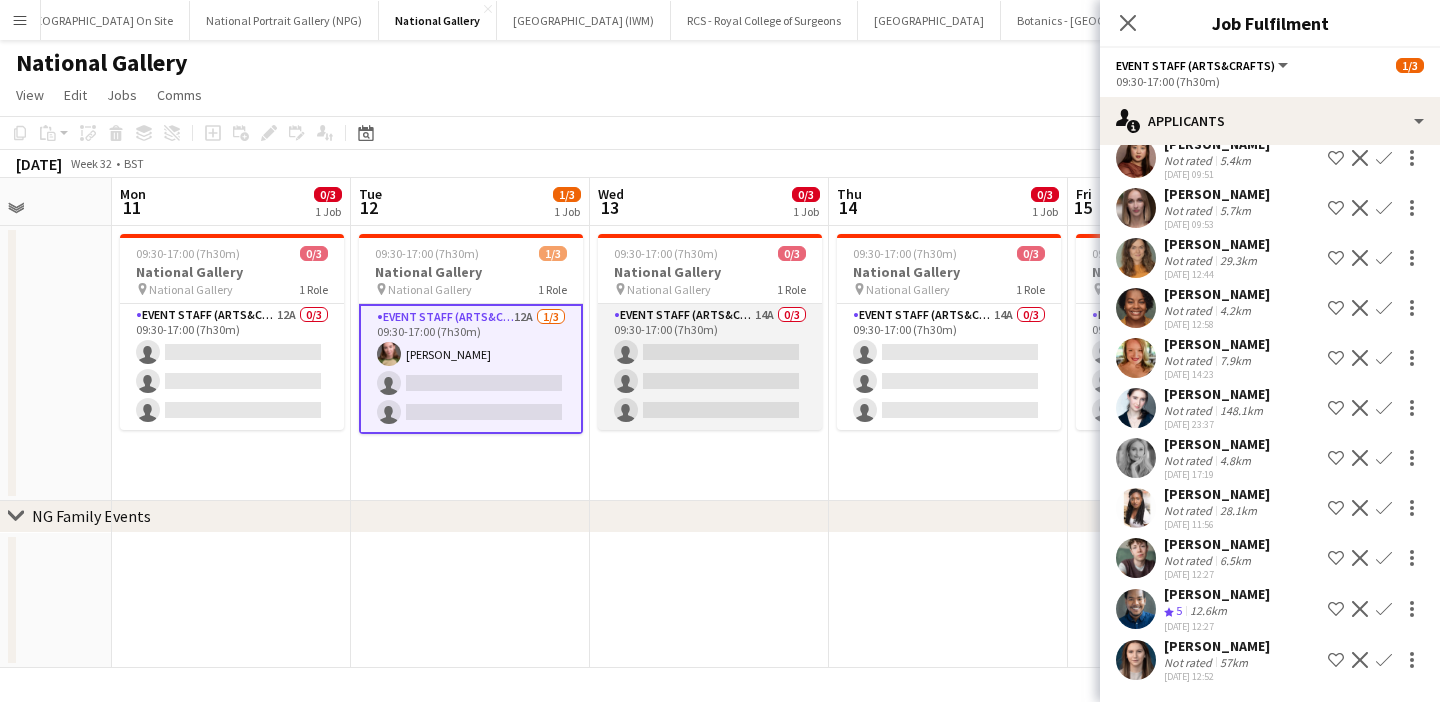 click on "Event Staff (Arts&Crafts)   14A   0/3   09:30-17:00 (7h30m)
single-neutral-actions
single-neutral-actions
single-neutral-actions" at bounding box center [710, 367] 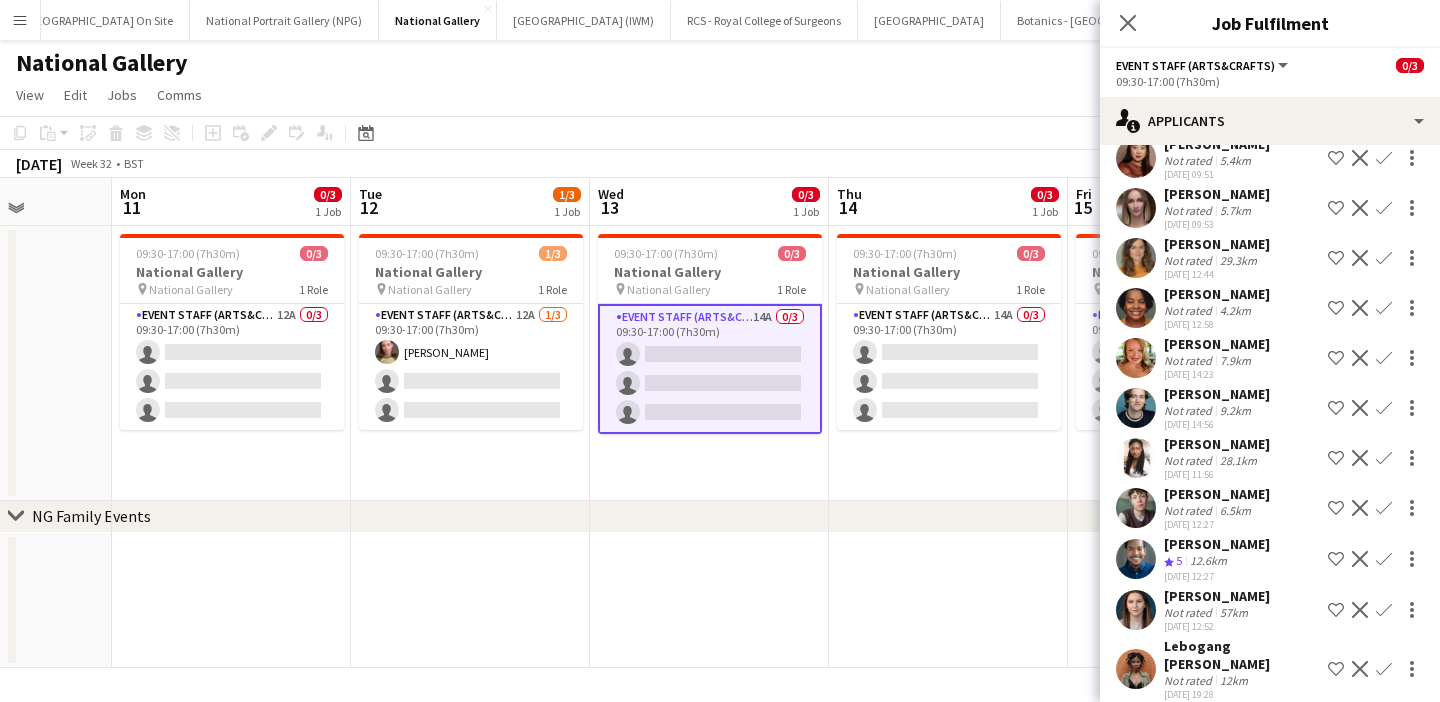 scroll, scrollTop: 0, scrollLeft: 0, axis: both 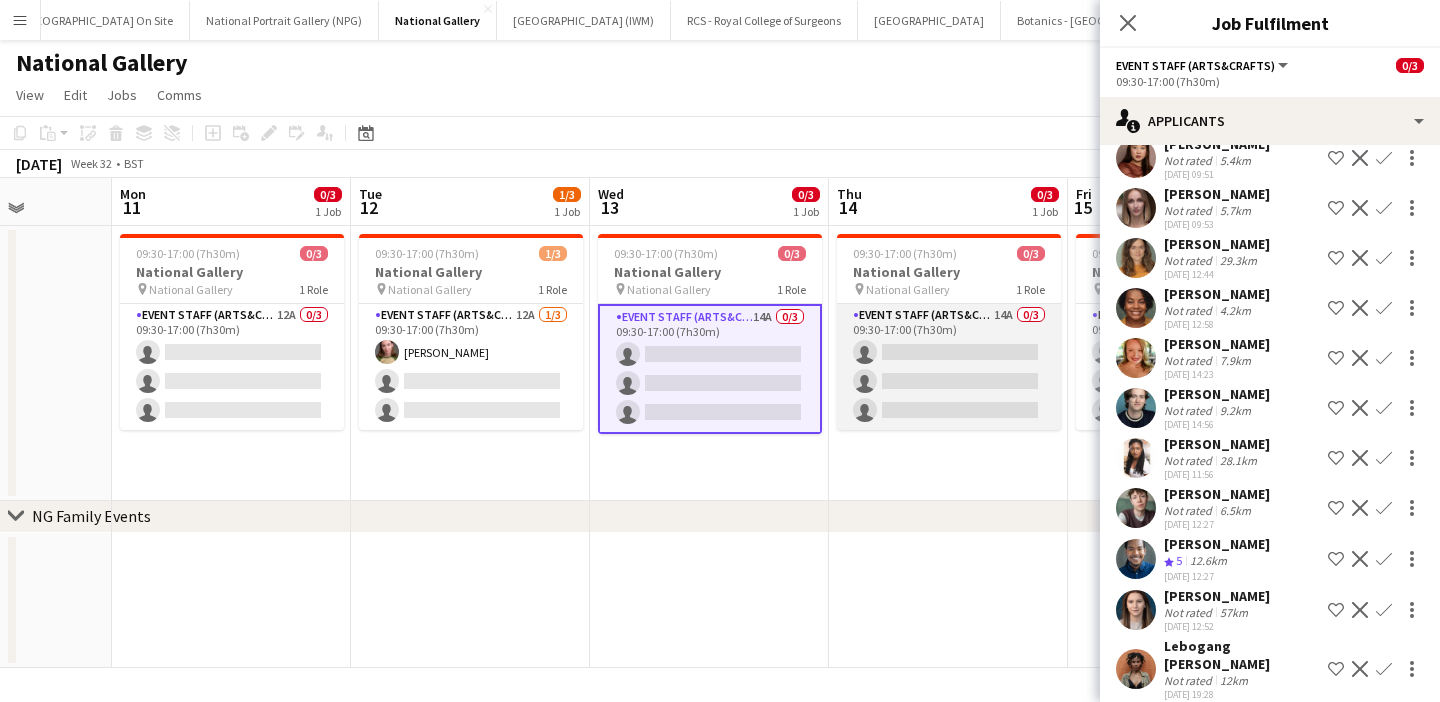 click on "Event Staff (Arts&Crafts)   14A   0/3   09:30-17:00 (7h30m)
single-neutral-actions
single-neutral-actions
single-neutral-actions" at bounding box center [949, 367] 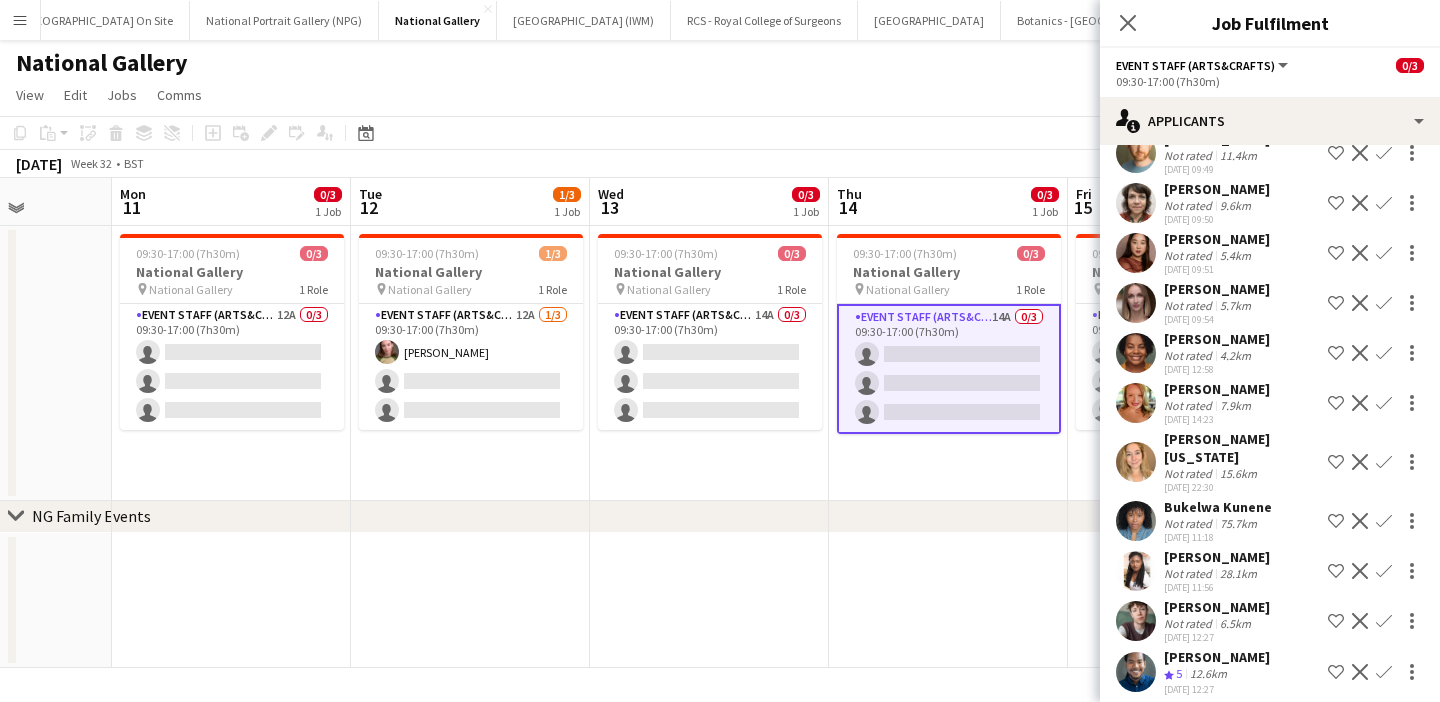 scroll, scrollTop: 189, scrollLeft: 0, axis: vertical 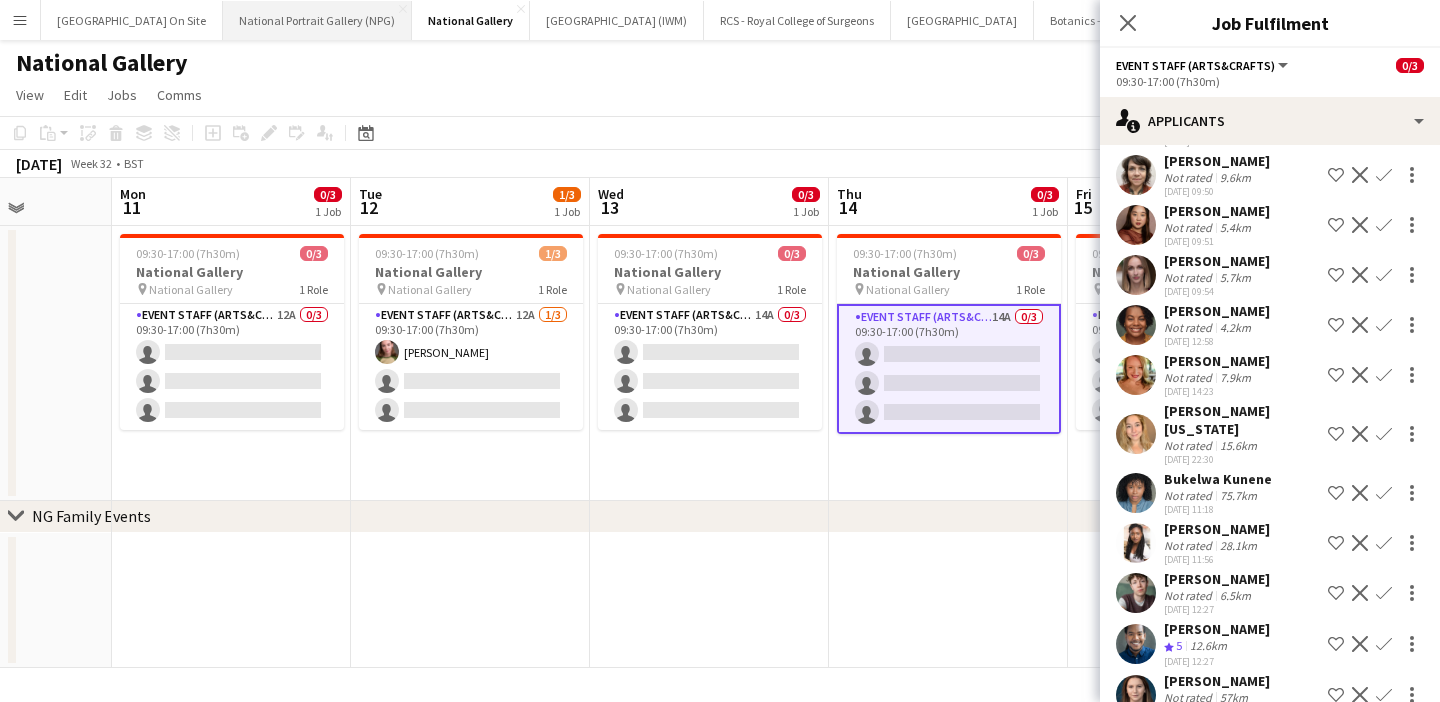 click on "National Portrait Gallery (NPG)
Close" at bounding box center [317, 20] 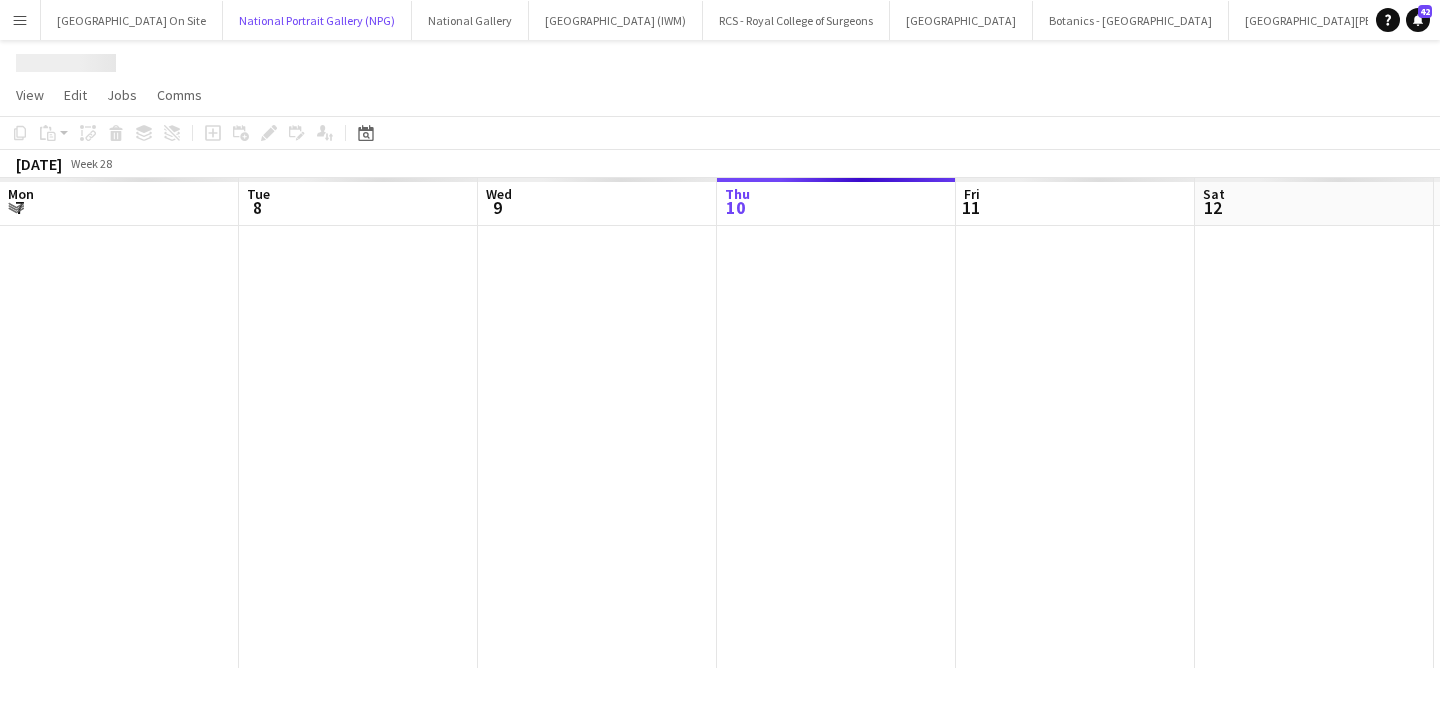 scroll, scrollTop: 0, scrollLeft: 478, axis: horizontal 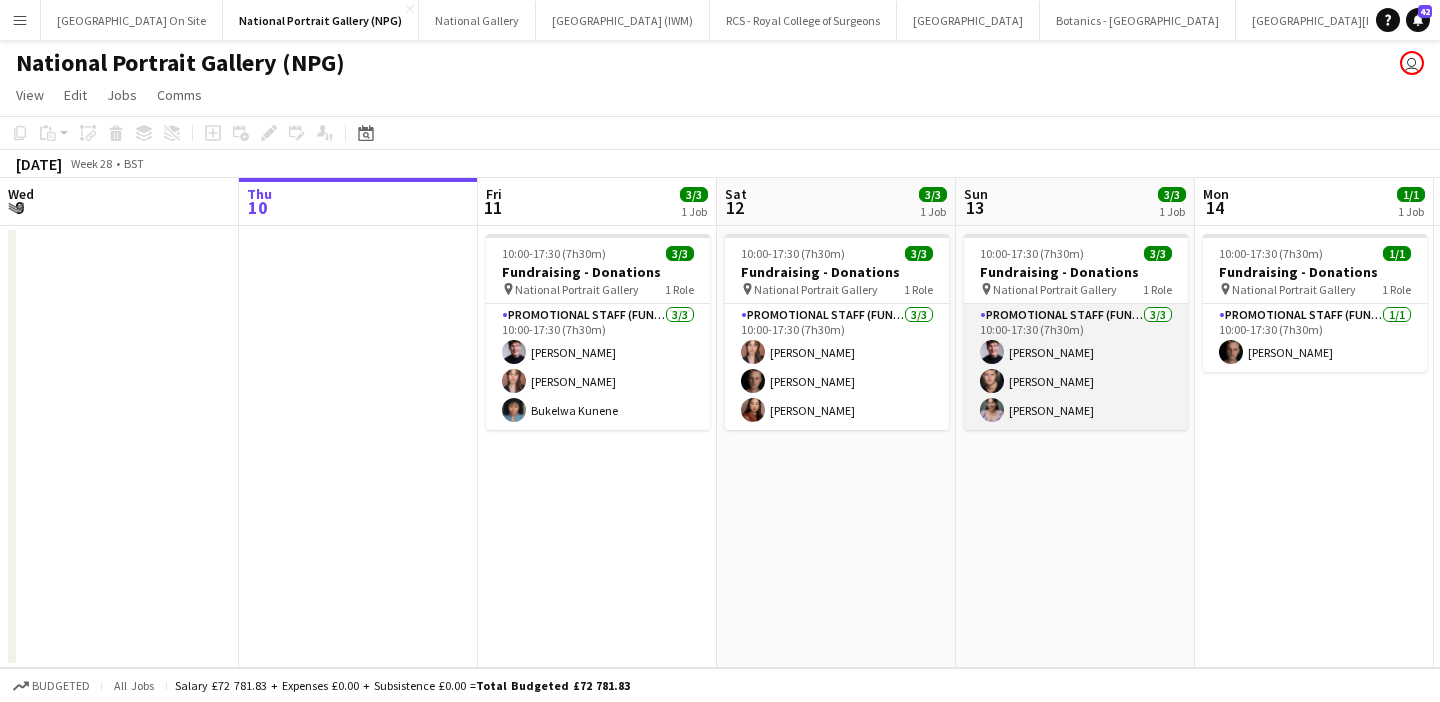 click on "Promotional Staff (Fundraiser)   3/3   10:00-17:30 (7h30m)
Alfie Ford Chris Lloyd Sarah Sinizer-Hopkins" at bounding box center [1076, 367] 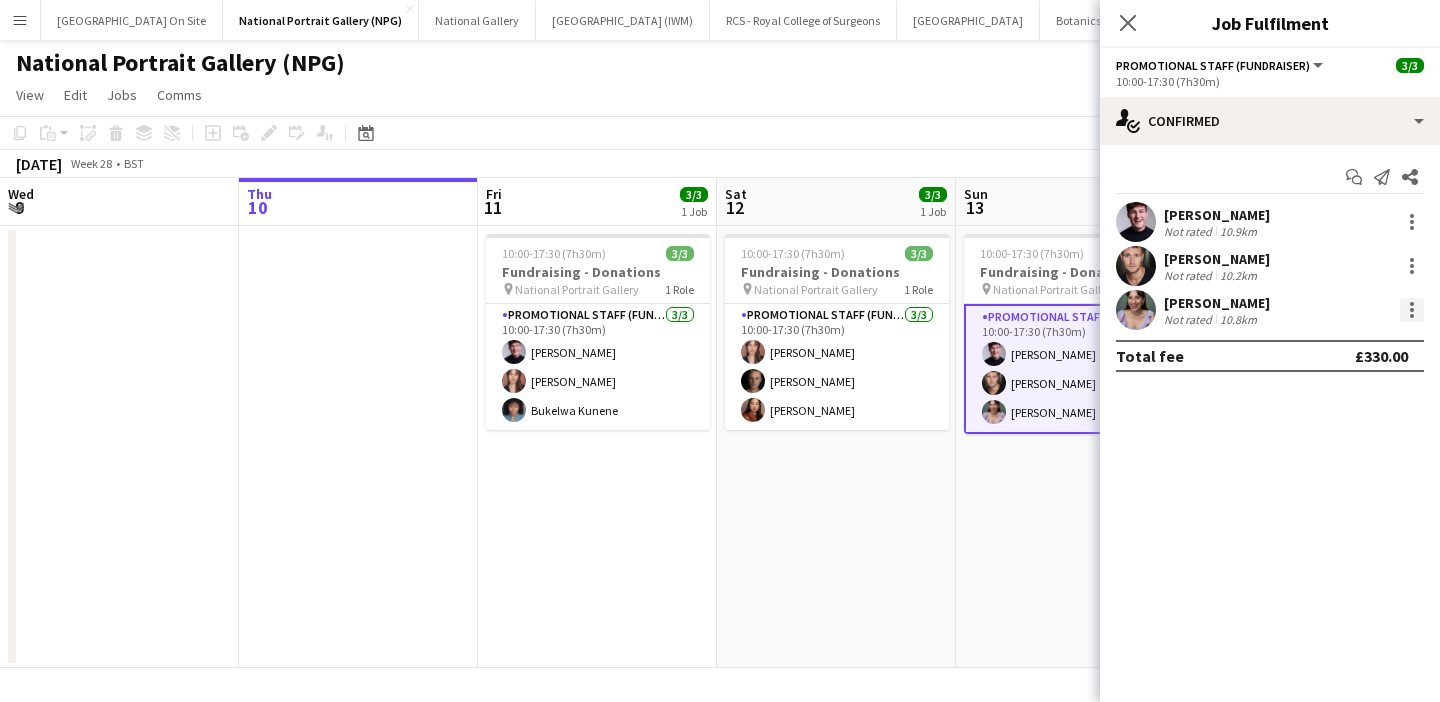 click at bounding box center (1412, 310) 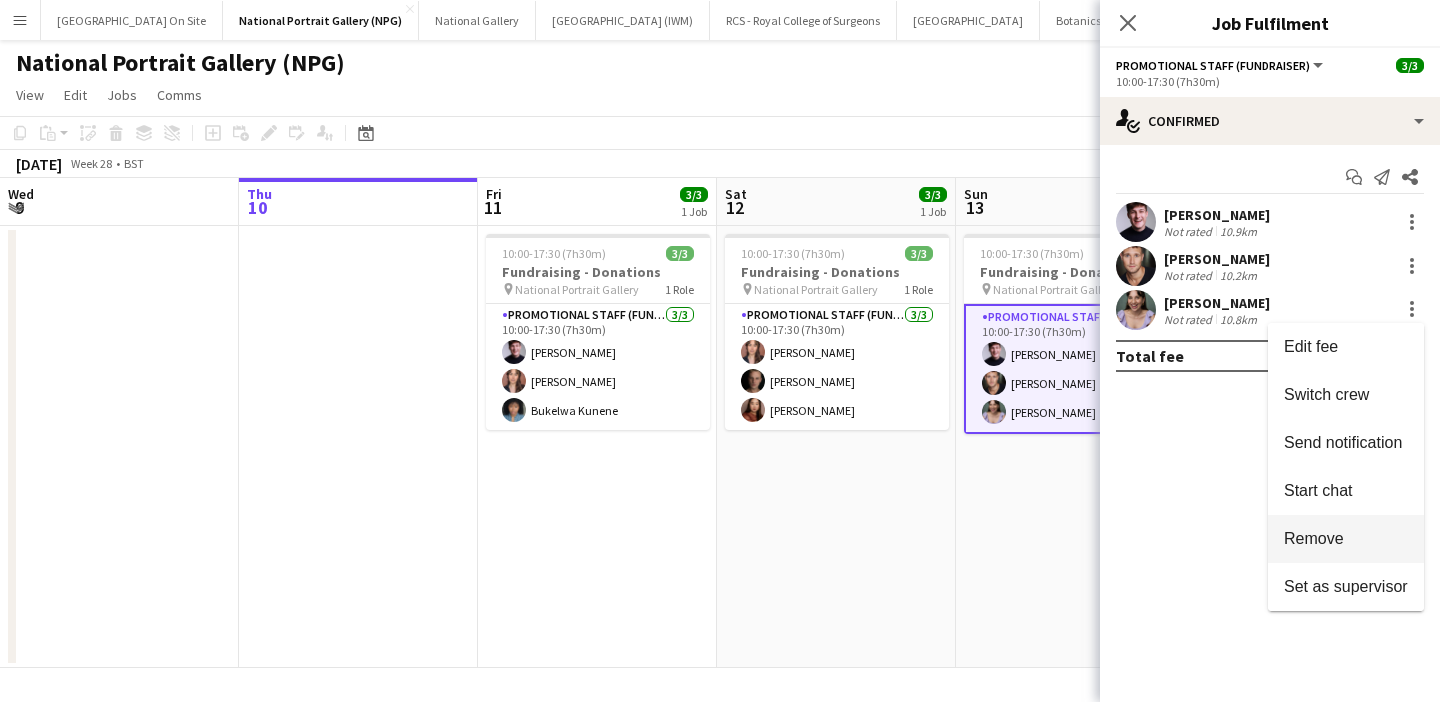 click on "Remove" at bounding box center [1314, 538] 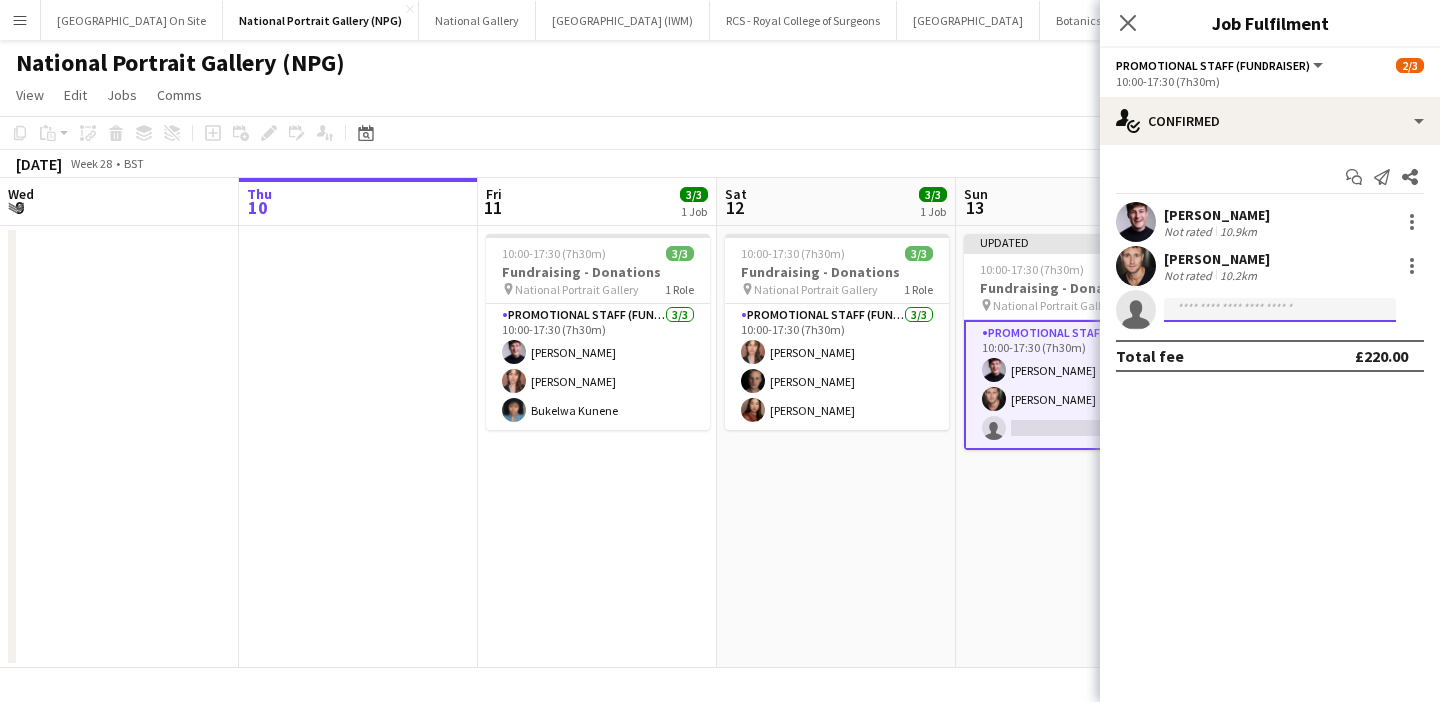 click 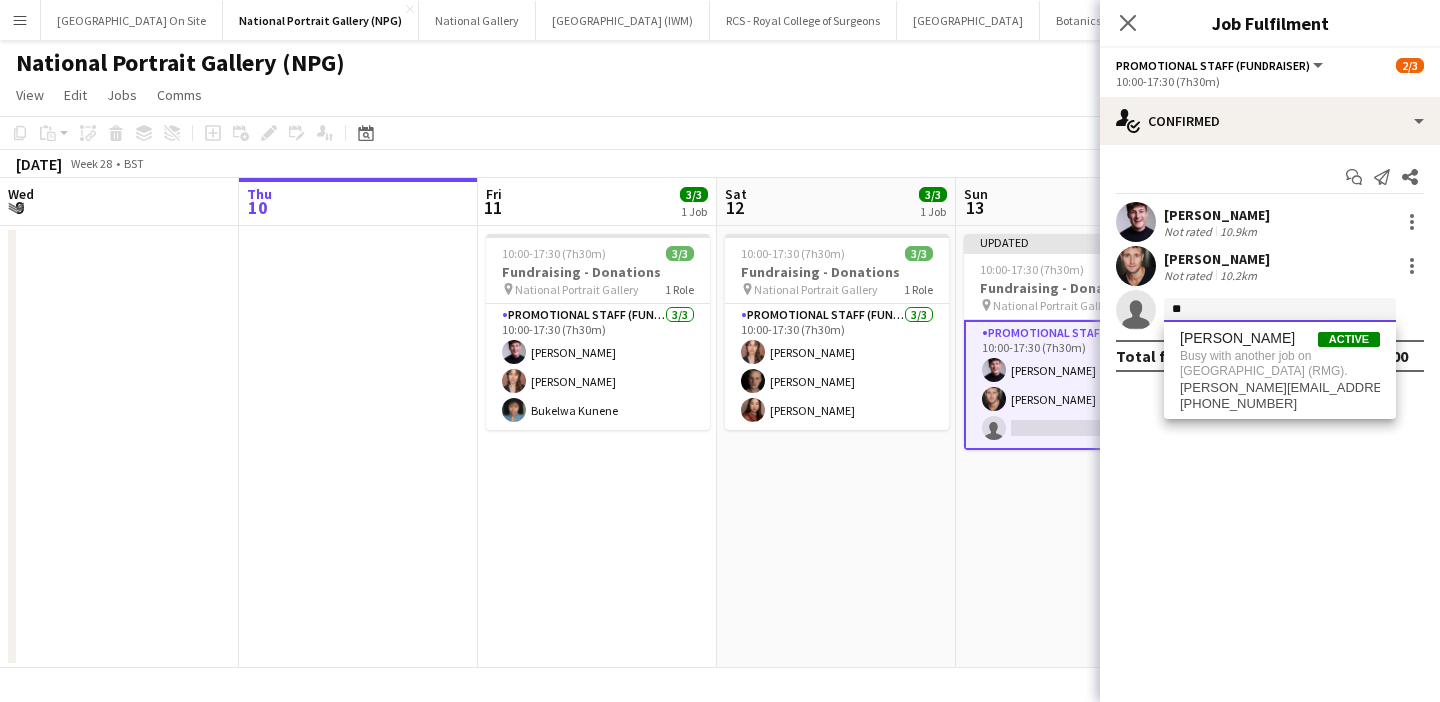 type on "*" 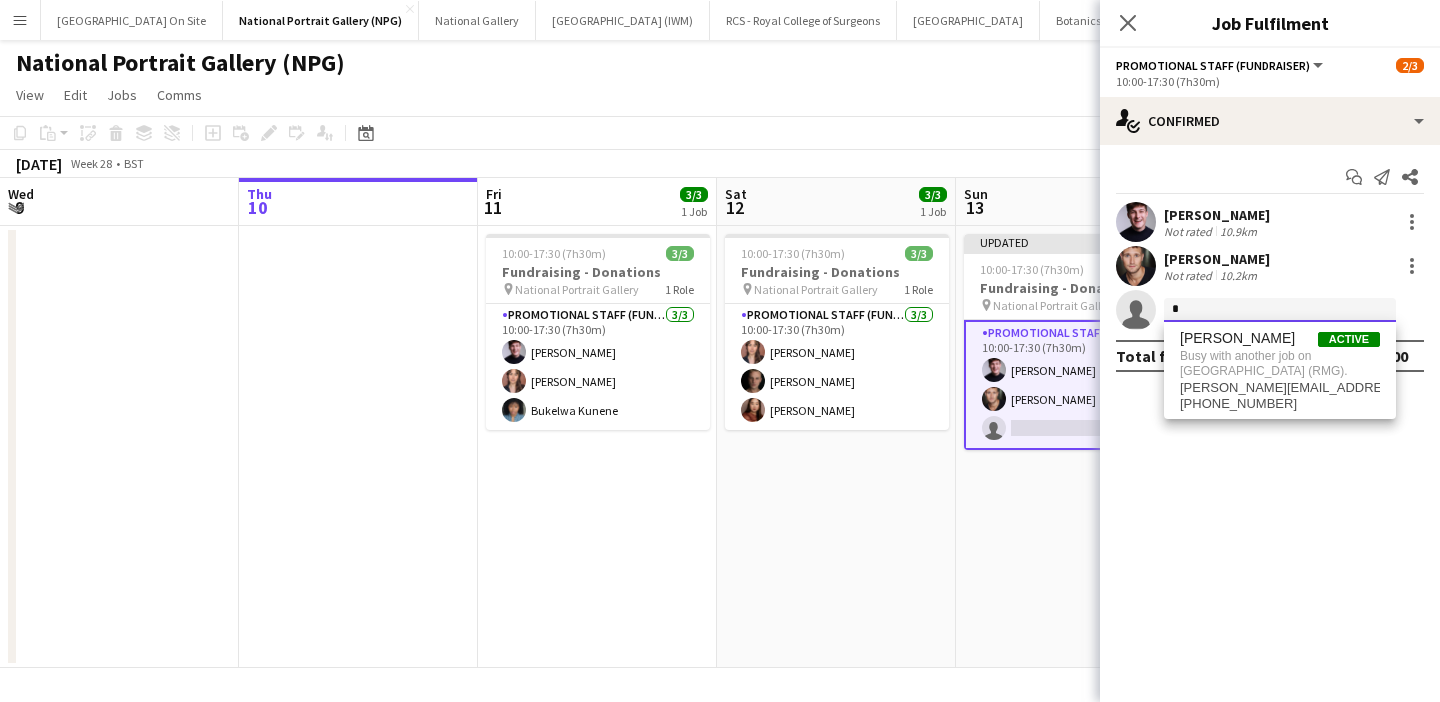 type 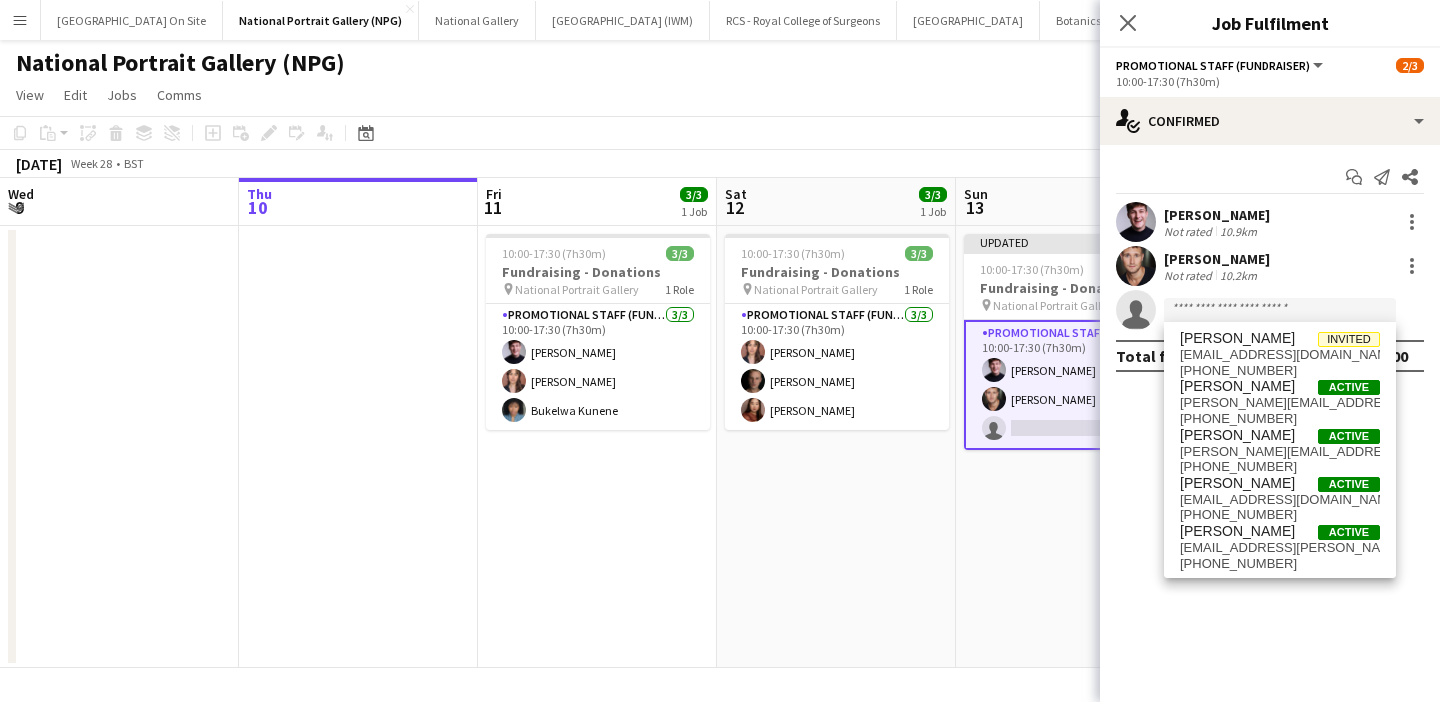 click on "Updated   10:00-17:30 (7h30m)    2/3   Fundraising - Donations
pin
National Portrait Gallery   1 Role   Promotional Staff (Fundraiser)   1A   2/3   10:00-17:30 (7h30m)
Alfie Ford Chris Lloyd
single-neutral-actions" at bounding box center [1075, 447] 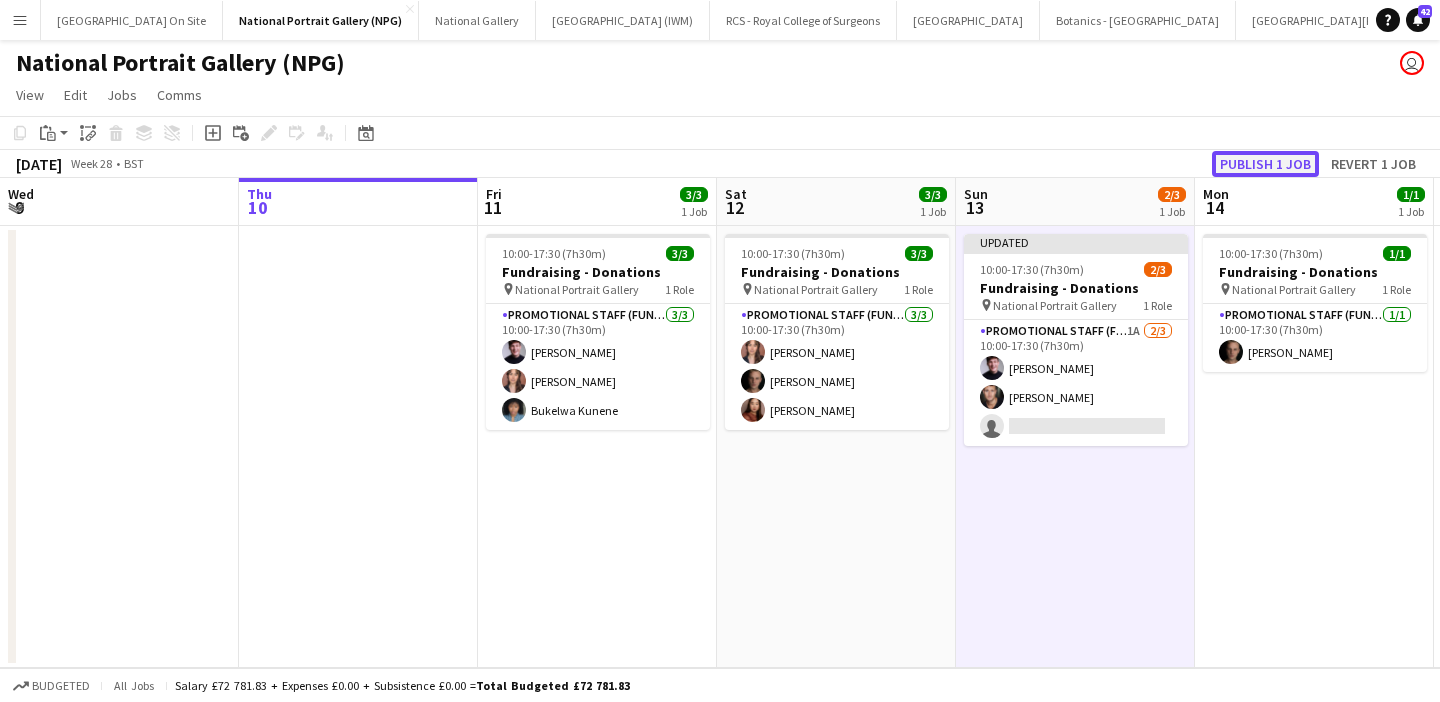 click on "Publish 1 job" 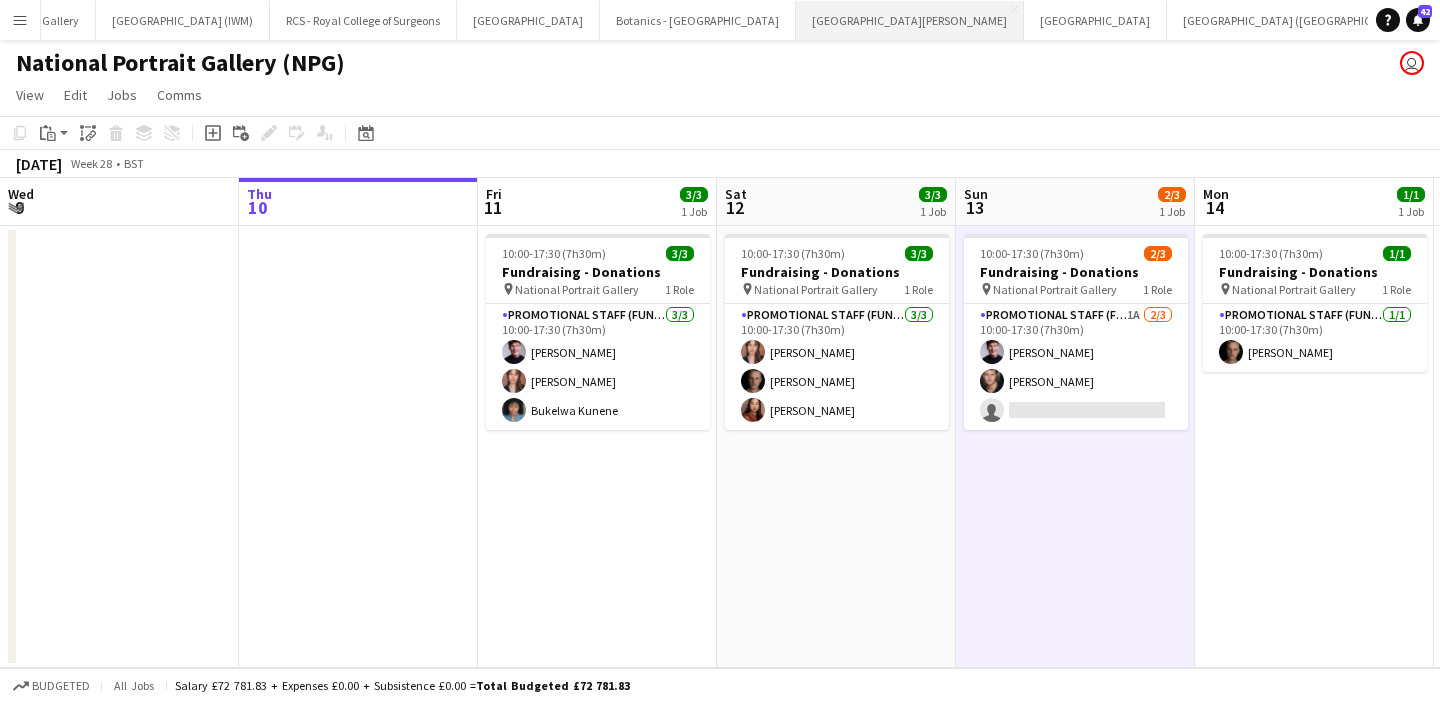 scroll, scrollTop: 0, scrollLeft: 443, axis: horizontal 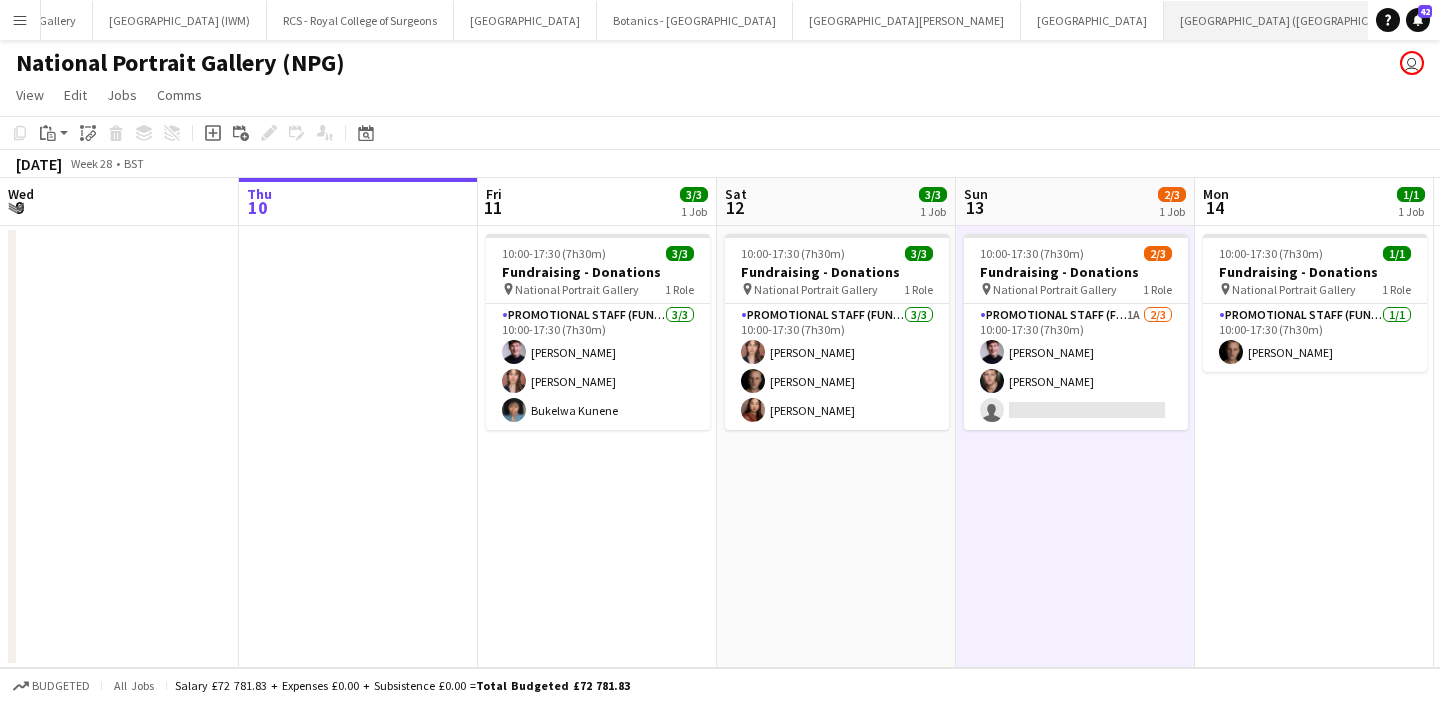 click on "Royal Museums Greenwich (RMG)
Close" at bounding box center [1295, 20] 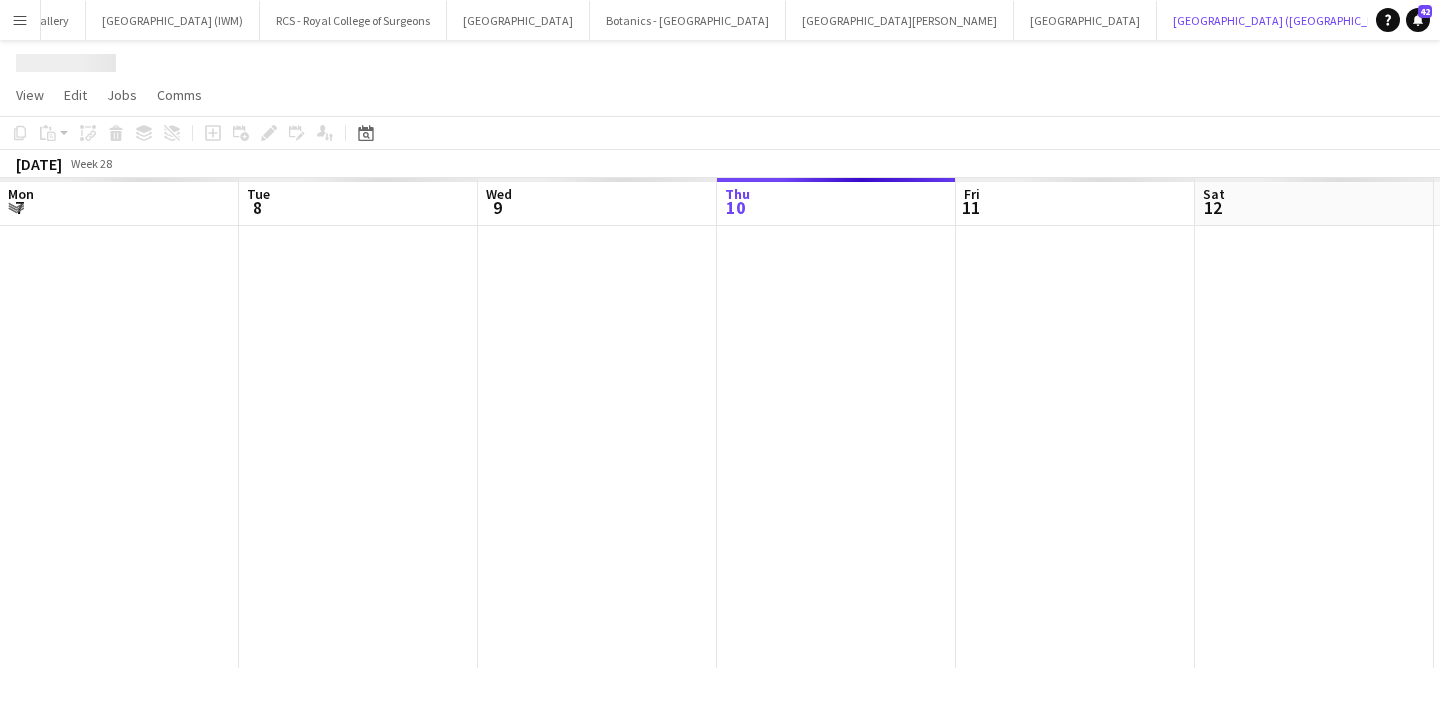 scroll, scrollTop: 0, scrollLeft: 478, axis: horizontal 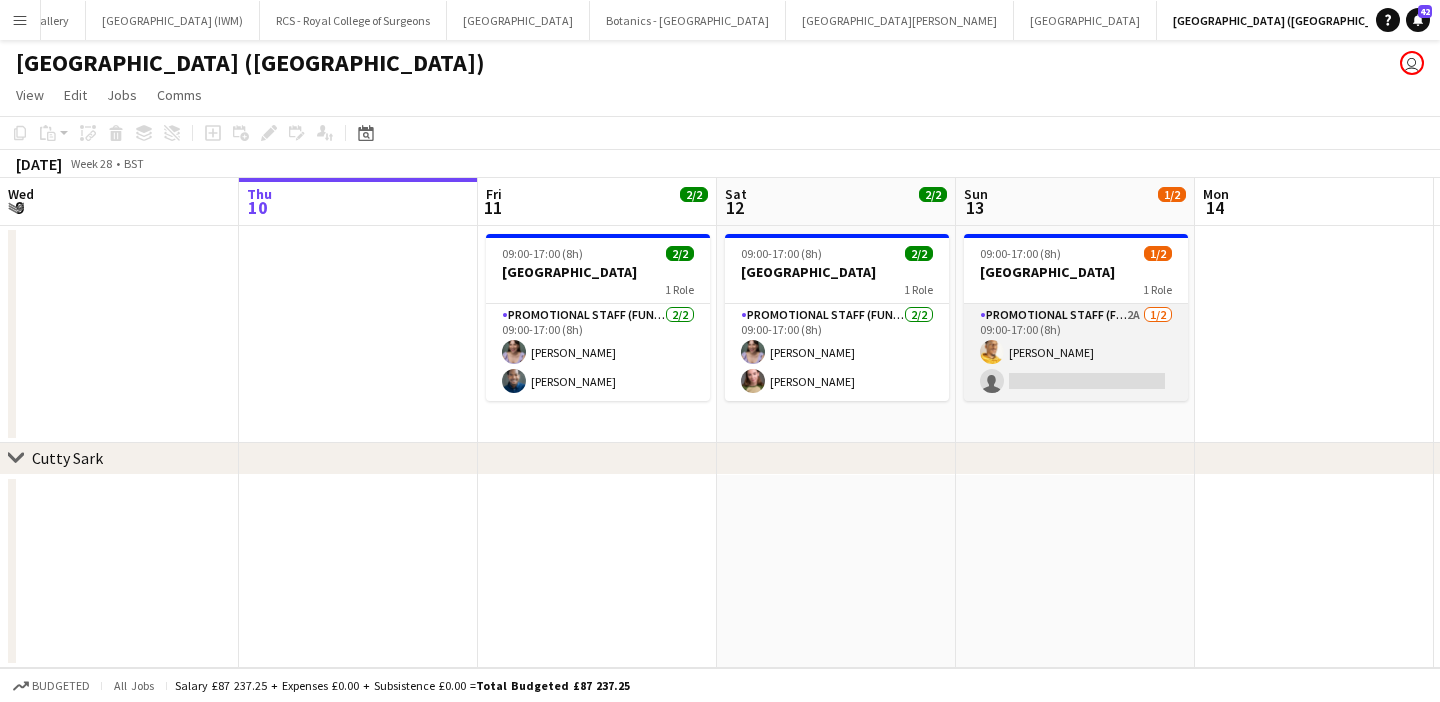 click on "Promotional Staff (Fundraiser)   2A   1/2   09:00-17:00 (8h)
Ryan Albert
single-neutral-actions" at bounding box center (1076, 352) 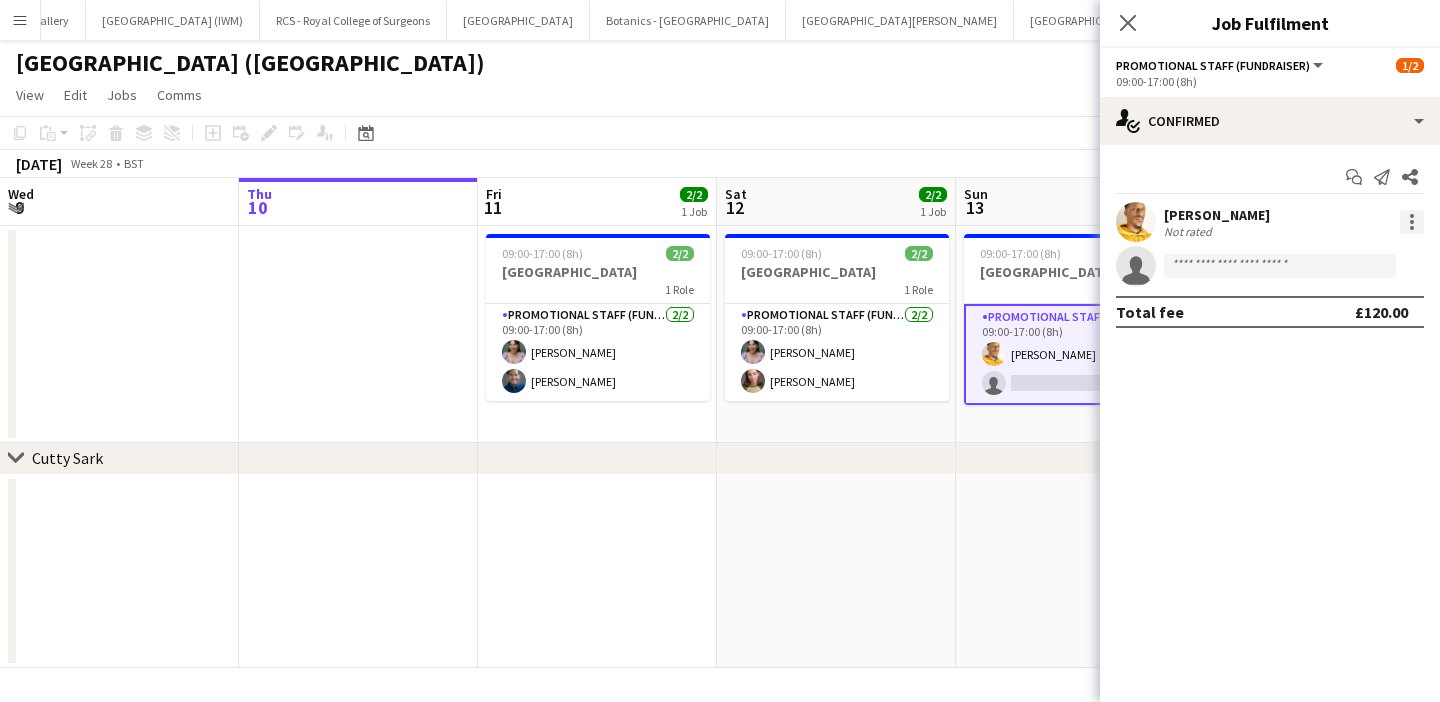 click at bounding box center (1412, 222) 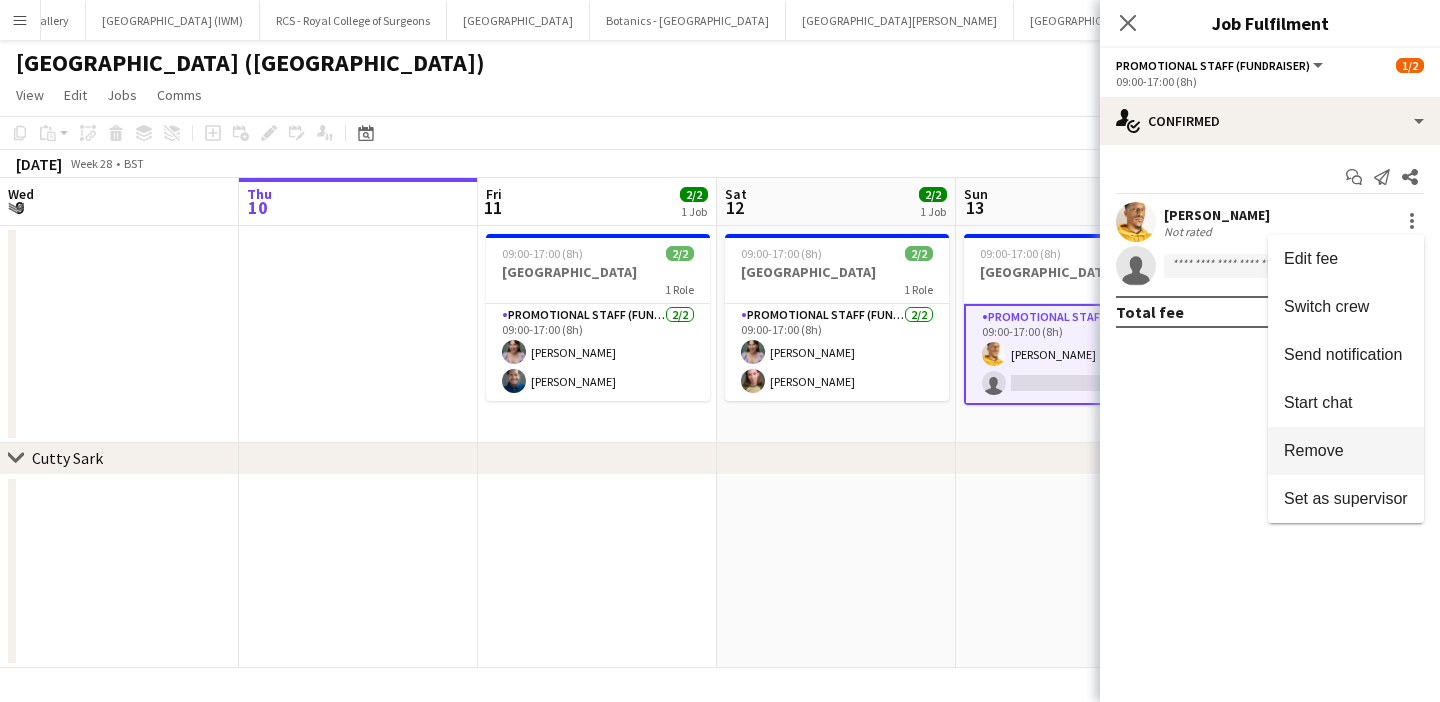 click on "Remove" at bounding box center (1346, 451) 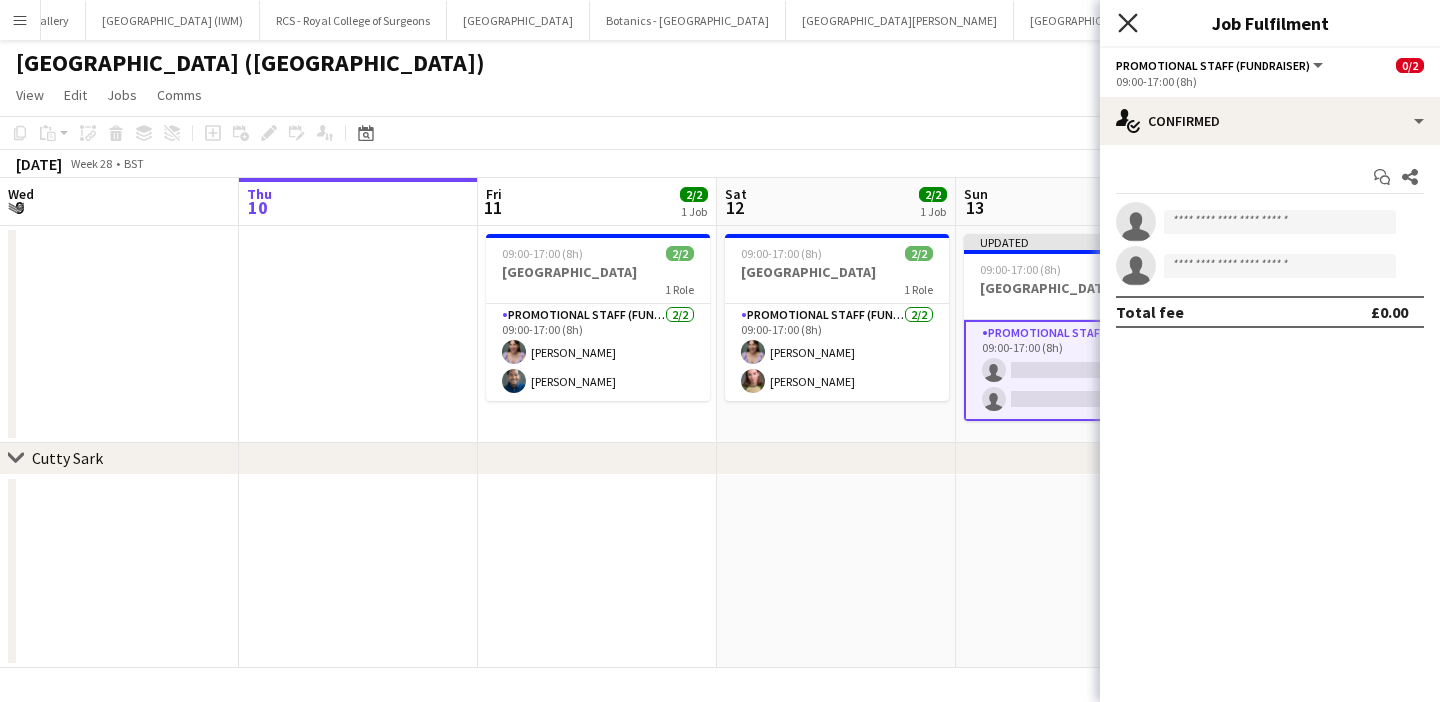 click on "Close pop-in" 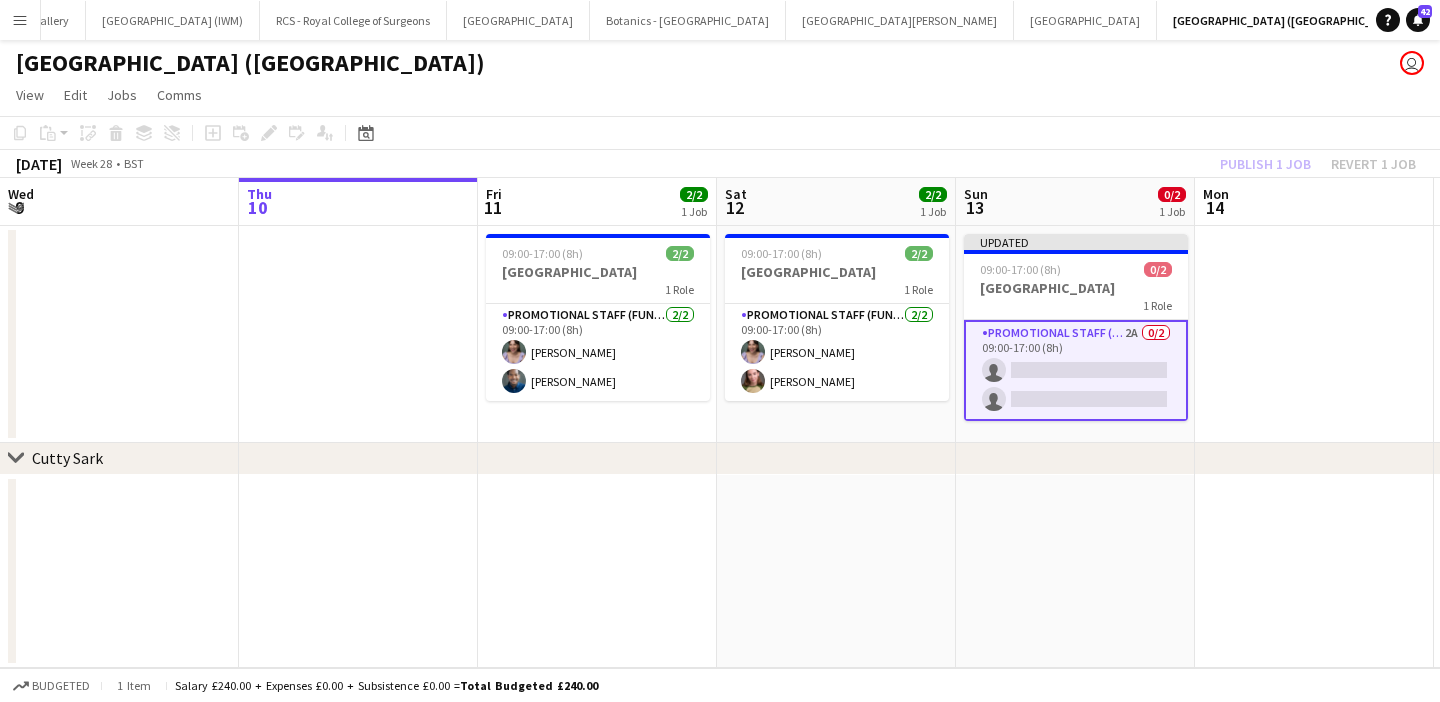 click on "Publish 1 job   Revert 1 job" 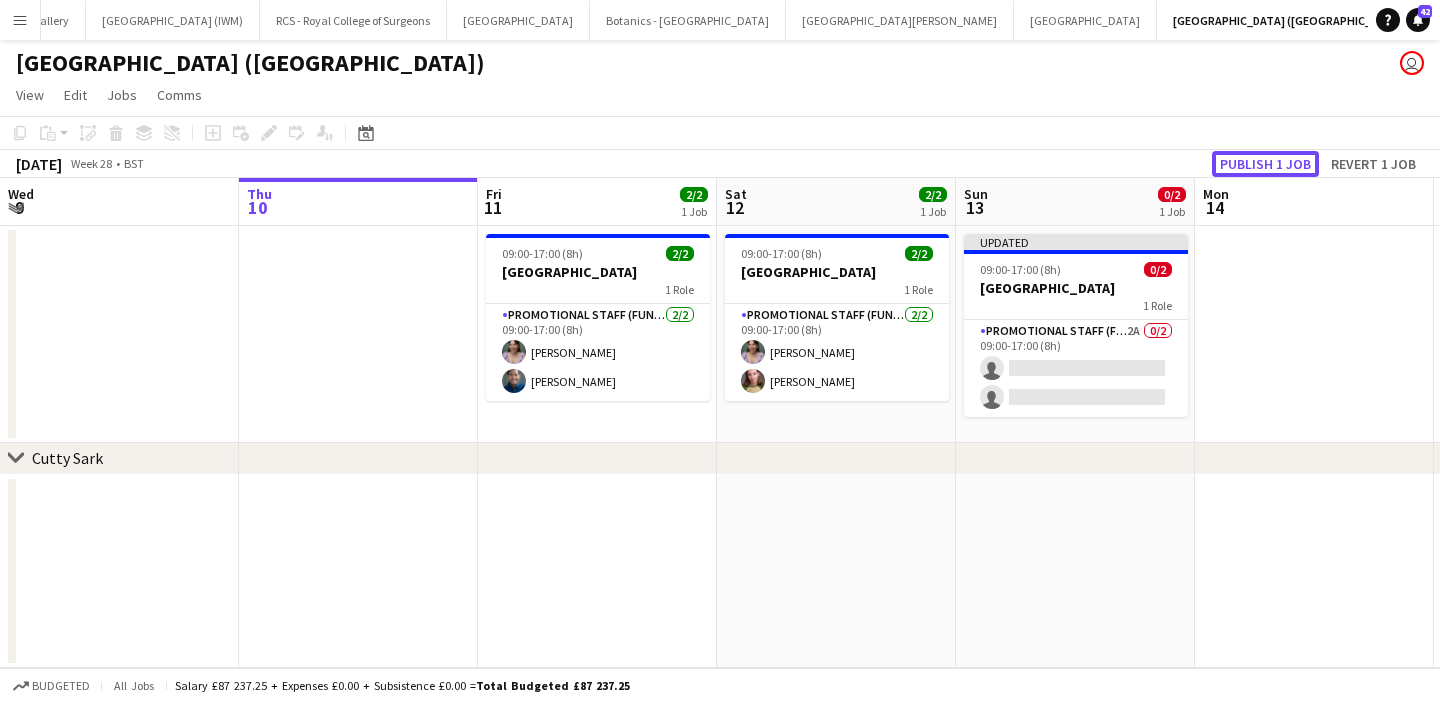click on "Publish 1 job" 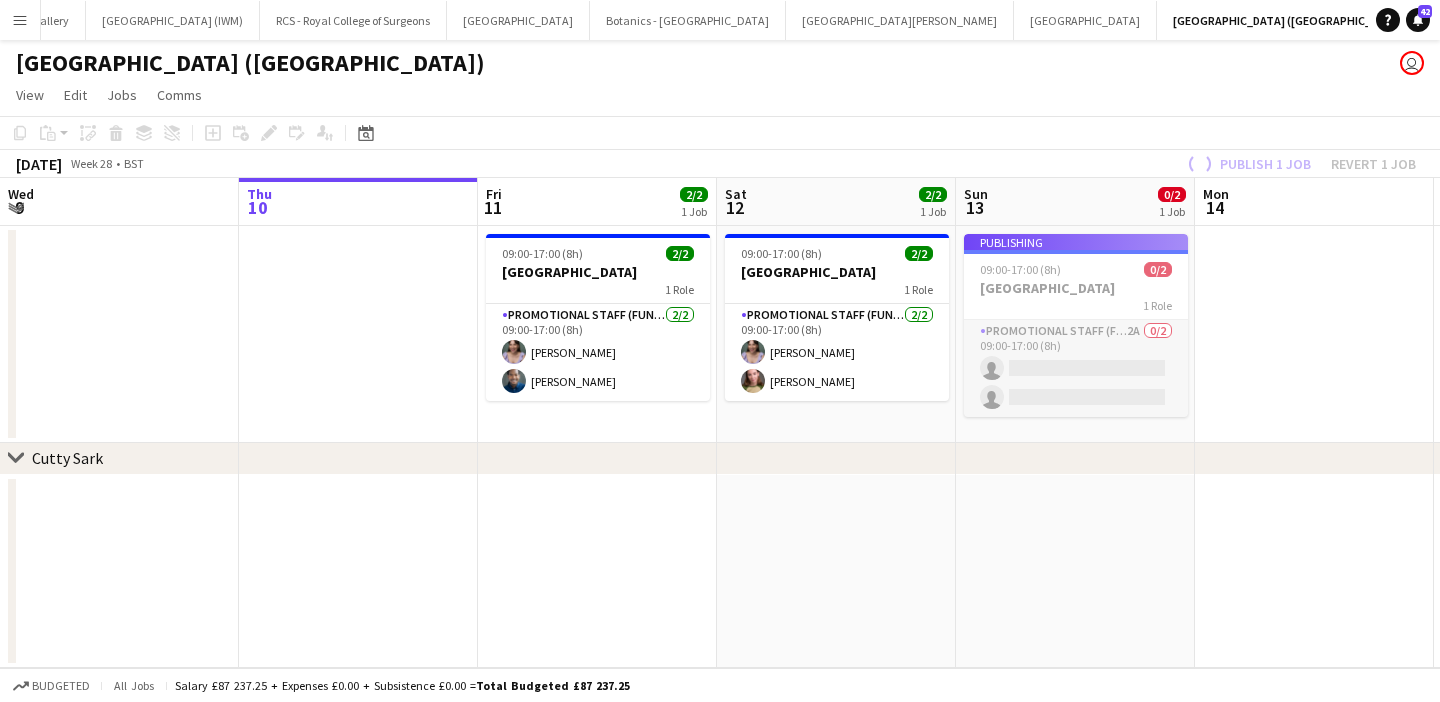 click on "Promotional Staff (Fundraiser)   2A   0/2   09:00-17:00 (8h)
single-neutral-actions
single-neutral-actions" at bounding box center [1076, 368] 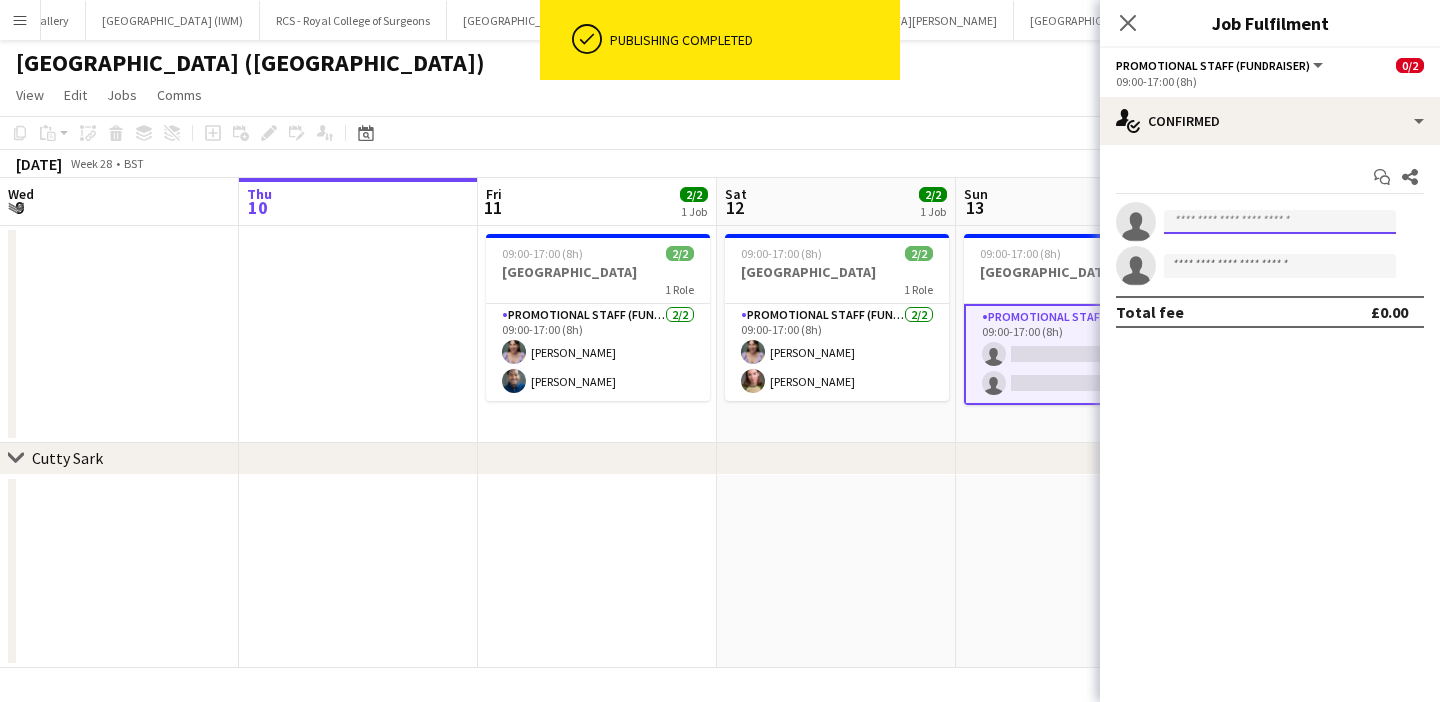 click at bounding box center (1280, 222) 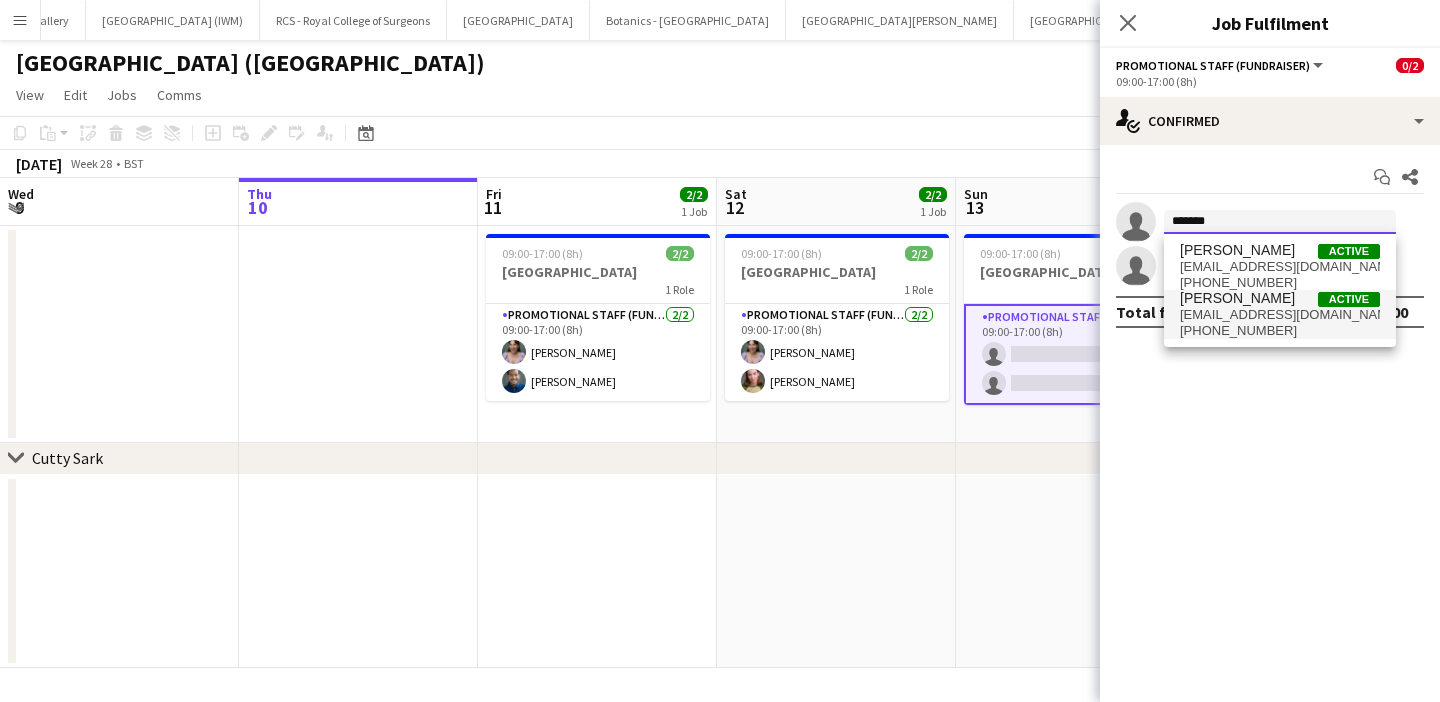 type on "*******" 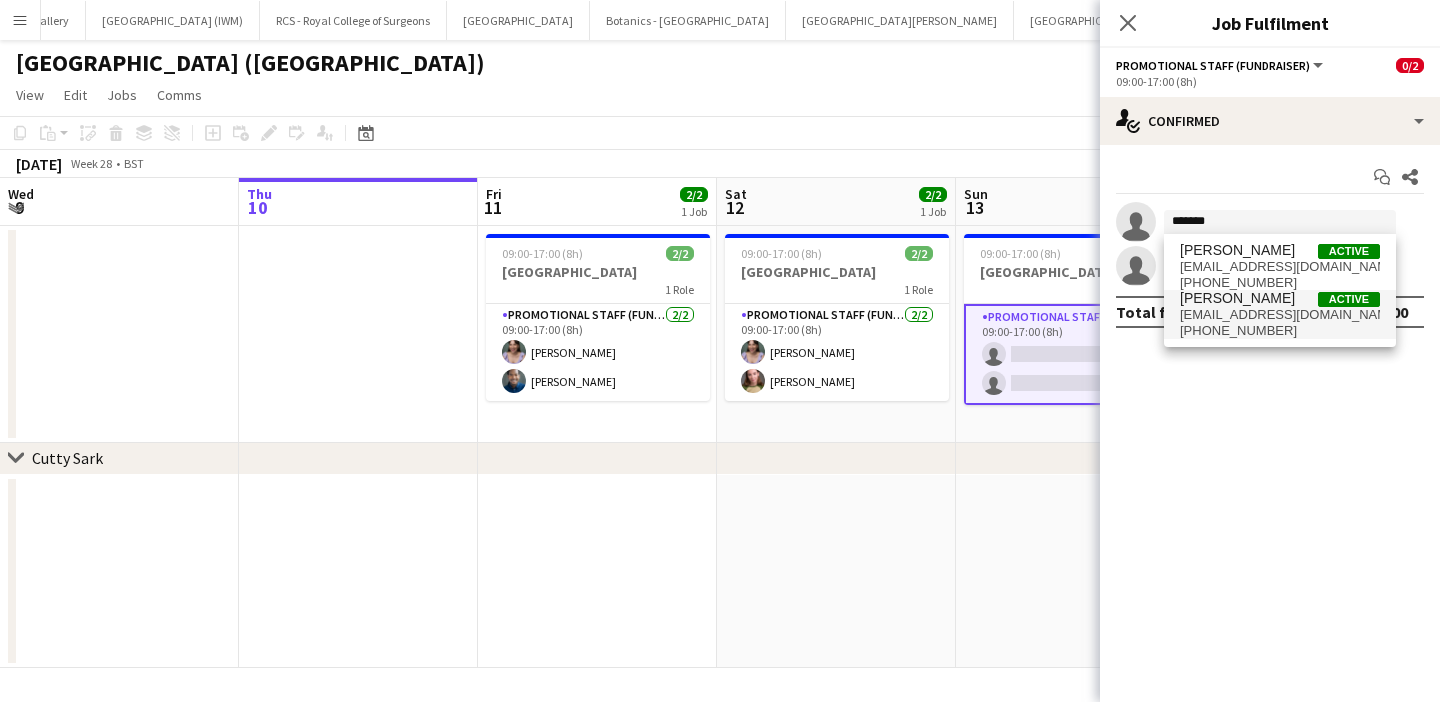 click on "ssinizerhopkins@gmail.com" at bounding box center [1280, 315] 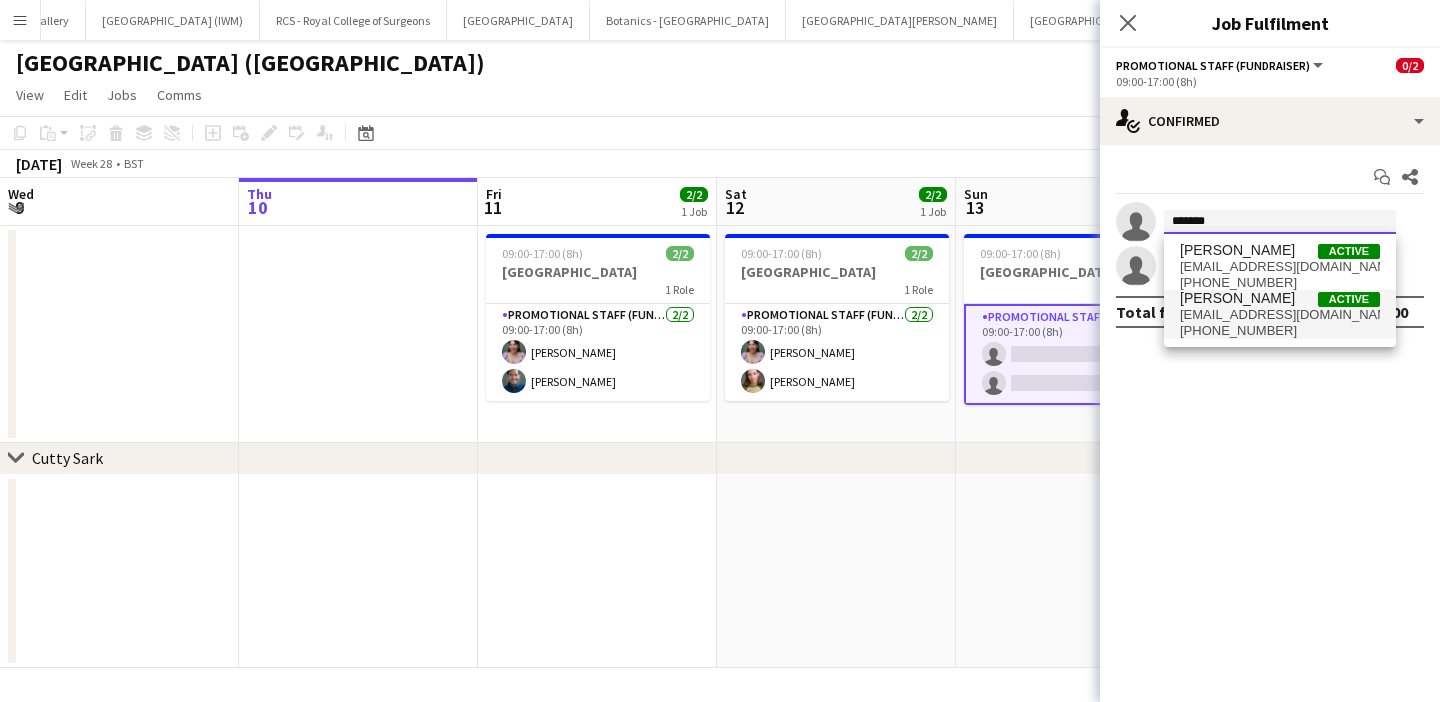 type 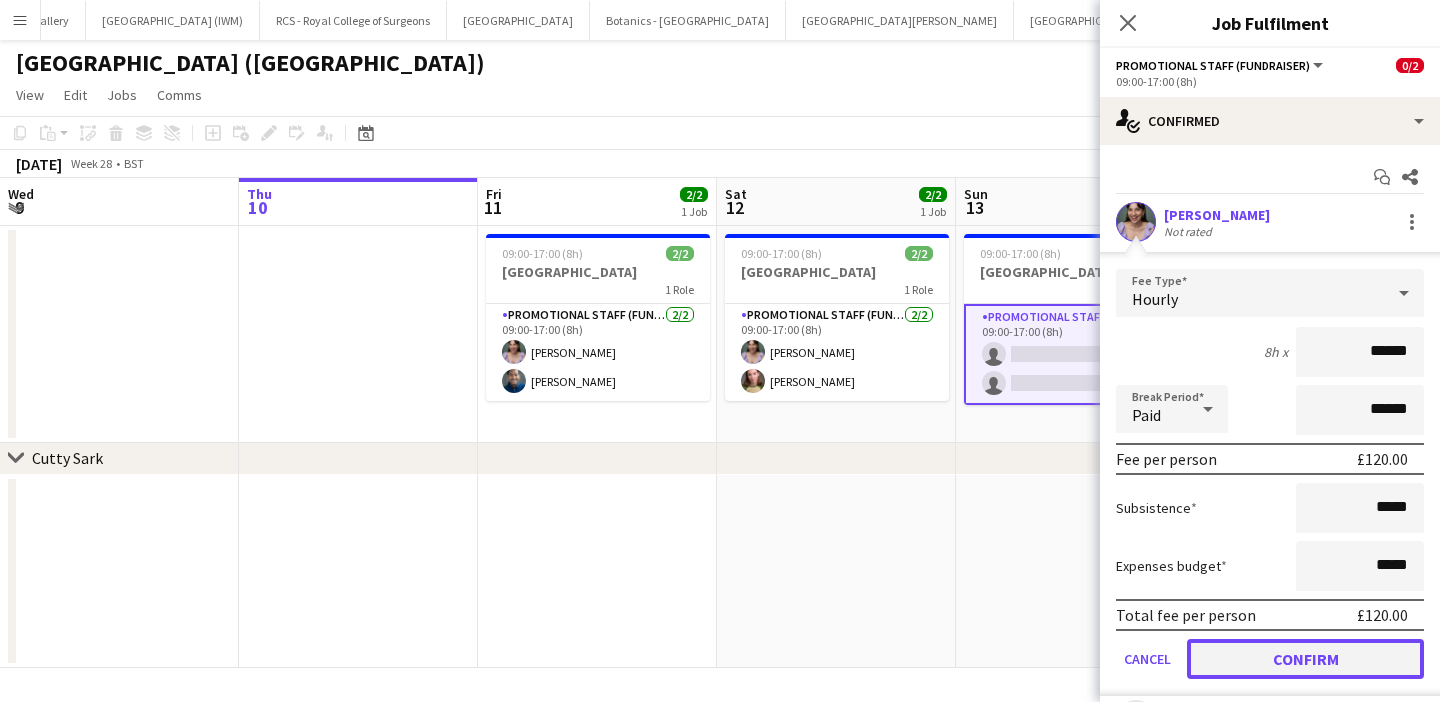 click on "Confirm" at bounding box center [1305, 659] 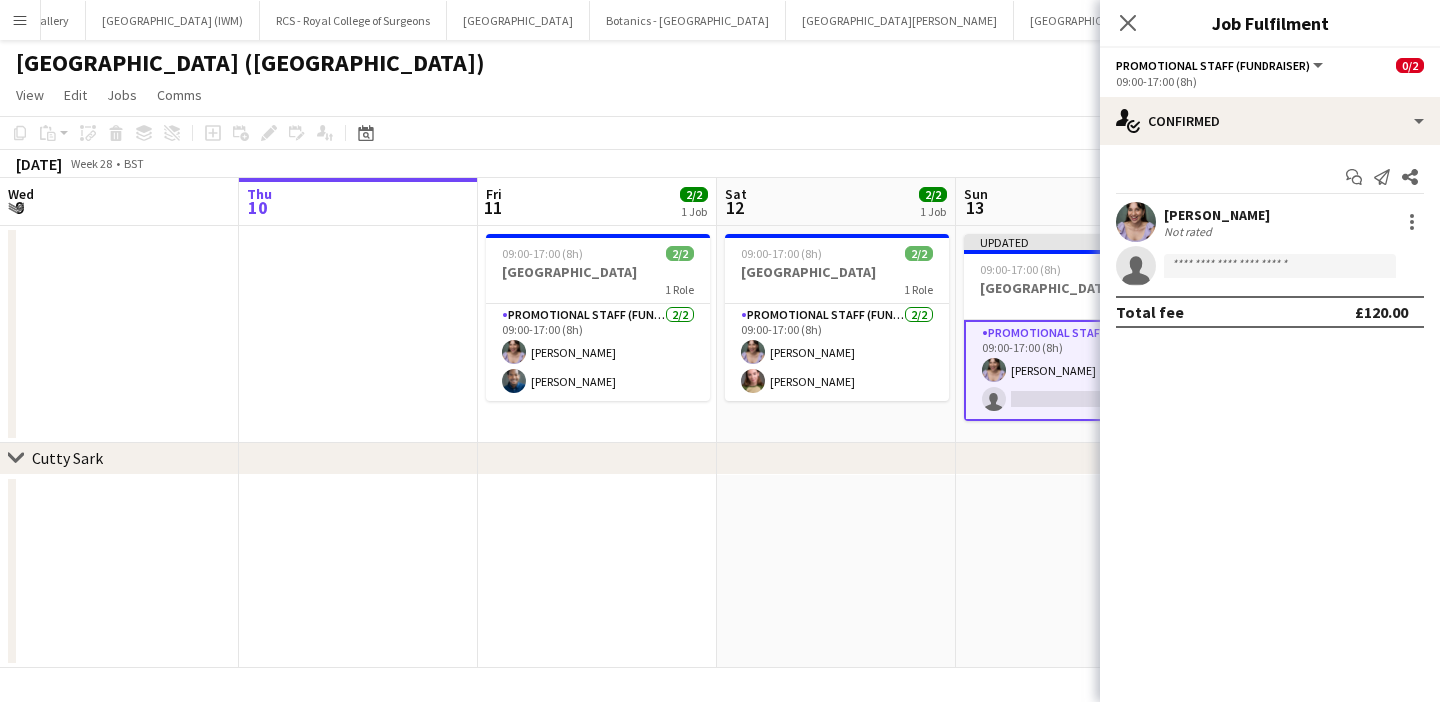 click on "Updated   09:00-17:00 (8h)    1/2   Royal Observatory    1 Role   Promotional Staff (Fundraiser)   2A   1/2   09:00-17:00 (8h)
Sarah Sinizer-Hopkins
single-neutral-actions" at bounding box center (1075, 334) 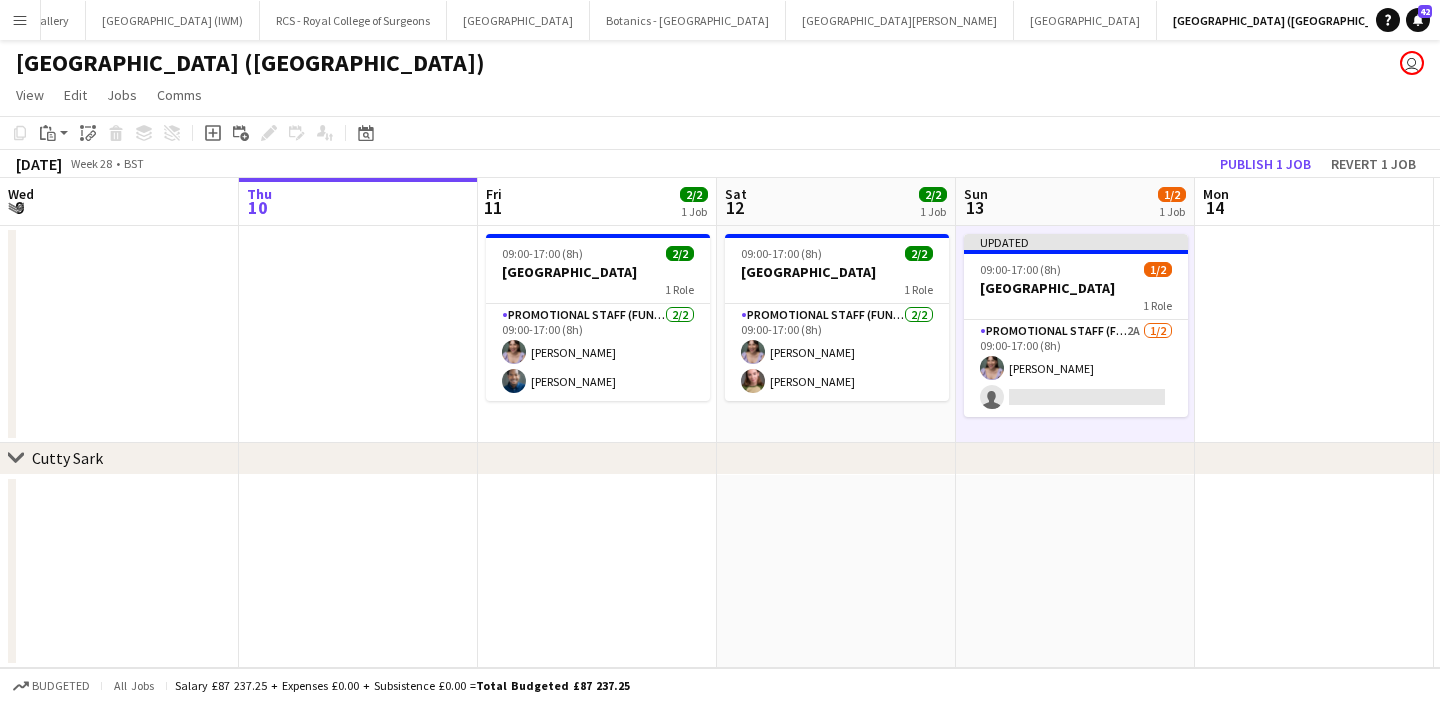 click on "Mon   14" at bounding box center (1314, 202) 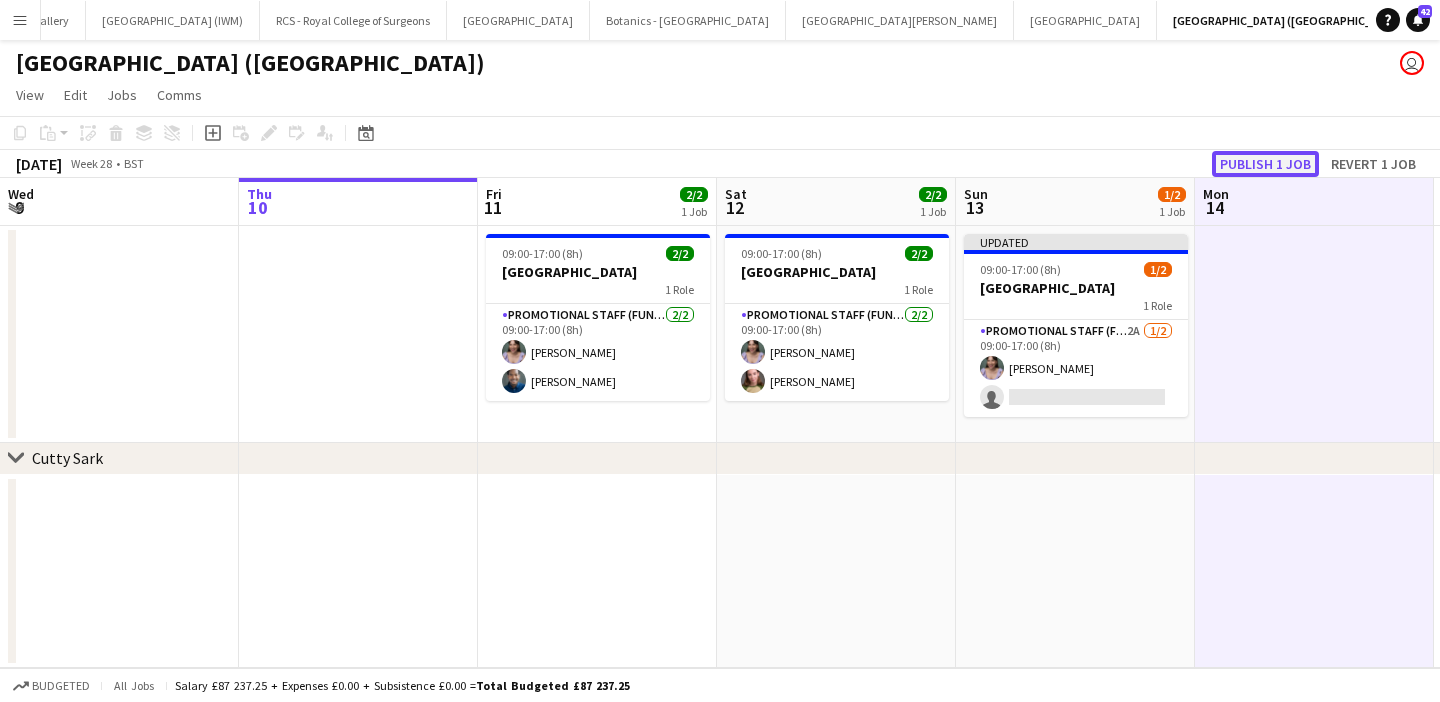 click on "Publish 1 job" 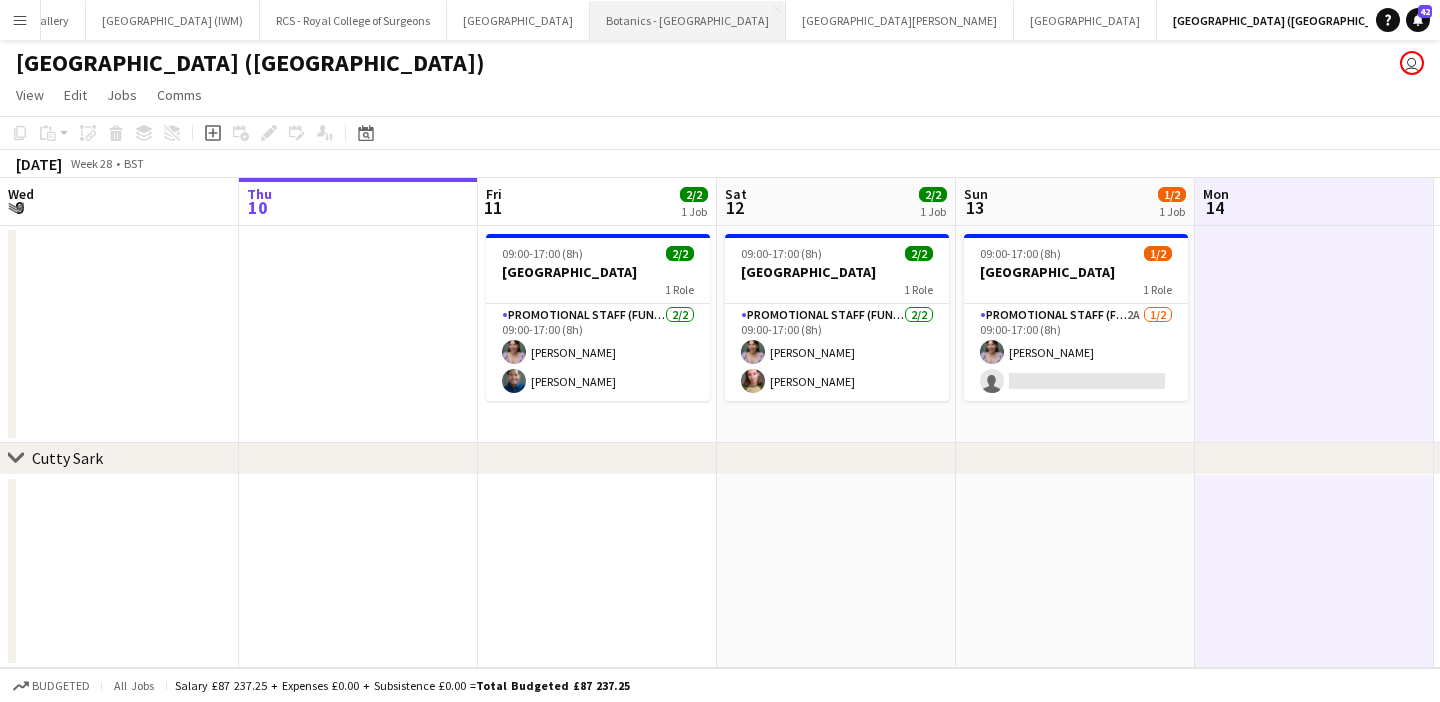 scroll, scrollTop: 0, scrollLeft: 0, axis: both 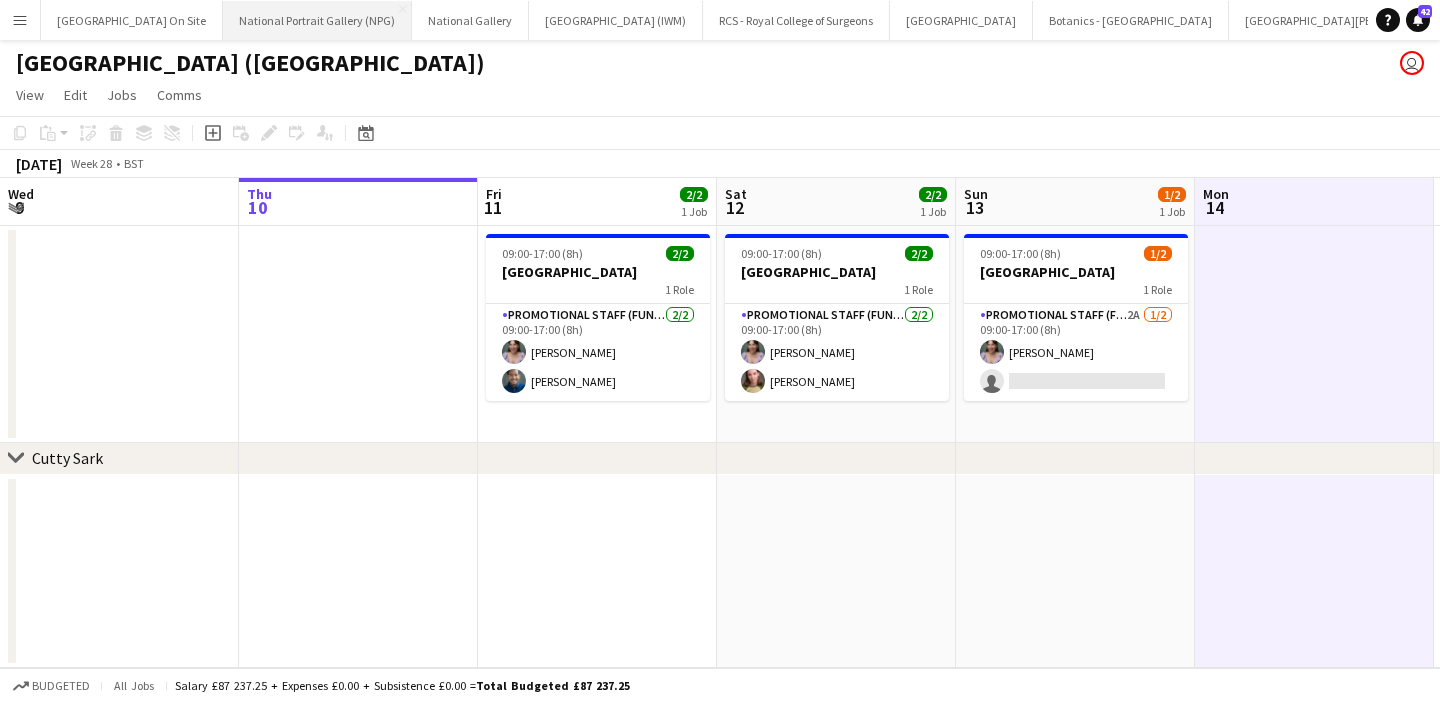 click on "National Portrait Gallery (NPG)
Close" at bounding box center (317, 20) 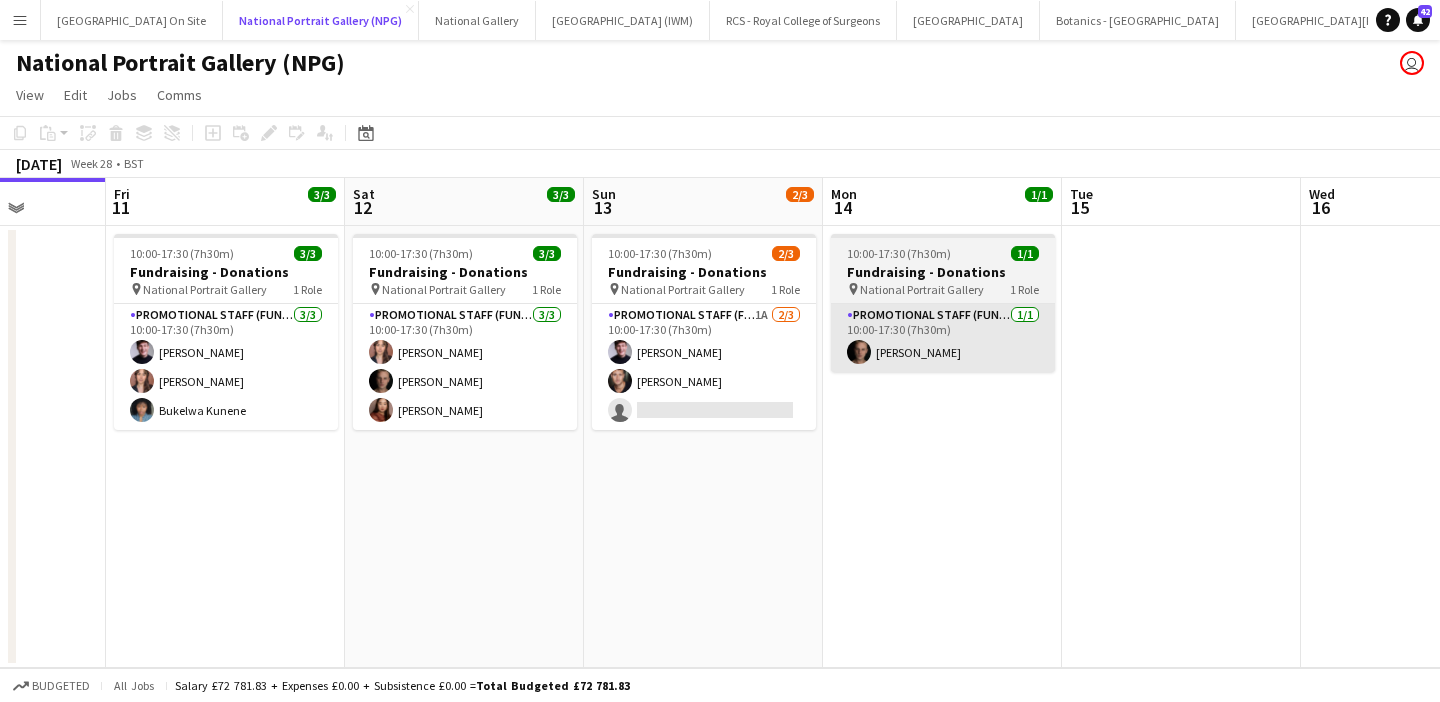 scroll, scrollTop: 0, scrollLeft: 905, axis: horizontal 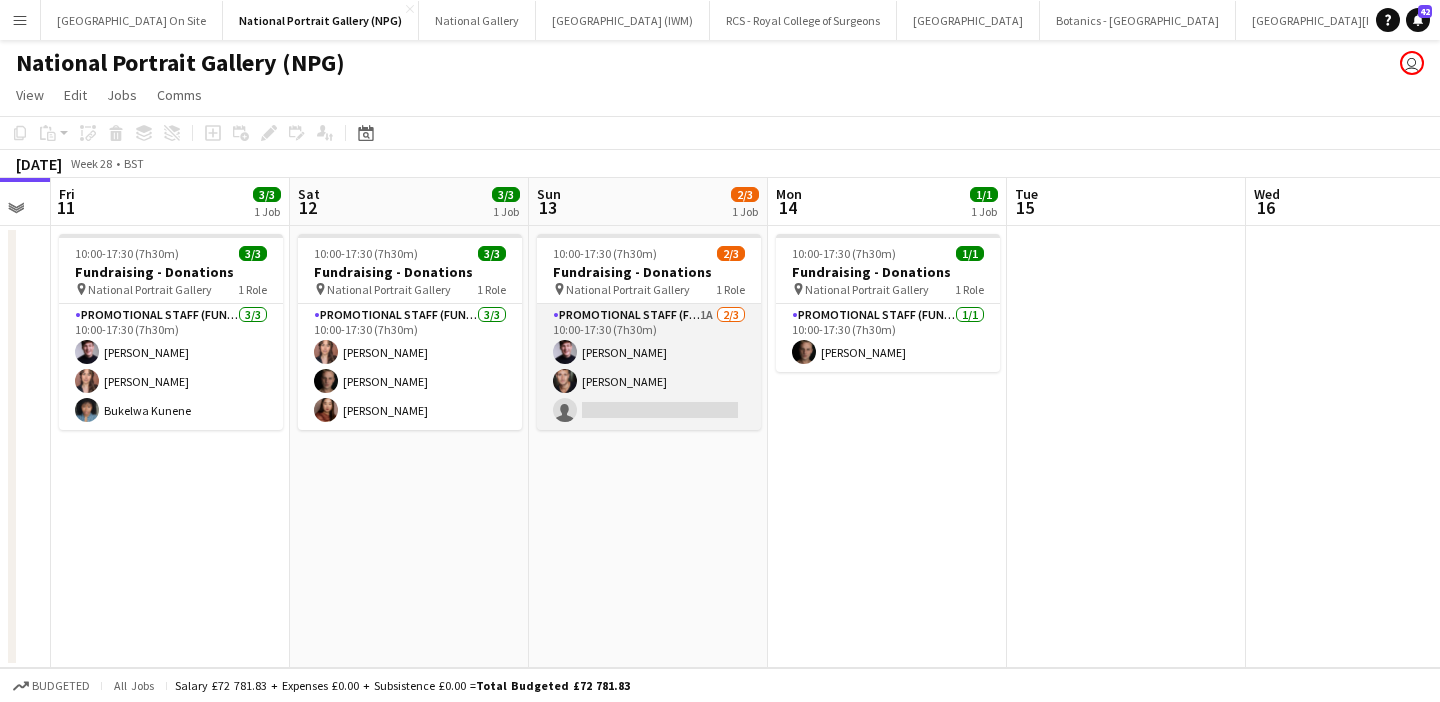 click on "Promotional Staff (Fundraiser)   1A   2/3   10:00-17:30 (7h30m)
Alfie Ford Chris Lloyd
single-neutral-actions" at bounding box center (649, 367) 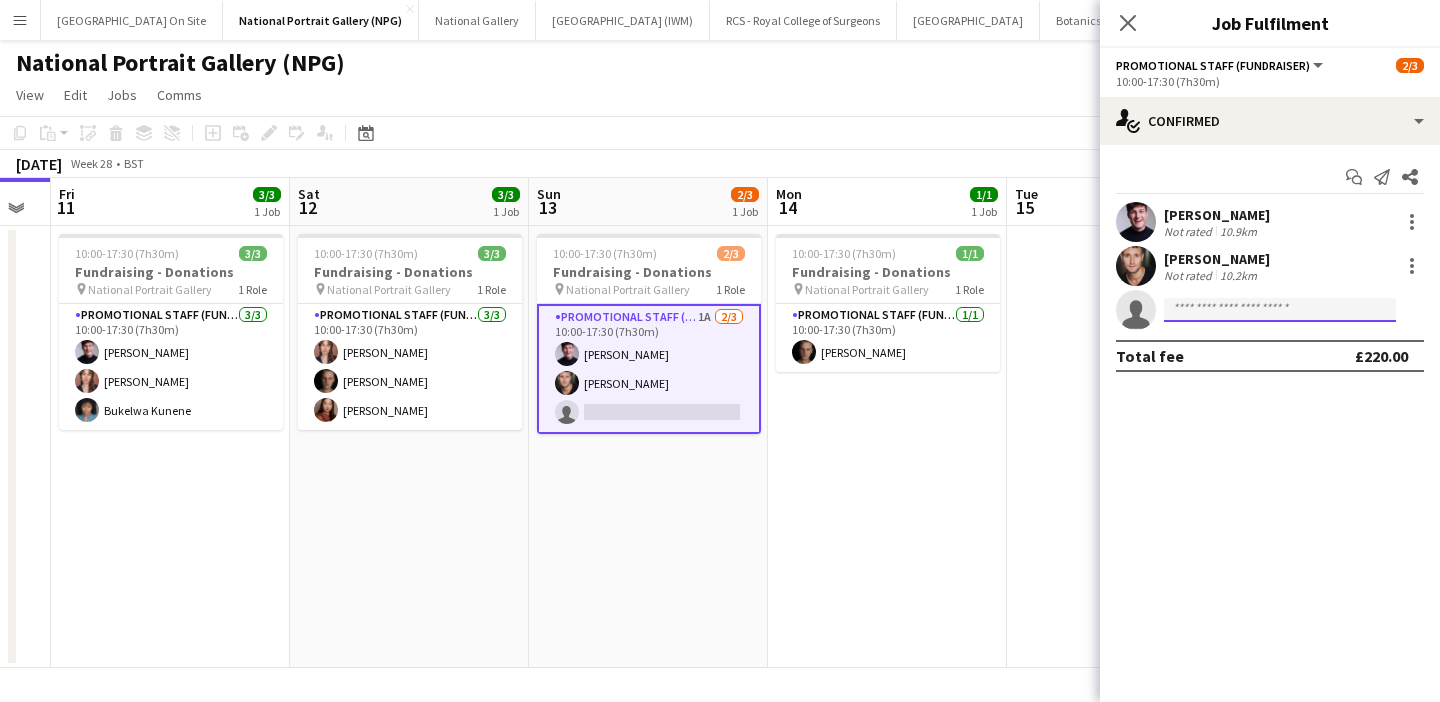 click 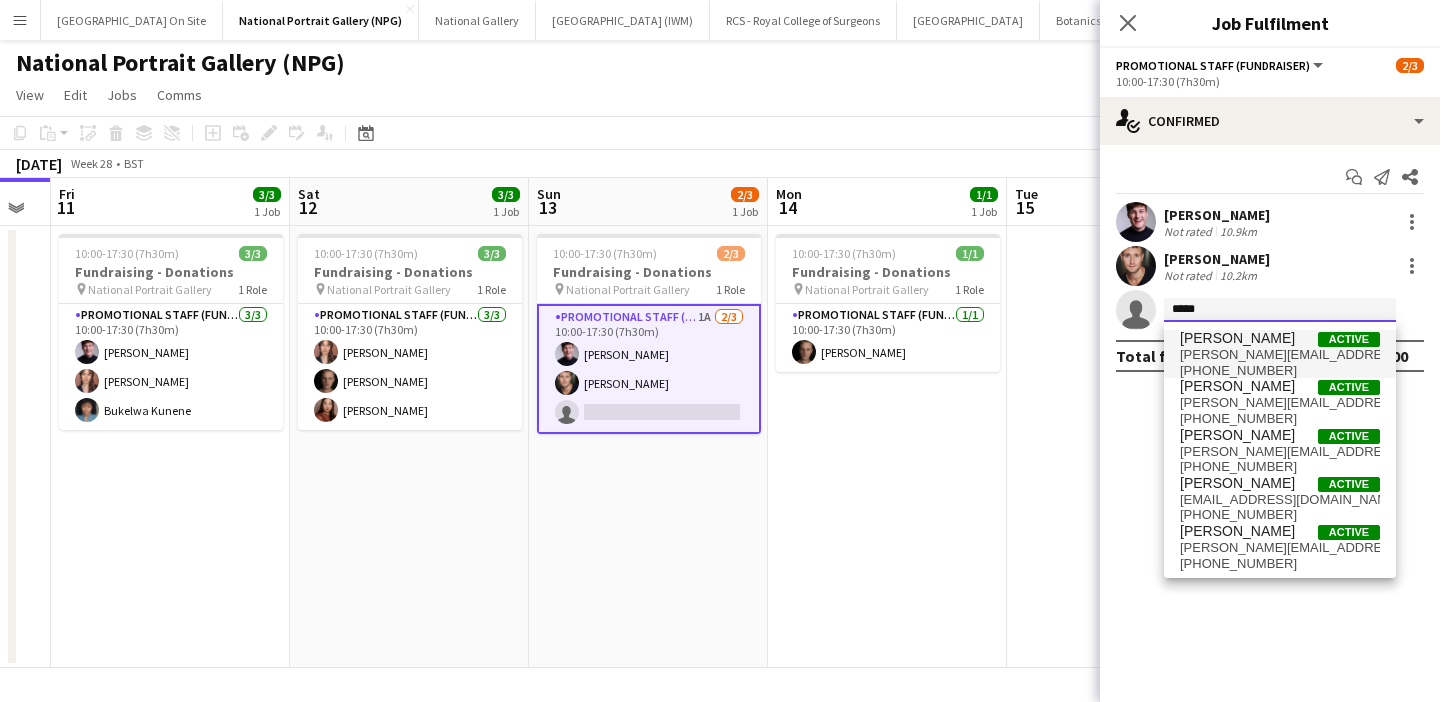 type on "****" 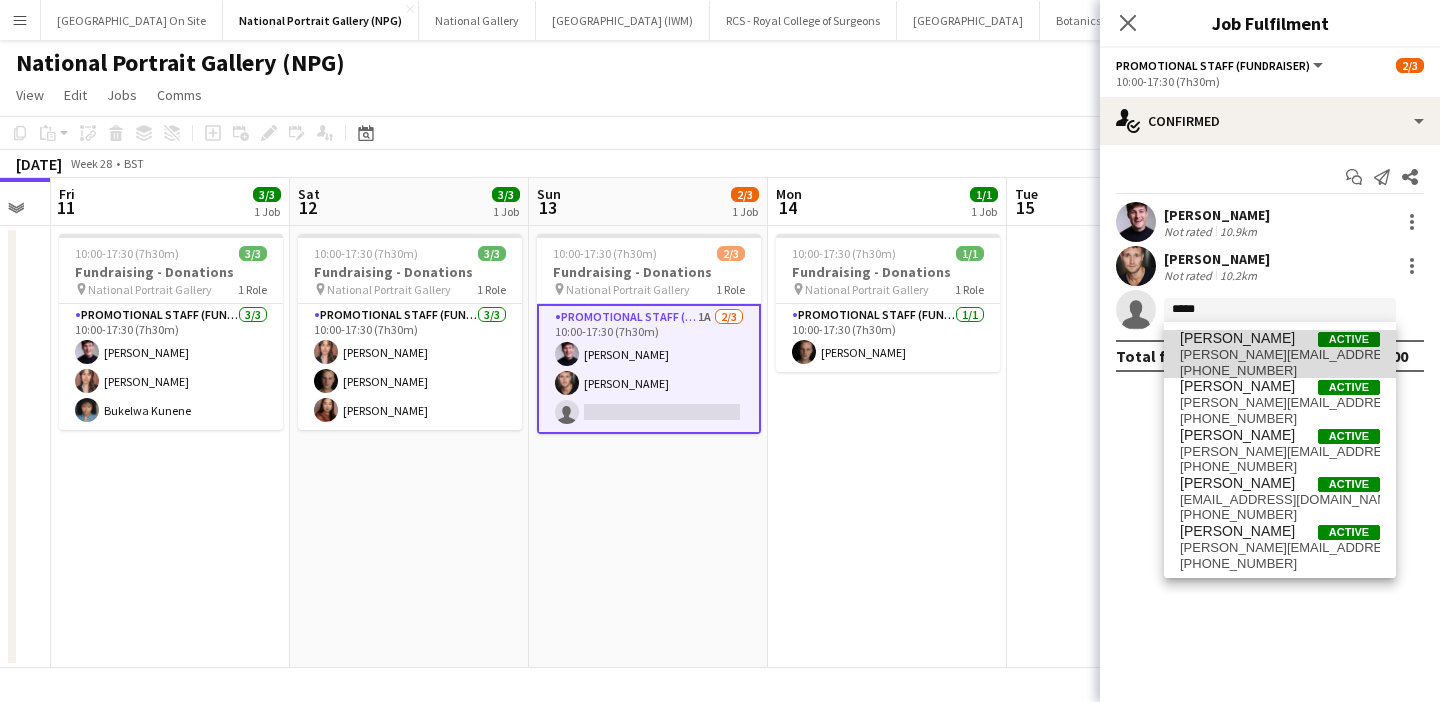click on "Ryan Albert  Active" at bounding box center (1280, 338) 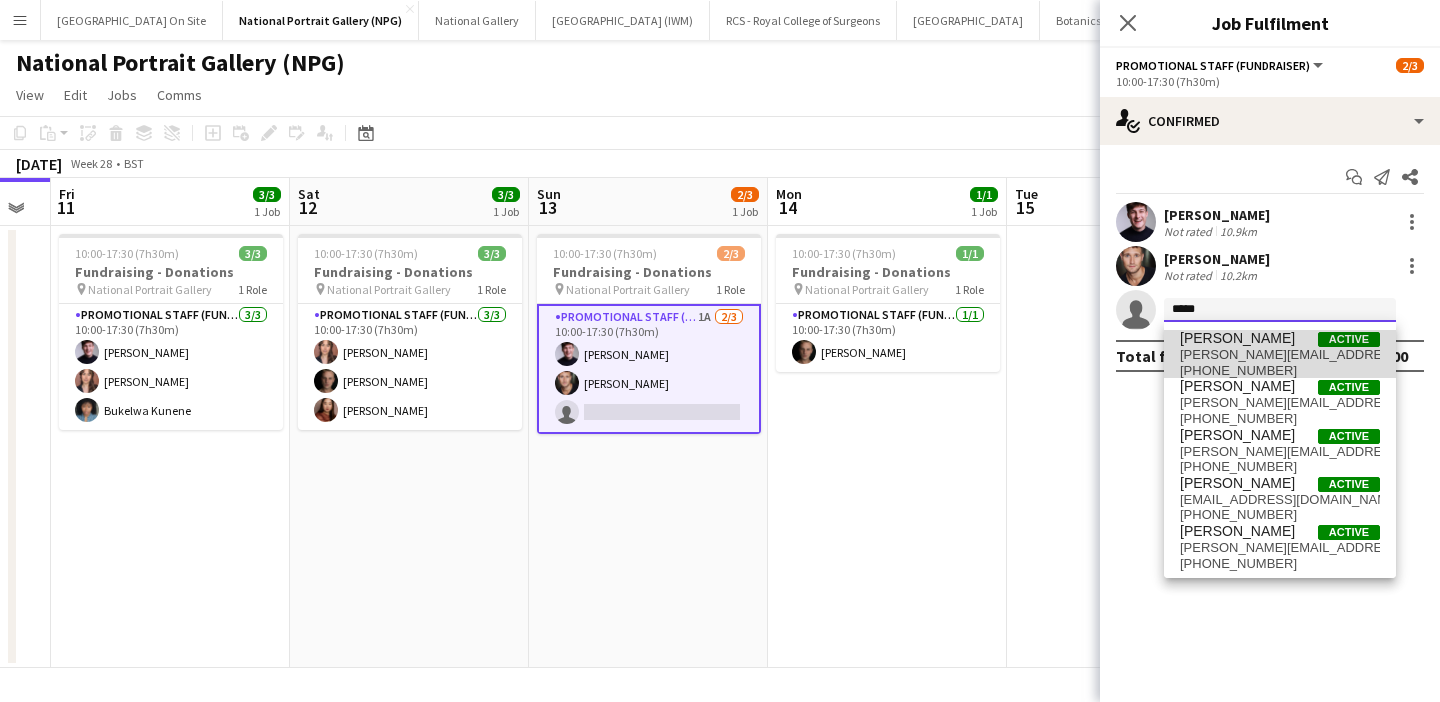 type 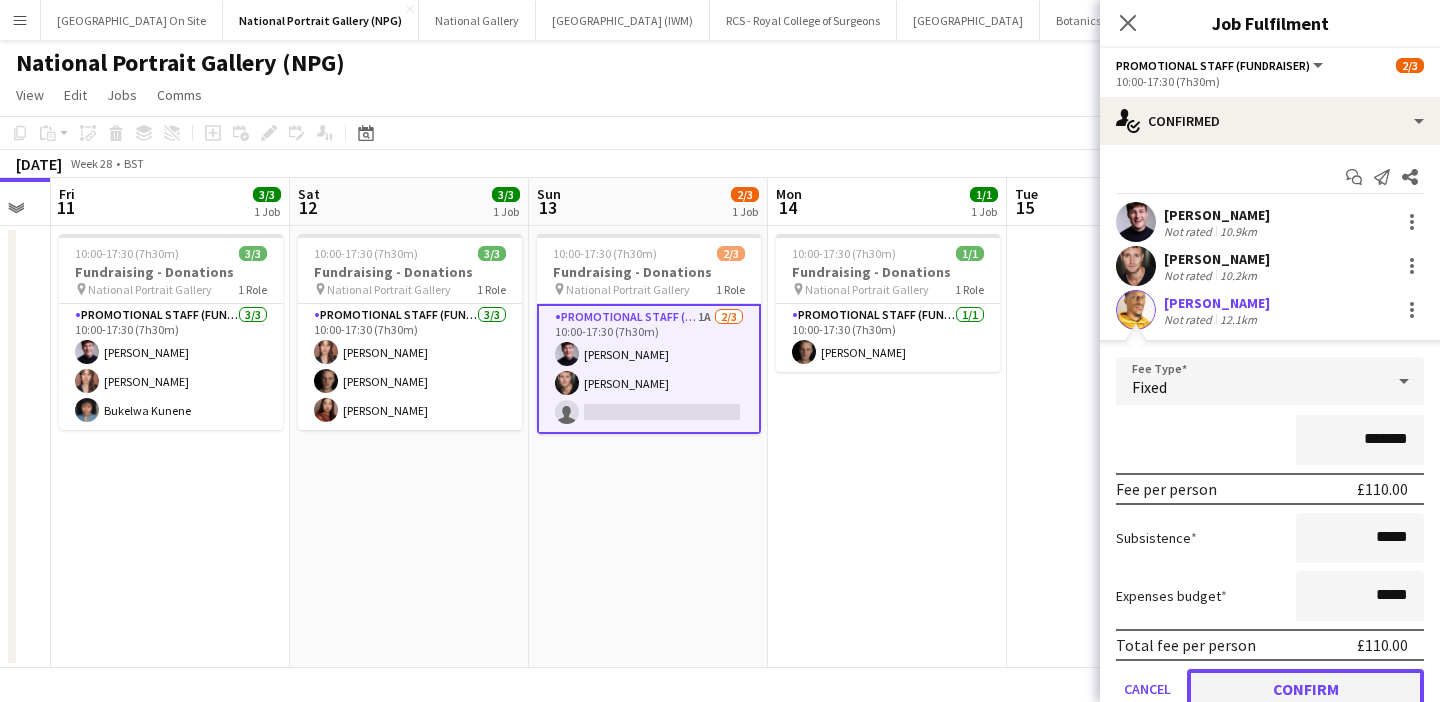 click on "Confirm" at bounding box center [1305, 689] 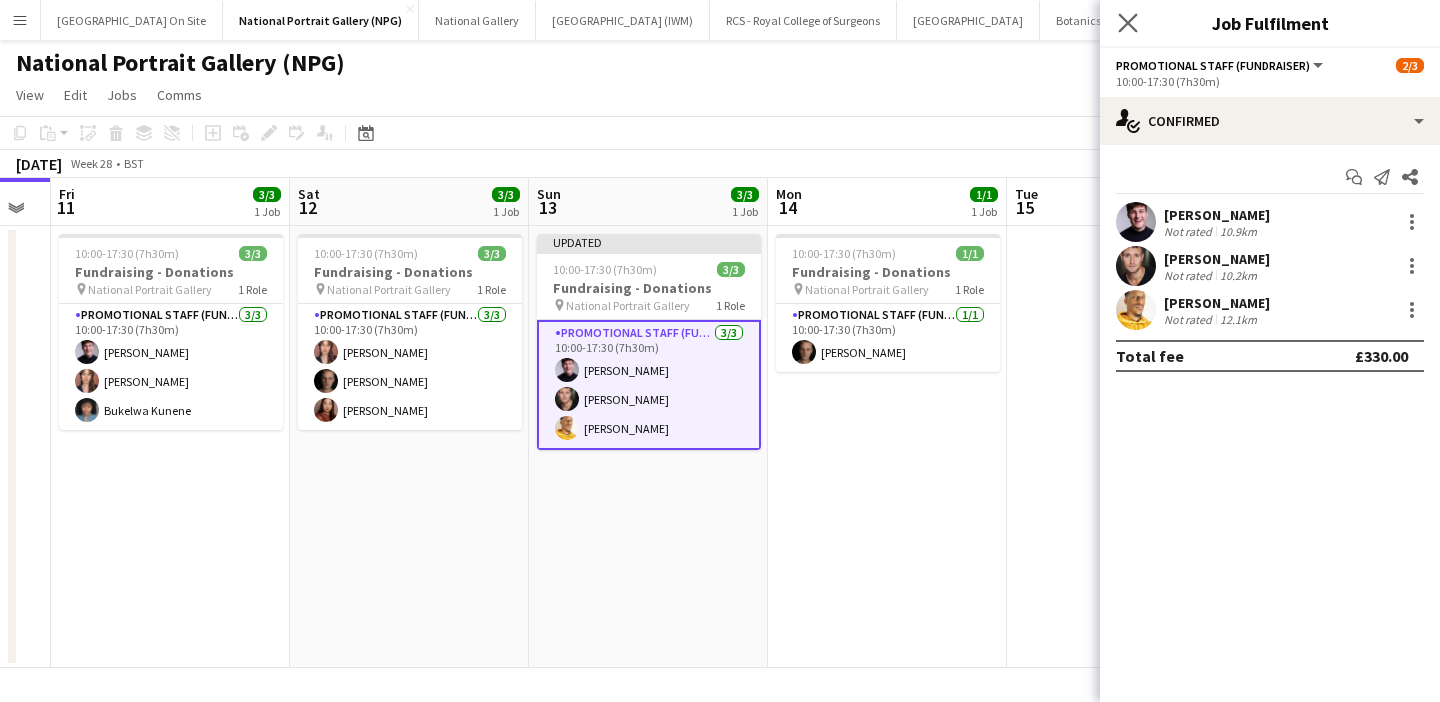 click on "Close pop-in" 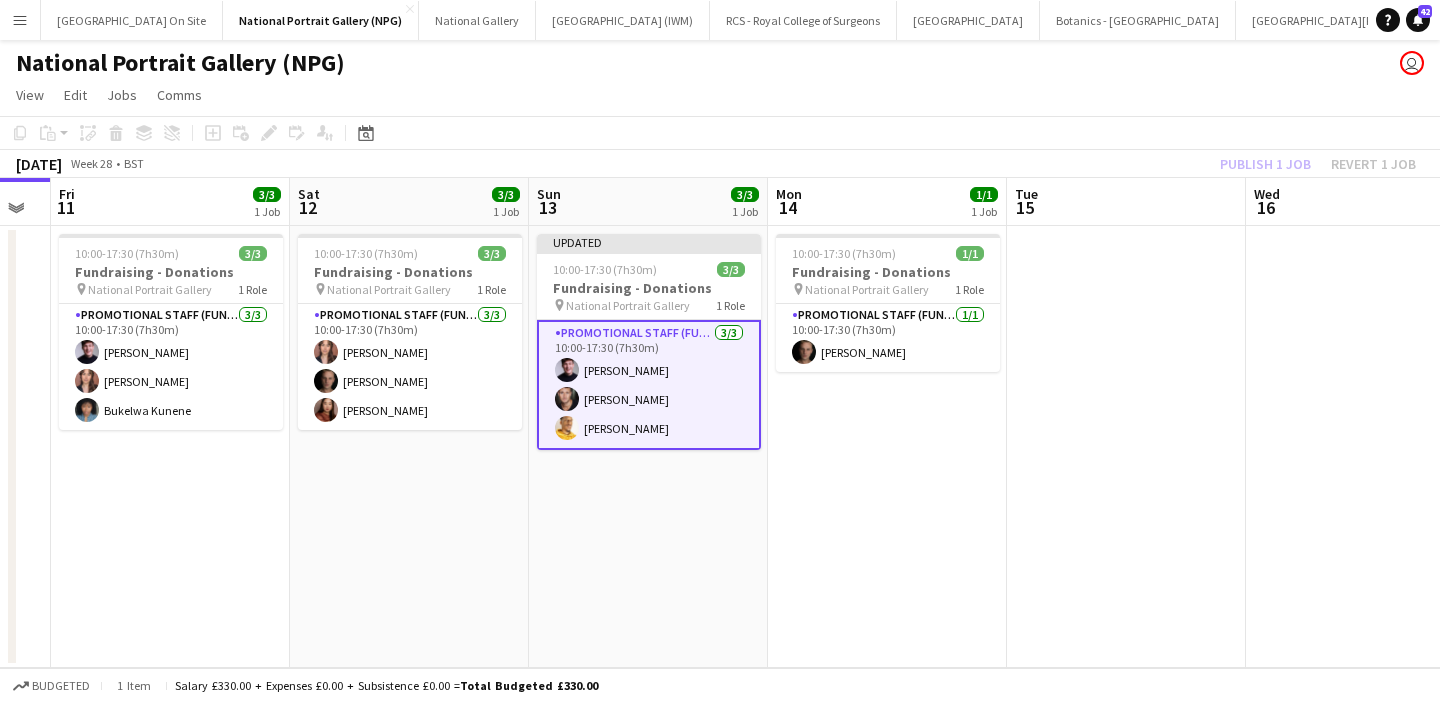 click on "Publish 1 job   Revert 1 job" 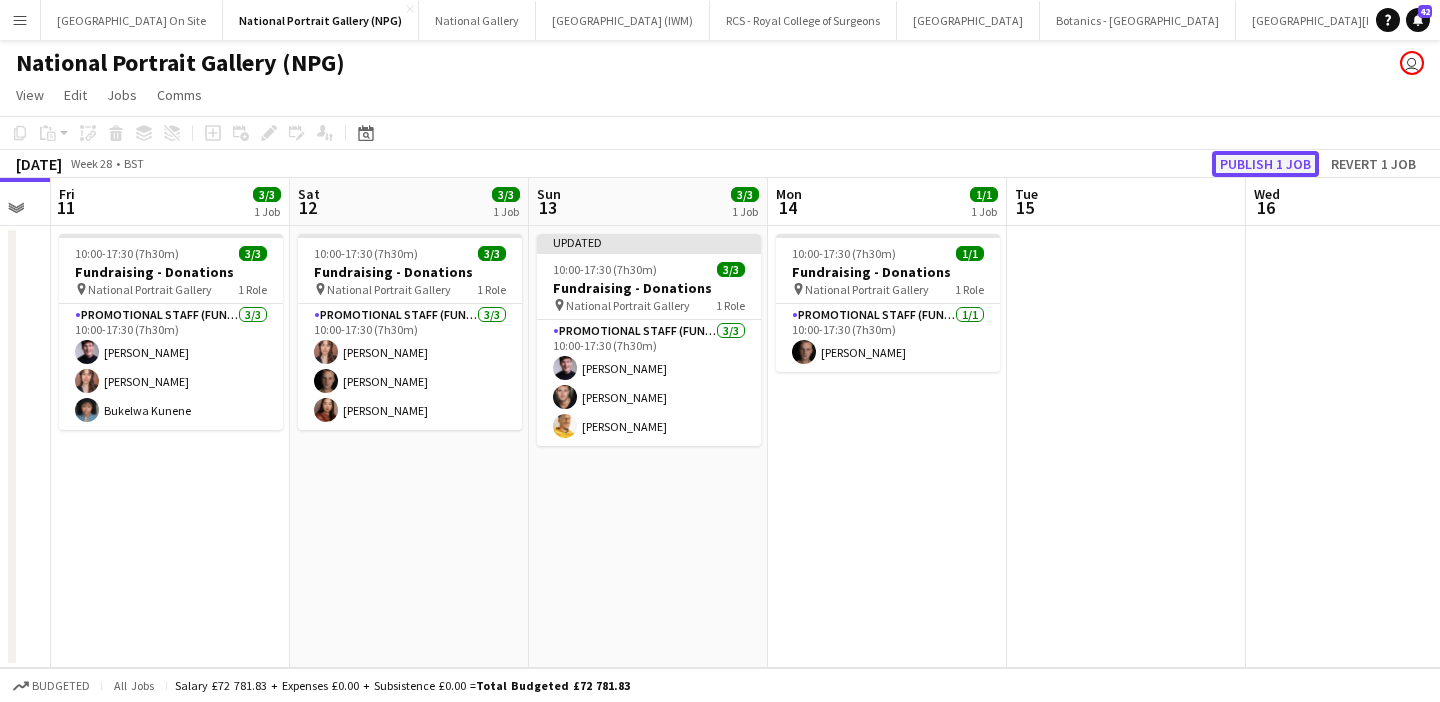 click on "Publish 1 job" 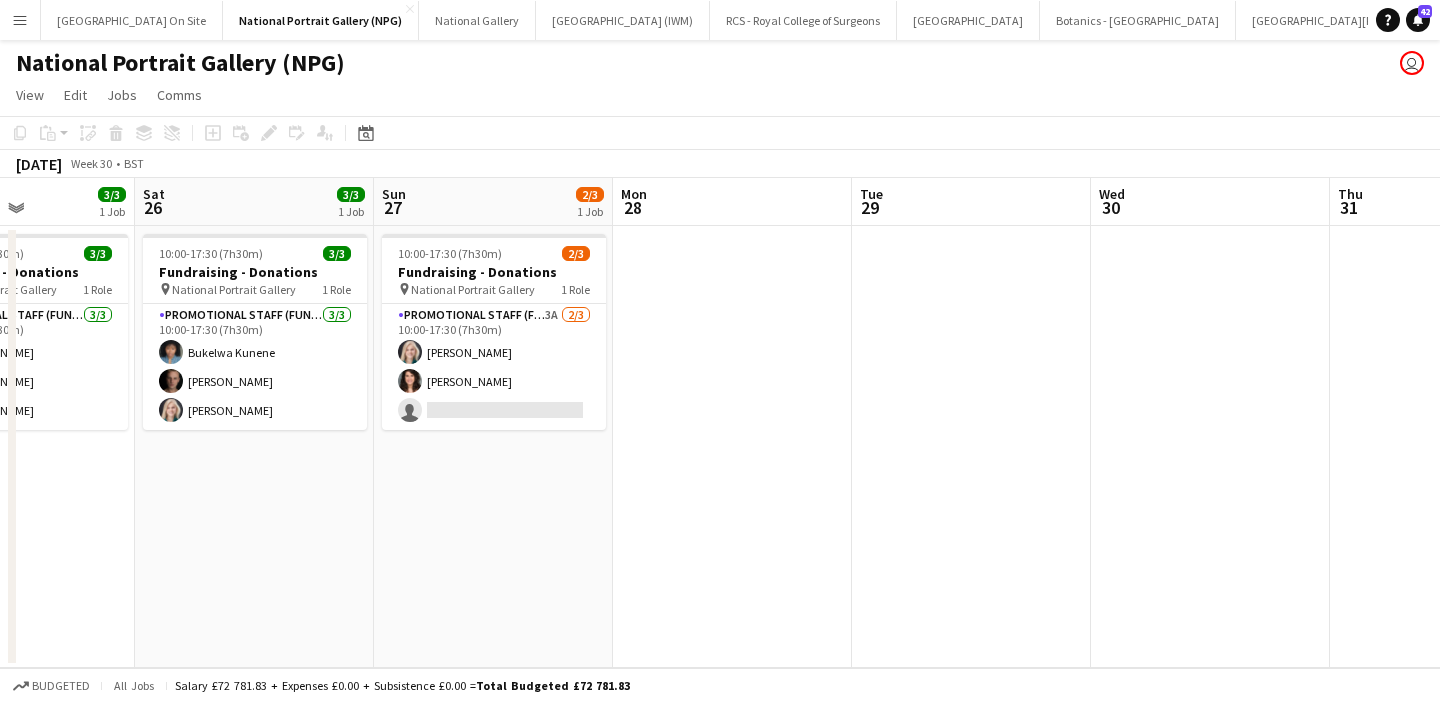 scroll, scrollTop: 0, scrollLeft: 582, axis: horizontal 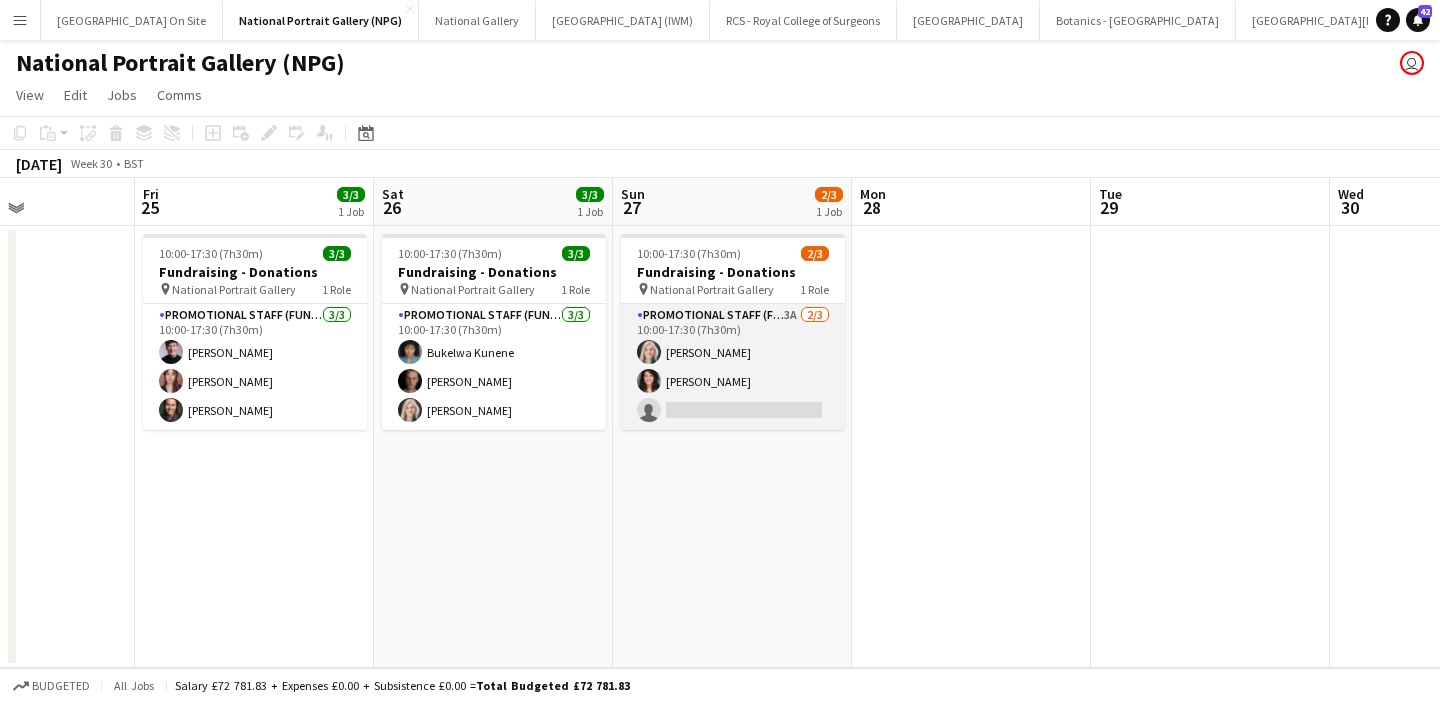 click on "Promotional Staff (Fundraiser)   3A   2/3   10:00-17:30 (7h30m)
Isabella Stevenson-Olds Olivia Smith
single-neutral-actions" at bounding box center (733, 367) 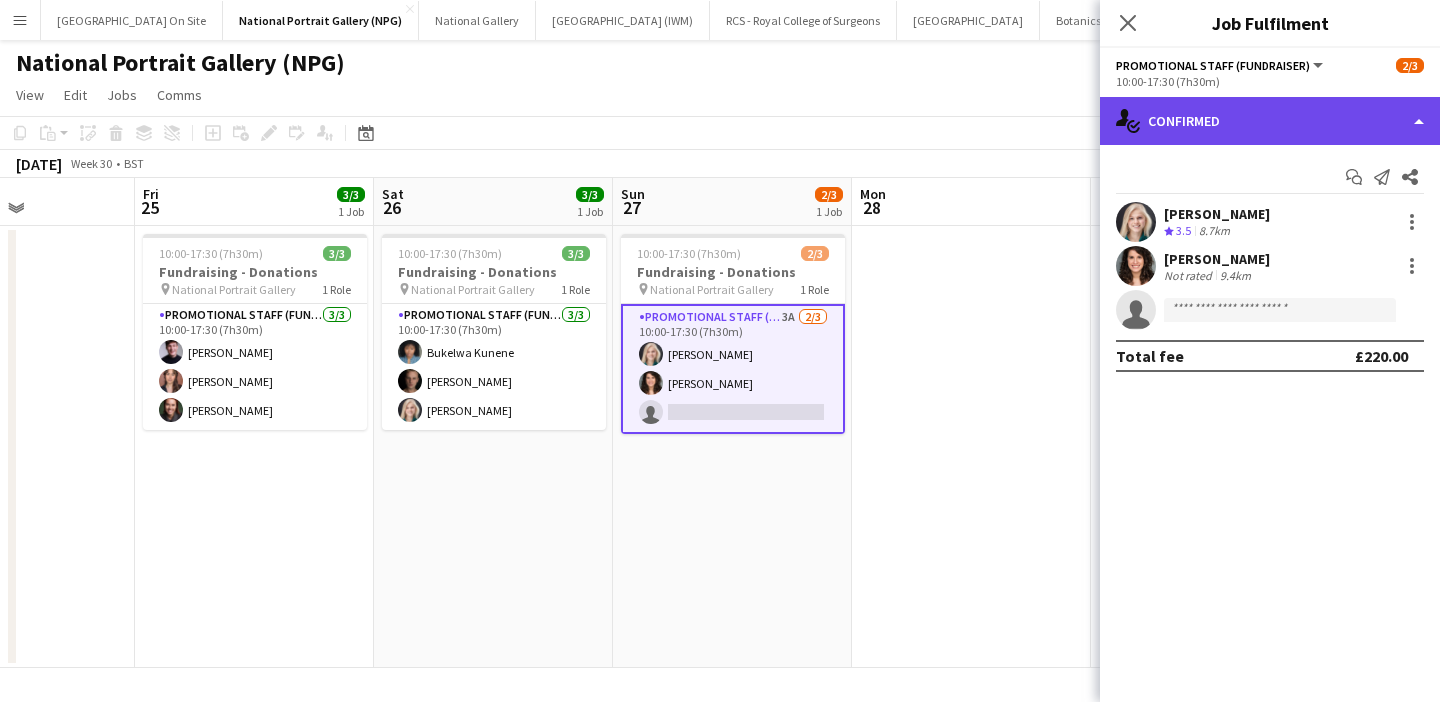 click on "single-neutral-actions-check-2
Confirmed" 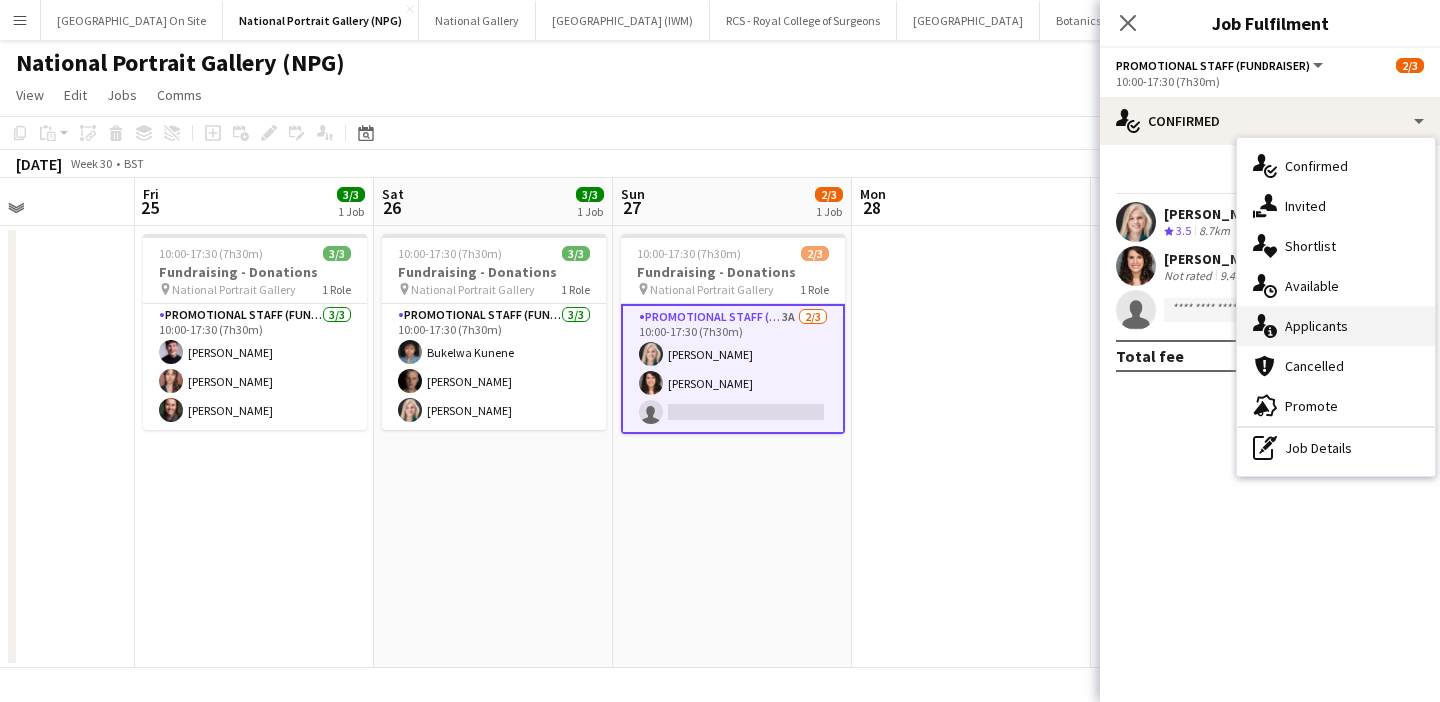 click on "single-neutral-actions-information
Applicants" at bounding box center [1336, 326] 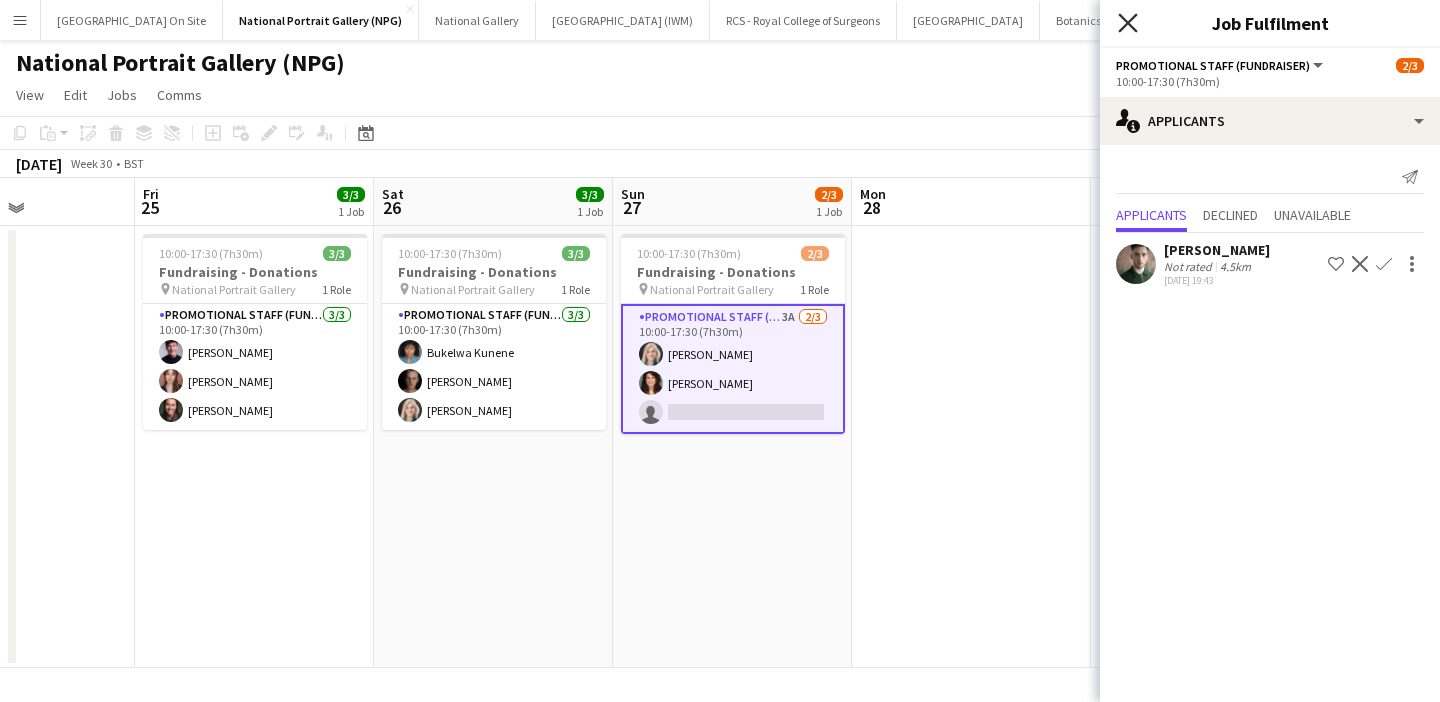 click on "Close pop-in" 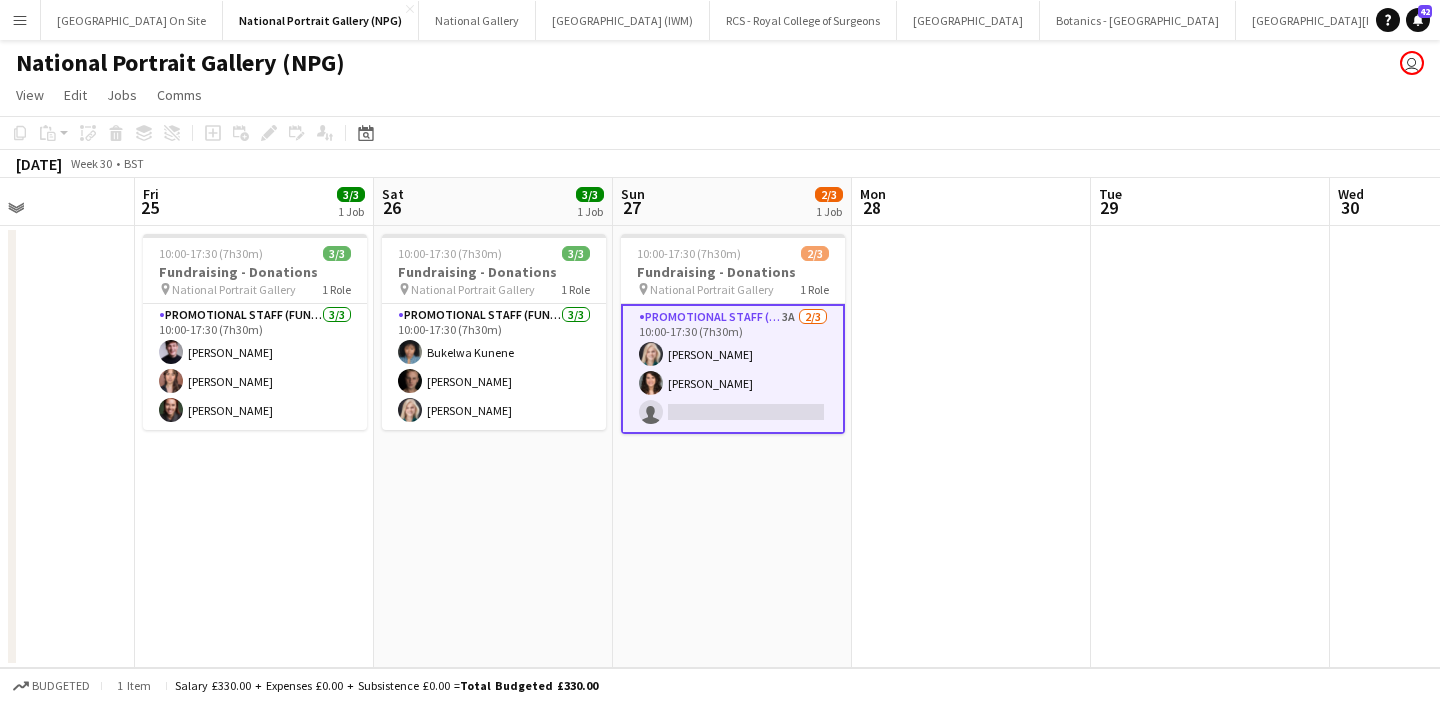 click at bounding box center [971, 447] 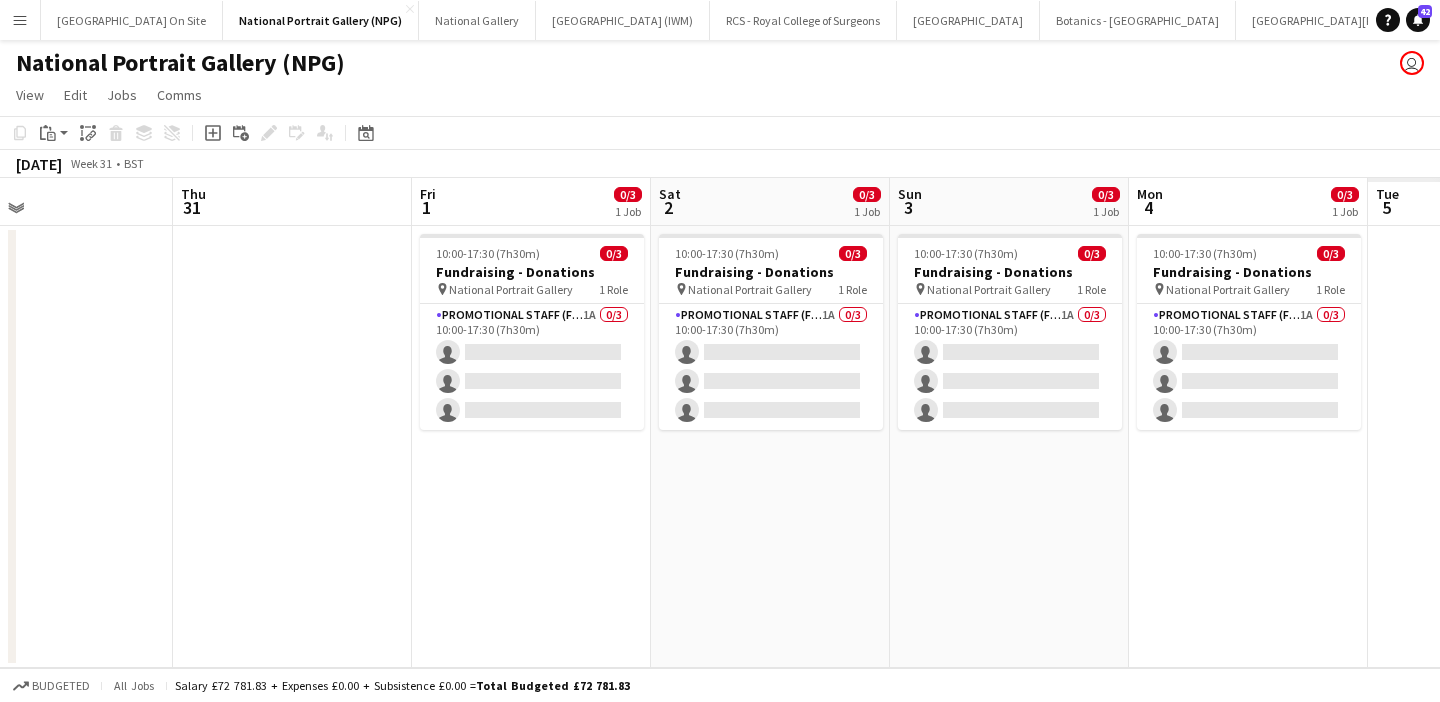 scroll, scrollTop: 0, scrollLeft: 677, axis: horizontal 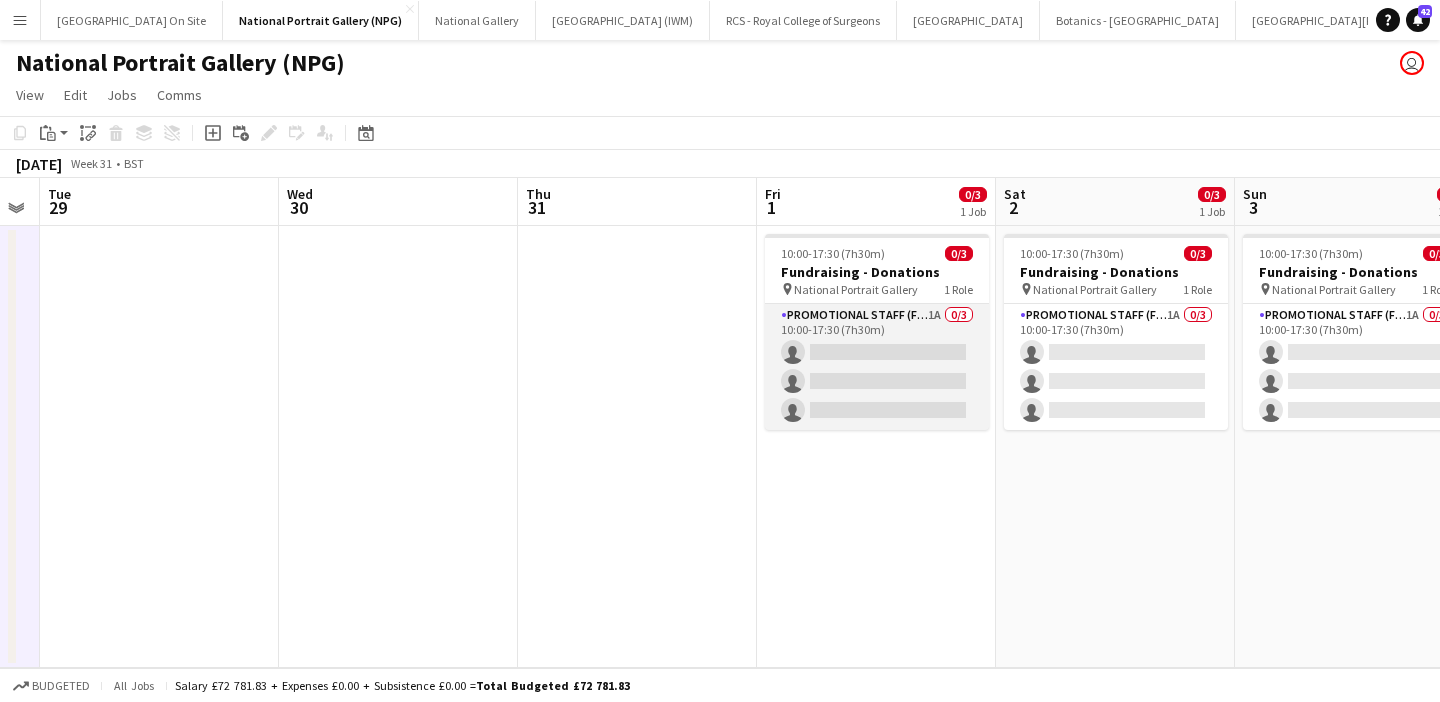 click on "Promotional Staff (Fundraiser)   1A   0/3   10:00-17:30 (7h30m)
single-neutral-actions
single-neutral-actions
single-neutral-actions" at bounding box center [877, 367] 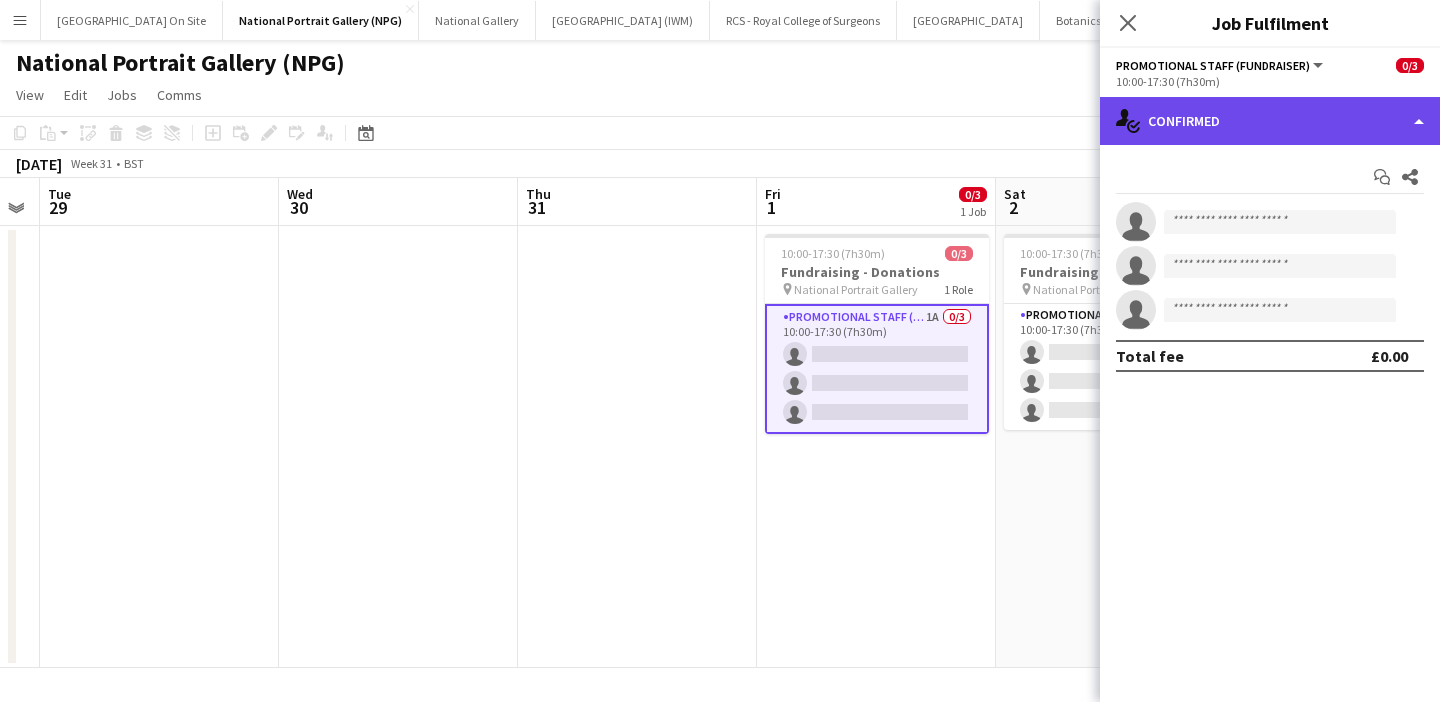 click on "single-neutral-actions-check-2
Confirmed" 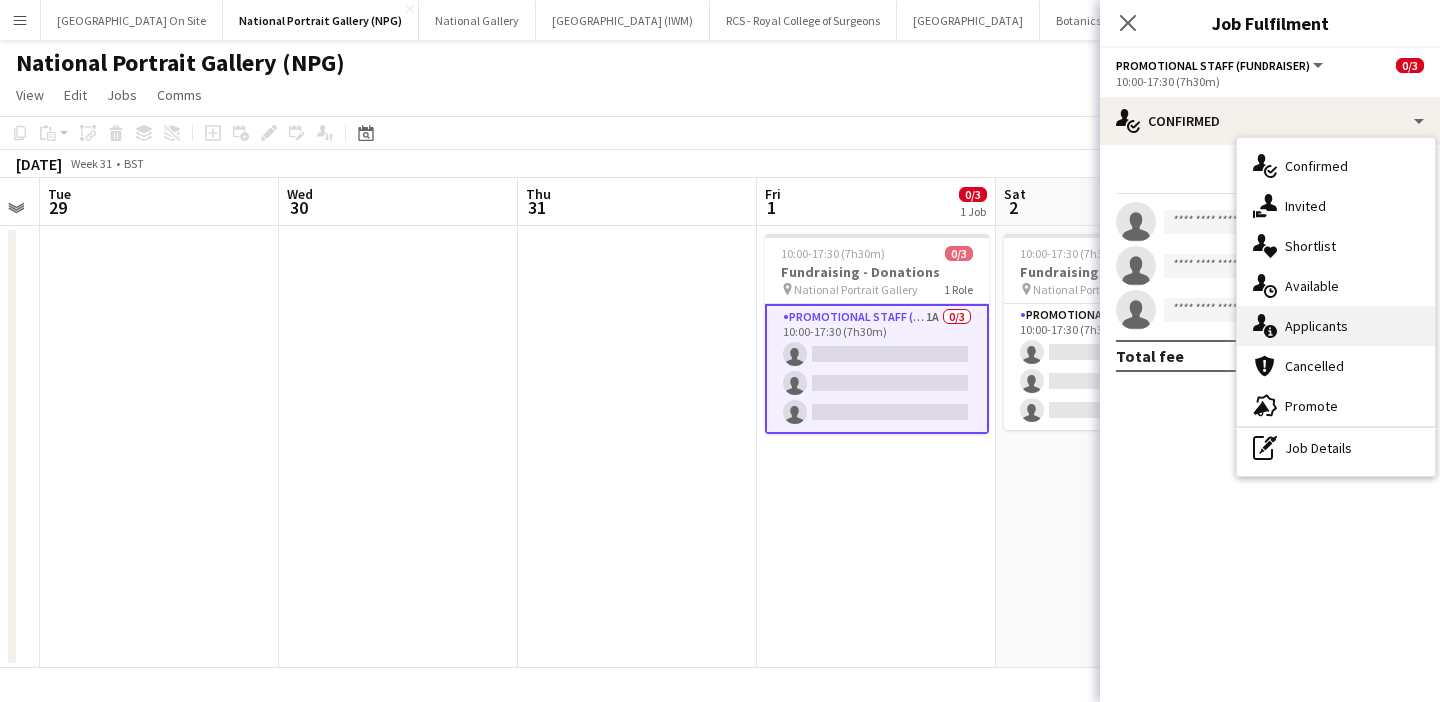 click on "single-neutral-actions-information
Applicants" at bounding box center (1336, 326) 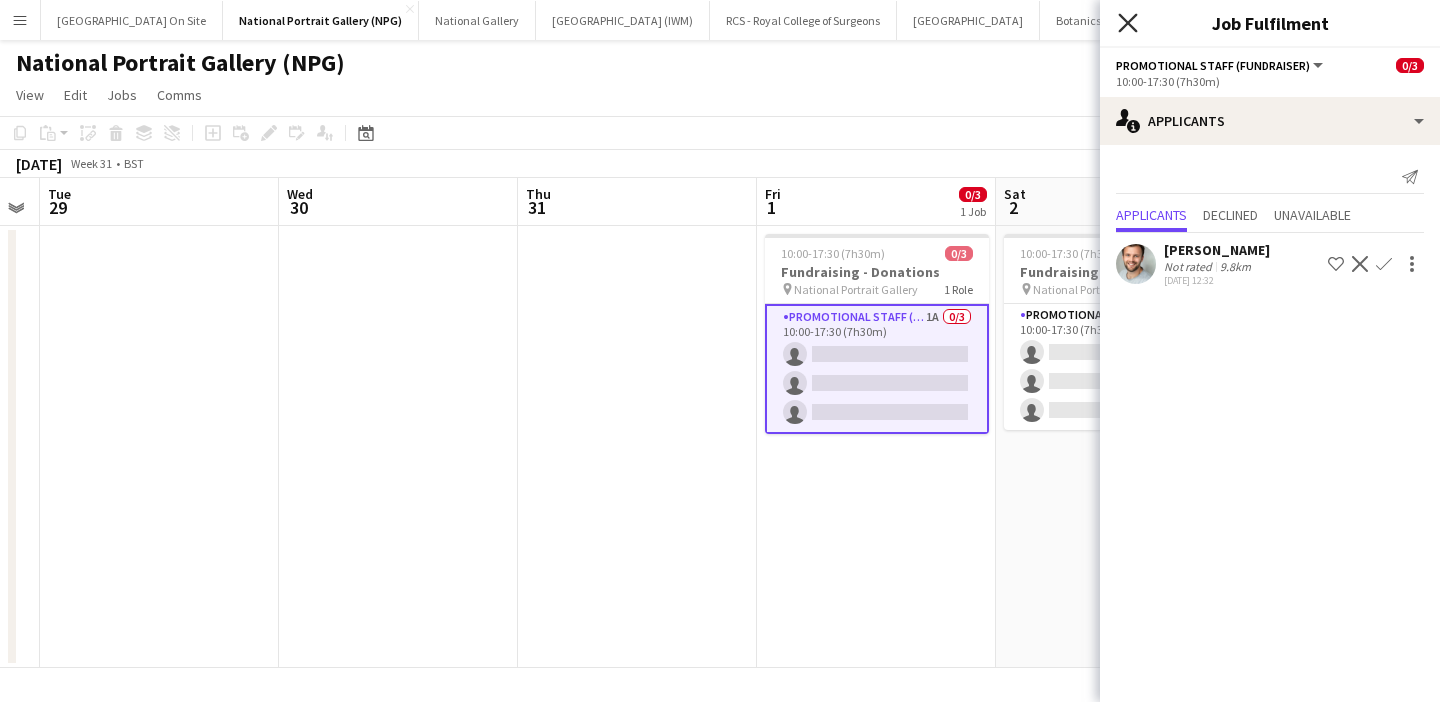 click on "Close pop-in" 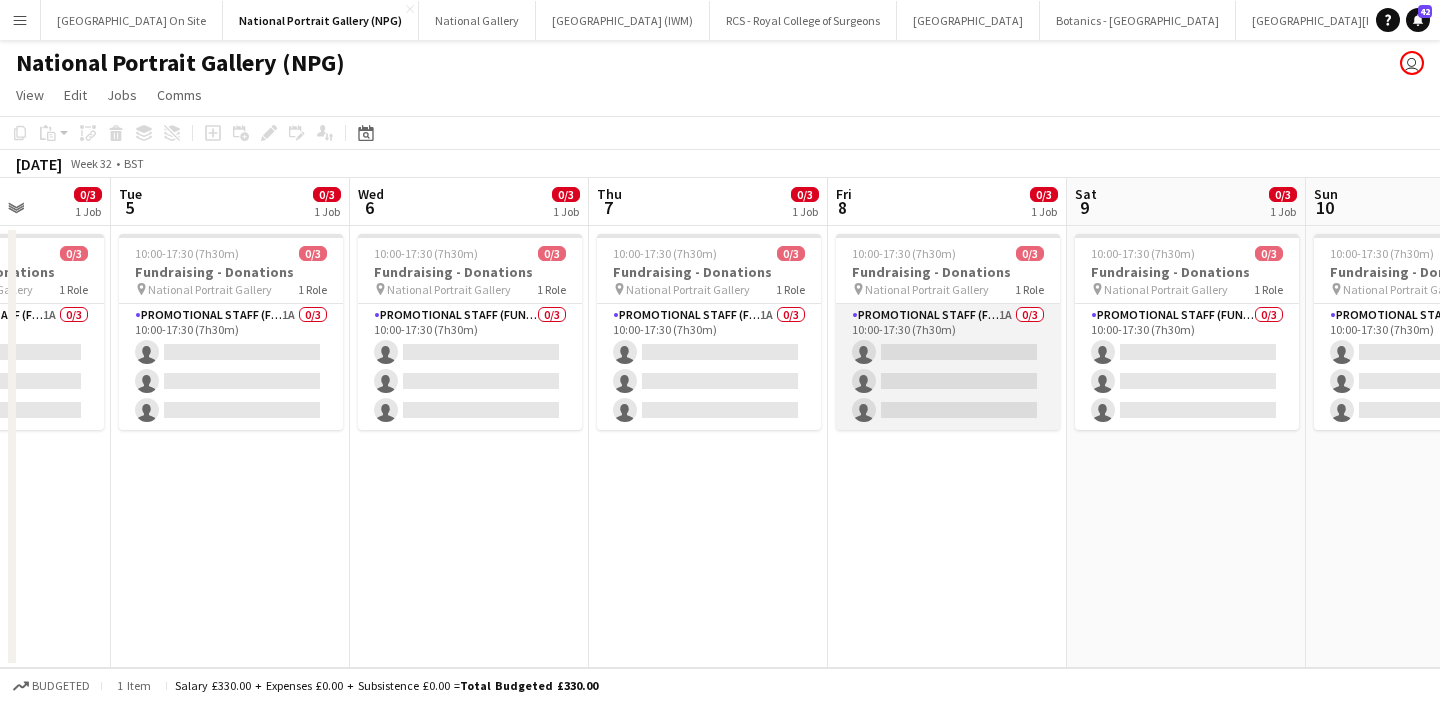 scroll, scrollTop: 0, scrollLeft: 924, axis: horizontal 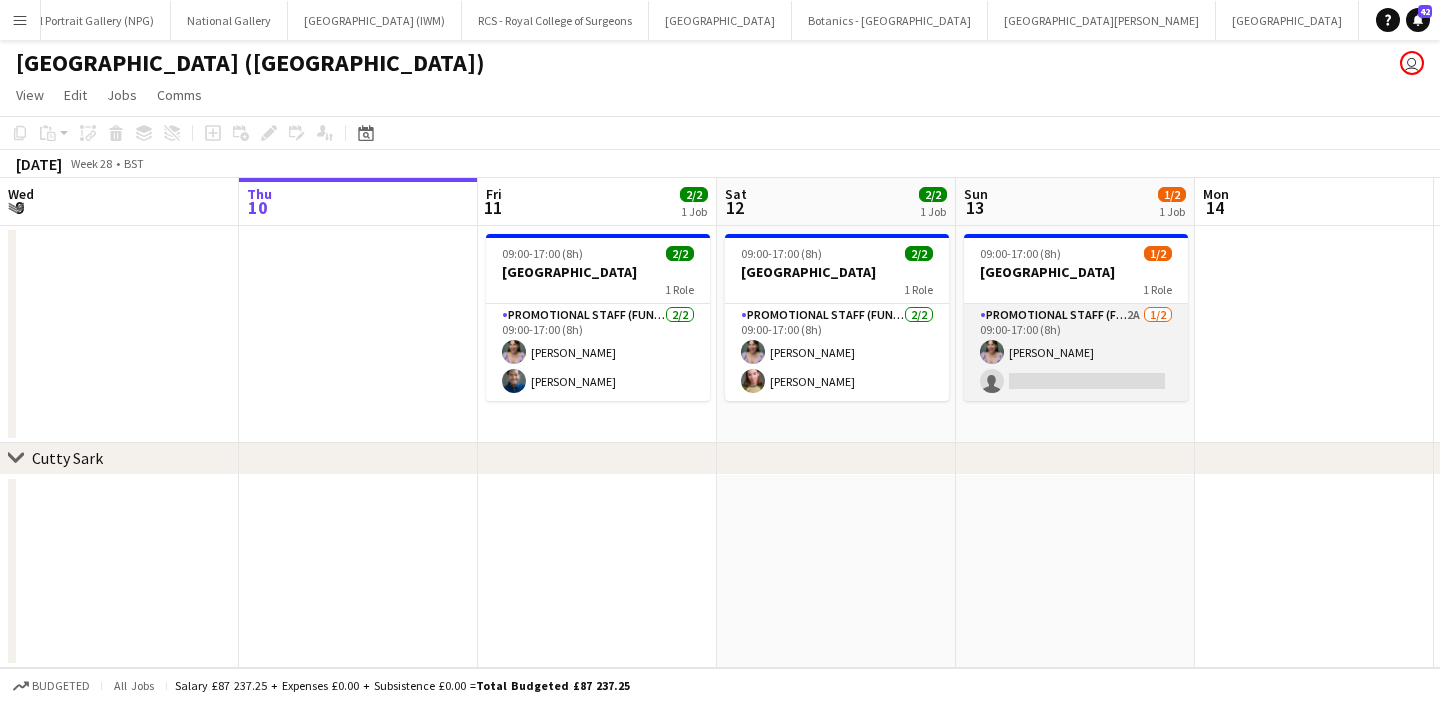 click on "Promotional Staff (Fundraiser)   2A   1/2   09:00-17:00 (8h)
Sarah Sinizer-Hopkins
single-neutral-actions" at bounding box center (1076, 352) 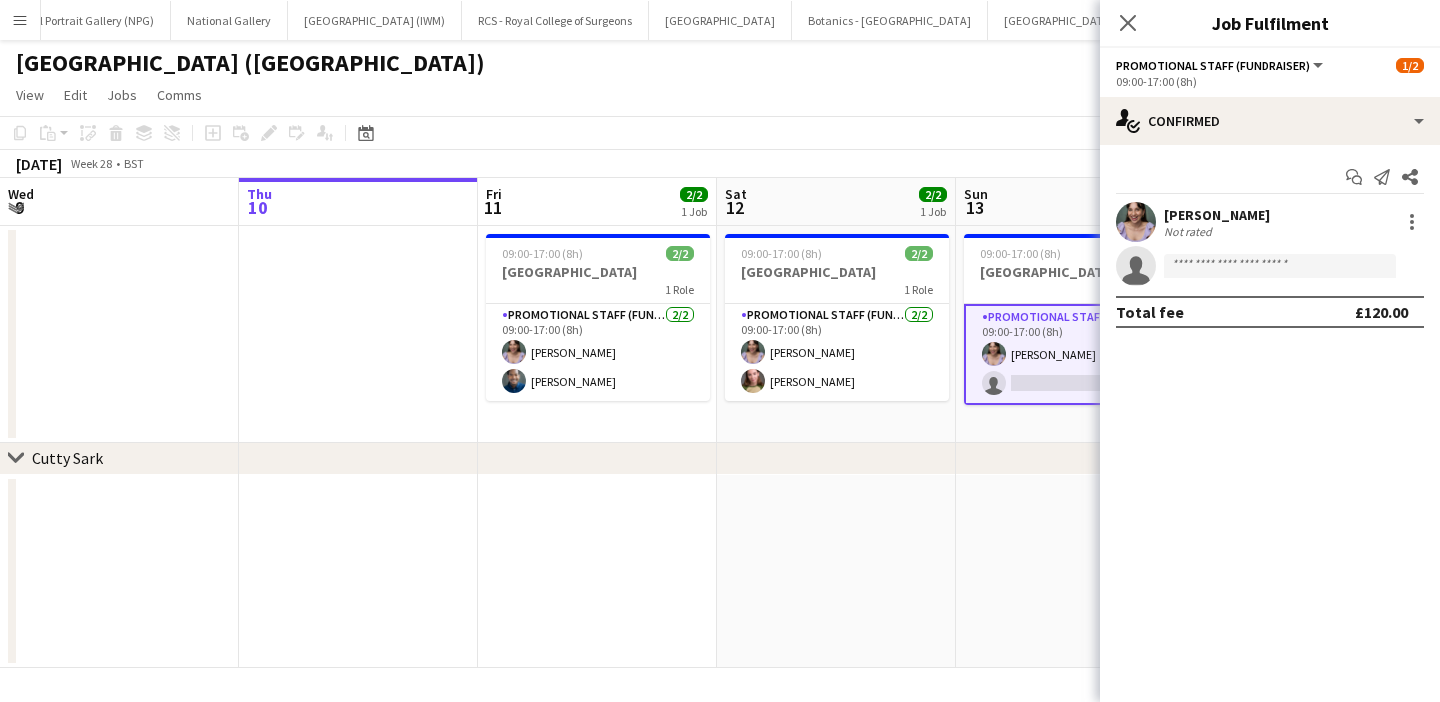 click at bounding box center (1075, 572) 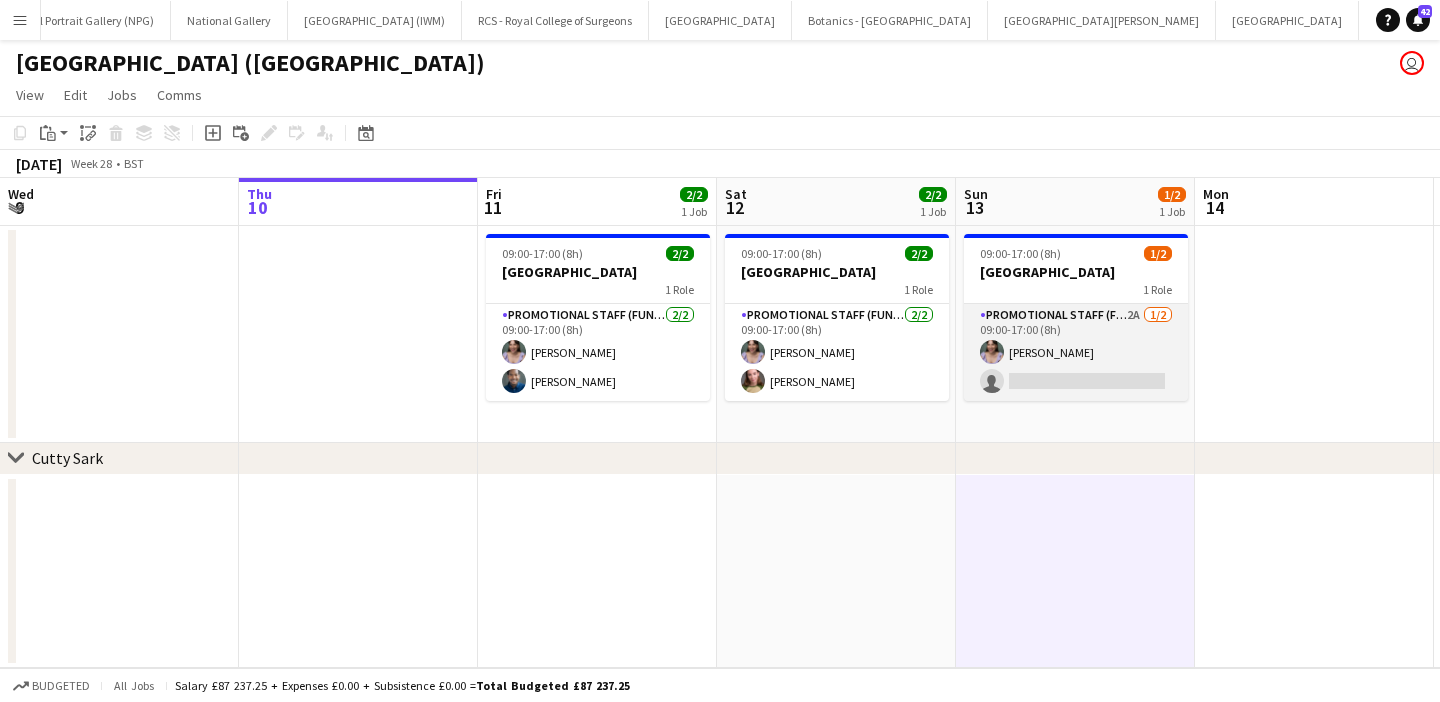 click on "Promotional Staff (Fundraiser)   2A   1/2   09:00-17:00 (8h)
Sarah Sinizer-Hopkins
single-neutral-actions" at bounding box center (1076, 352) 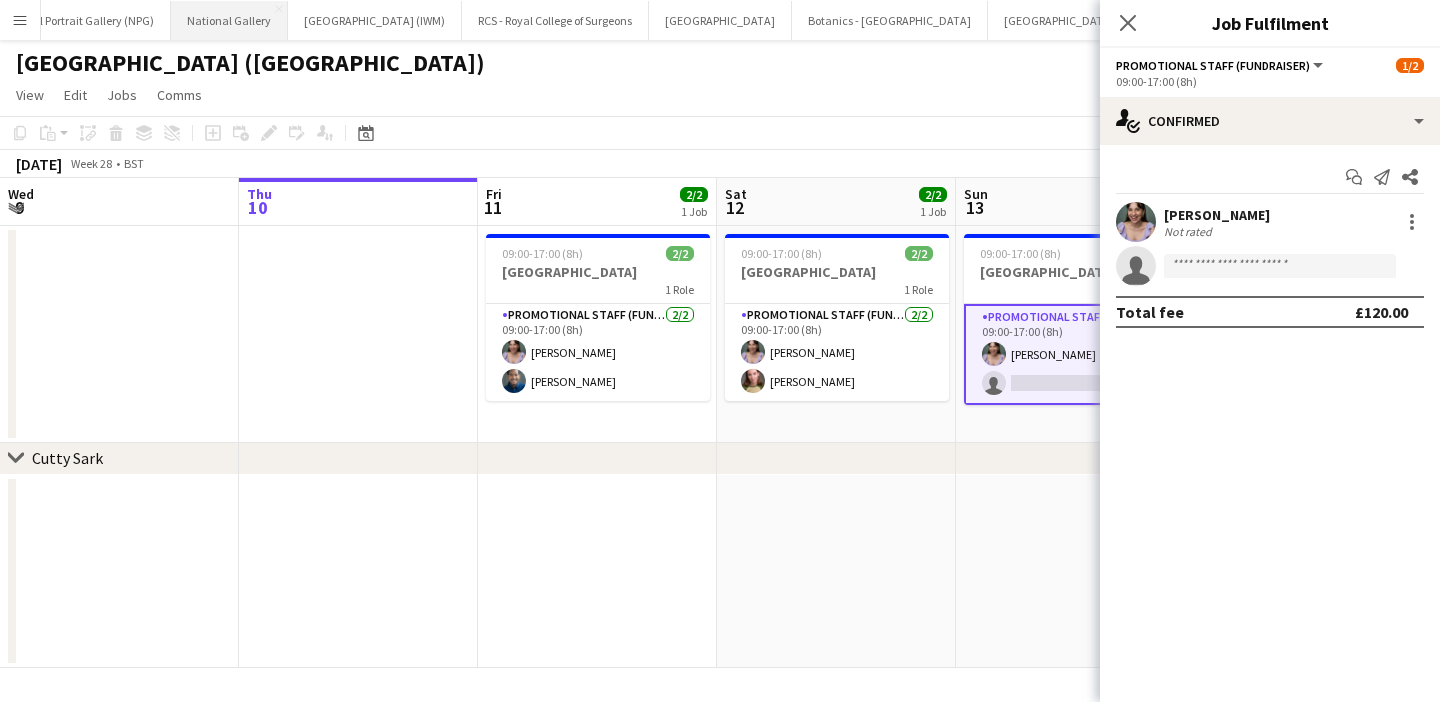 click on "National Gallery
Close" at bounding box center [229, 20] 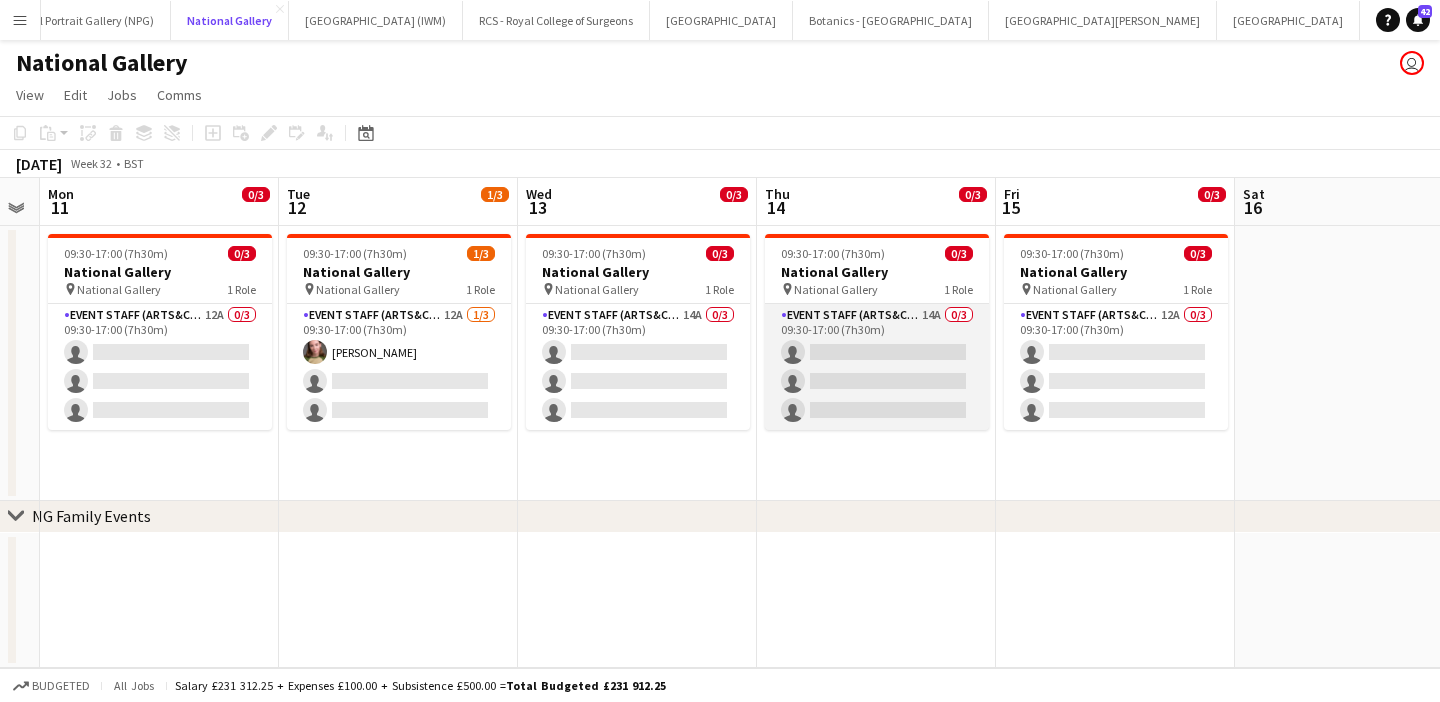 scroll, scrollTop: 0, scrollLeft: 690, axis: horizontal 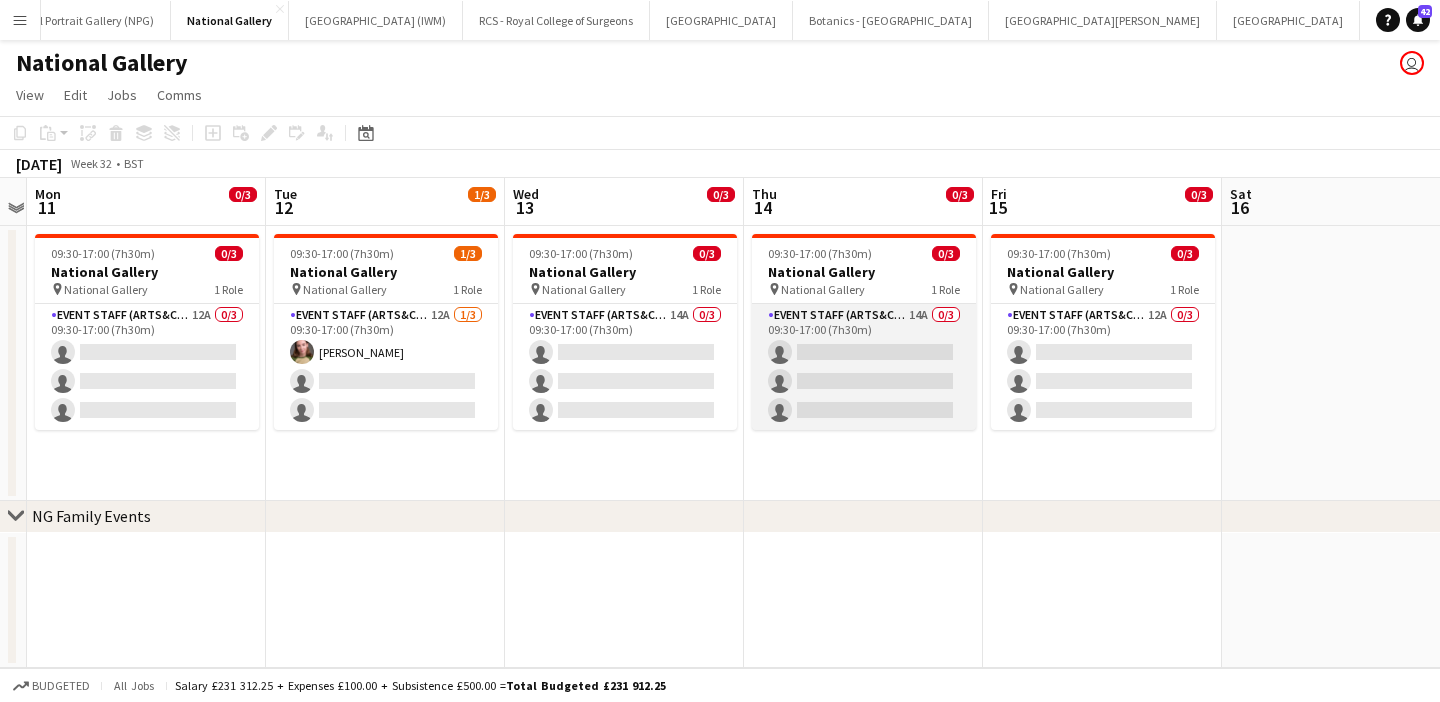 click on "Event Staff (Arts&Crafts)   14A   0/3   09:30-17:00 (7h30m)
single-neutral-actions
single-neutral-actions
single-neutral-actions" at bounding box center [864, 367] 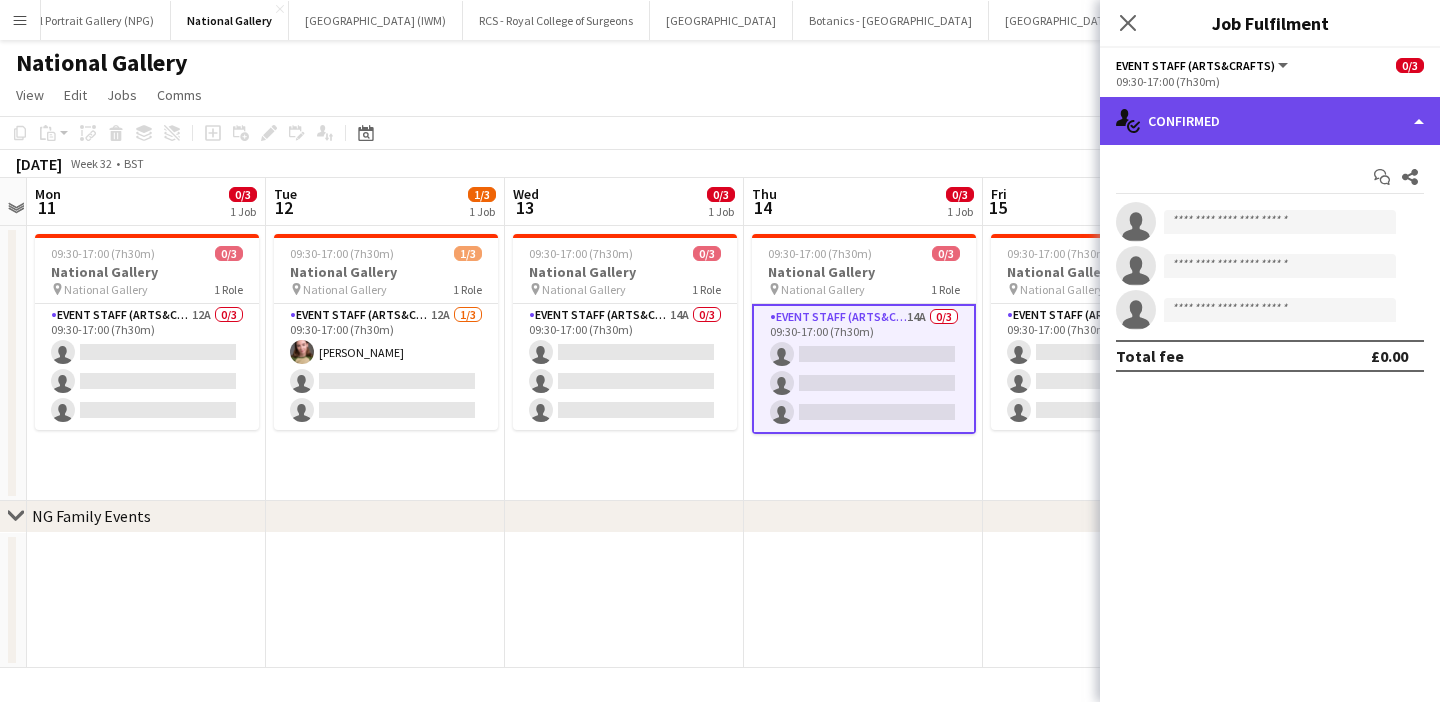 click on "single-neutral-actions-check-2
Confirmed" 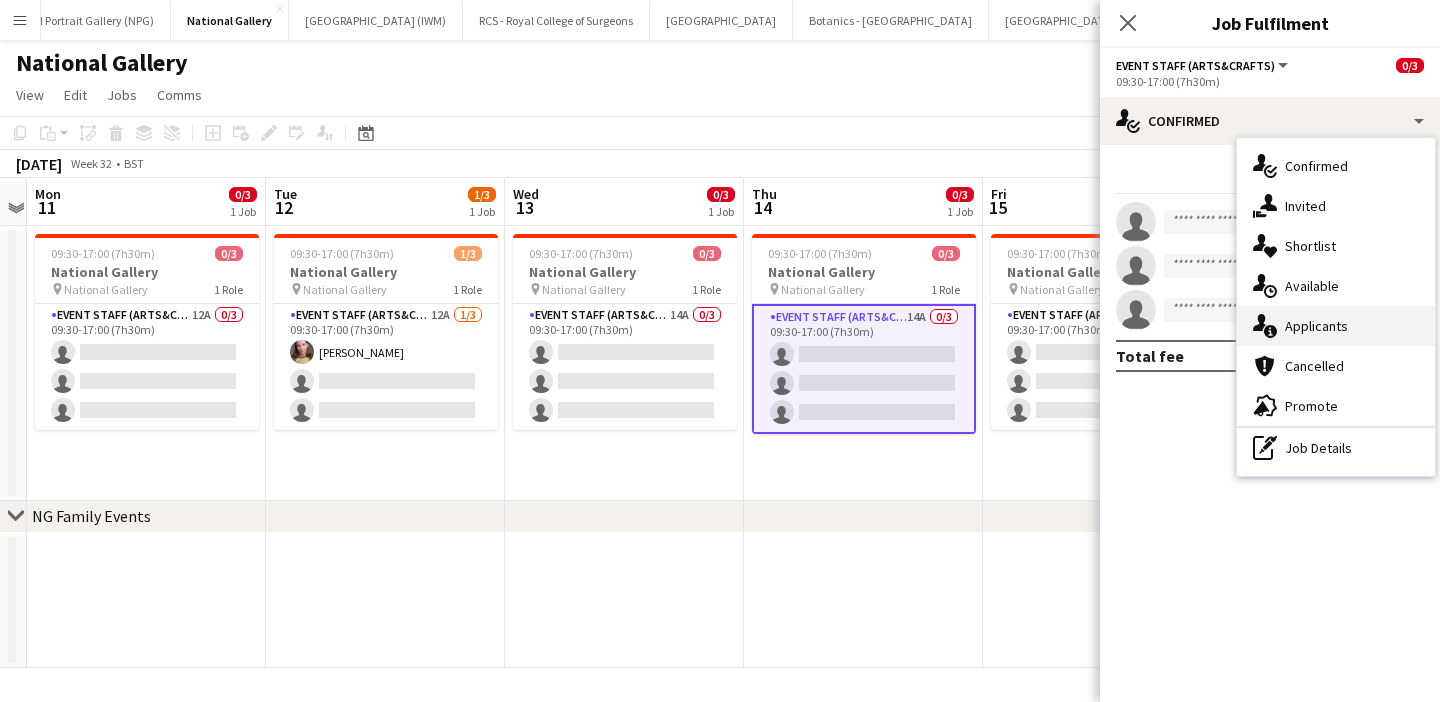 click on "single-neutral-actions-information
Applicants" at bounding box center (1336, 326) 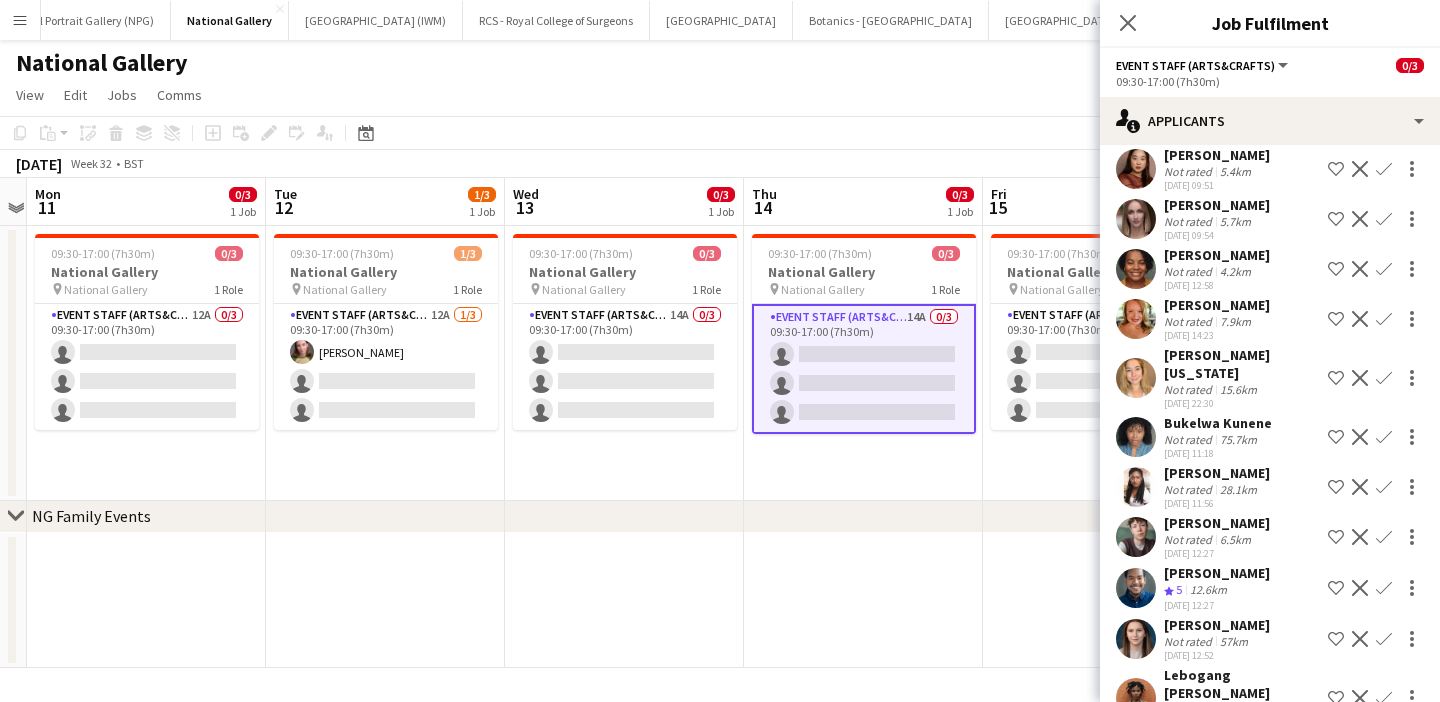 scroll, scrollTop: 256, scrollLeft: 0, axis: vertical 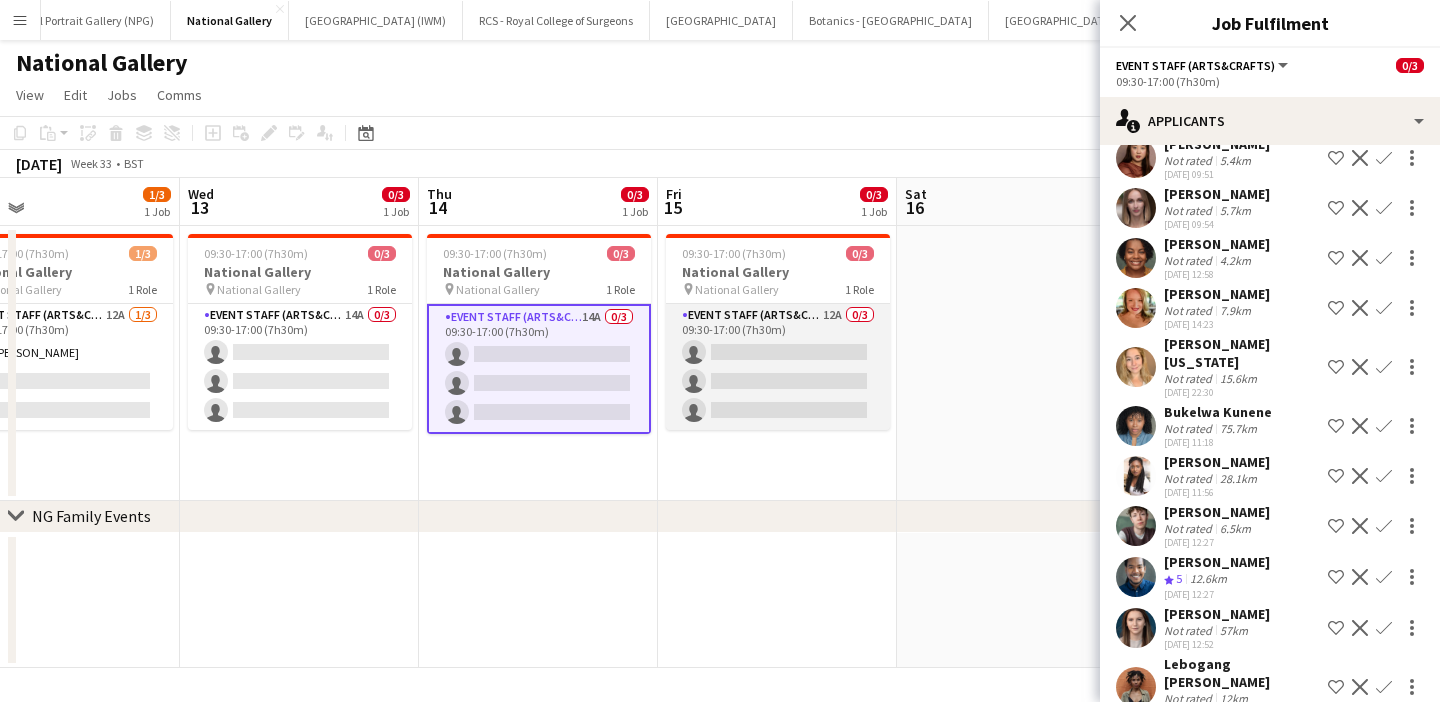 click on "Event Staff (Arts&Crafts)   12A   0/3   09:30-17:00 (7h30m)
single-neutral-actions
single-neutral-actions
single-neutral-actions" at bounding box center (778, 367) 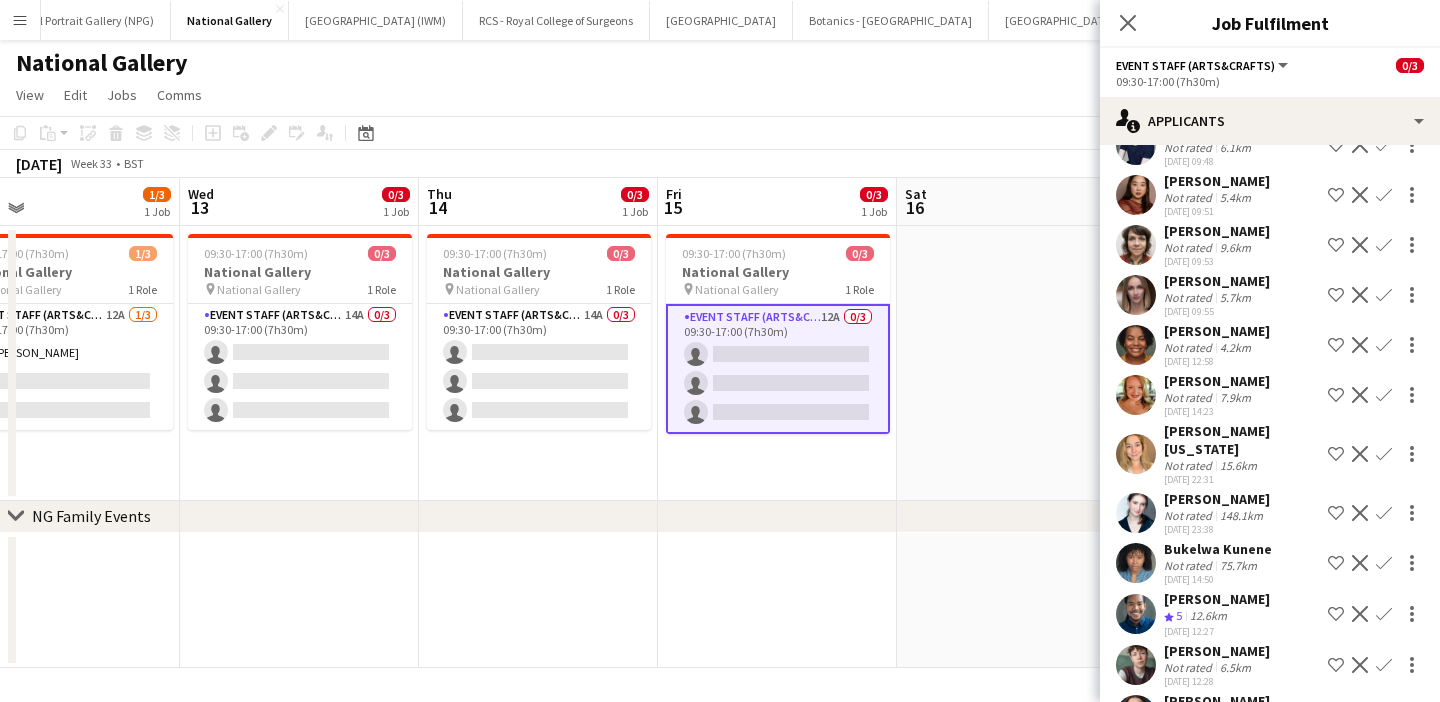 scroll, scrollTop: 53, scrollLeft: 0, axis: vertical 